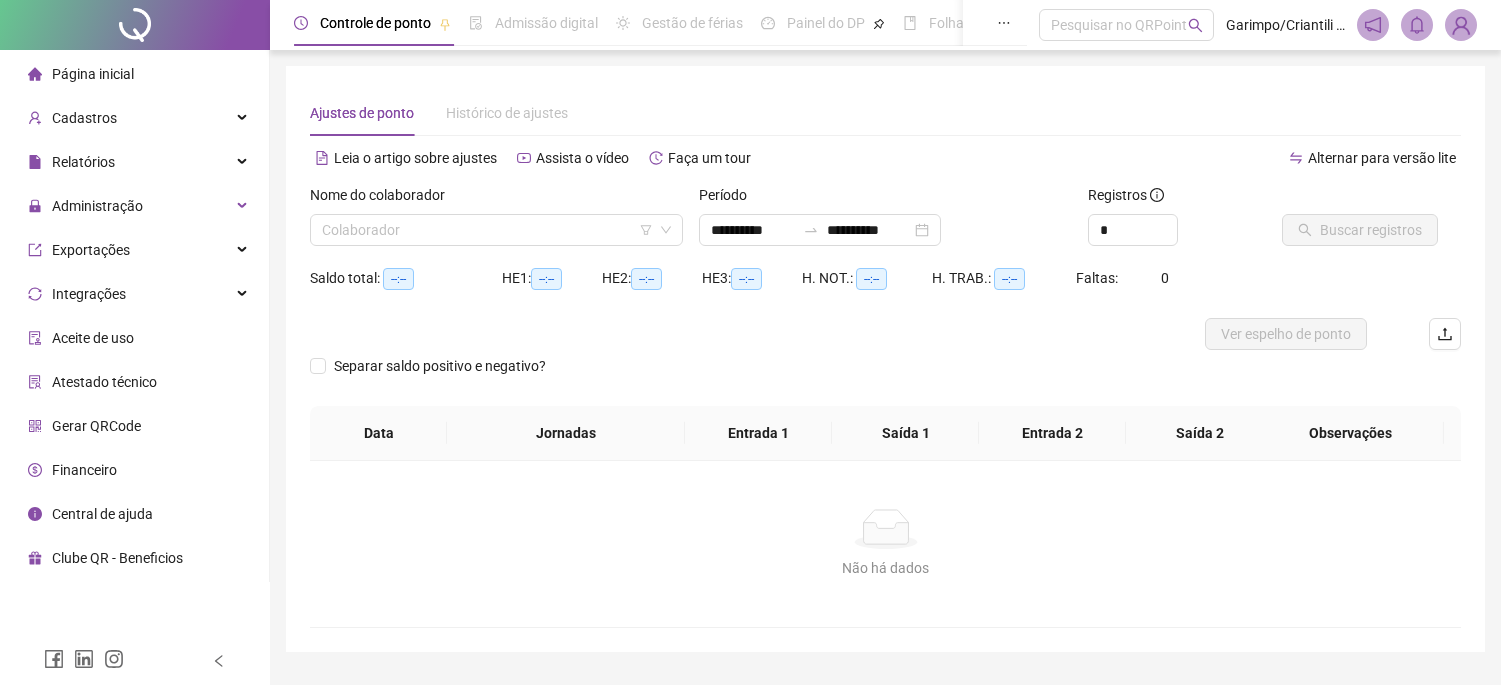 type on "**********" 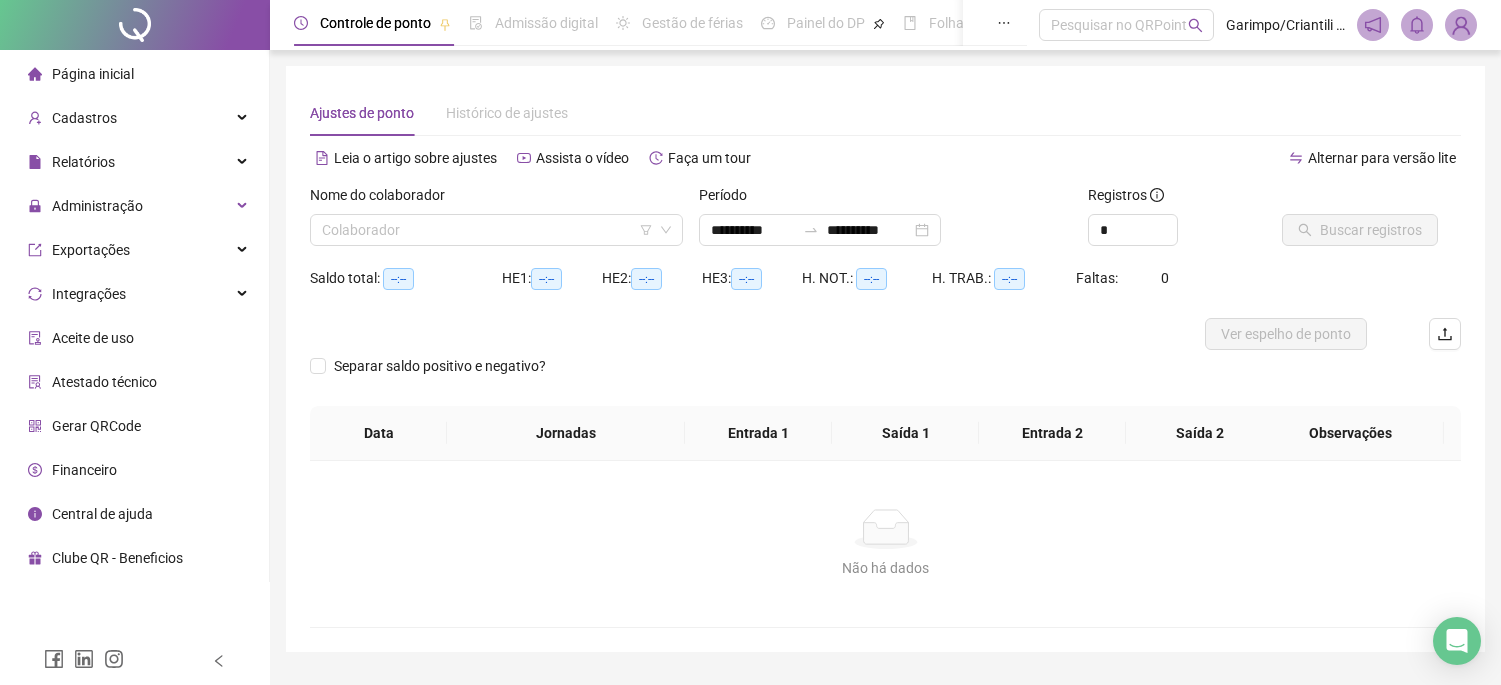 scroll, scrollTop: 52, scrollLeft: 0, axis: vertical 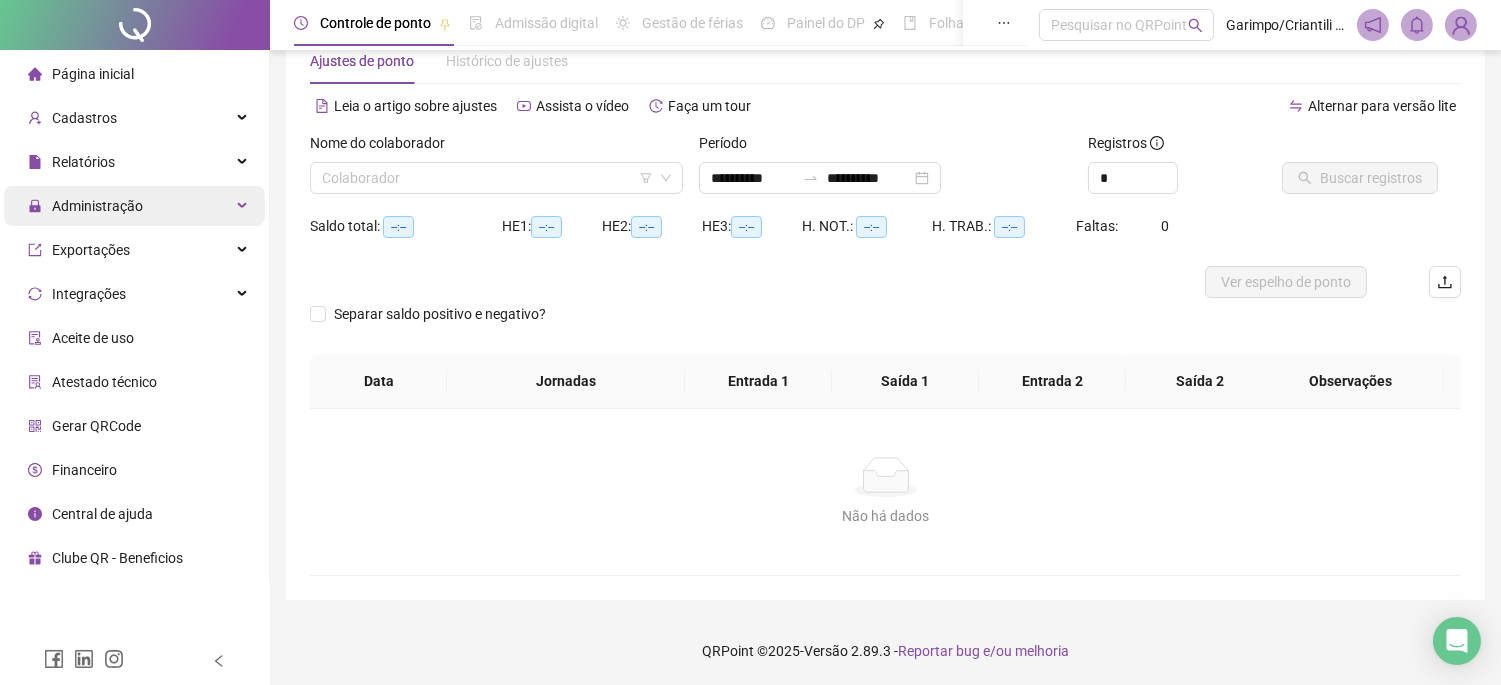 click on "Administração" at bounding box center (134, 206) 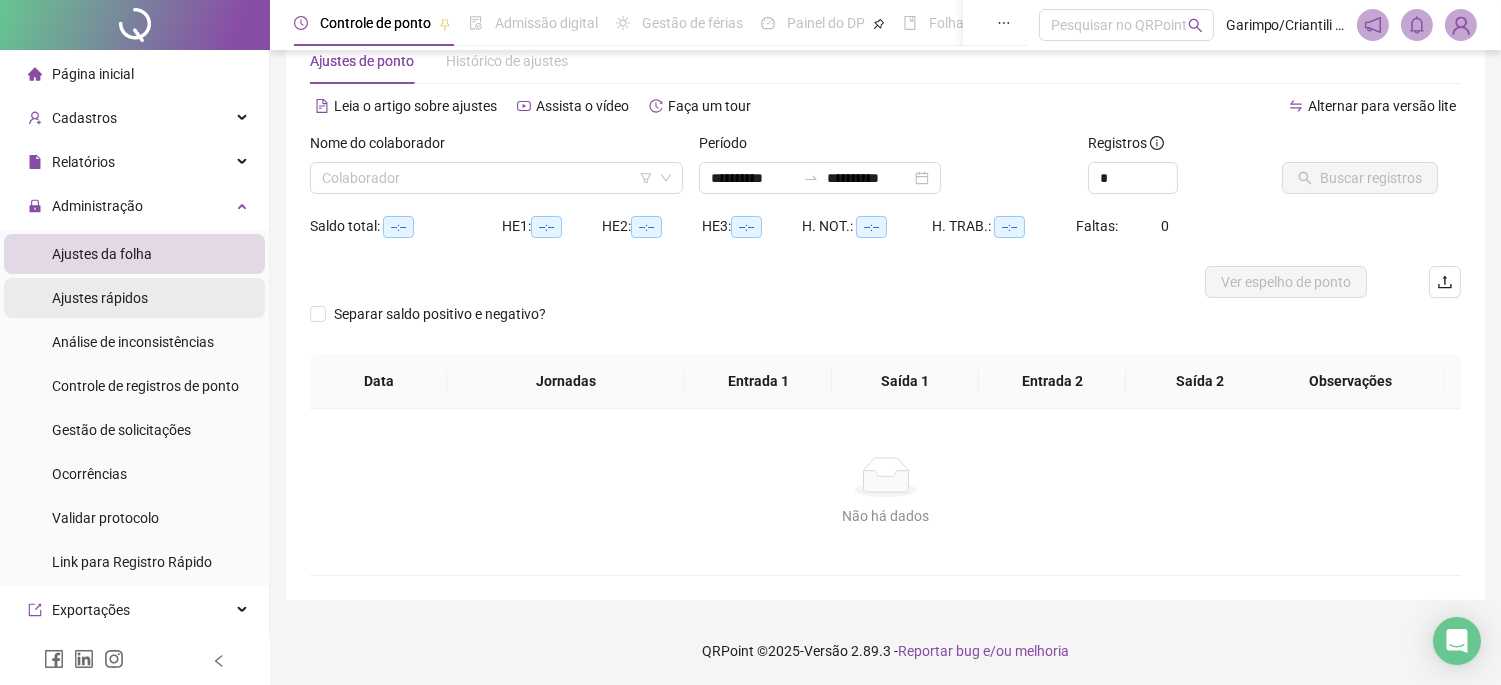click on "Ajustes rápidos" at bounding box center [100, 298] 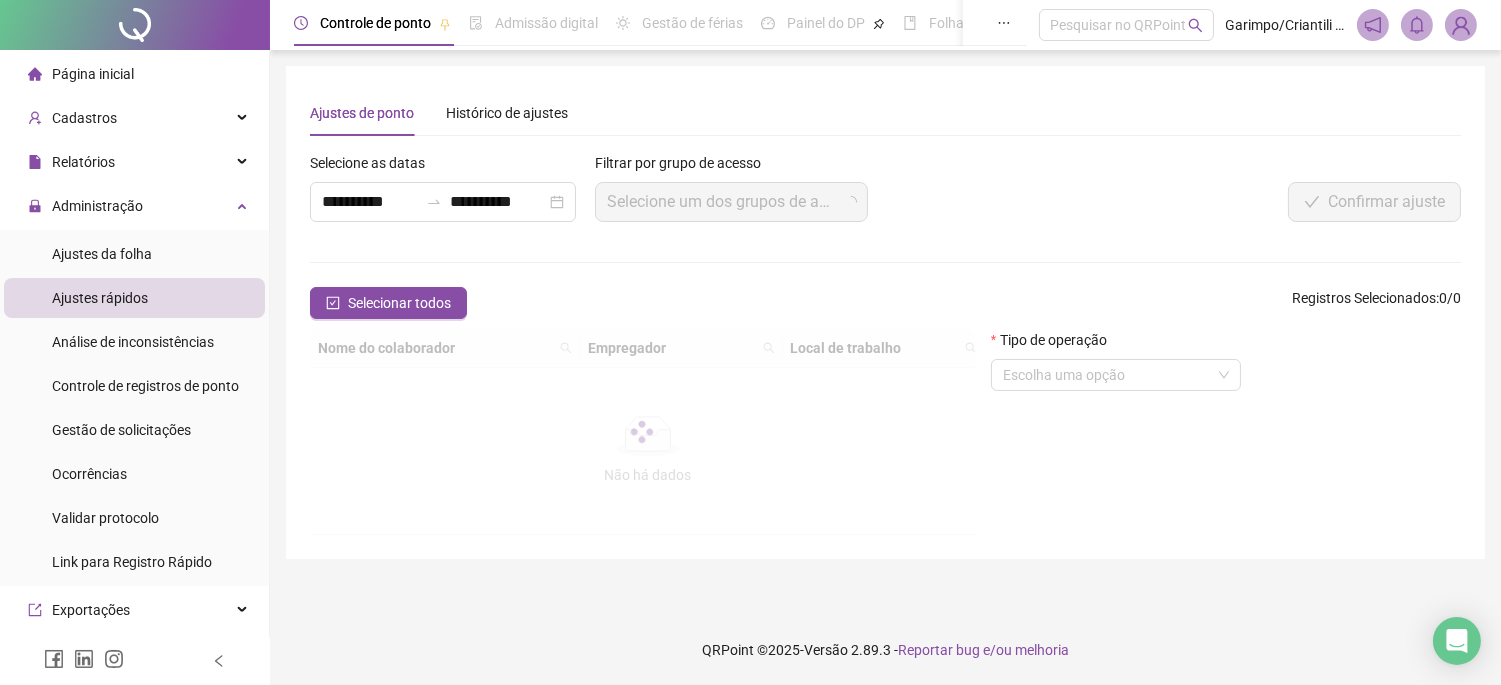 scroll, scrollTop: 0, scrollLeft: 0, axis: both 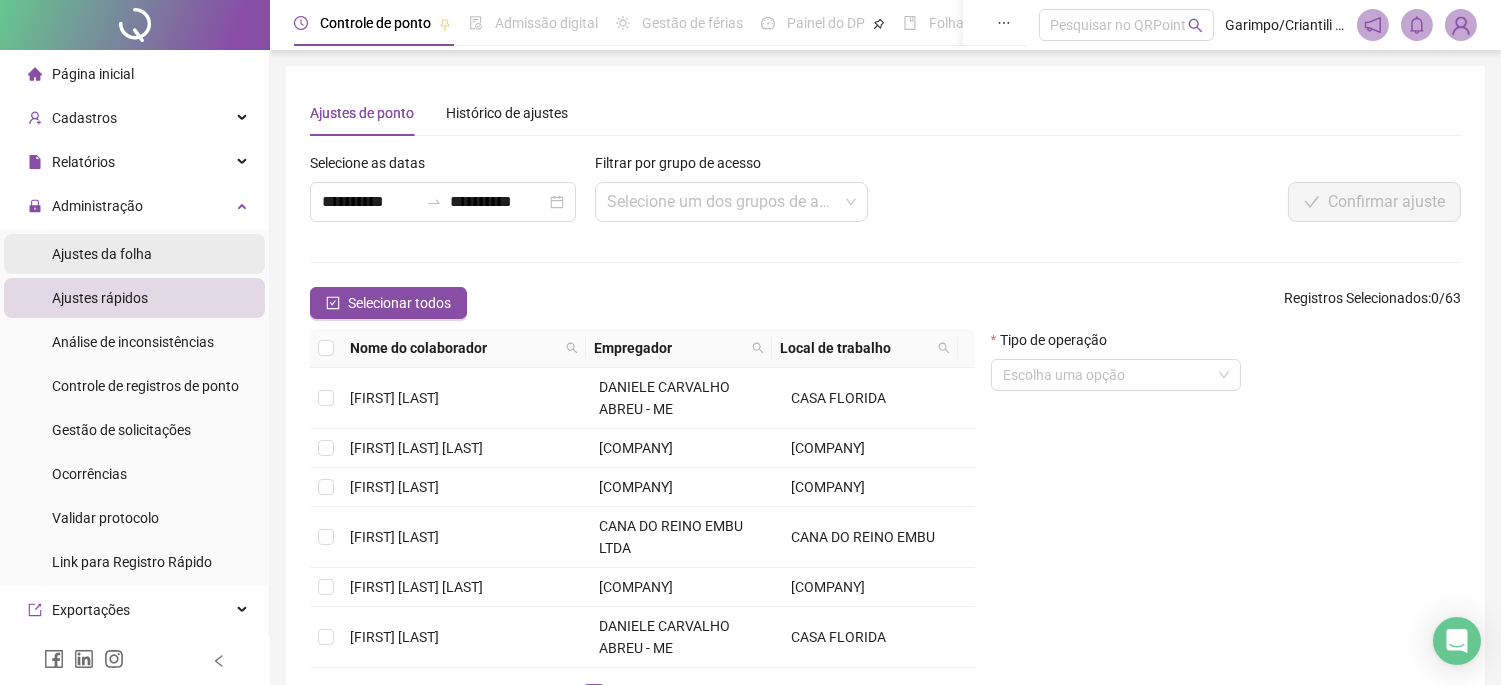 click on "Ajustes da folha" at bounding box center (102, 254) 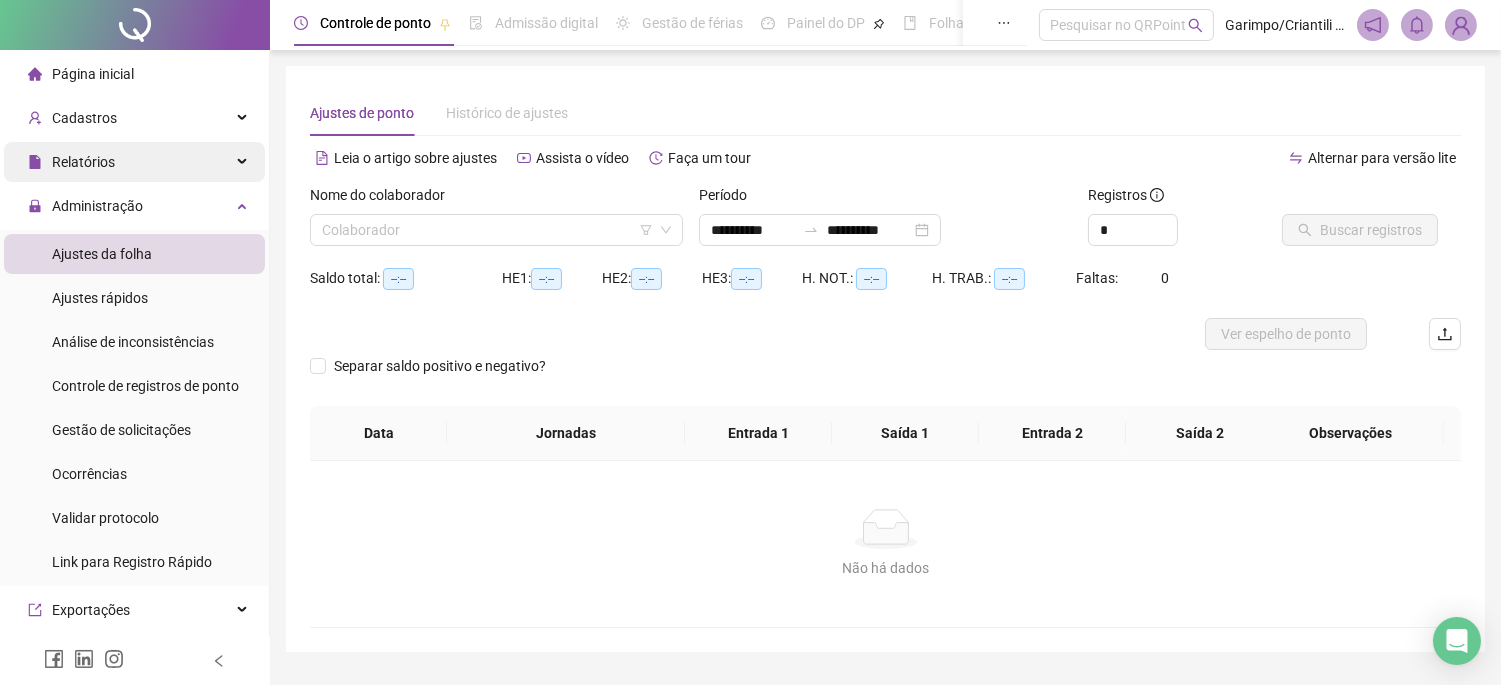 click on "Relatórios" at bounding box center [134, 162] 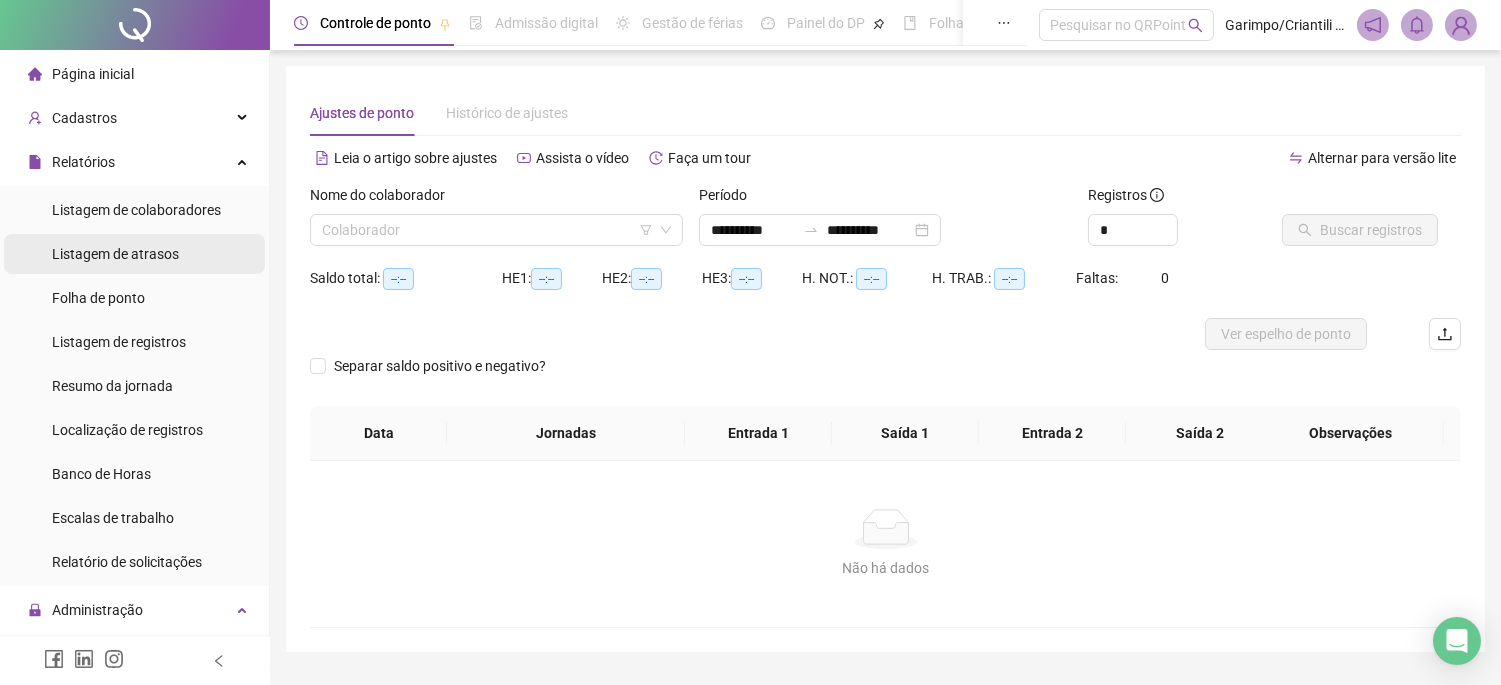 type on "**********" 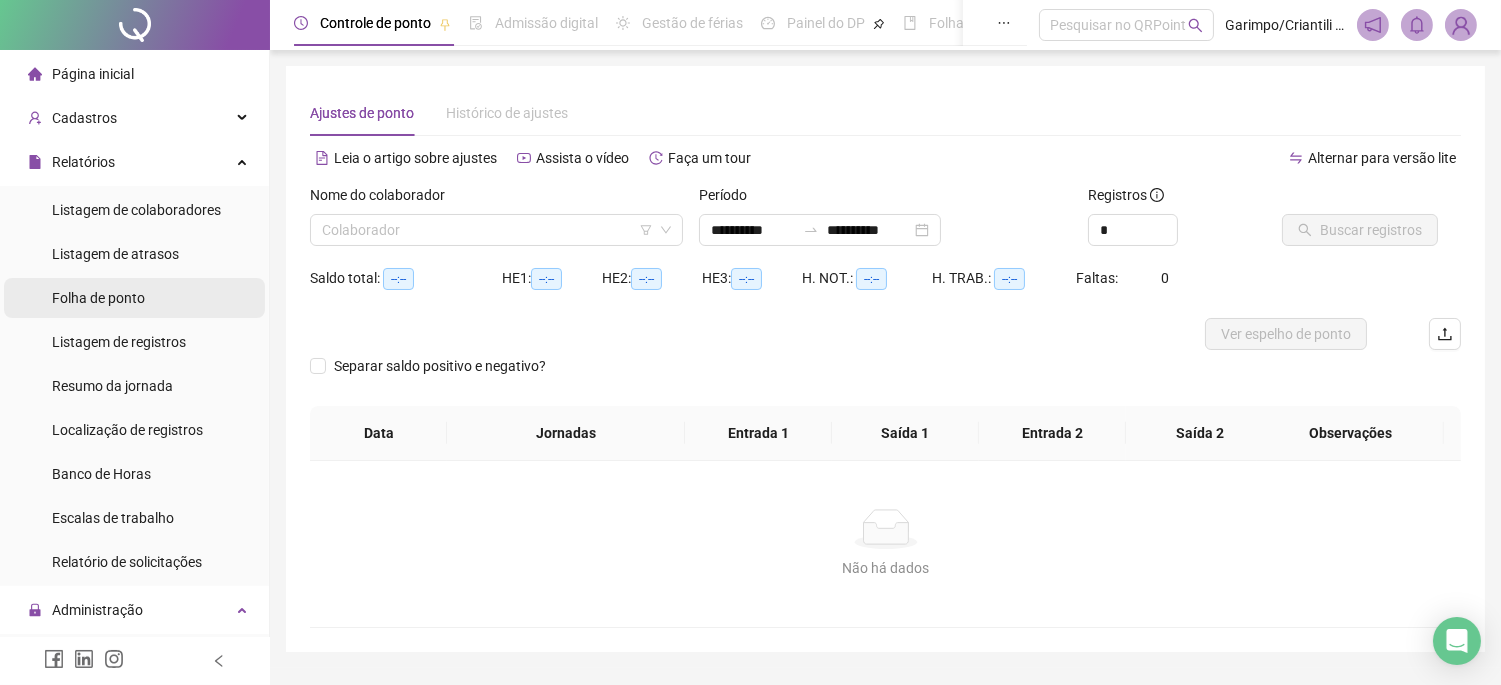 click on "Folha de ponto" at bounding box center [98, 298] 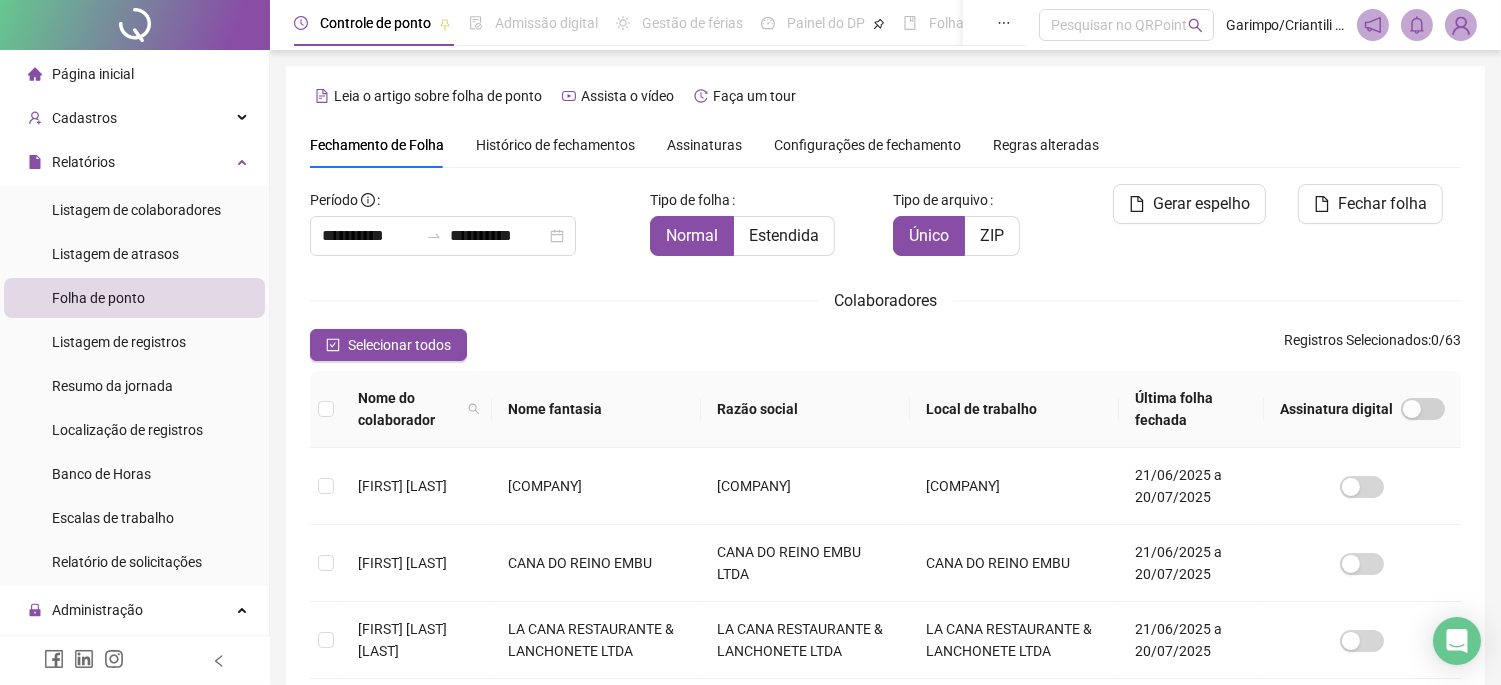 type on "**********" 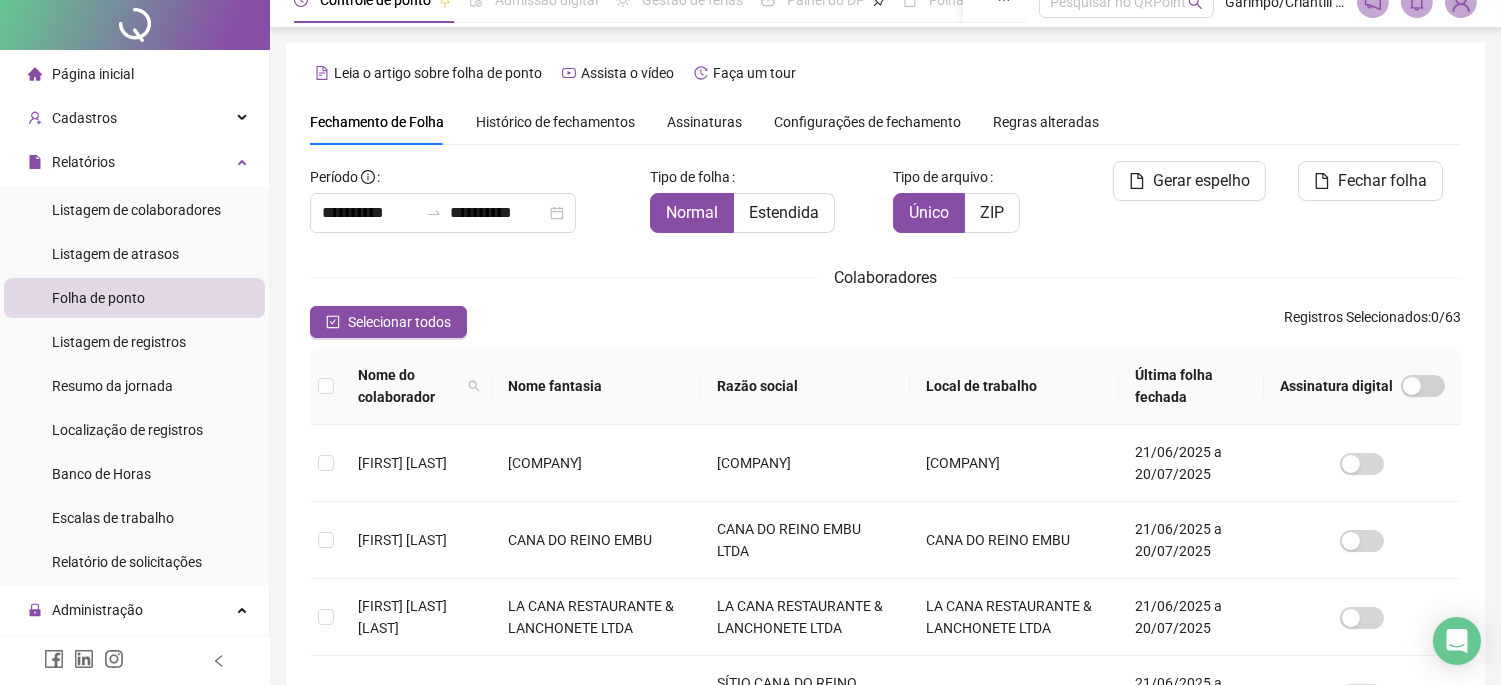 scroll, scrollTop: 0, scrollLeft: 0, axis: both 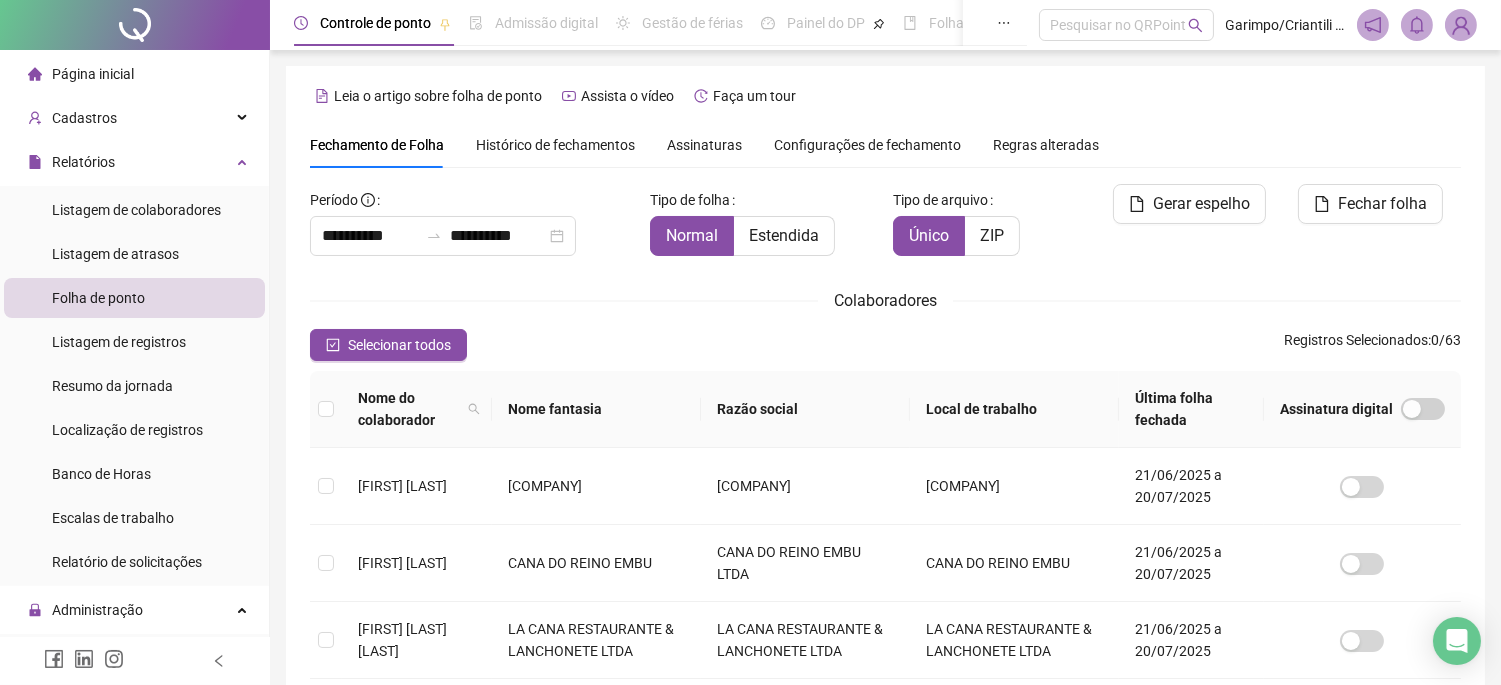 click on "Nome fantasia" at bounding box center [596, 409] 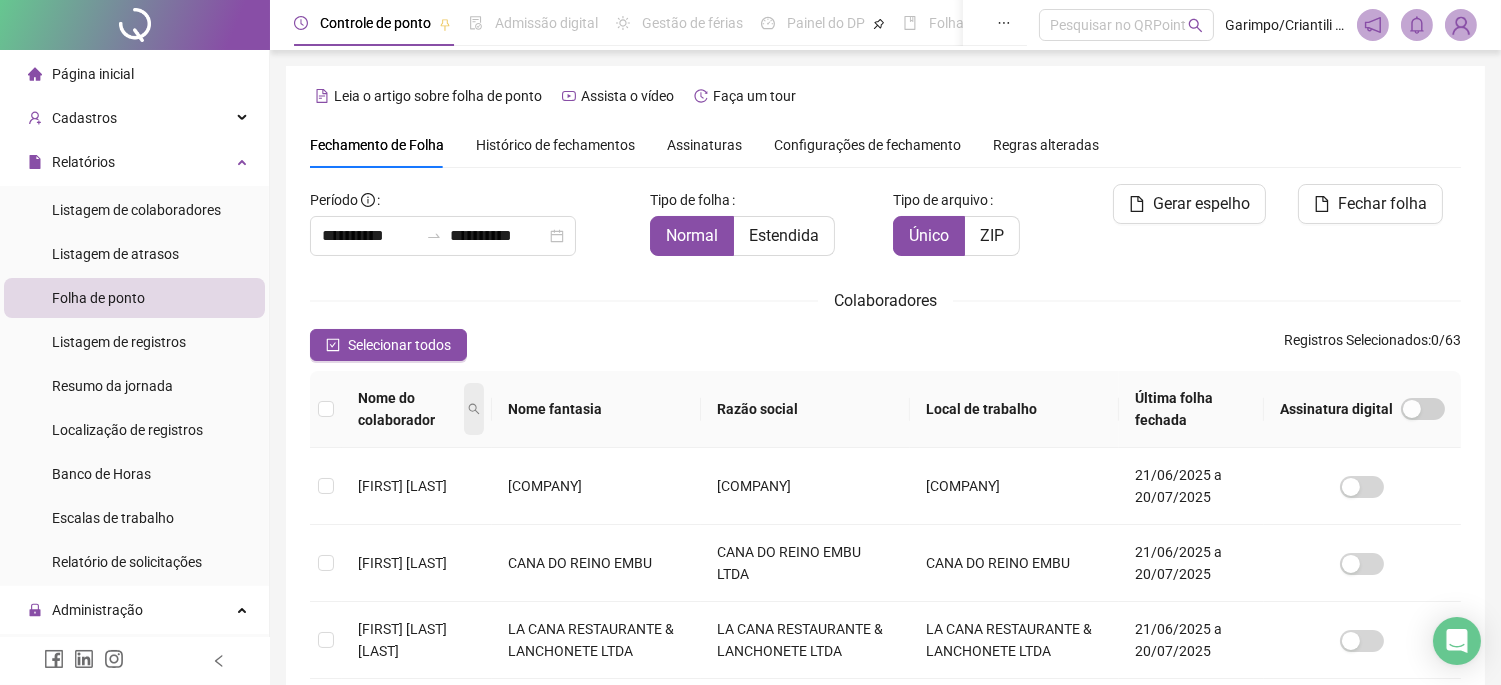 click 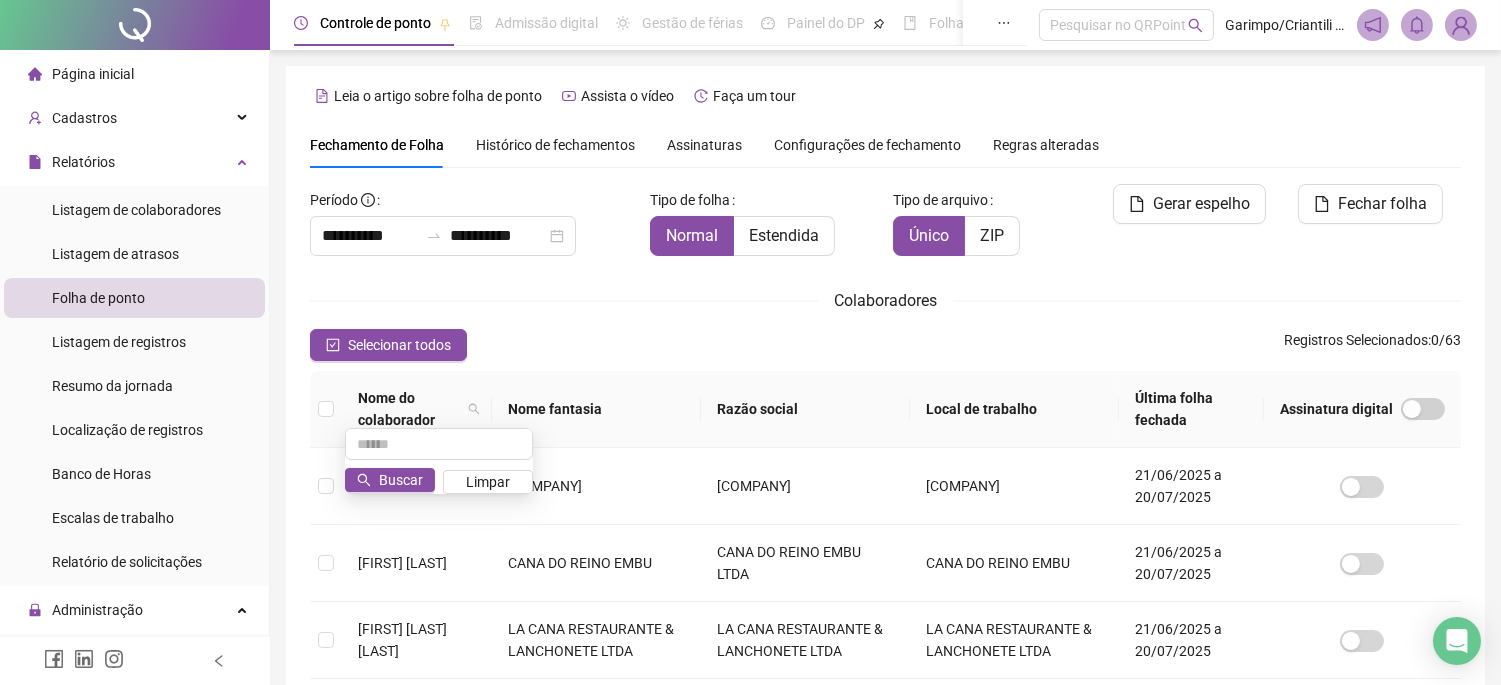 click on "Nome fantasia" at bounding box center [596, 409] 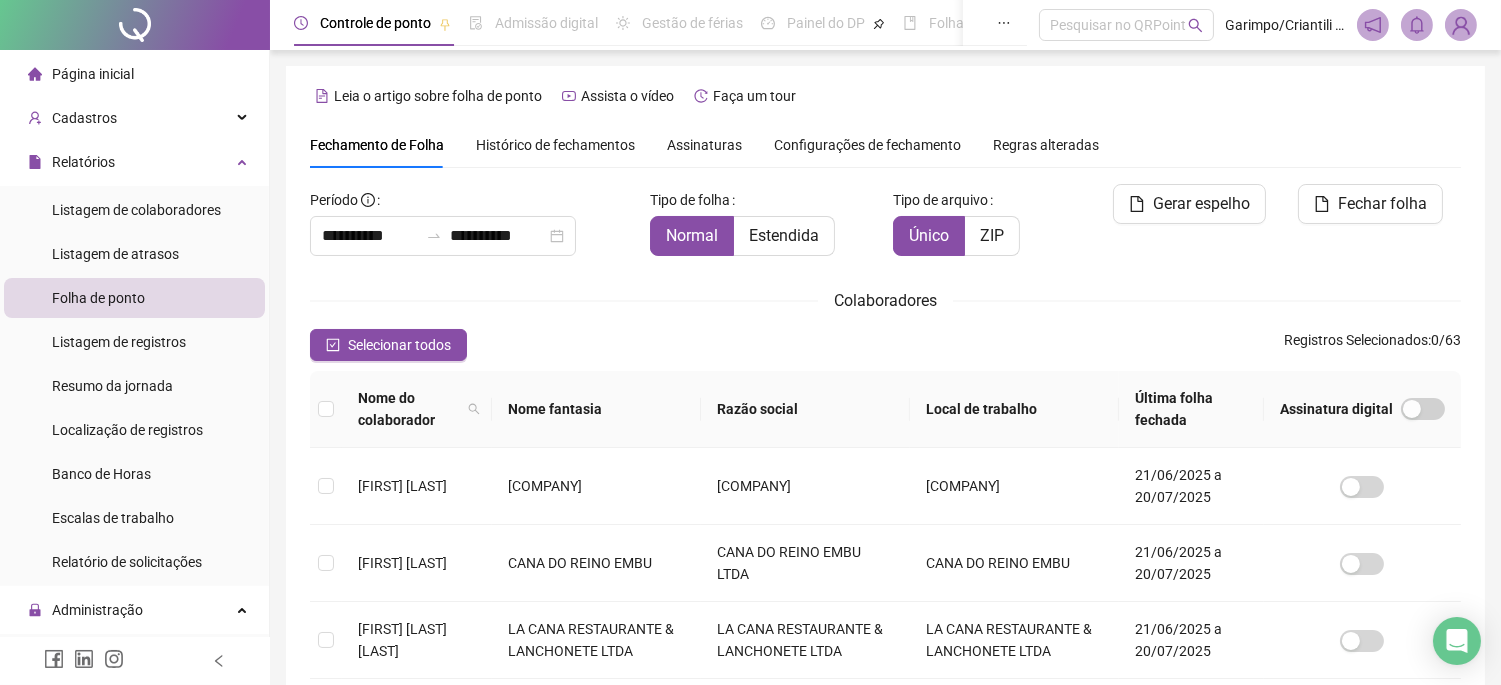 click on "Nome fantasia" at bounding box center [596, 409] 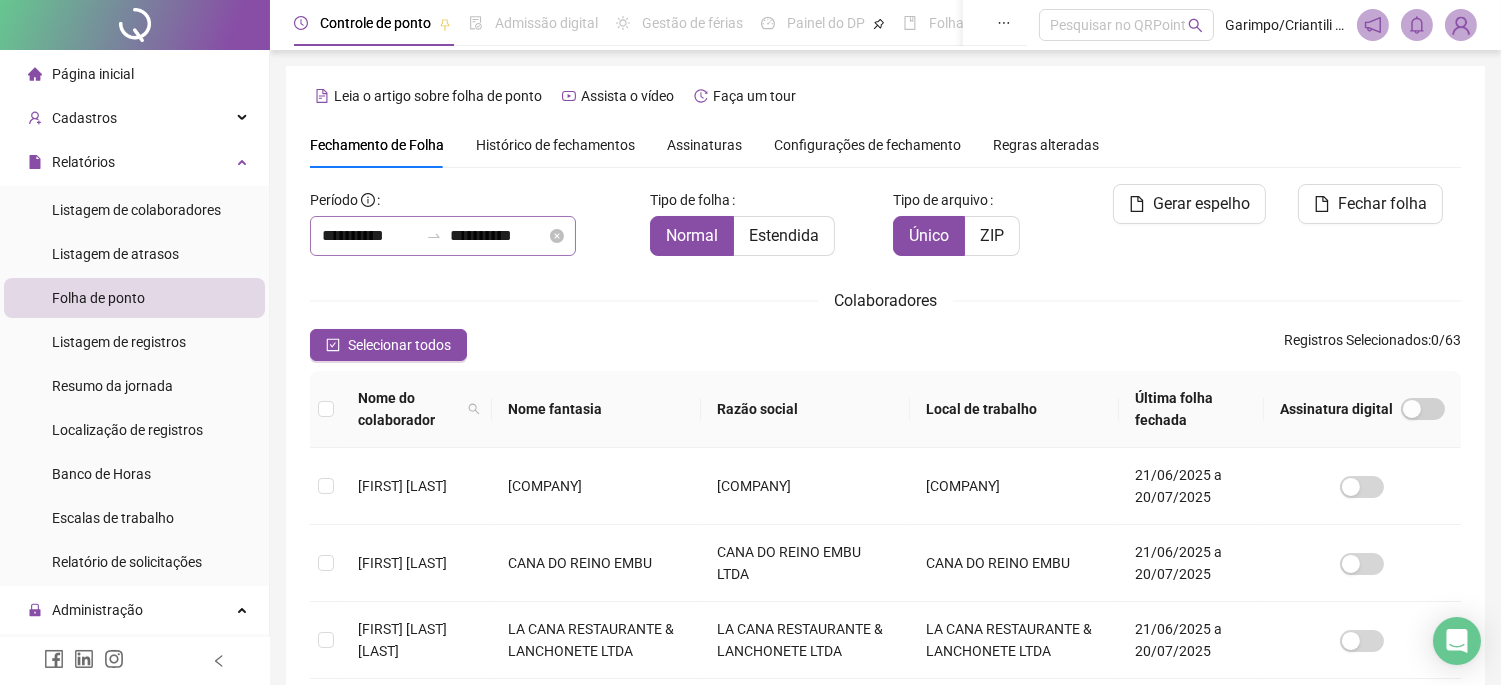 click on "**********" at bounding box center [443, 236] 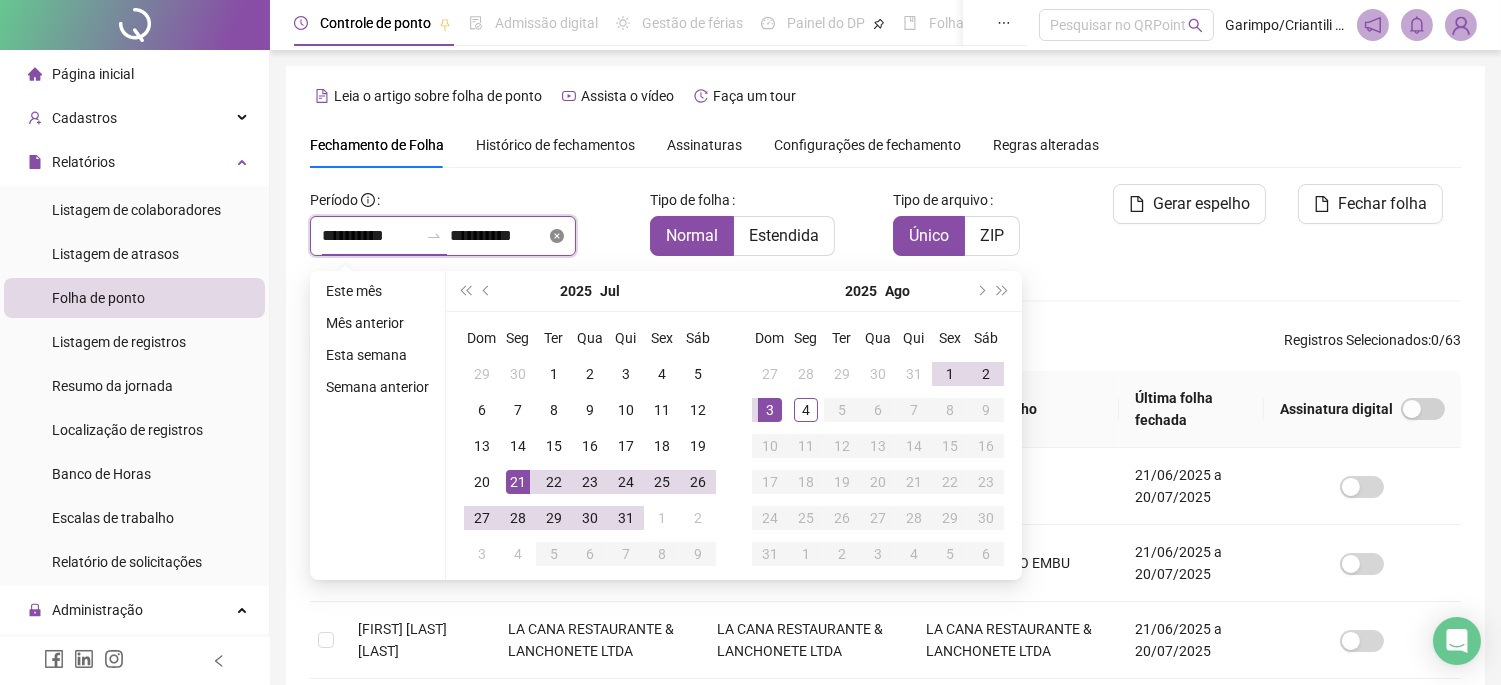 click 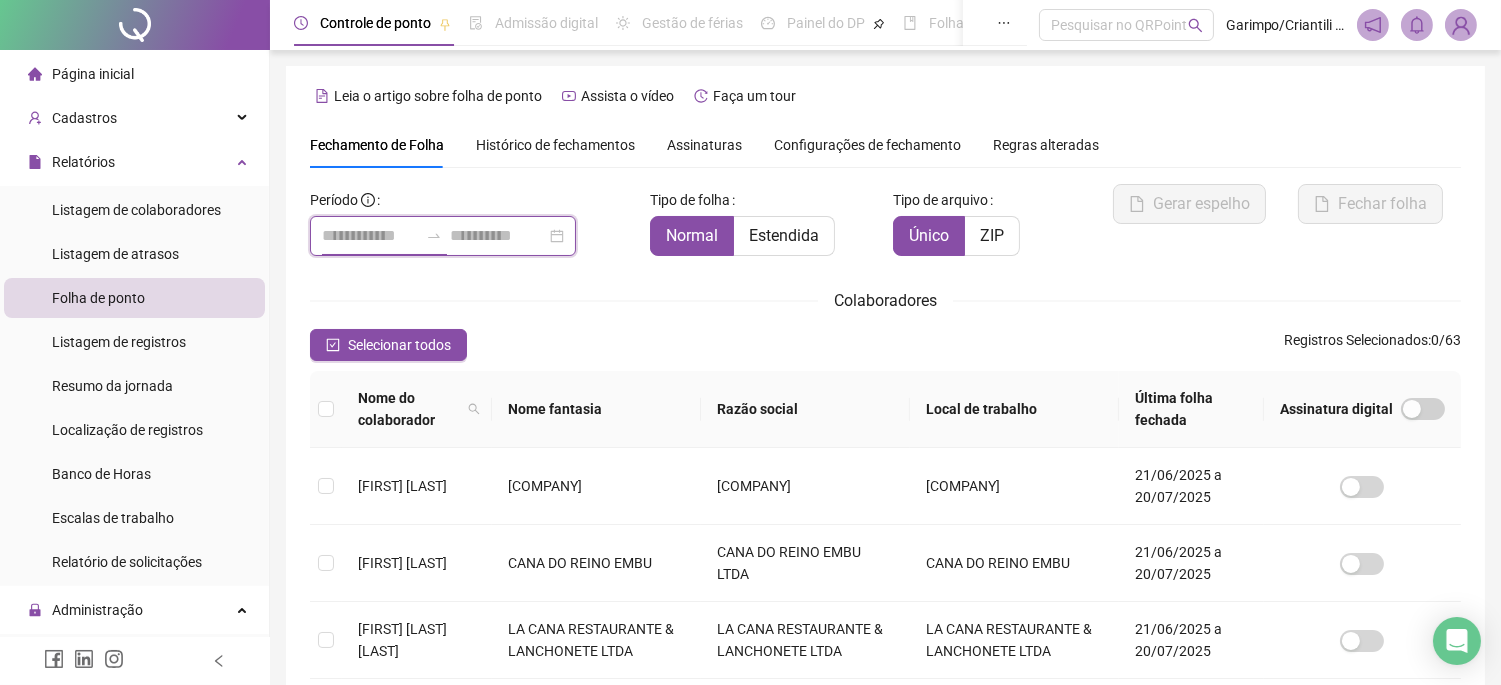scroll, scrollTop: 66, scrollLeft: 0, axis: vertical 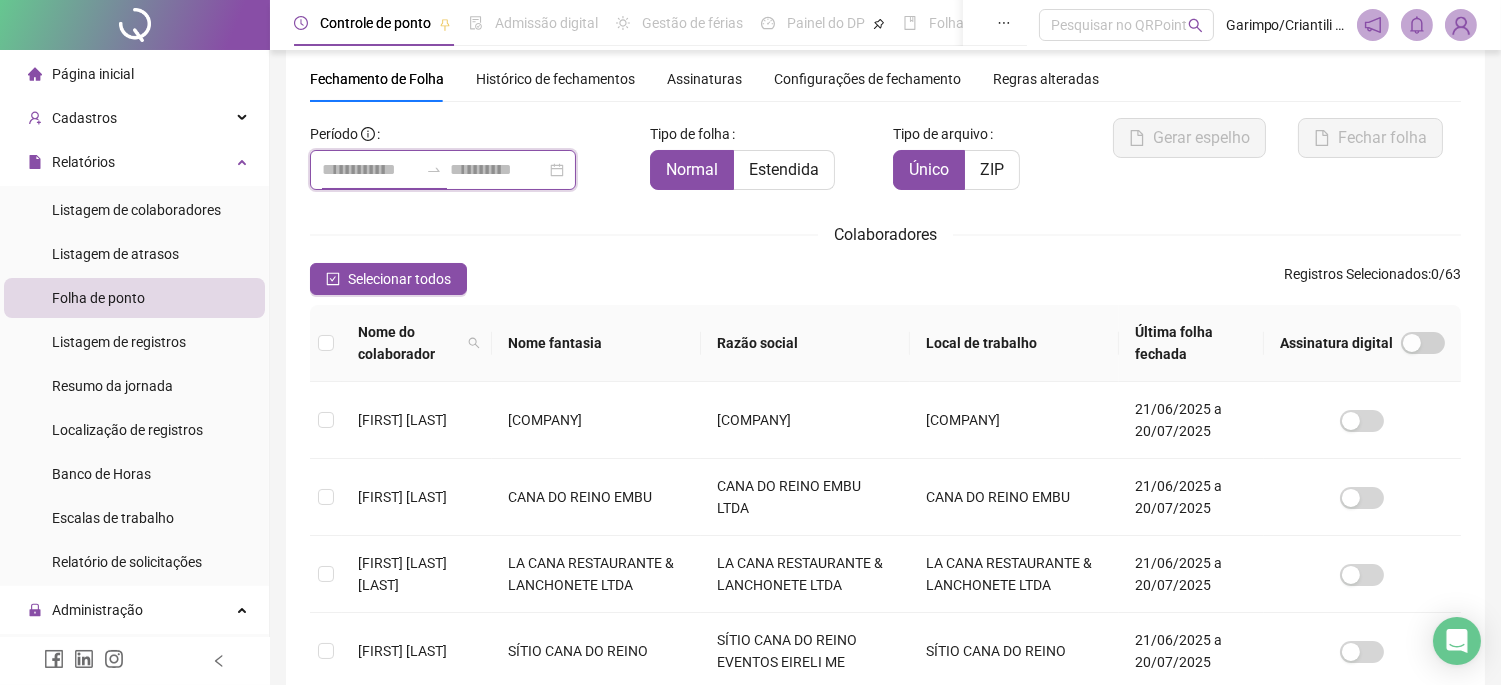 click at bounding box center [443, 170] 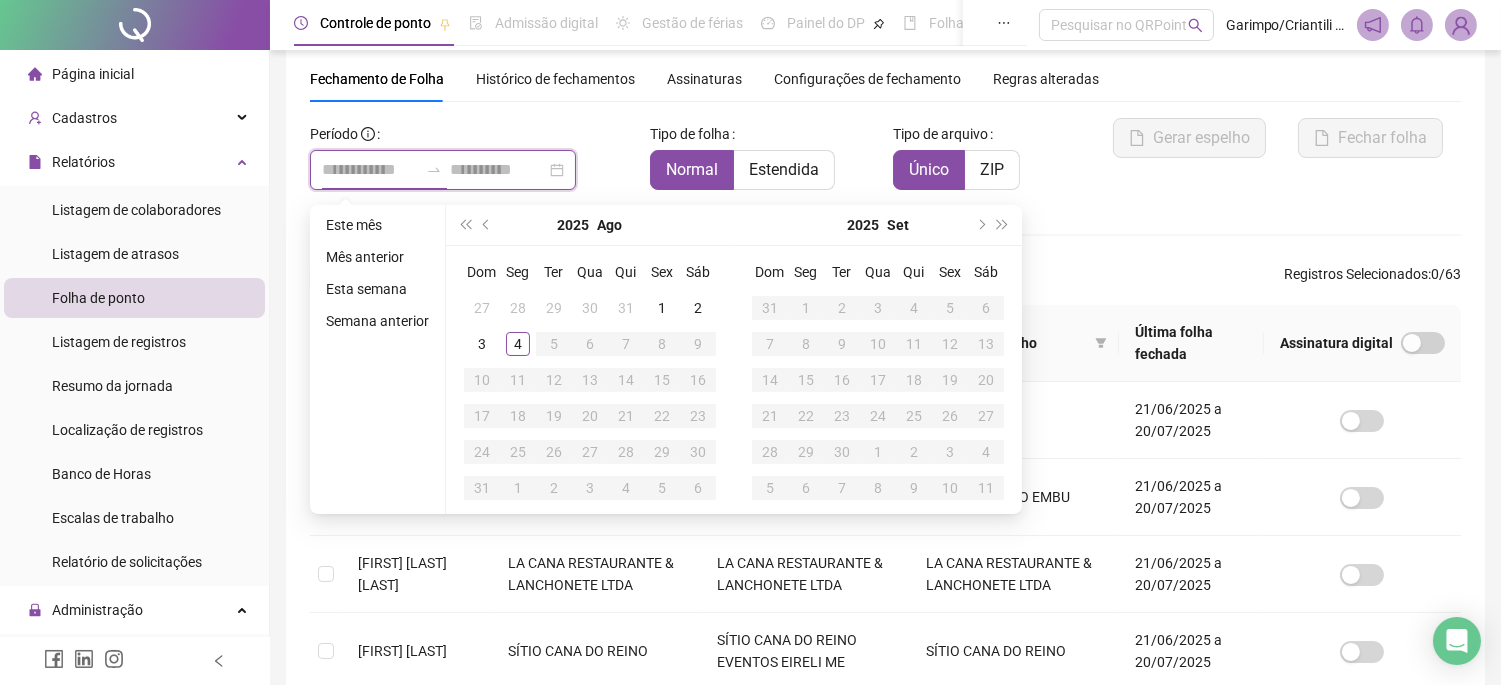 type on "**********" 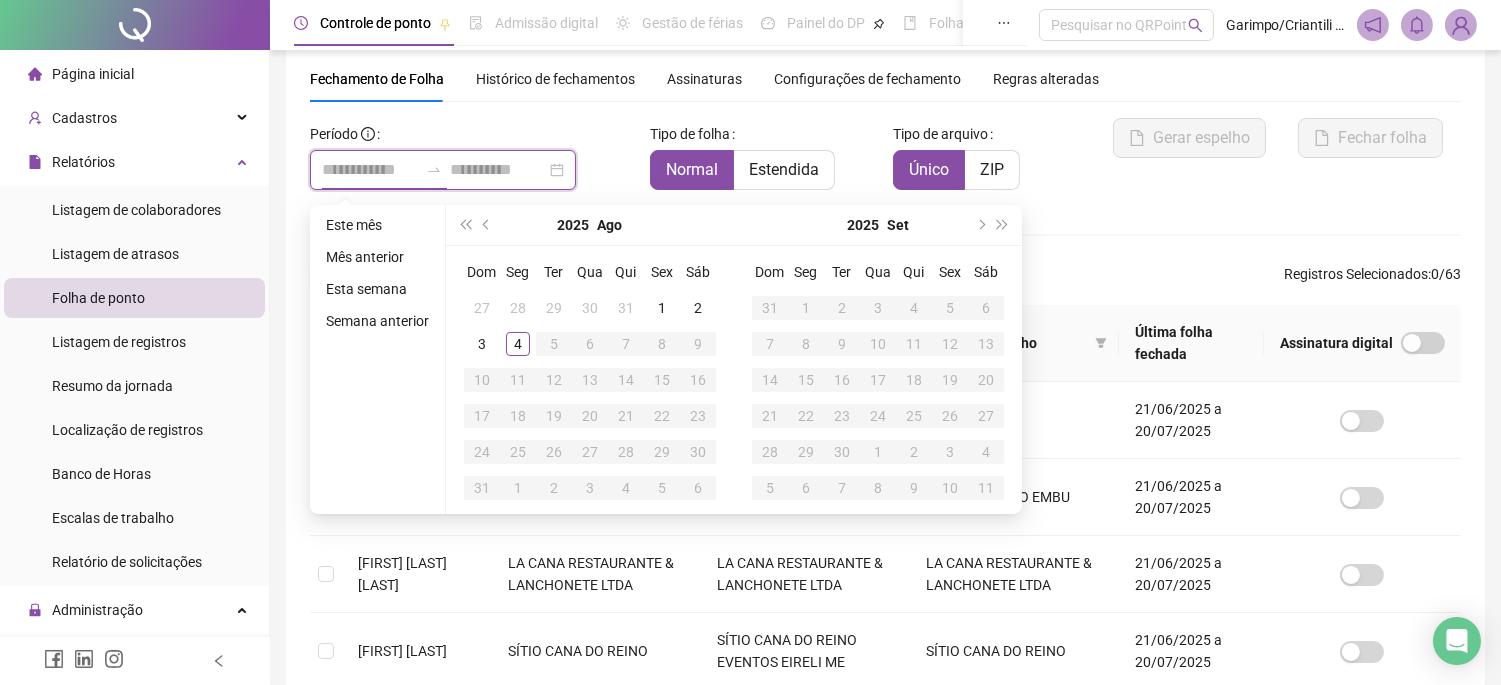 type on "**********" 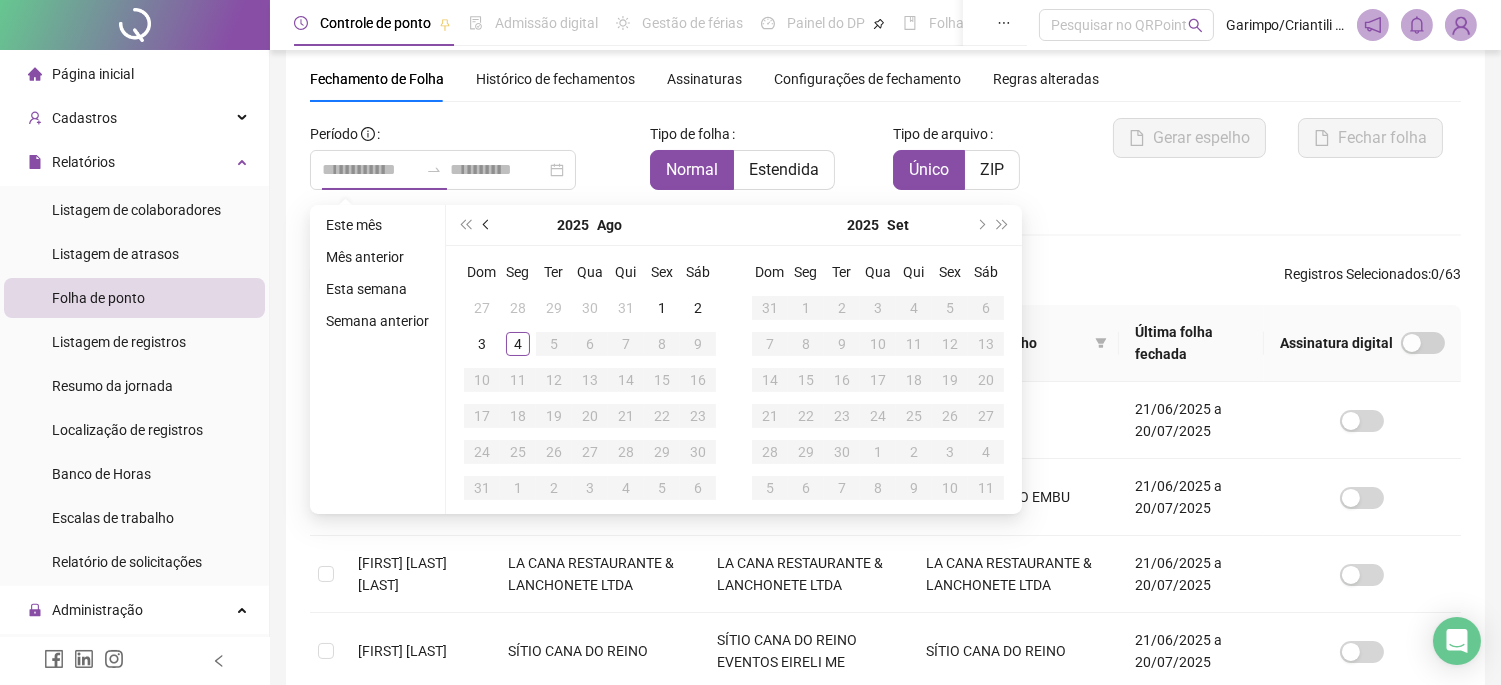 click at bounding box center (487, 225) 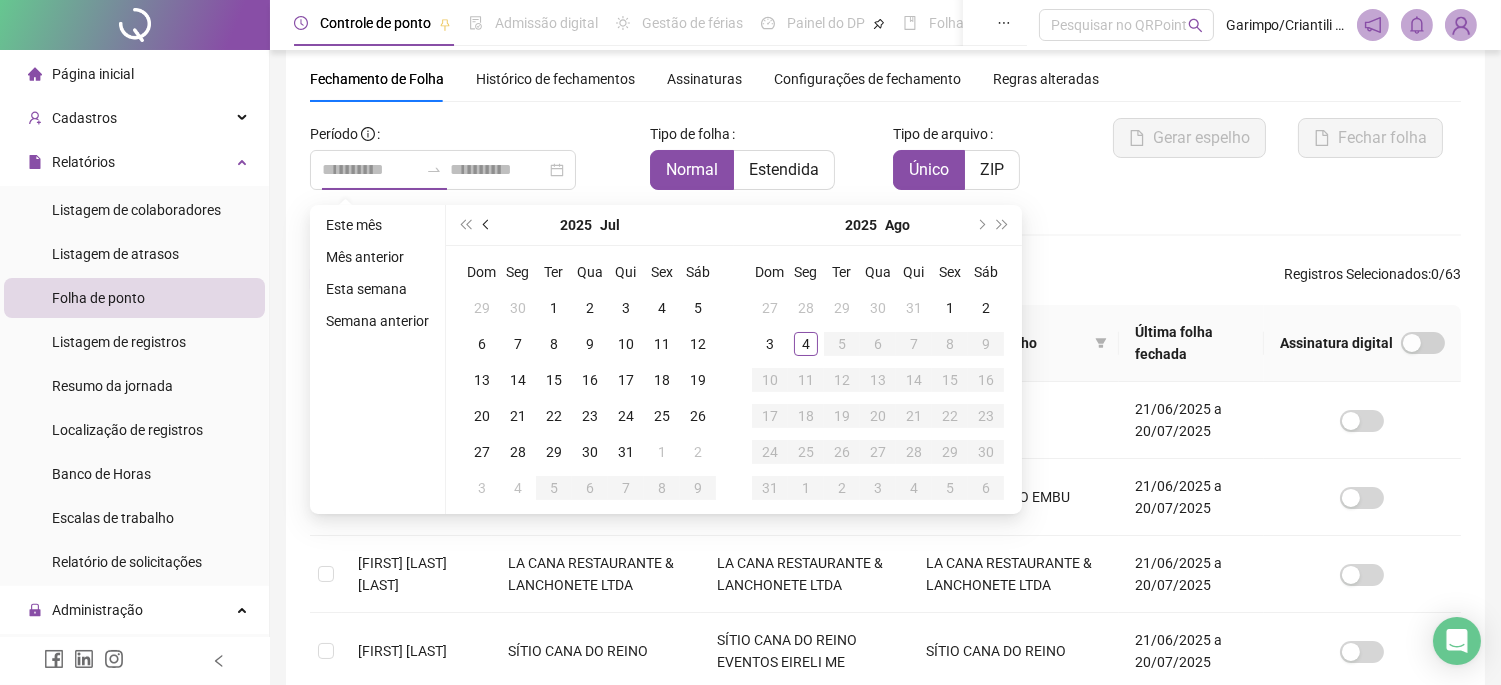 type on "**********" 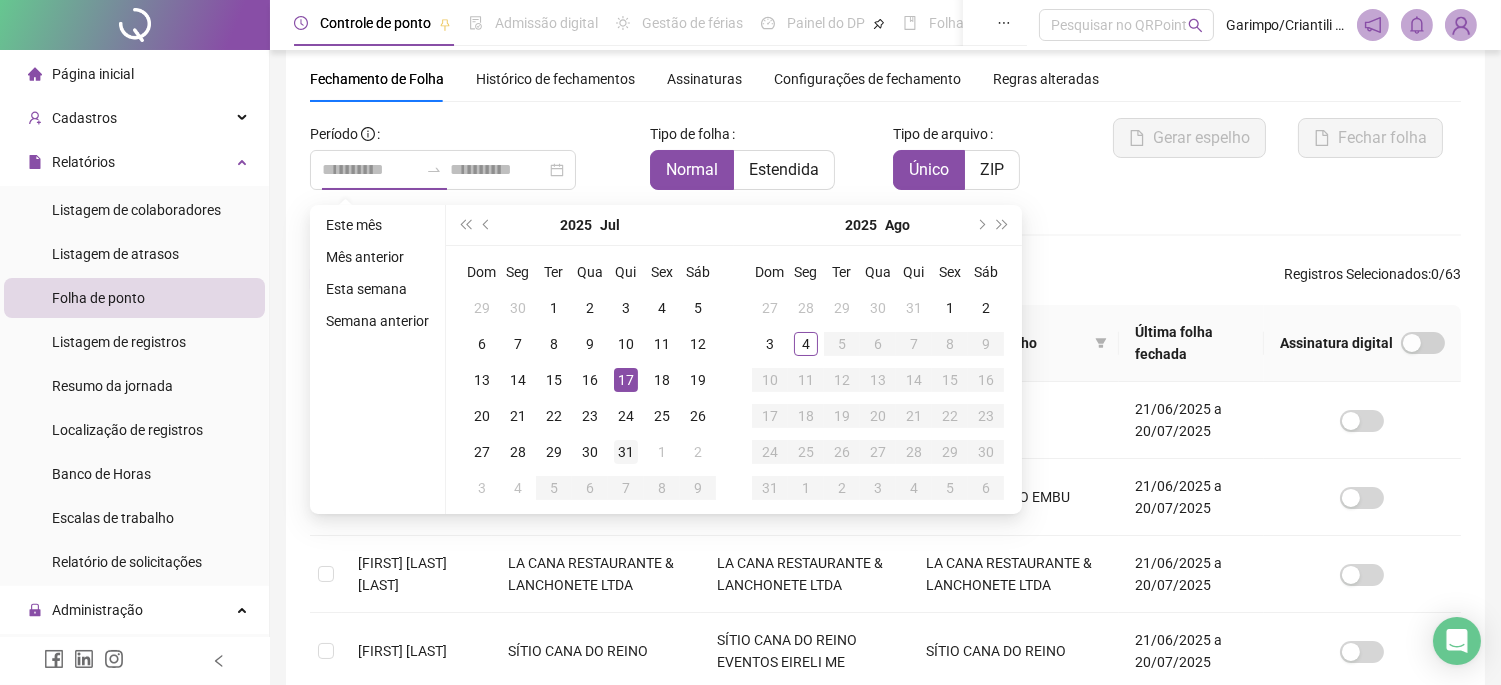 type on "**********" 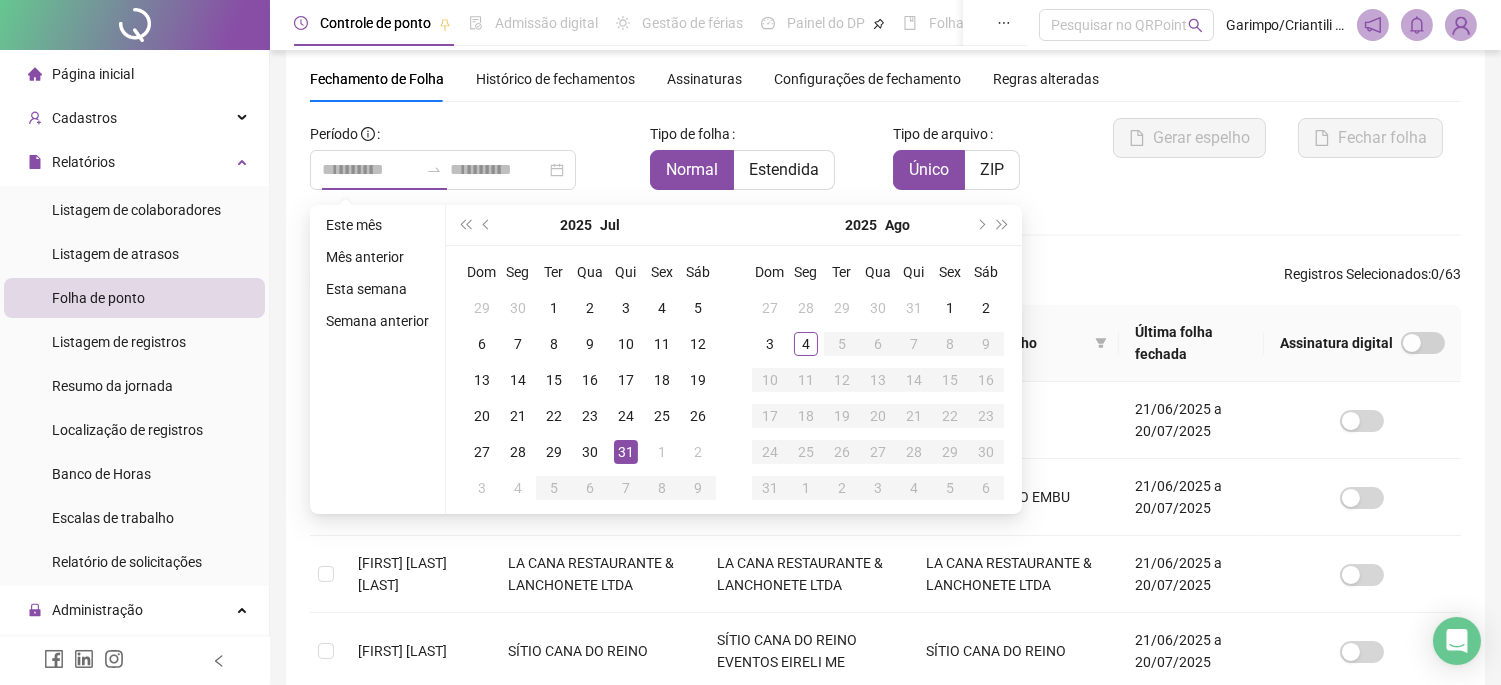 click on "31" at bounding box center (626, 452) 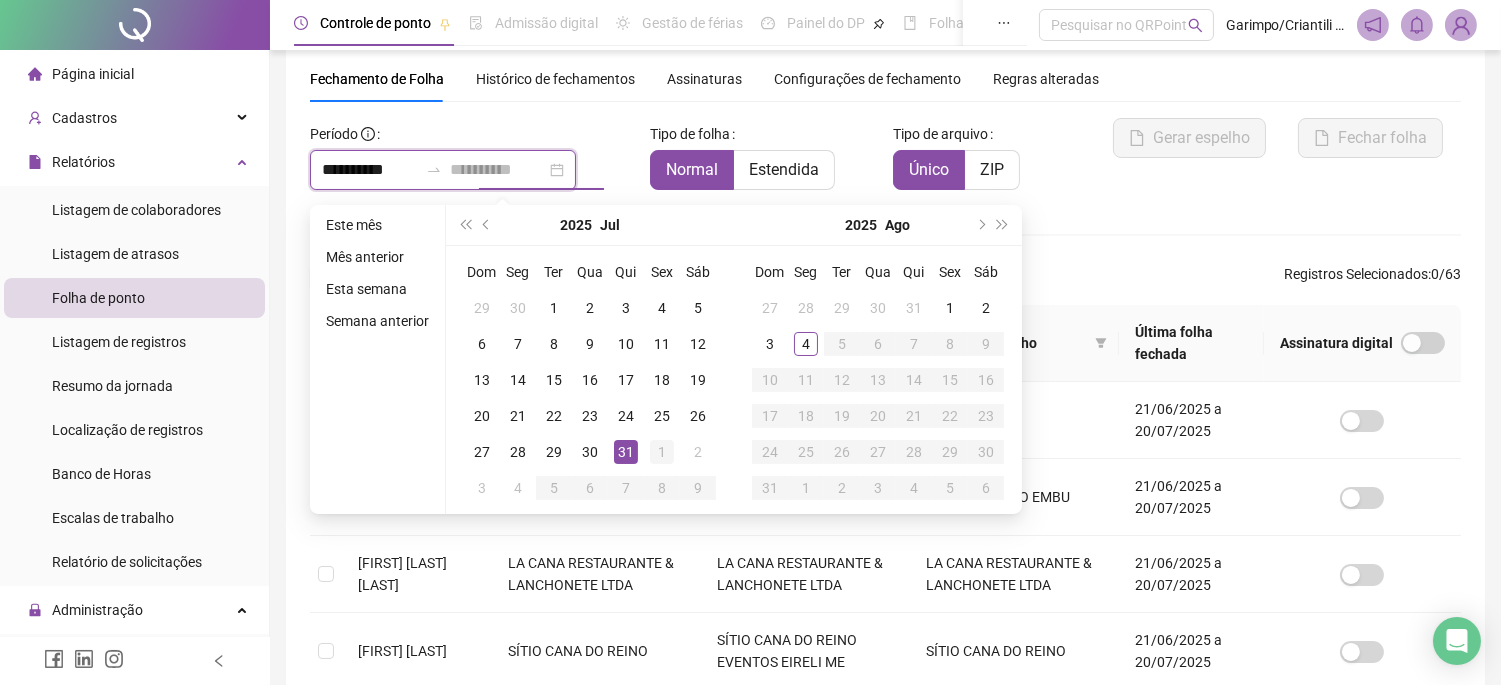 type on "**********" 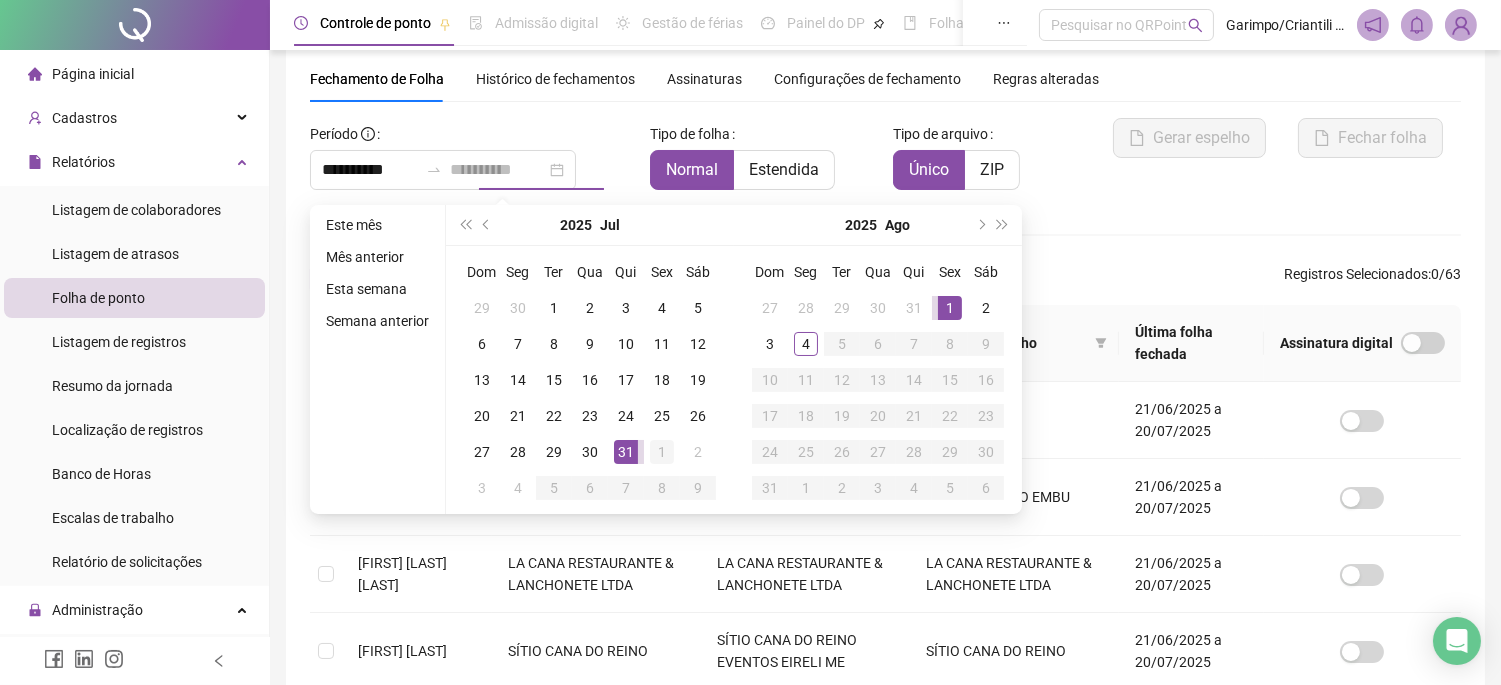 click on "1" at bounding box center [662, 452] 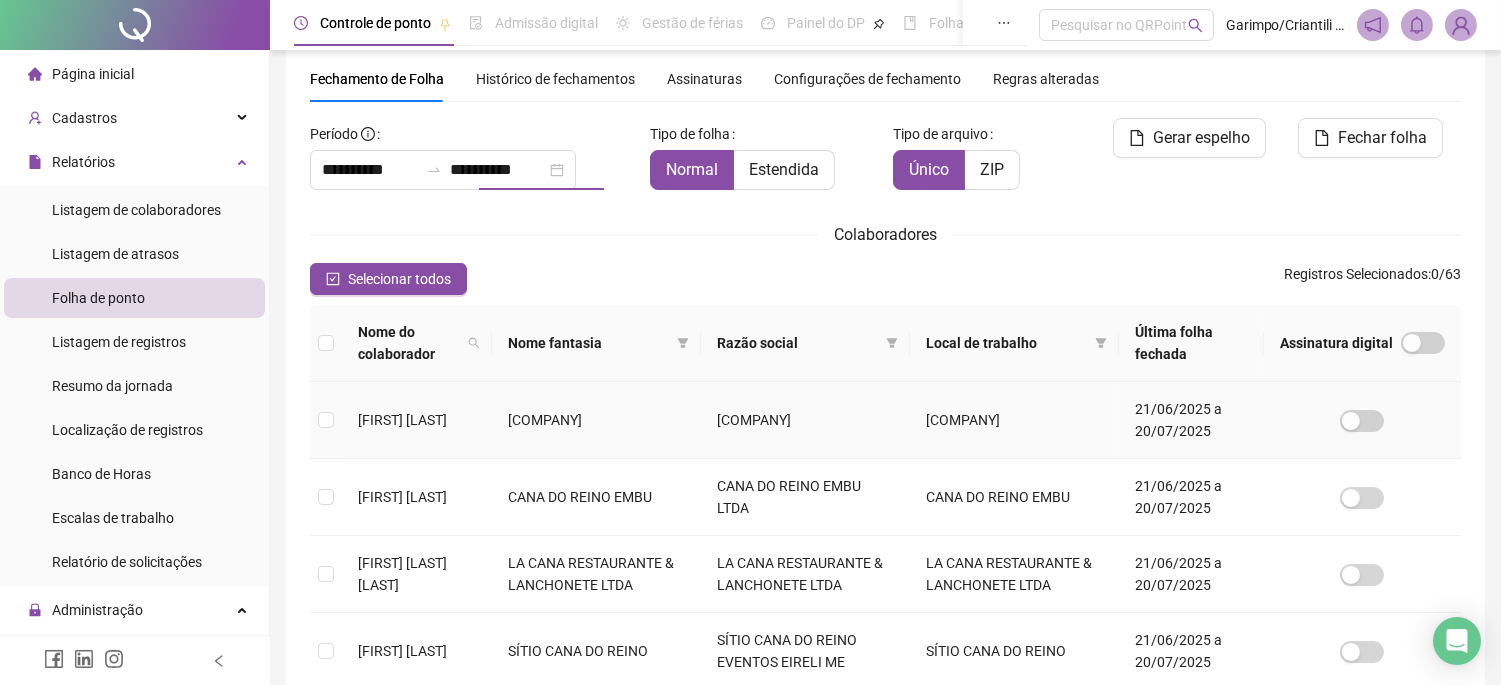 click on "[COMPANY]" at bounding box center (596, 420) 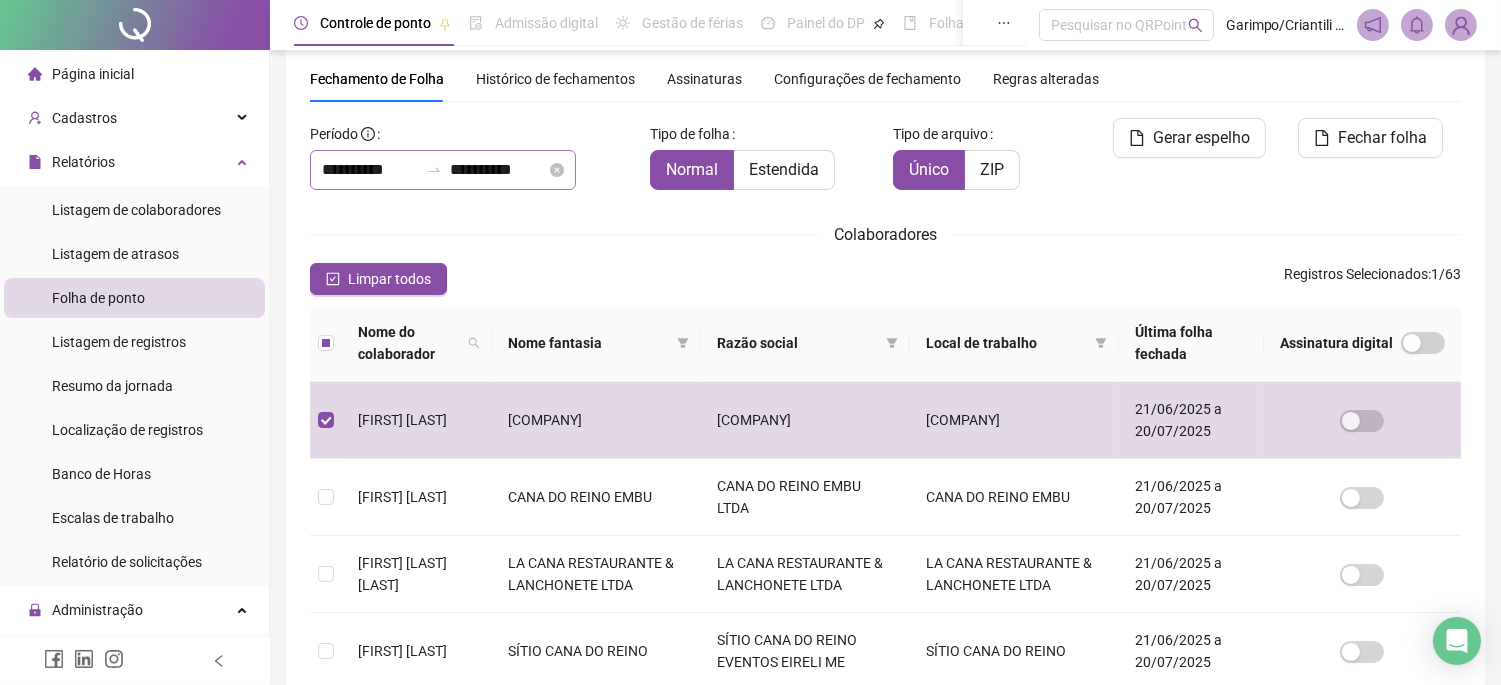 click on "**********" at bounding box center (443, 170) 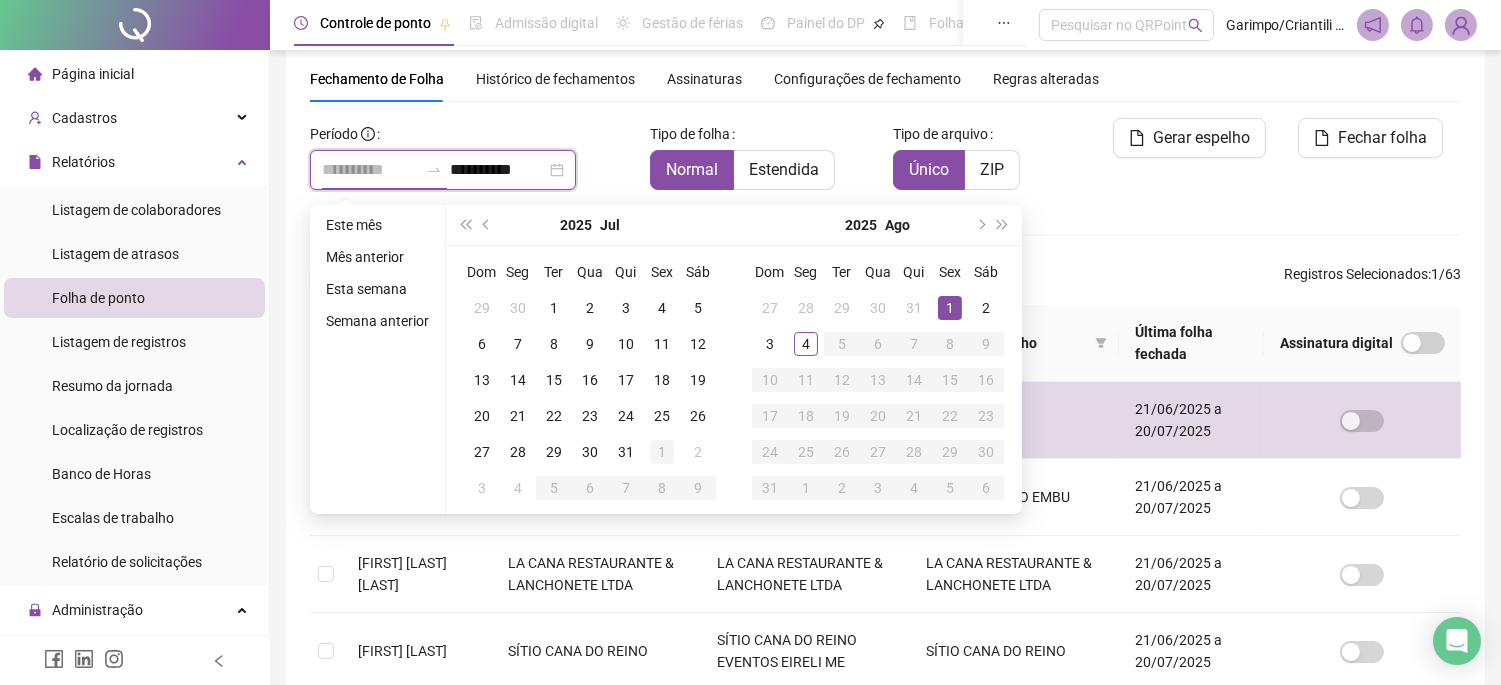 type on "**********" 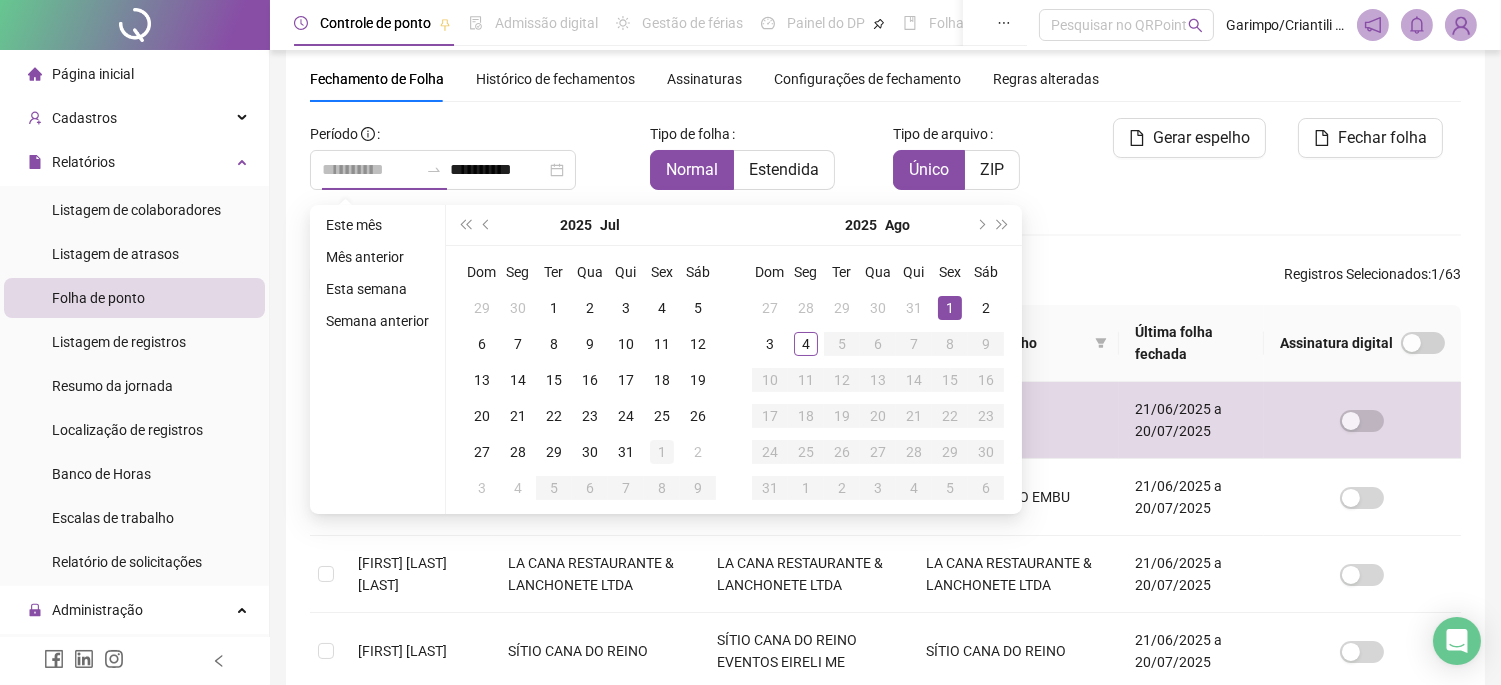 click on "1" at bounding box center (662, 452) 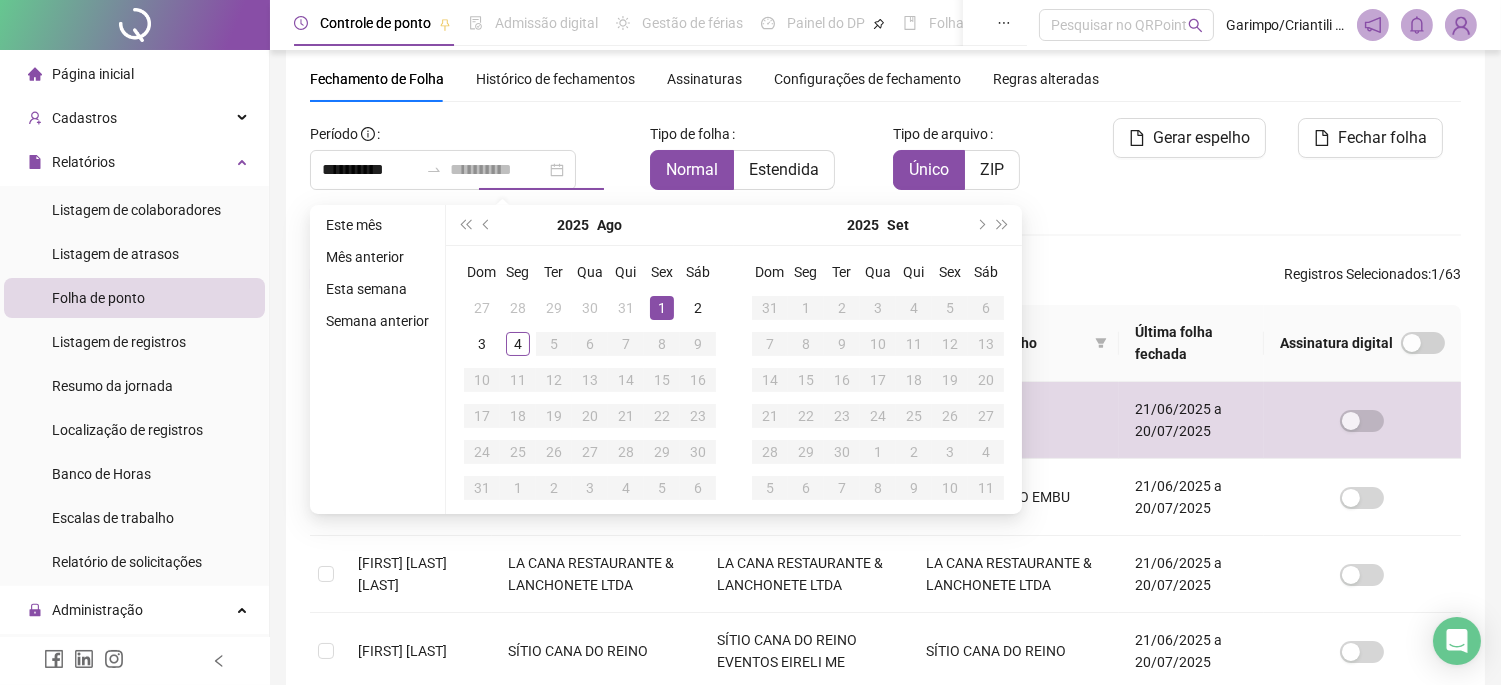click on "Limpar todos Registros Selecionados :  1 / 63" at bounding box center (885, 279) 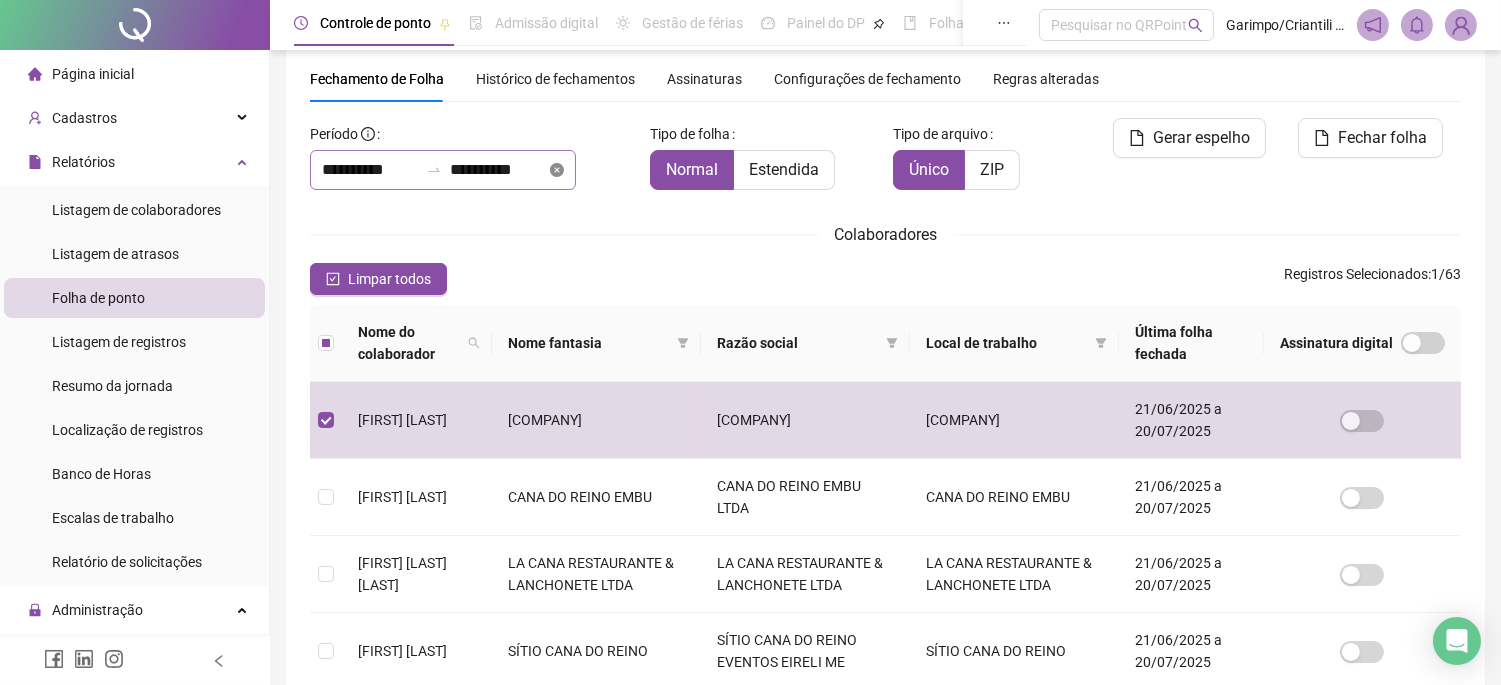 click 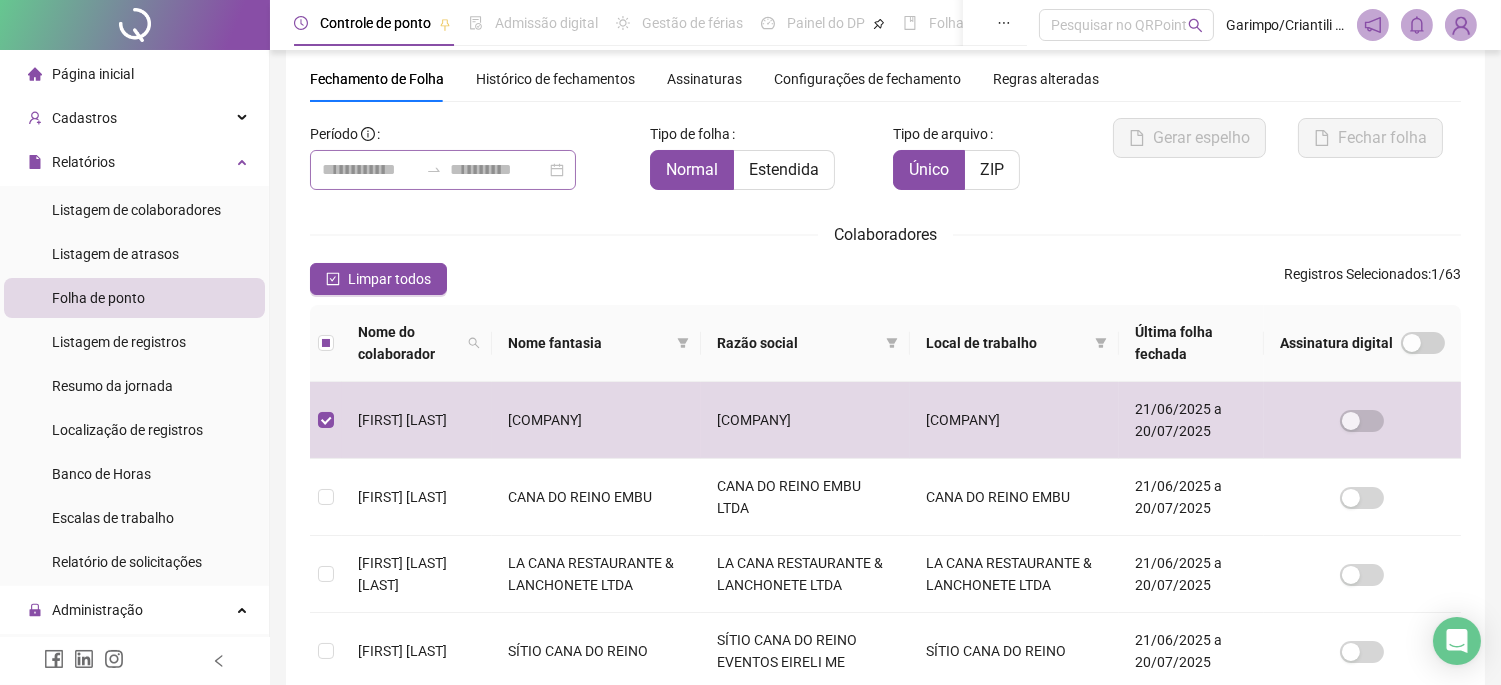 click at bounding box center (443, 170) 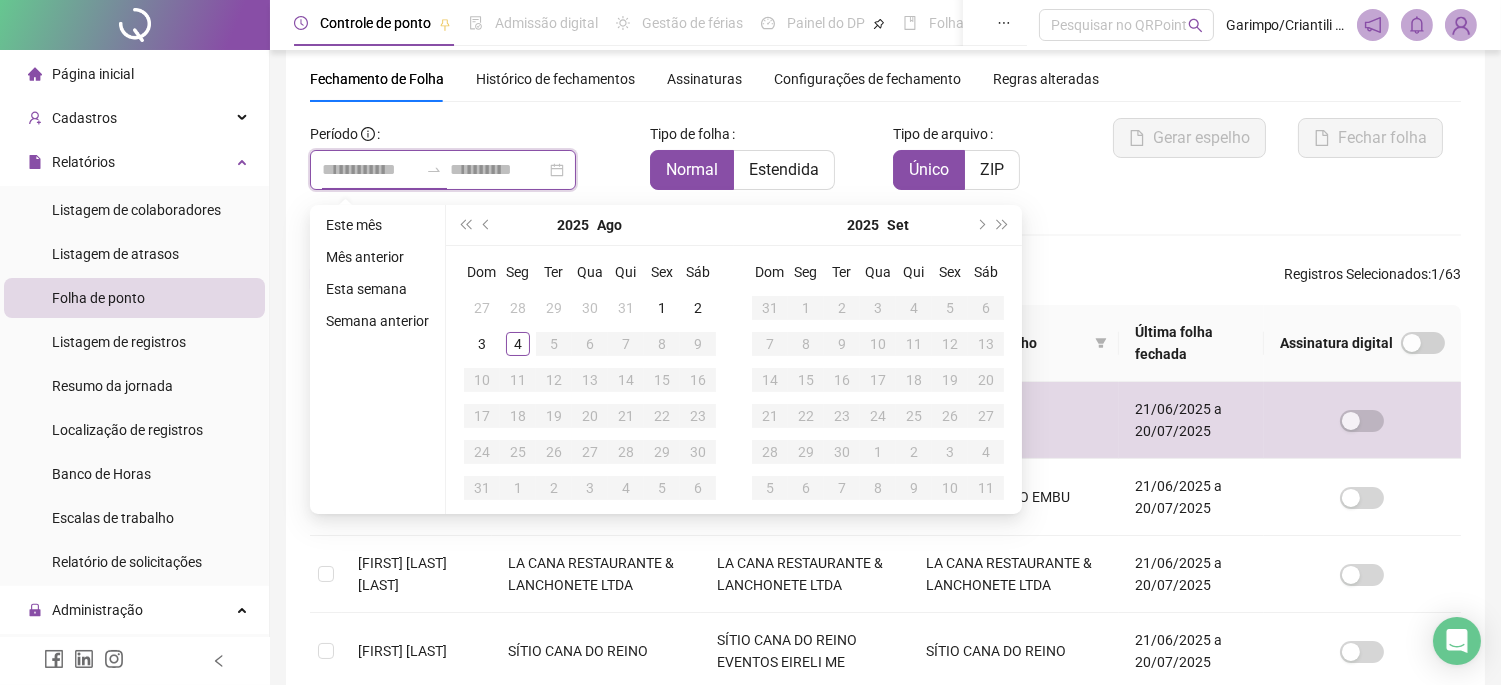 type on "**********" 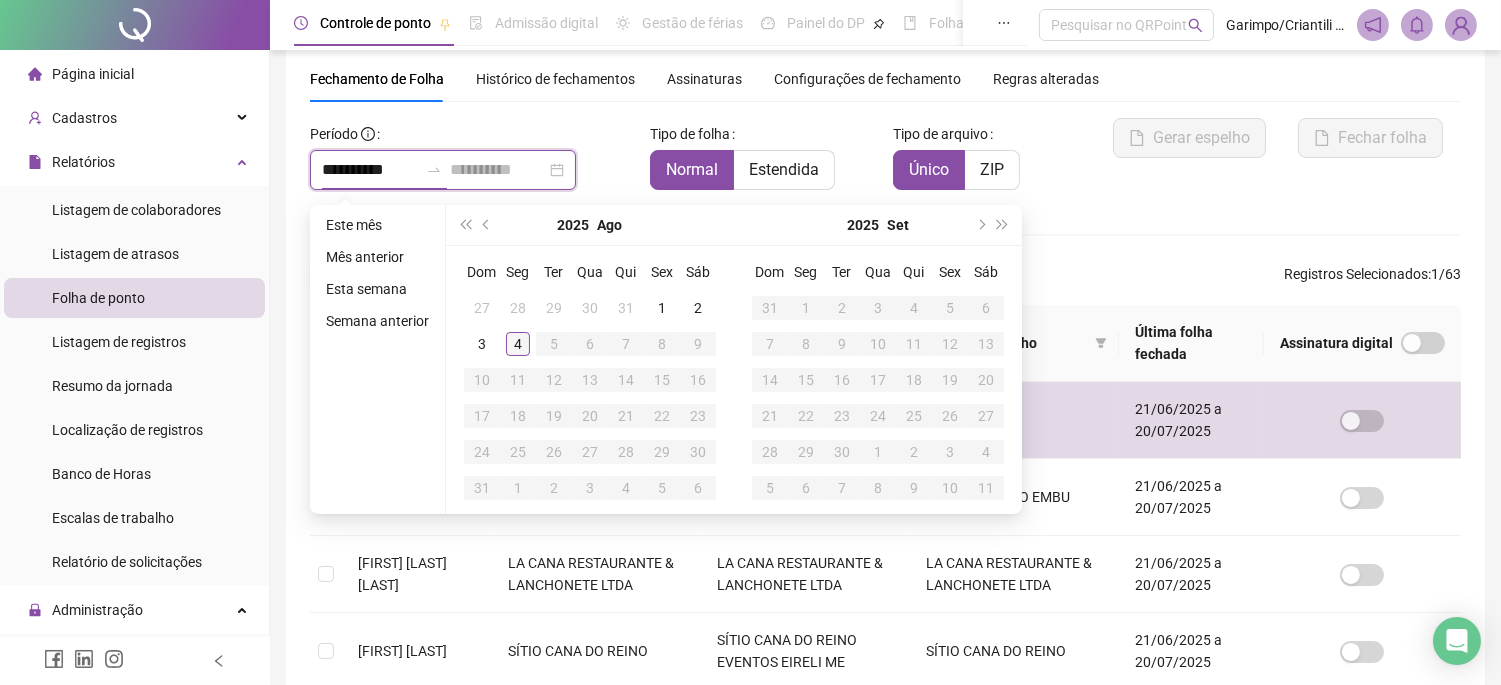 type on "**********" 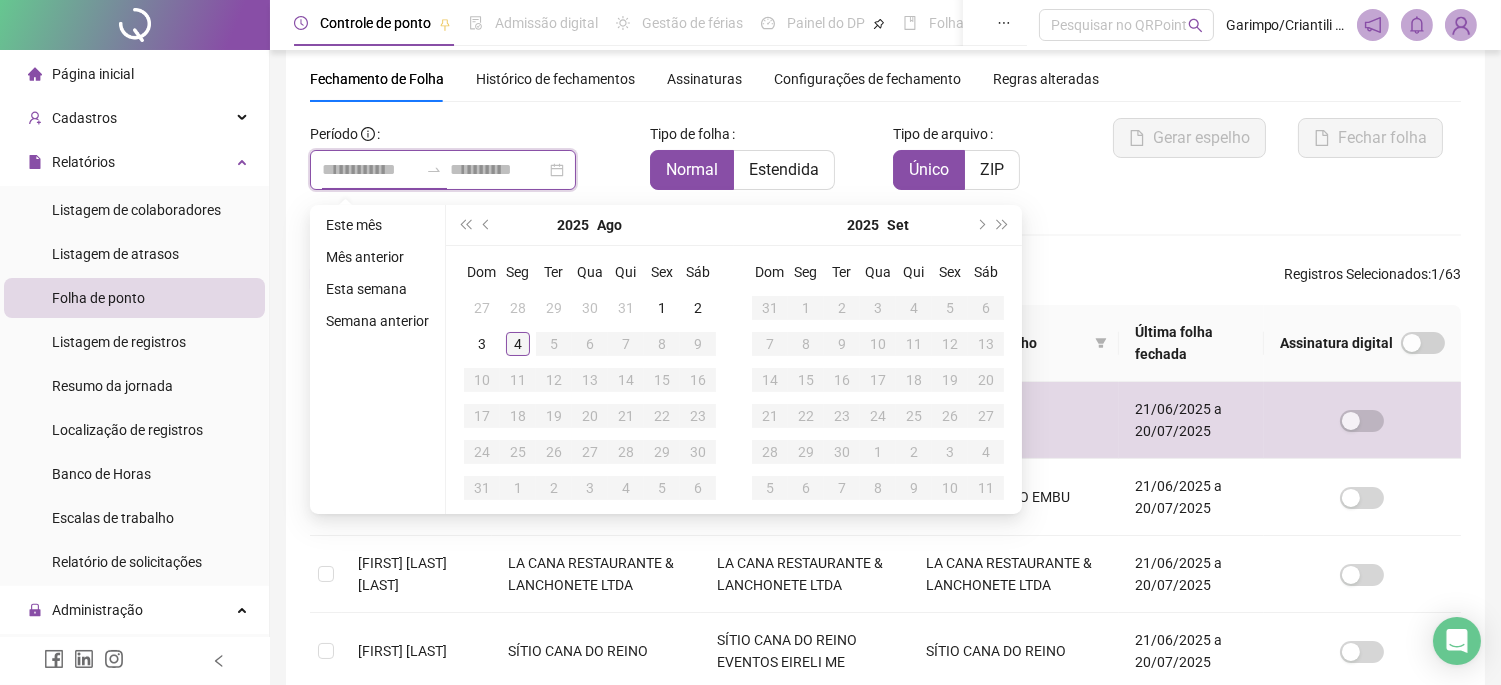 type on "**********" 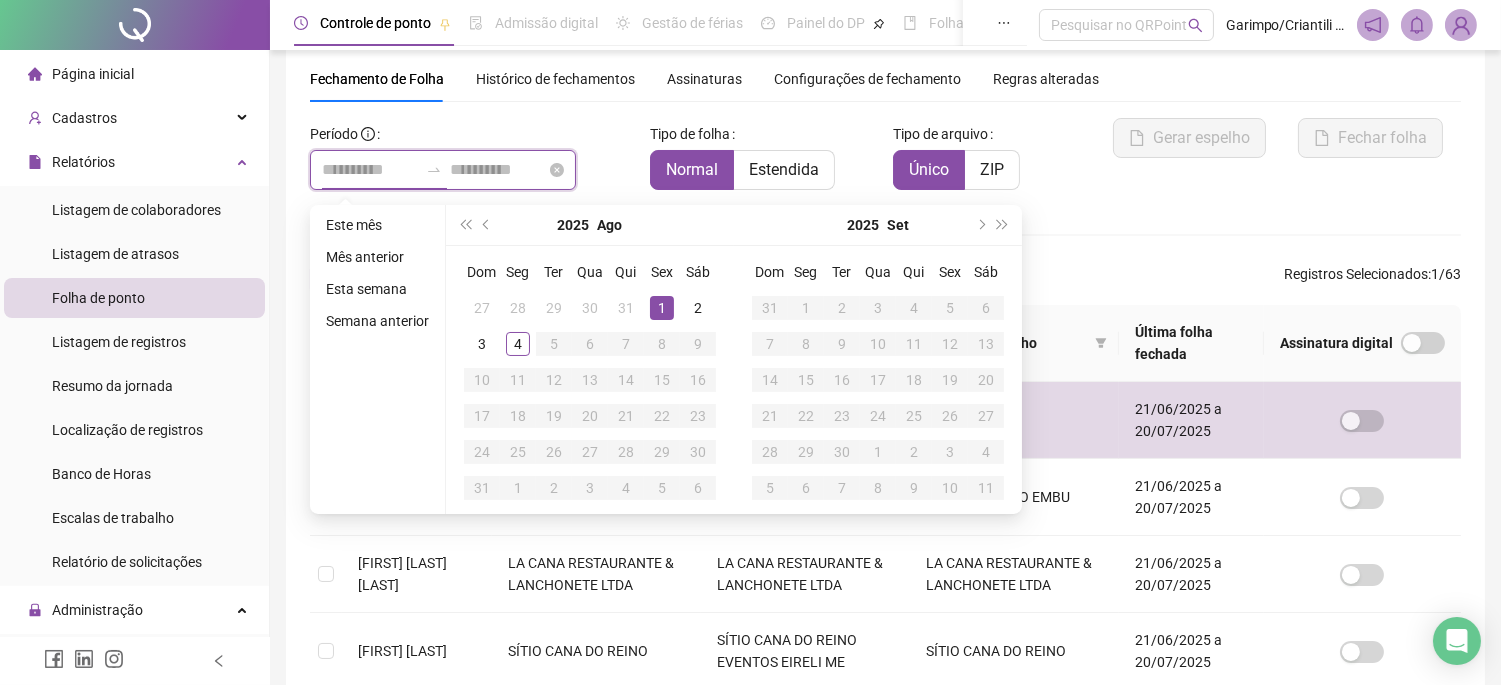 type on "**********" 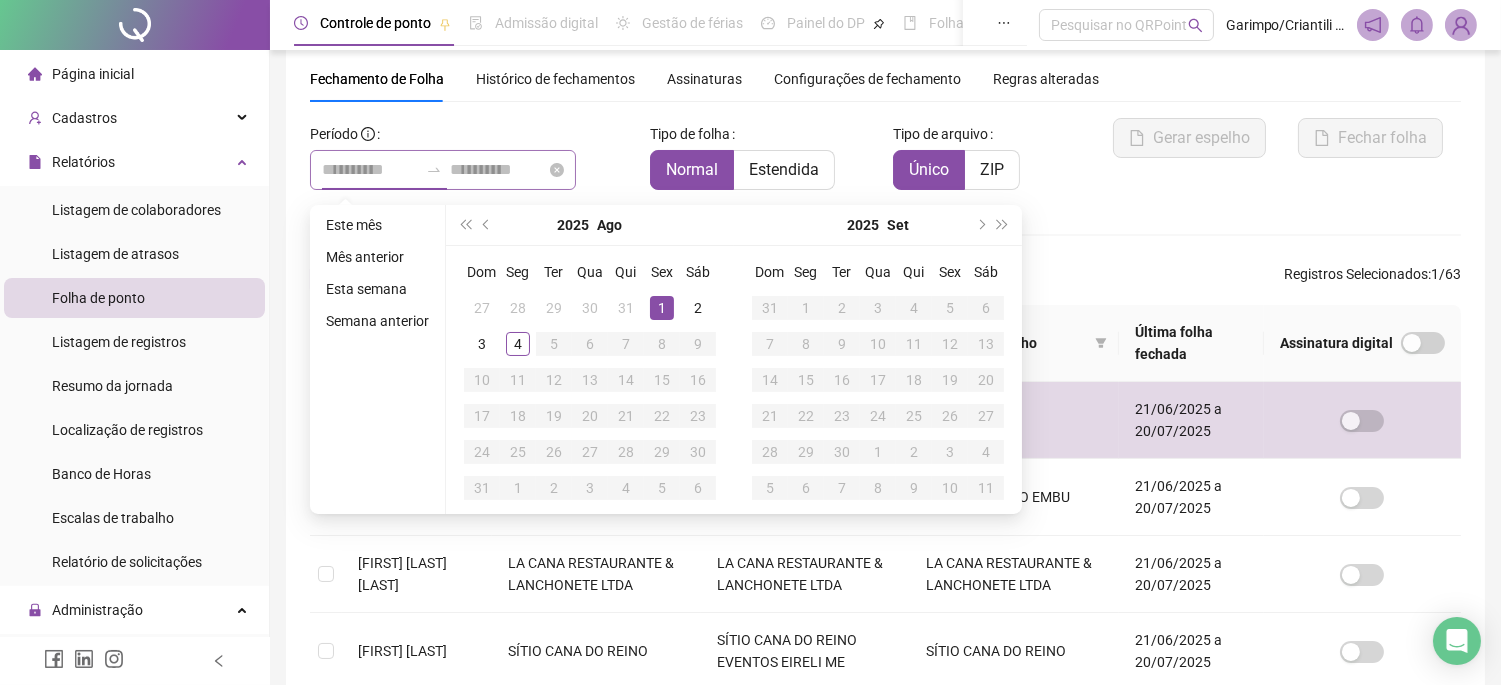 click on "1" at bounding box center (662, 308) 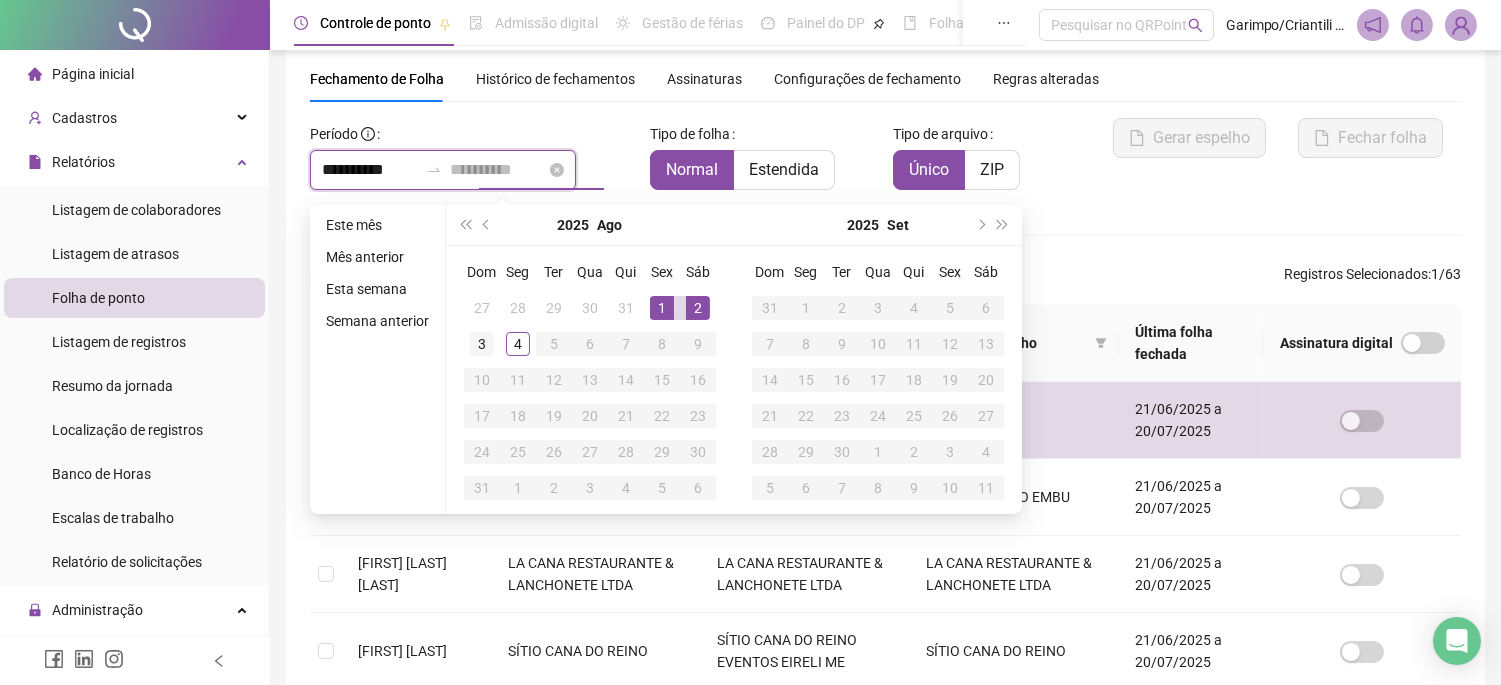 type on "**********" 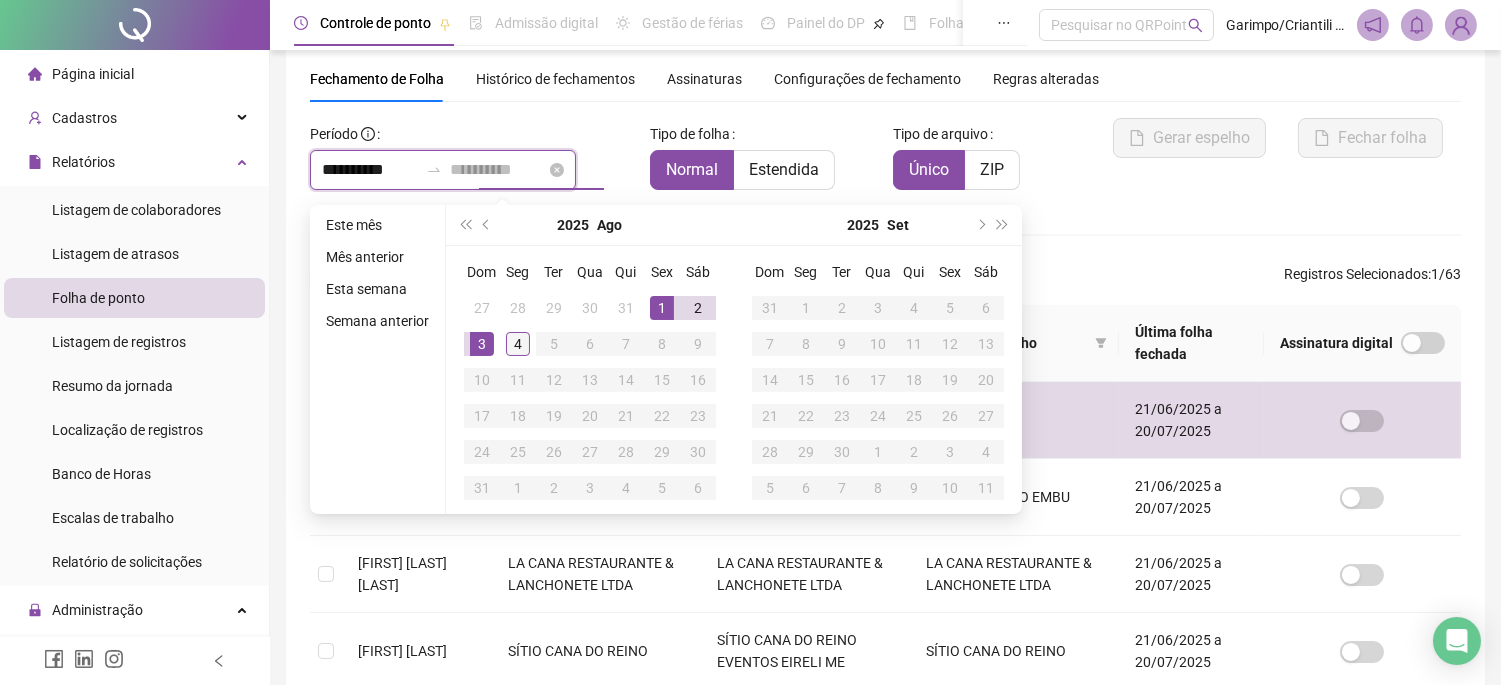 type on "**********" 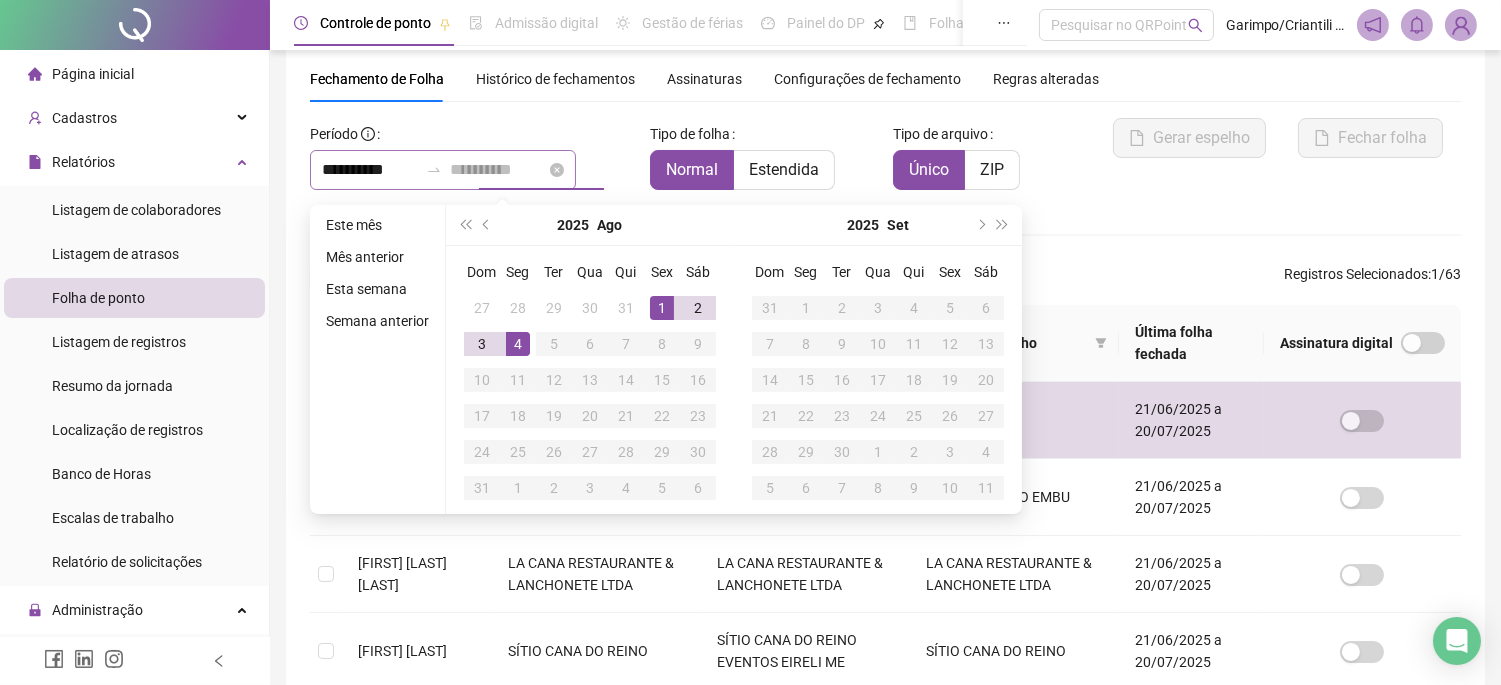 click on "4" at bounding box center (518, 344) 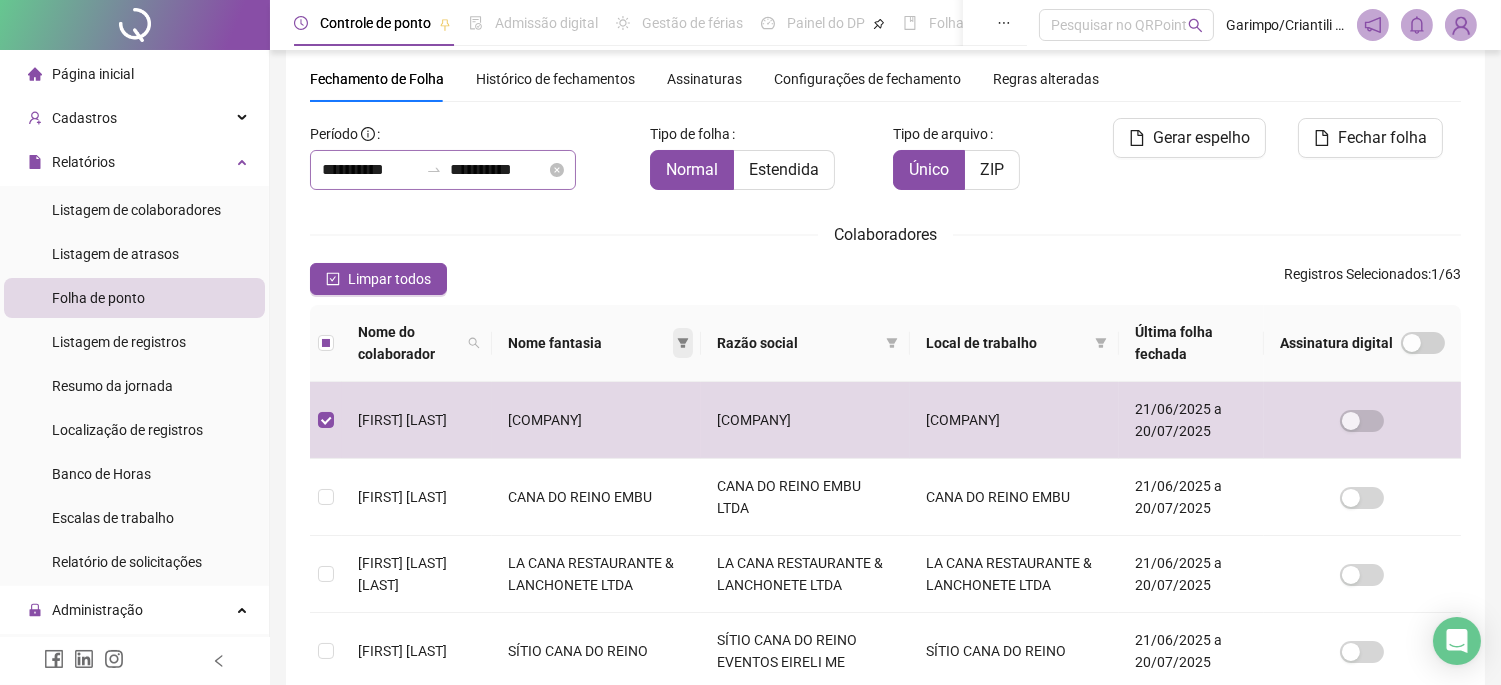 click 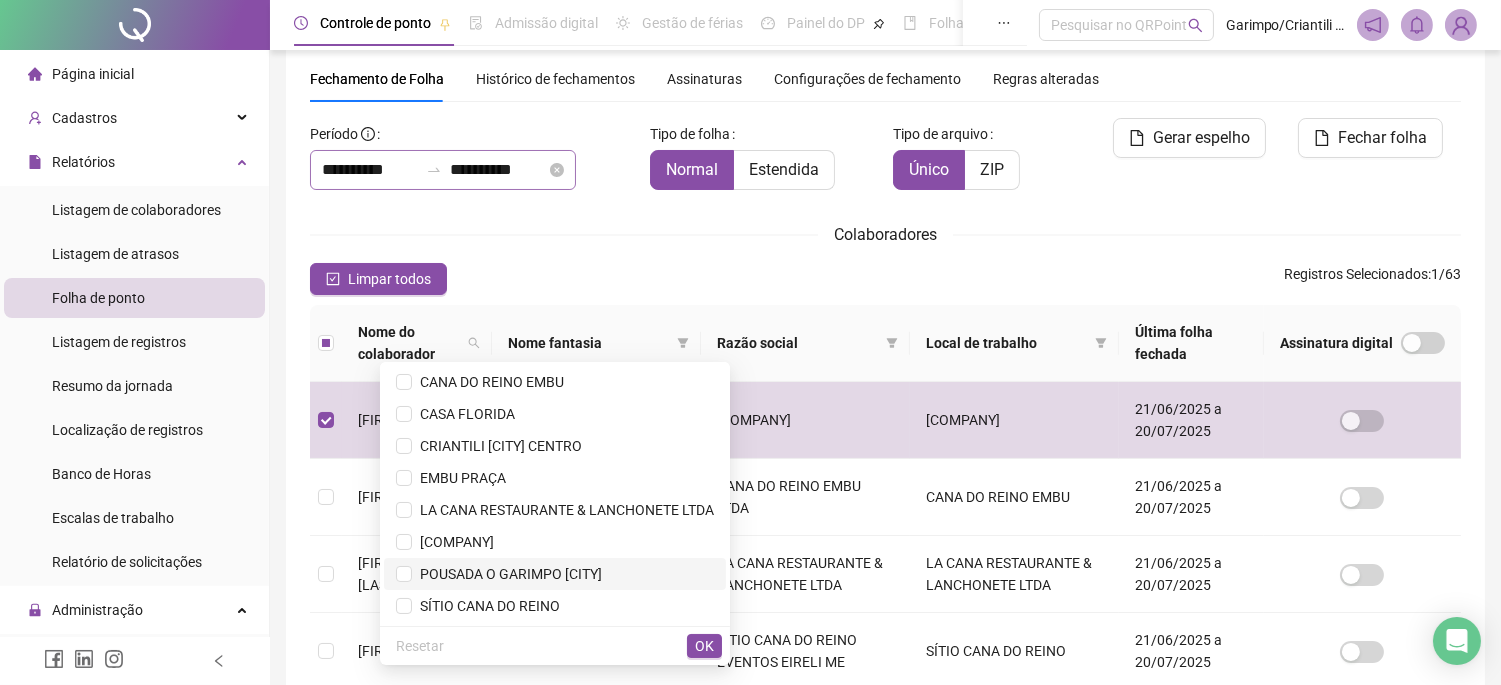 click on "POUSADA O GARIMPO [CITY]" at bounding box center [507, 574] 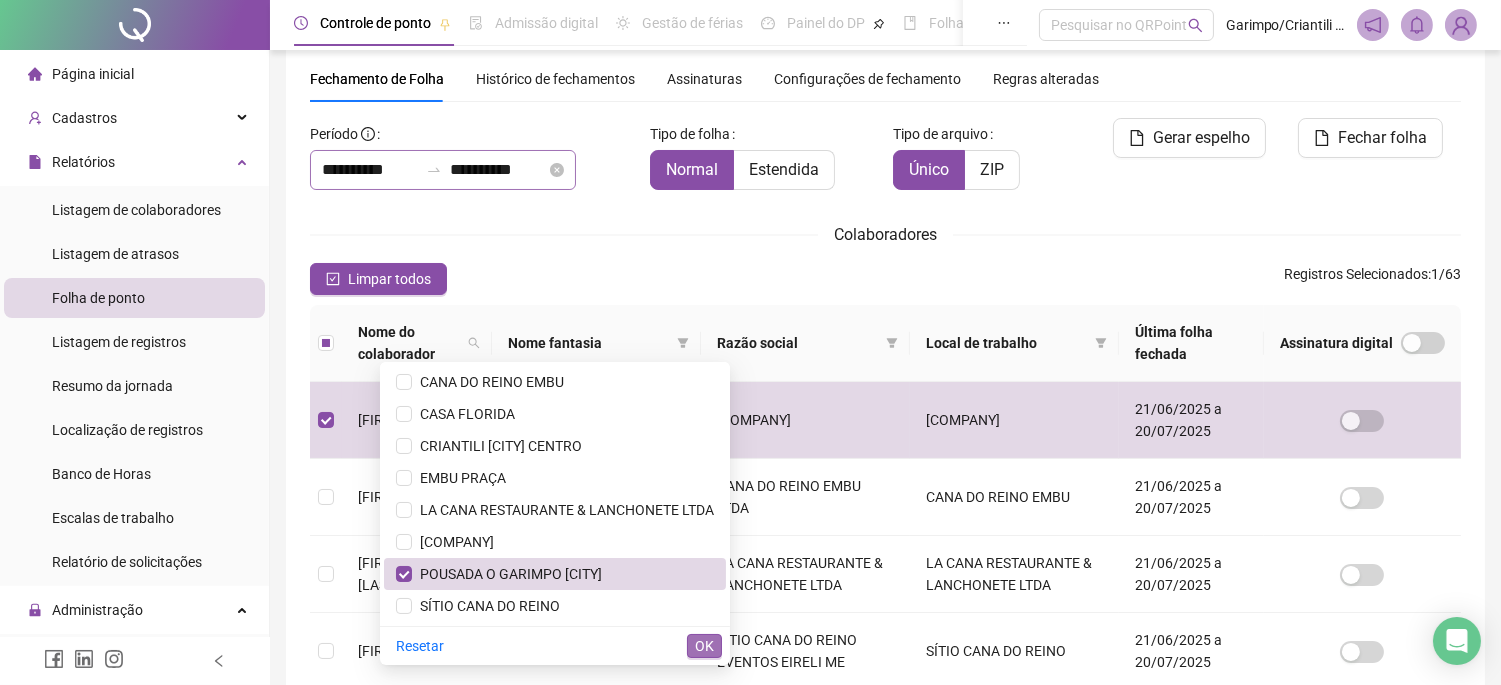 click on "OK" at bounding box center (704, 646) 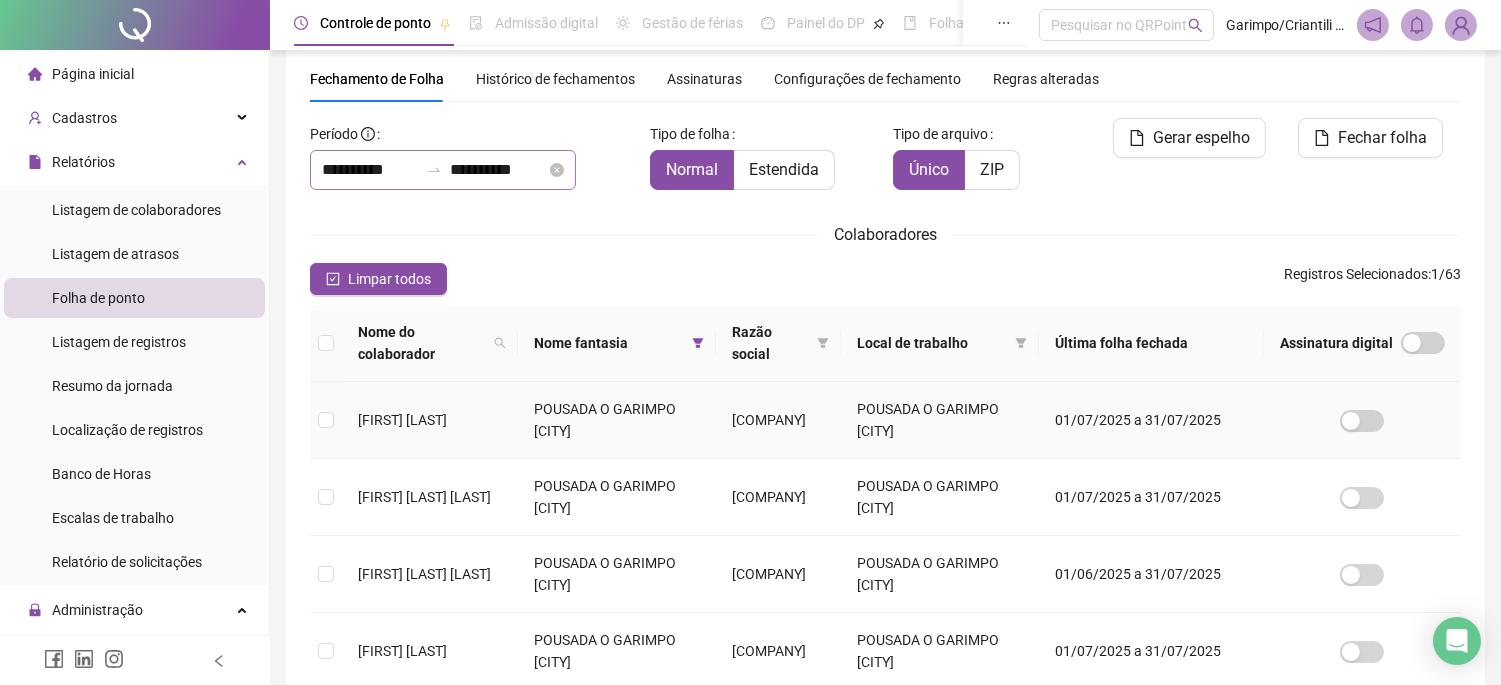 scroll, scrollTop: 55, scrollLeft: 0, axis: vertical 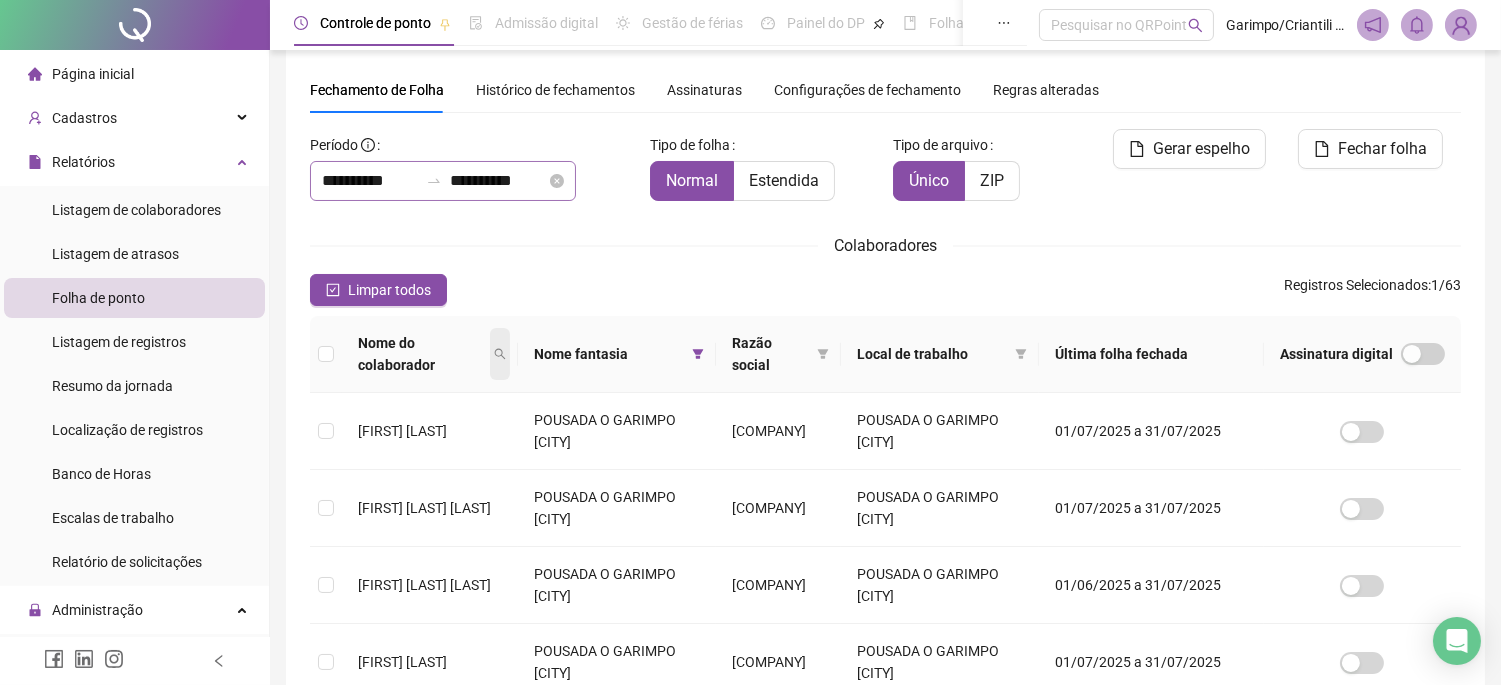 click 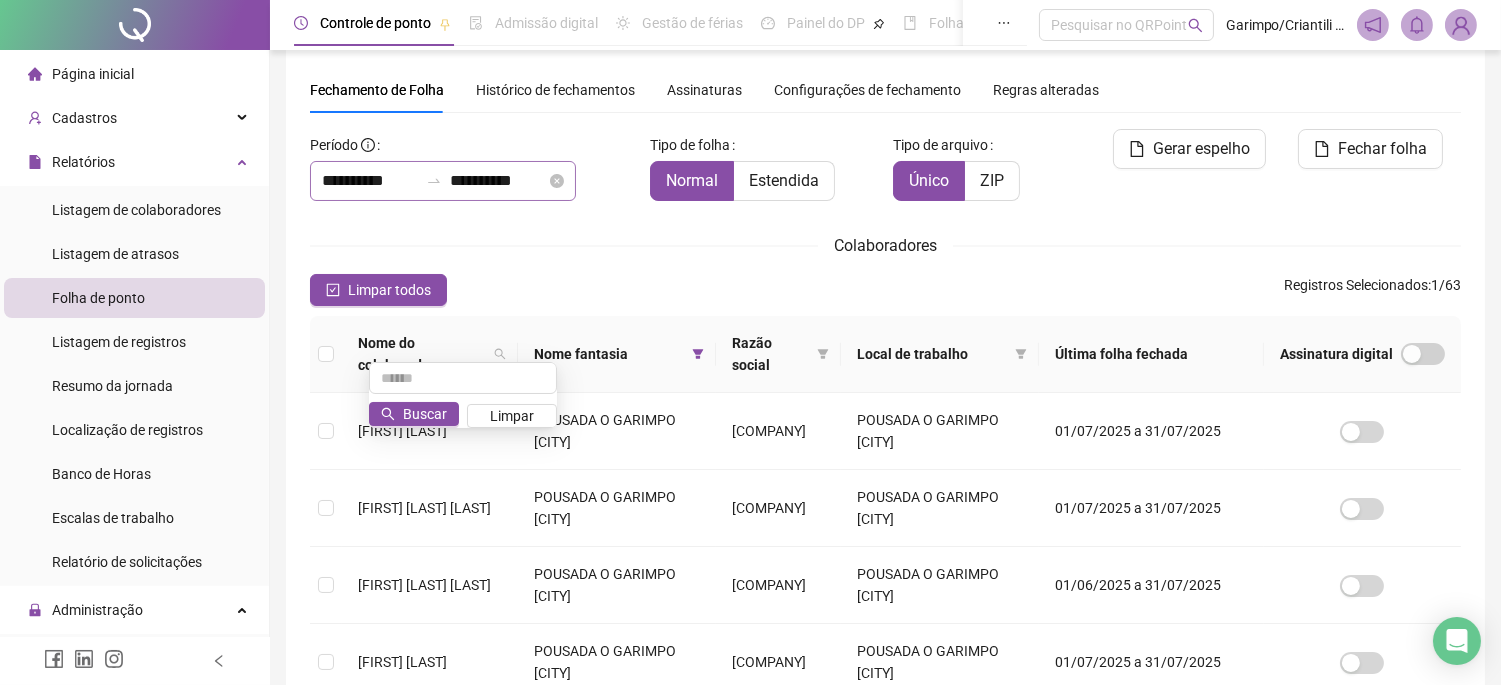 click on "Limpar todos Registros Selecionados :  1 / 63" at bounding box center [885, 290] 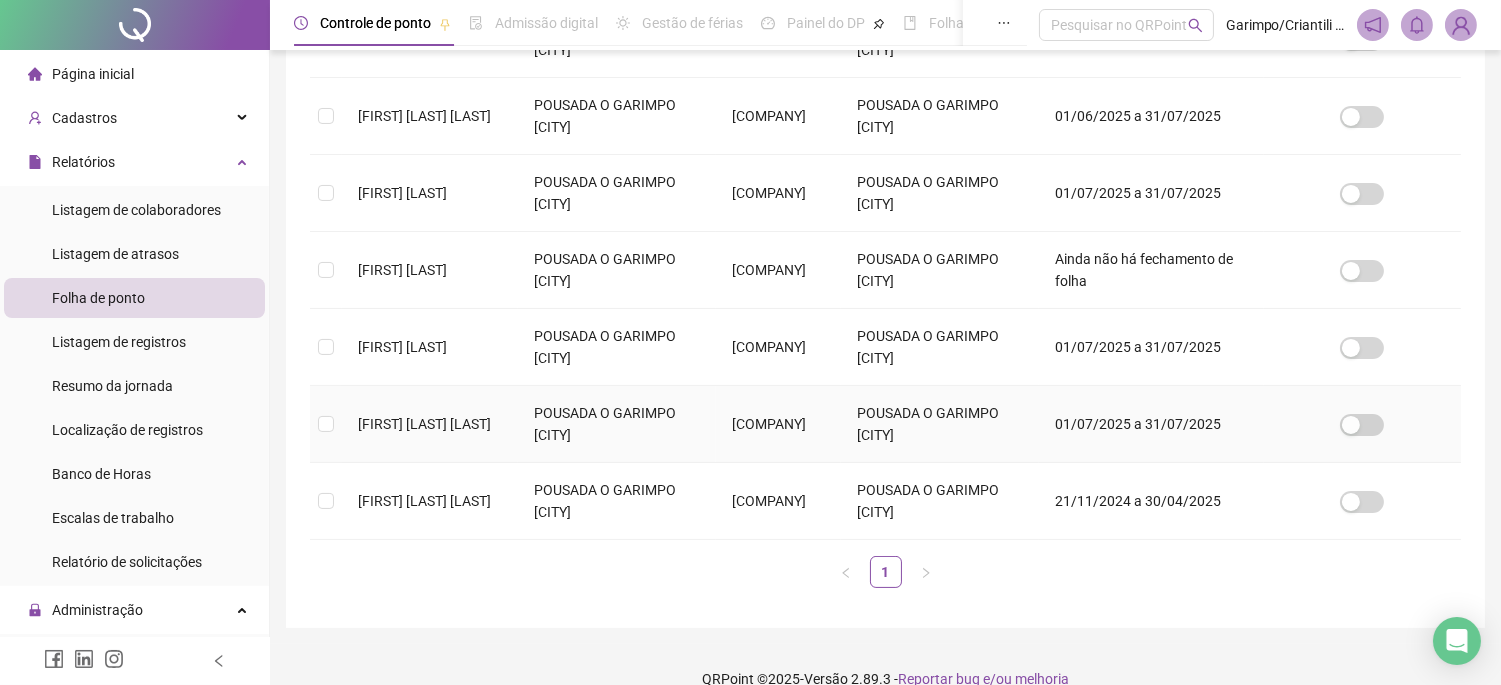 scroll, scrollTop: 531, scrollLeft: 0, axis: vertical 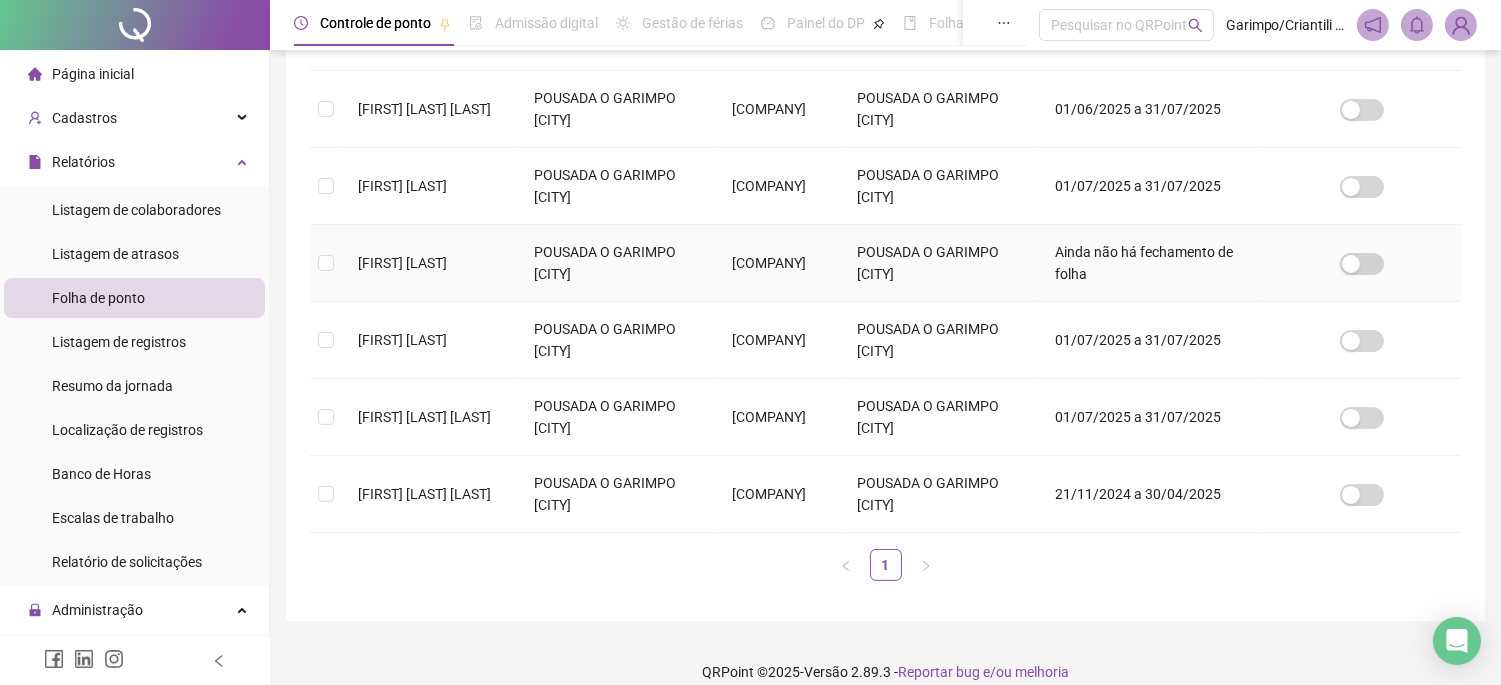 click at bounding box center (326, 263) 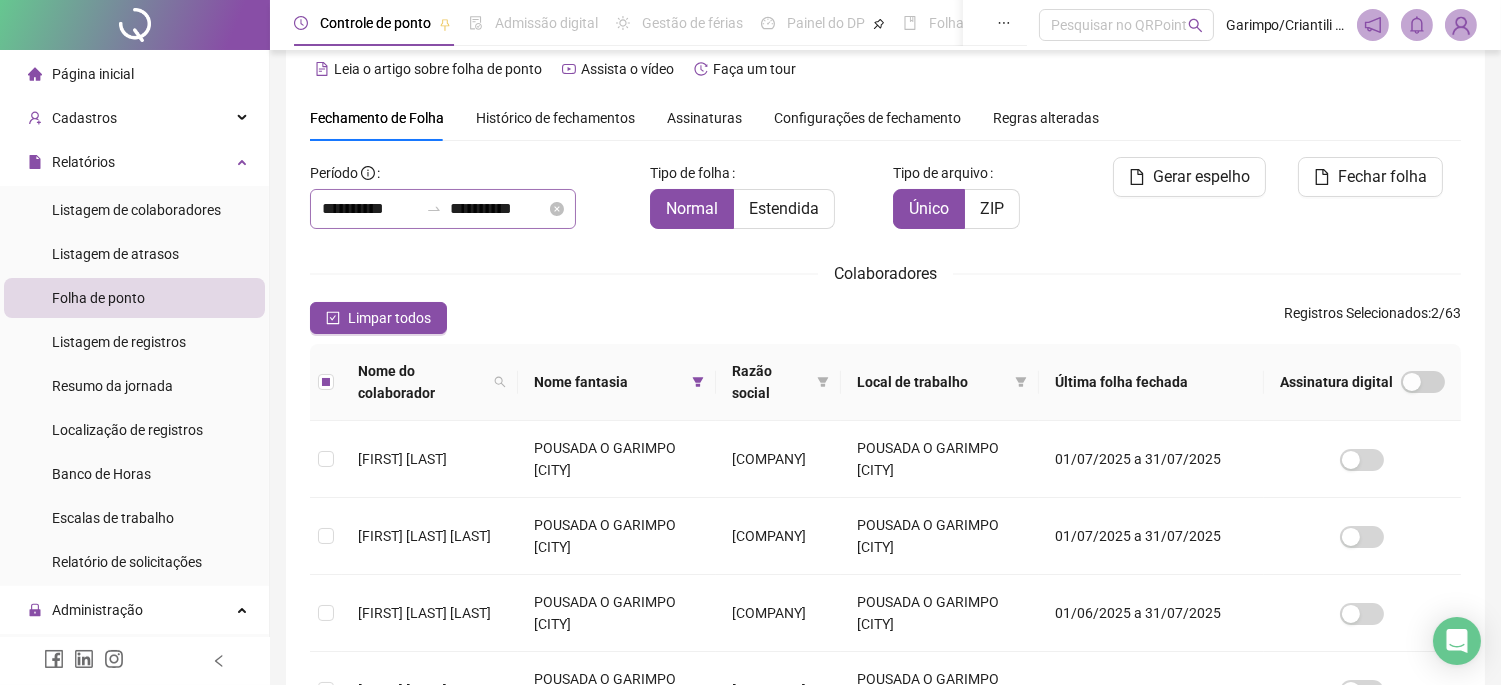 scroll, scrollTop: 0, scrollLeft: 0, axis: both 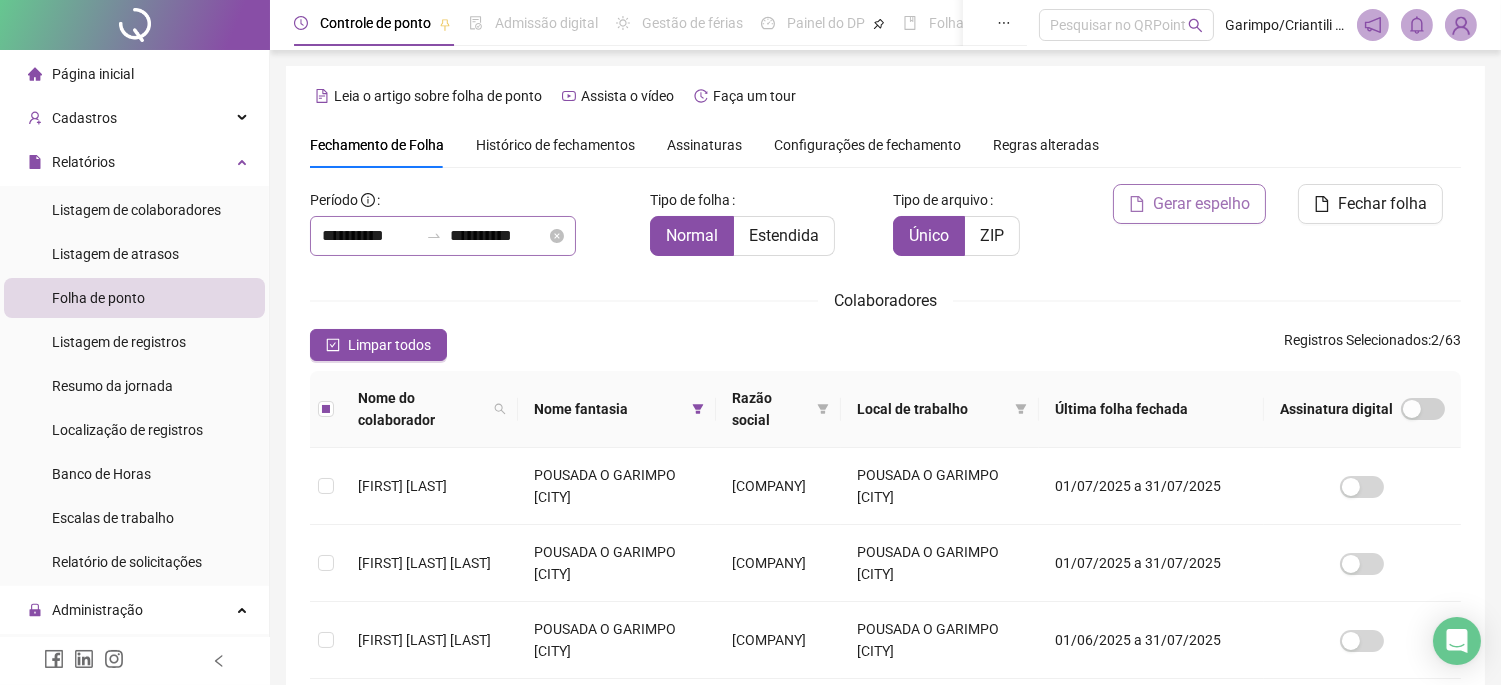 click on "Gerar espelho" at bounding box center [1201, 204] 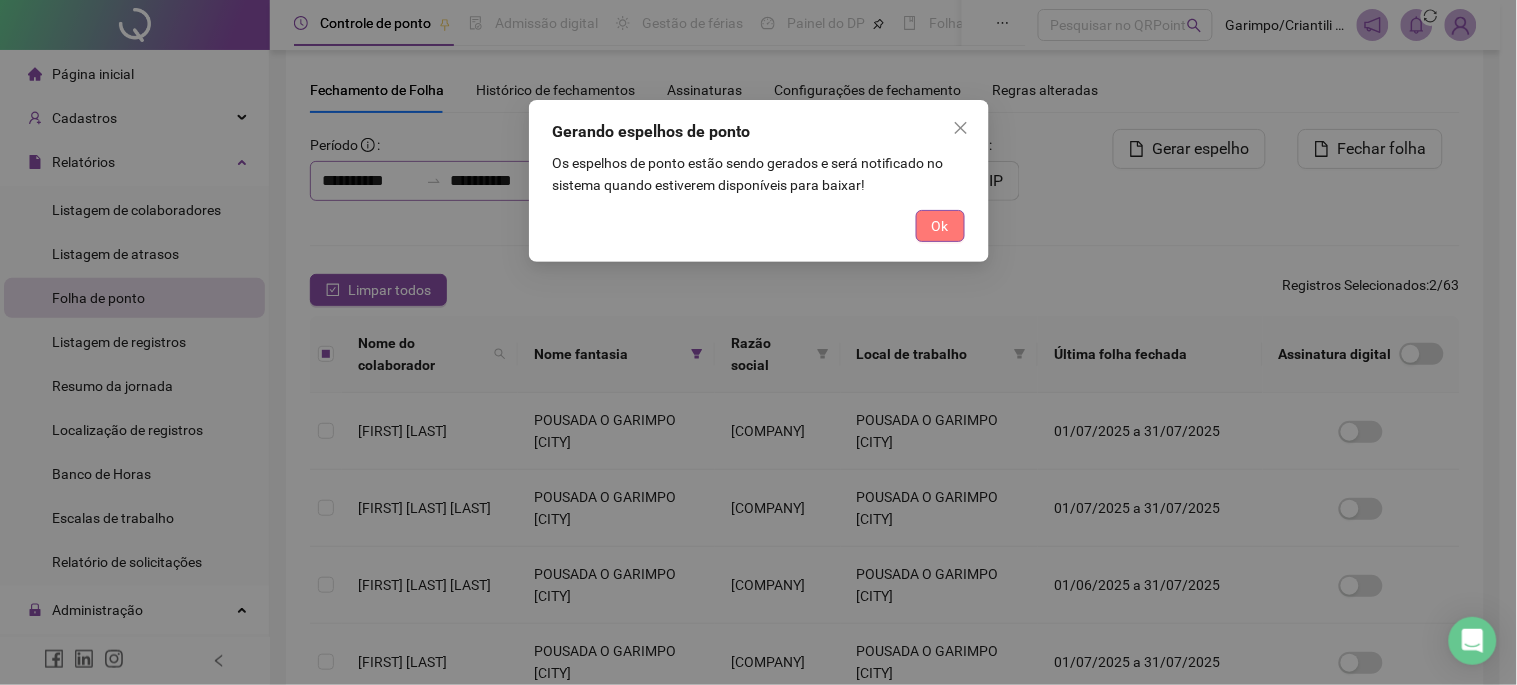click on "Ok" at bounding box center [940, 226] 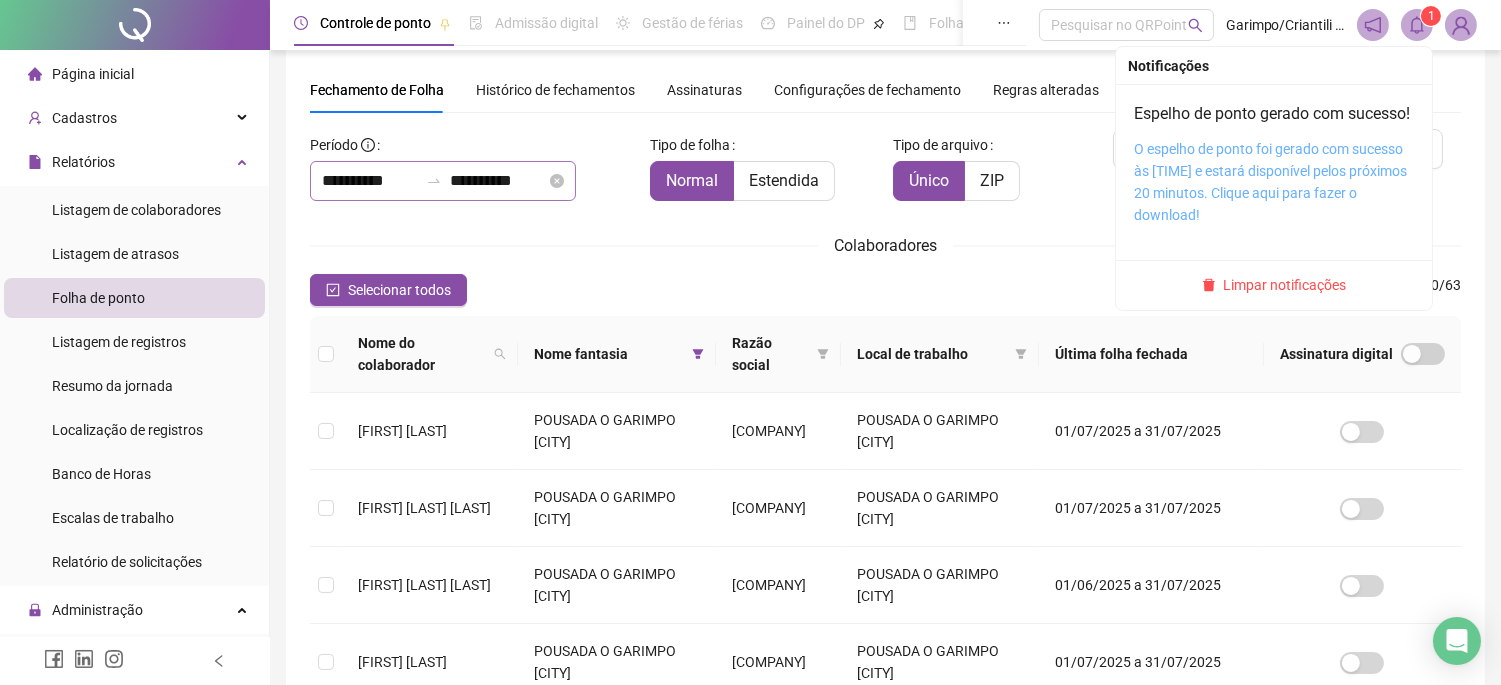 click on "O espelho de ponto foi gerado com sucesso às [TIME] e estará disponível pelos próximos 20 minutos.
Clique aqui para fazer o download!" at bounding box center (1270, 182) 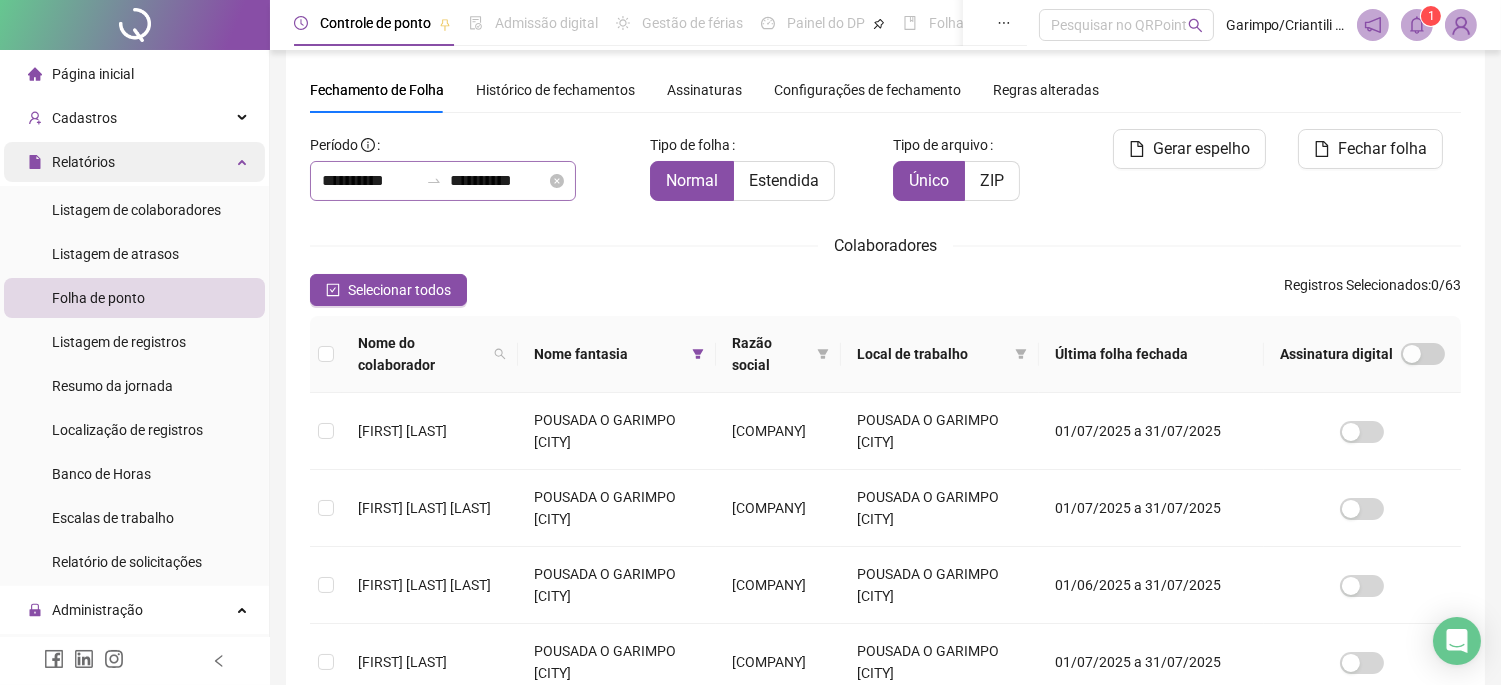 click on "Relatórios" at bounding box center (134, 162) 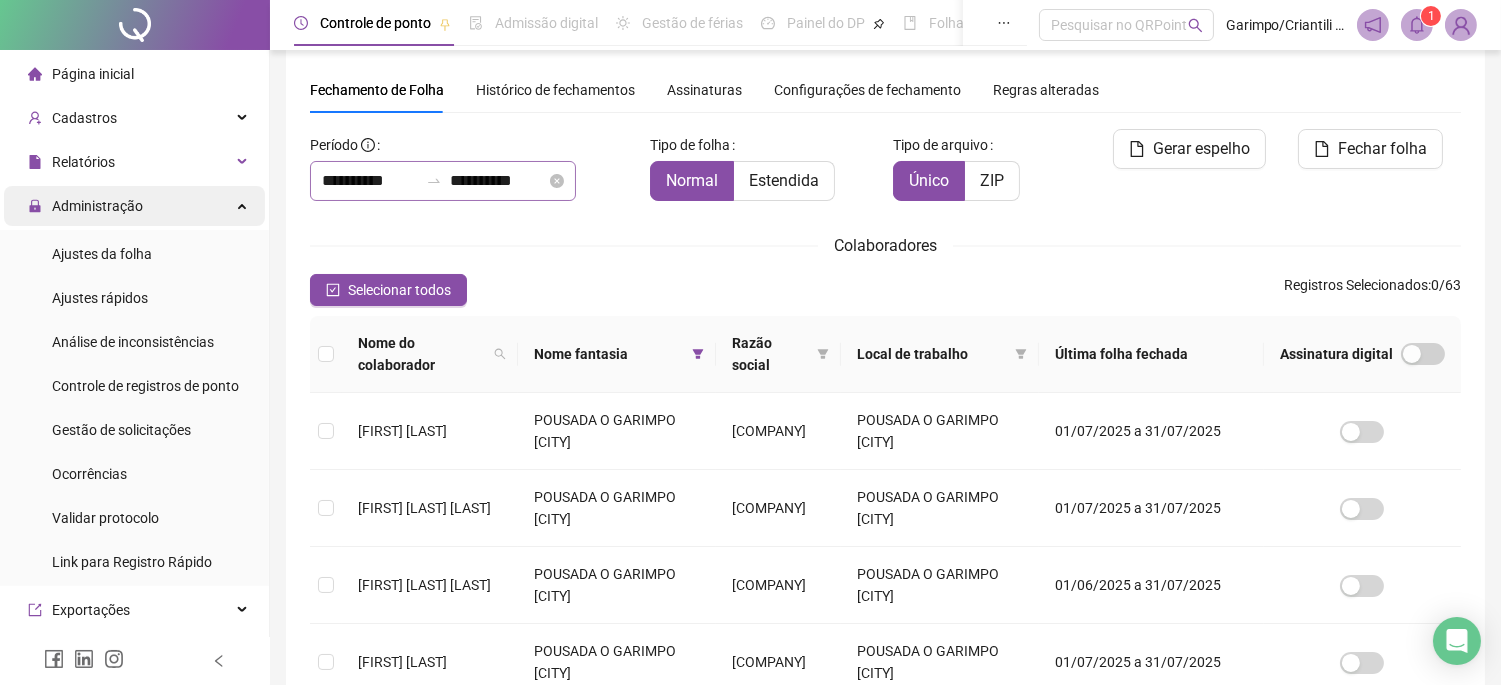 click on "Administração" at bounding box center (134, 206) 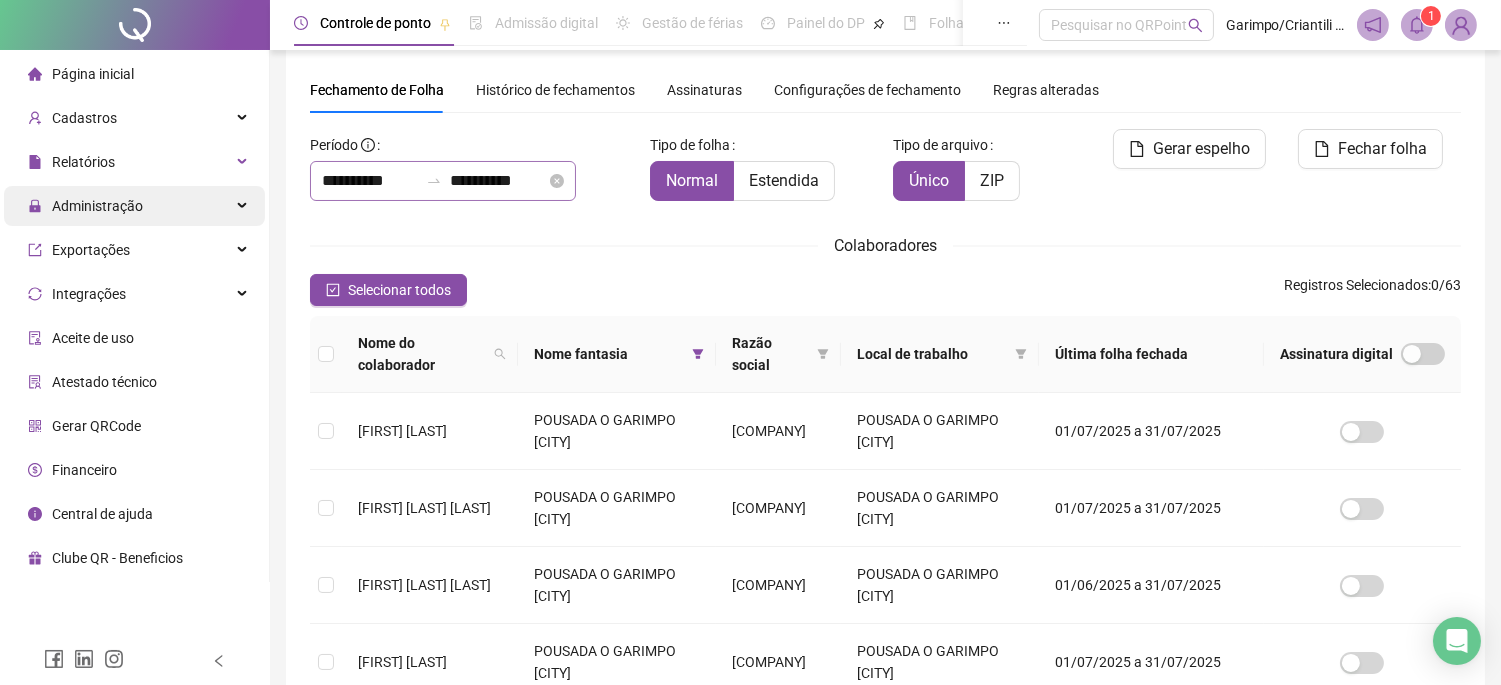 click on "Administração" at bounding box center [134, 206] 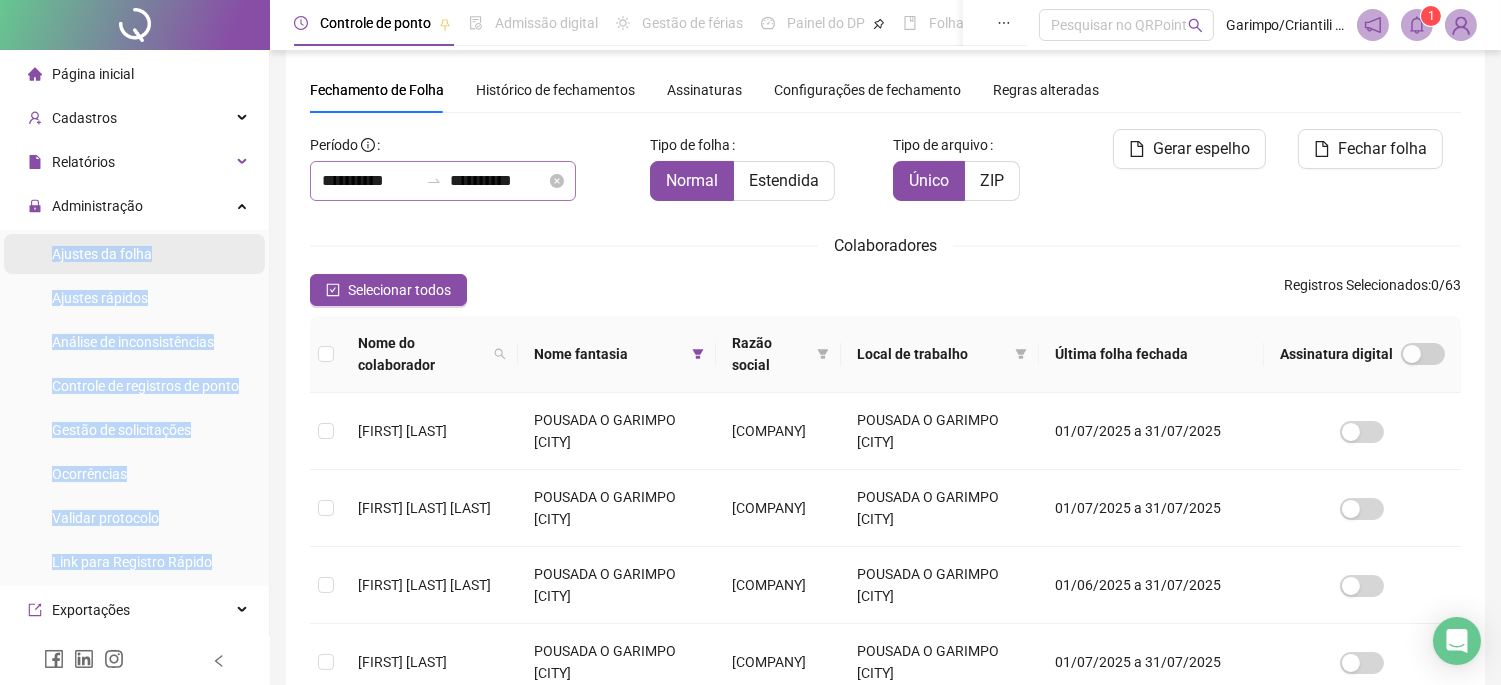 click on "Ajustes da folha" at bounding box center [134, 254] 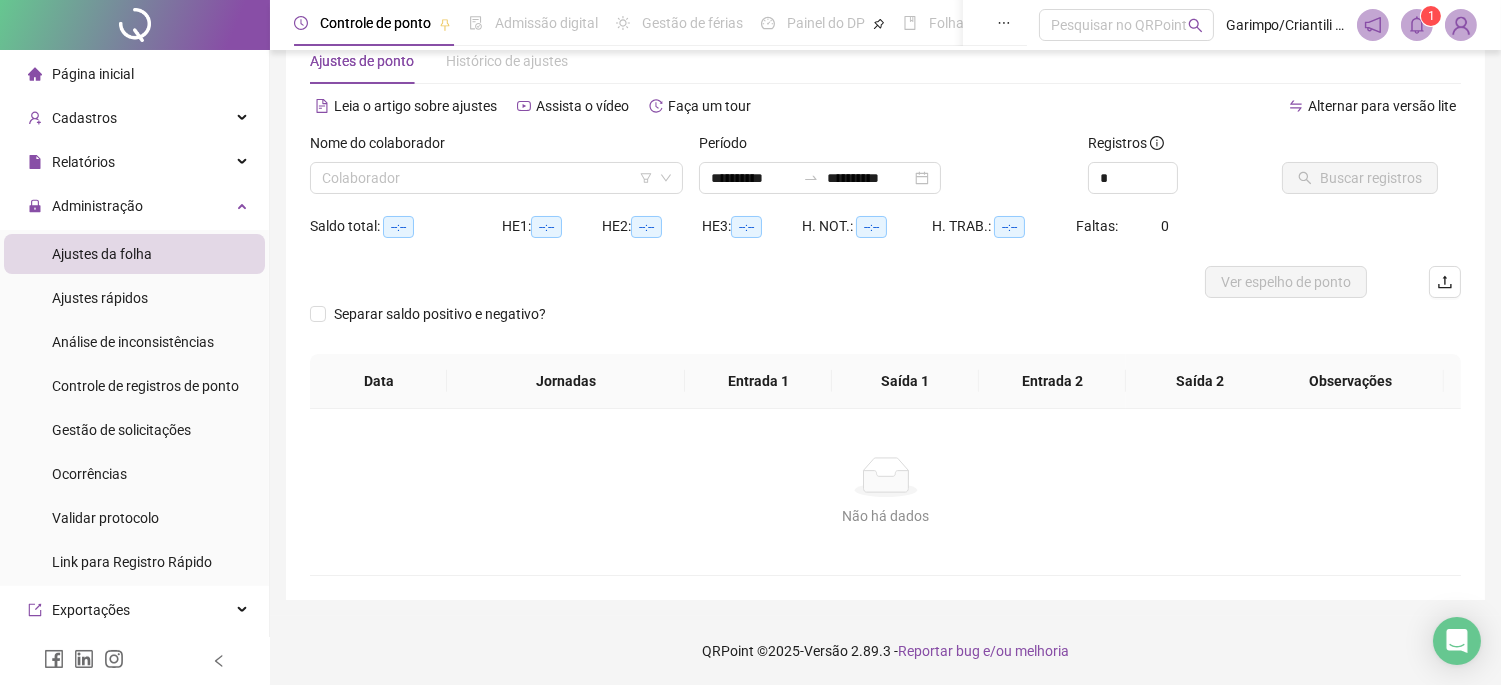 type on "**********" 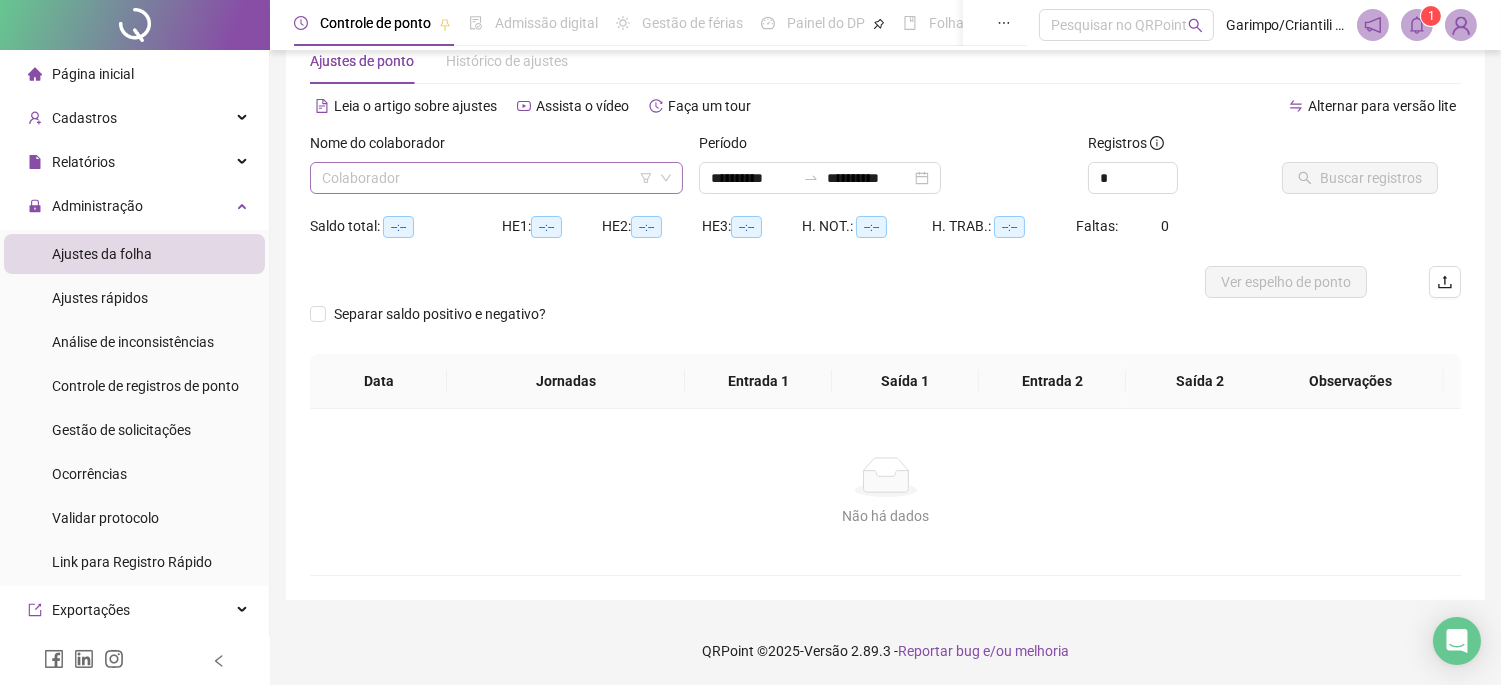 click at bounding box center (487, 178) 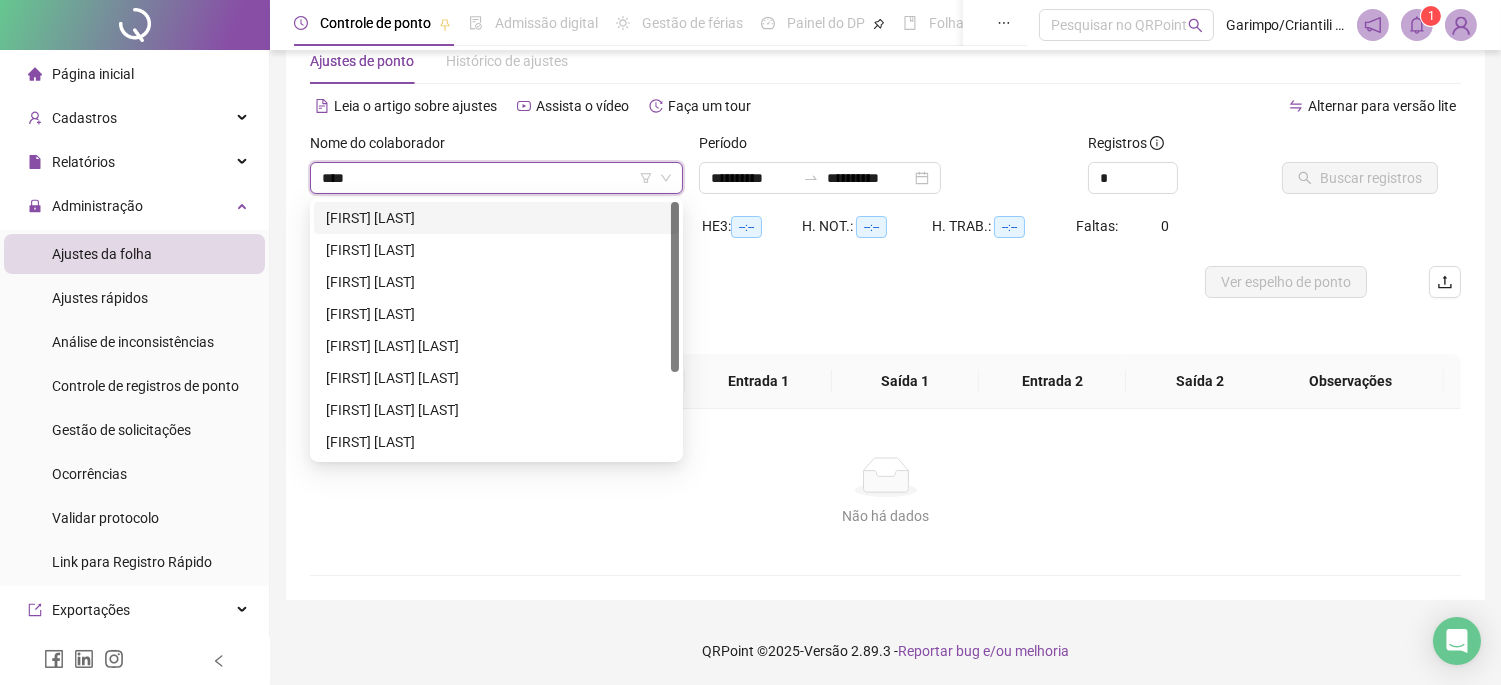 type on "*****" 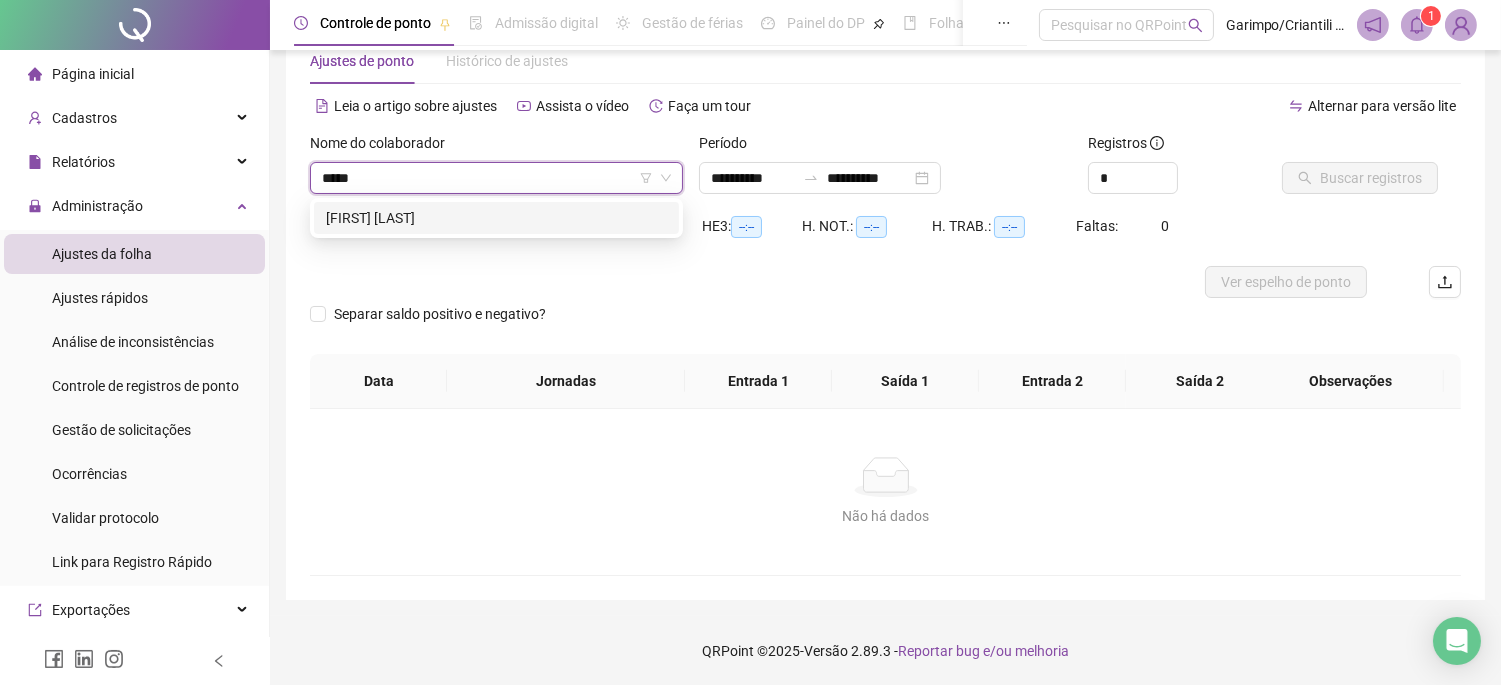 click on "[FIRST] [LAST]" at bounding box center [496, 218] 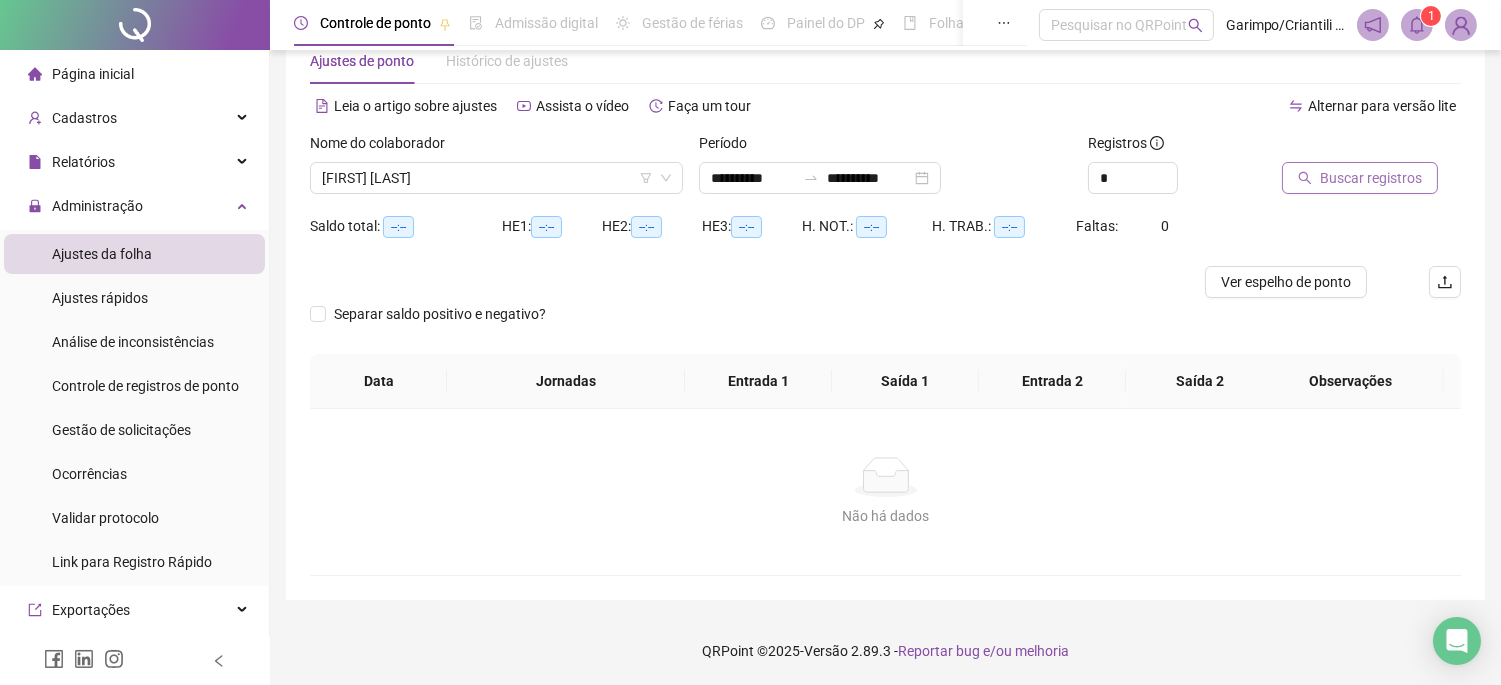 click on "Buscar registros" at bounding box center (1371, 178) 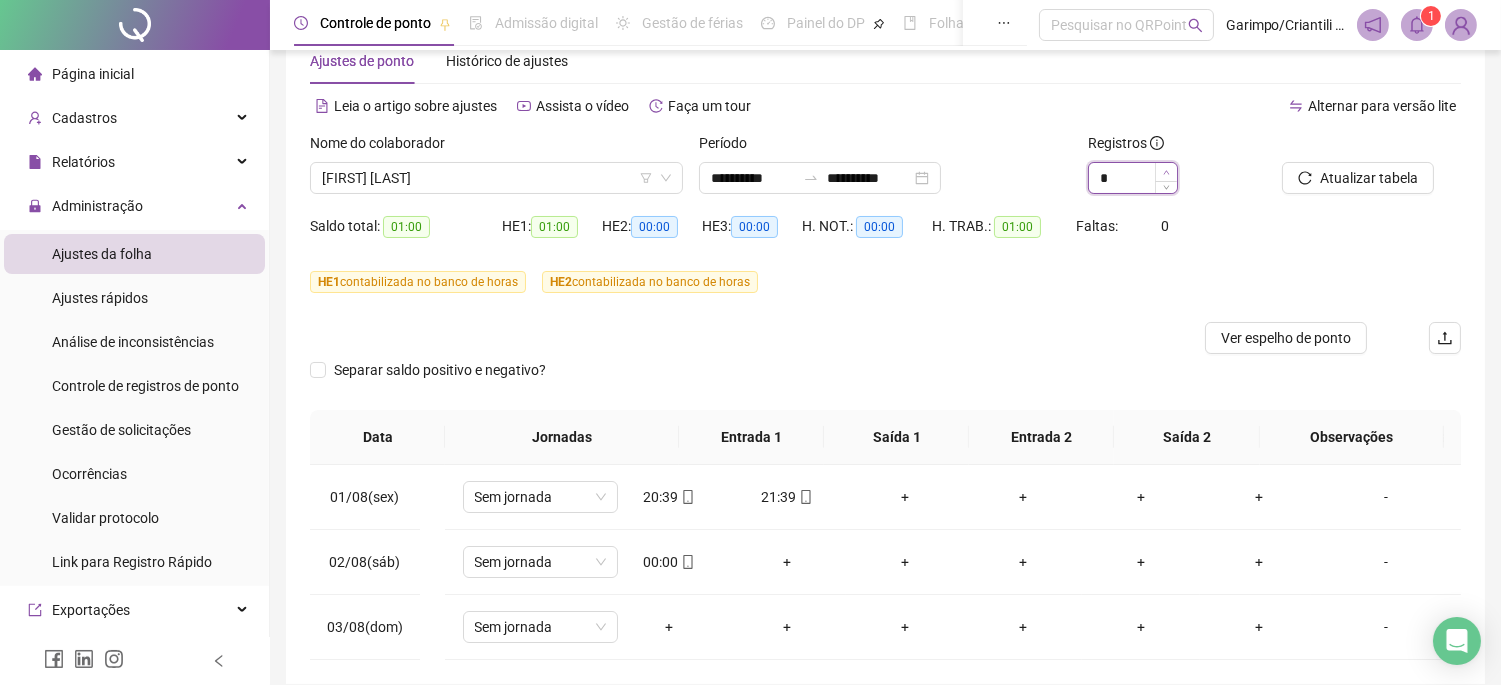 type on "*" 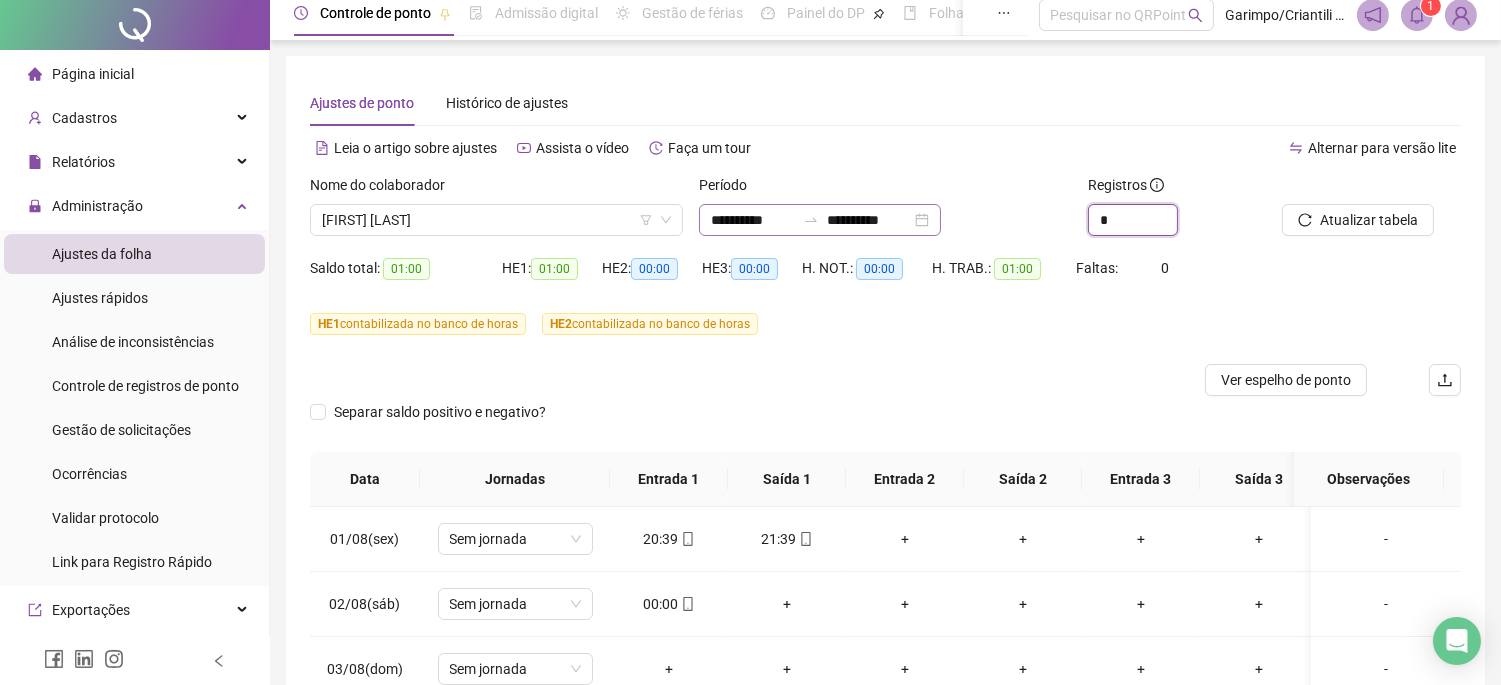 scroll, scrollTop: 0, scrollLeft: 0, axis: both 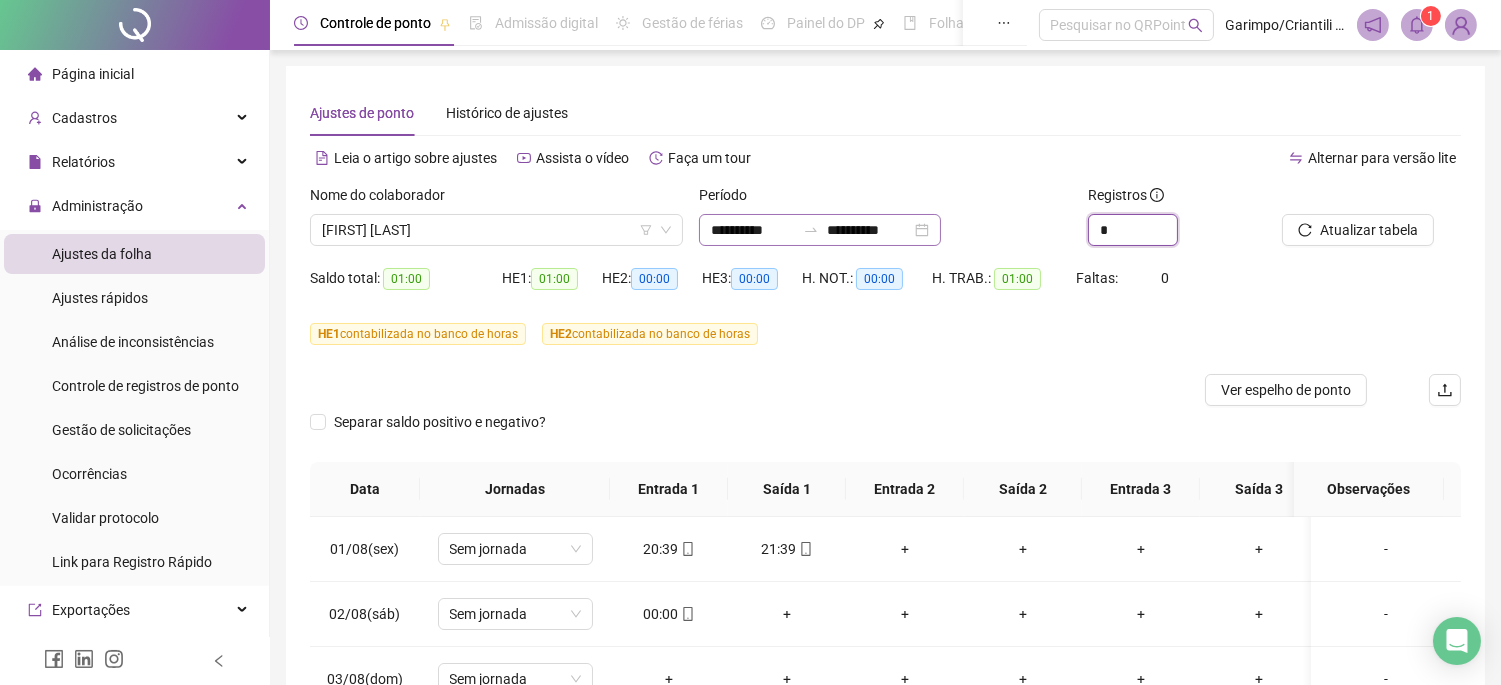 click on "**********" at bounding box center [820, 230] 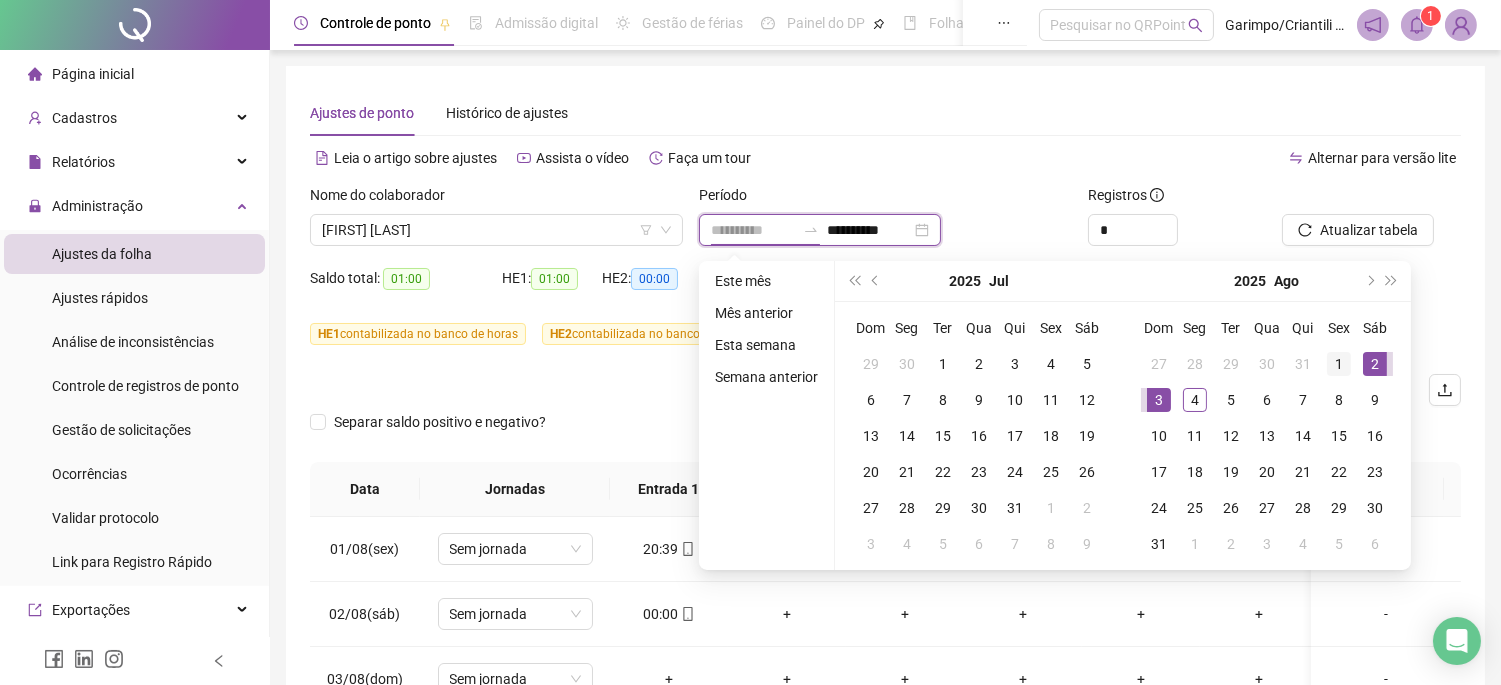 type on "**********" 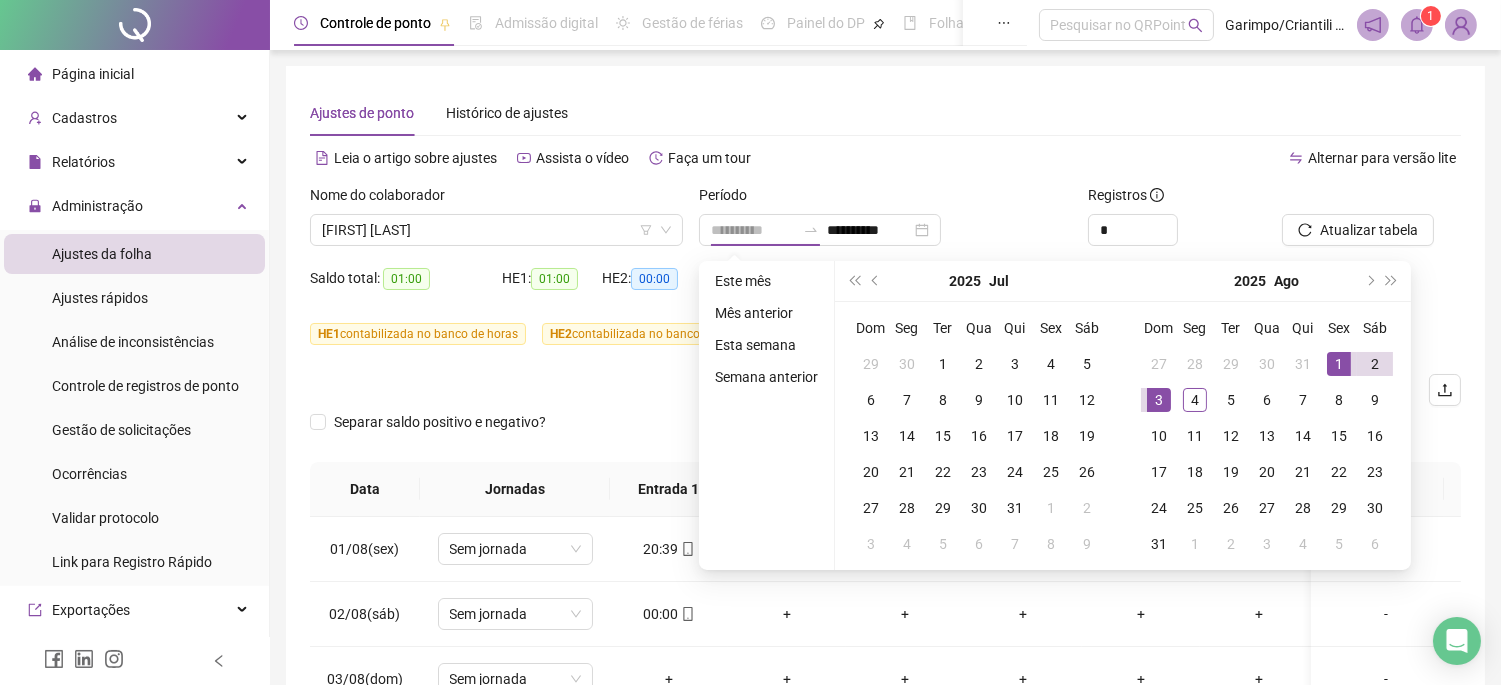 click on "1" at bounding box center [1339, 364] 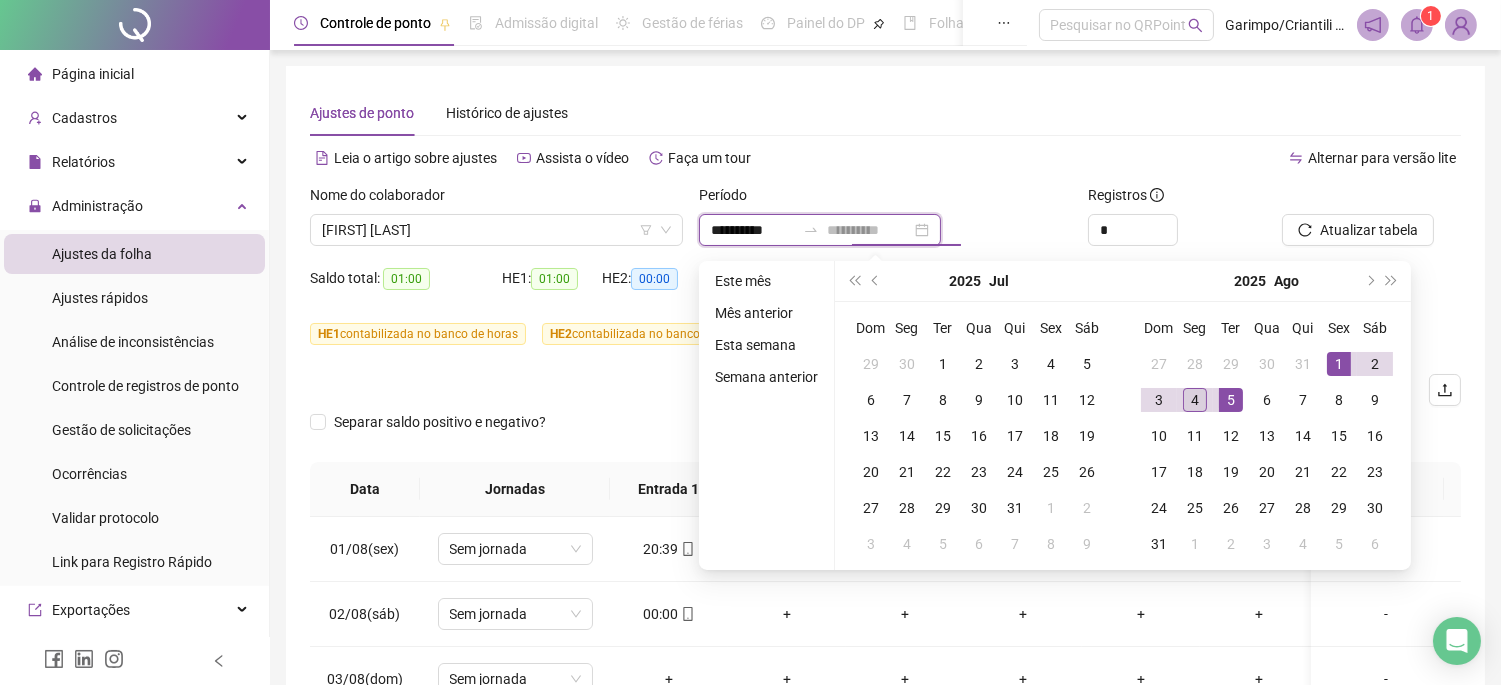 type on "**********" 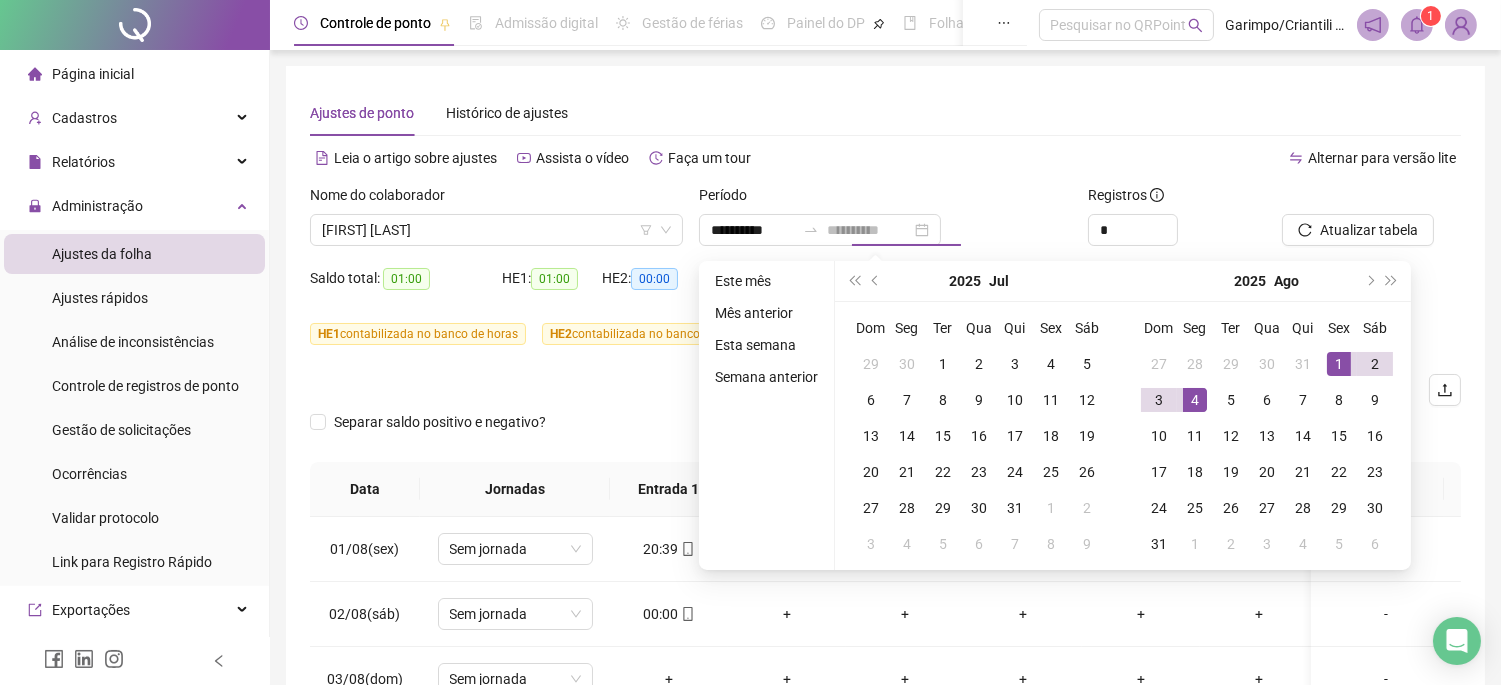 click on "4" at bounding box center (1195, 400) 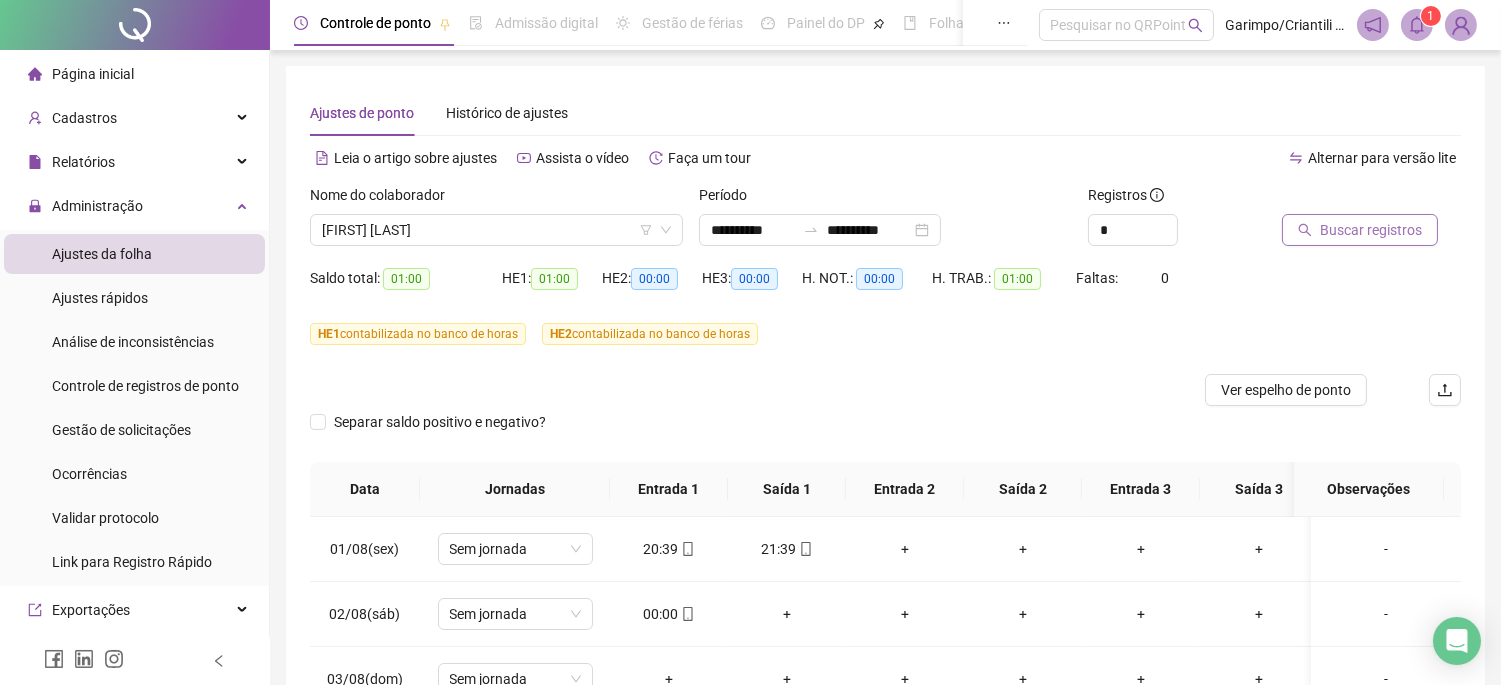 click on "Buscar registros" at bounding box center (1360, 230) 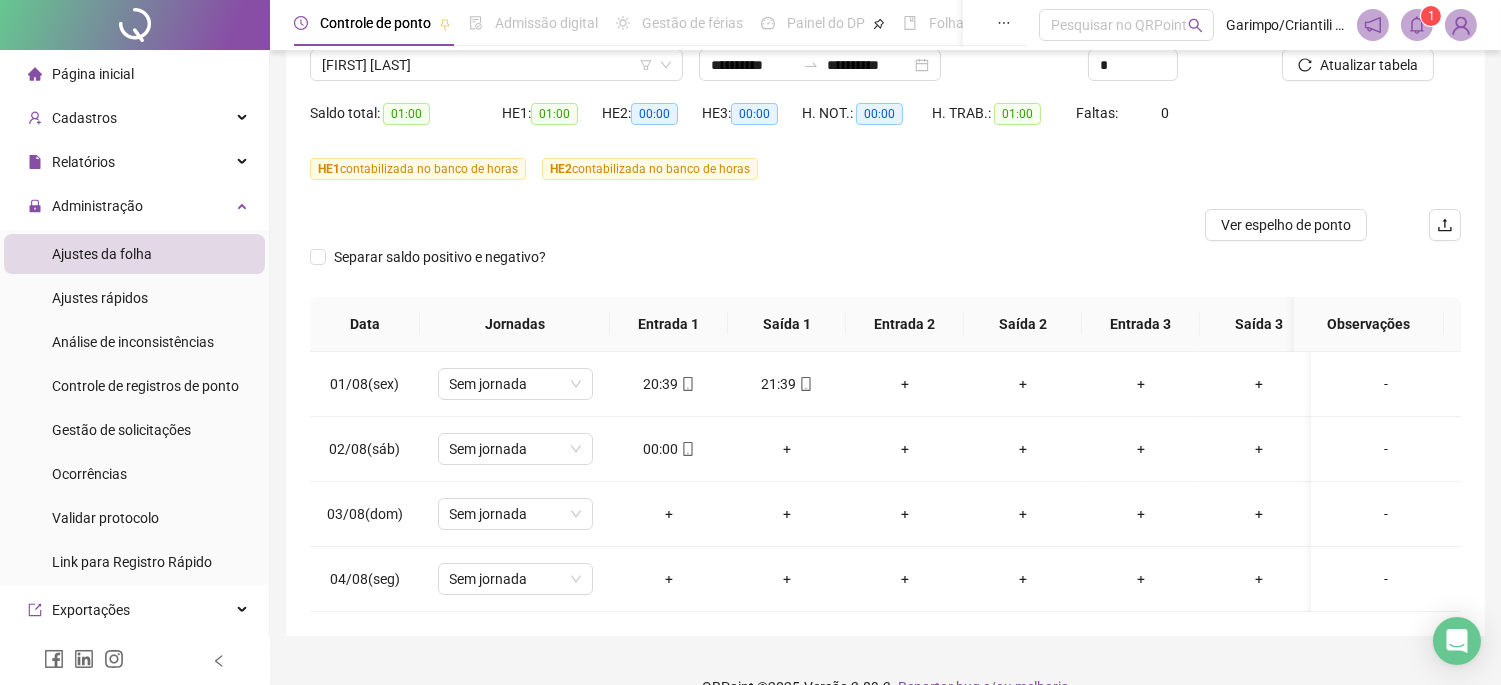 scroll, scrollTop: 218, scrollLeft: 0, axis: vertical 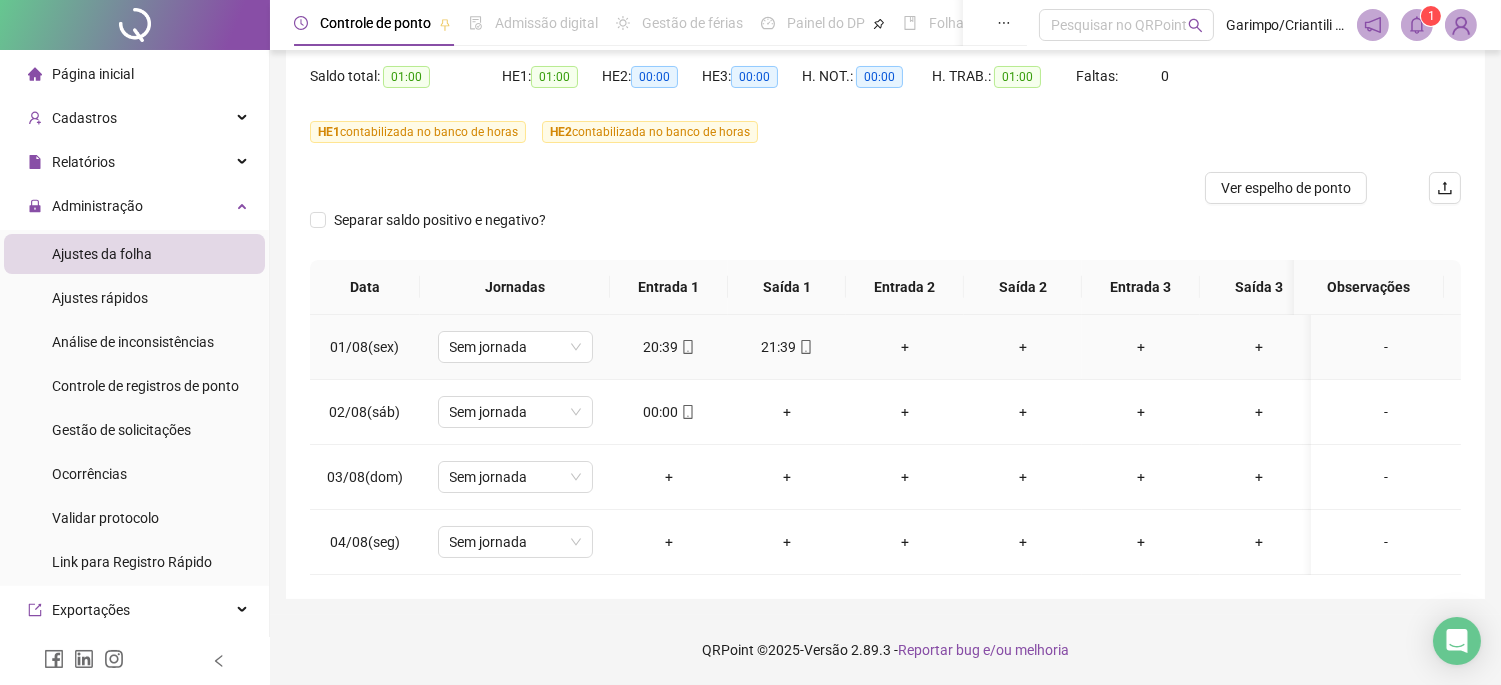 click on "-" at bounding box center (1386, 347) 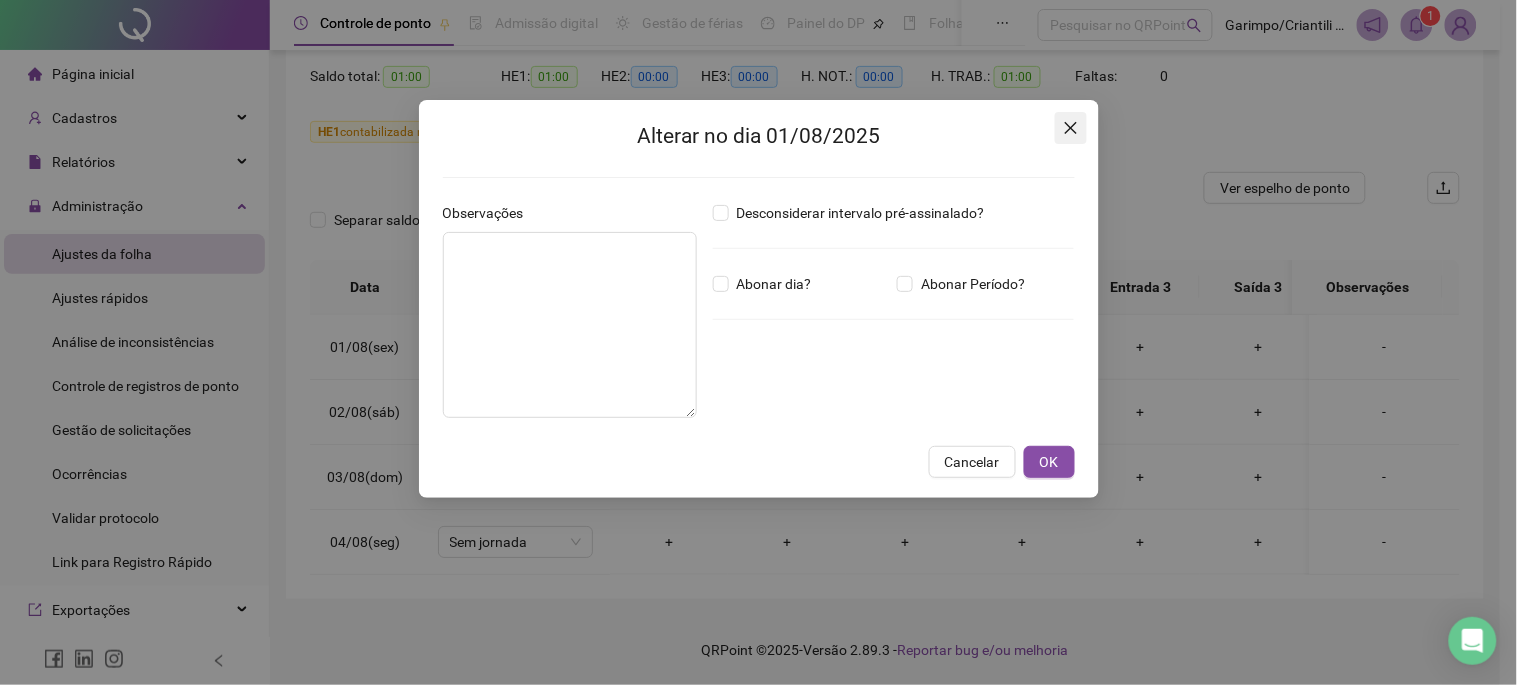 click at bounding box center [1071, 128] 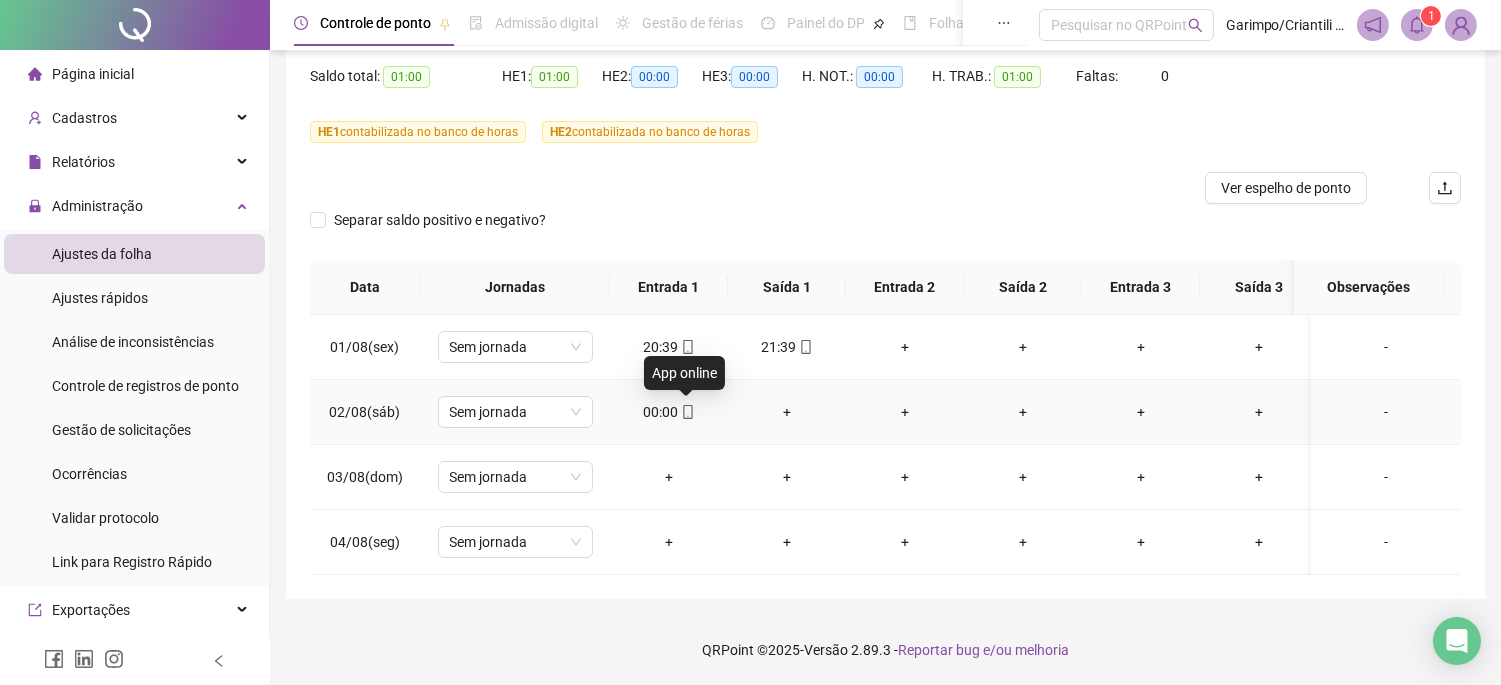 click 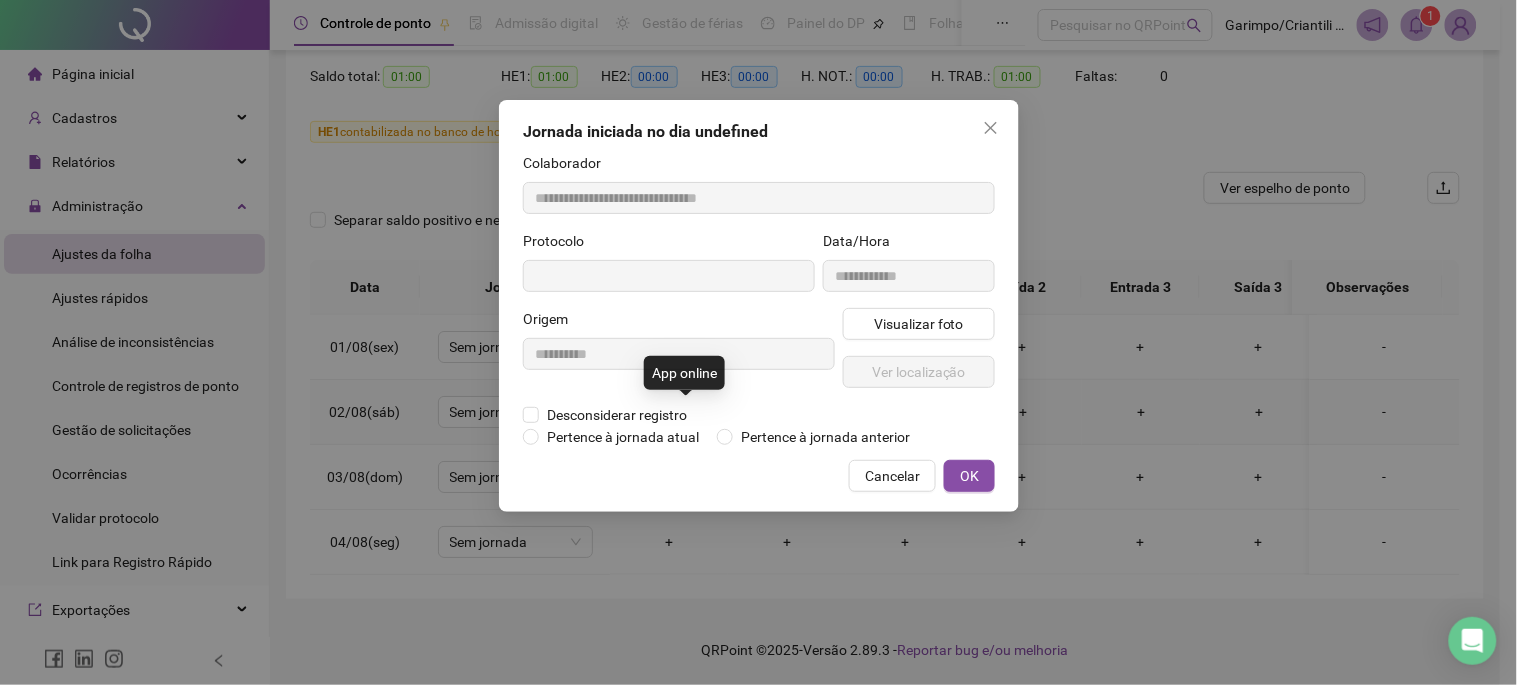 type on "**********" 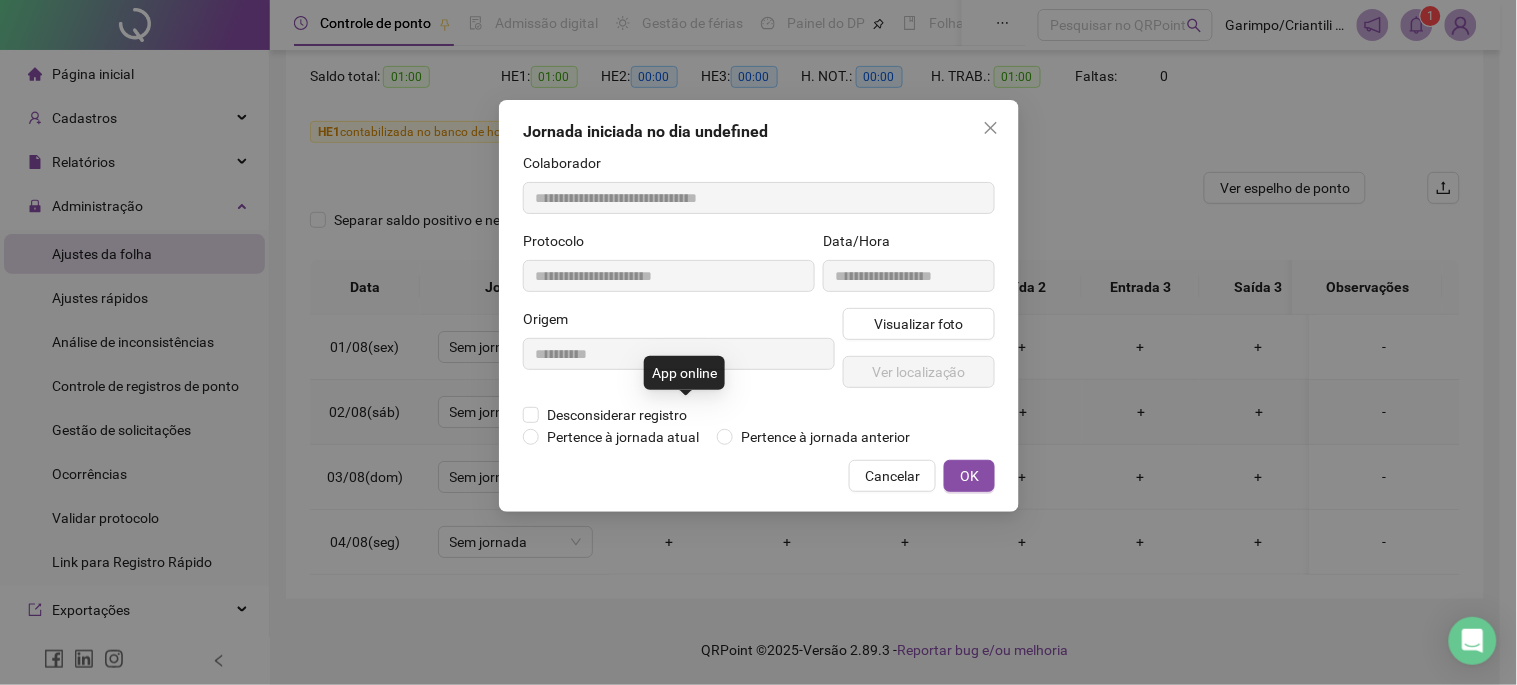 type on "**********" 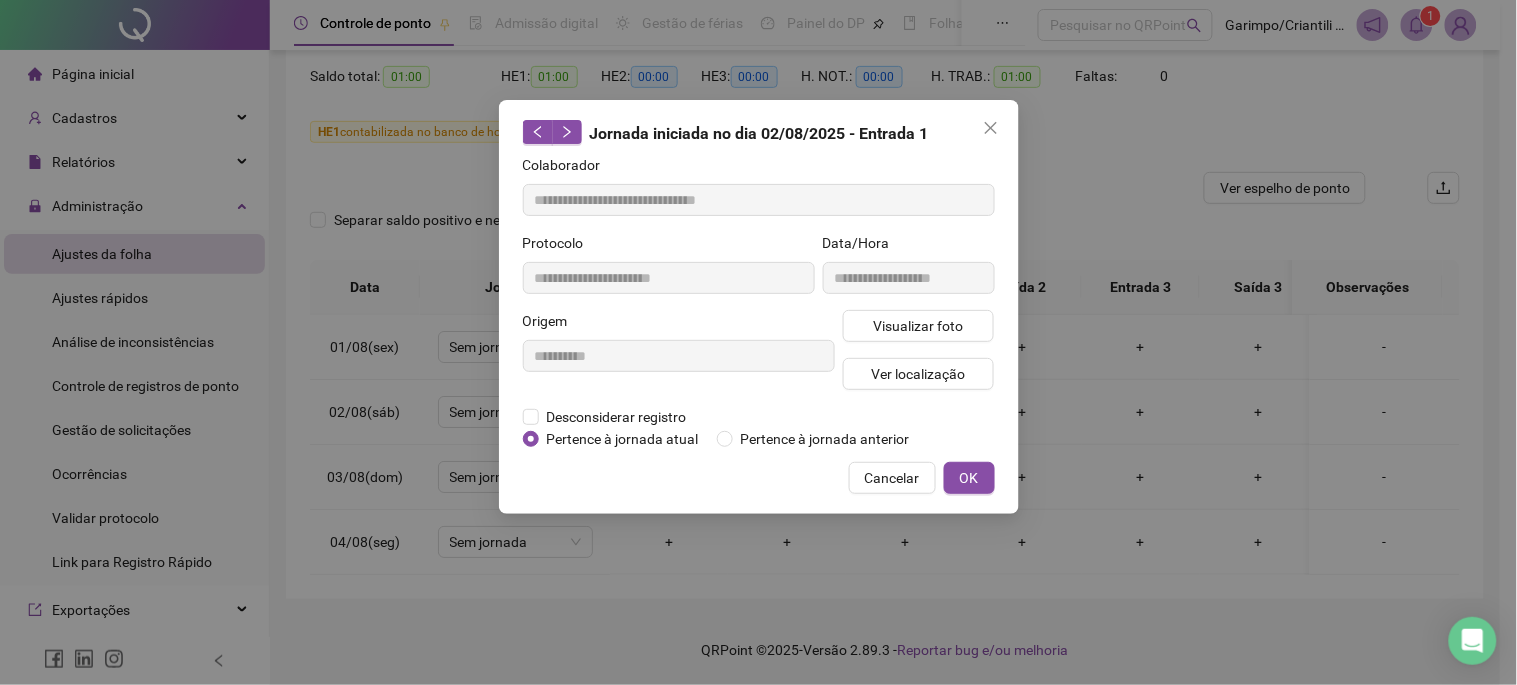 click on "Desconsiderar registro Pertence ao lanche" at bounding box center (759, 417) 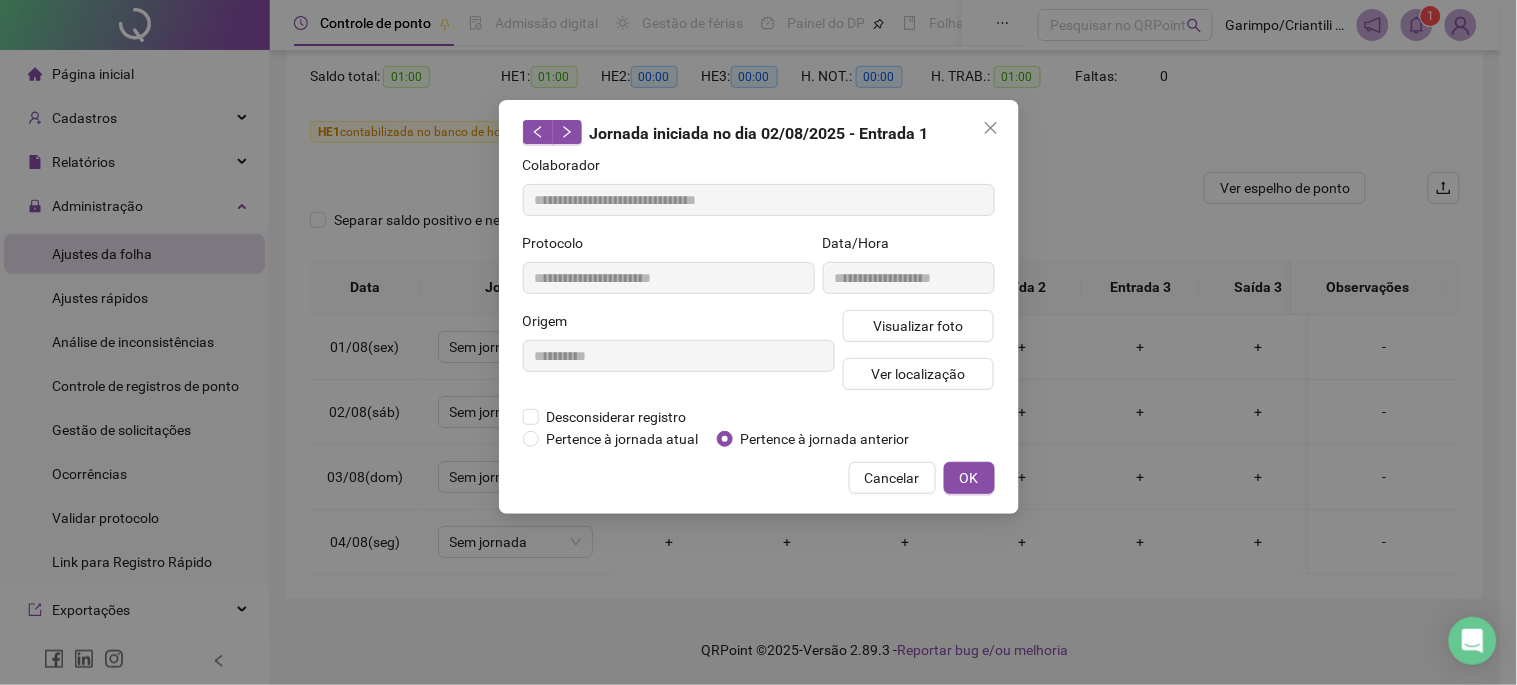 click on "OK" at bounding box center [969, 478] 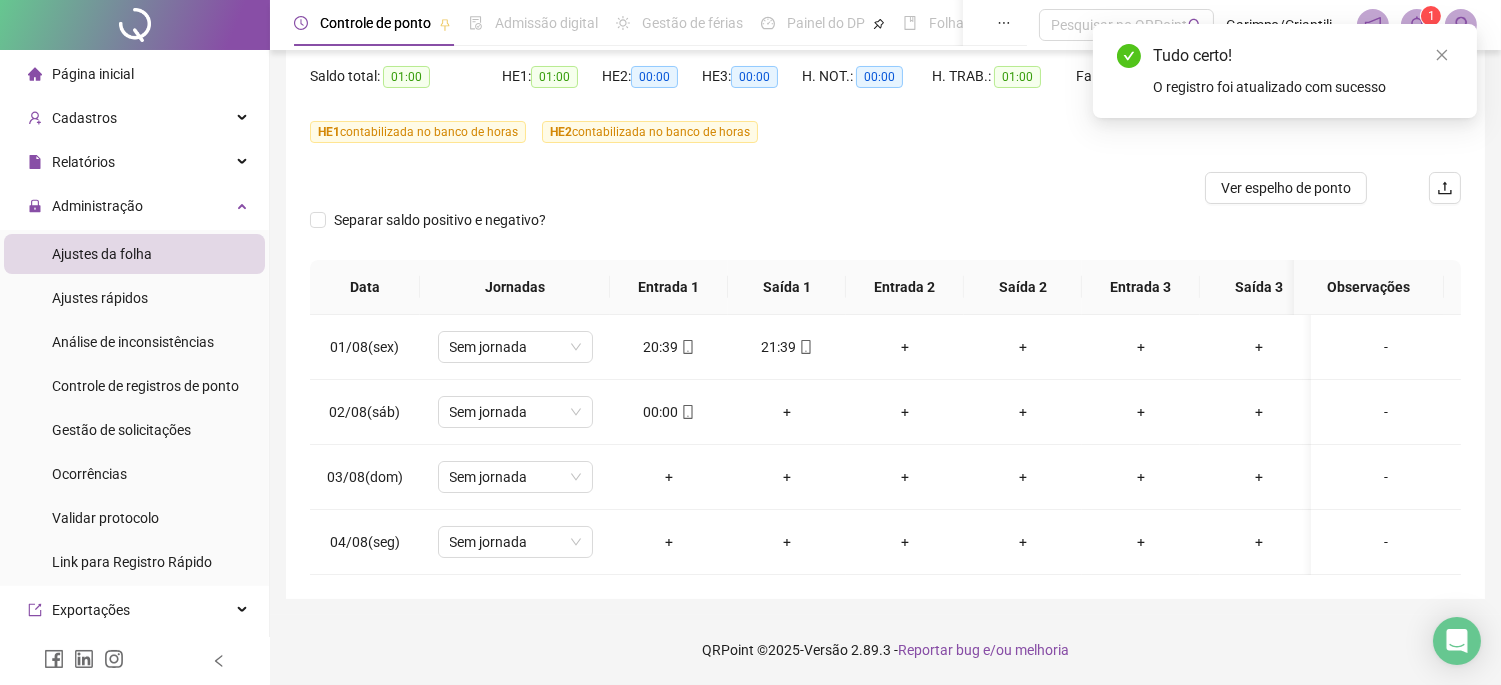scroll, scrollTop: 107, scrollLeft: 0, axis: vertical 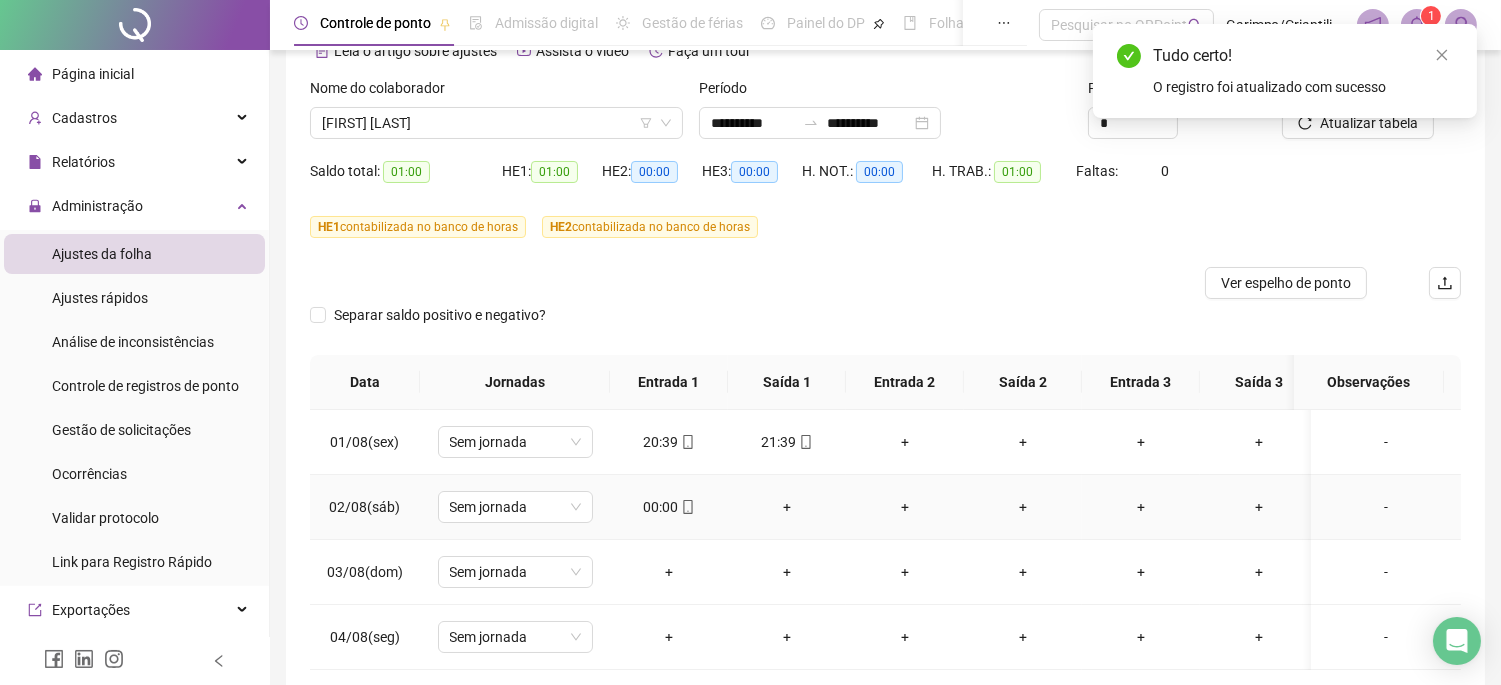 click on "-" at bounding box center (1386, 507) 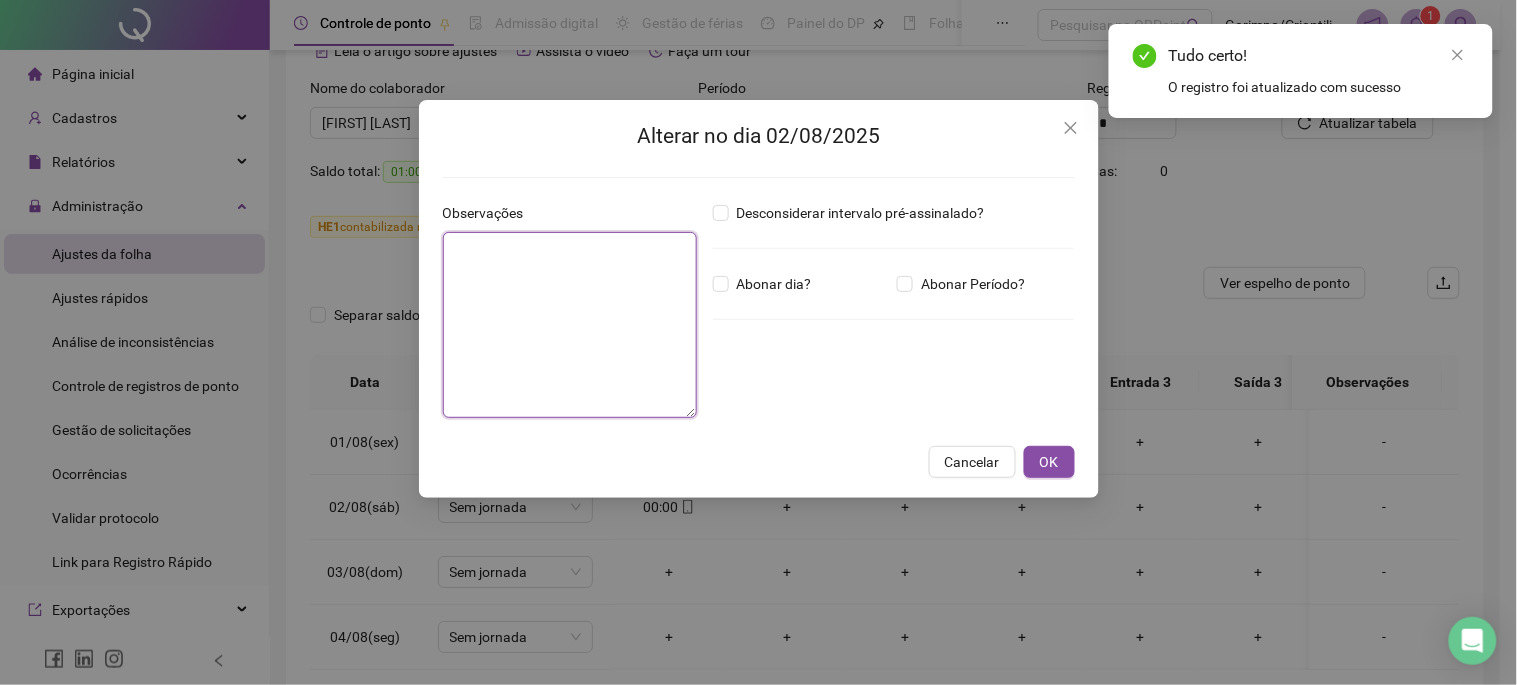 click at bounding box center (570, 325) 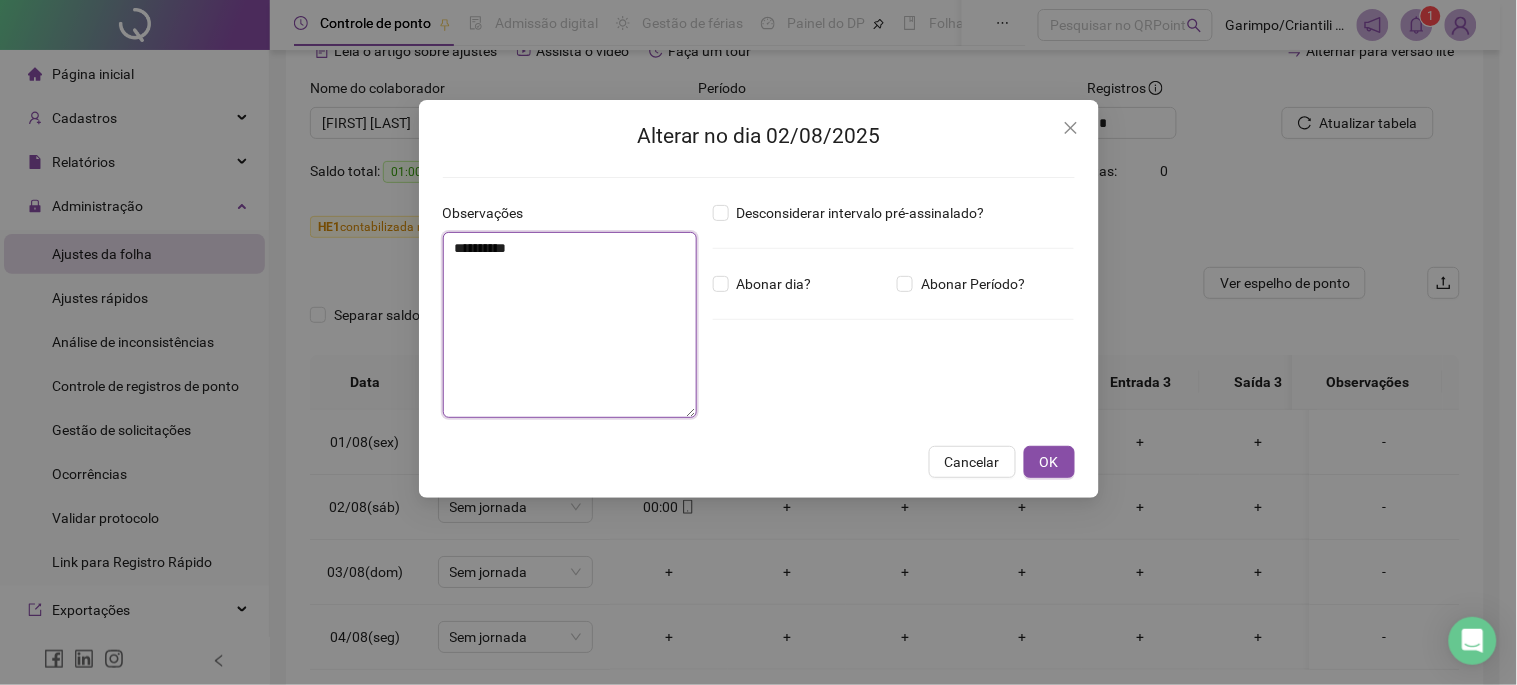 click on "**********" at bounding box center (570, 325) 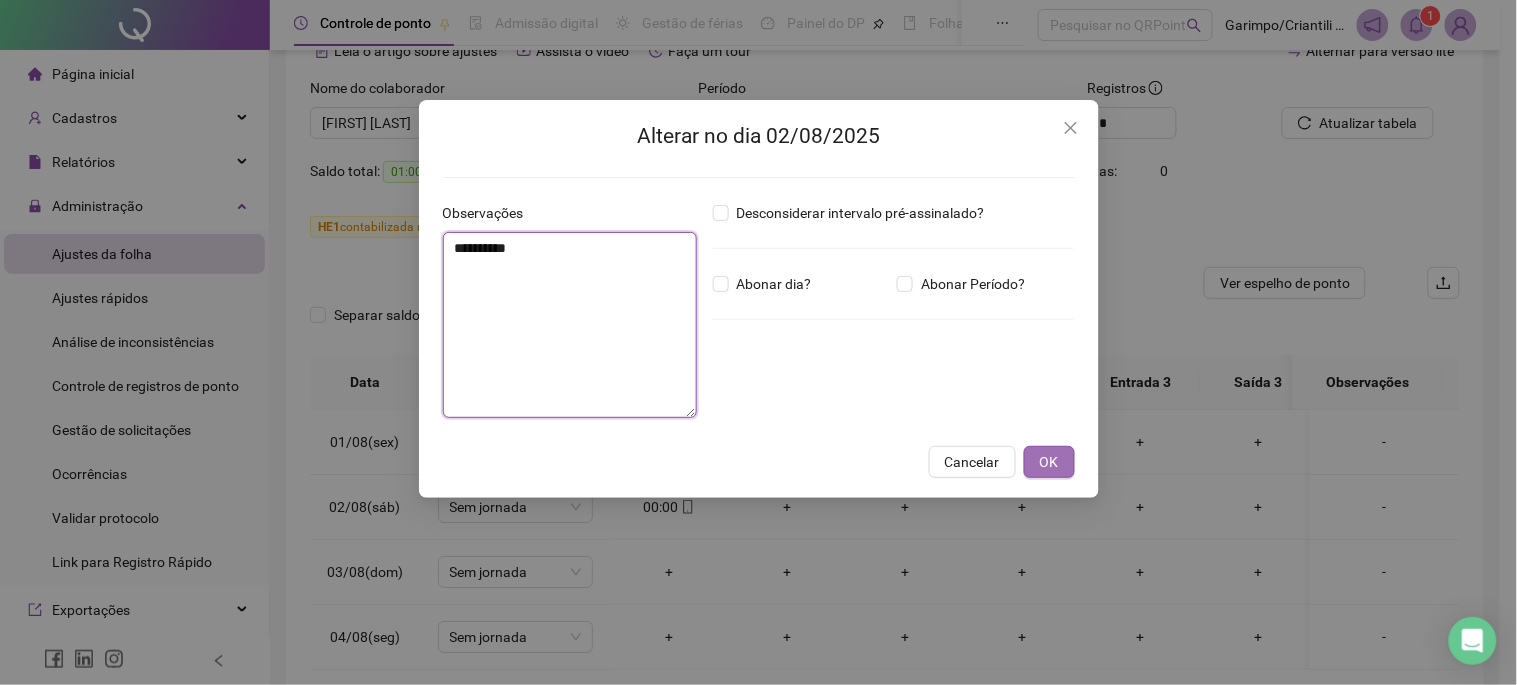 type on "**********" 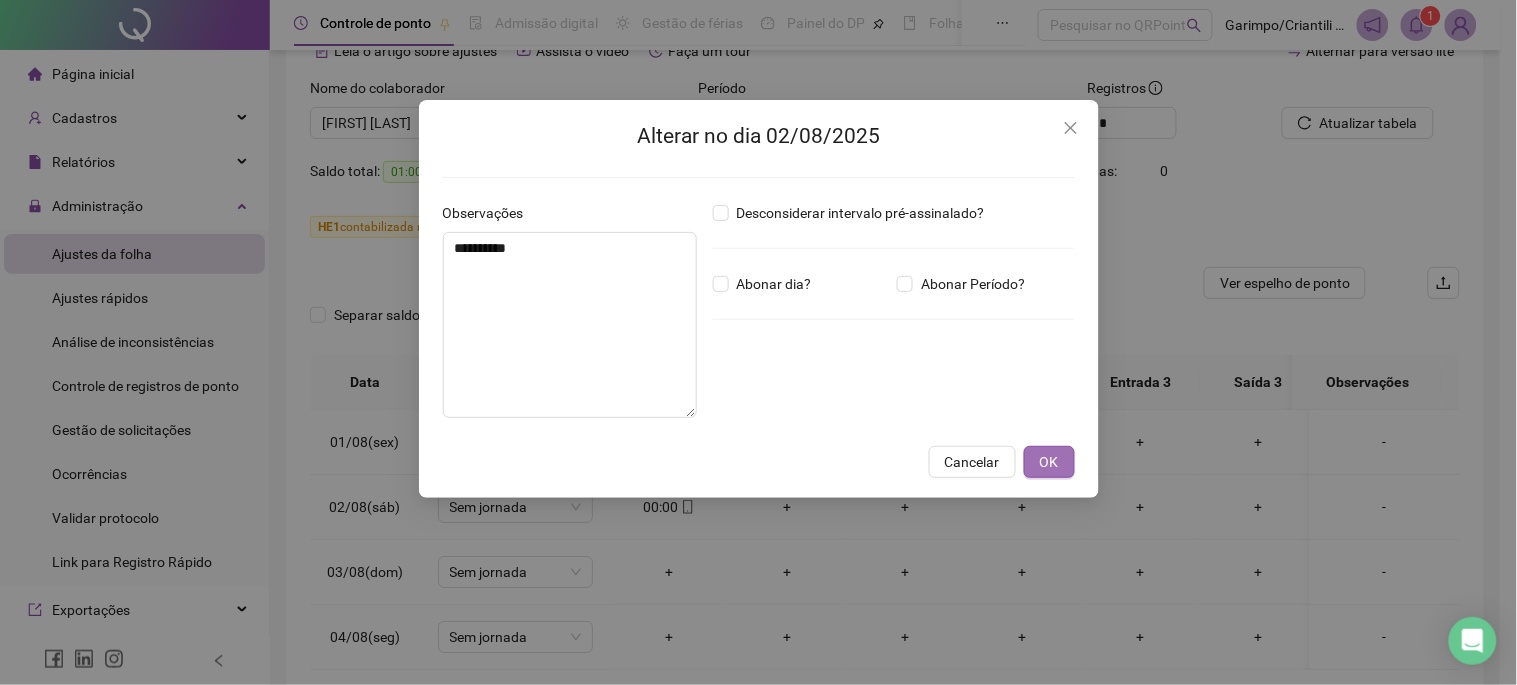 click on "OK" at bounding box center (1049, 462) 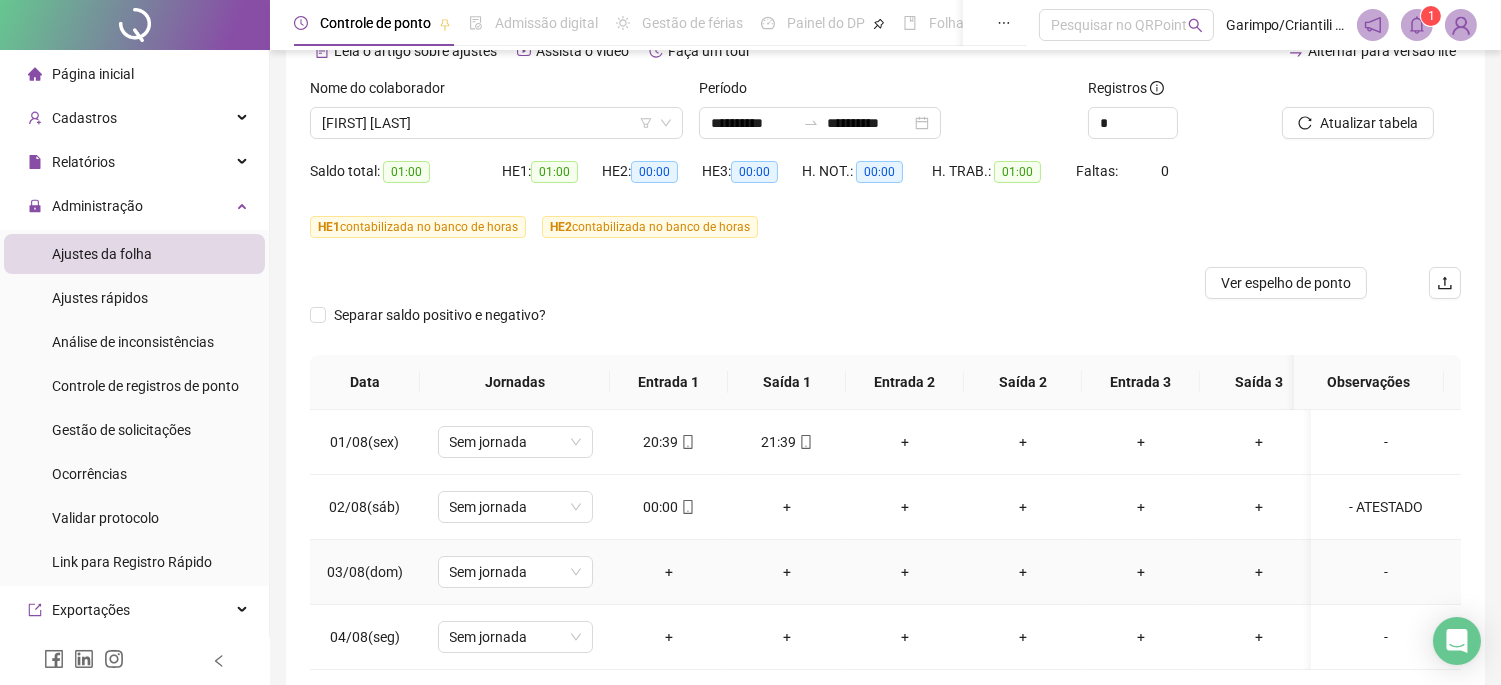 click on "-" at bounding box center [1386, 572] 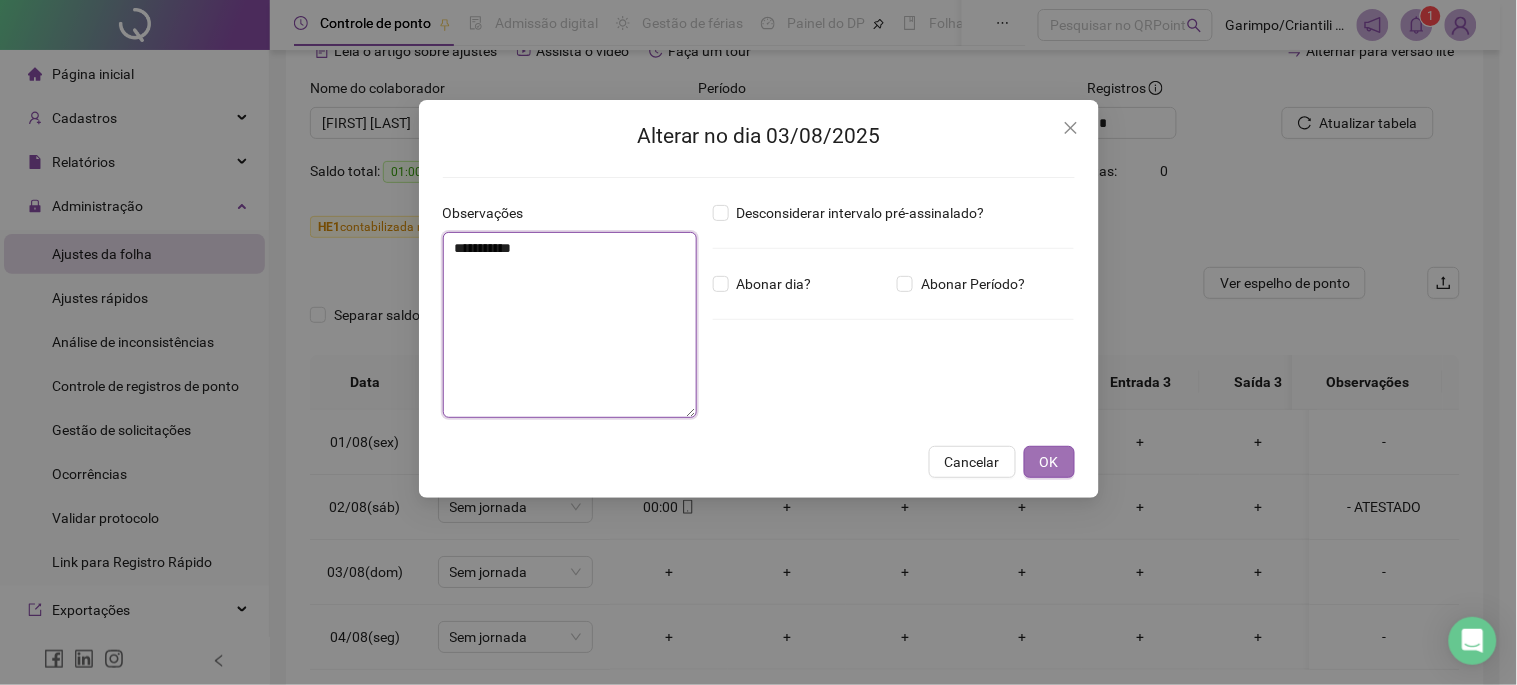 type on "**********" 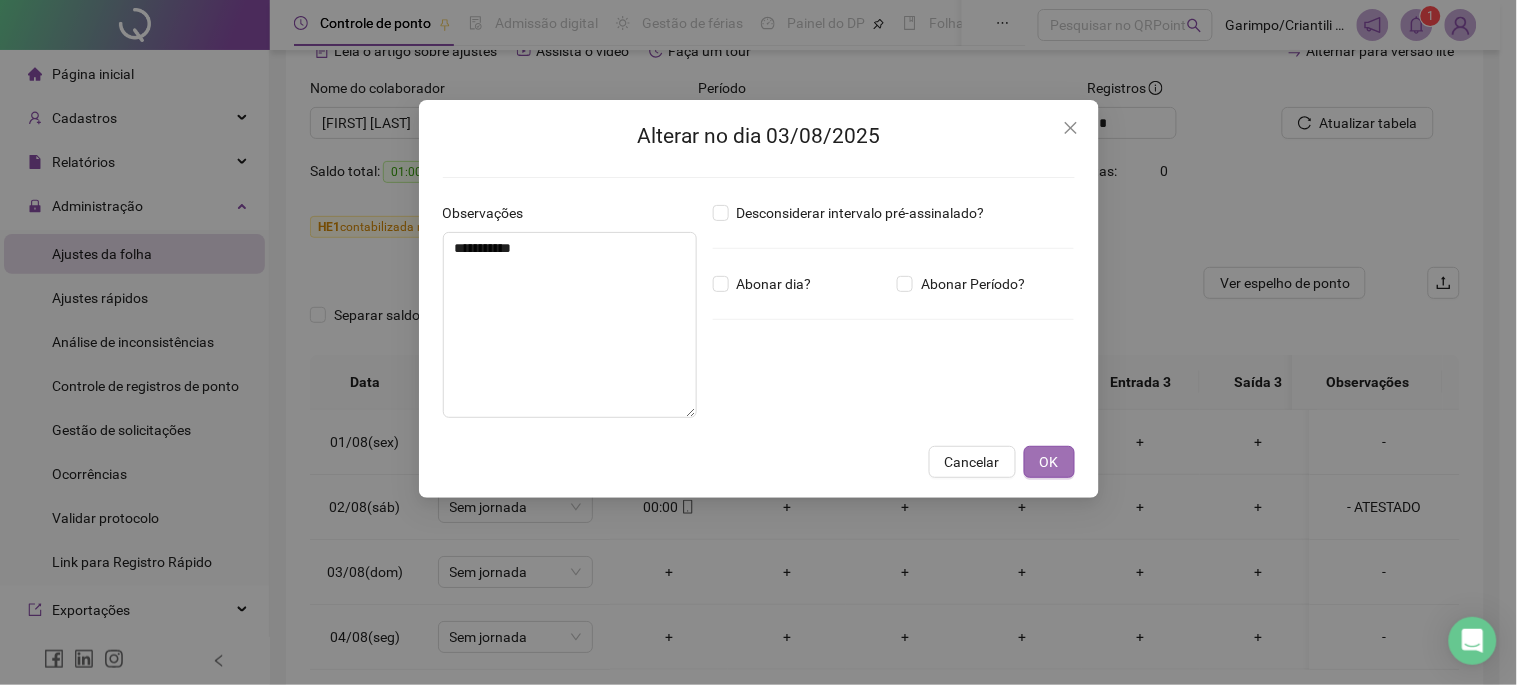 click on "OK" at bounding box center (1049, 462) 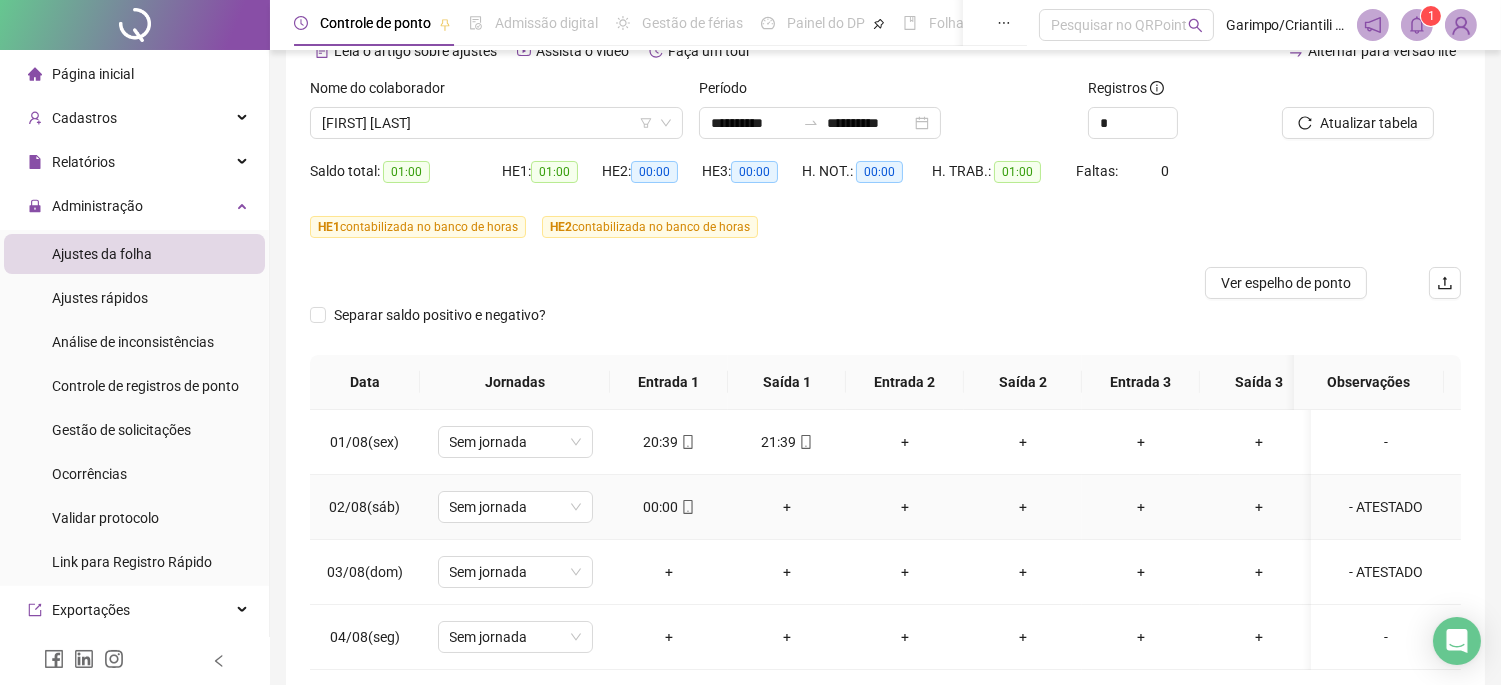 click on "- ATESTADO" at bounding box center (1386, 507) 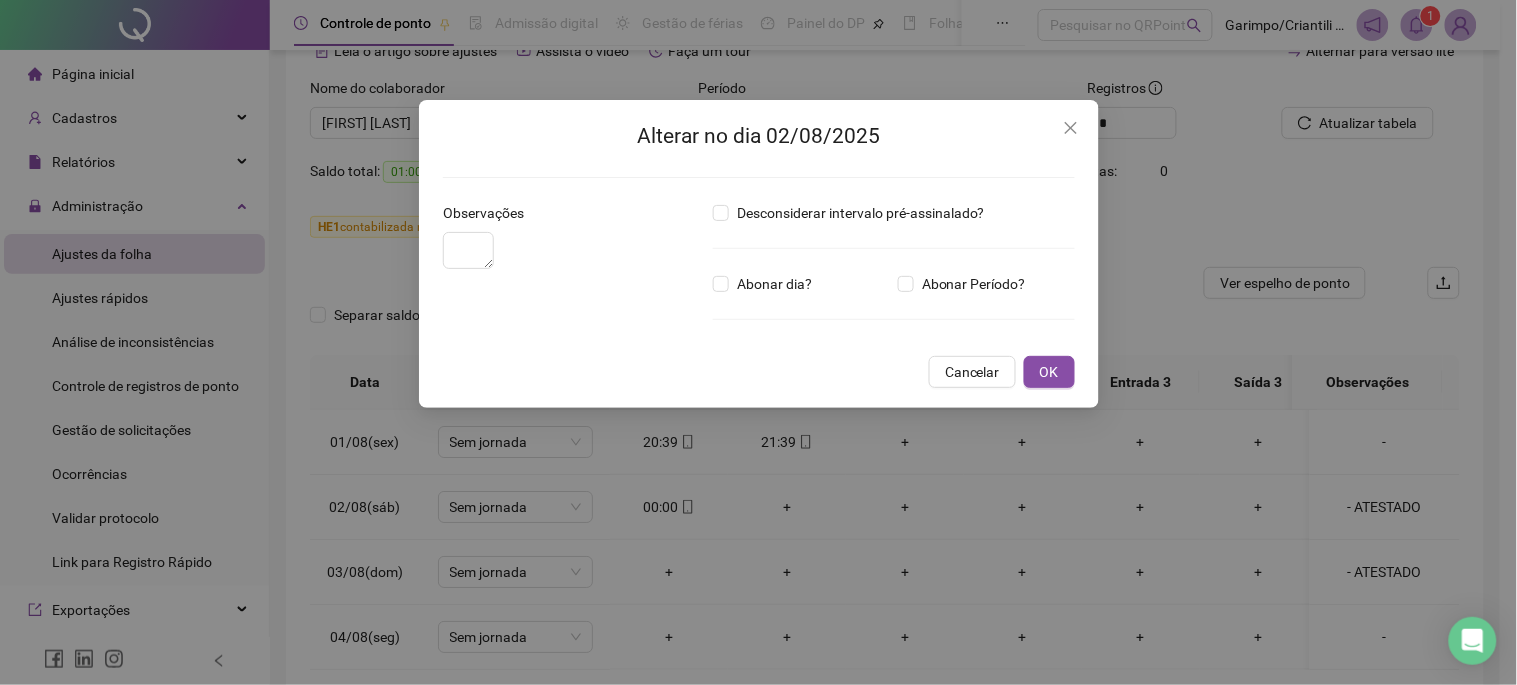 type on "**********" 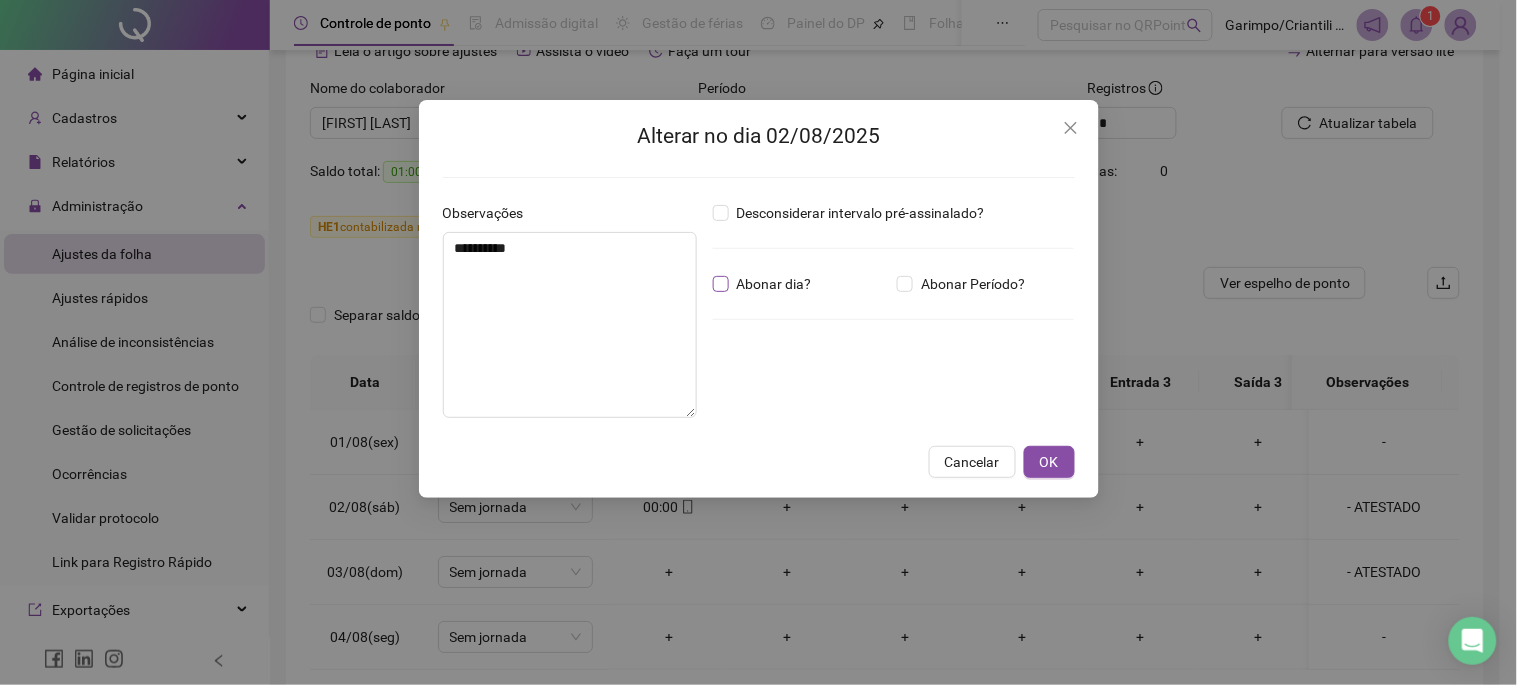 click on "Abonar dia?" at bounding box center (774, 284) 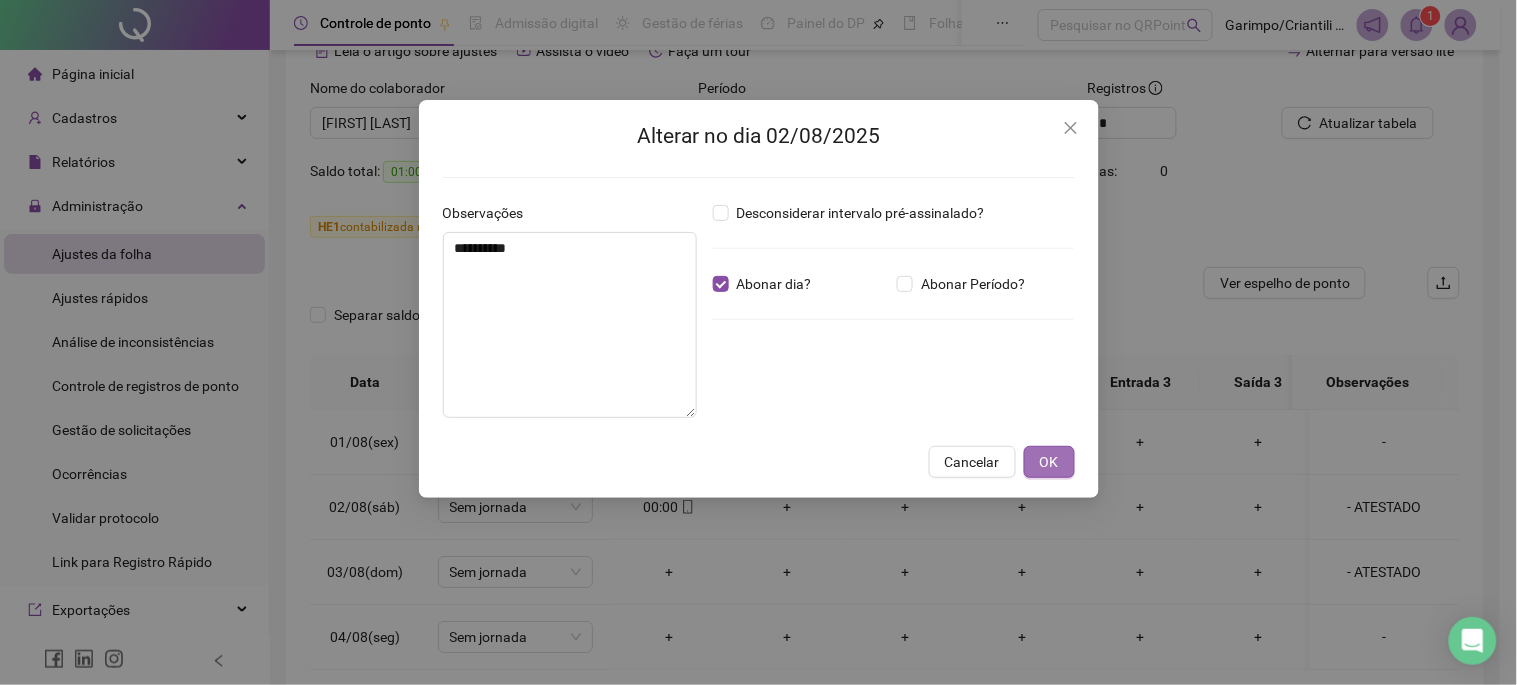 click on "OK" at bounding box center (1049, 462) 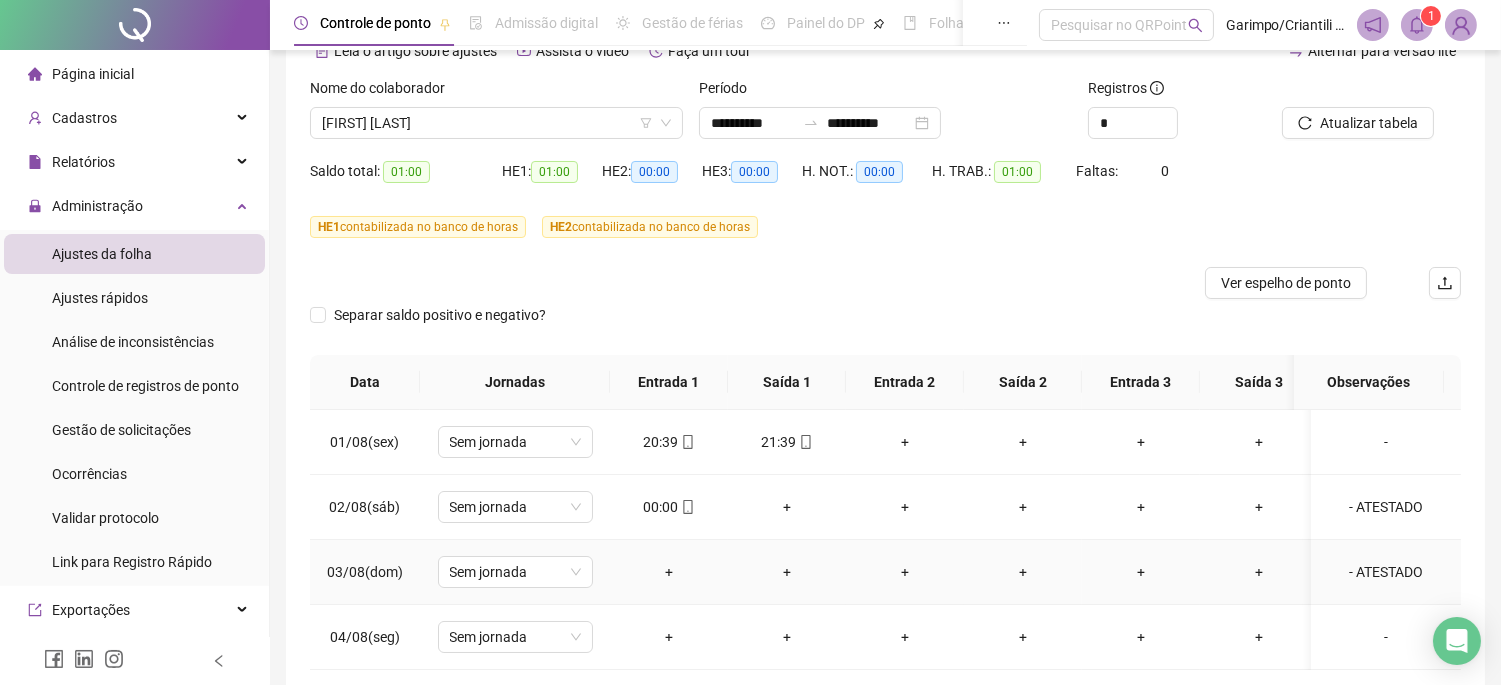 click on "- ATESTADO" at bounding box center [1386, 572] 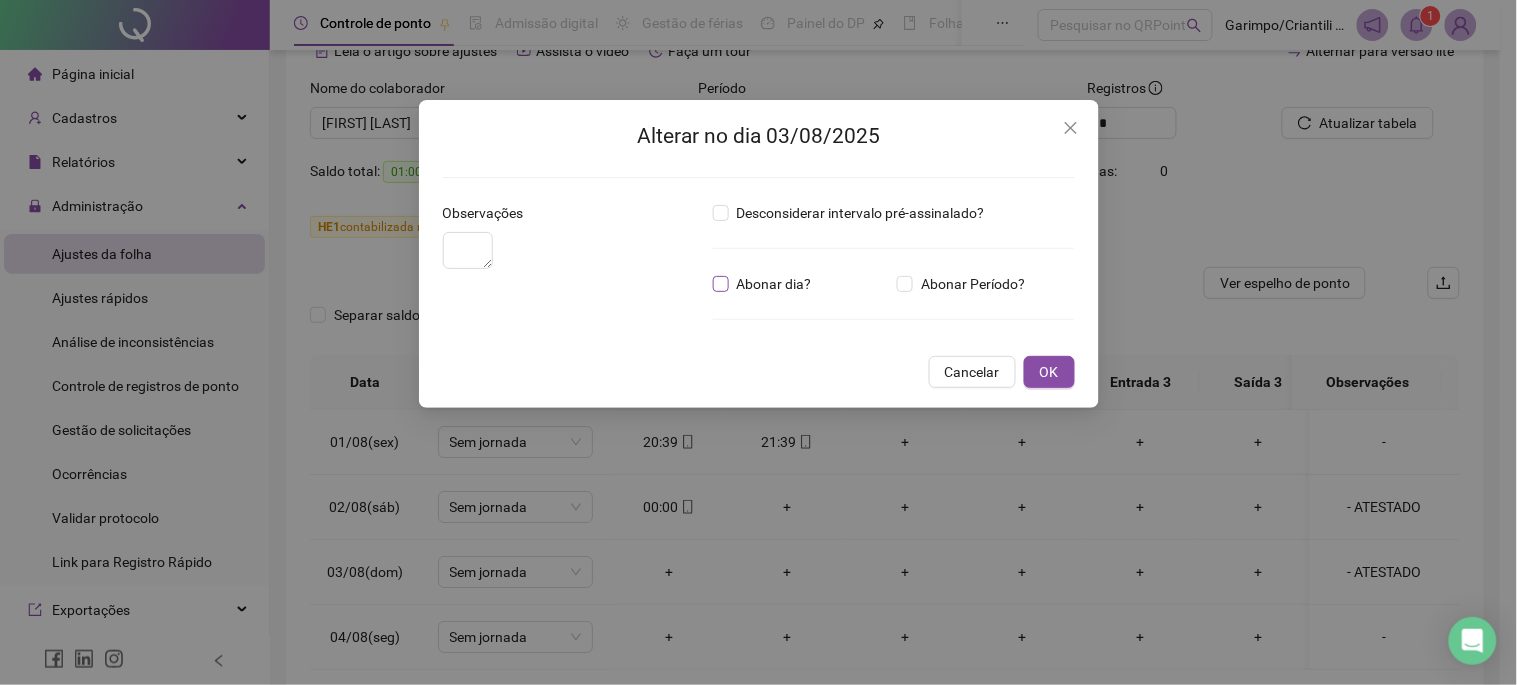 click on "Abonar dia?" at bounding box center [774, 284] 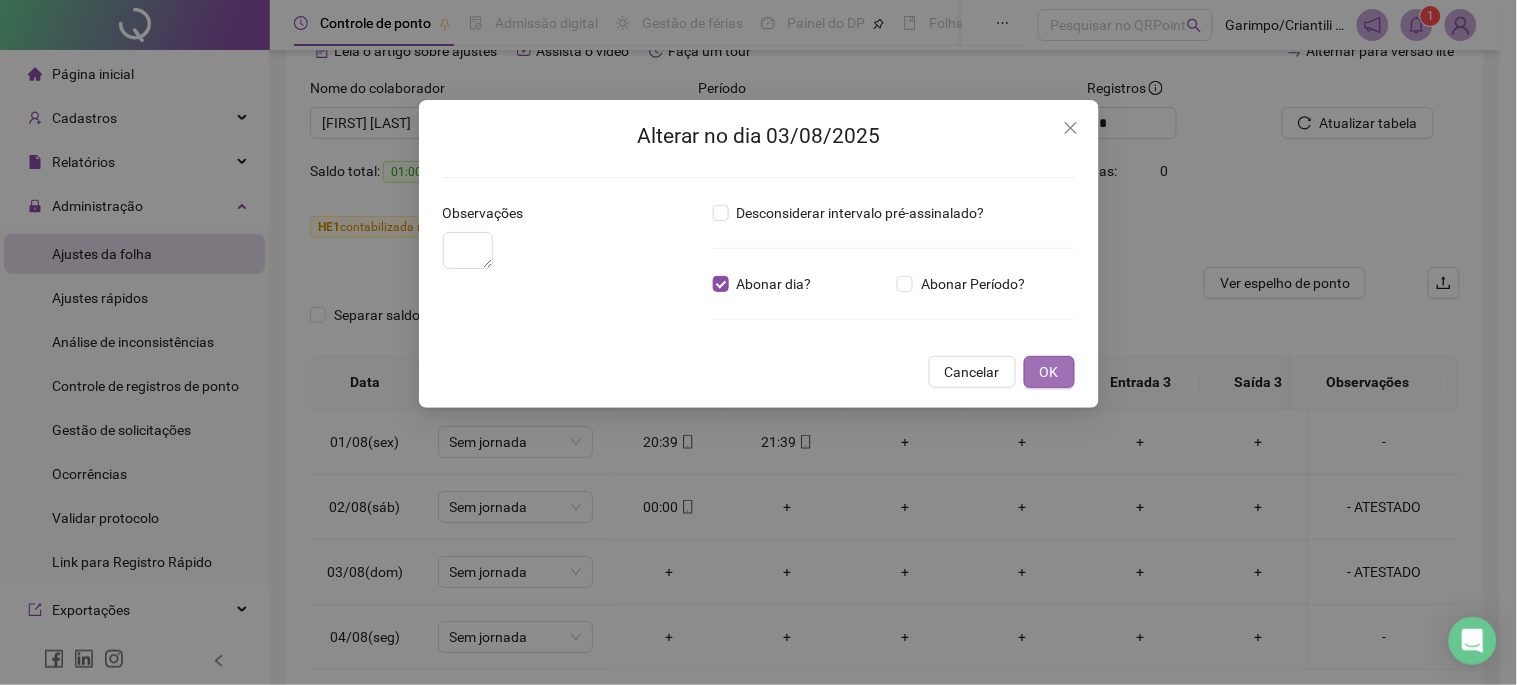 type on "**********" 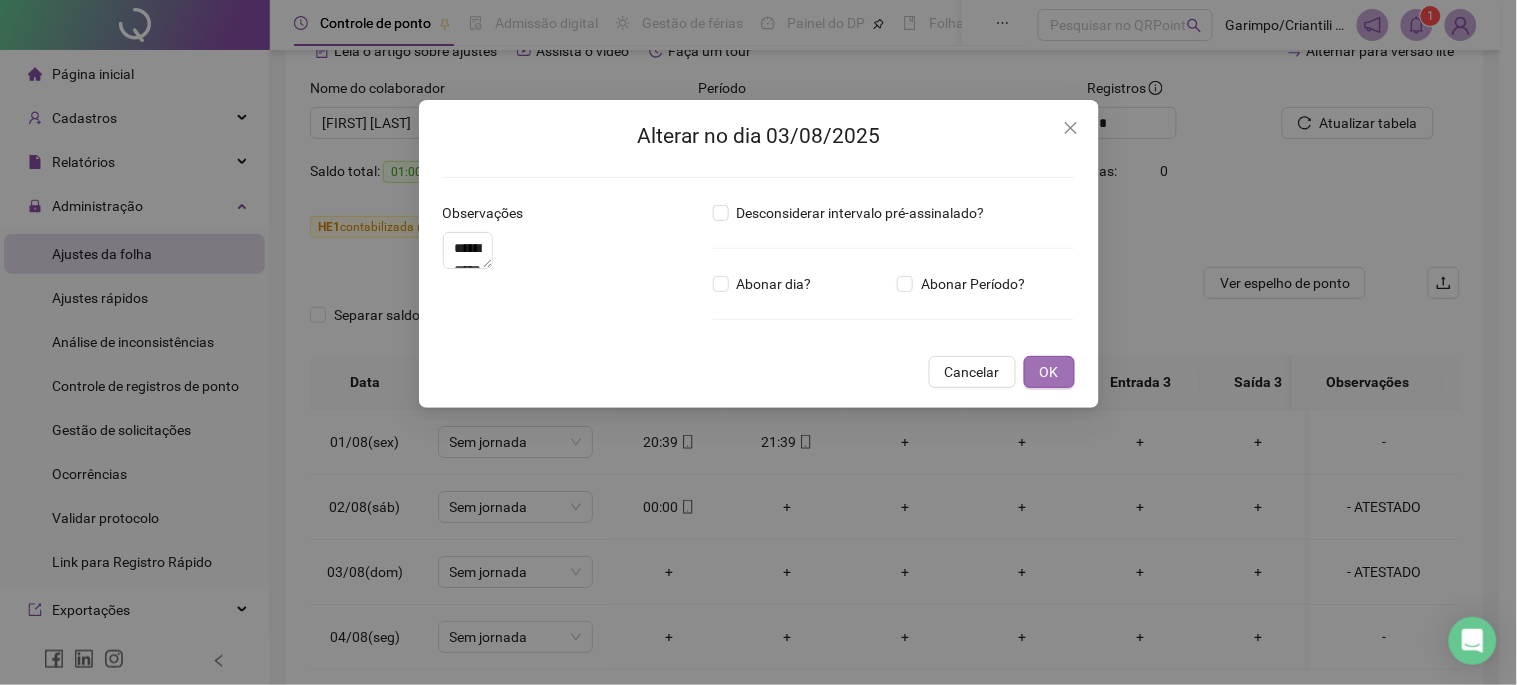 click on "OK" at bounding box center [1049, 372] 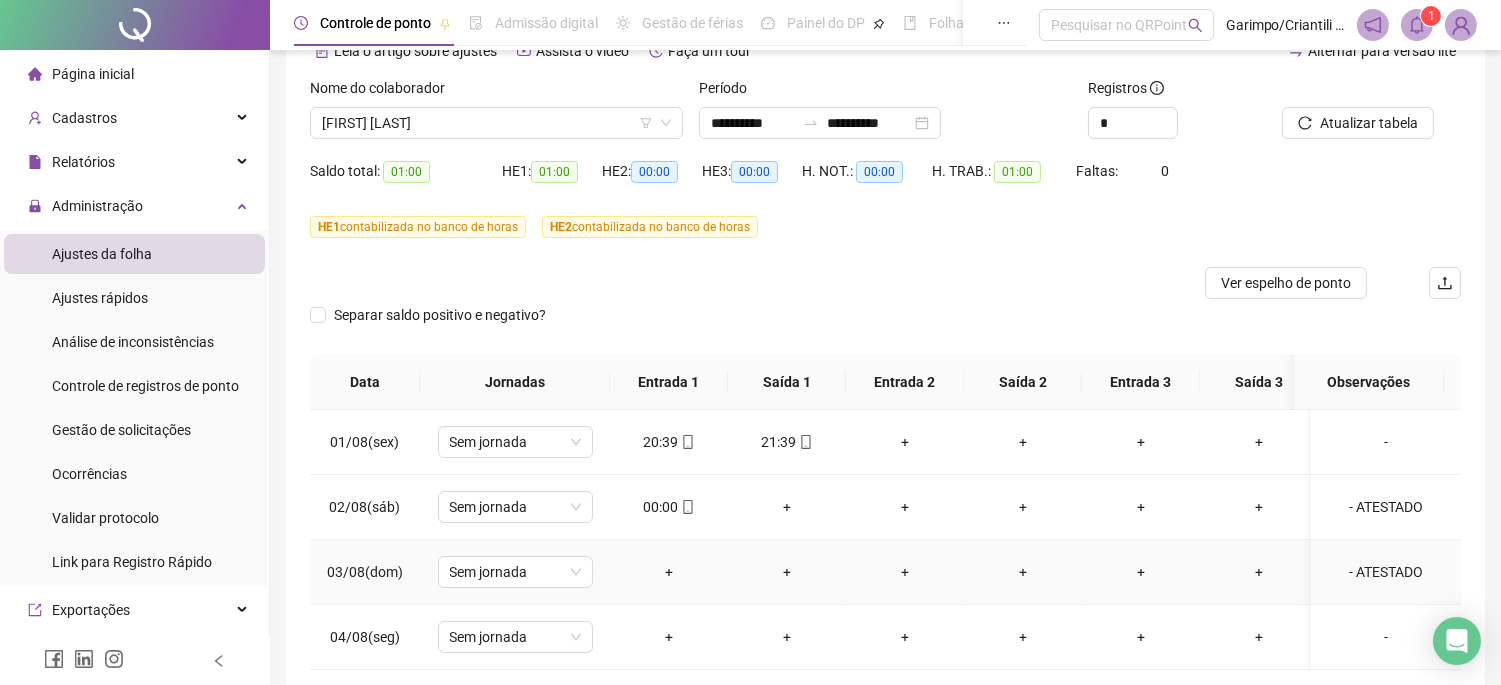 drag, startPoint x: 1330, startPoint y: 566, endPoint x: 1300, endPoint y: 536, distance: 42.426407 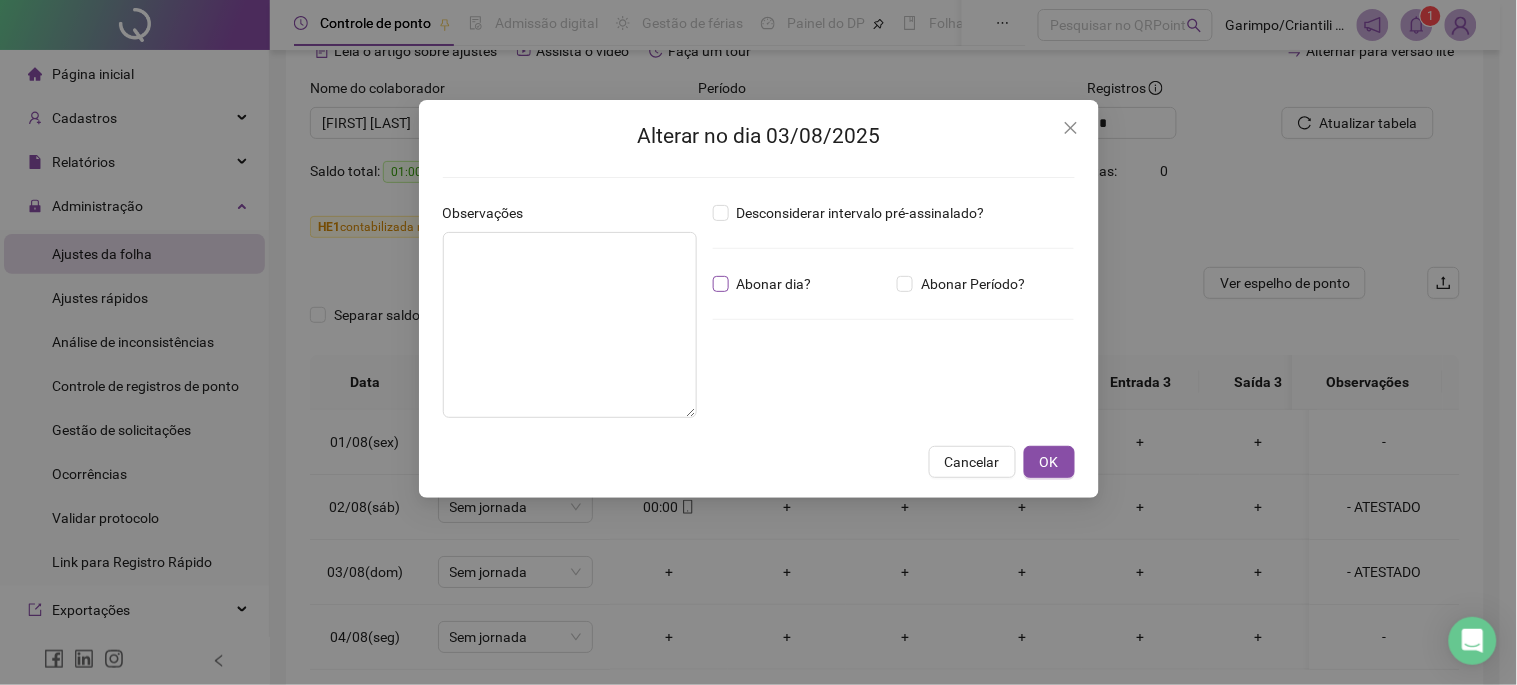 type on "**********" 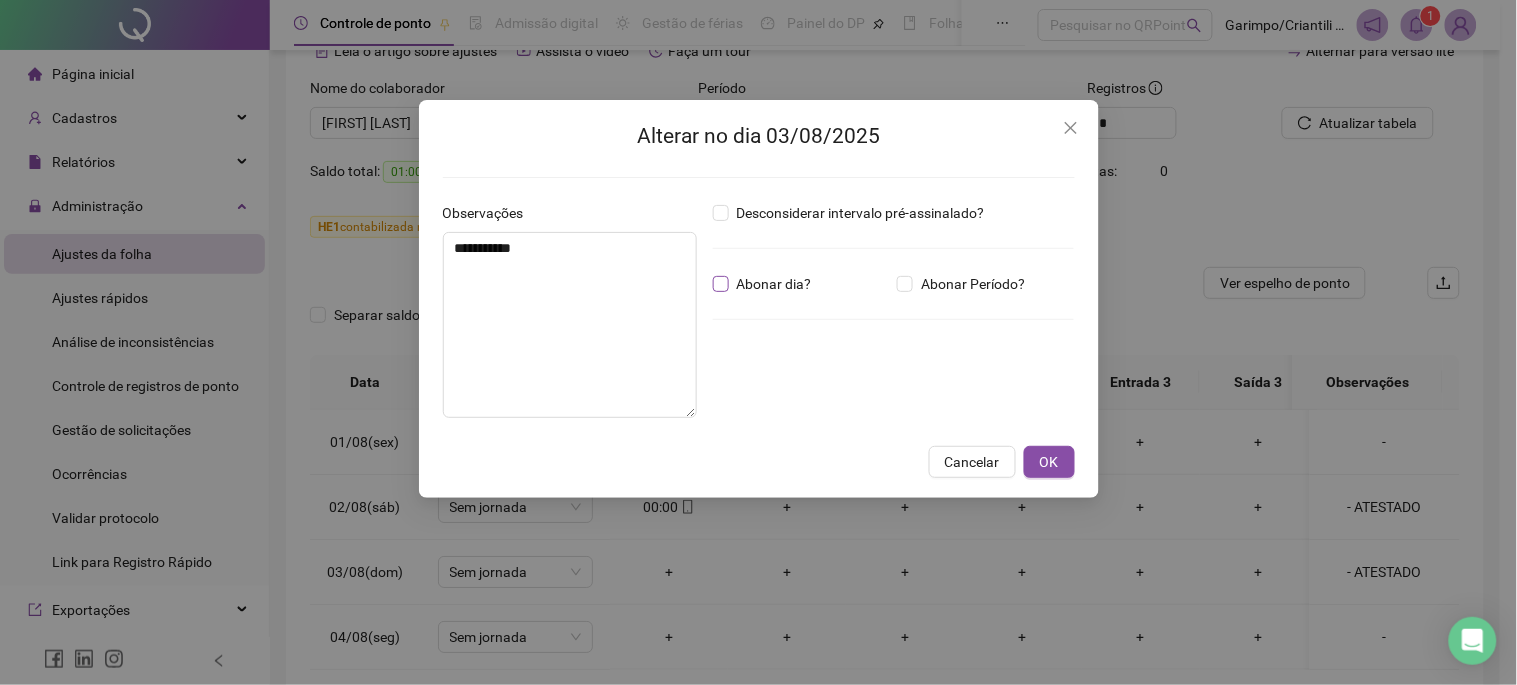 click on "Abonar dia?" at bounding box center (774, 284) 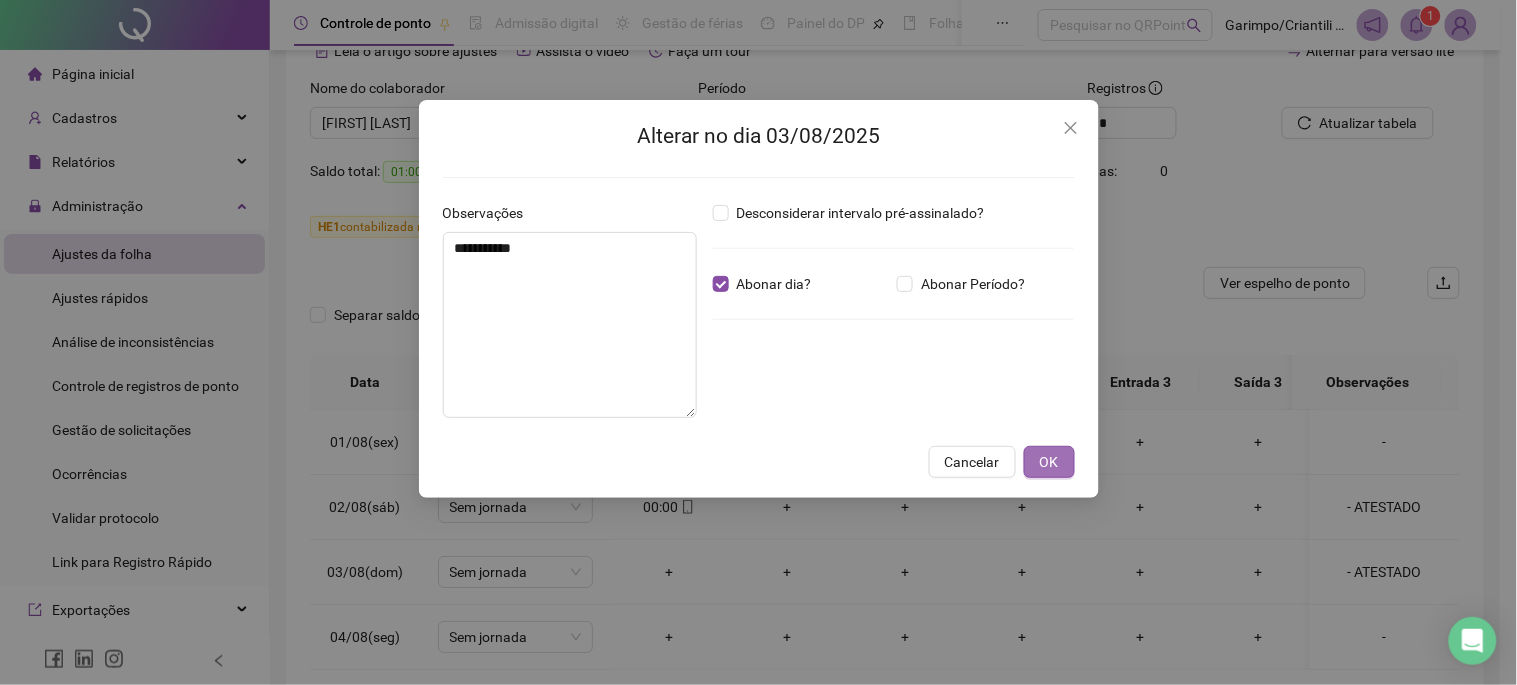 click on "OK" at bounding box center (1049, 462) 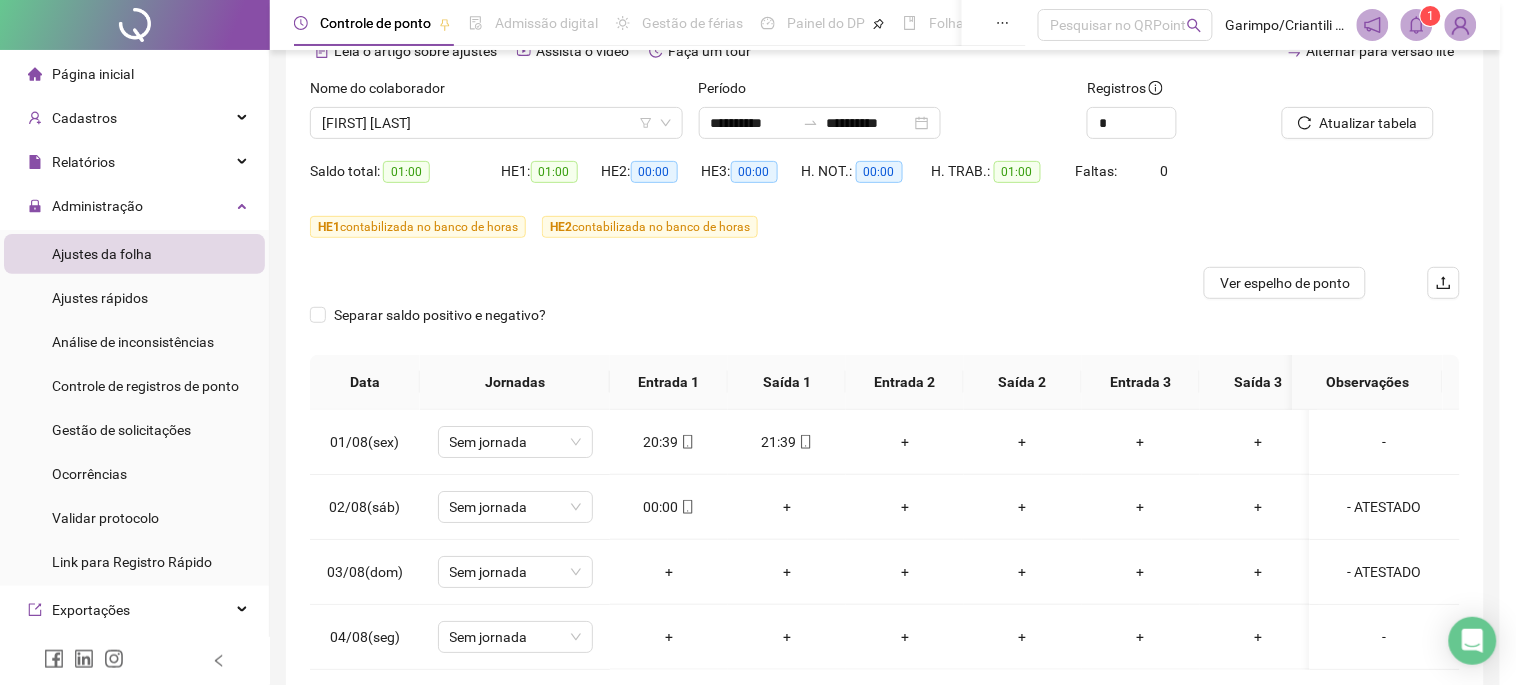 click on "**********" at bounding box center (758, 342) 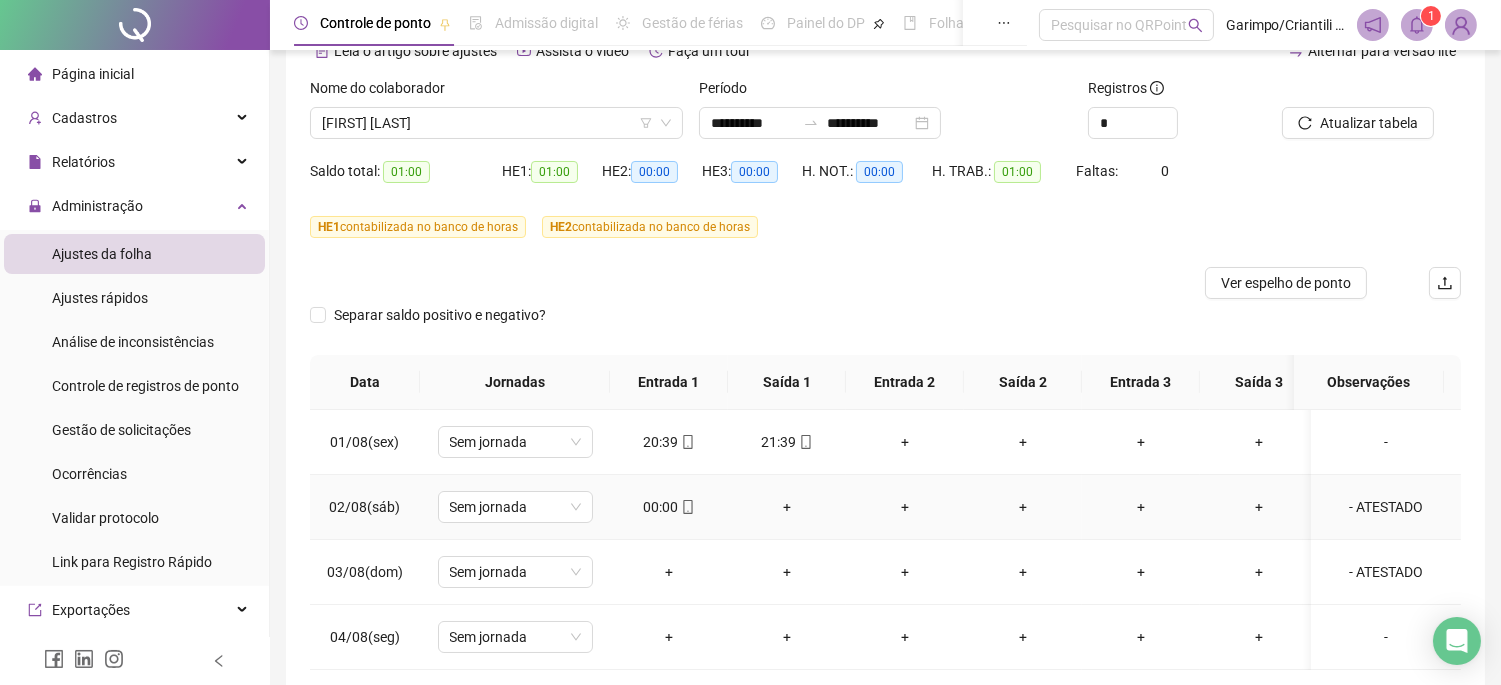 click on "- ATESTADO" at bounding box center (1386, 507) 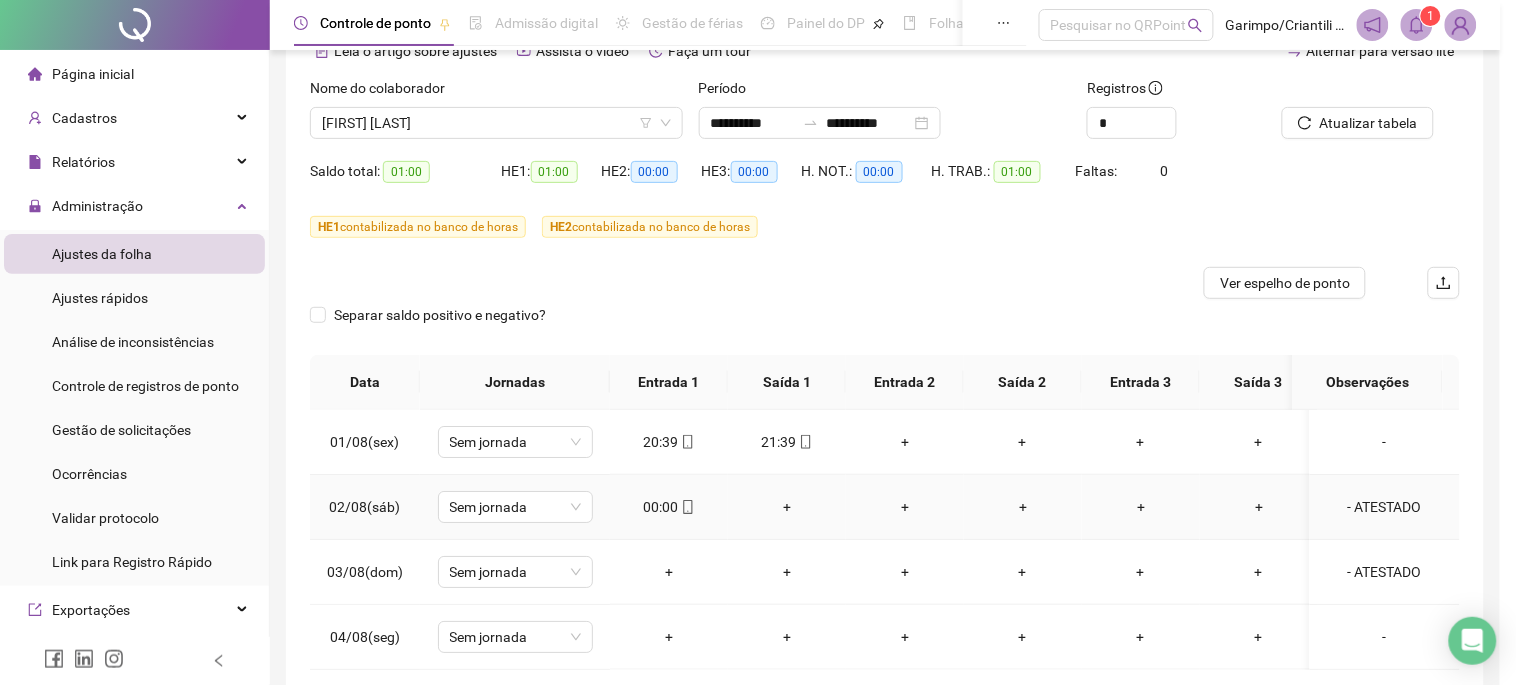 type on "**********" 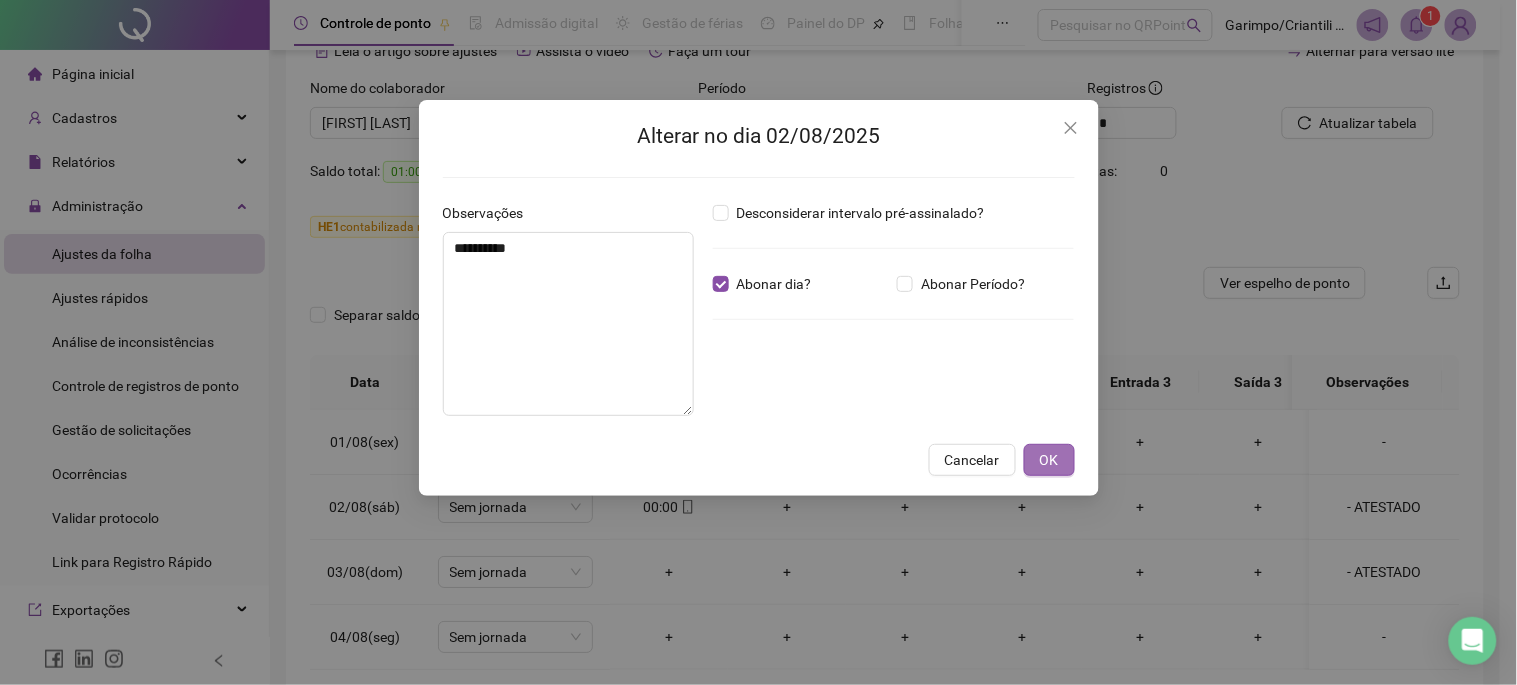 click on "OK" at bounding box center (1049, 460) 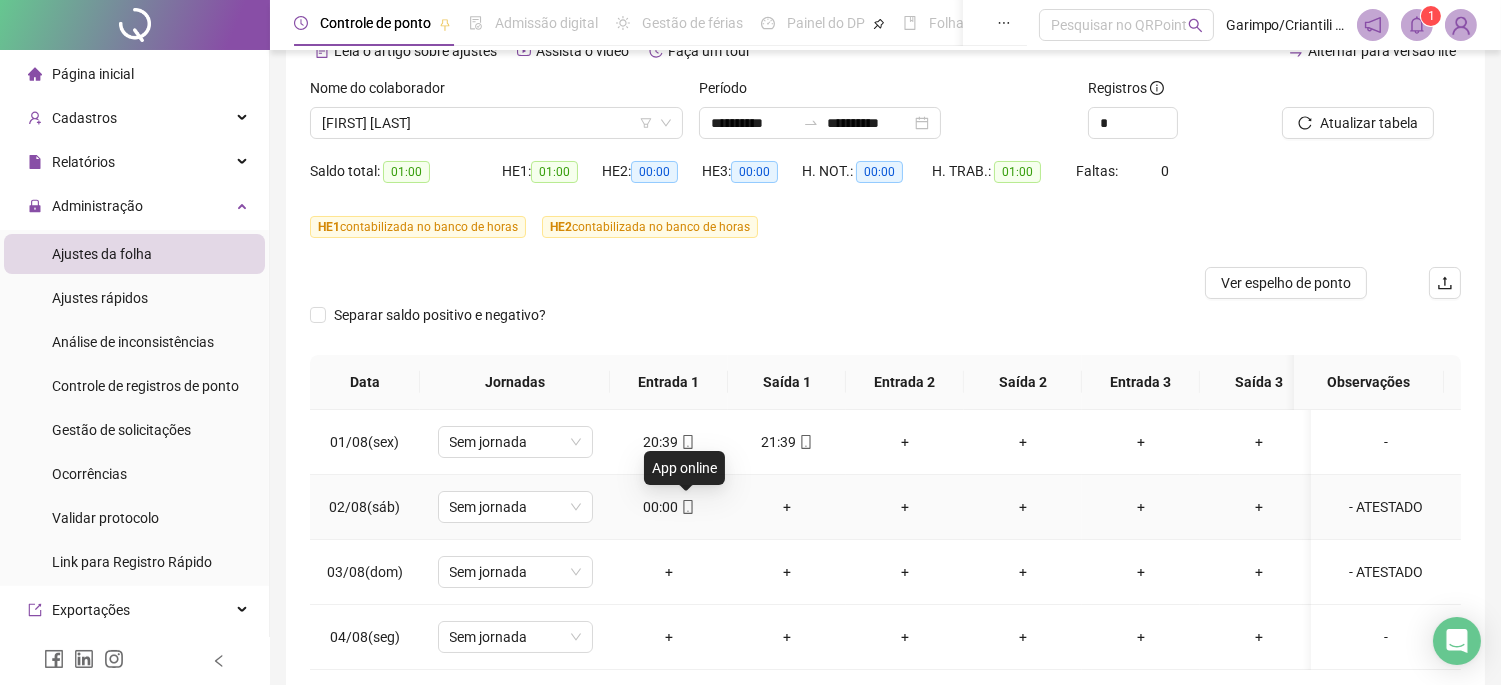 click 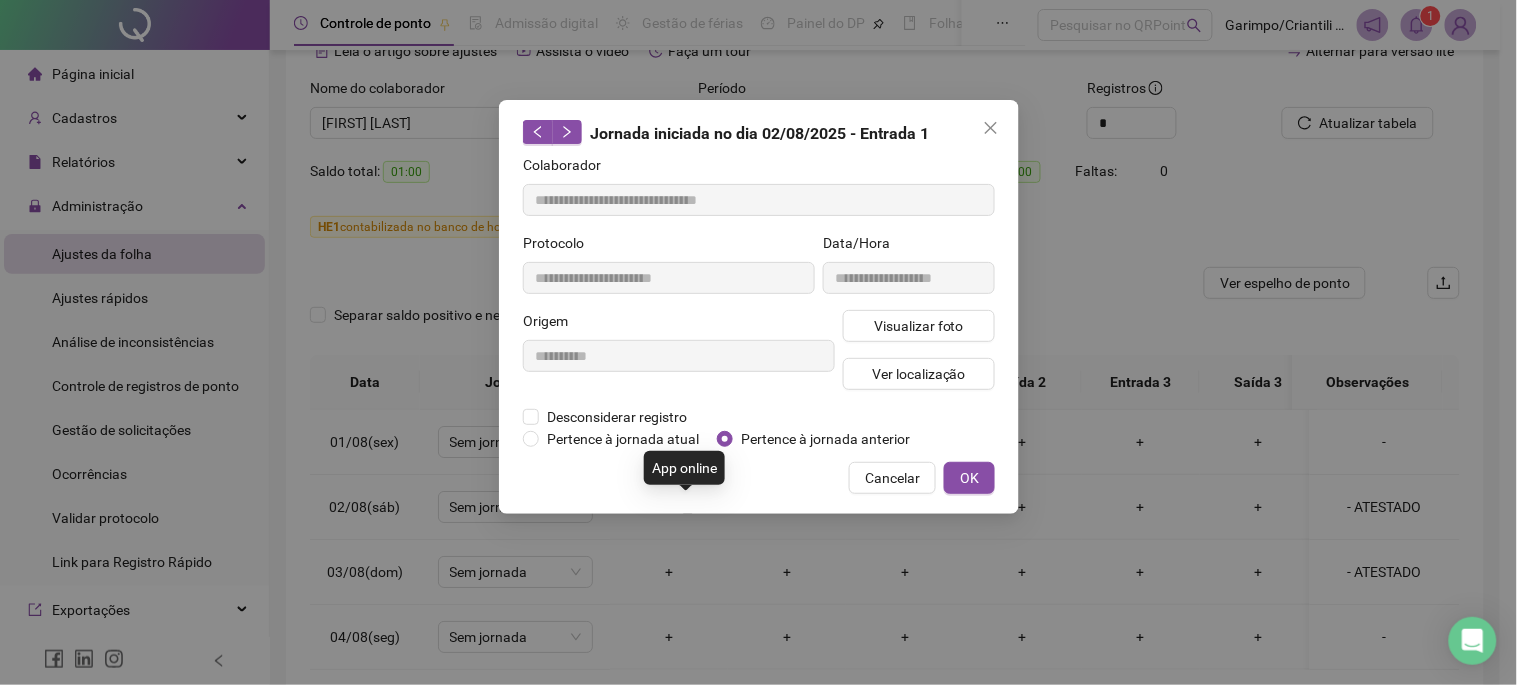 click on "**********" at bounding box center (909, 263) 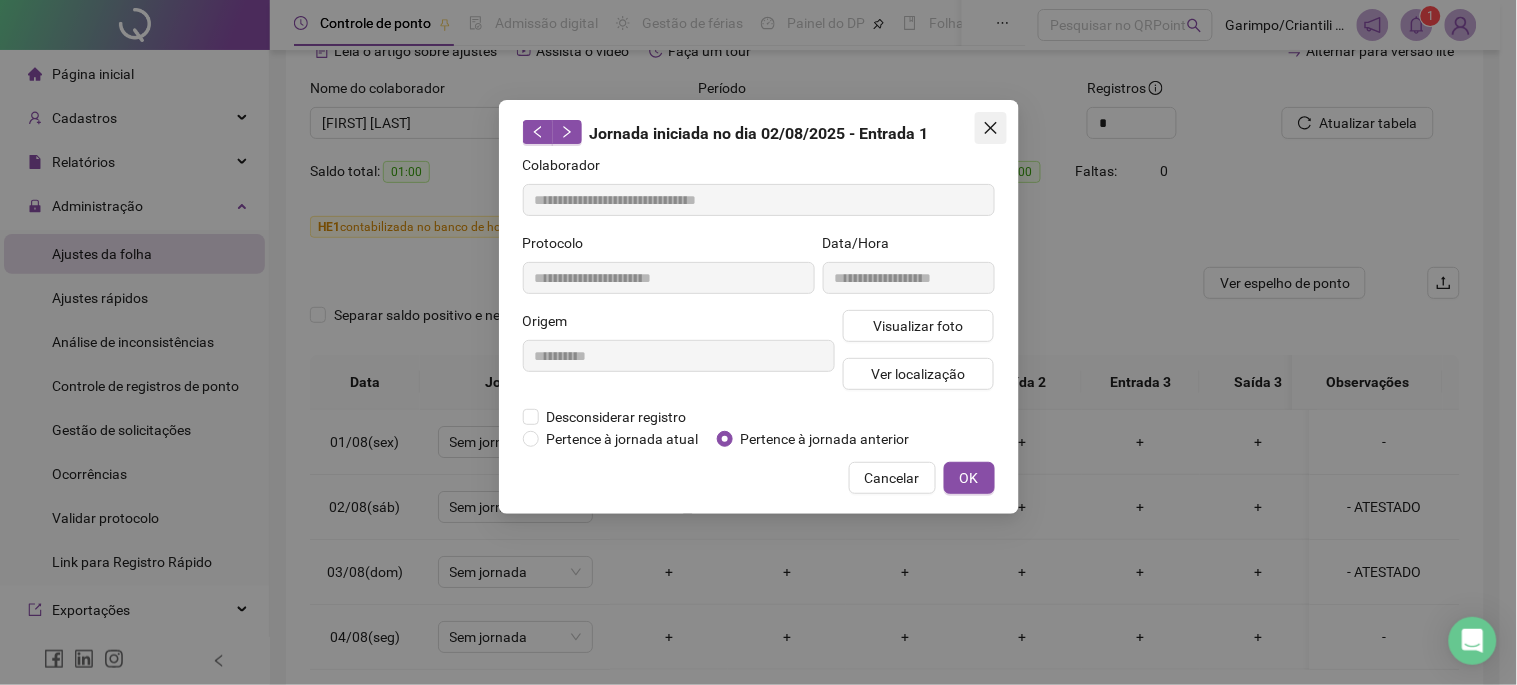 click at bounding box center (991, 128) 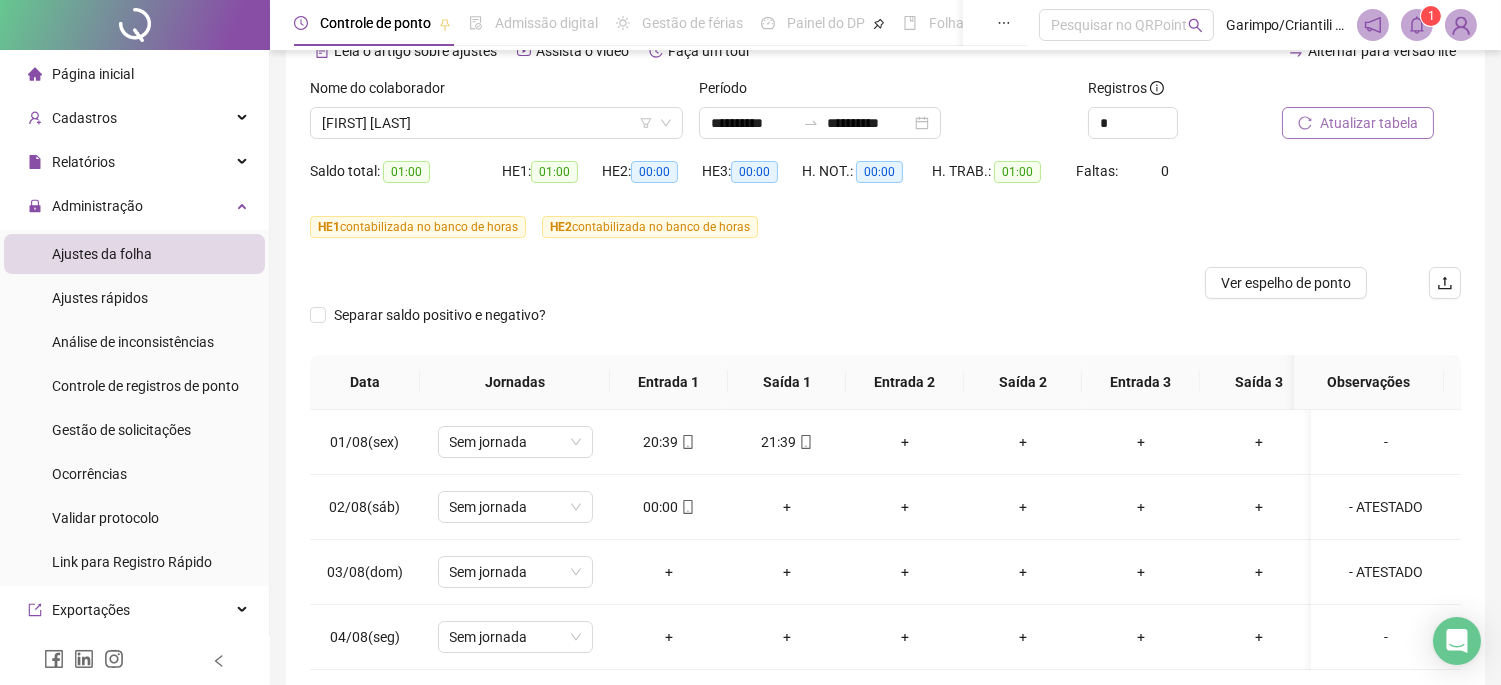 click on "Atualizar tabela" at bounding box center (1358, 123) 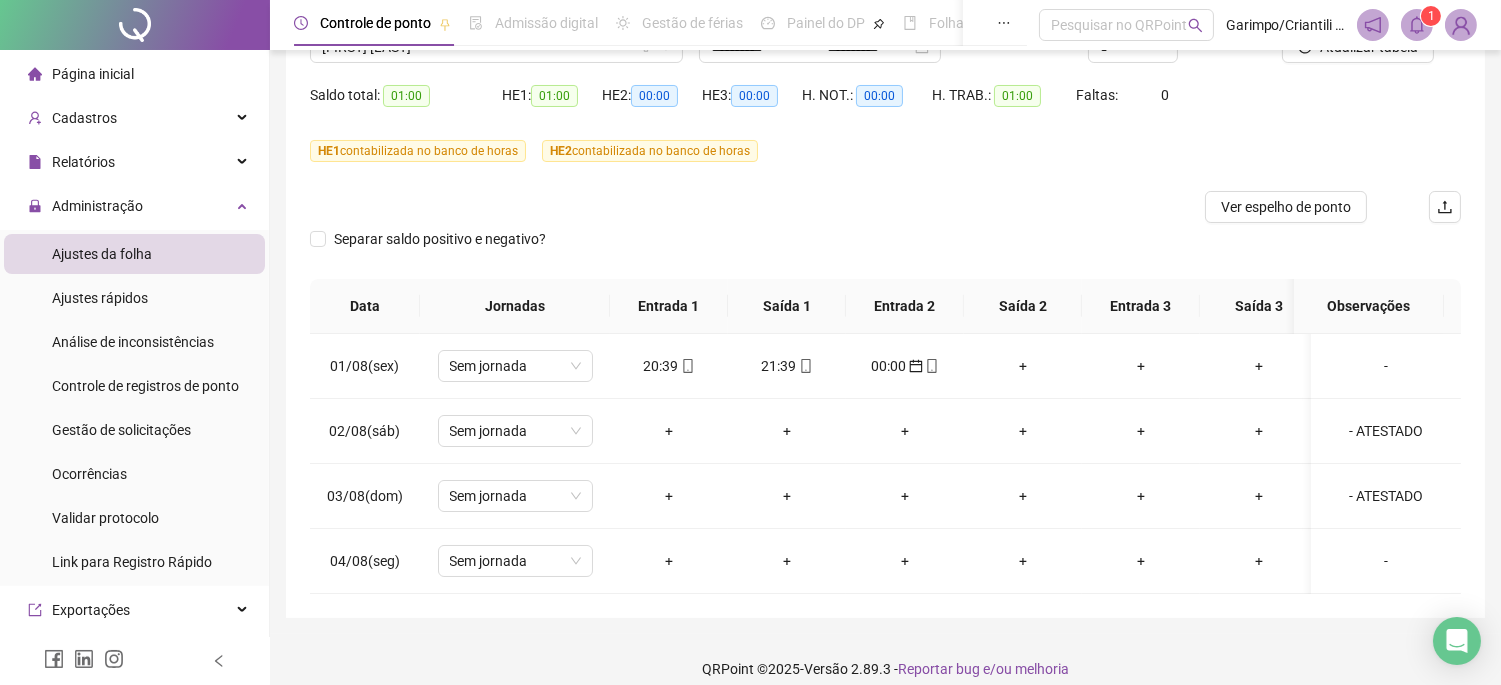 scroll, scrollTop: 218, scrollLeft: 0, axis: vertical 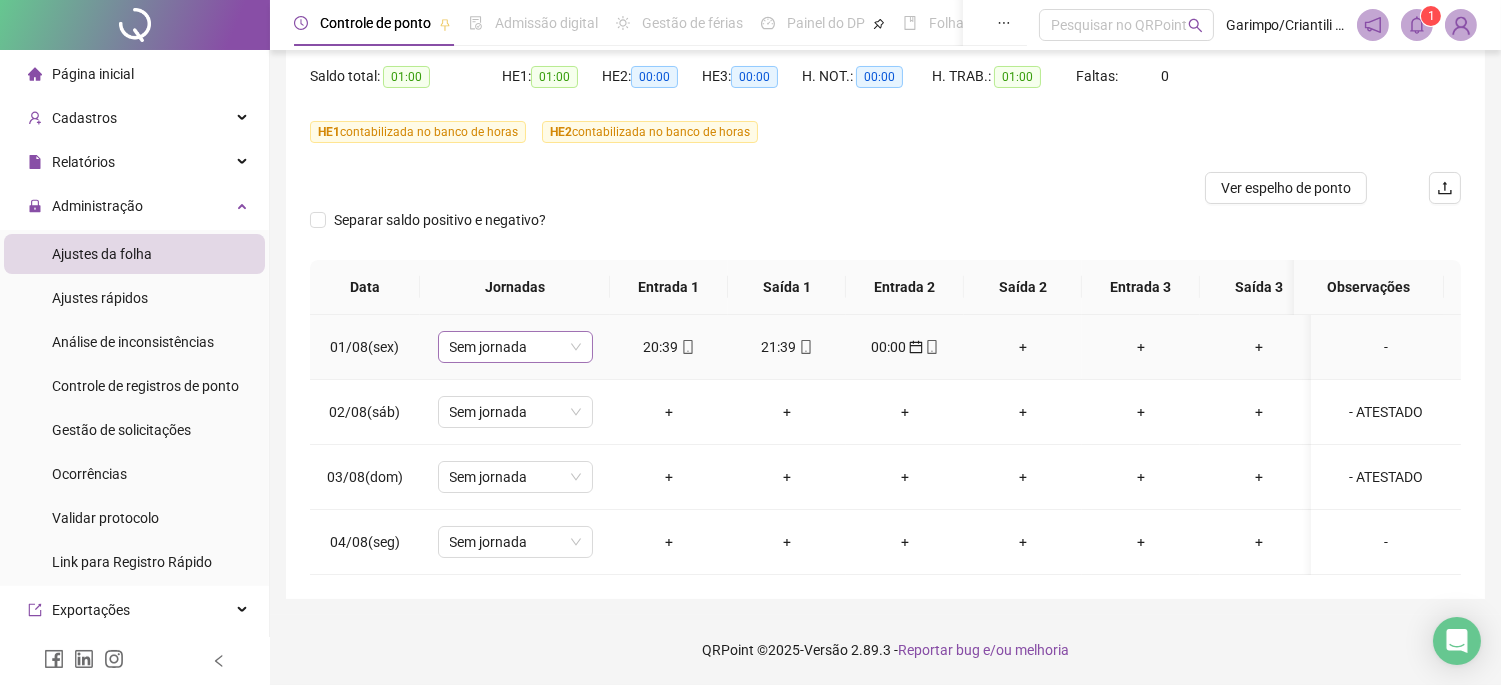 click on "Sem jornada" at bounding box center (515, 347) 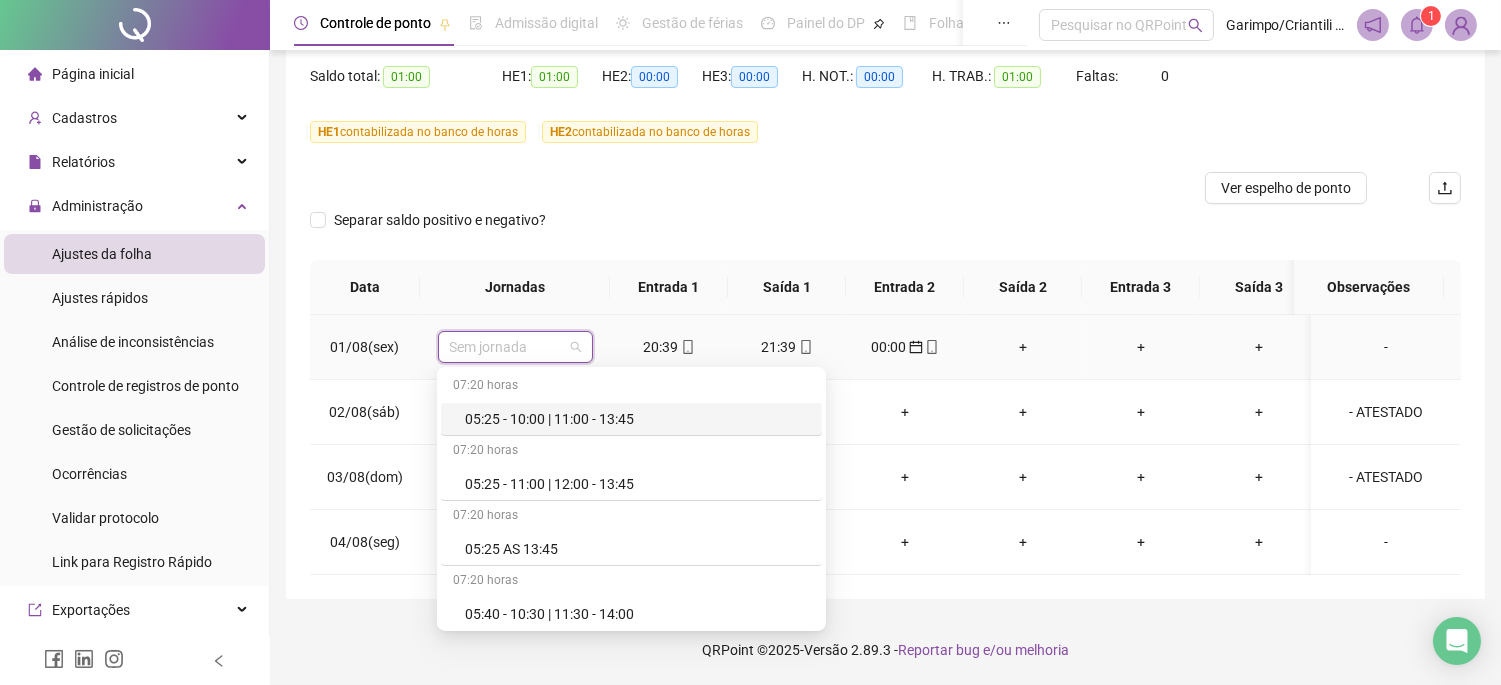 type on "*" 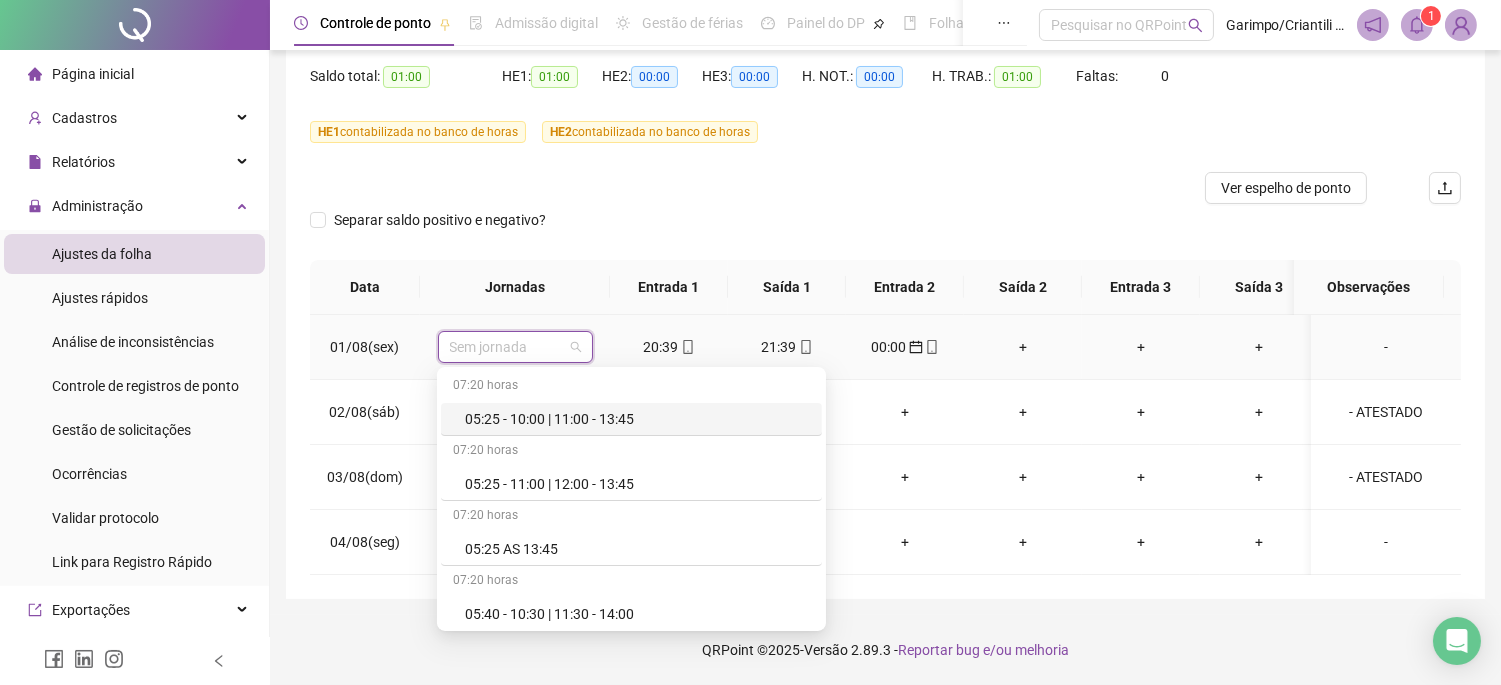 type on "*" 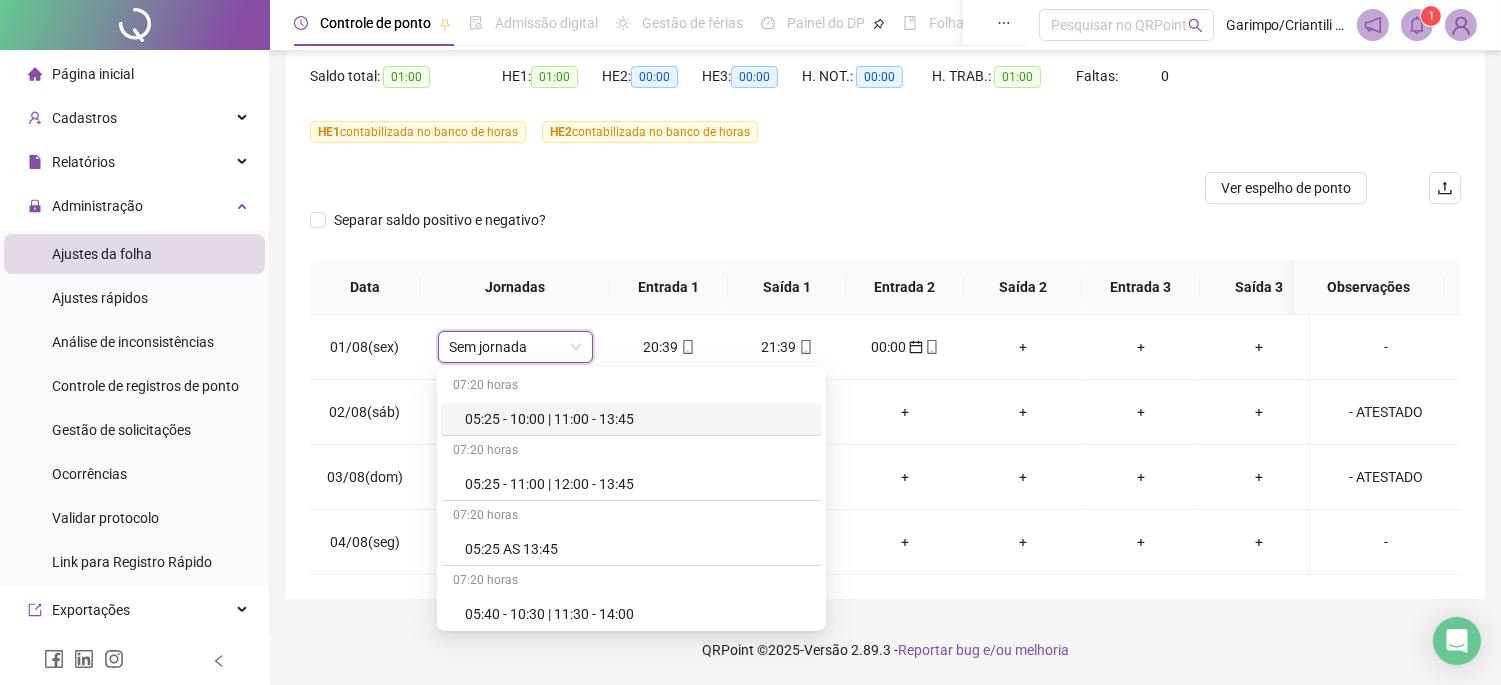 click at bounding box center (741, 188) 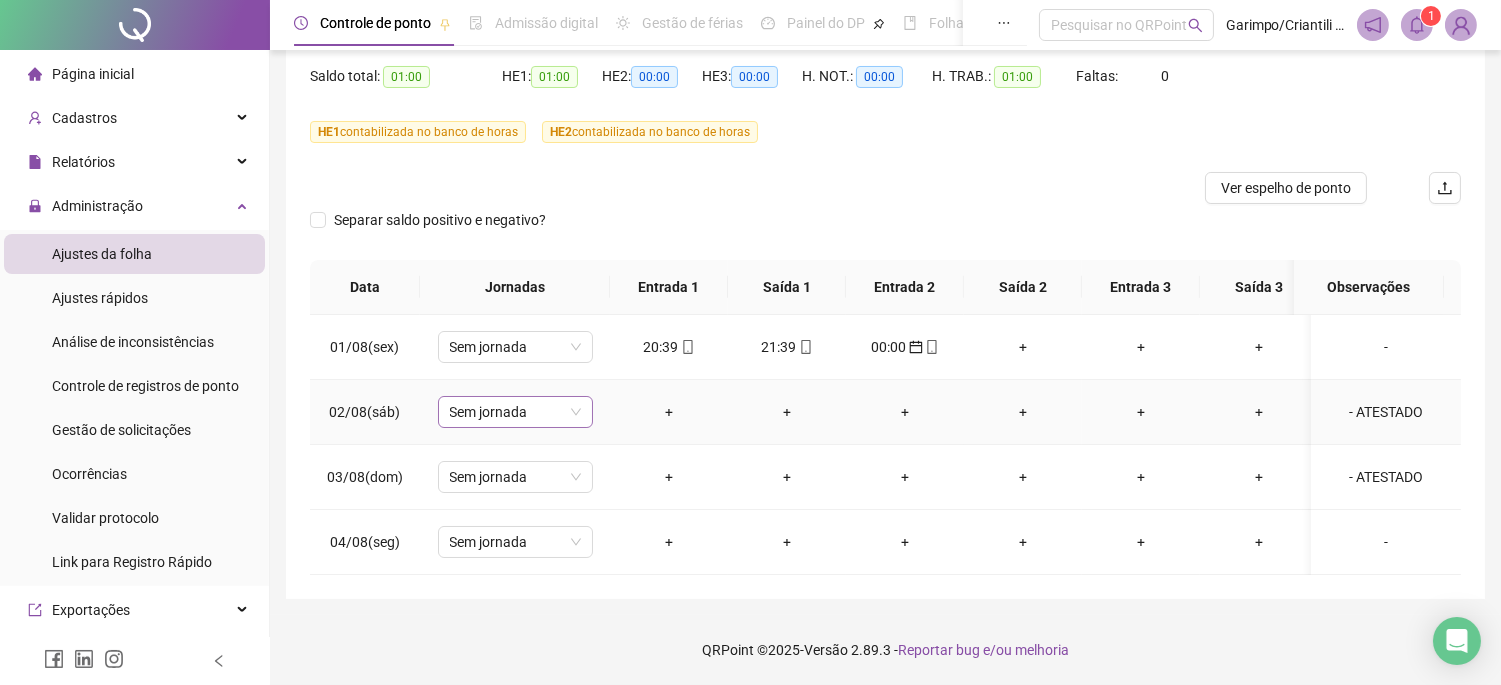 click on "Sem jornada" at bounding box center [515, 412] 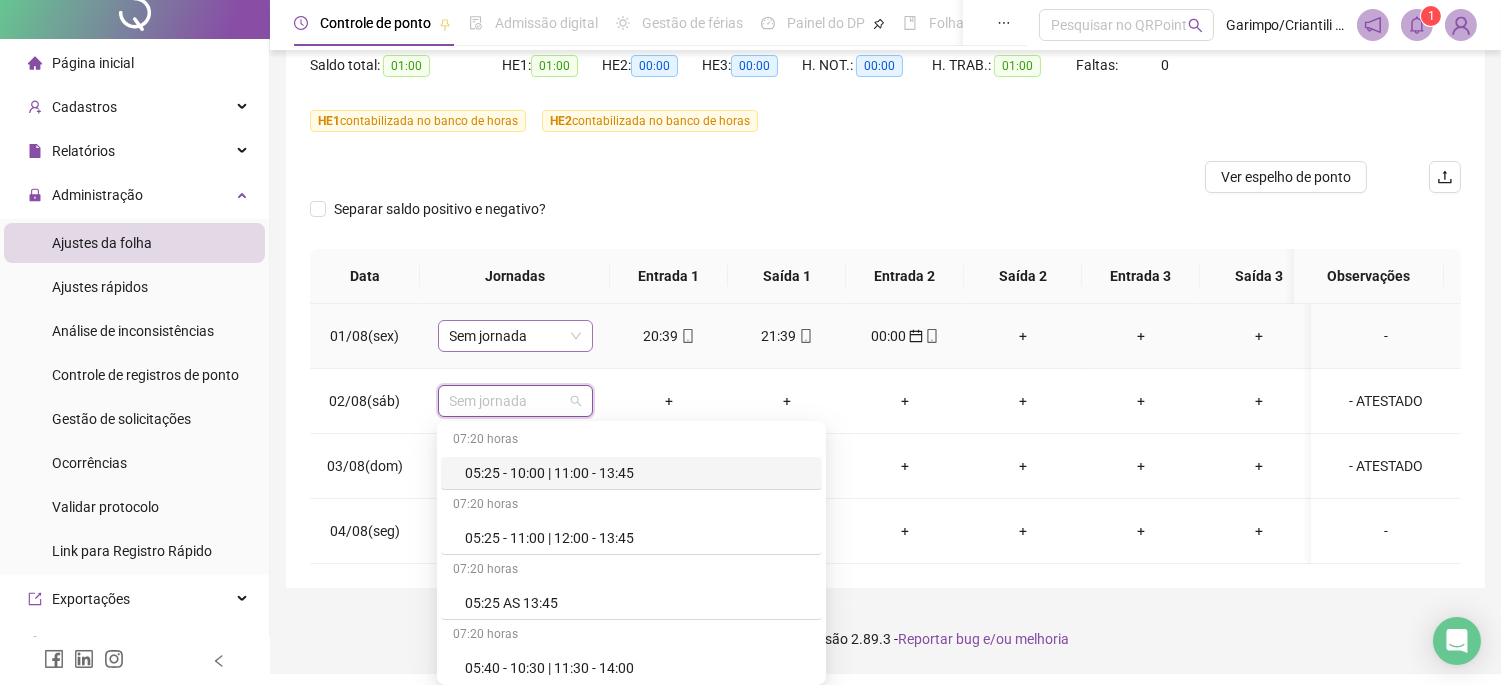 click on "Sem jornada" at bounding box center [515, 336] 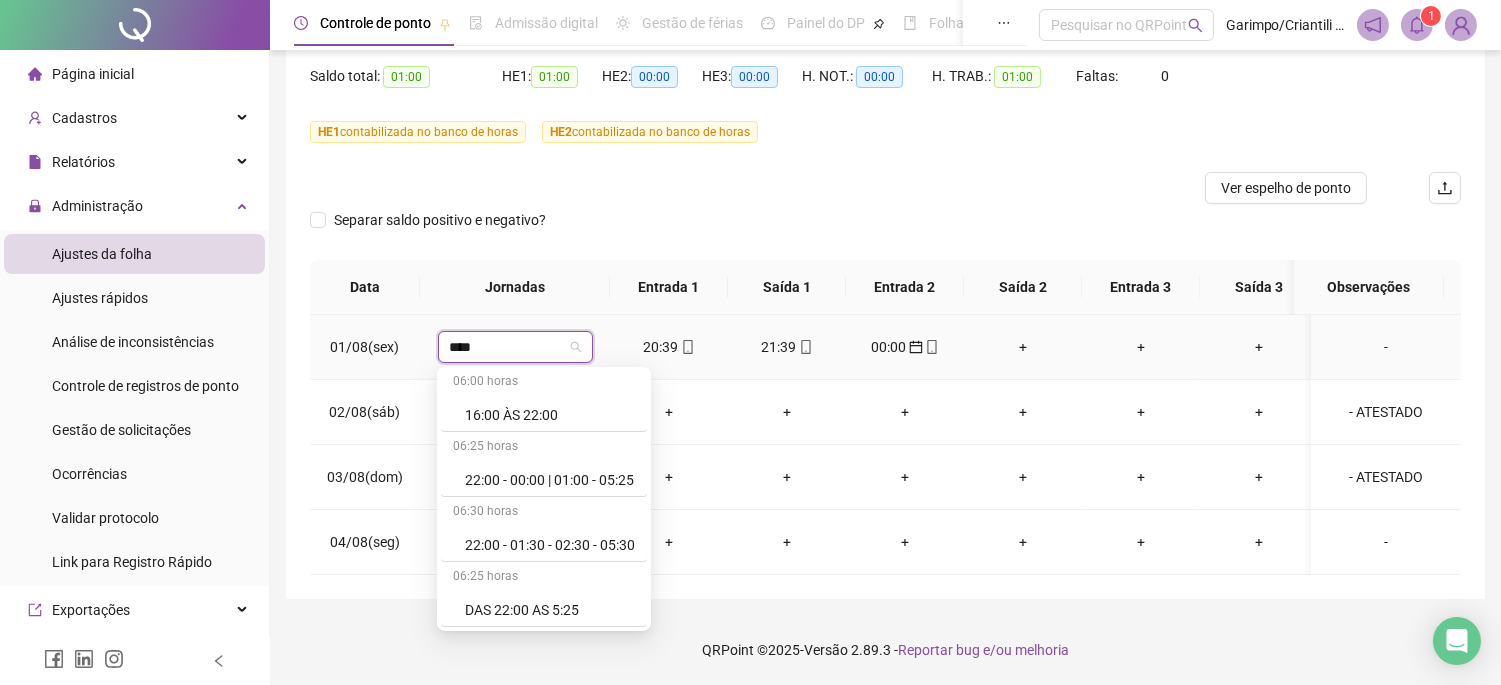 scroll, scrollTop: 1371, scrollLeft: 0, axis: vertical 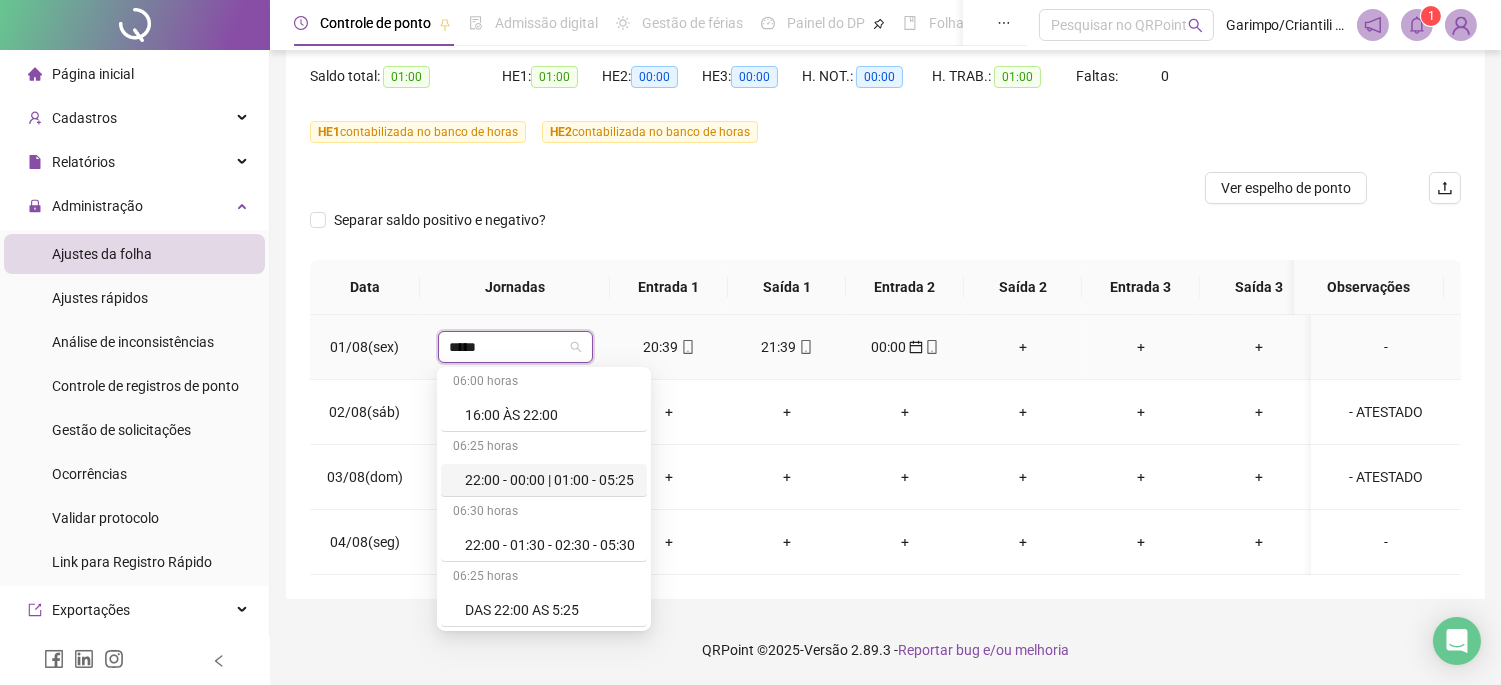click on "22:00 - 00:00 | 01:00 - 05:25" at bounding box center (550, 480) 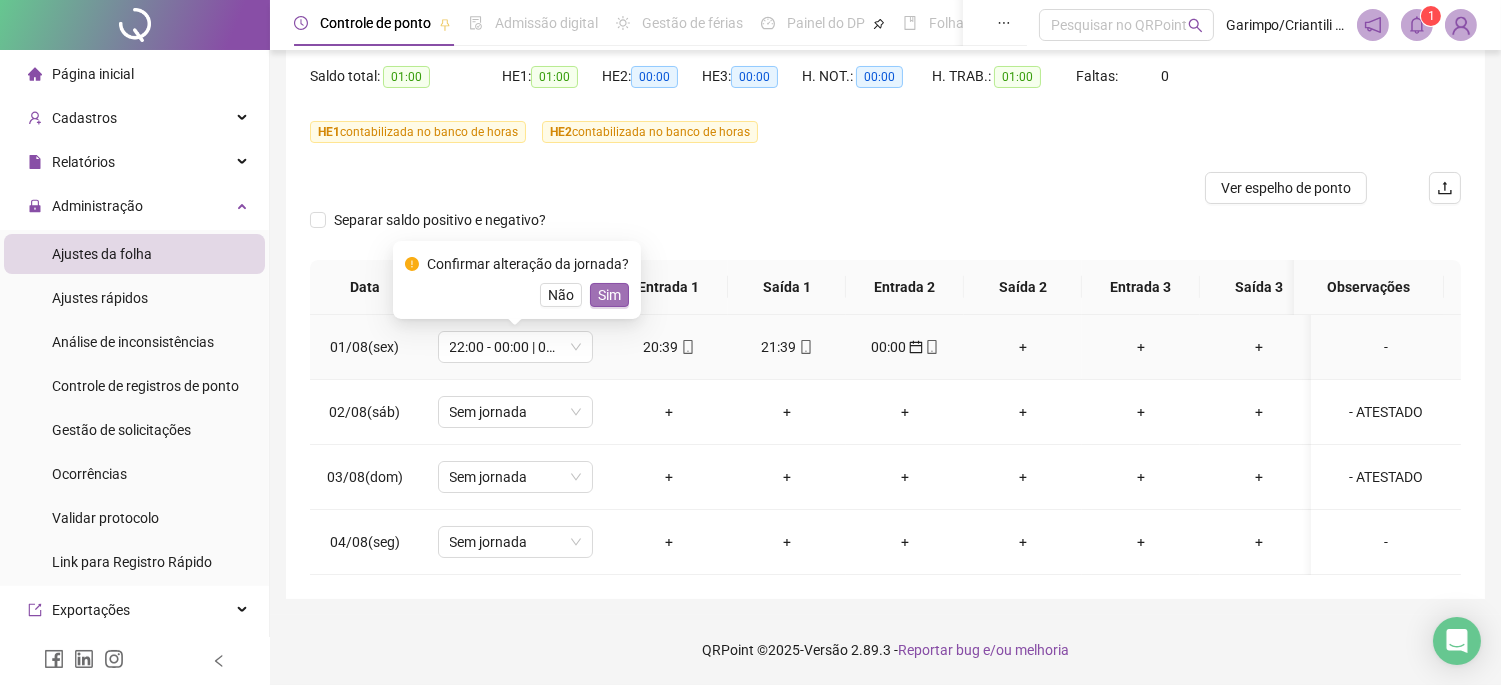 click on "Sim" at bounding box center (609, 295) 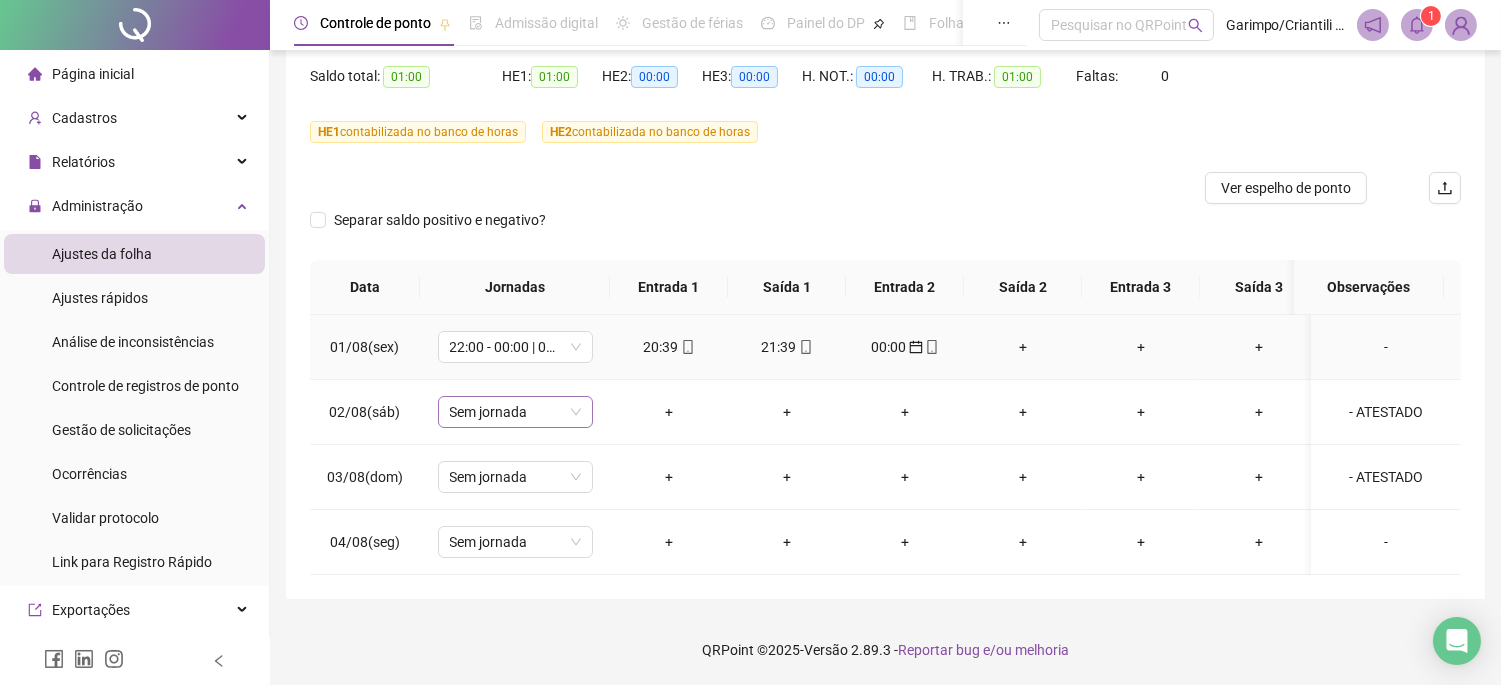 click on "Sem jornada" at bounding box center [515, 412] 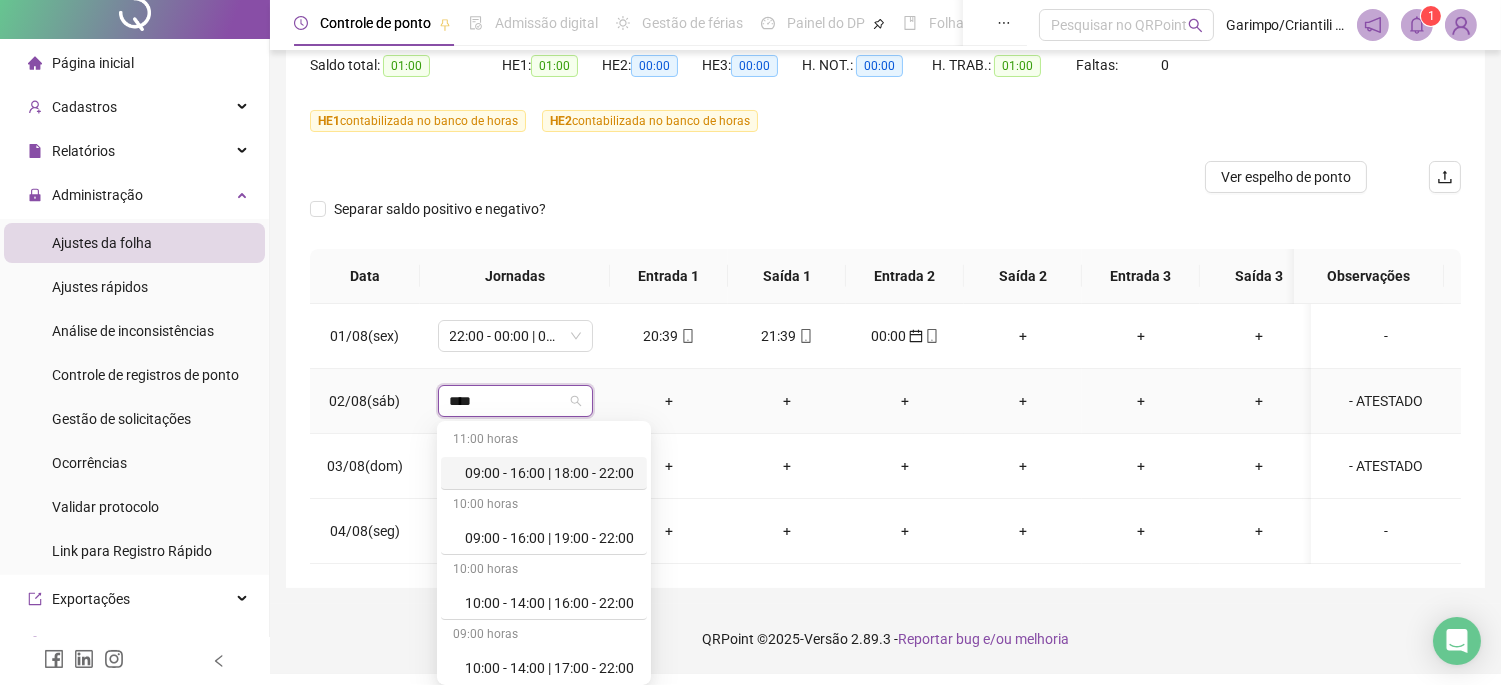 type on "*****" 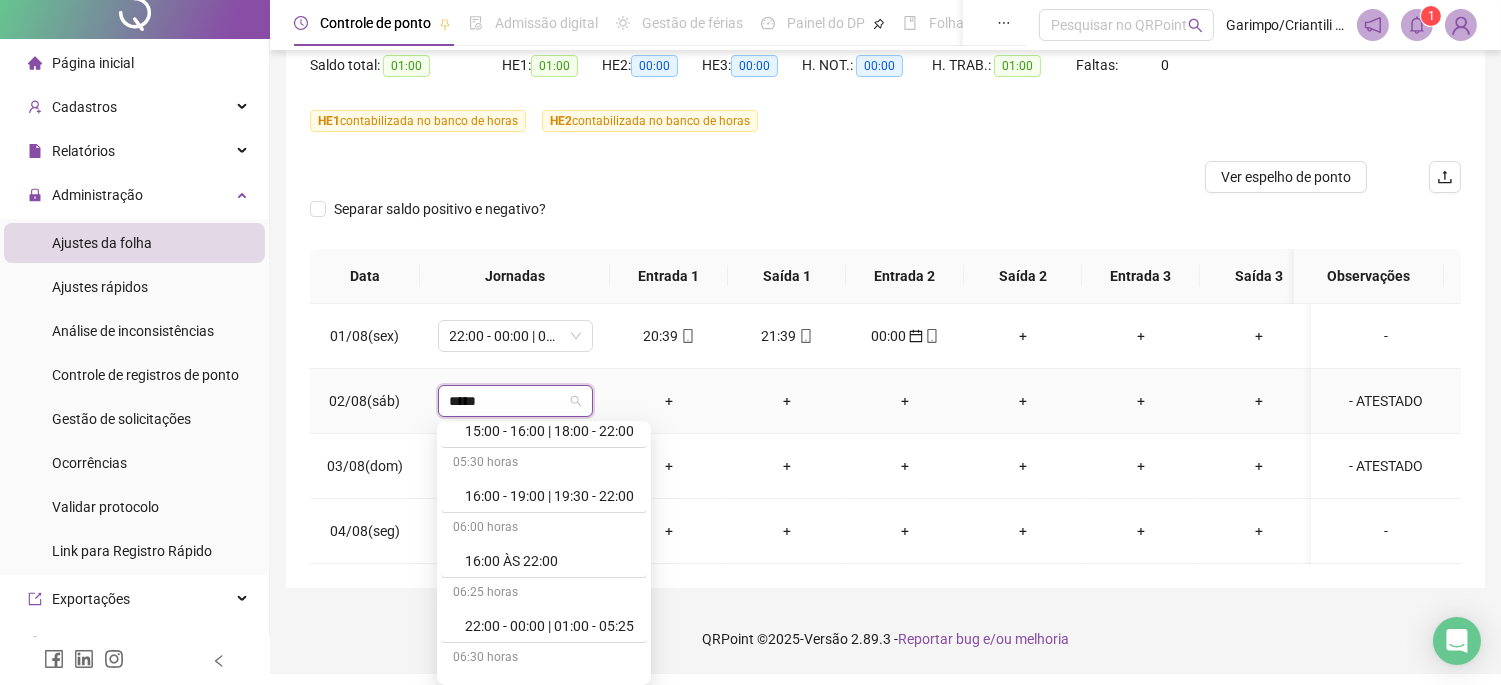 scroll, scrollTop: 1371, scrollLeft: 0, axis: vertical 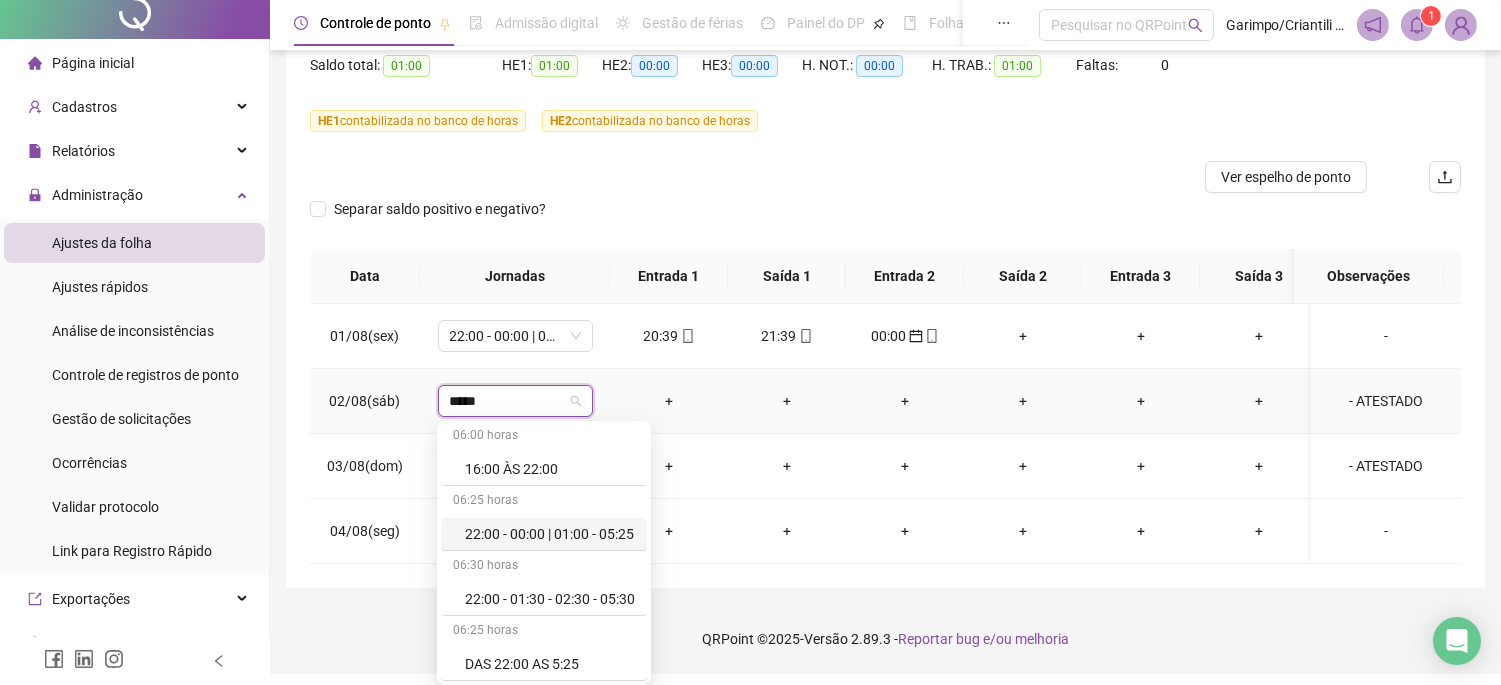click on "22:00 - 00:00 | 01:00 - 05:25" at bounding box center (550, 534) 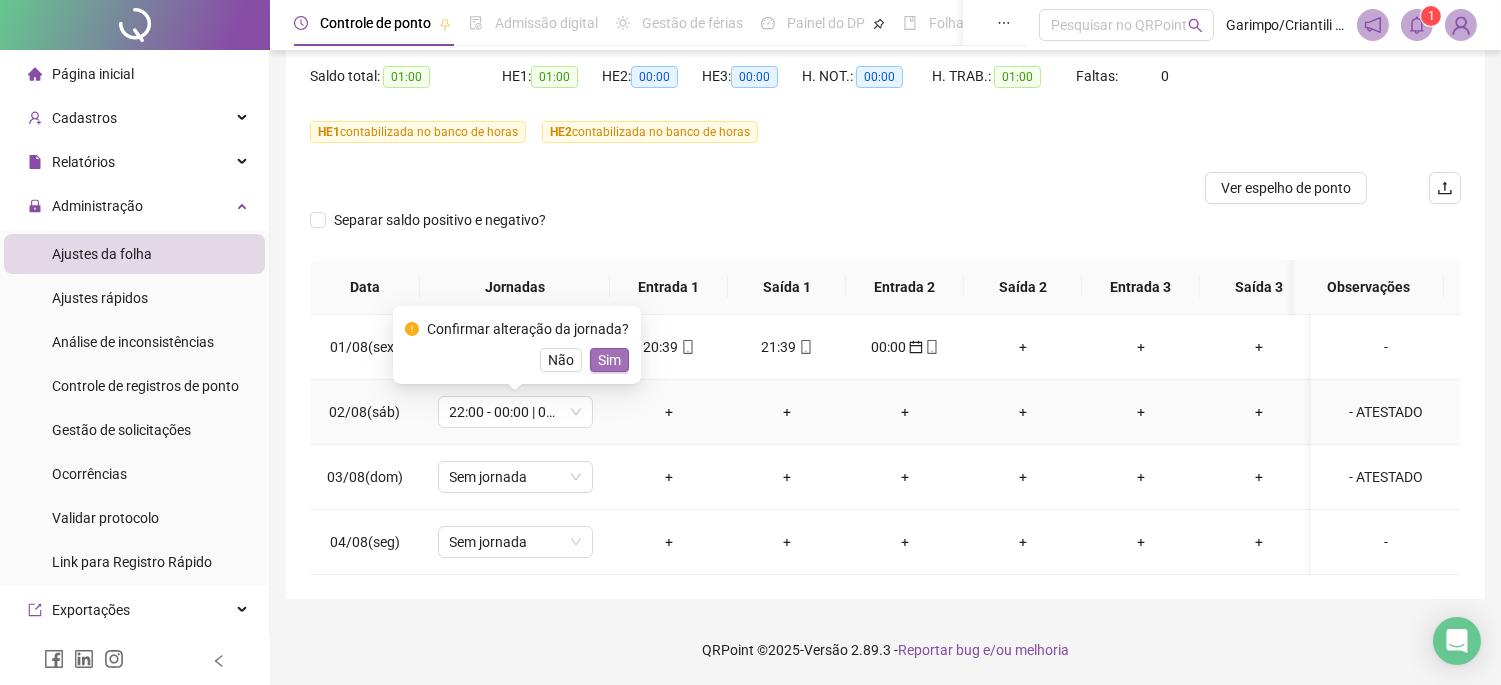 click on "Sim" at bounding box center [609, 360] 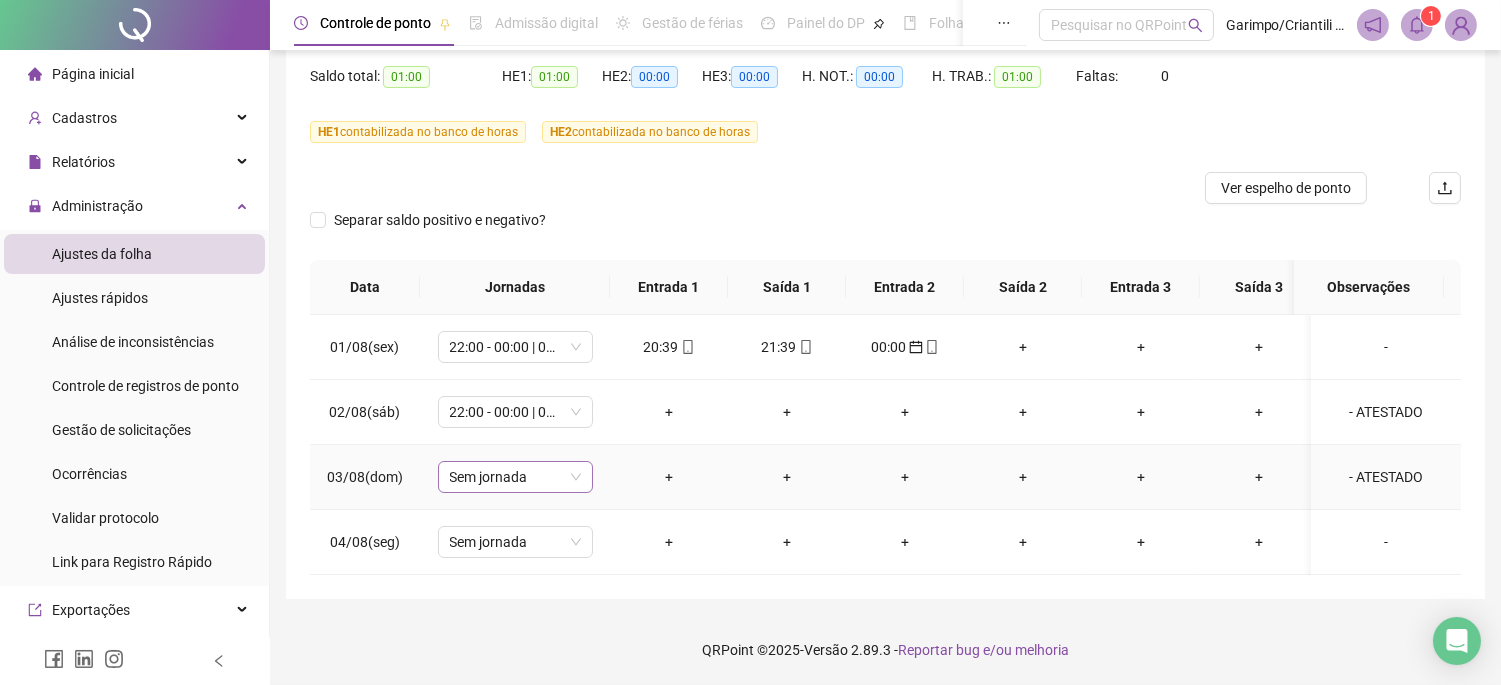 drag, startPoint x: 571, startPoint y: 457, endPoint x: 575, endPoint y: 444, distance: 13.601471 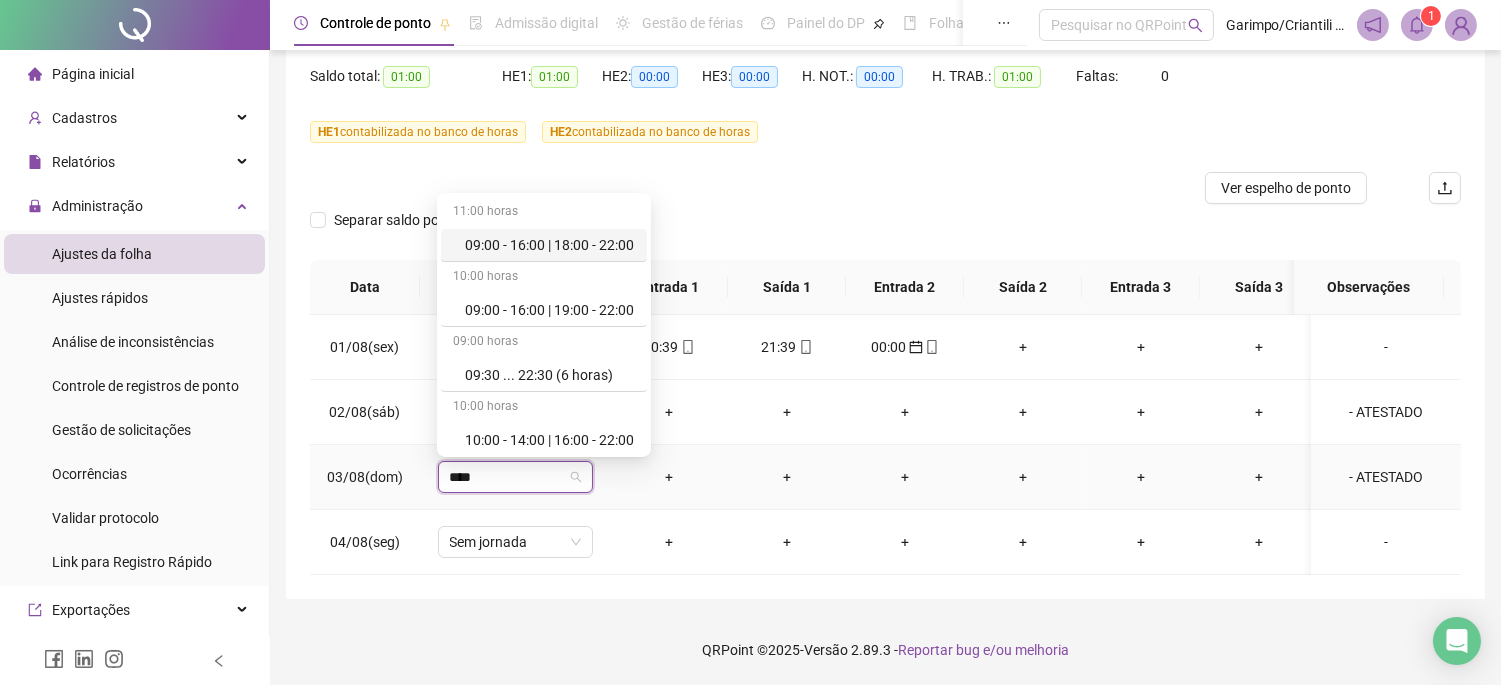 type on "*****" 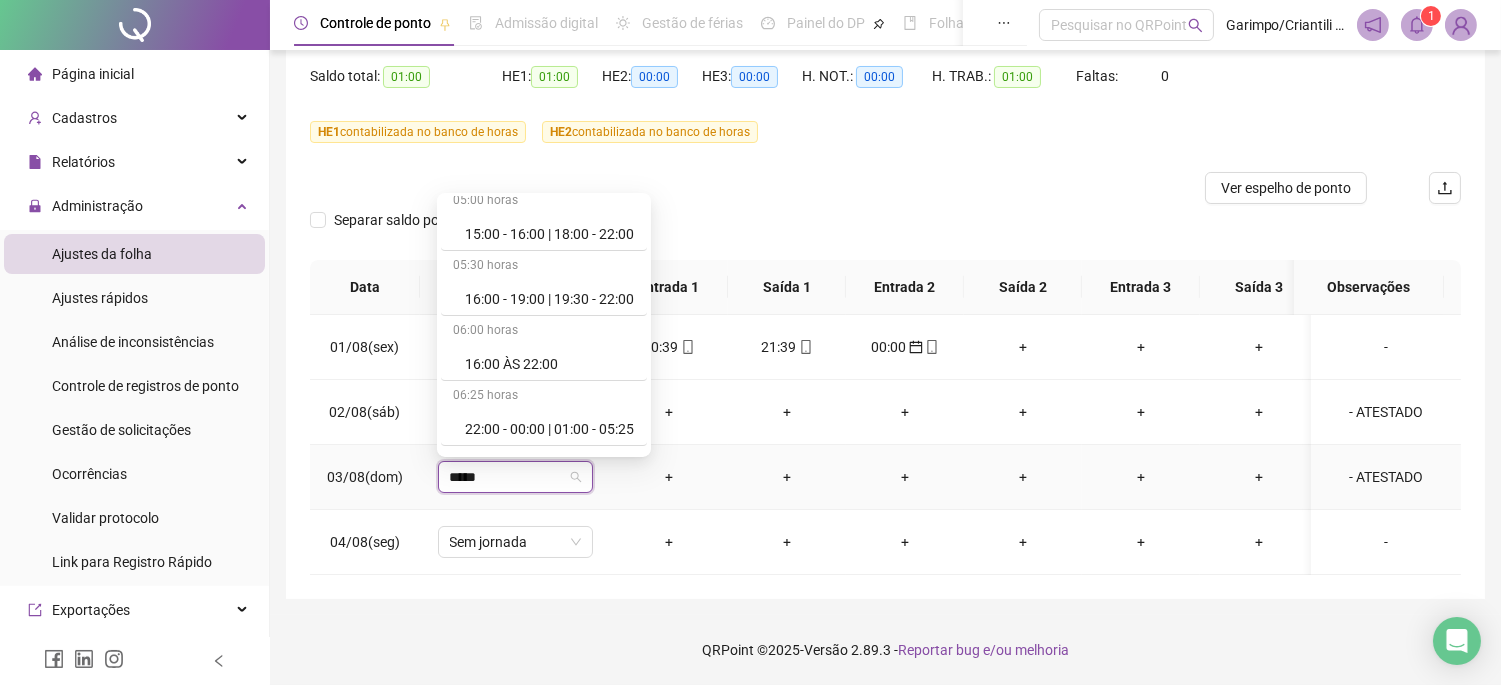 scroll, scrollTop: 1371, scrollLeft: 0, axis: vertical 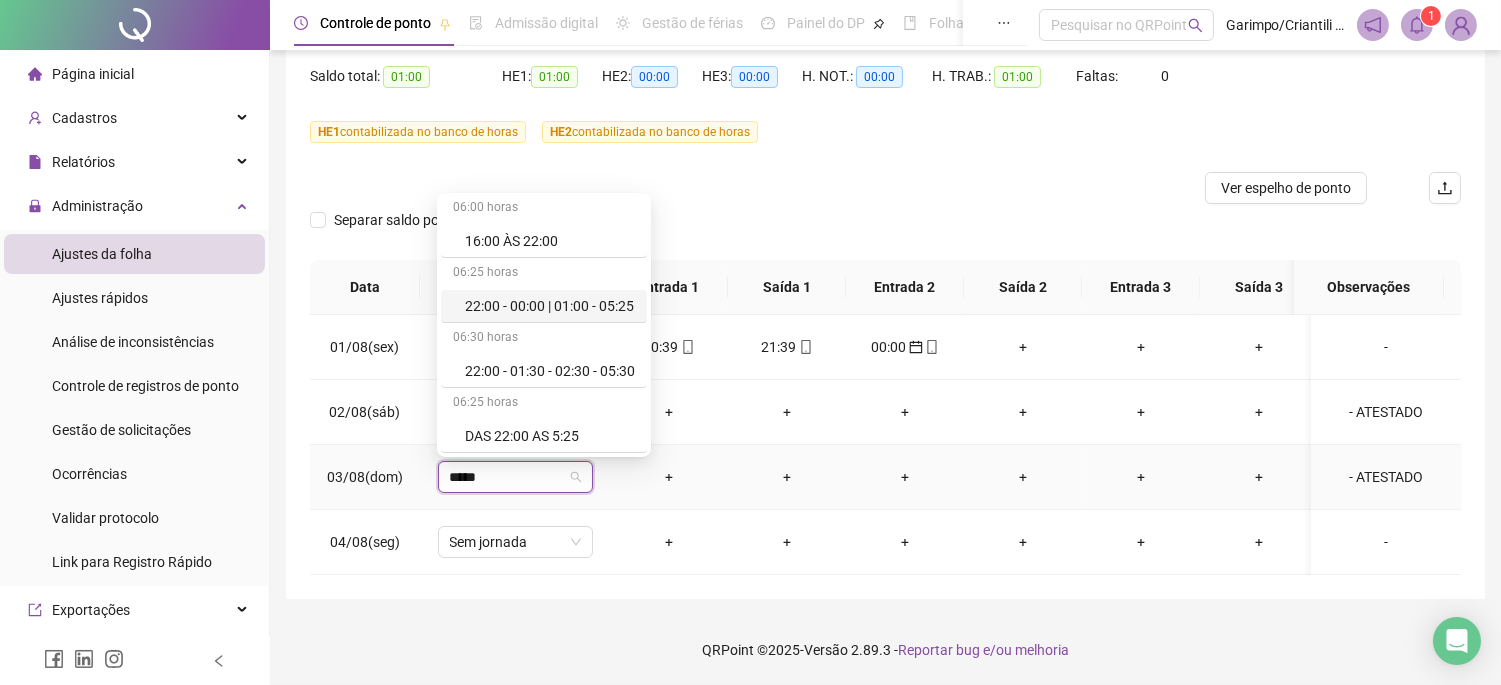 click on "22:00 - 00:00 | 01:00 - 05:25" at bounding box center [550, 306] 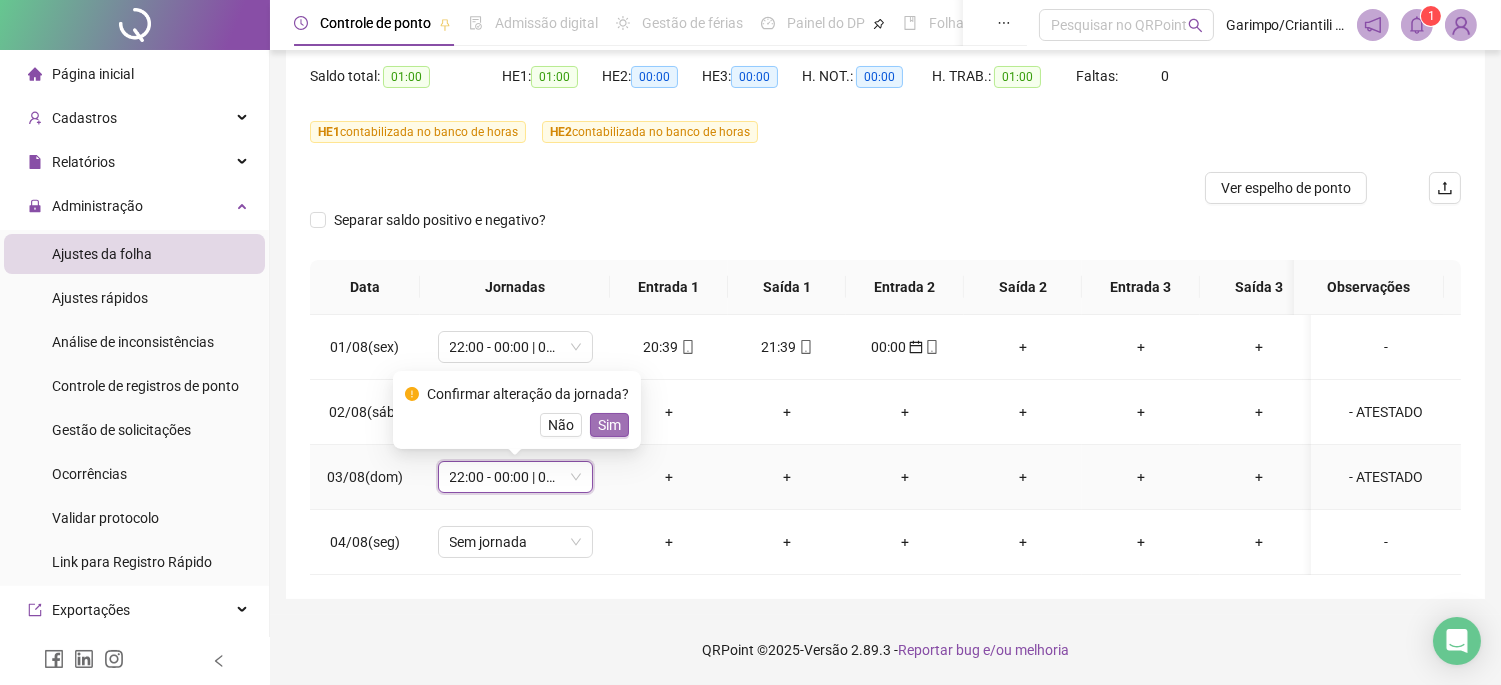 click on "Sim" at bounding box center [609, 425] 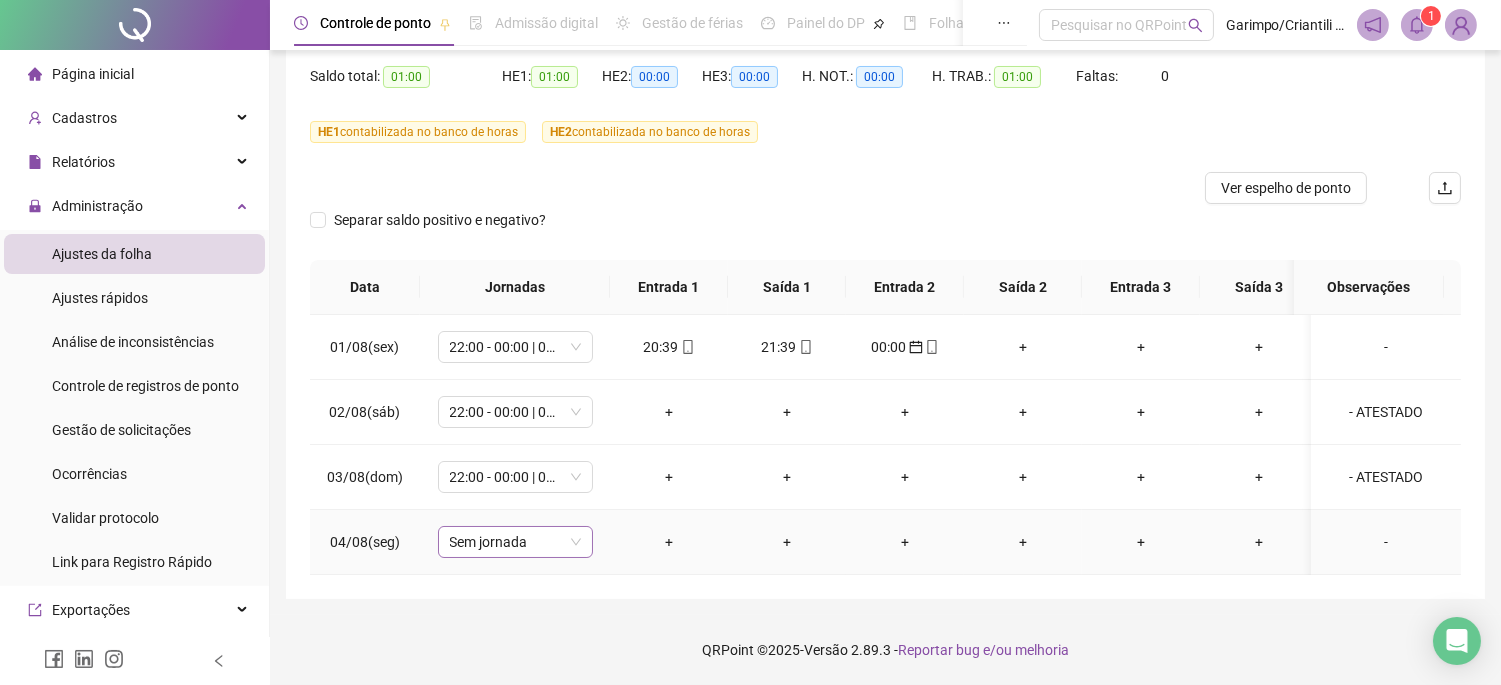 click on "Sem jornada" at bounding box center (515, 542) 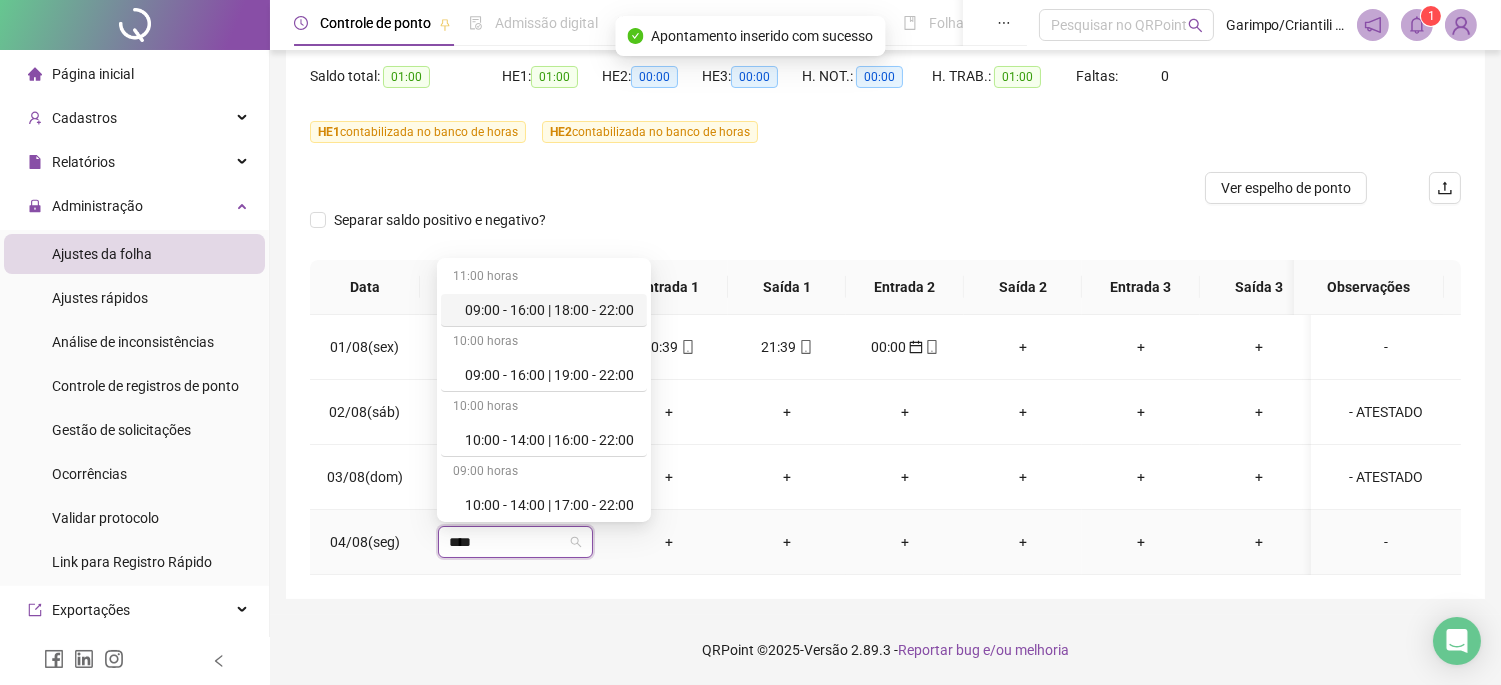 type on "*****" 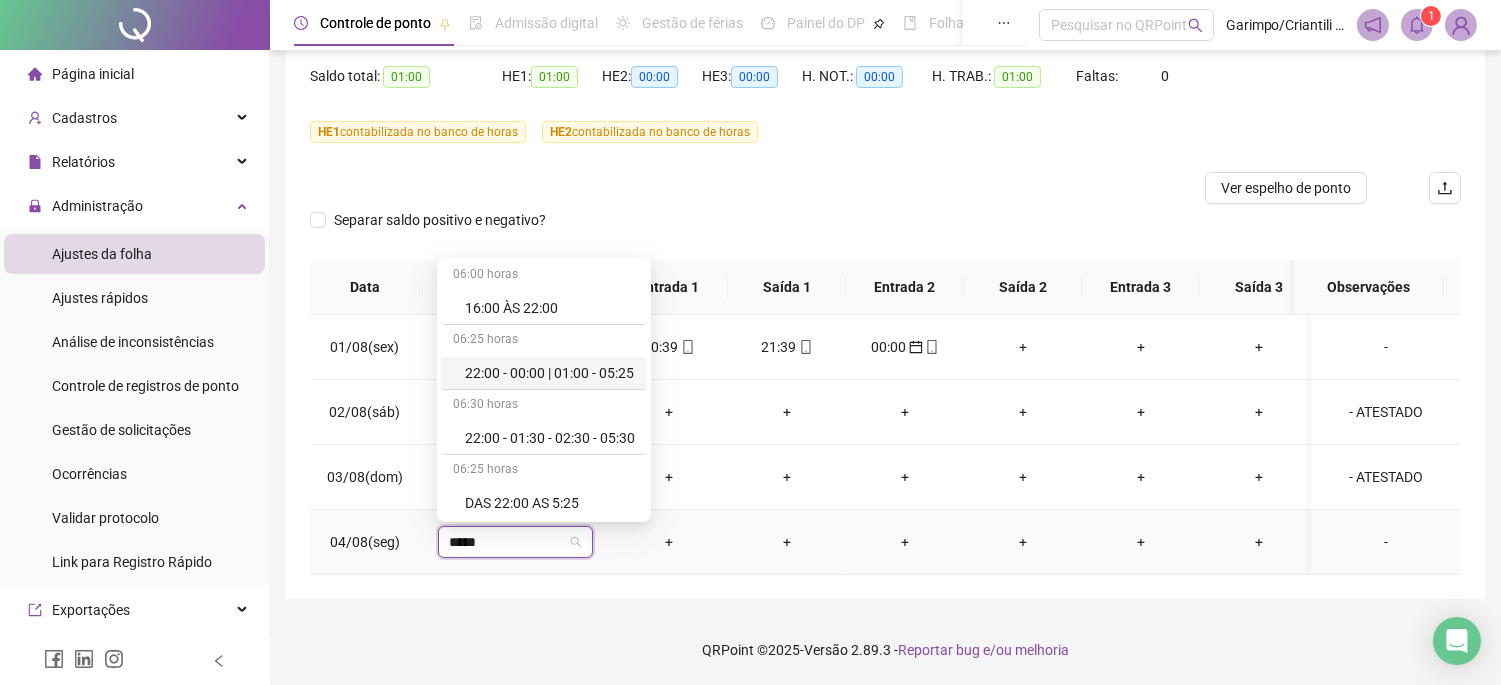 scroll, scrollTop: 1371, scrollLeft: 0, axis: vertical 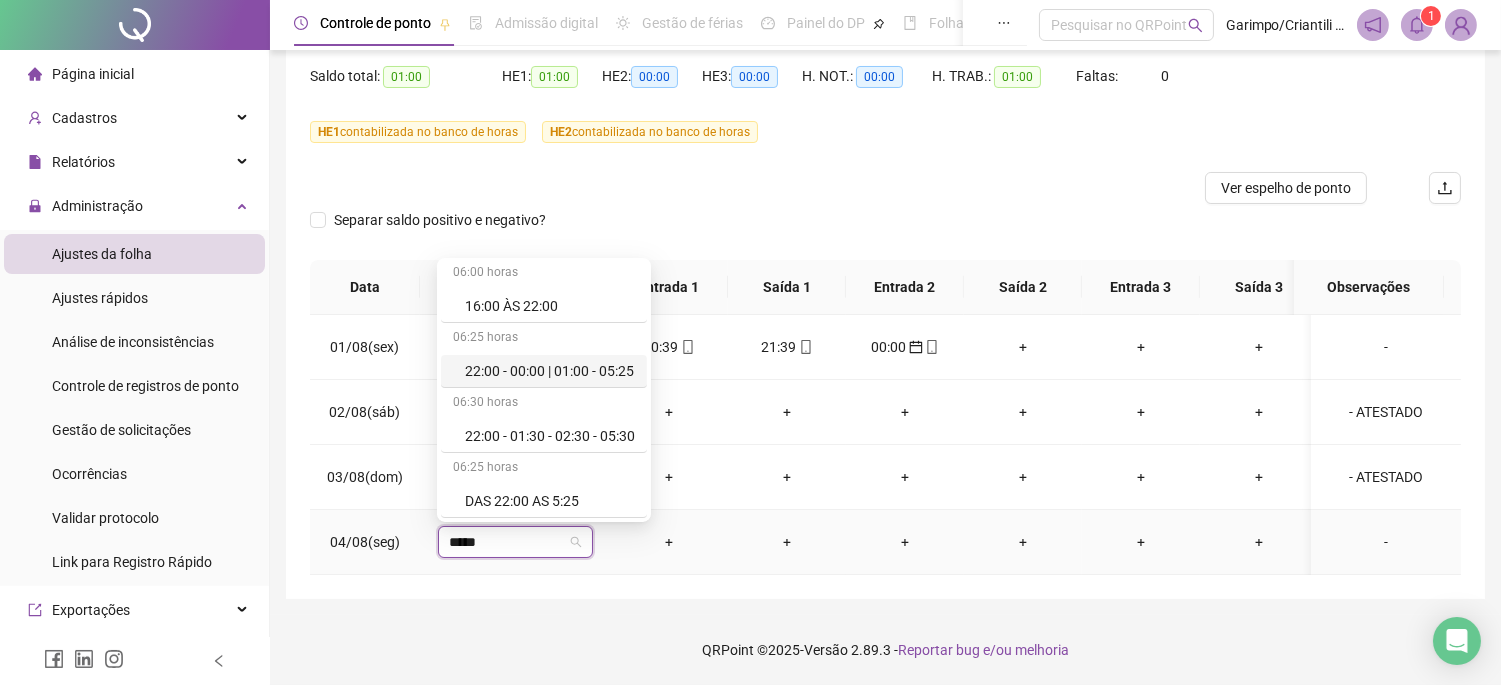 click on "22:00 - 00:00 | 01:00 - 05:25" at bounding box center [550, 371] 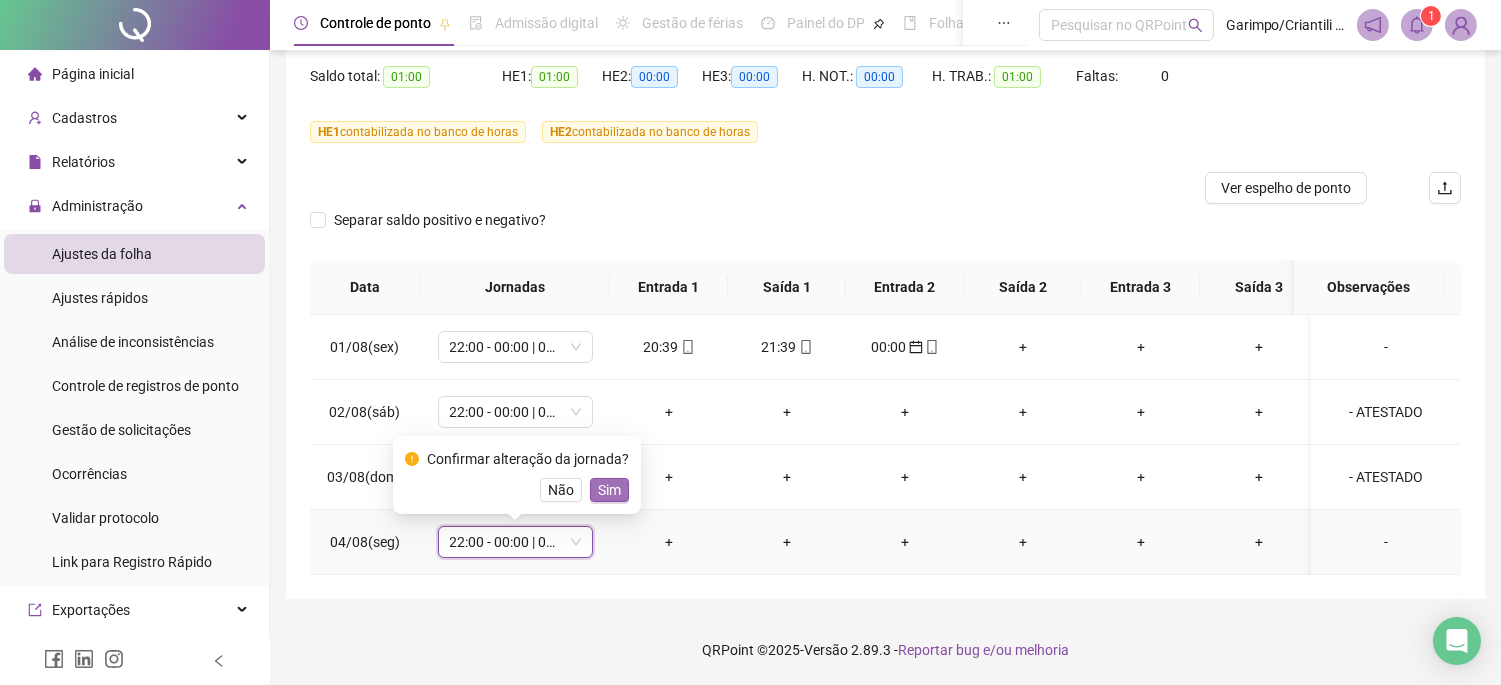 click on "Sim" at bounding box center (609, 490) 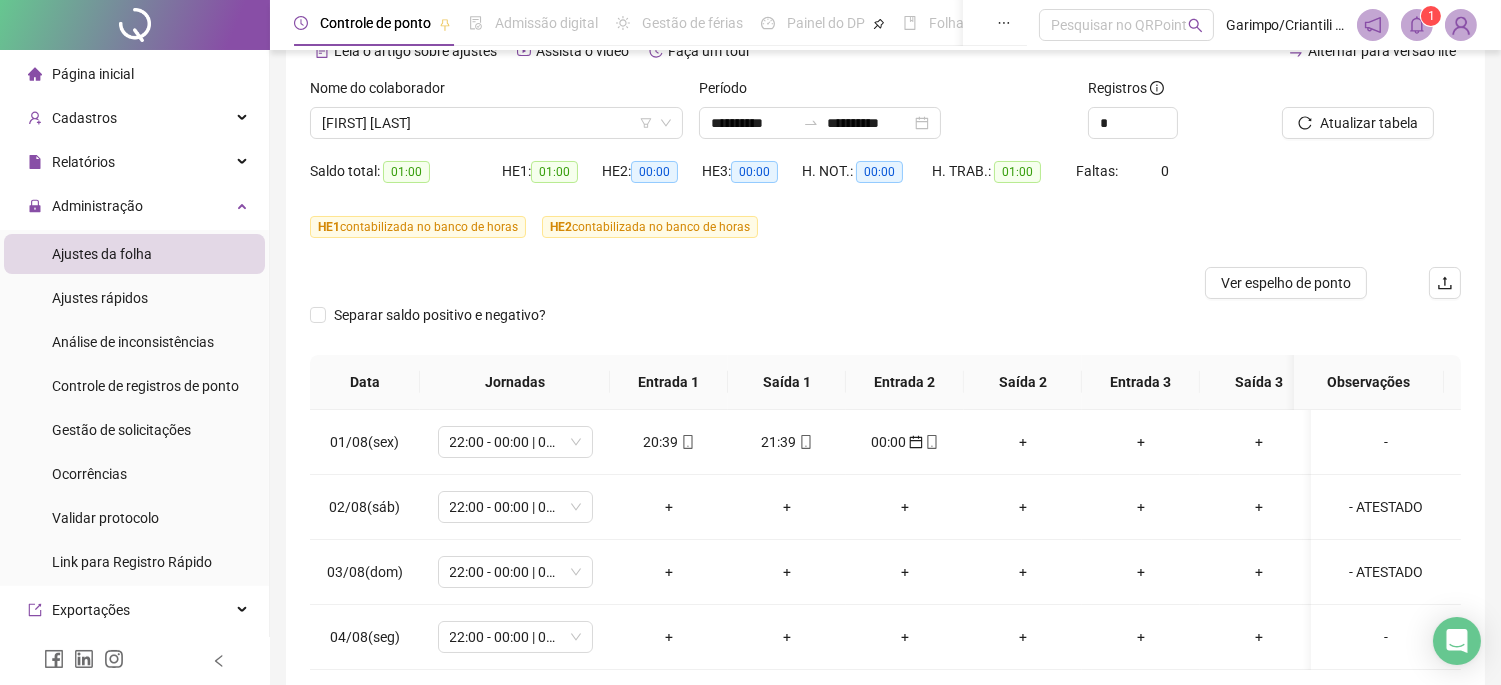 scroll, scrollTop: 218, scrollLeft: 0, axis: vertical 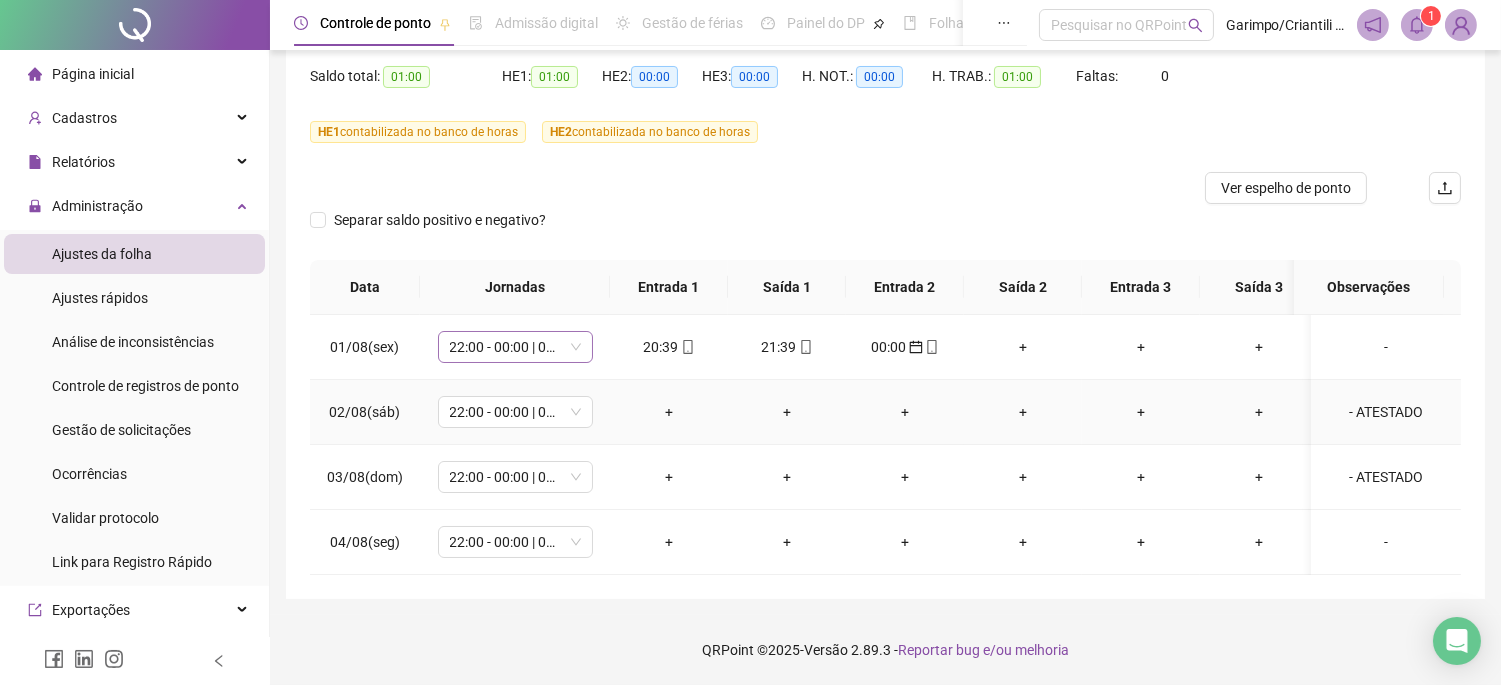 click on "22:00 - 00:00 | 01:00 - 05:25" at bounding box center [515, 347] 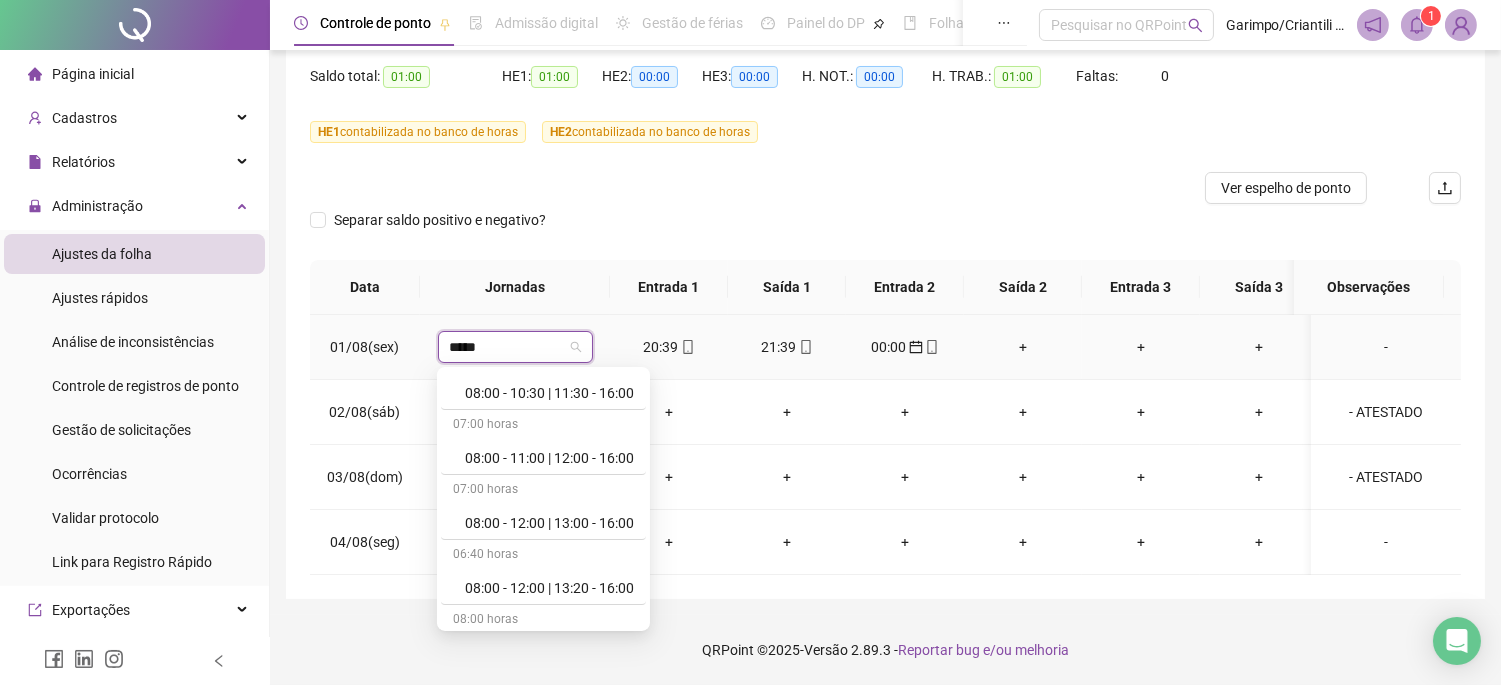 scroll, scrollTop: 0, scrollLeft: 0, axis: both 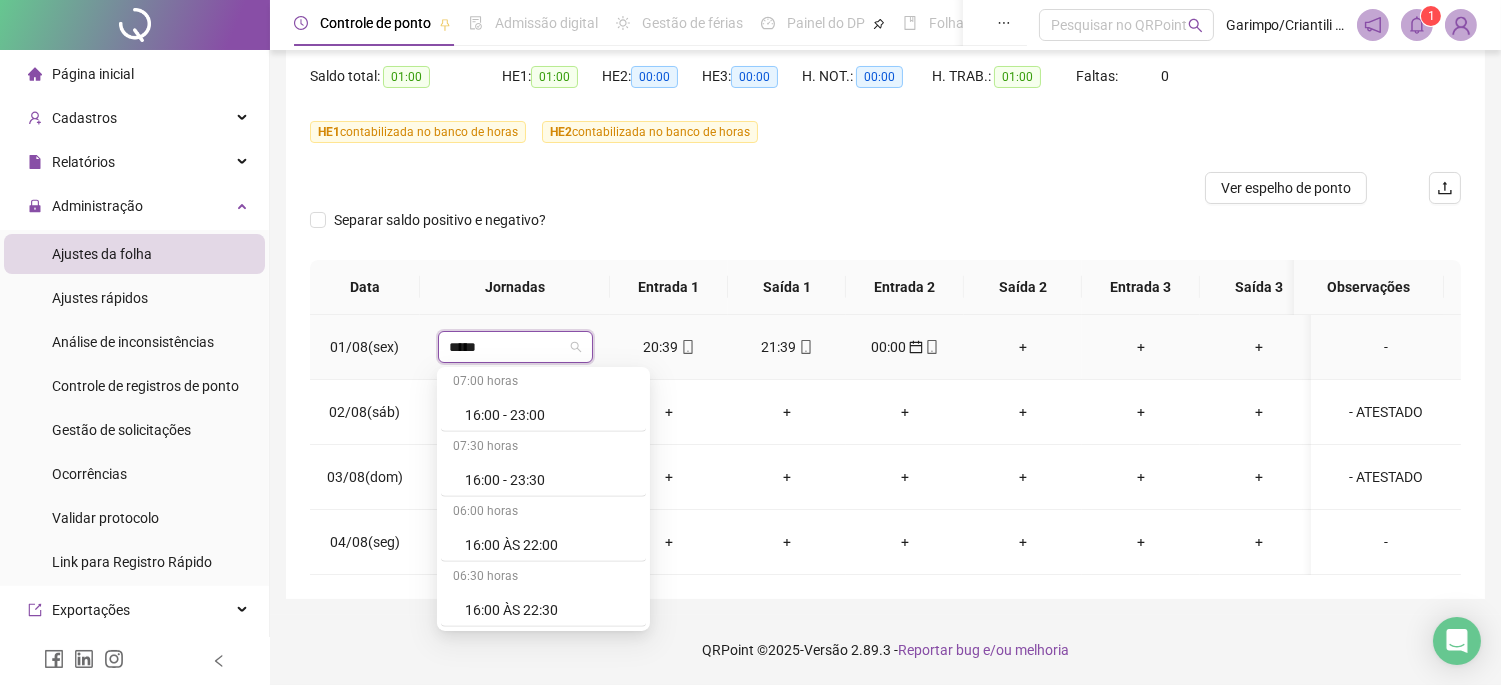 type on "*****" 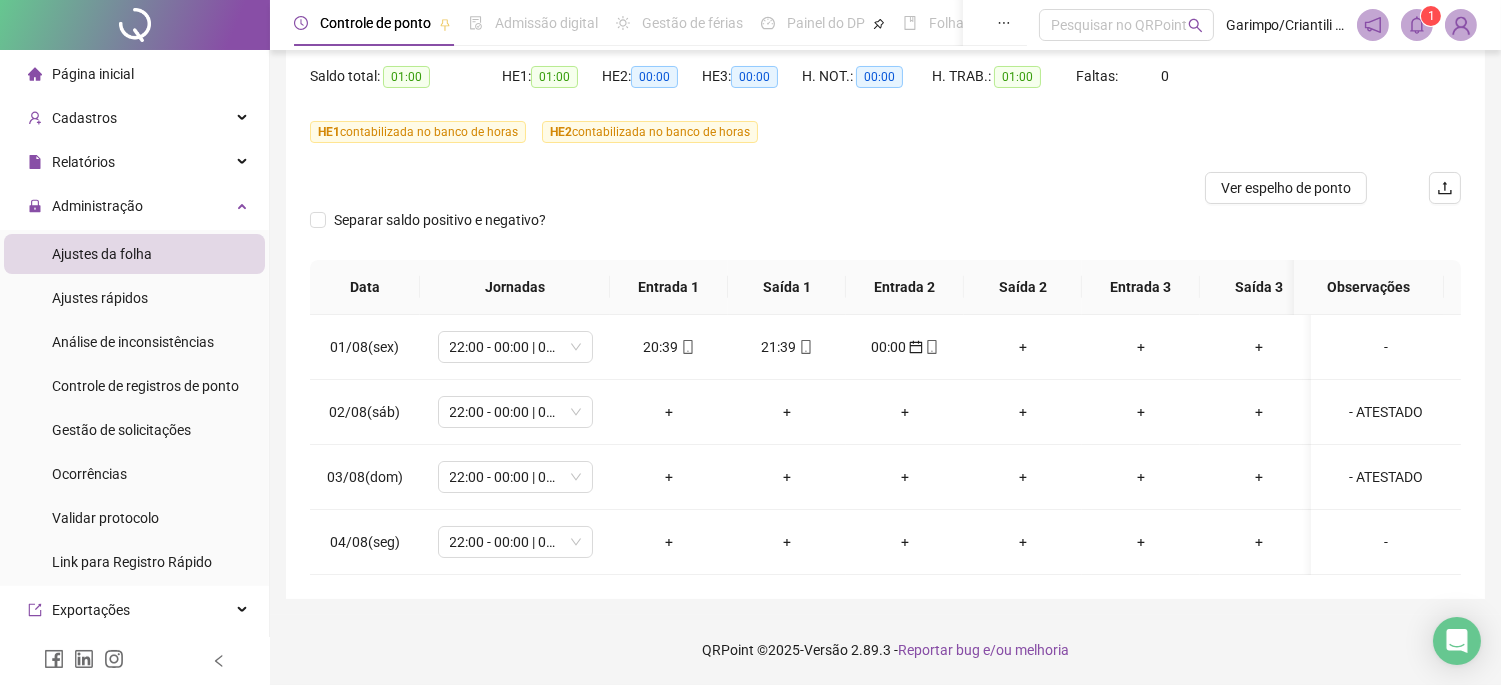 click on "**********" at bounding box center (885, 231) 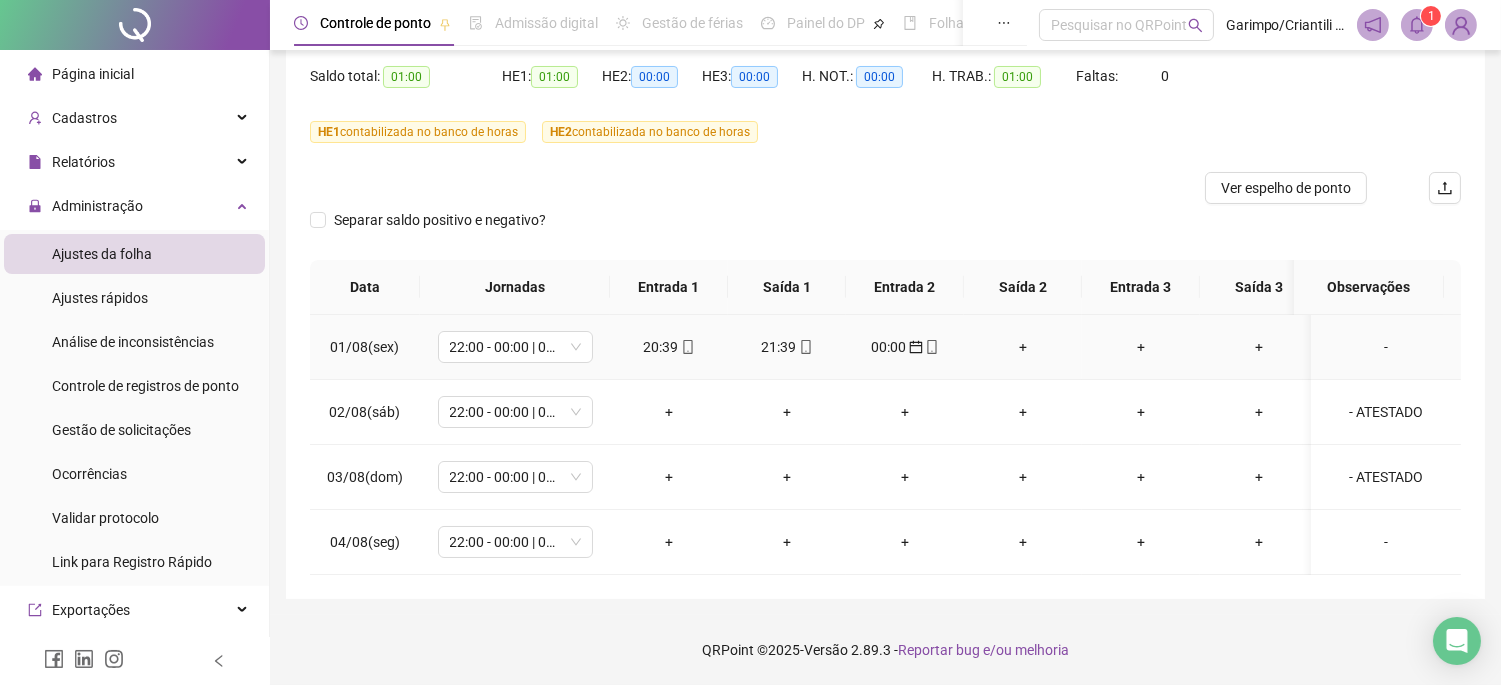 click on "+" at bounding box center [1023, 347] 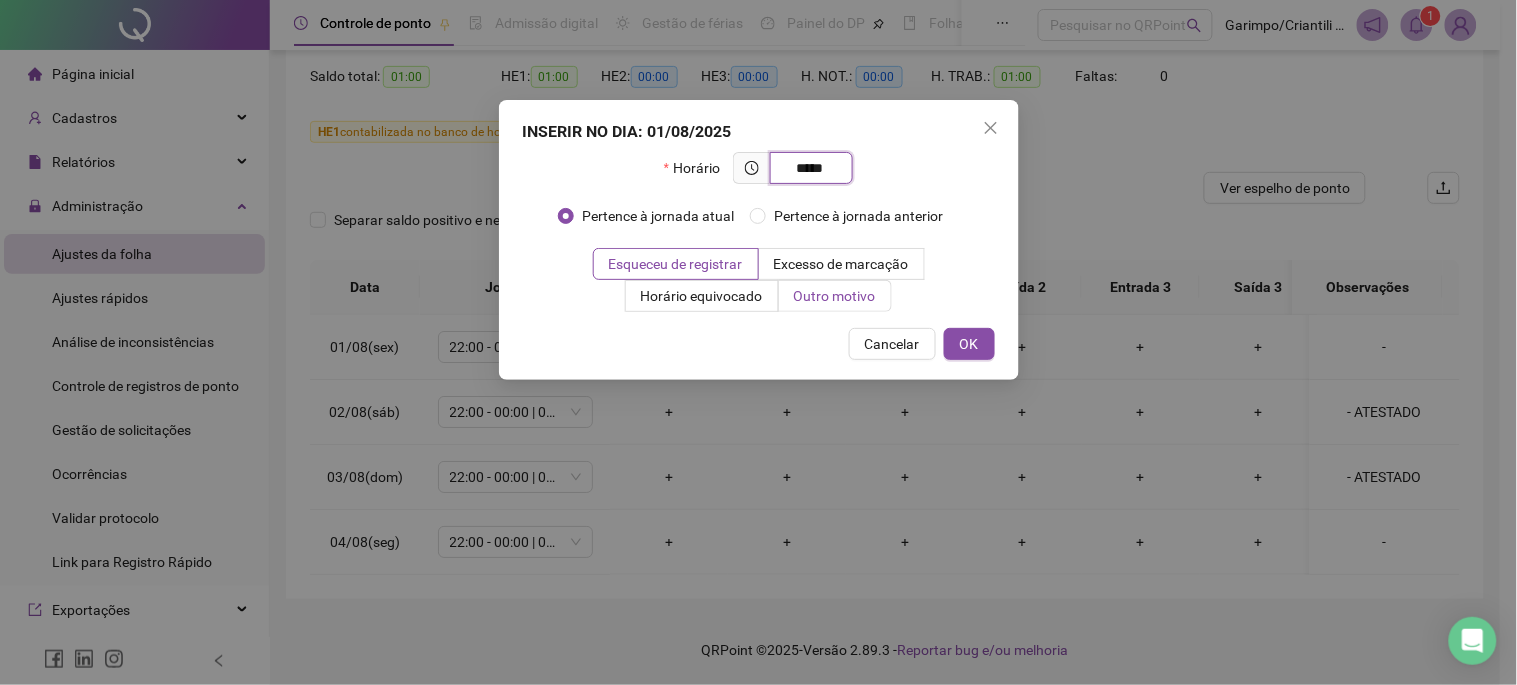 type on "*****" 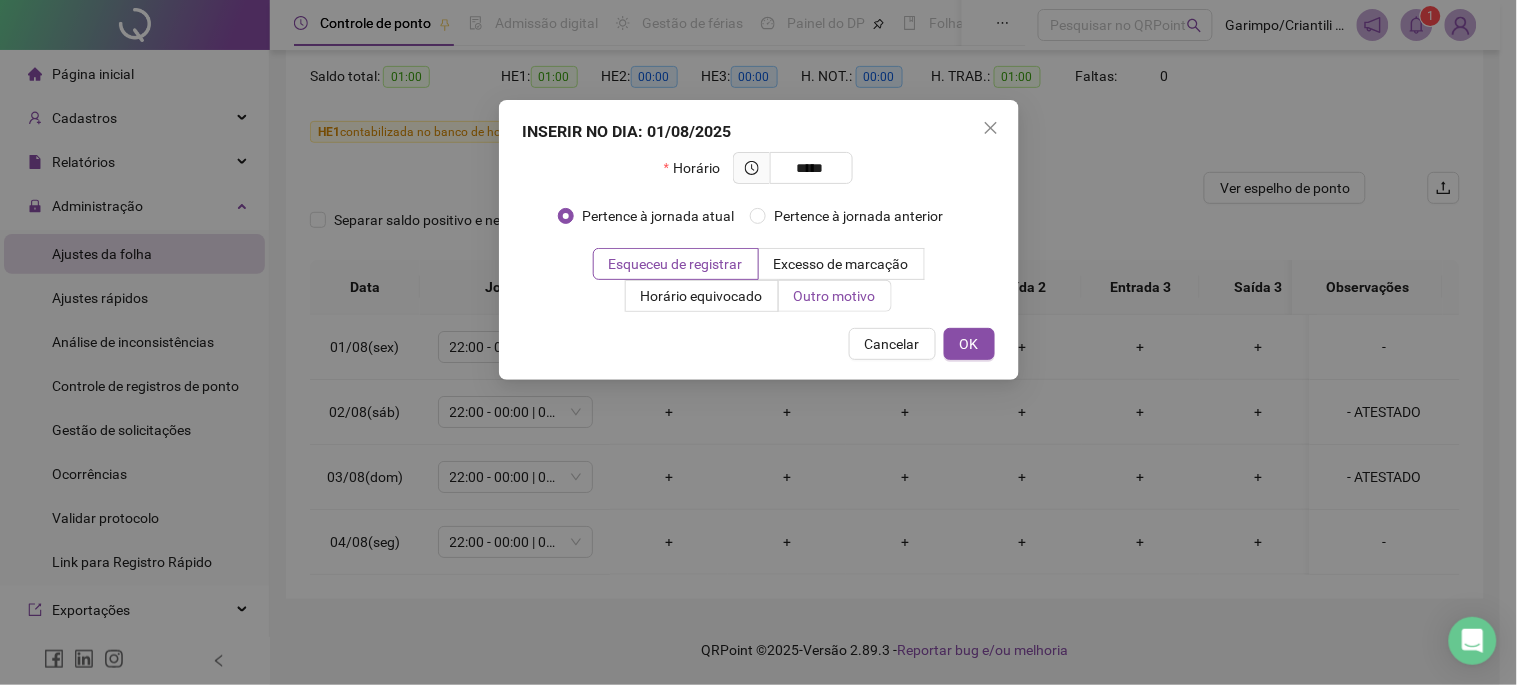 click on "Outro motivo" at bounding box center [835, 296] 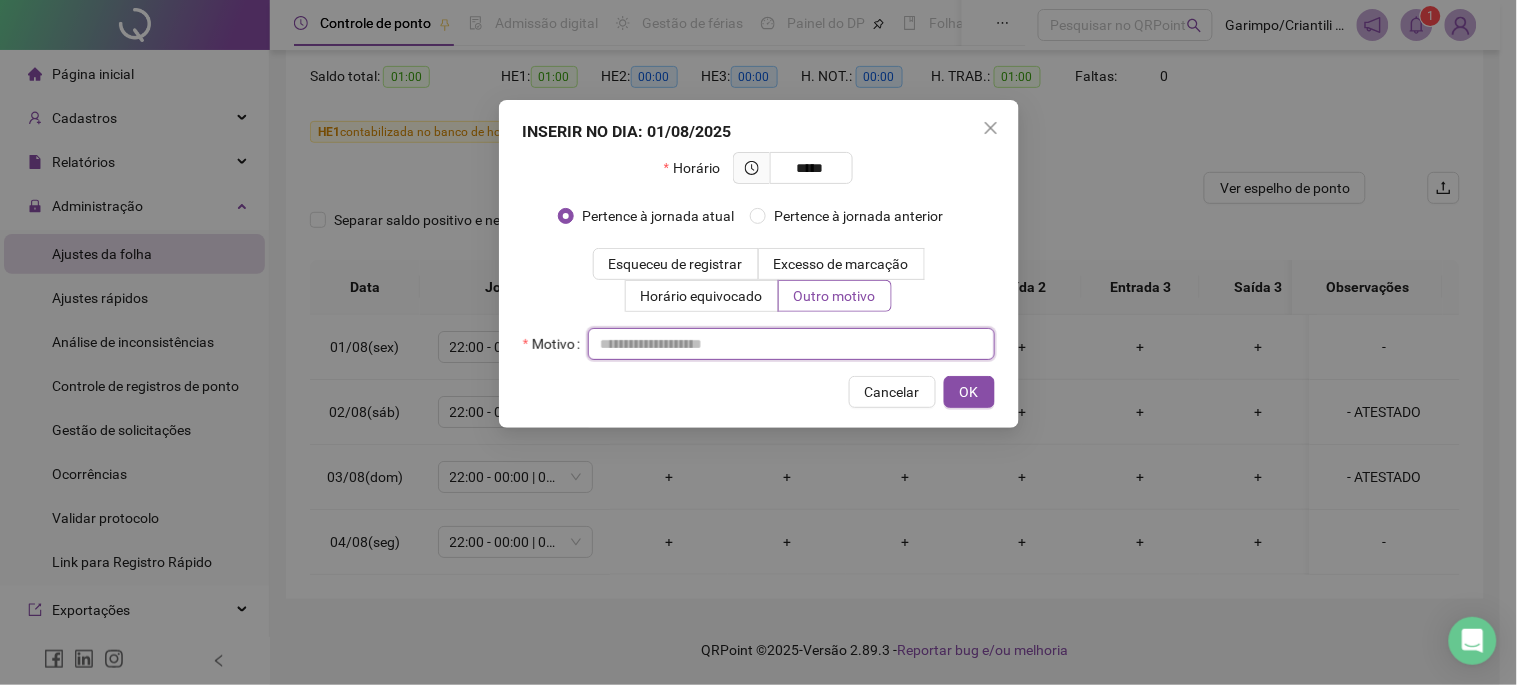 click at bounding box center [791, 344] 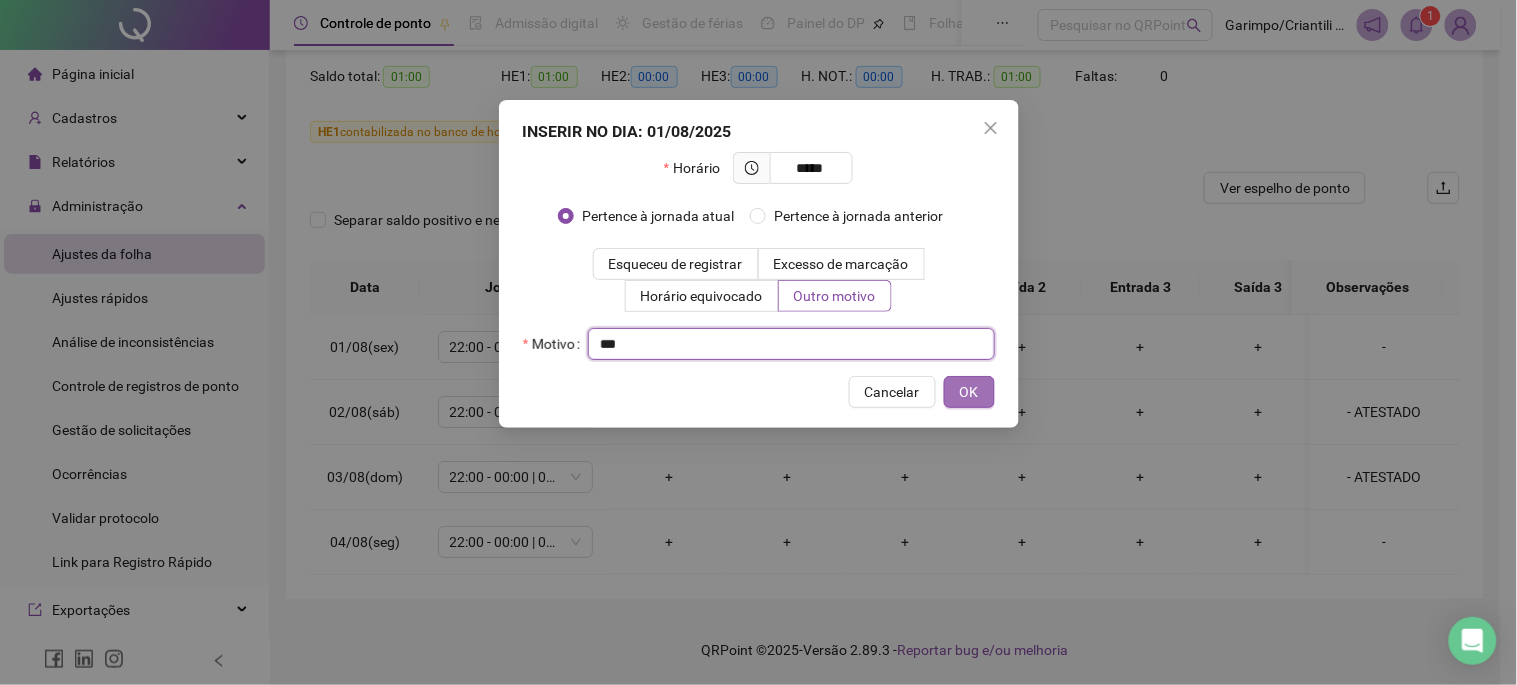 type 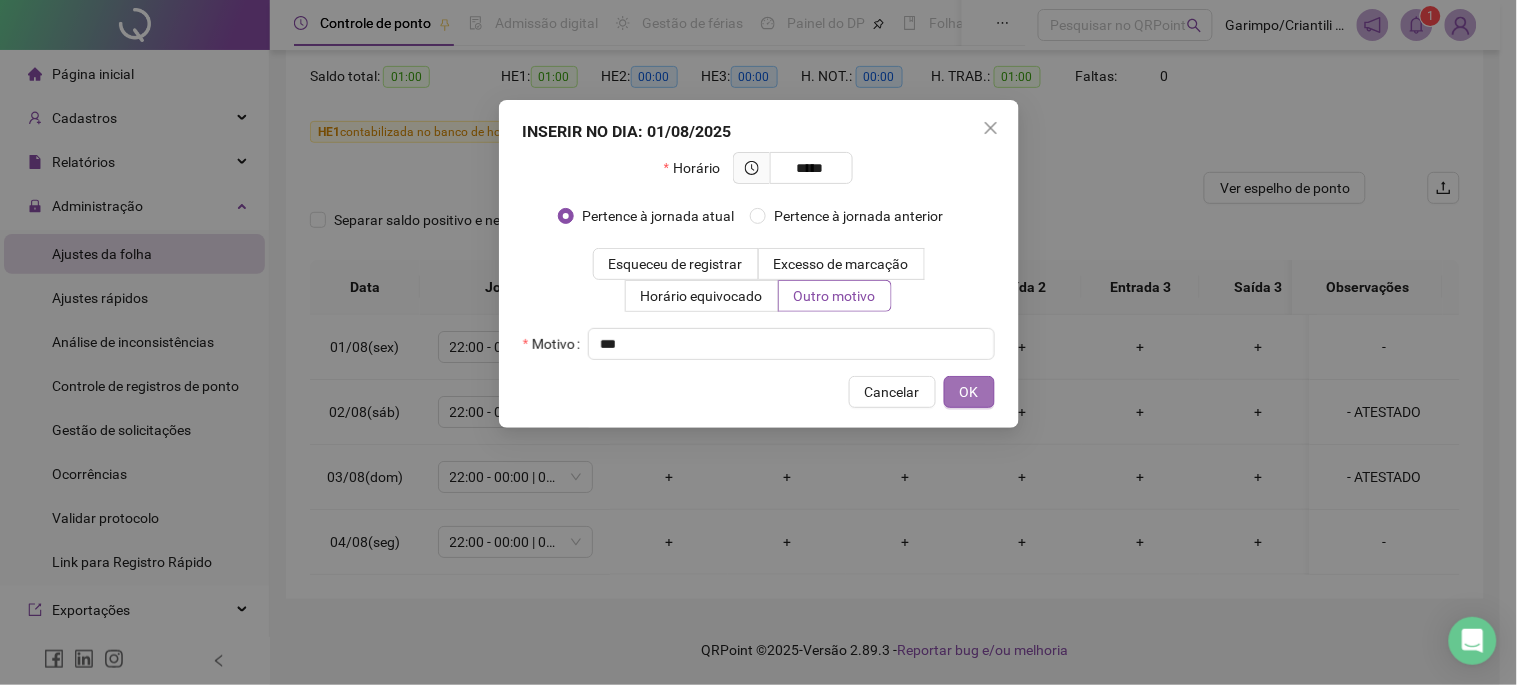 click on "OK" at bounding box center (969, 392) 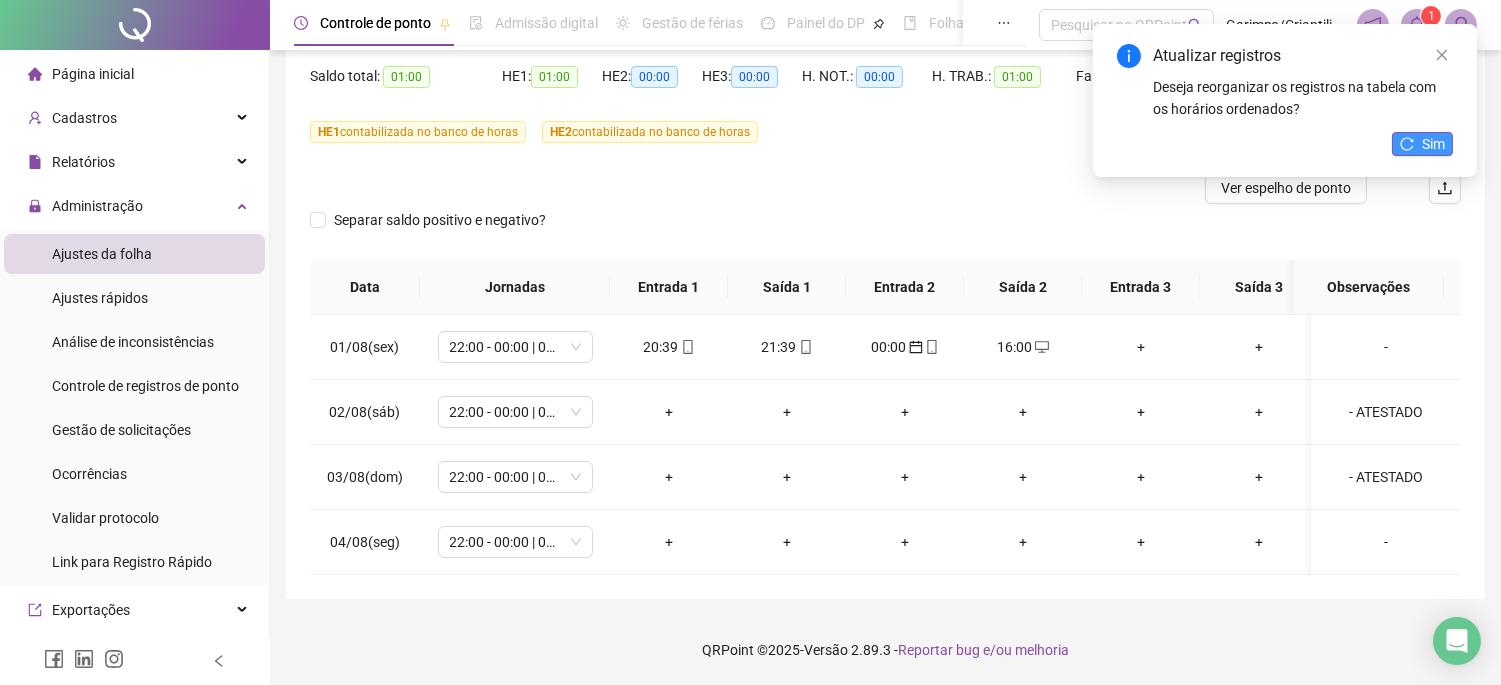 click on "Sim" at bounding box center (1422, 144) 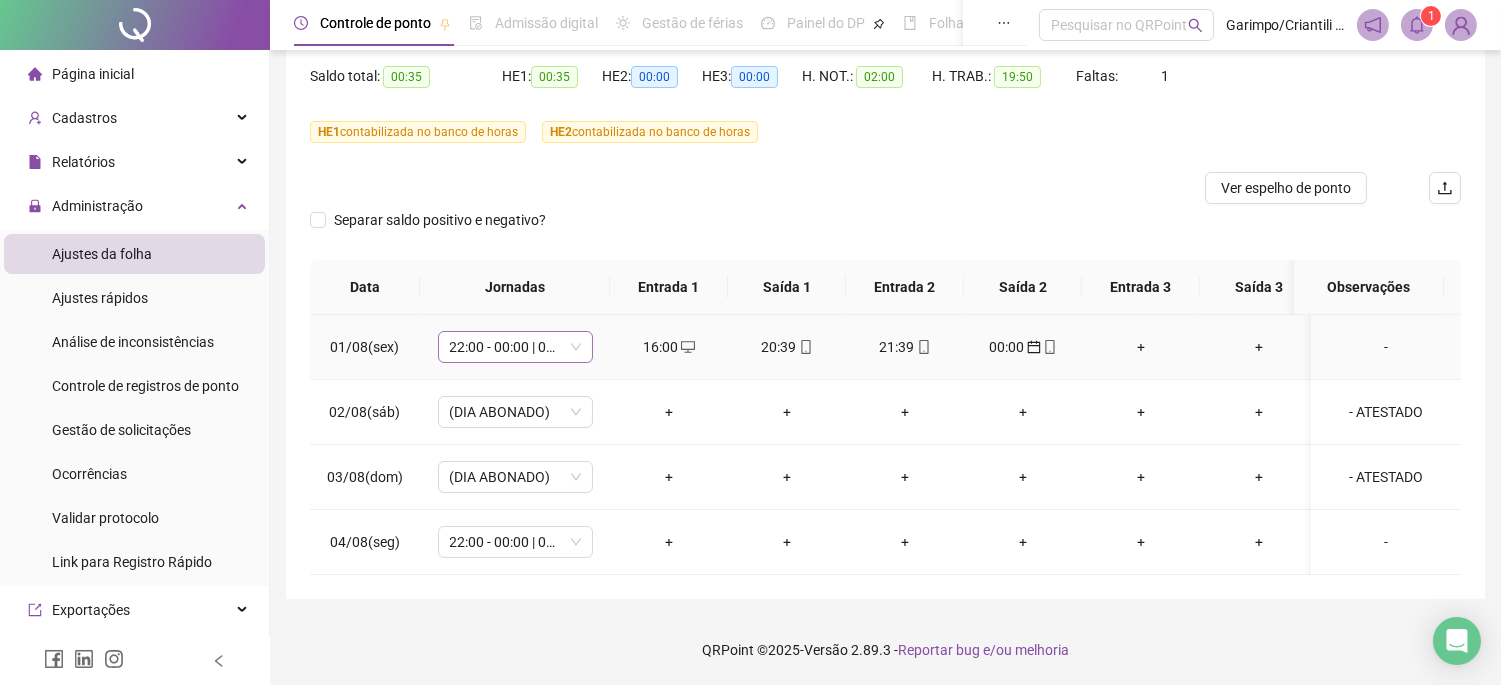 click on "22:00 - 00:00 | 01:00 - 05:25" at bounding box center [515, 347] 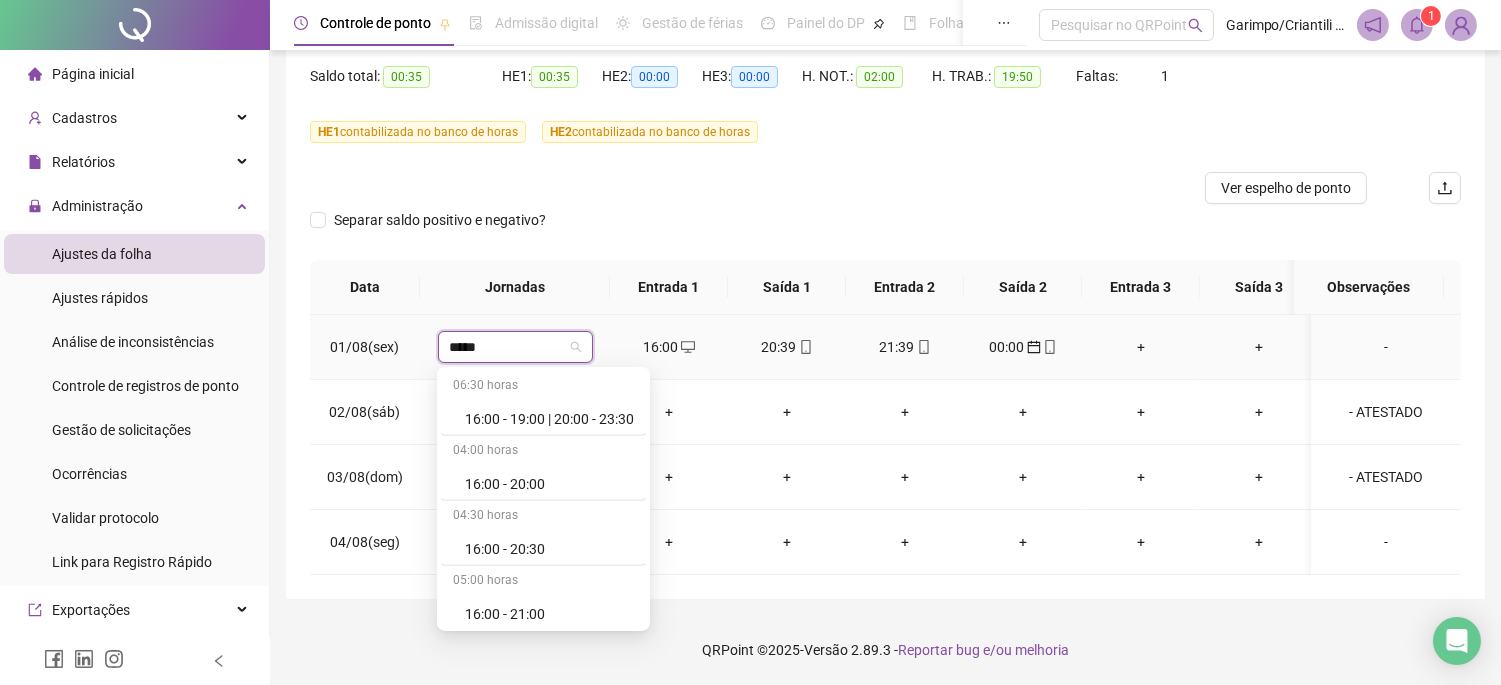 scroll, scrollTop: 3055, scrollLeft: 0, axis: vertical 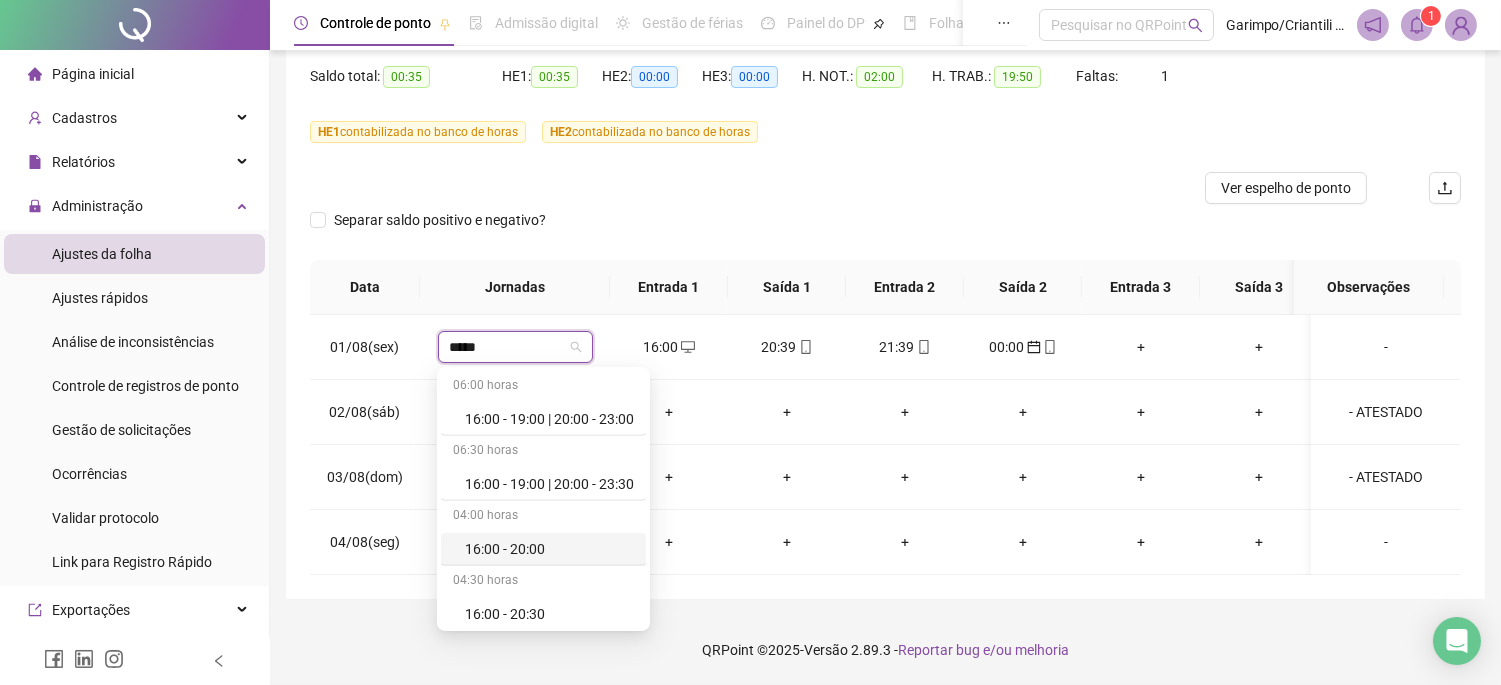 type on "*****" 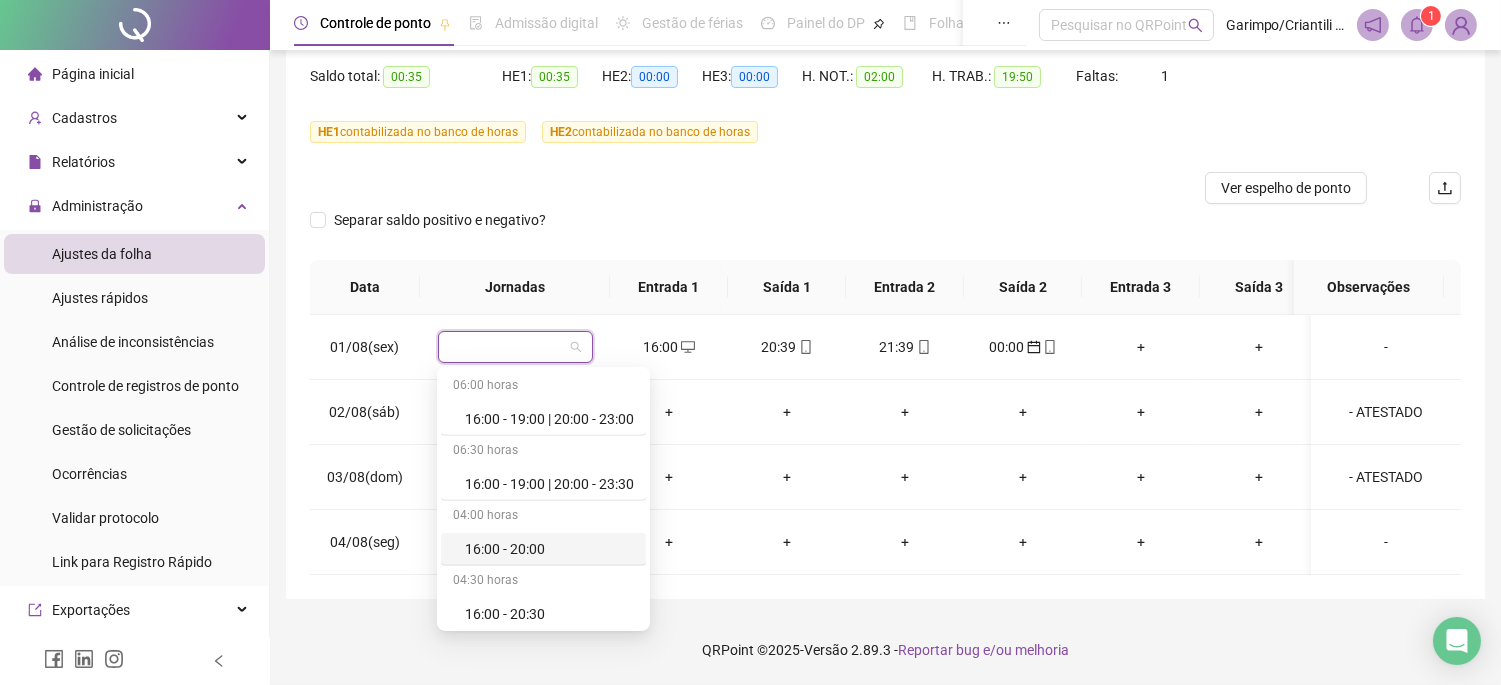 click on "QRPoint © 2025  -  Versão   2.89.3   -  Reportar bug e/ou melhoria" at bounding box center (885, 650) 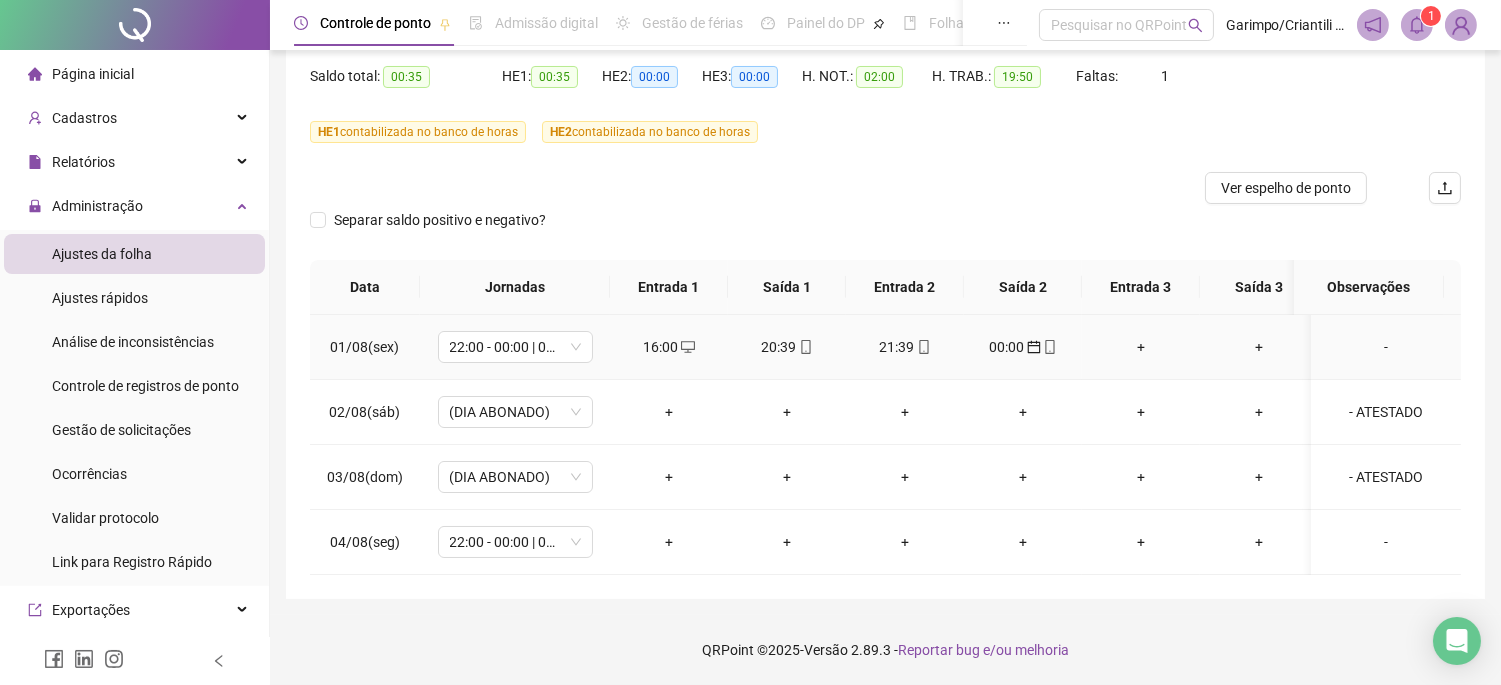 click on "00:00" at bounding box center (1023, 347) 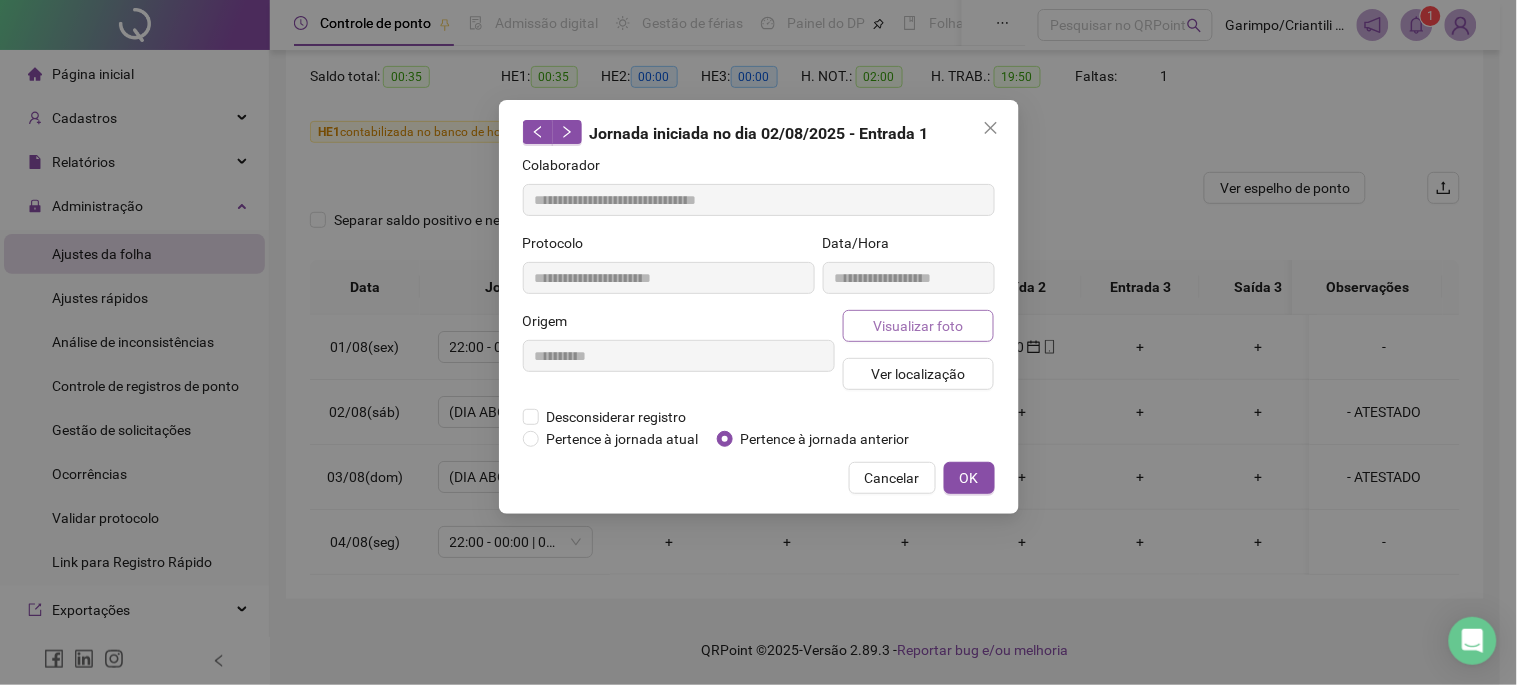 click on "Visualizar foto" at bounding box center [919, 326] 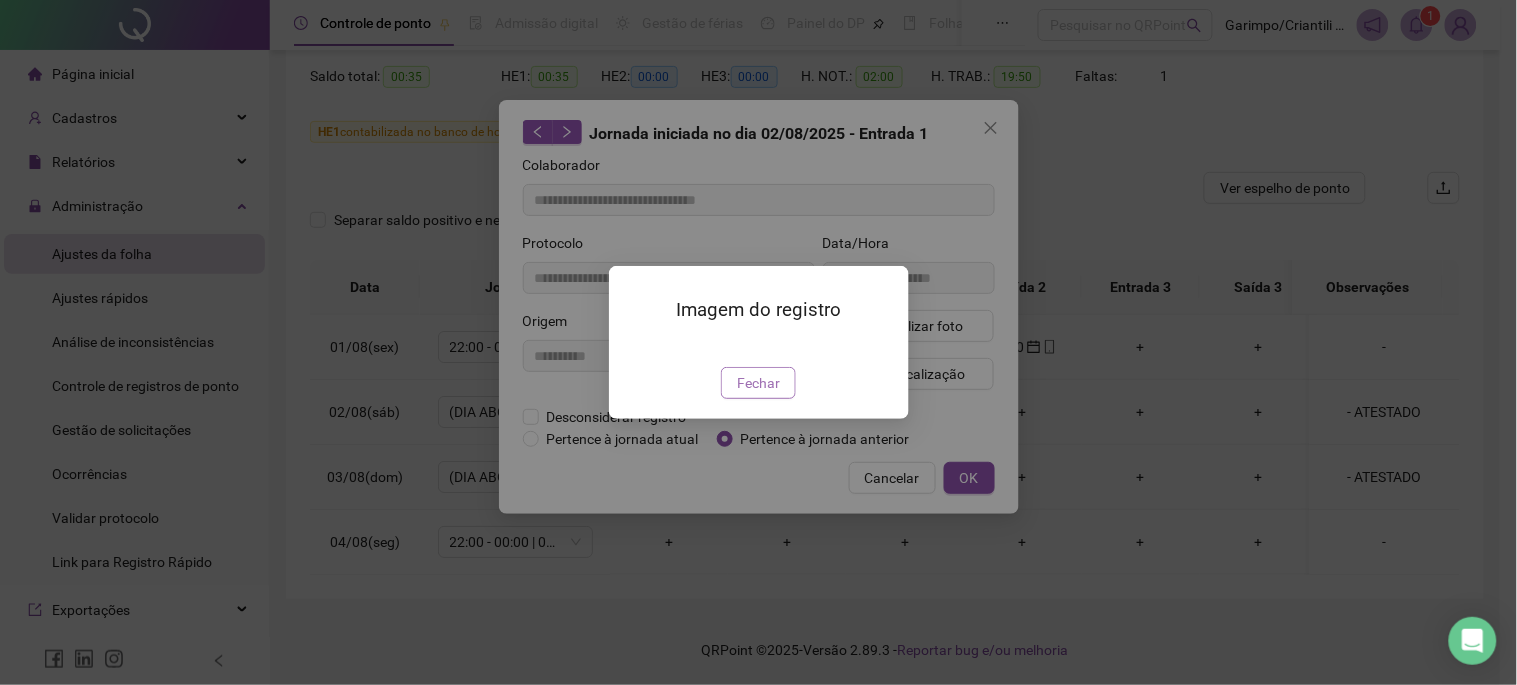 click on "Fechar" at bounding box center [758, 383] 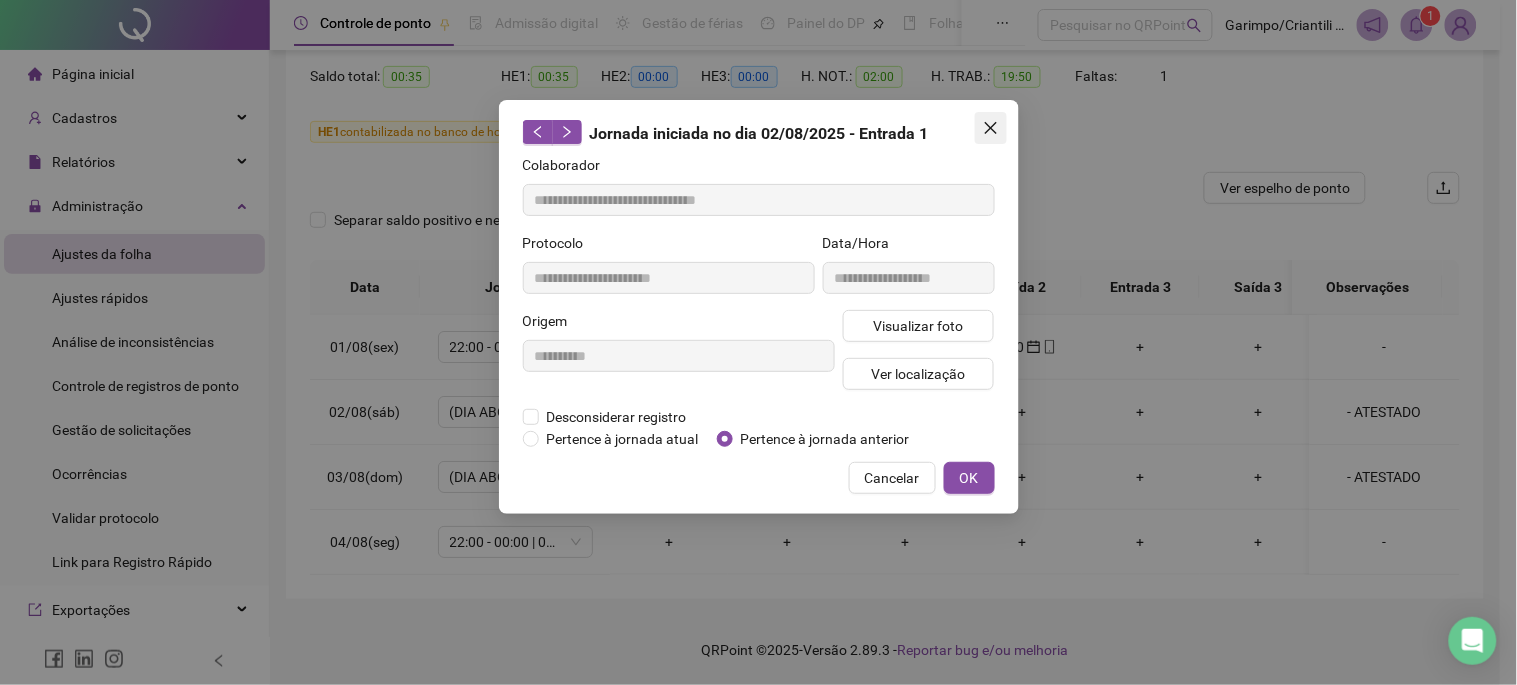 click at bounding box center [991, 128] 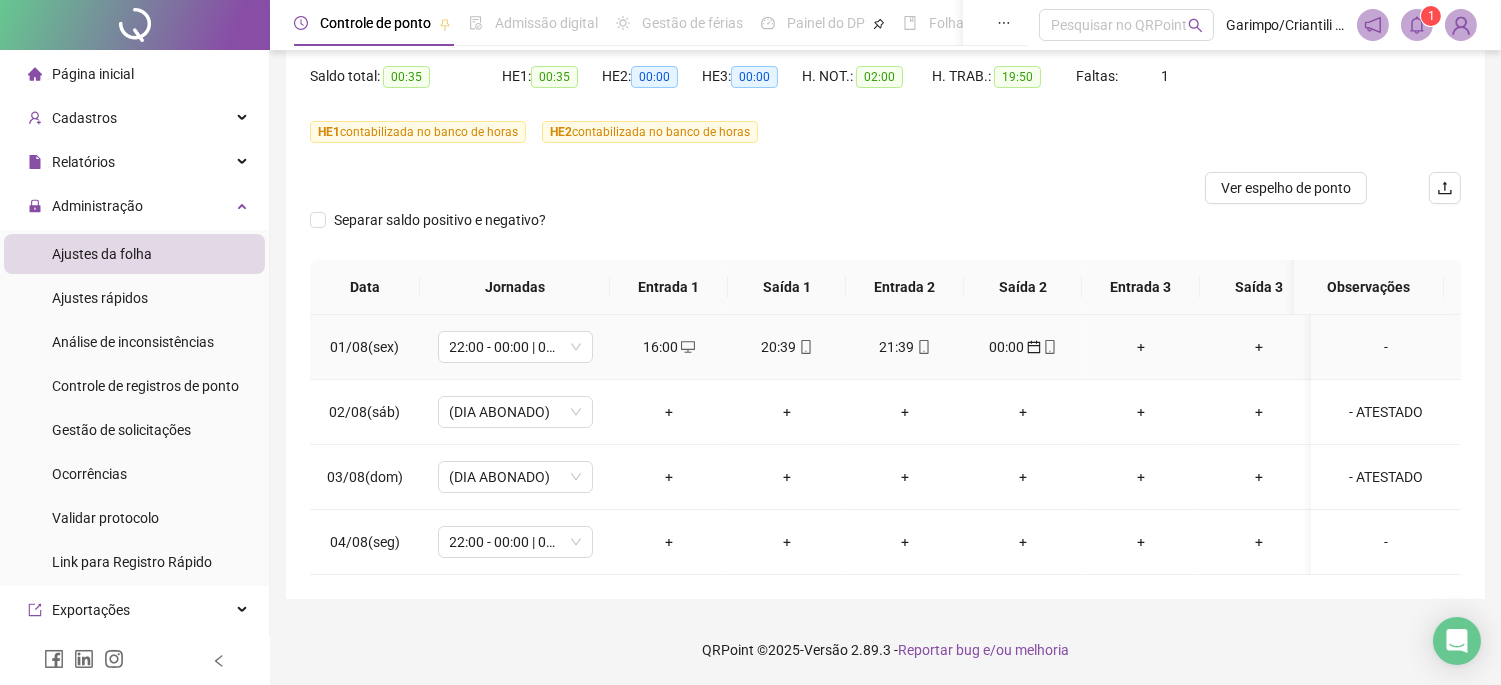 click at bounding box center (923, 347) 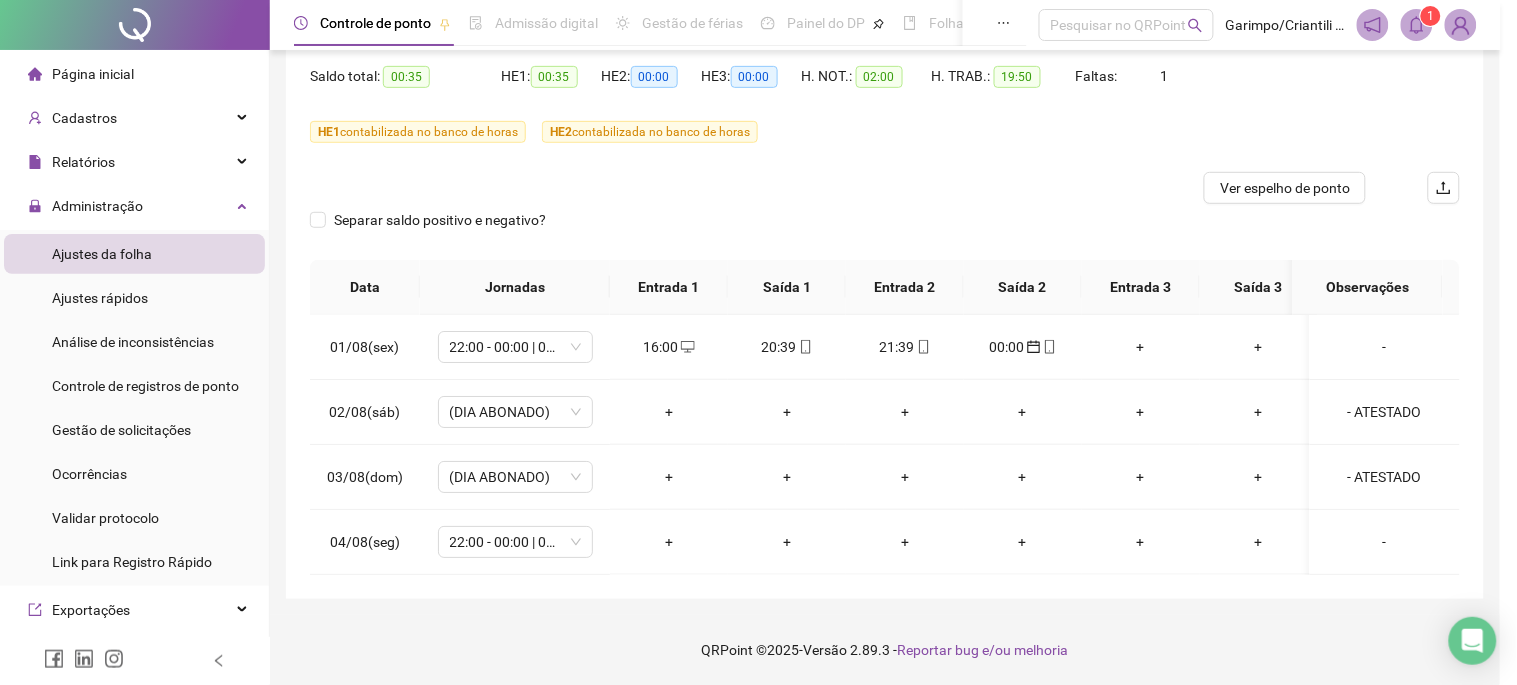 type on "**********" 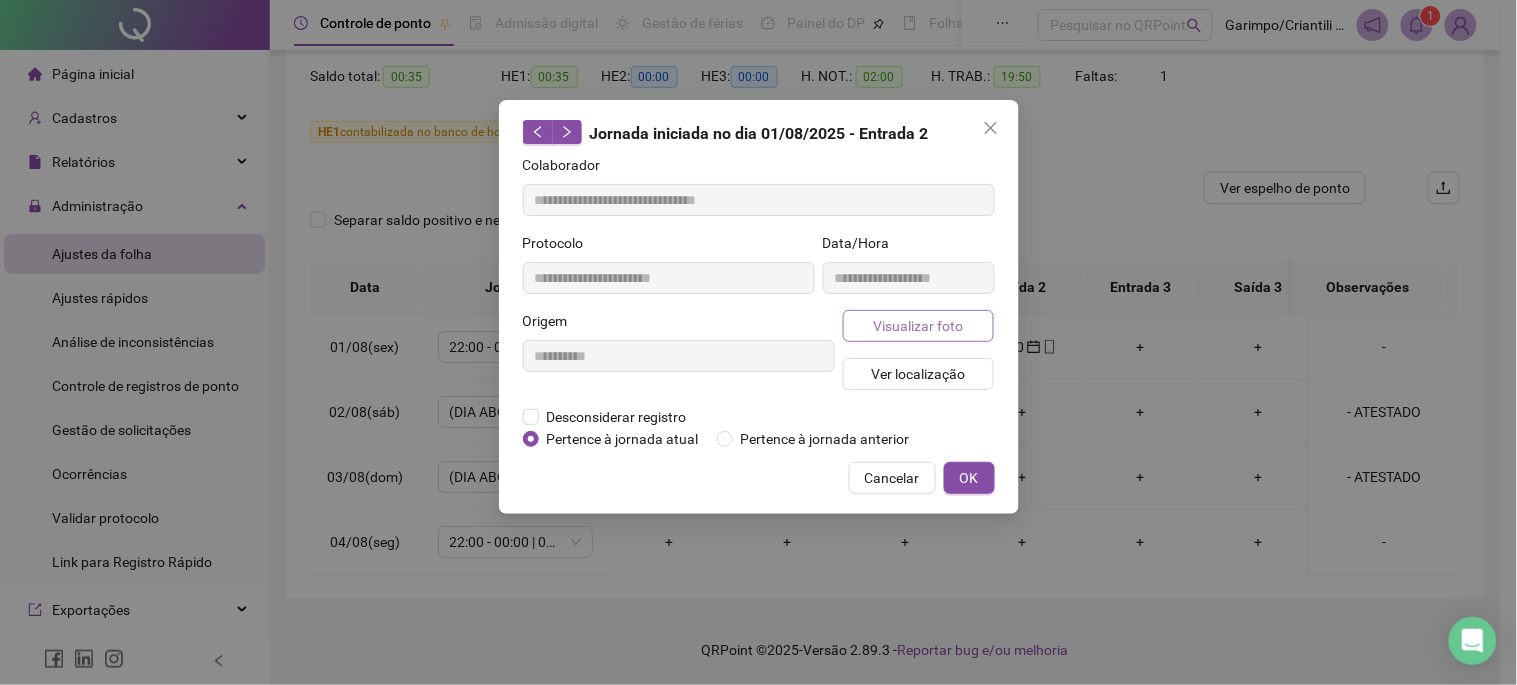click on "Visualizar foto" at bounding box center [918, 326] 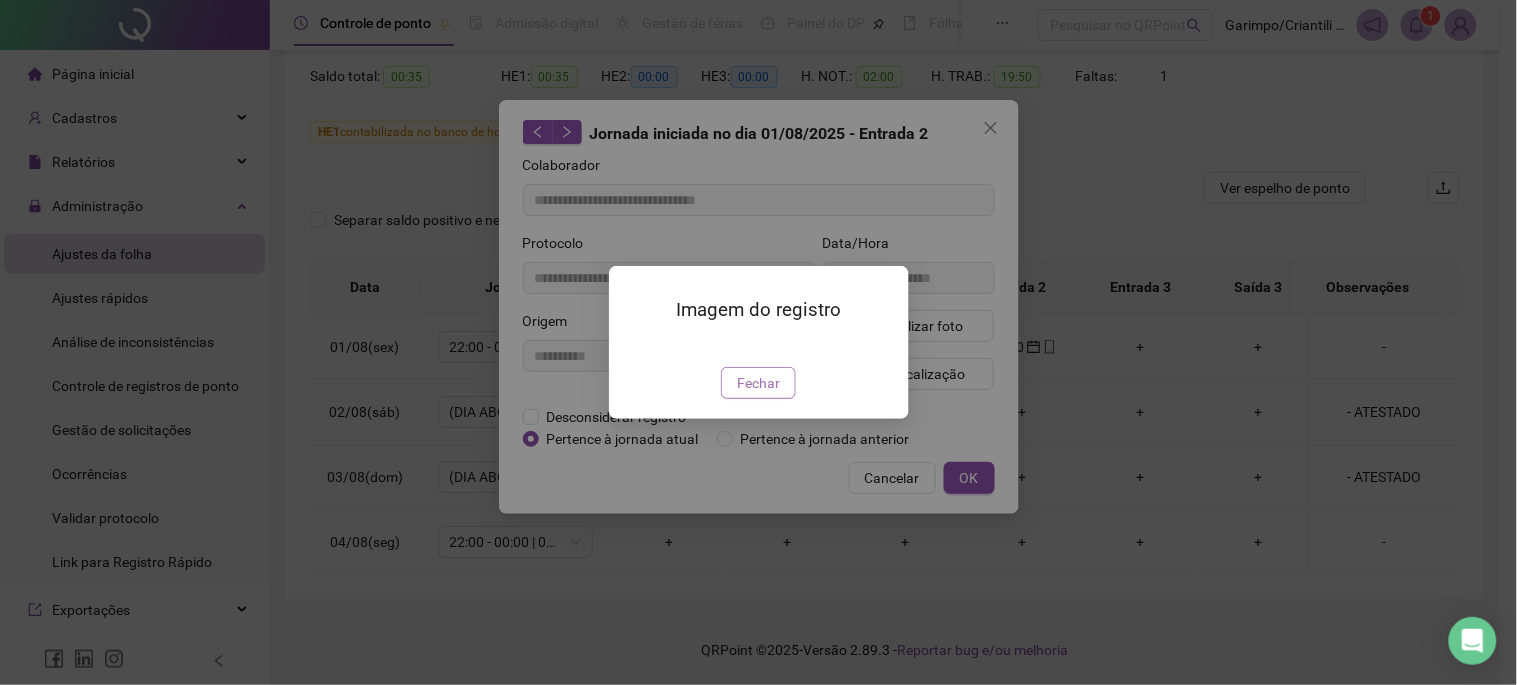 click on "Fechar" at bounding box center (758, 383) 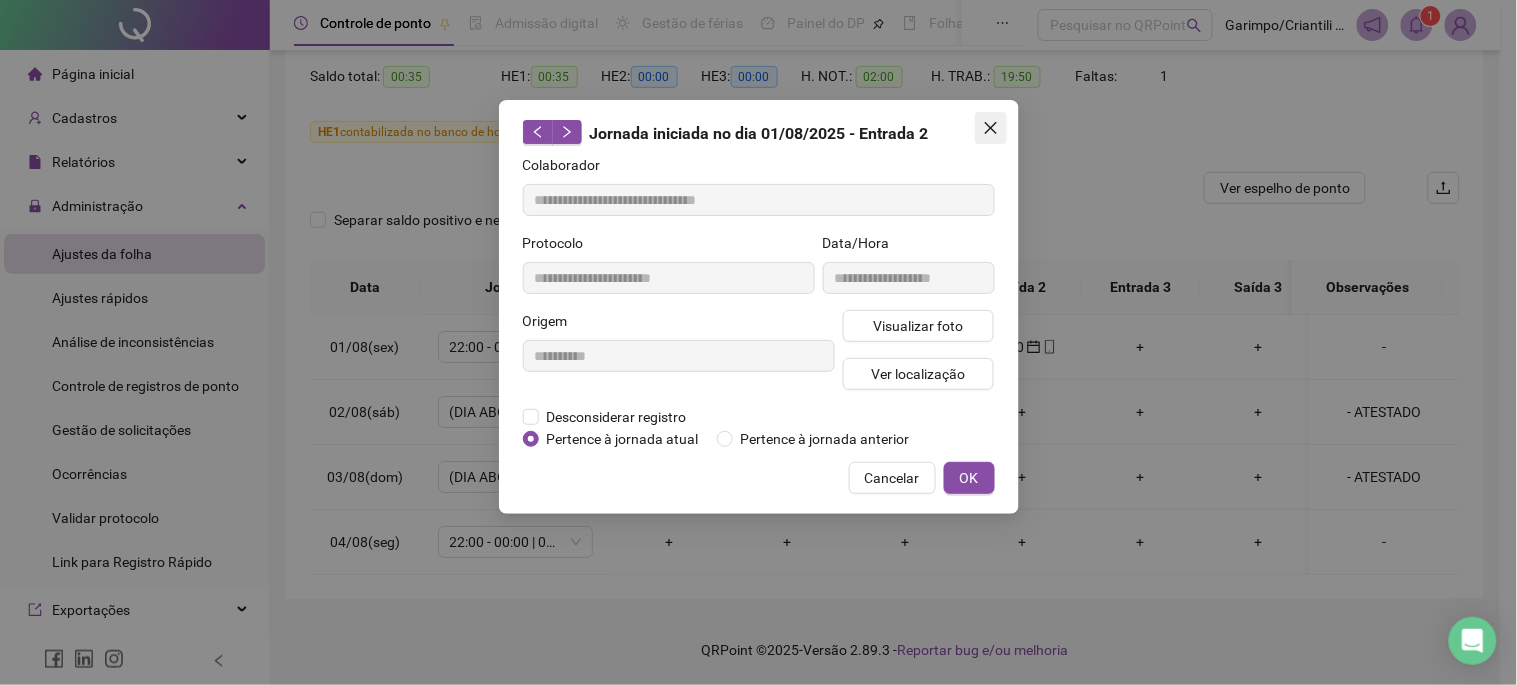 click at bounding box center [991, 128] 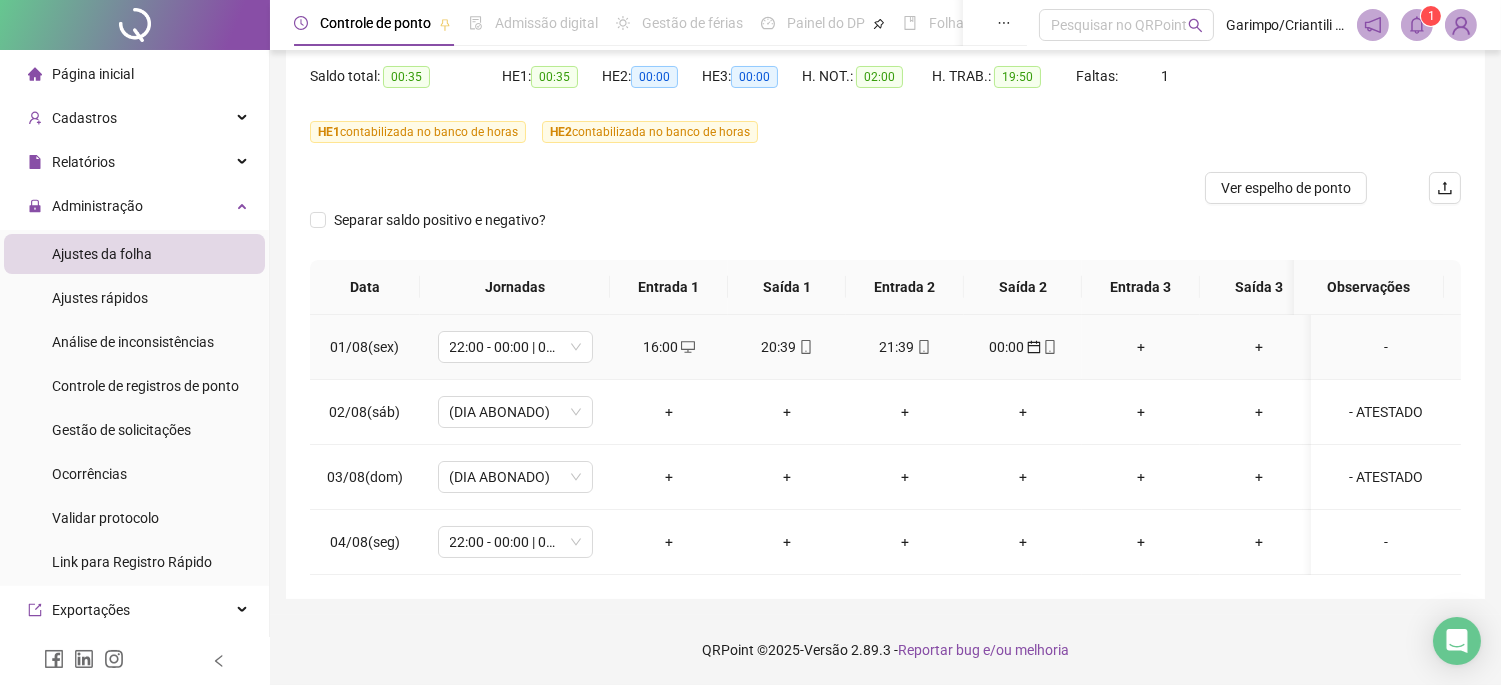 click 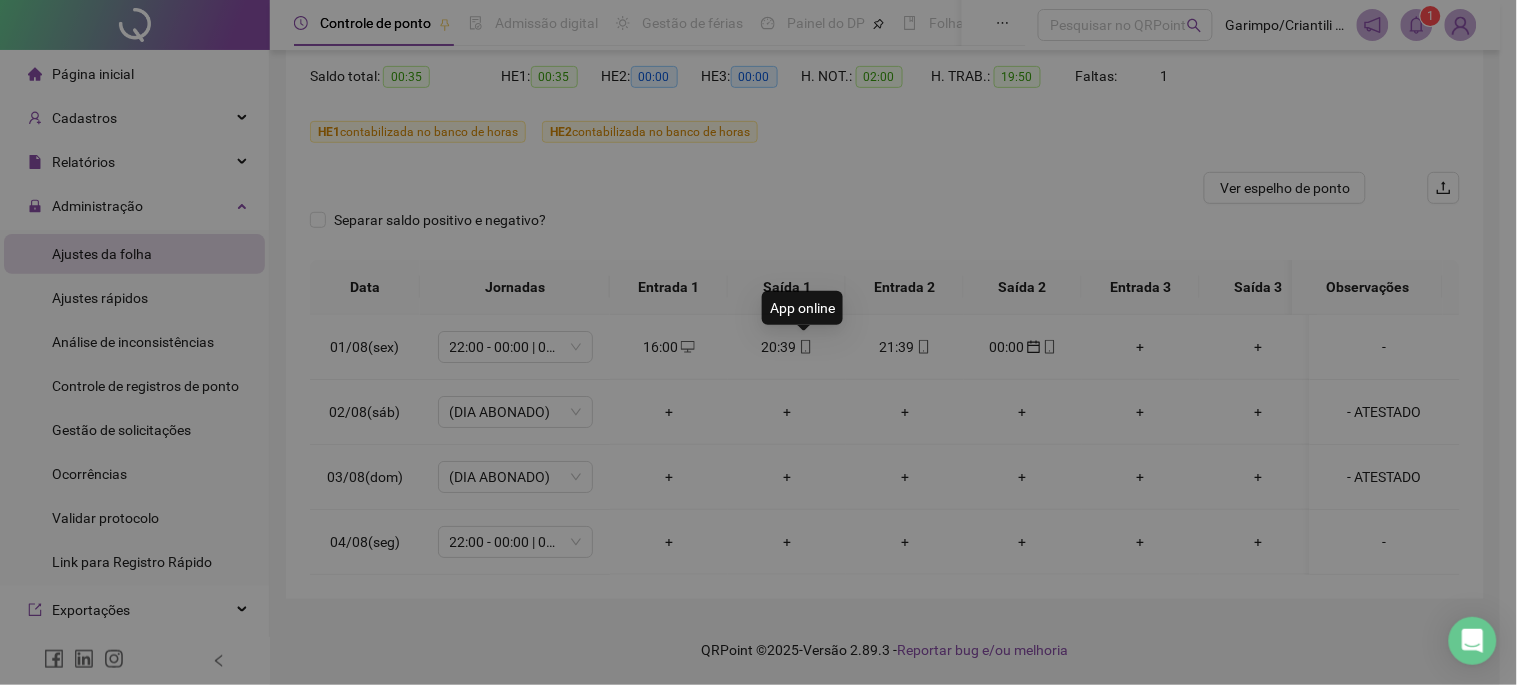 type on "**********" 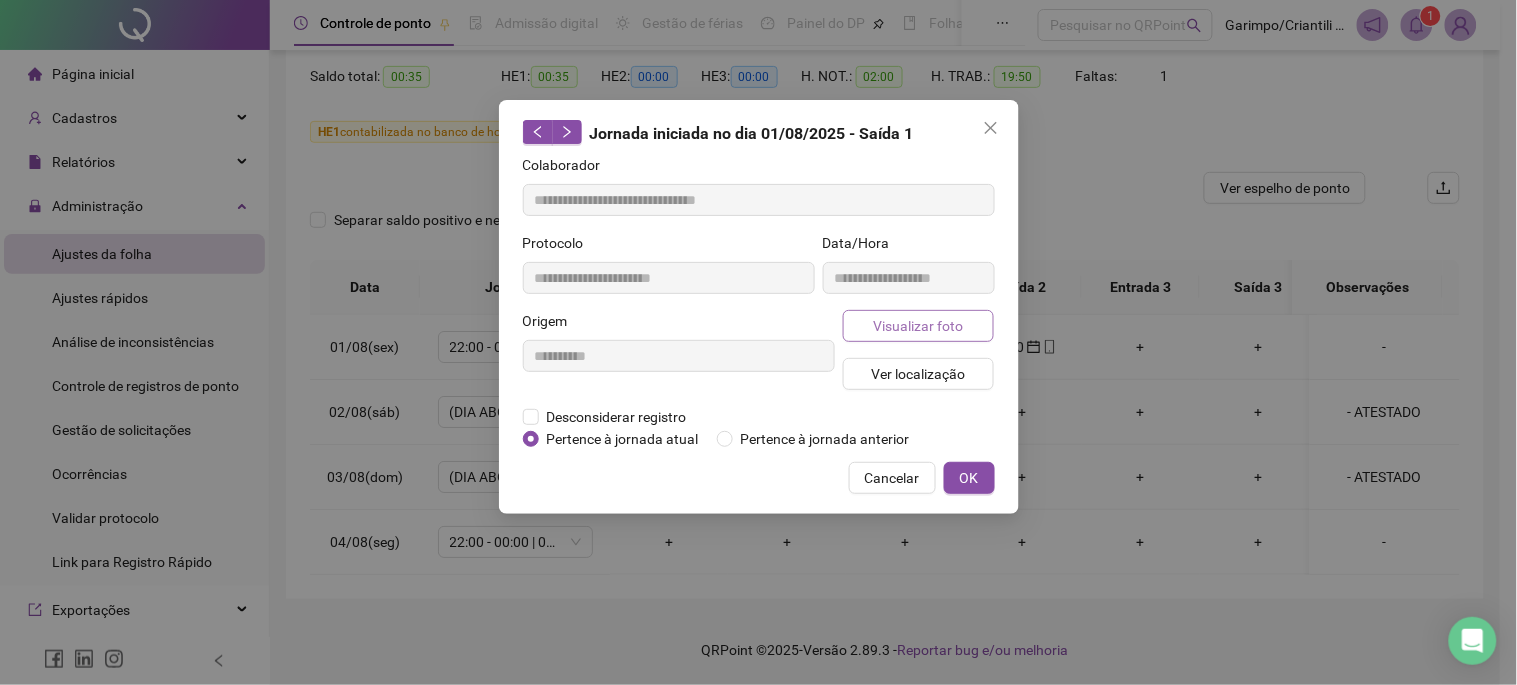click on "Visualizar foto" at bounding box center [918, 326] 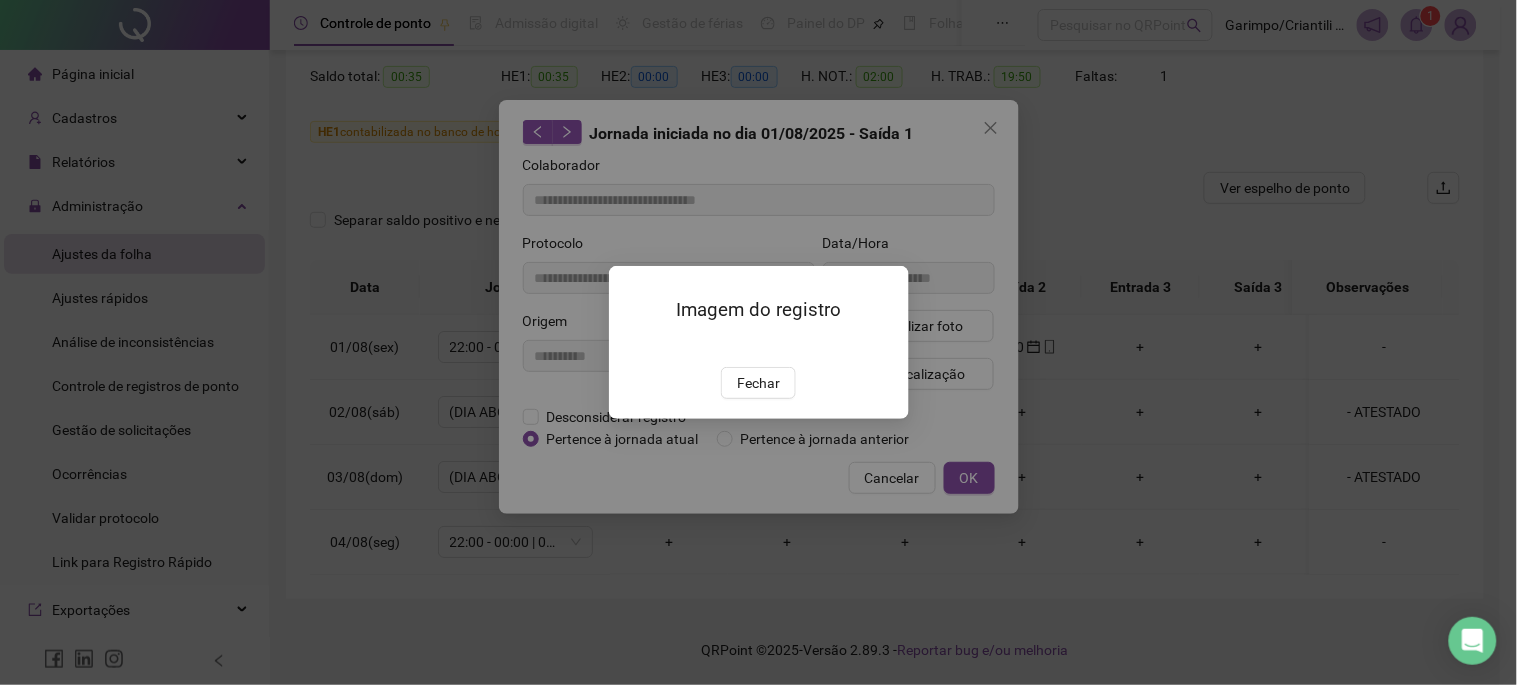 click on "Imagem do registro Fechar" at bounding box center (759, 342) 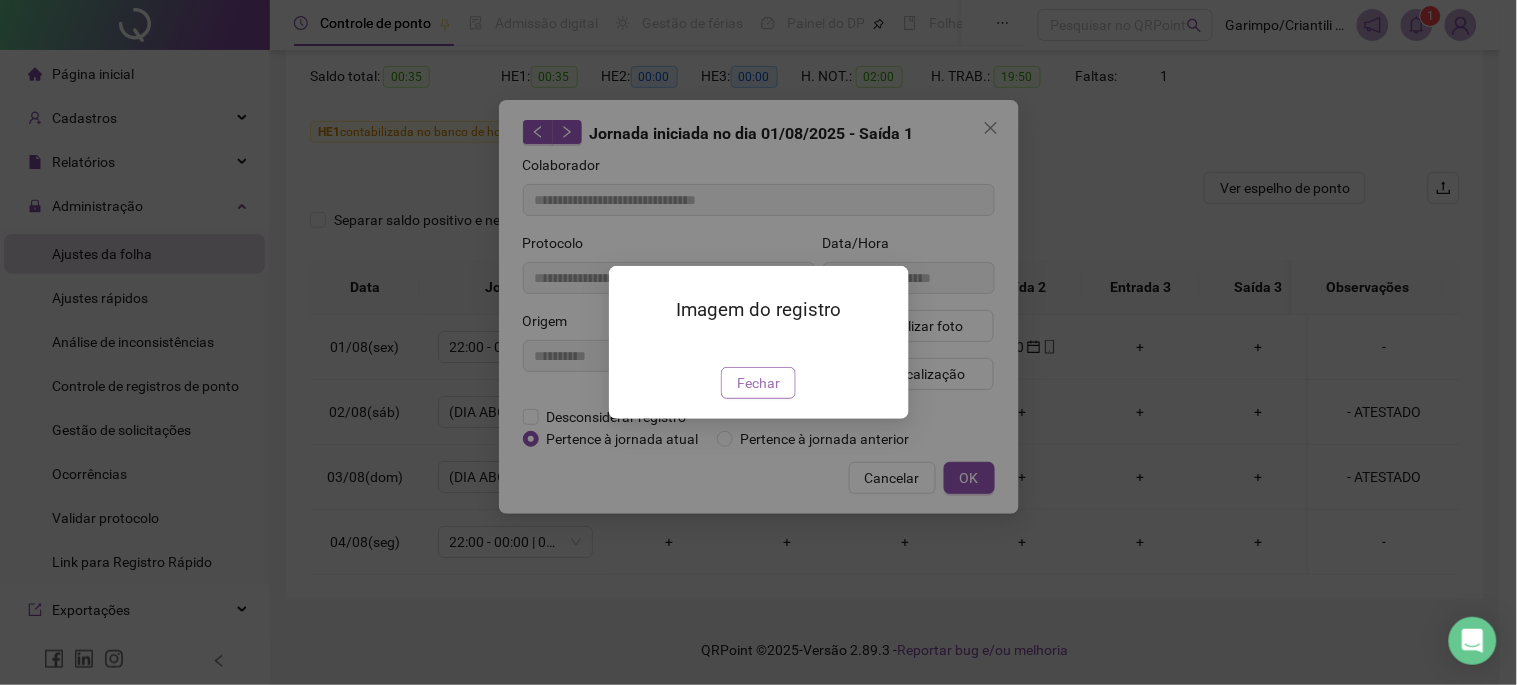 click on "Fechar" at bounding box center [758, 383] 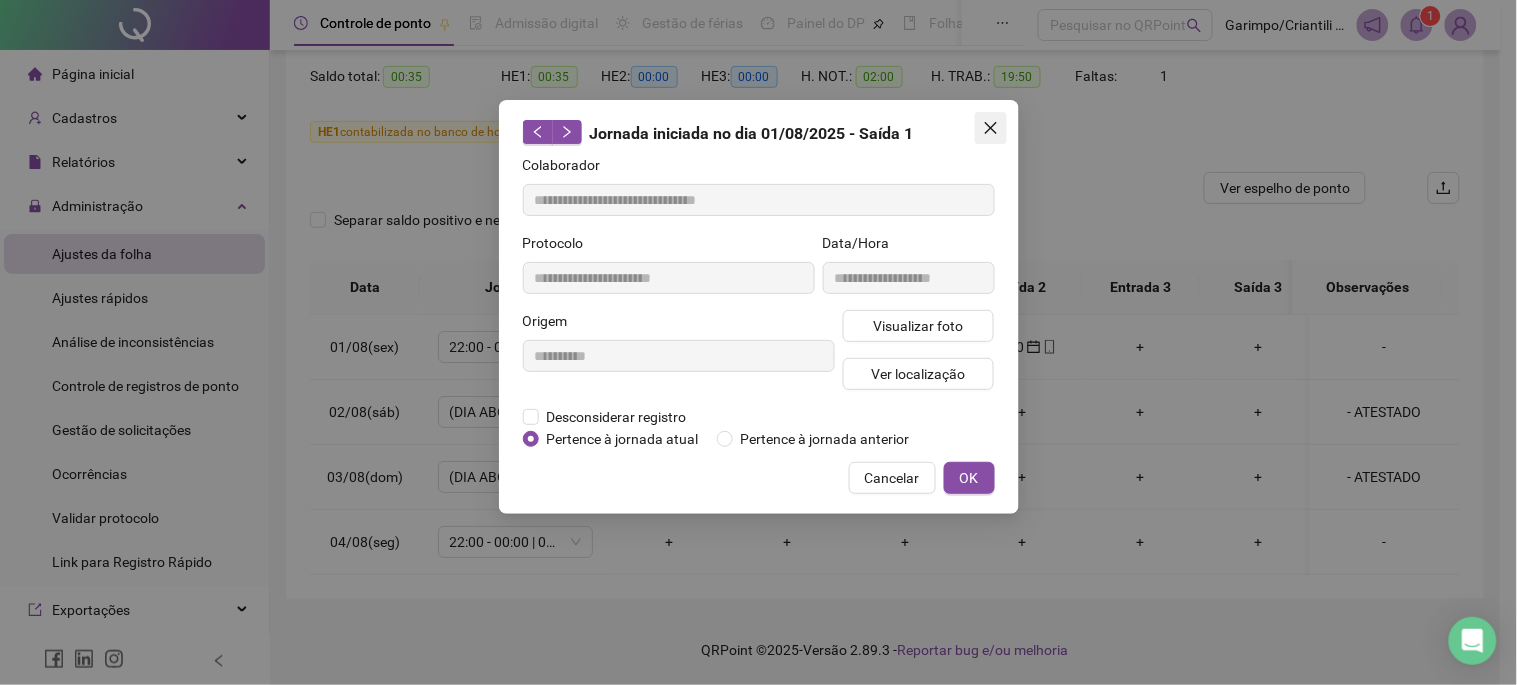 click at bounding box center (991, 128) 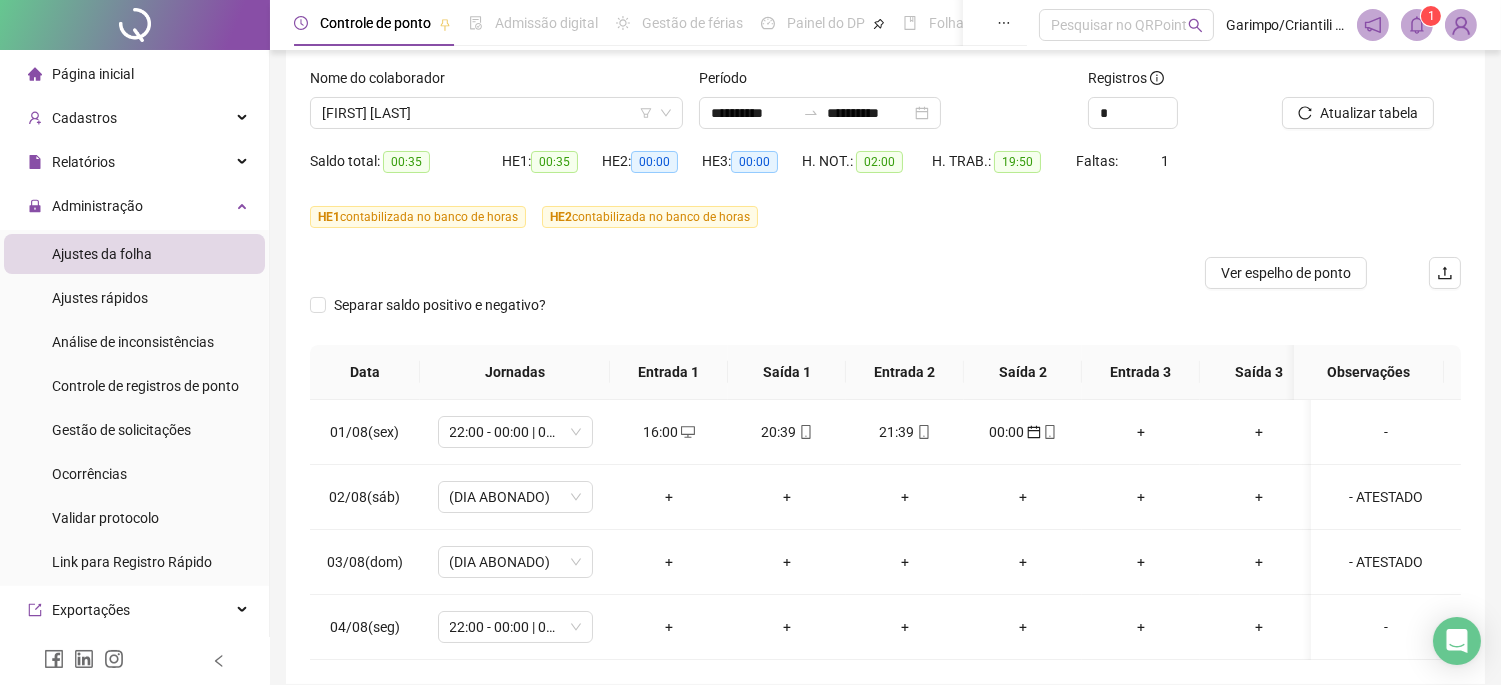 scroll, scrollTop: 218, scrollLeft: 0, axis: vertical 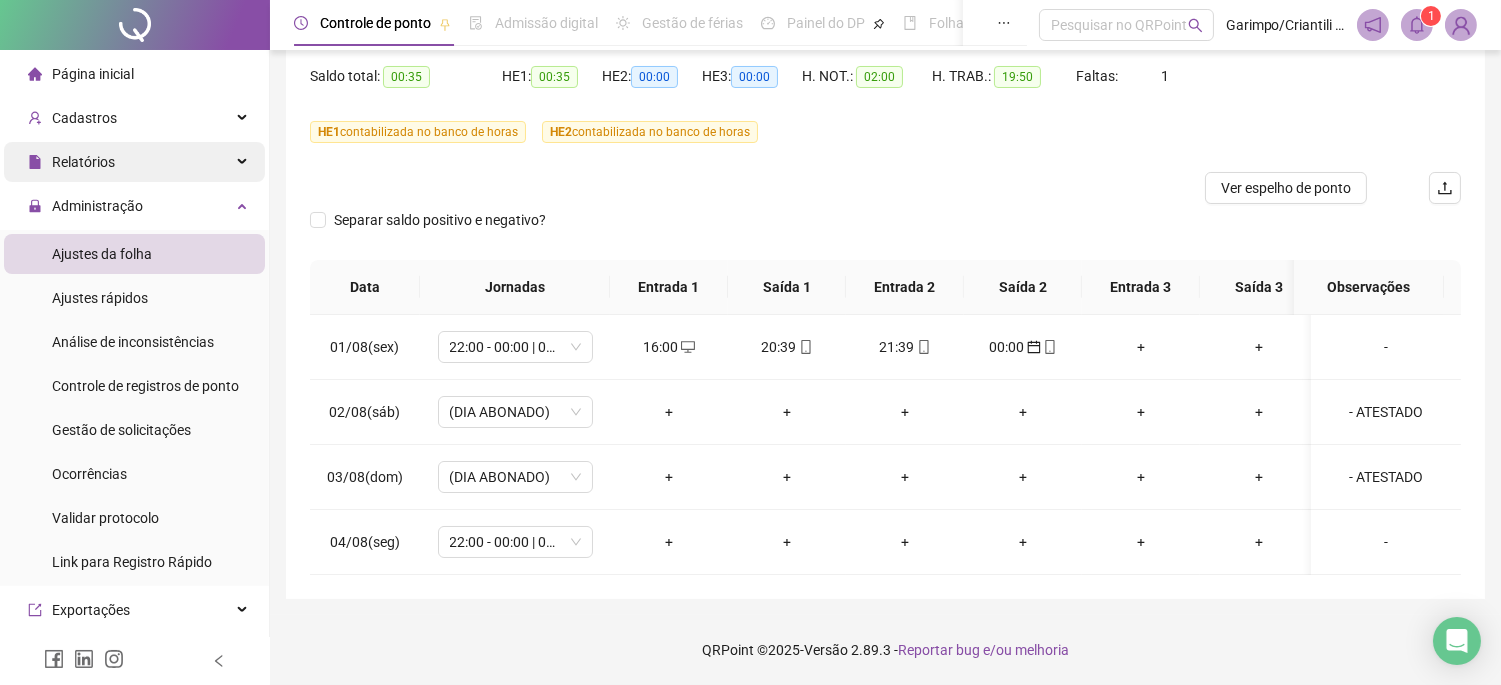 click on "Relatórios" at bounding box center [134, 162] 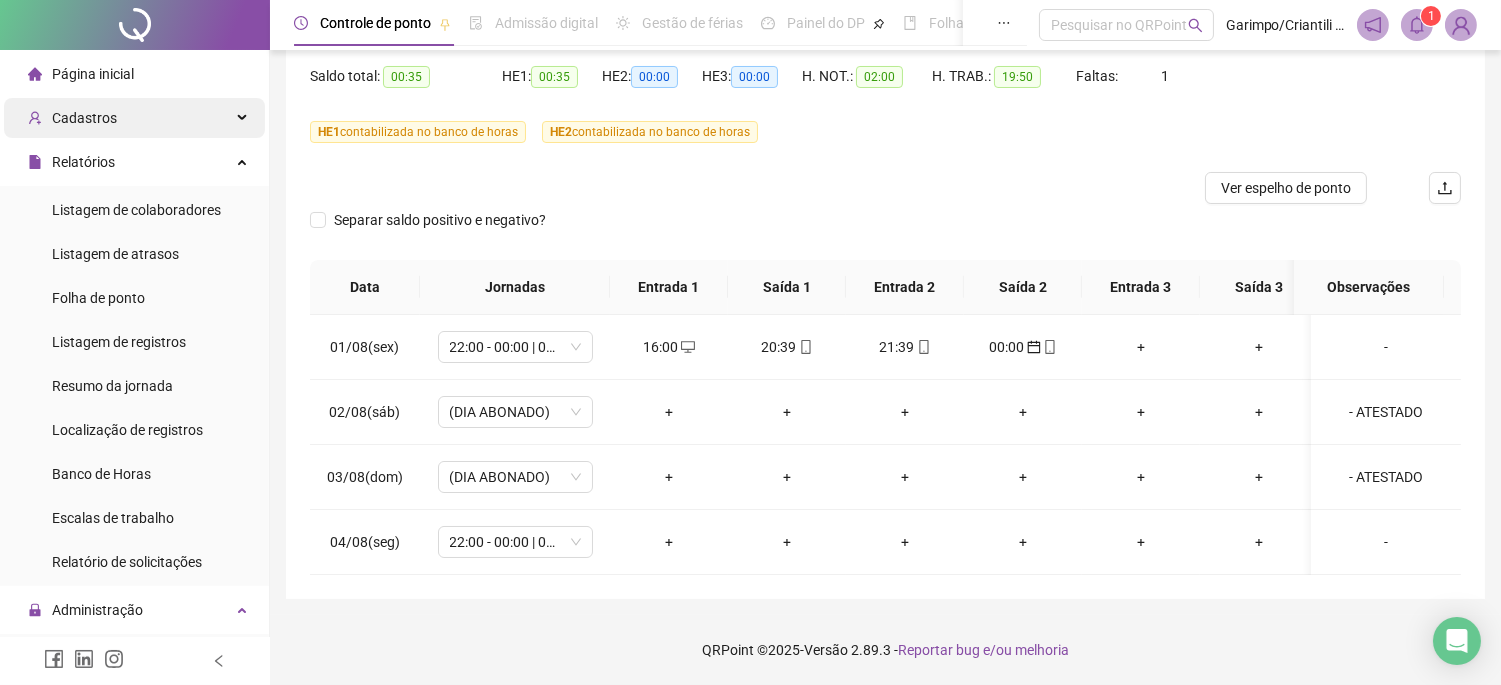 click on "Cadastros" at bounding box center (134, 118) 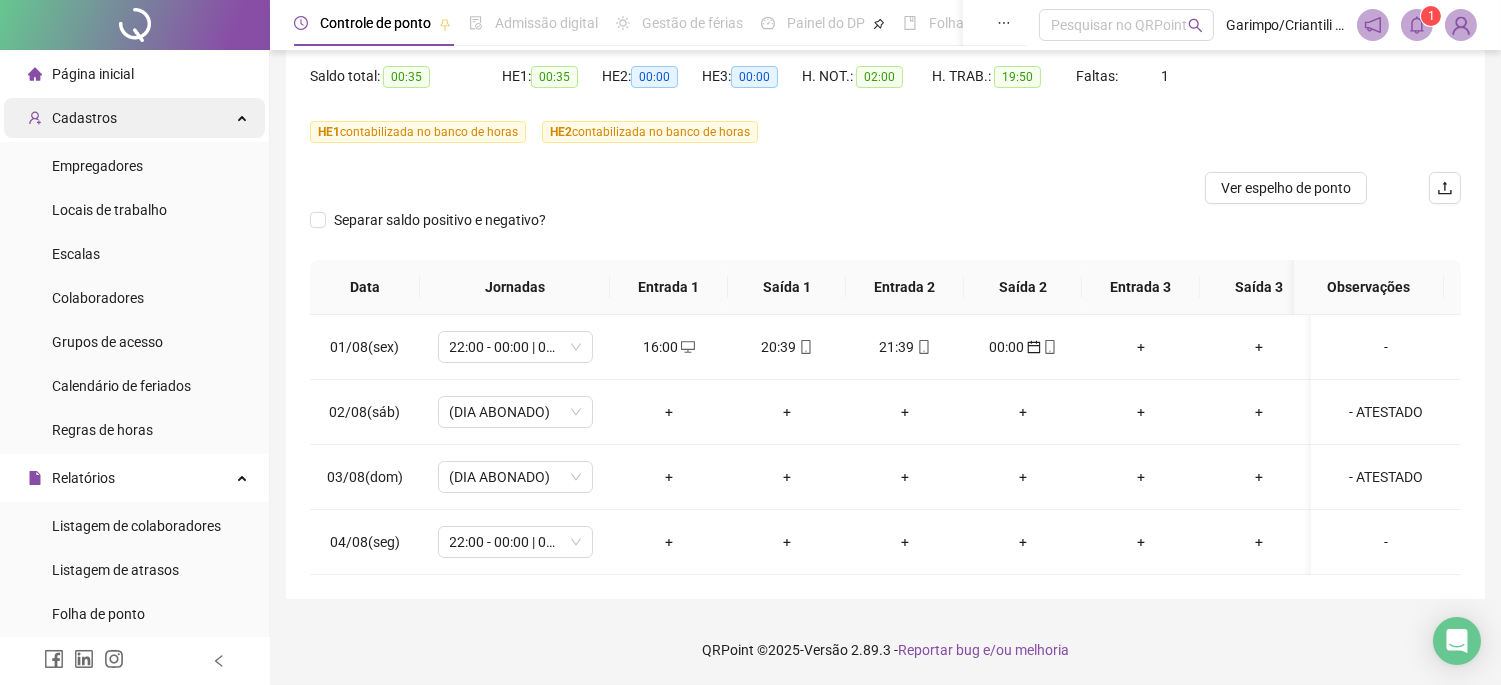 click on "Cadastros" at bounding box center [134, 118] 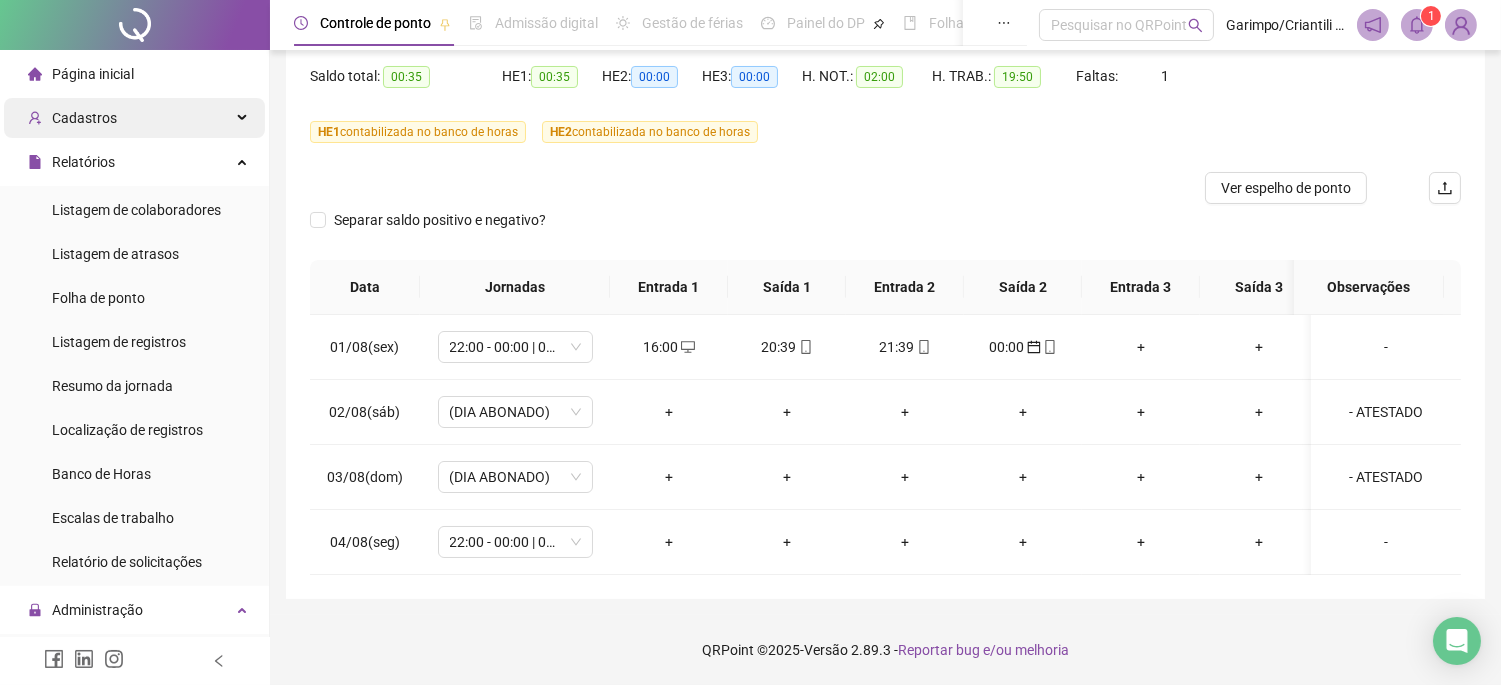 click on "Cadastros" at bounding box center [134, 118] 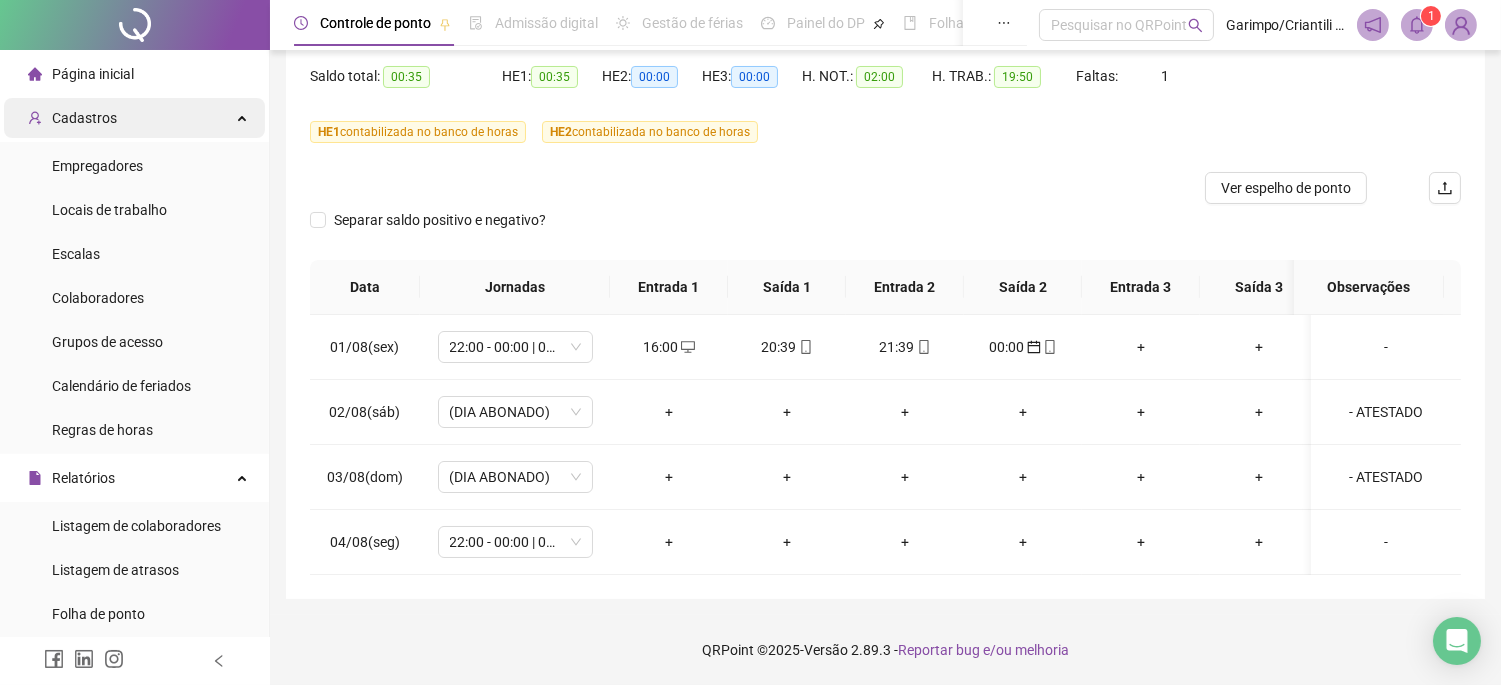 click on "Cadastros" at bounding box center (134, 118) 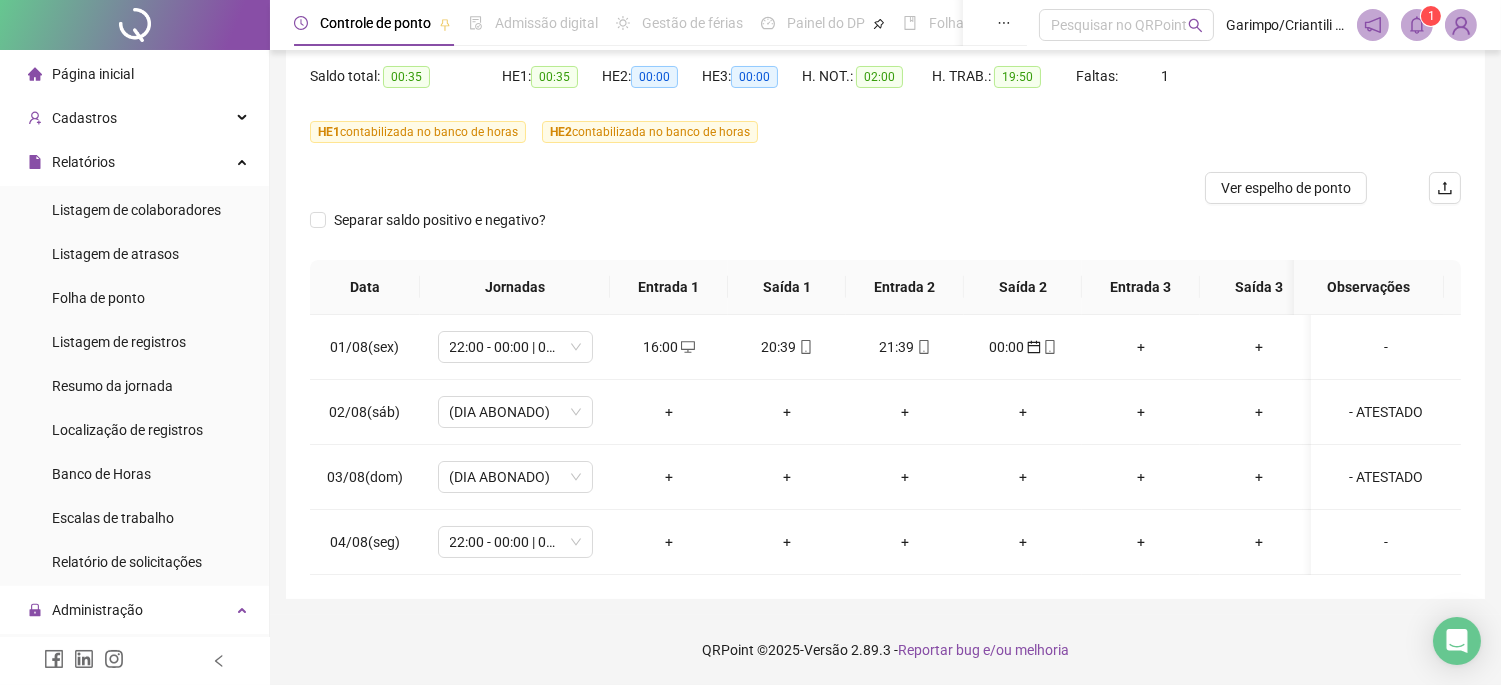 click on "Página inicial" at bounding box center (134, 74) 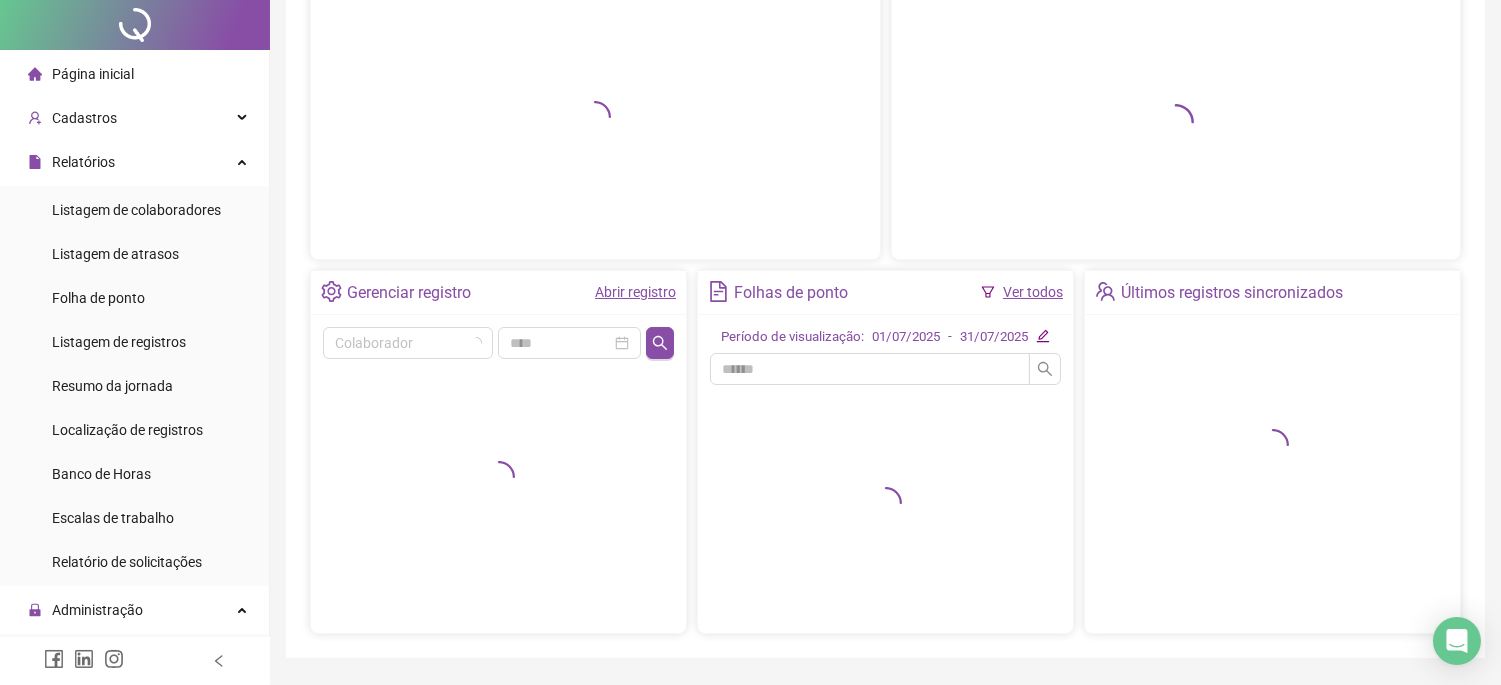 scroll, scrollTop: 0, scrollLeft: 0, axis: both 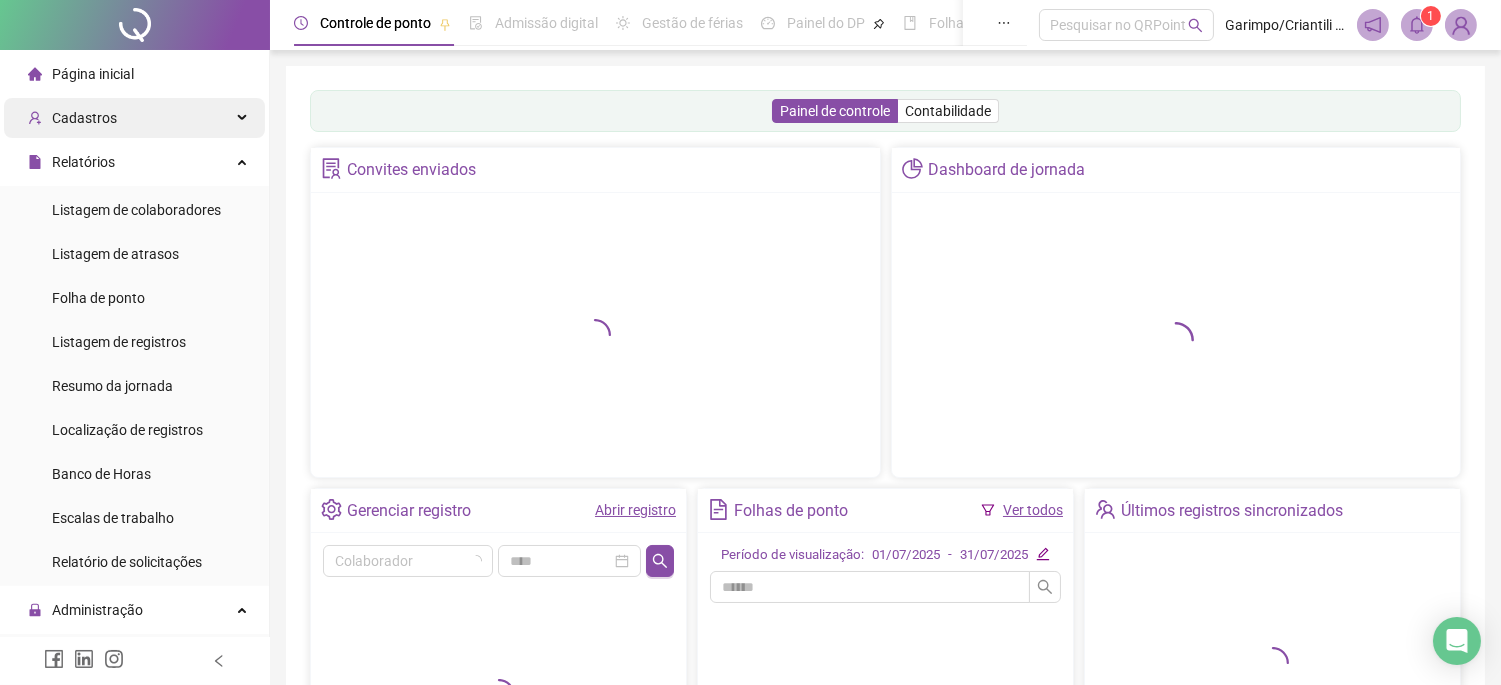 click on "Cadastros" at bounding box center (134, 118) 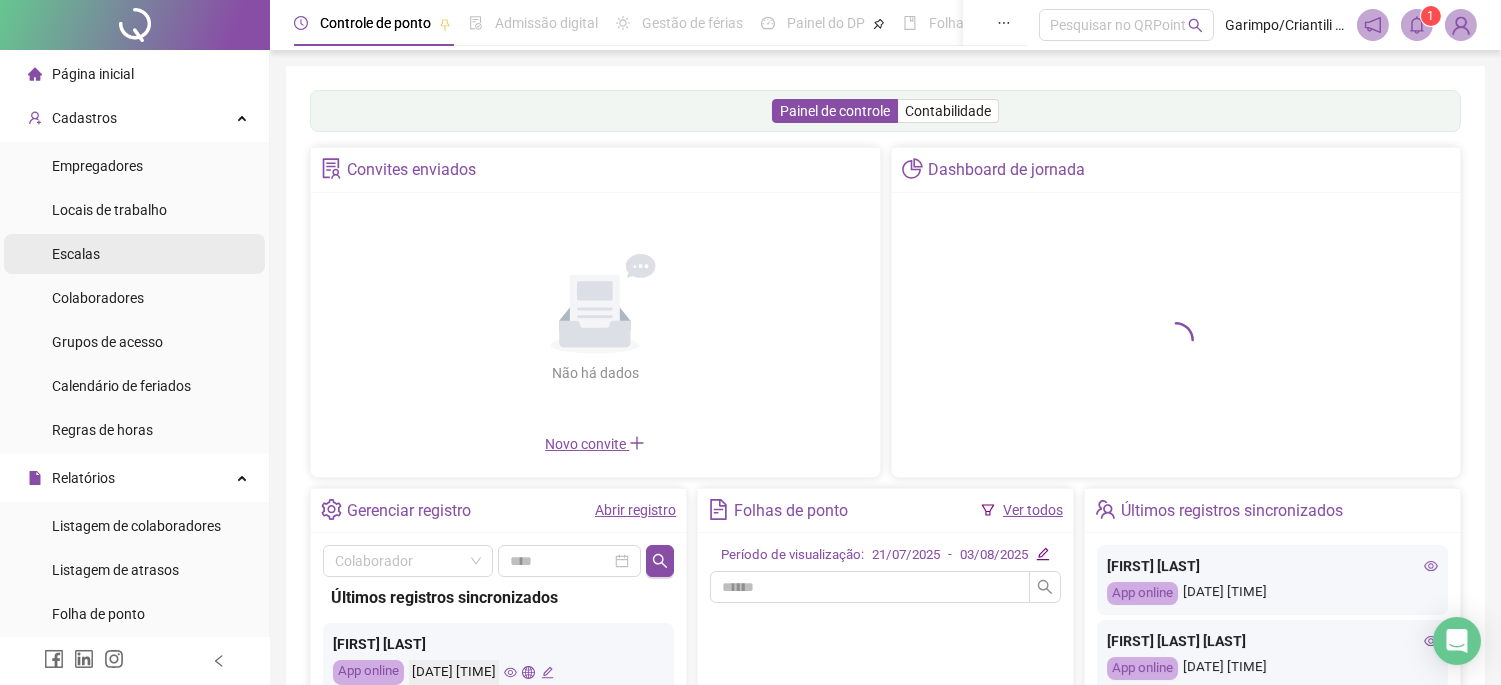click on "Escalas" at bounding box center [134, 254] 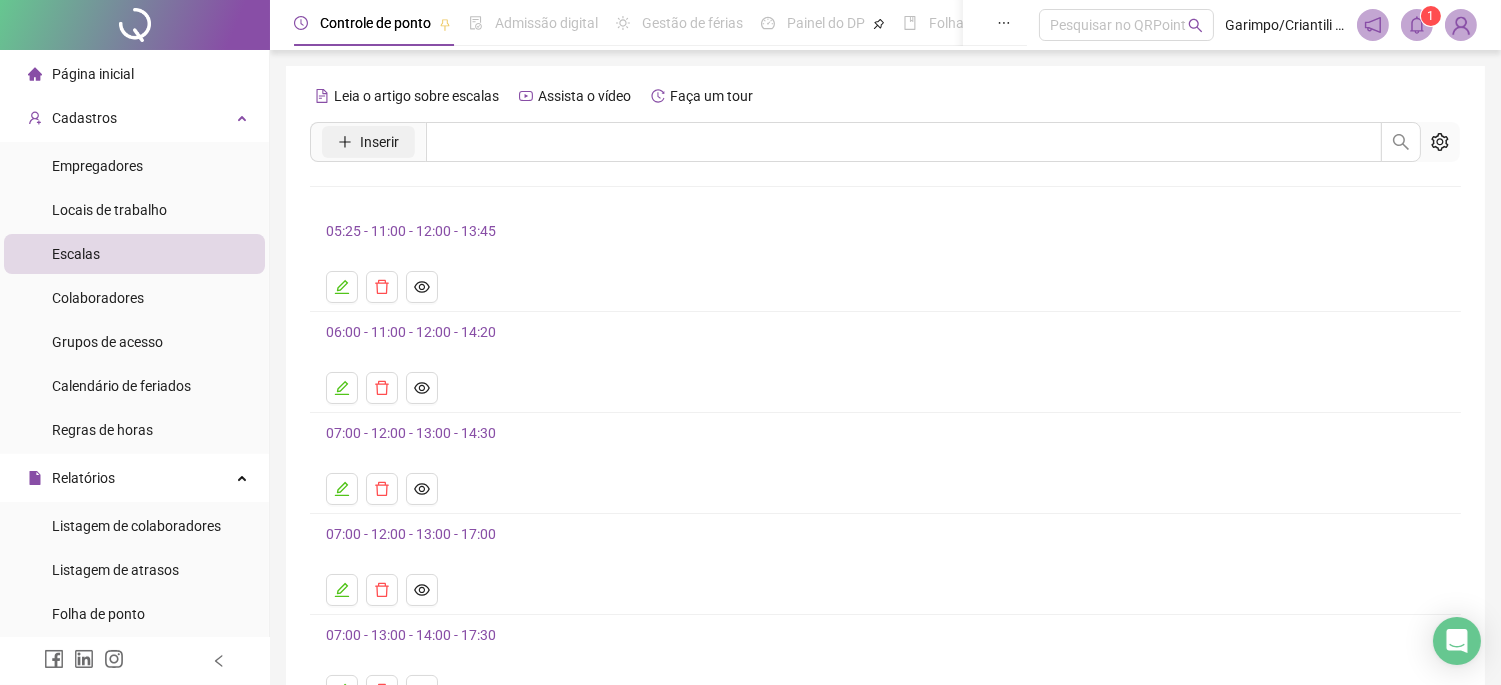 click on "Inserir" at bounding box center [379, 142] 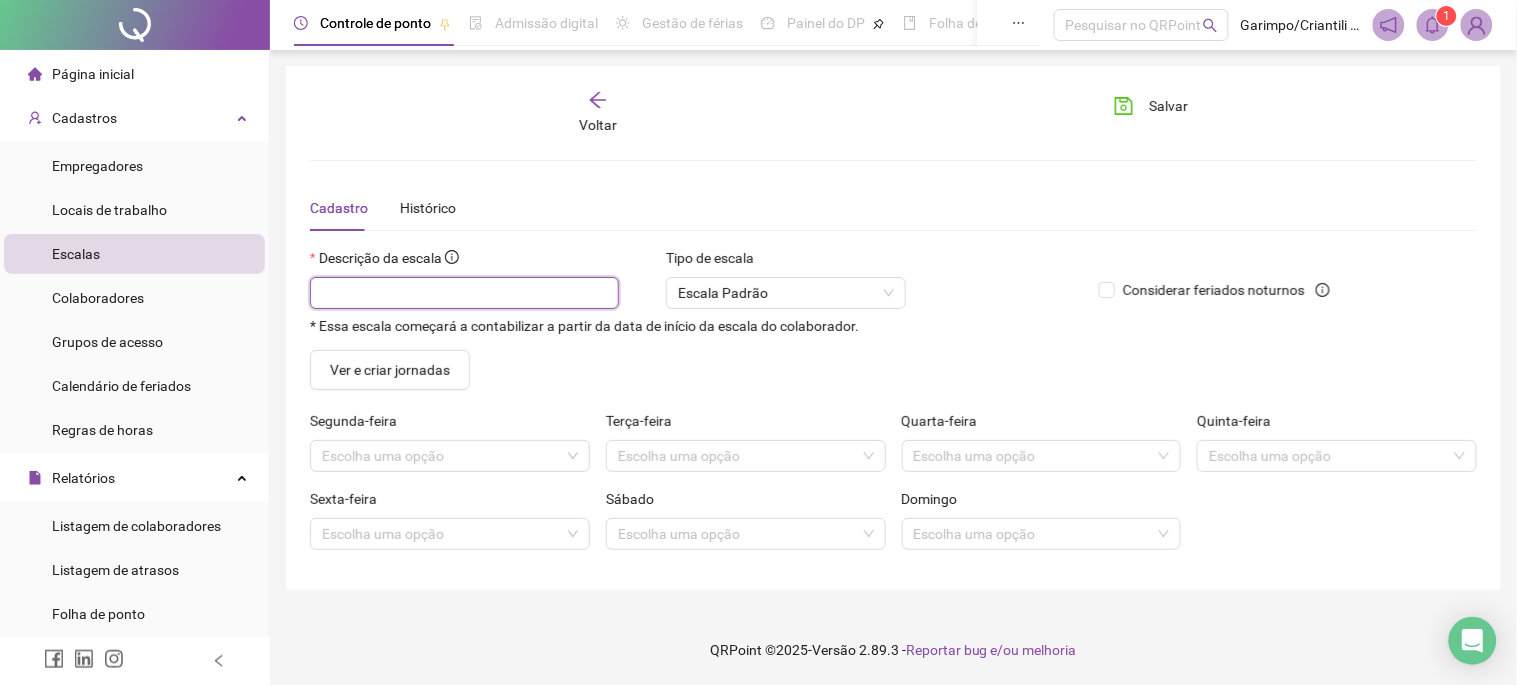 click at bounding box center (464, 293) 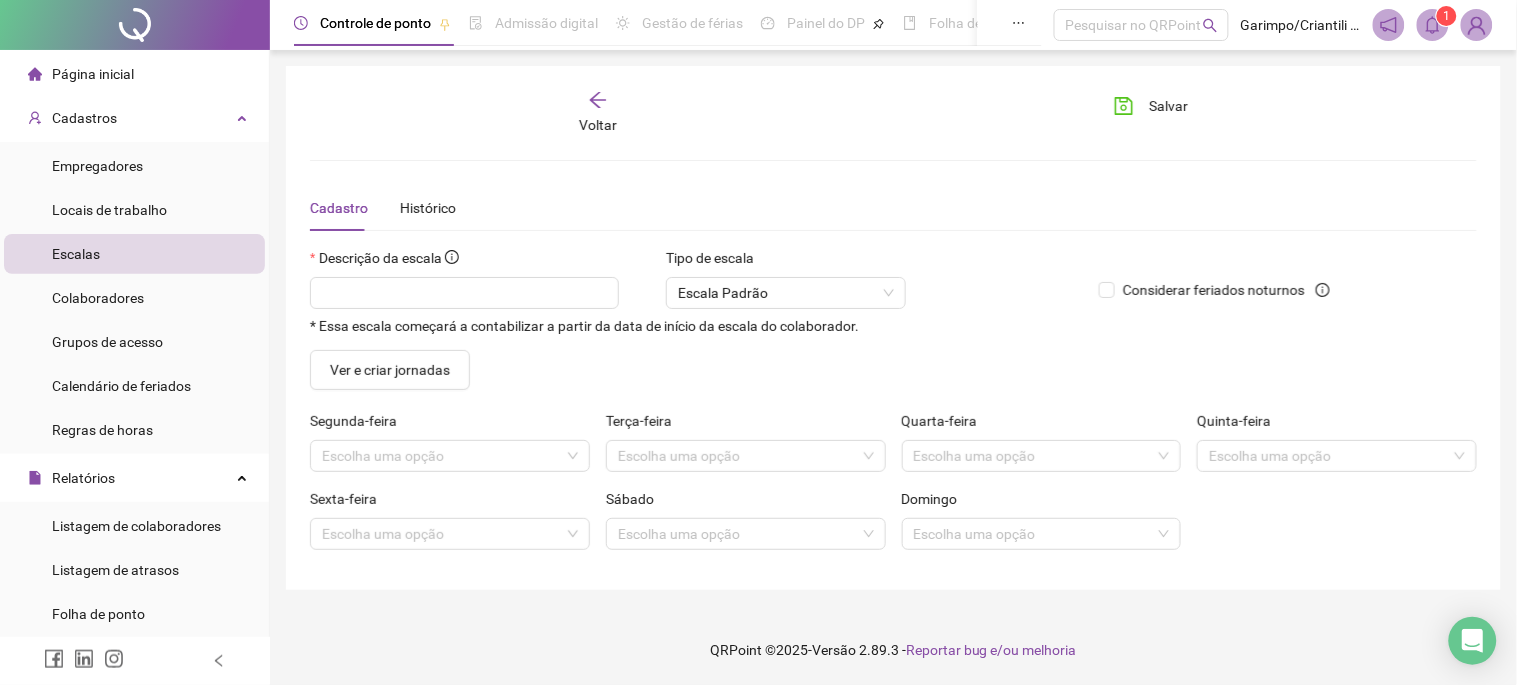 click on "Segunda-feira" at bounding box center (450, 425) 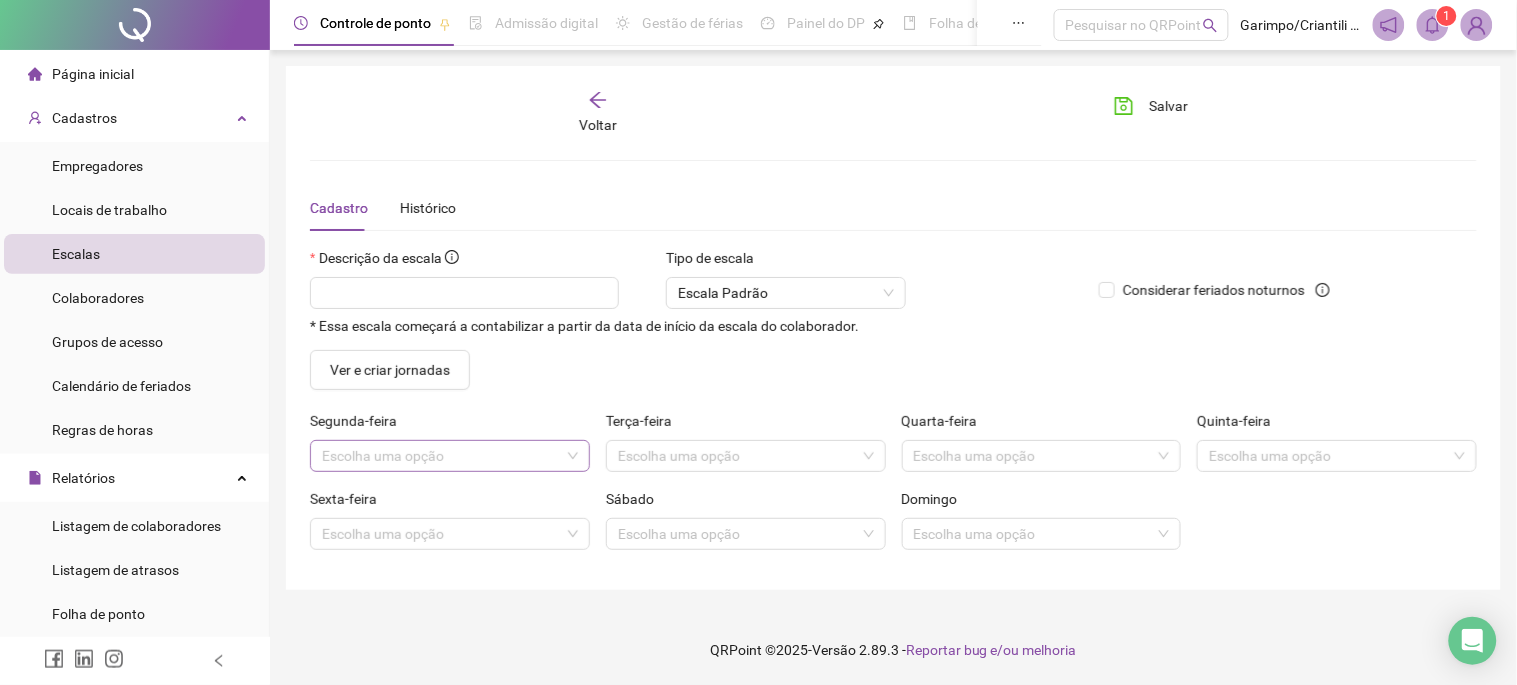 click at bounding box center [441, 456] 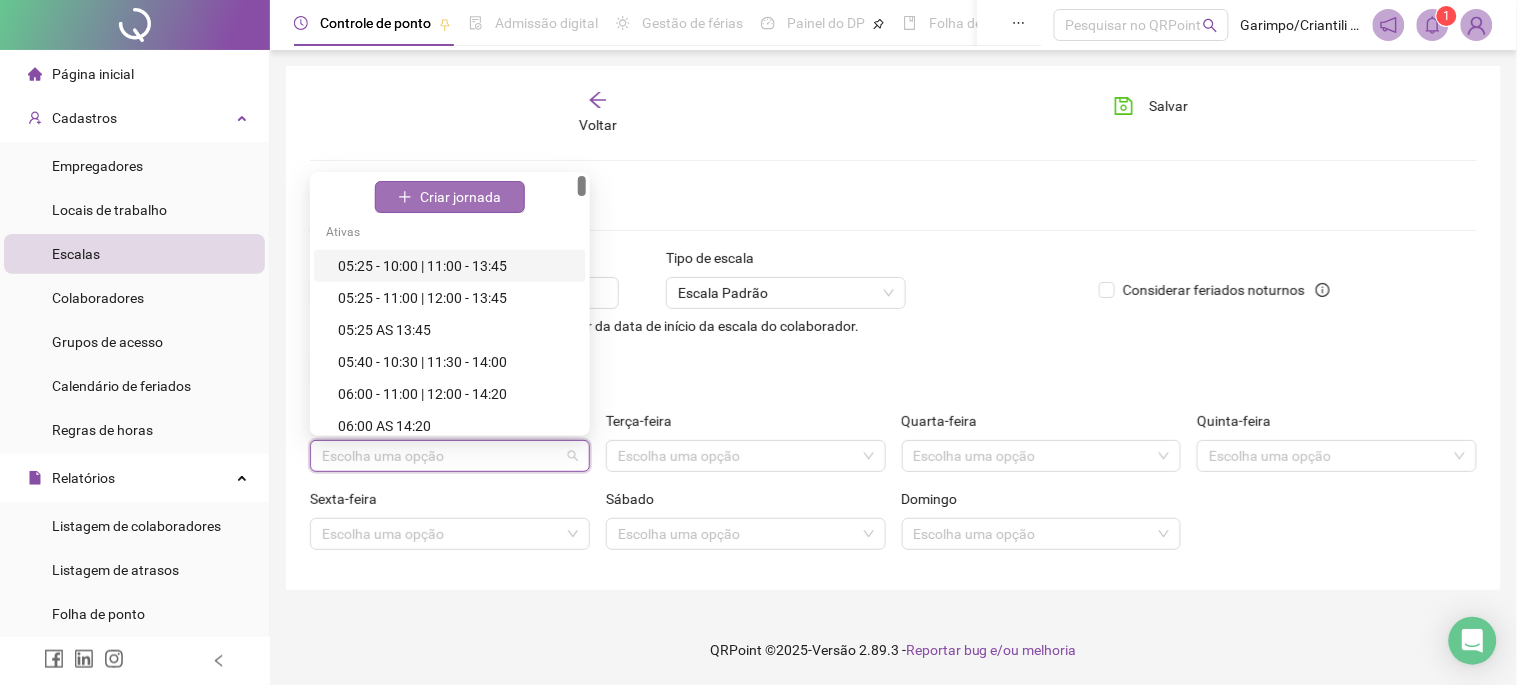 click on "Criar jornada" at bounding box center (460, 197) 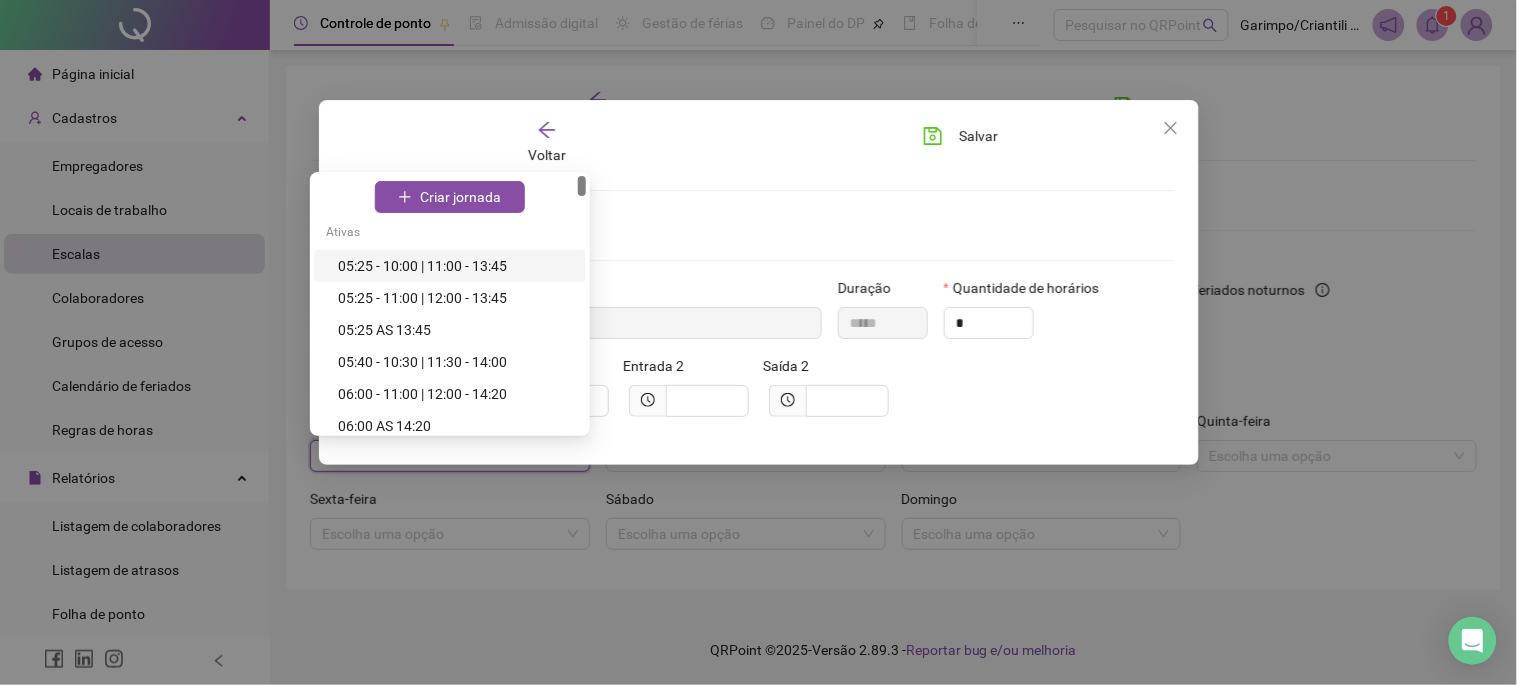 type 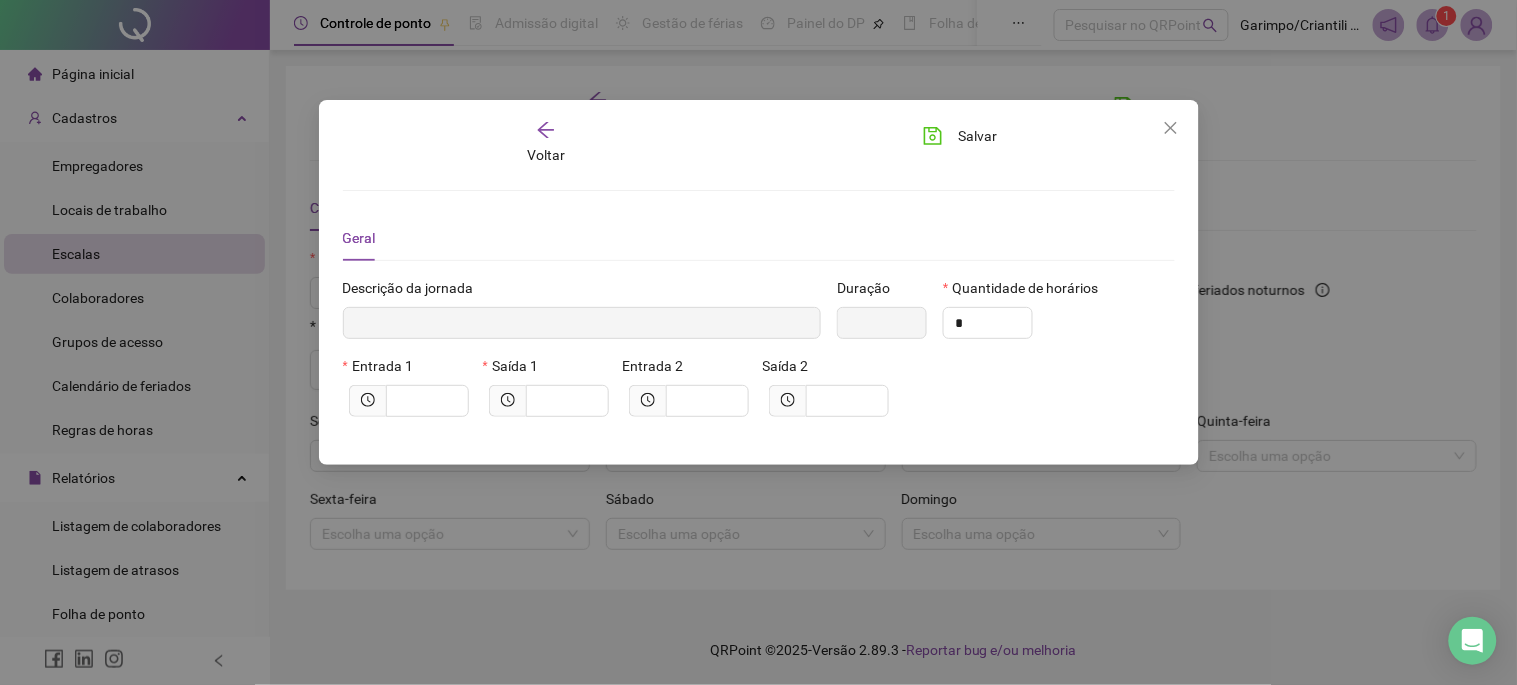 click on "Descrição da jornada" at bounding box center (582, 292) 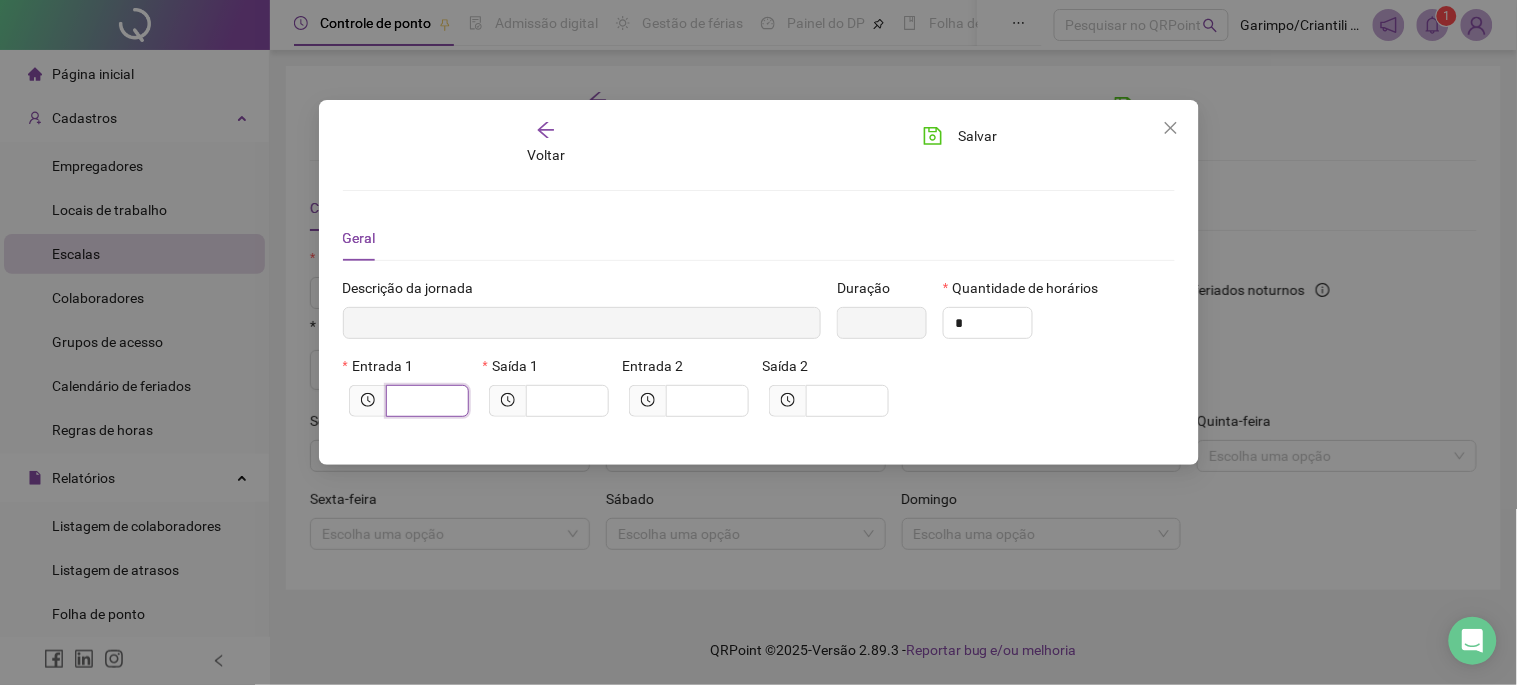 click at bounding box center (425, 401) 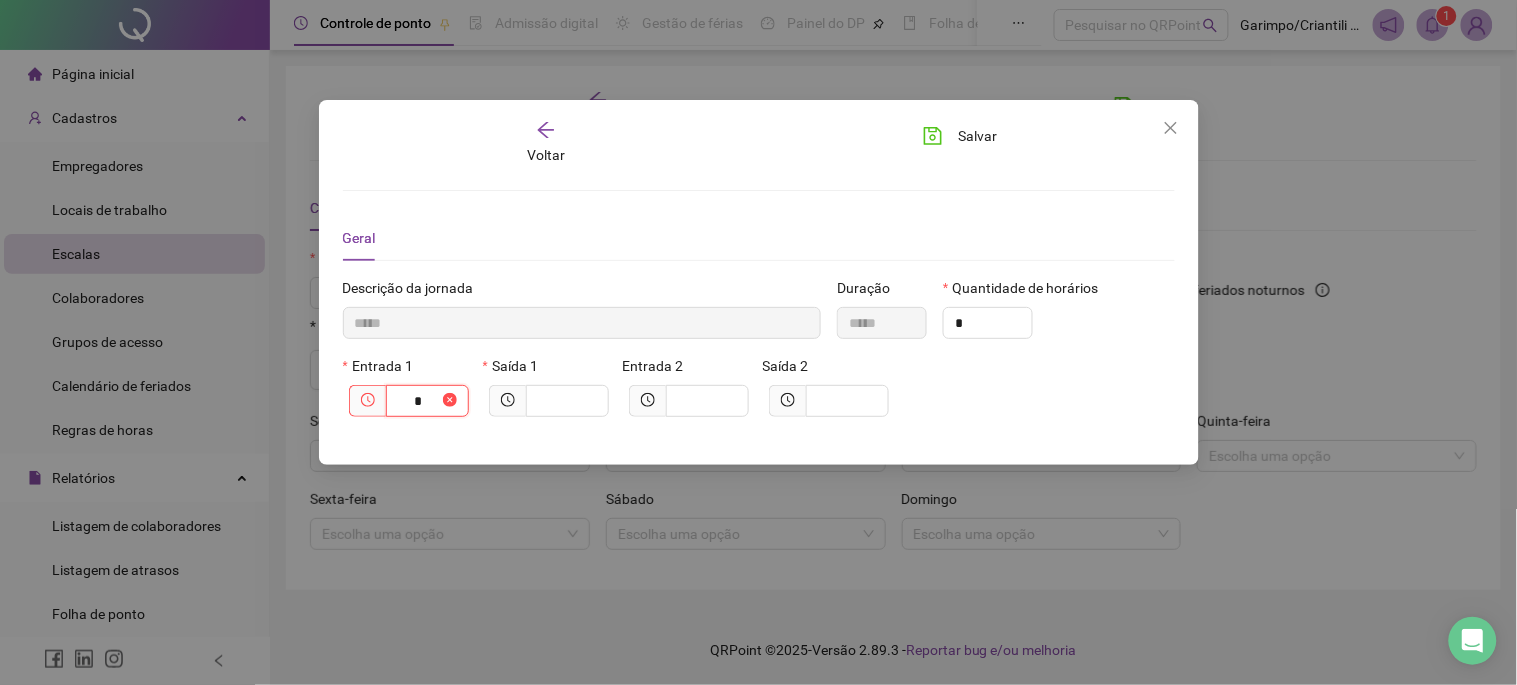 type on "******" 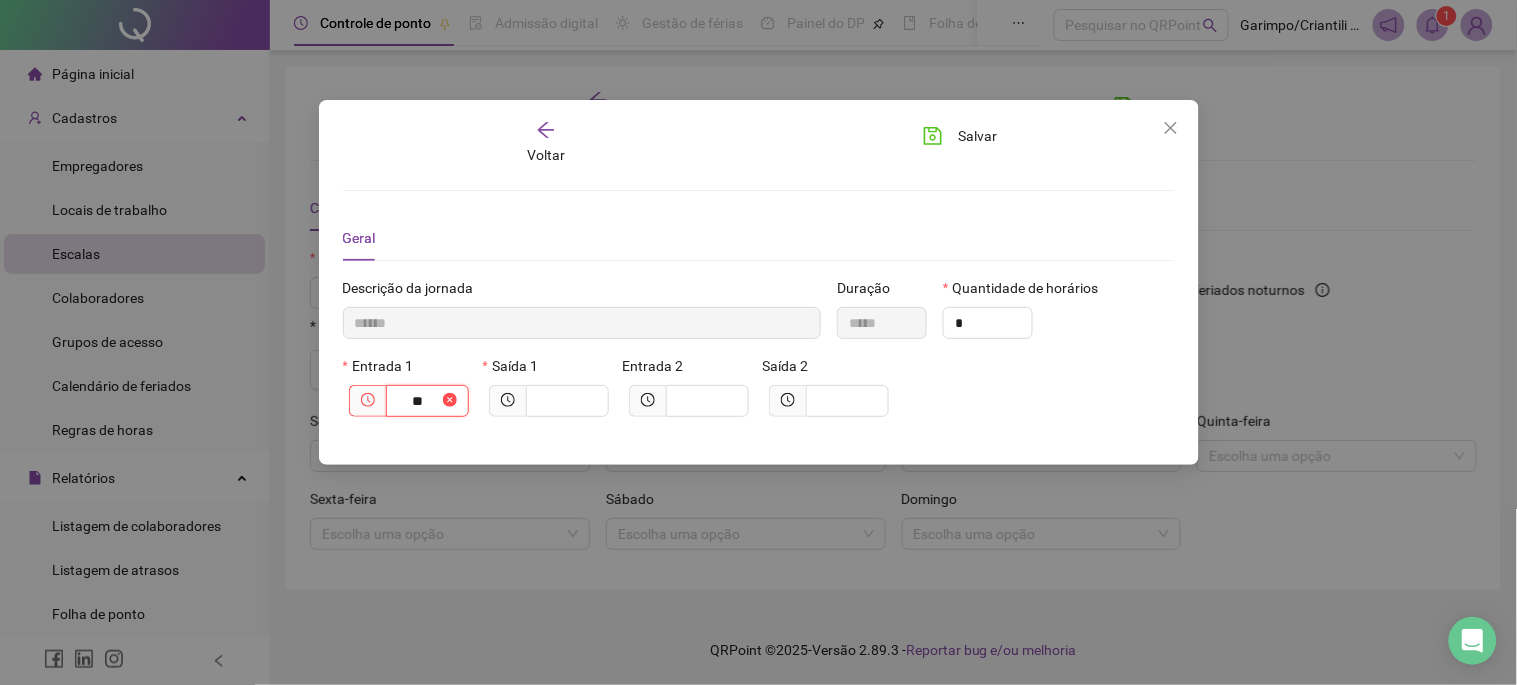 type on "***" 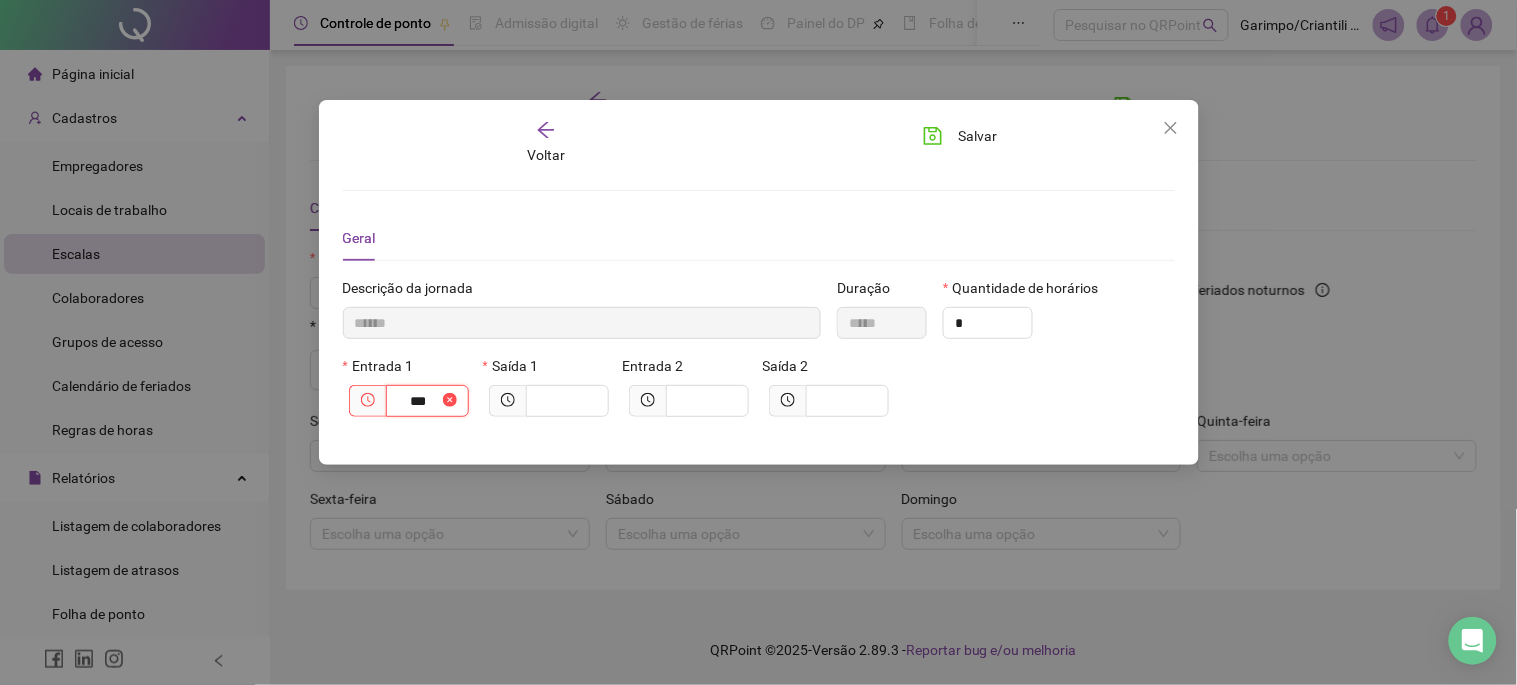 type on "********" 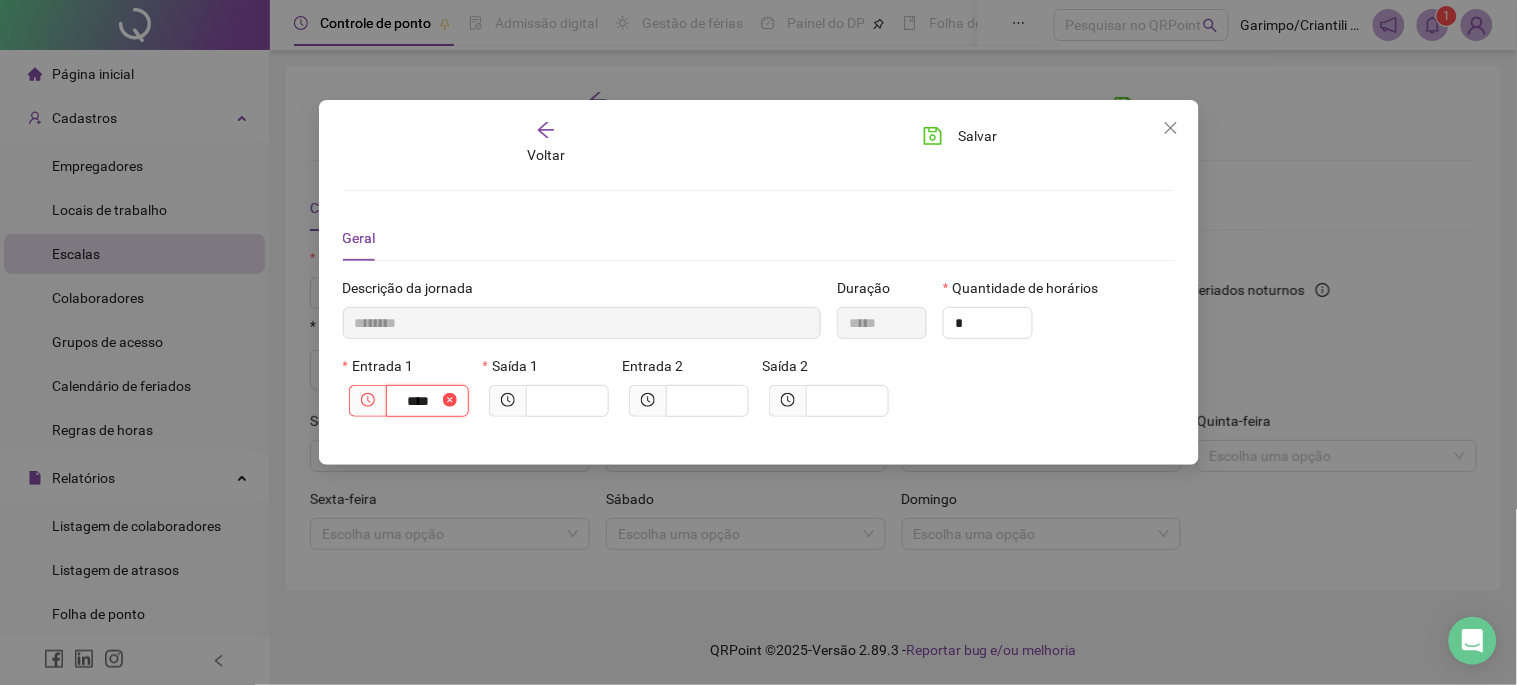 type on "*********" 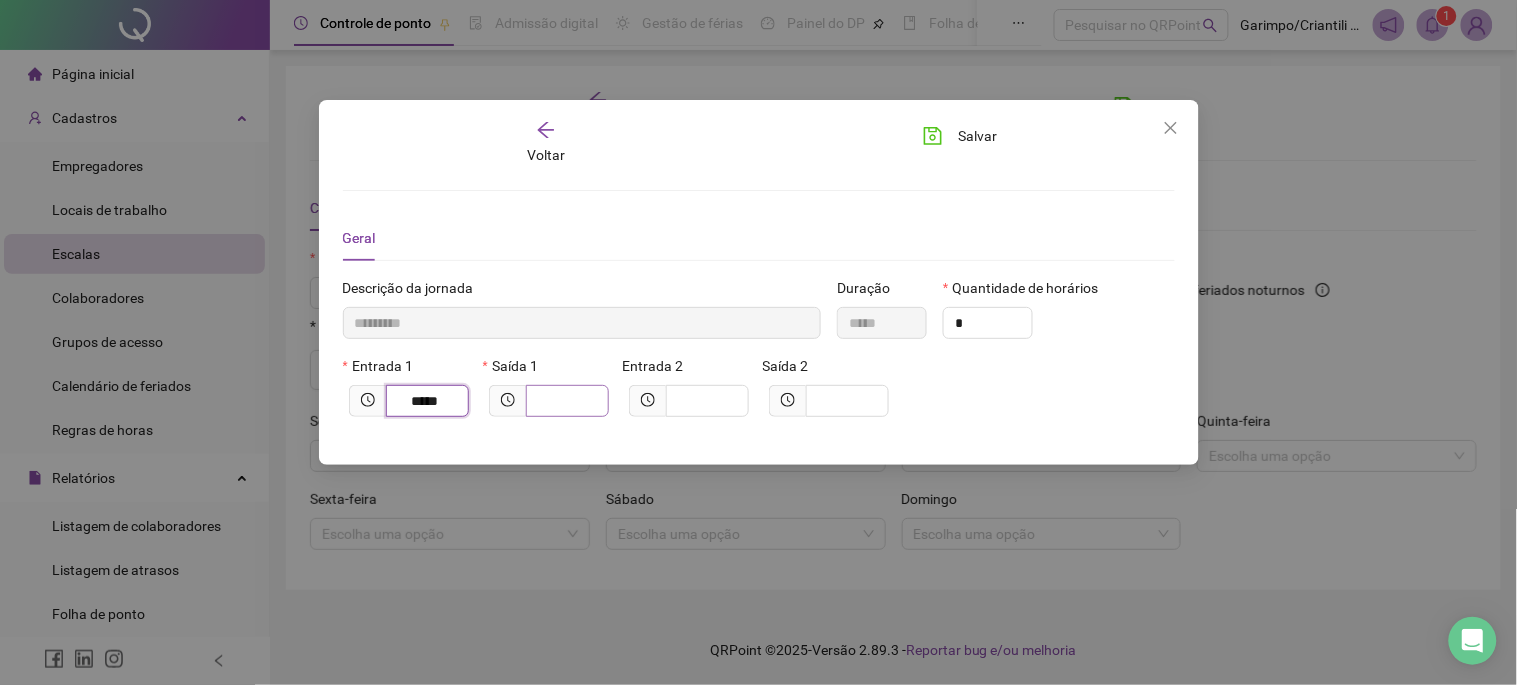 type on "*****" 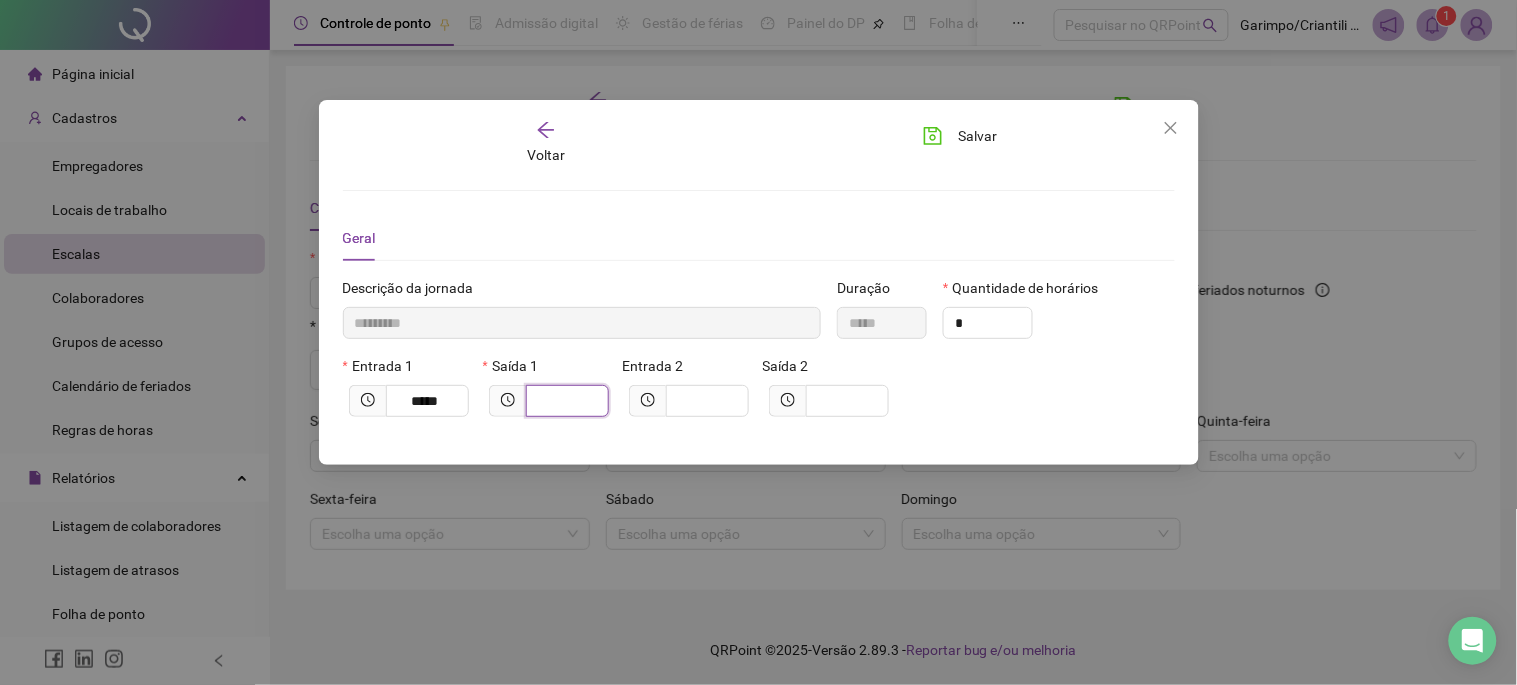 click at bounding box center [565, 401] 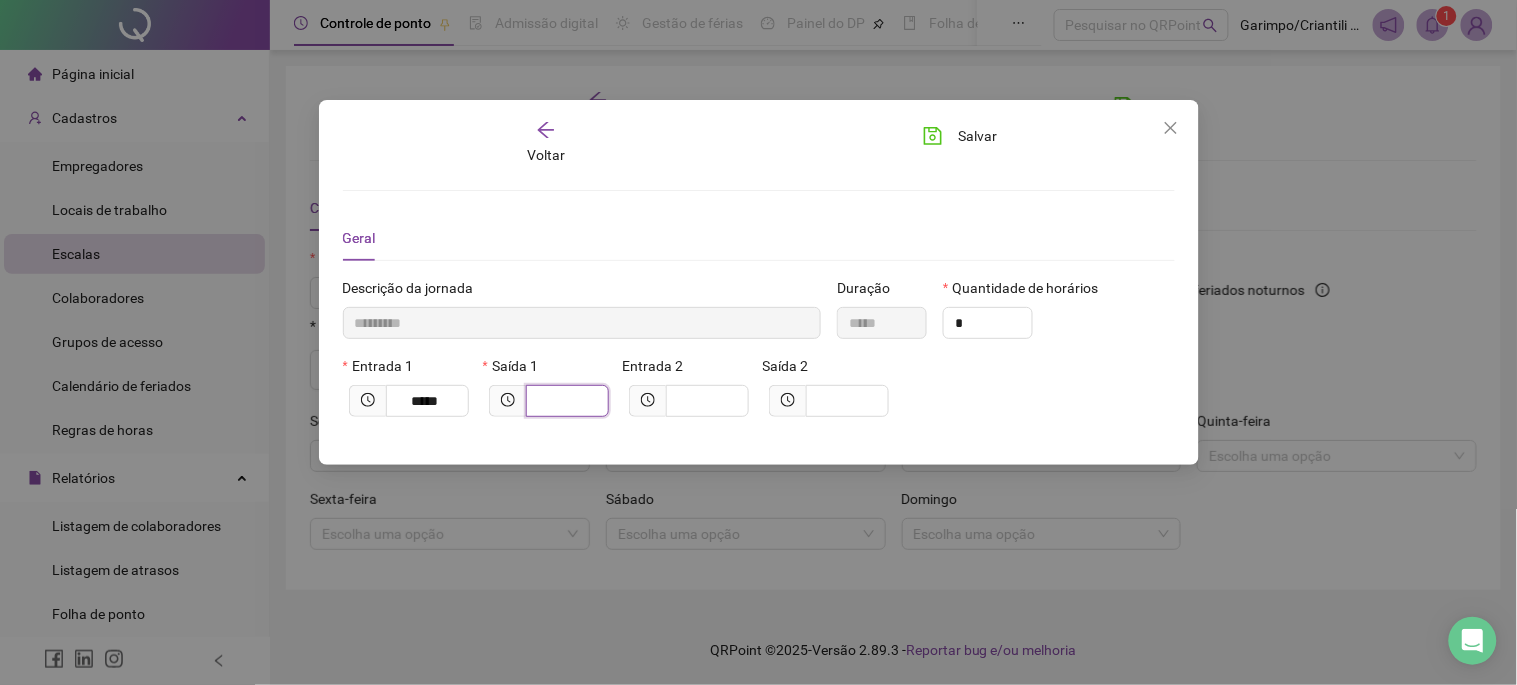 type on "*********" 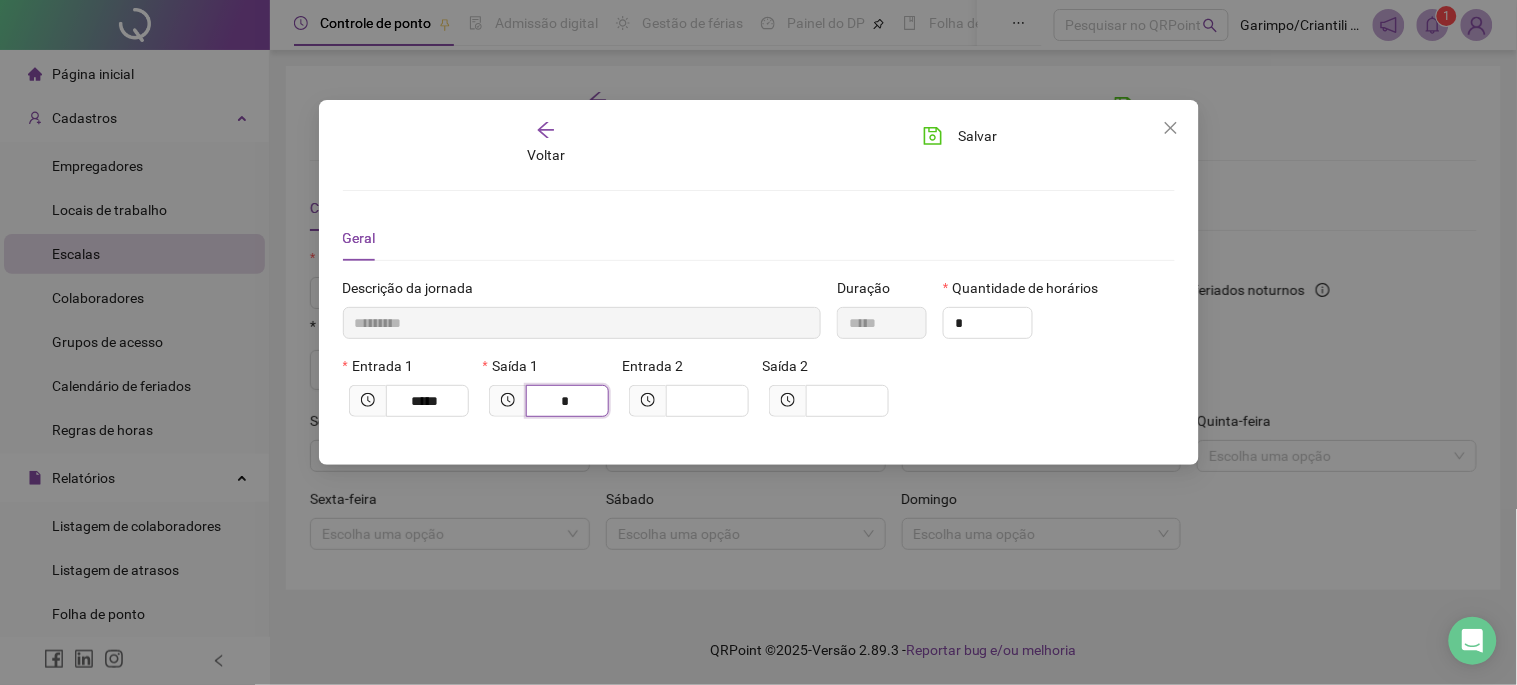 type on "**********" 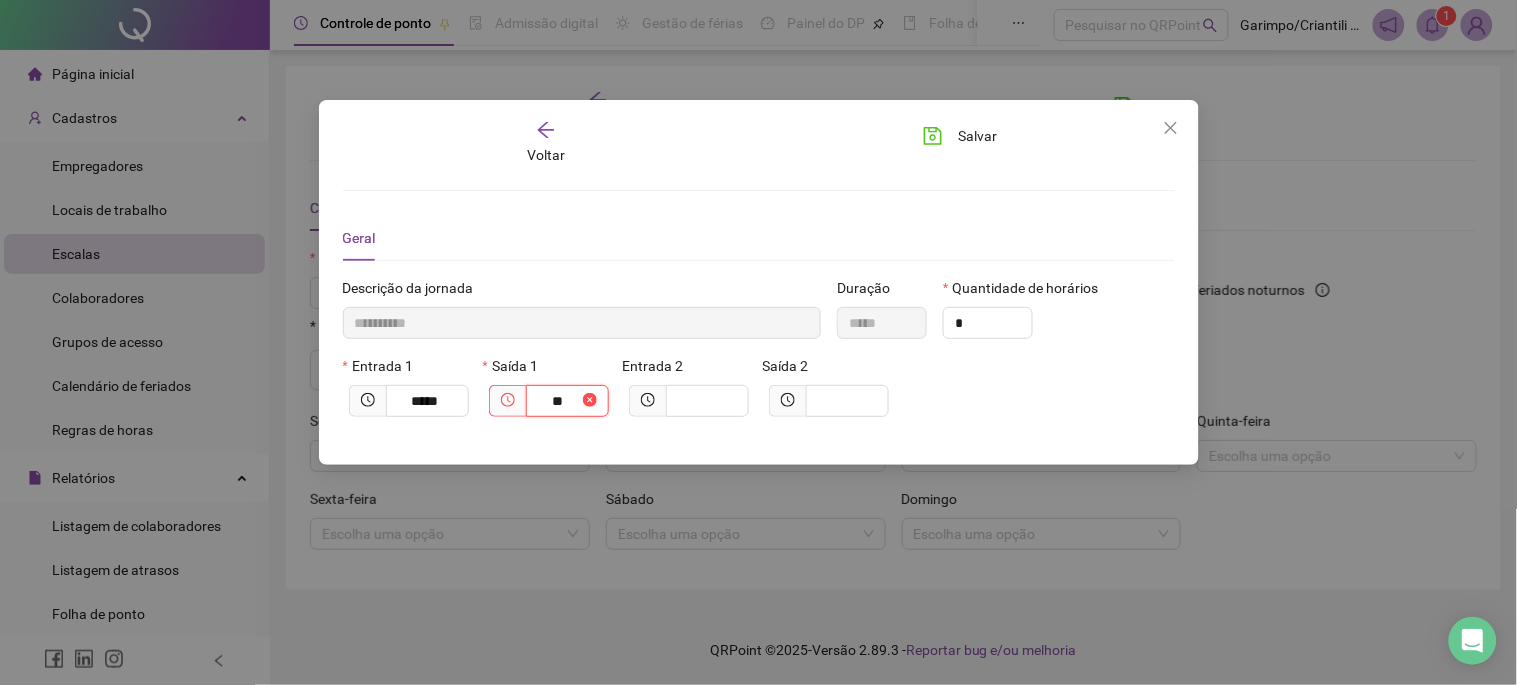 type on "**********" 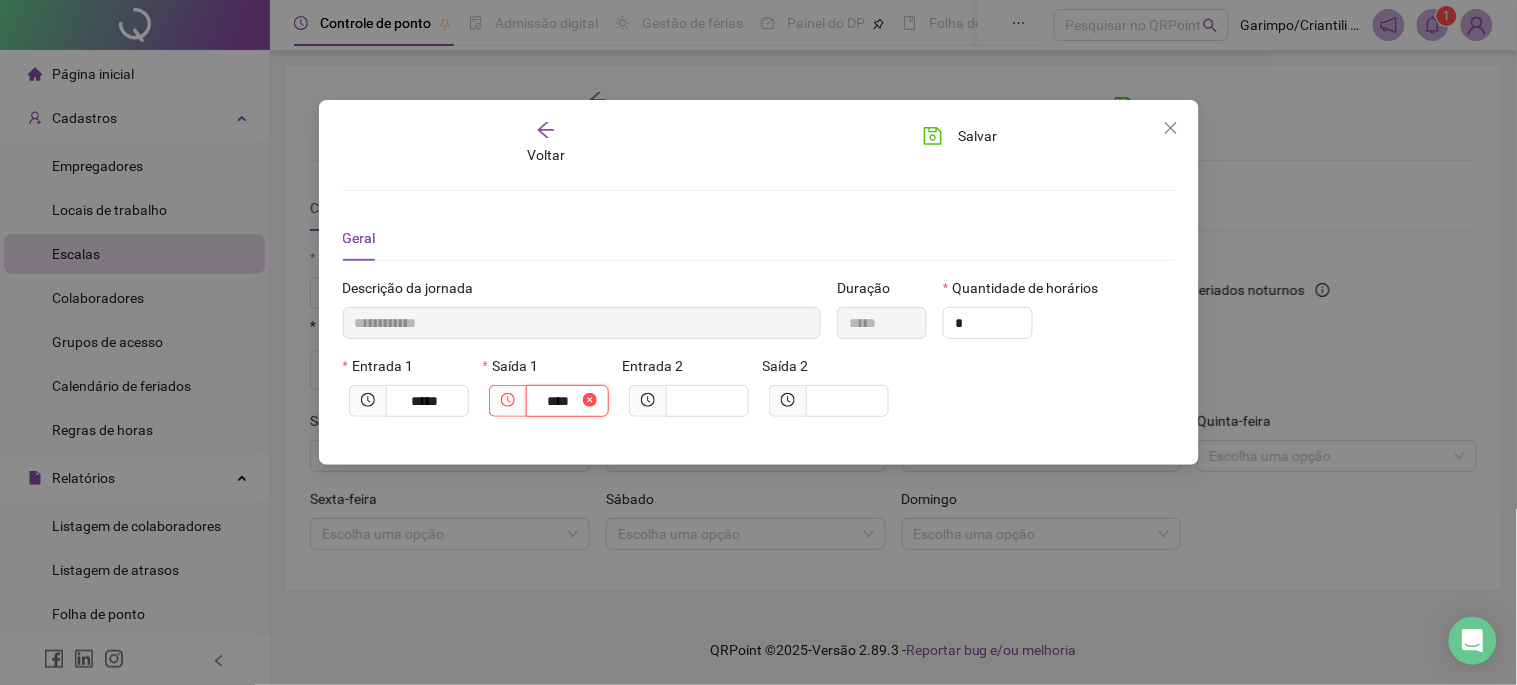 type on "**********" 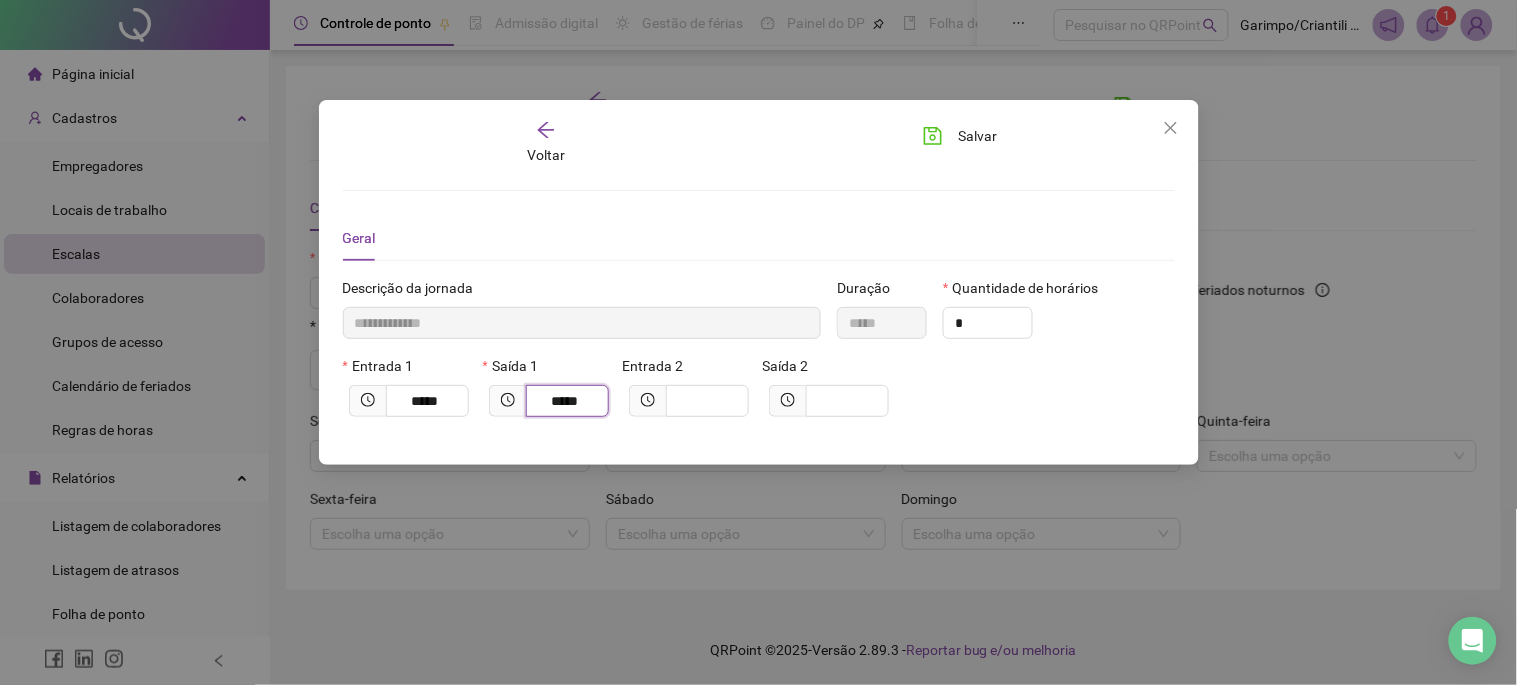 type on "**********" 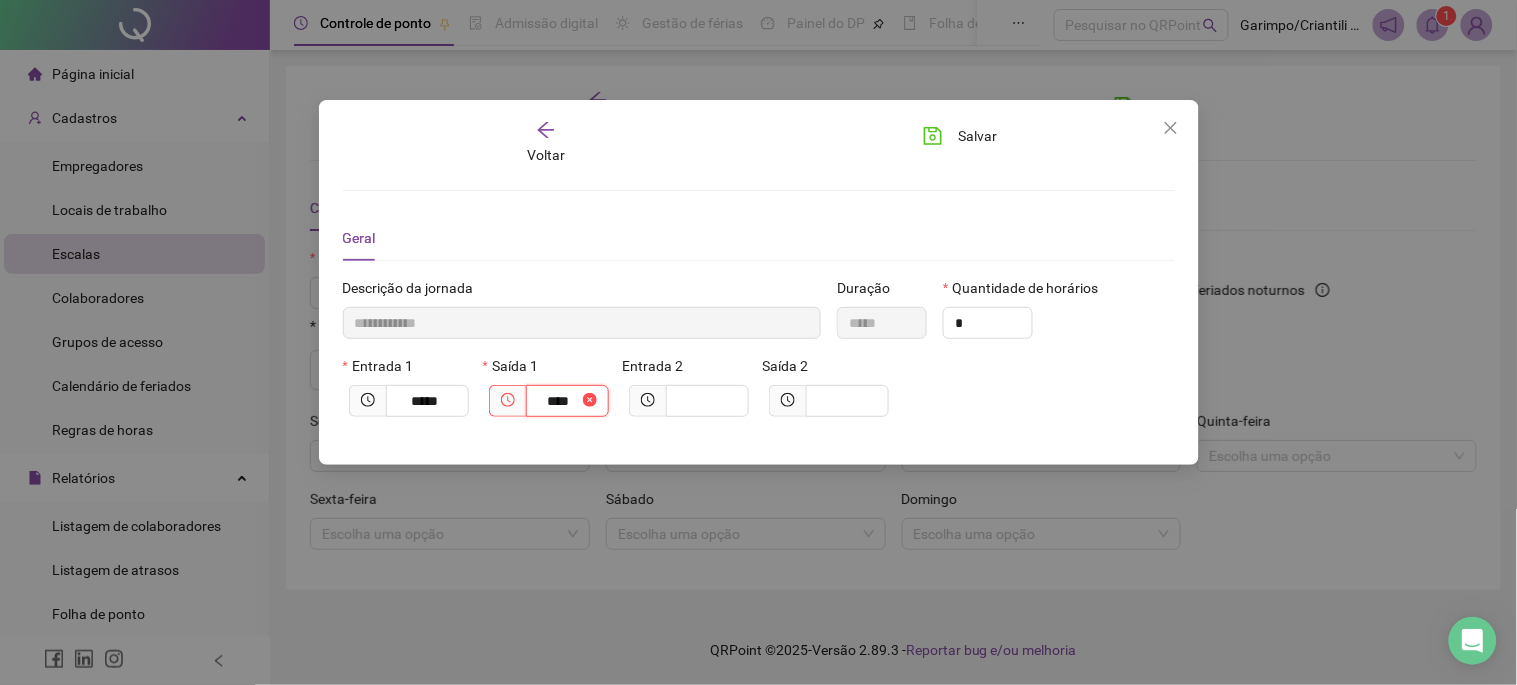 type on "**********" 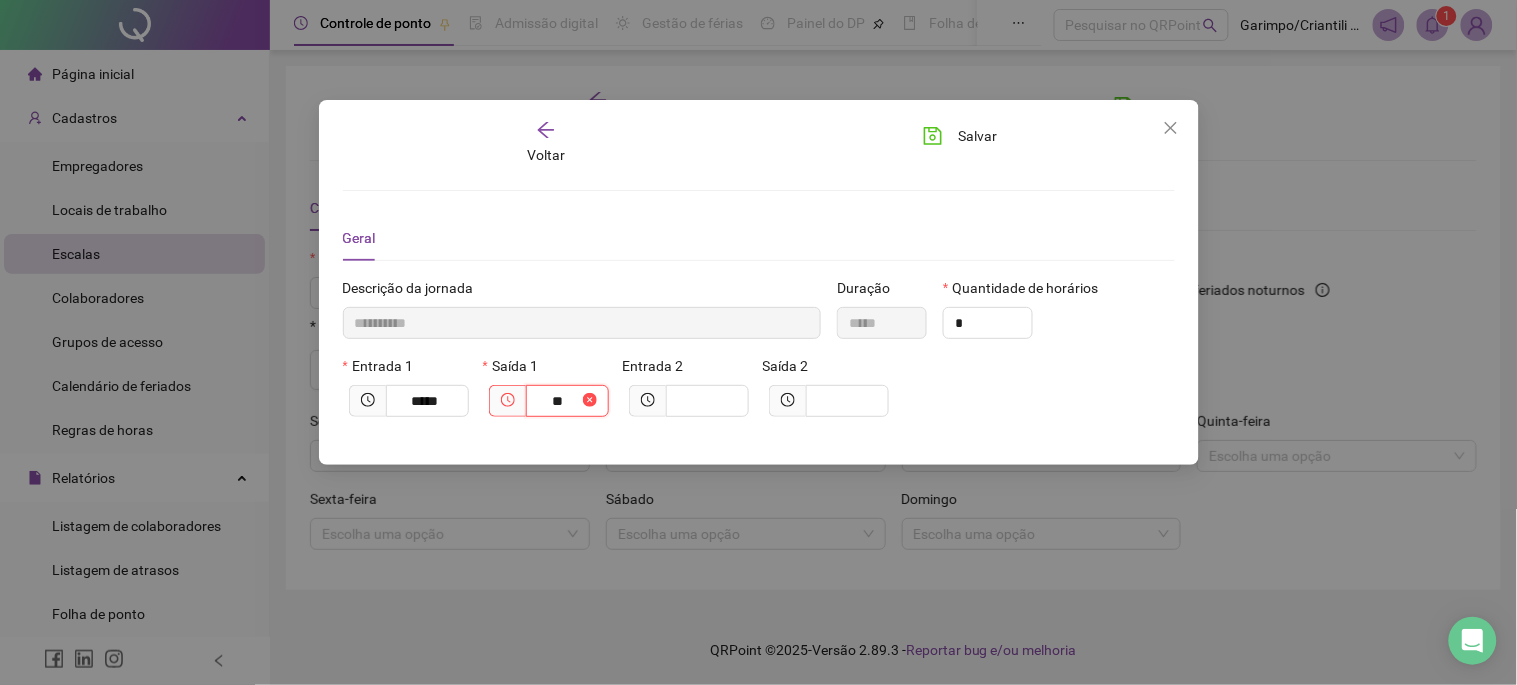 type on "*********" 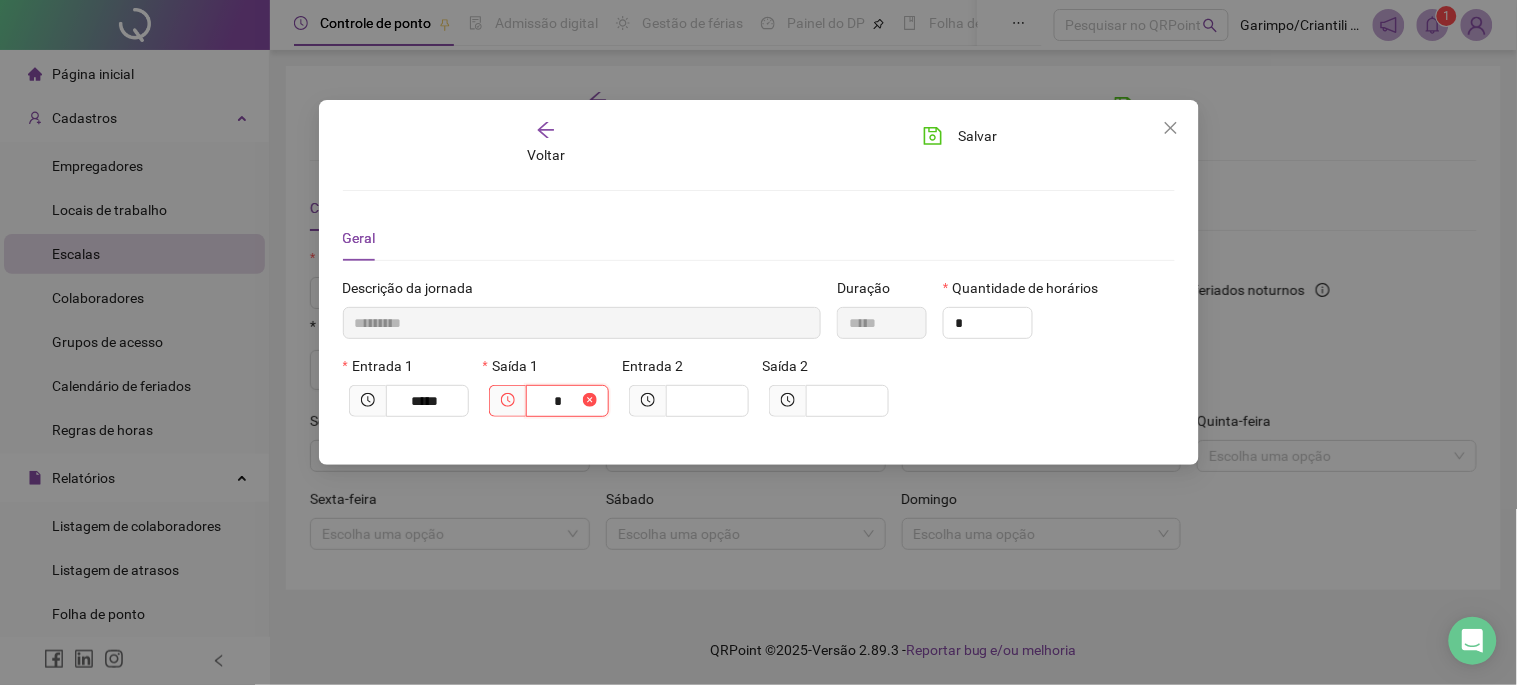 type on "**********" 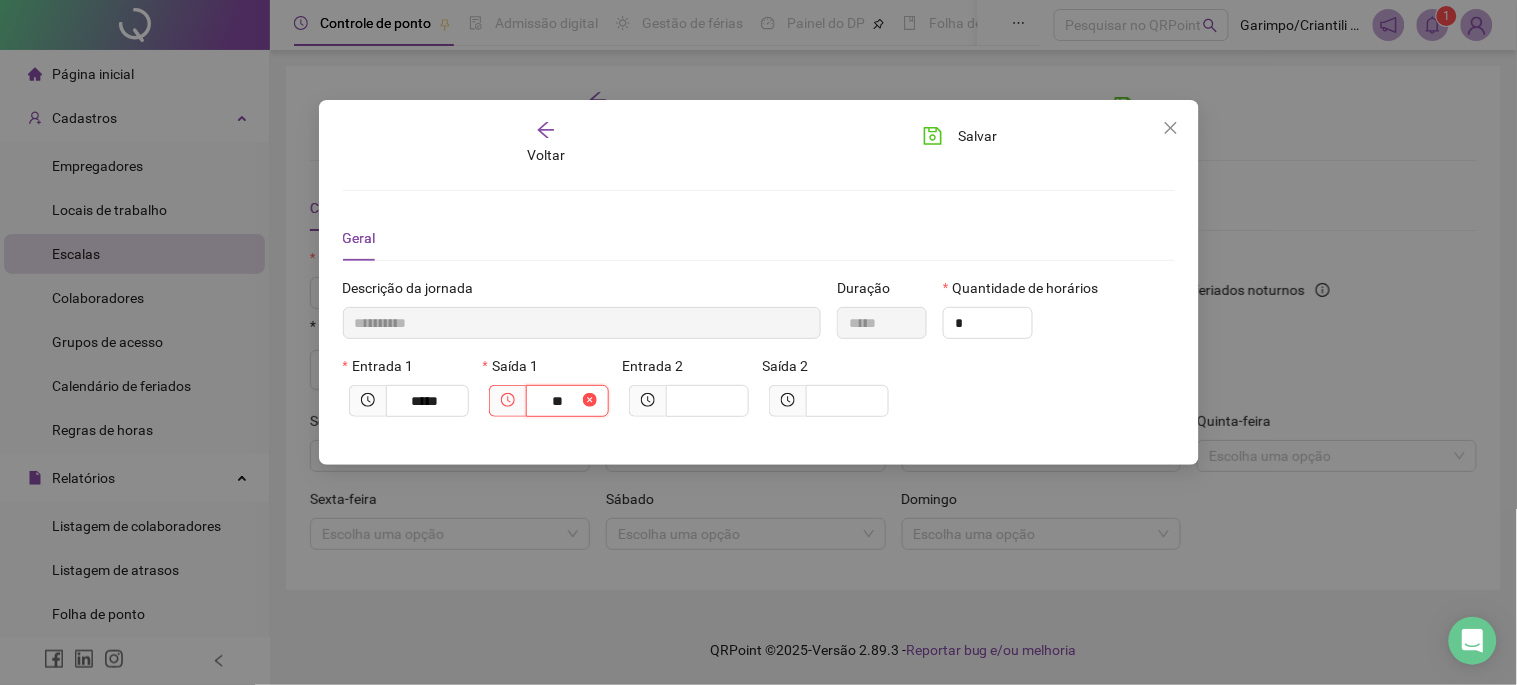 type on "**********" 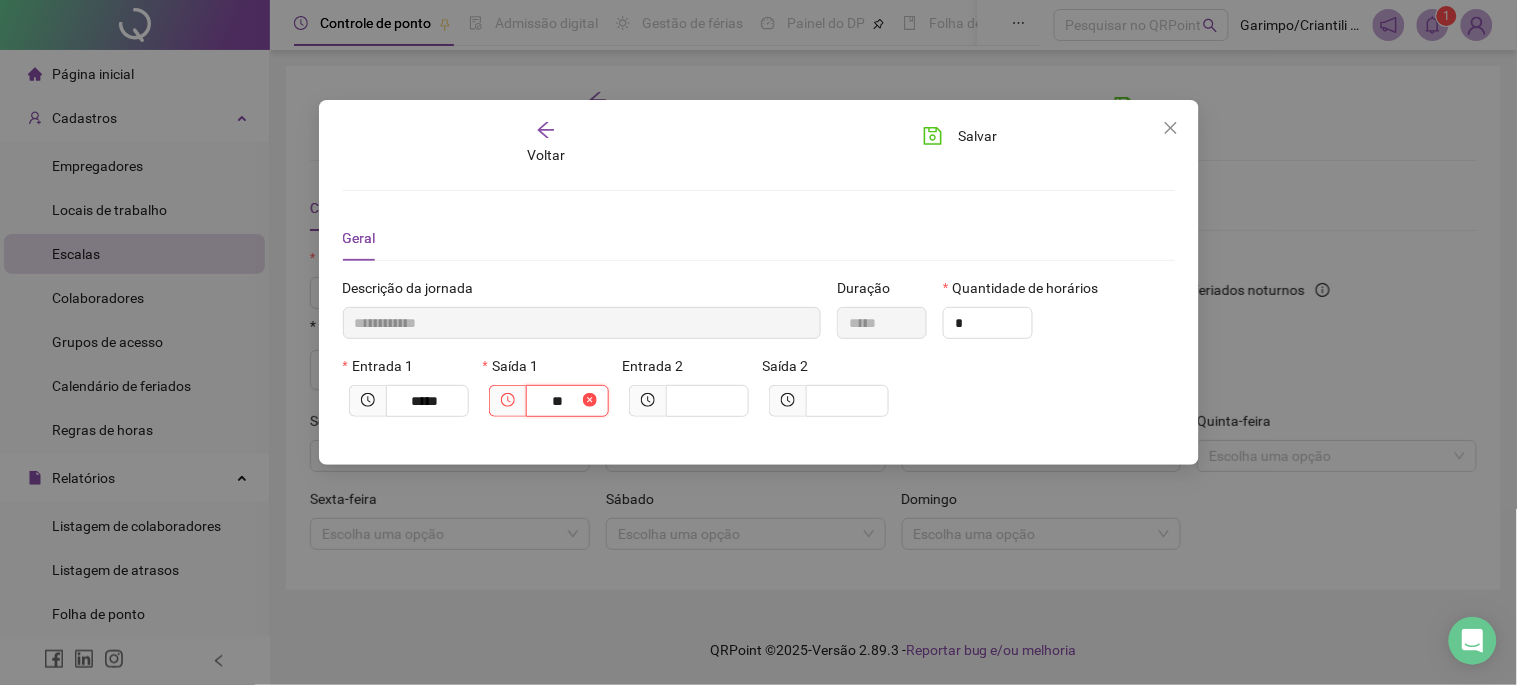 type on "****" 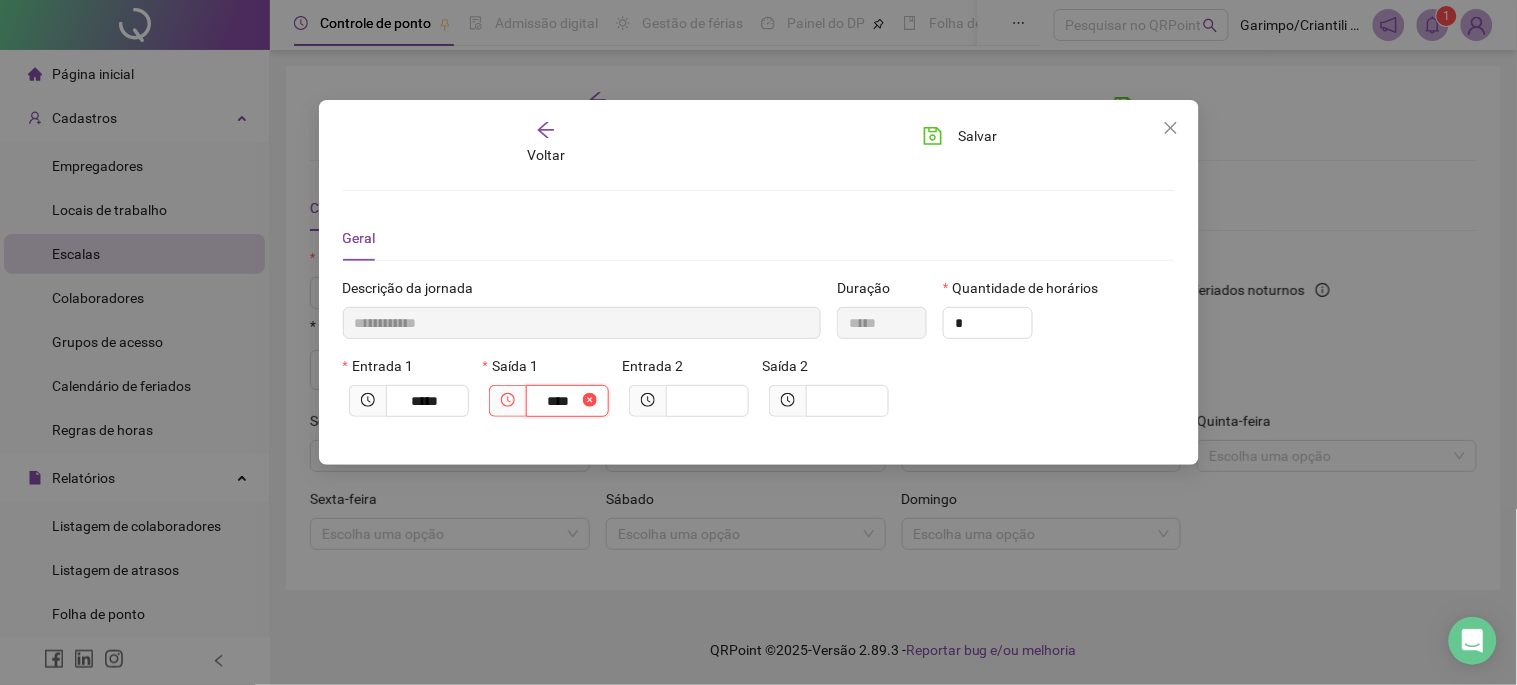 type on "**********" 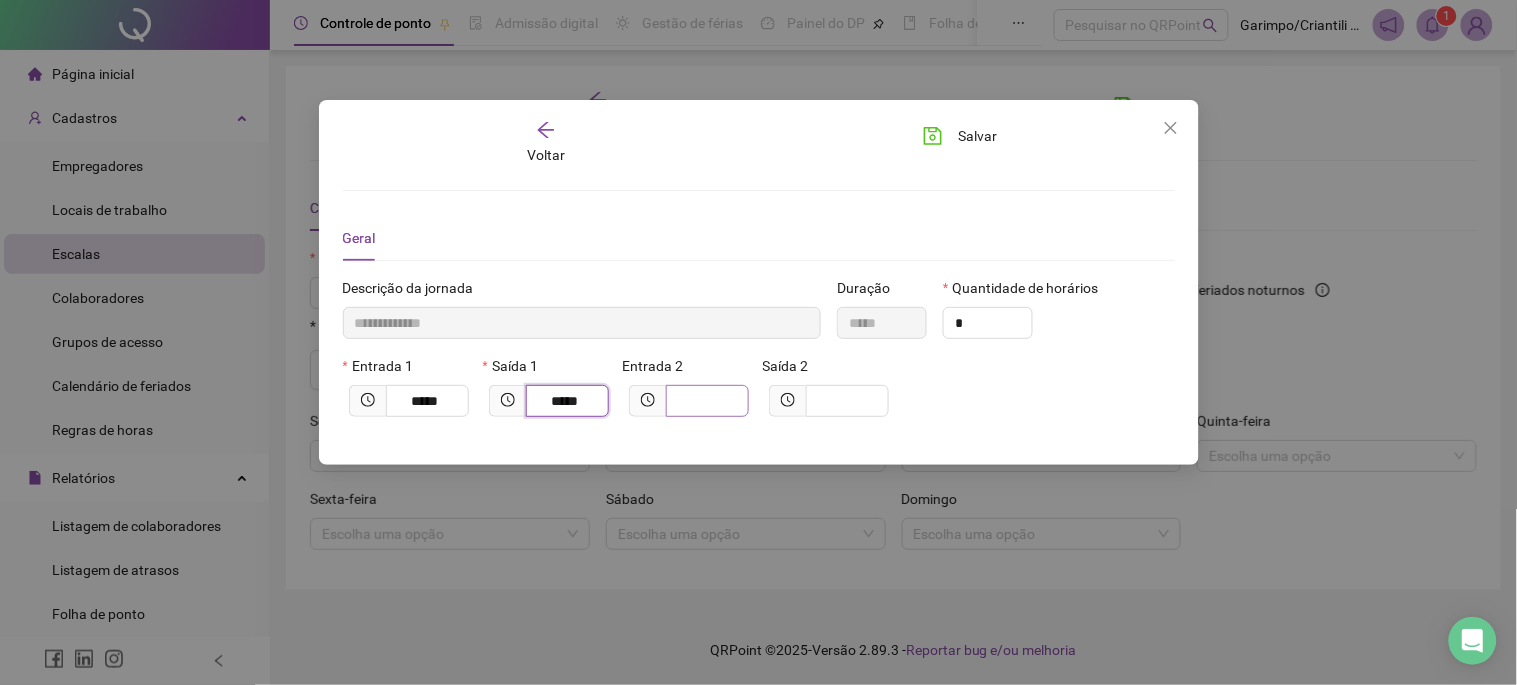 type on "*****" 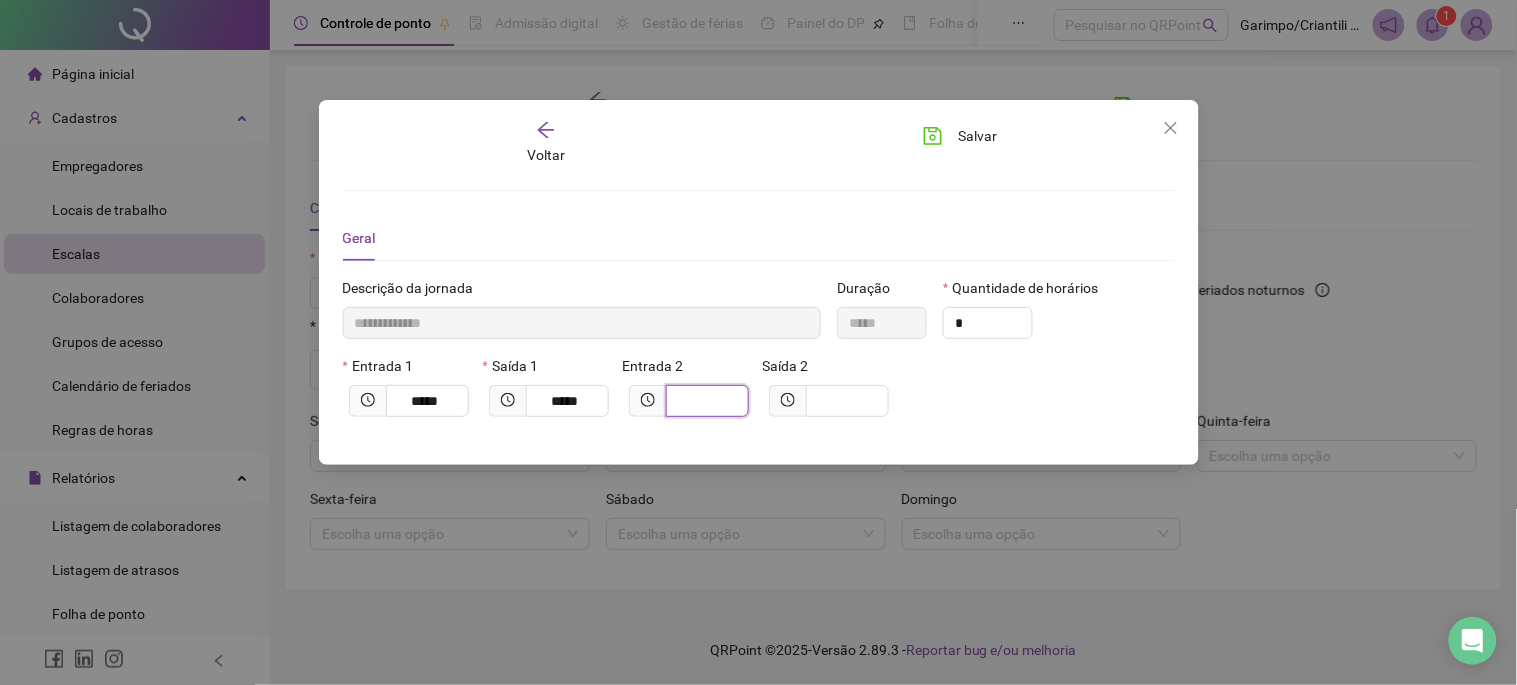 click at bounding box center [705, 401] 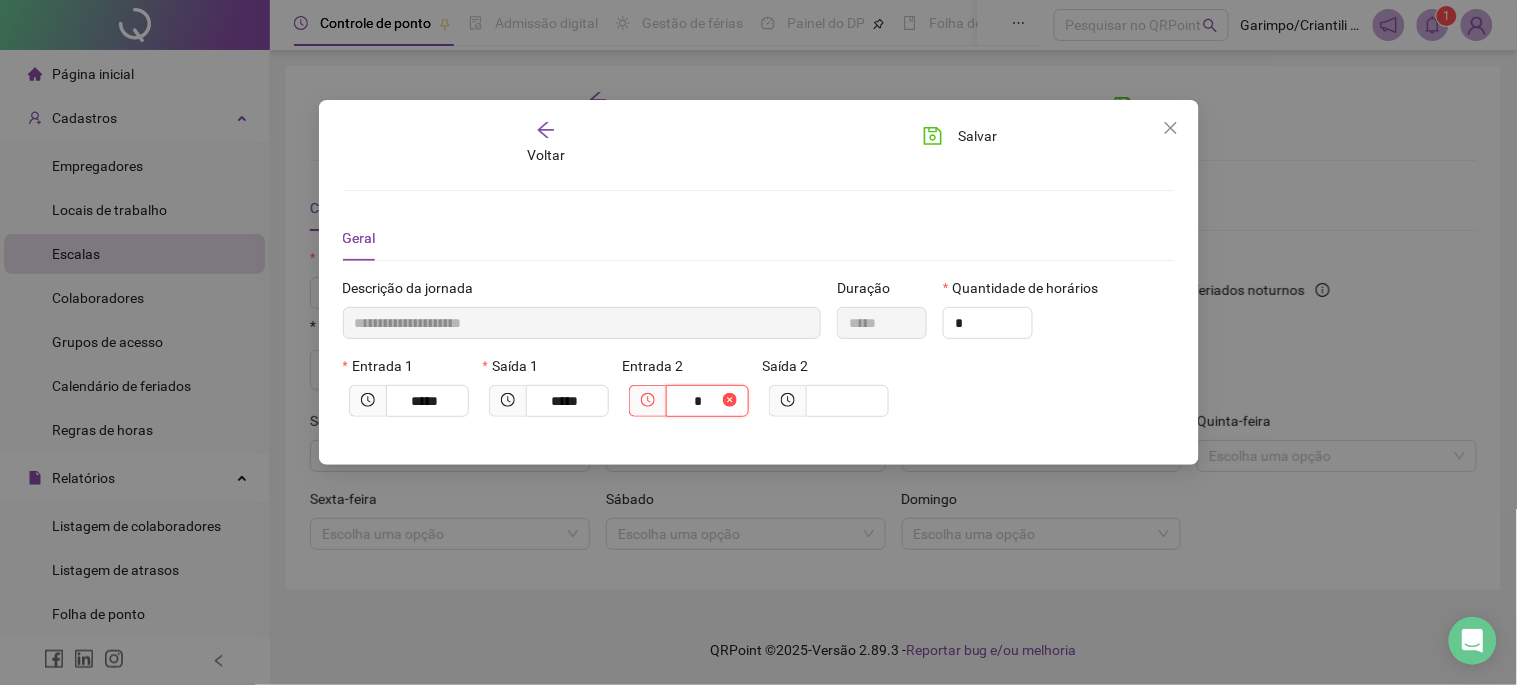 type on "**********" 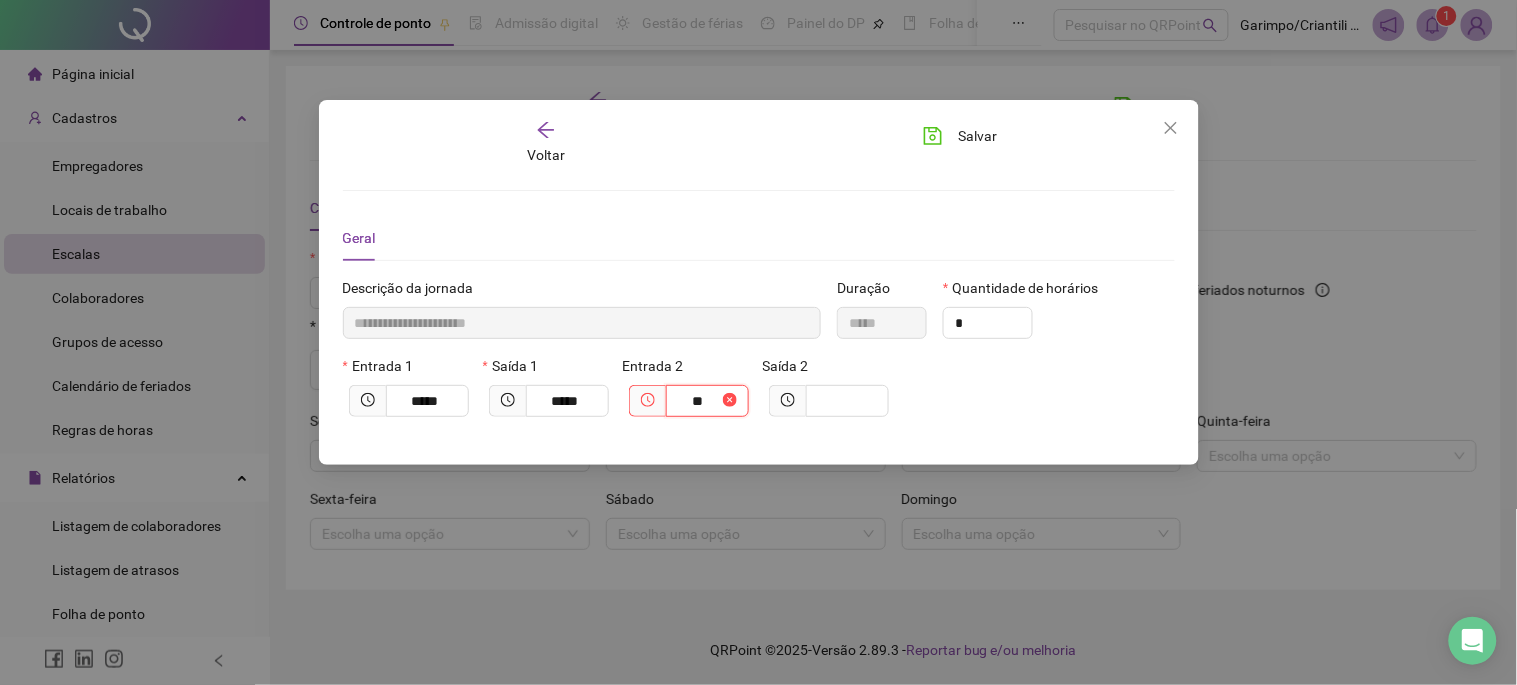 type on "**********" 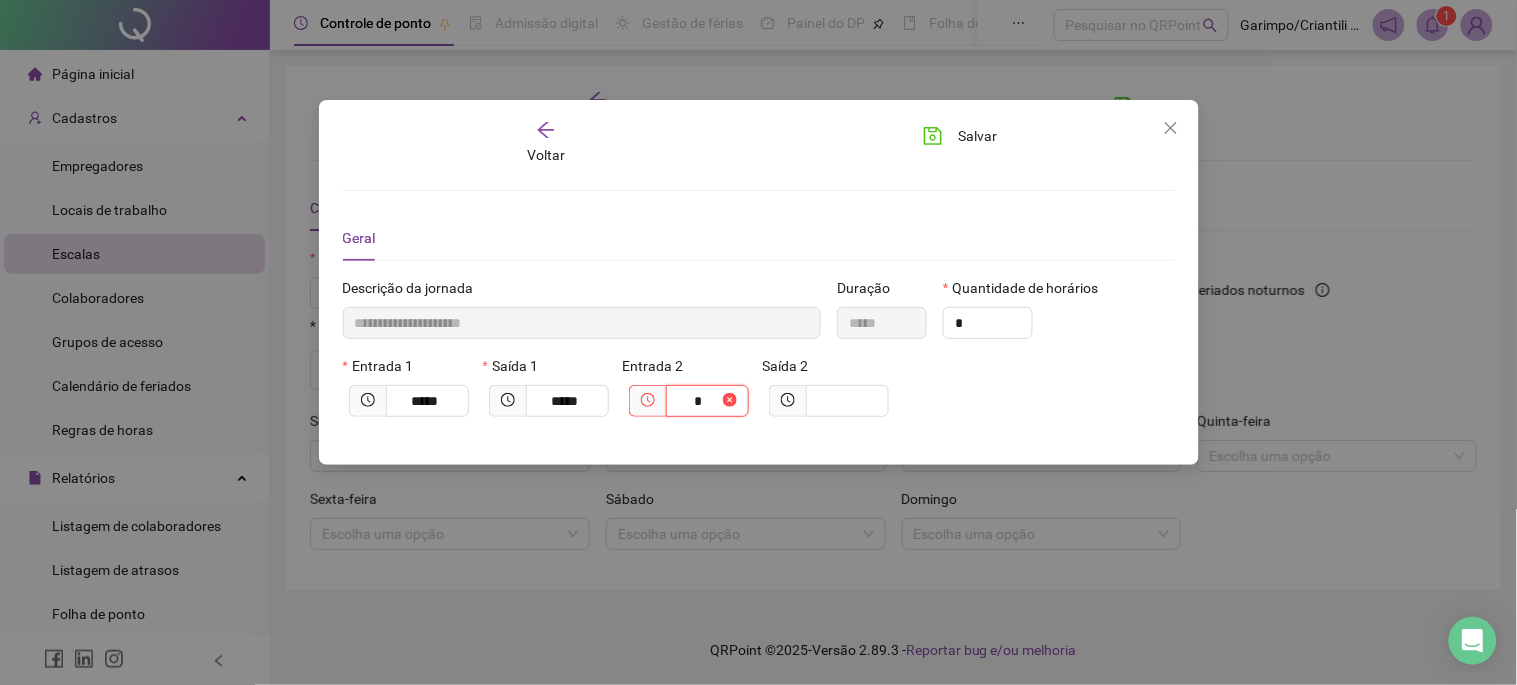 type on "**********" 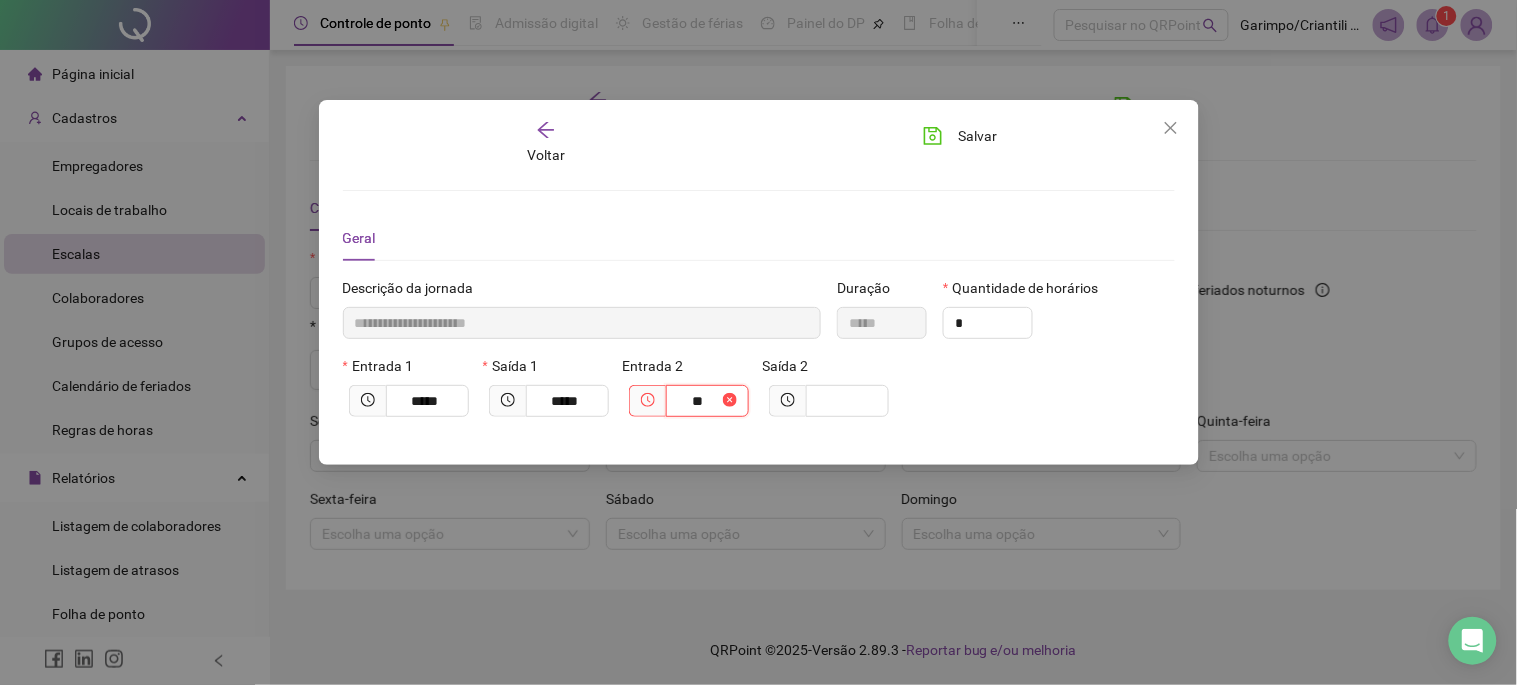 type on "**********" 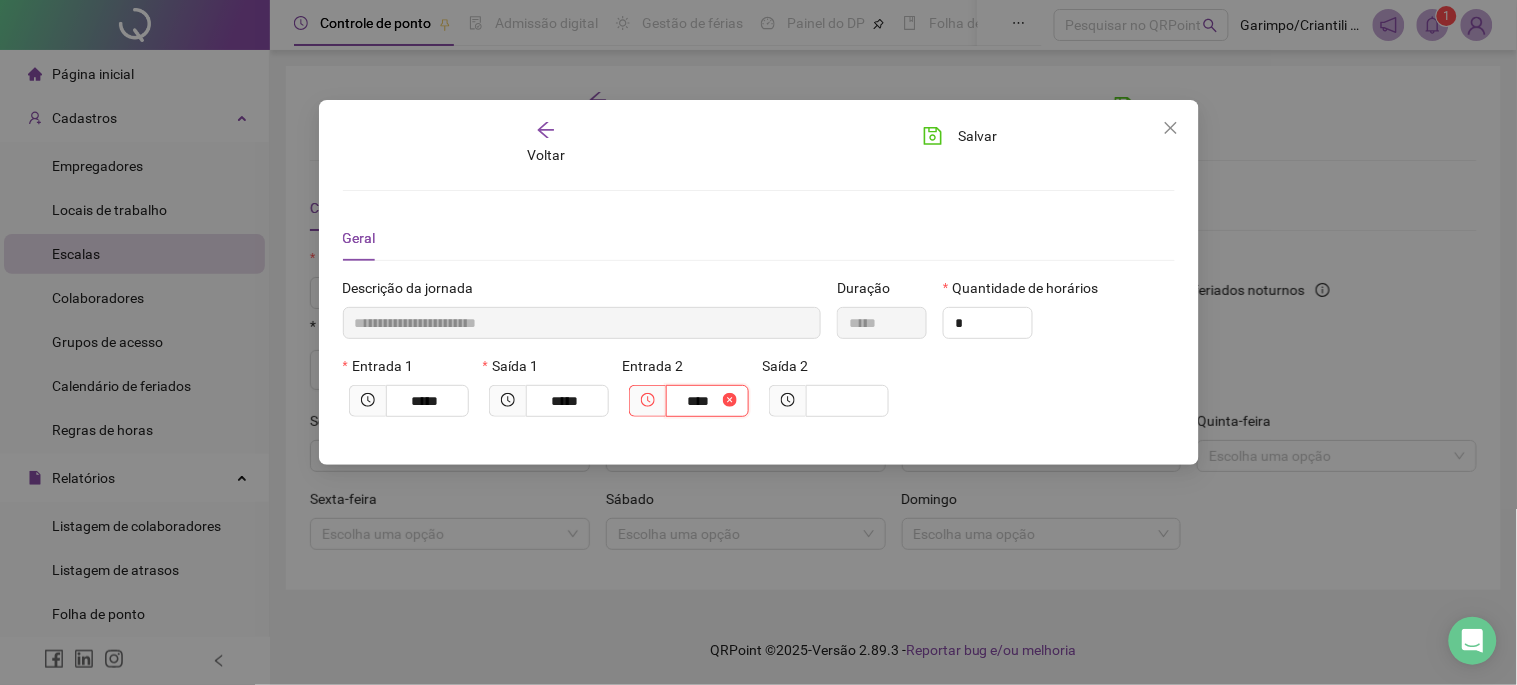 type on "**********" 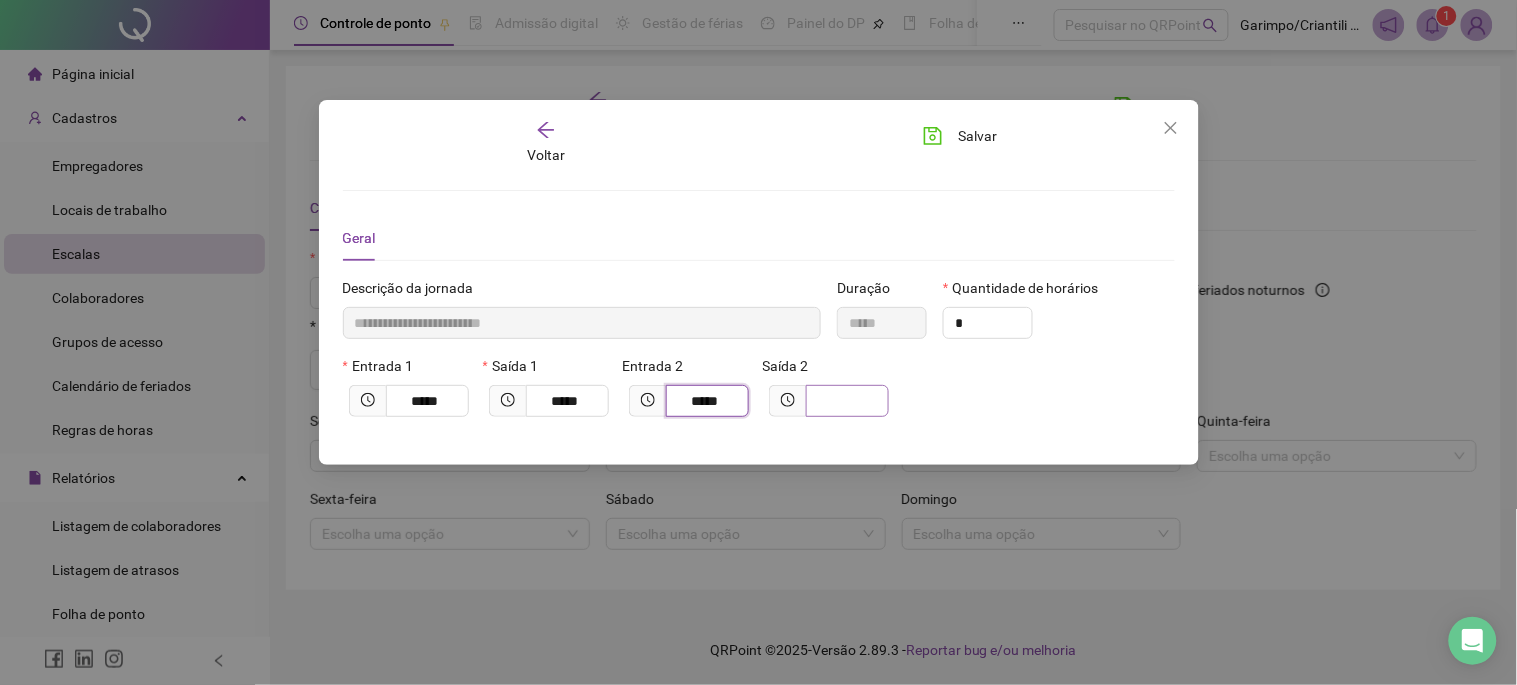type on "*****" 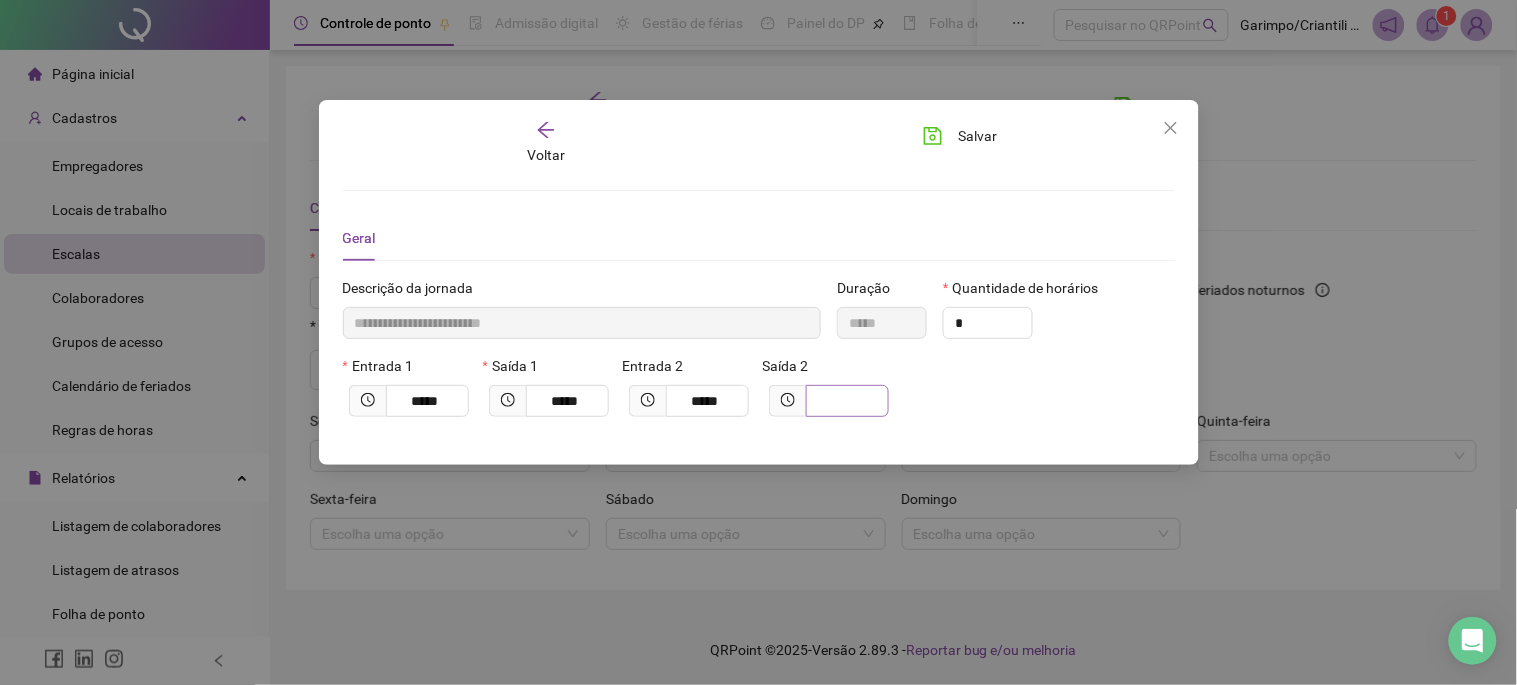 click at bounding box center (847, 401) 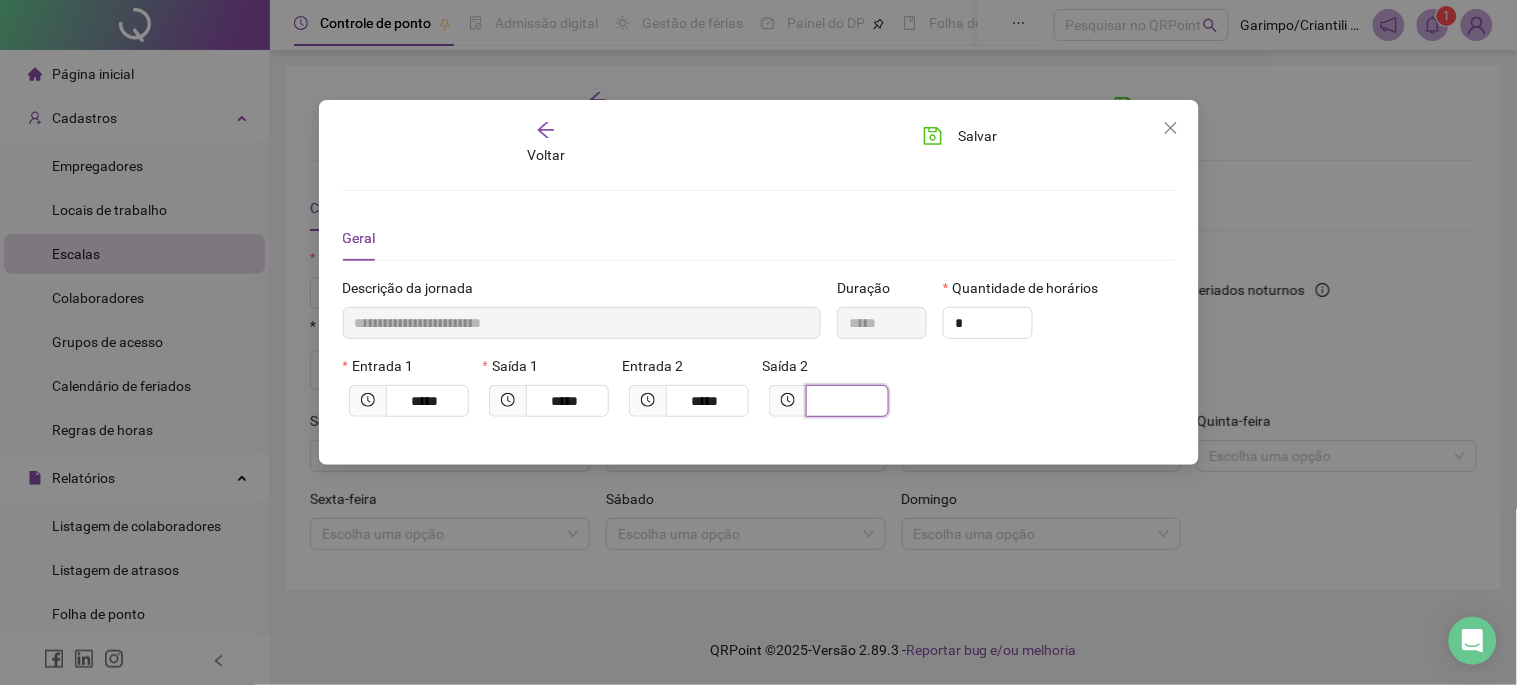 type on "**********" 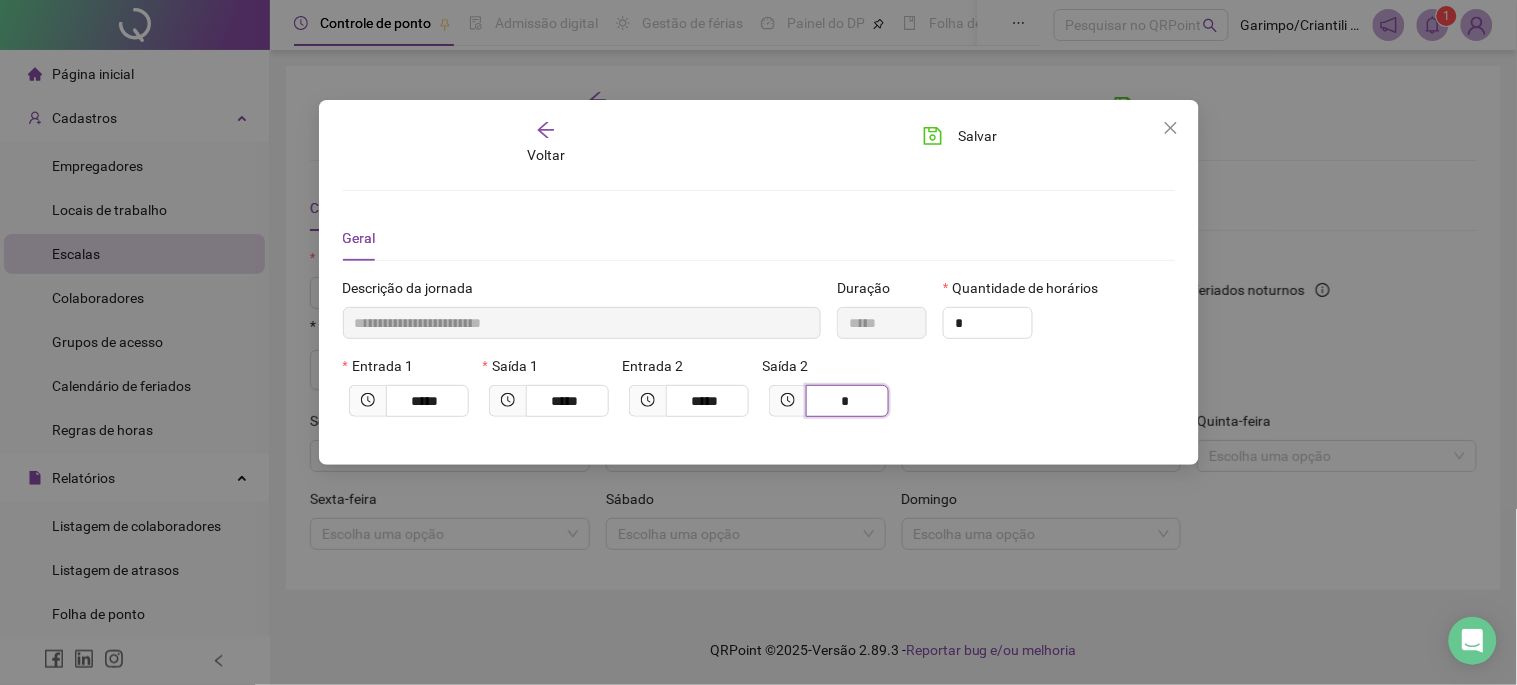 type on "**********" 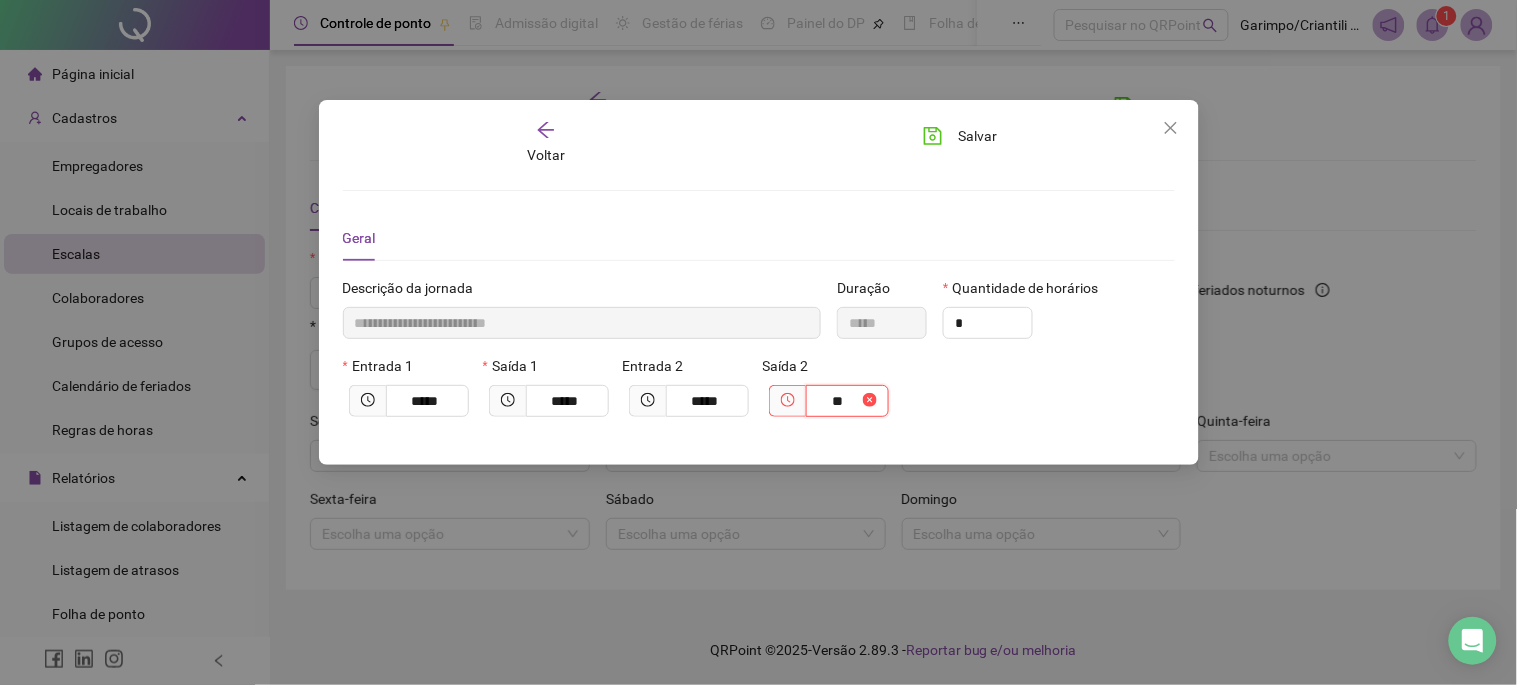 type on "**********" 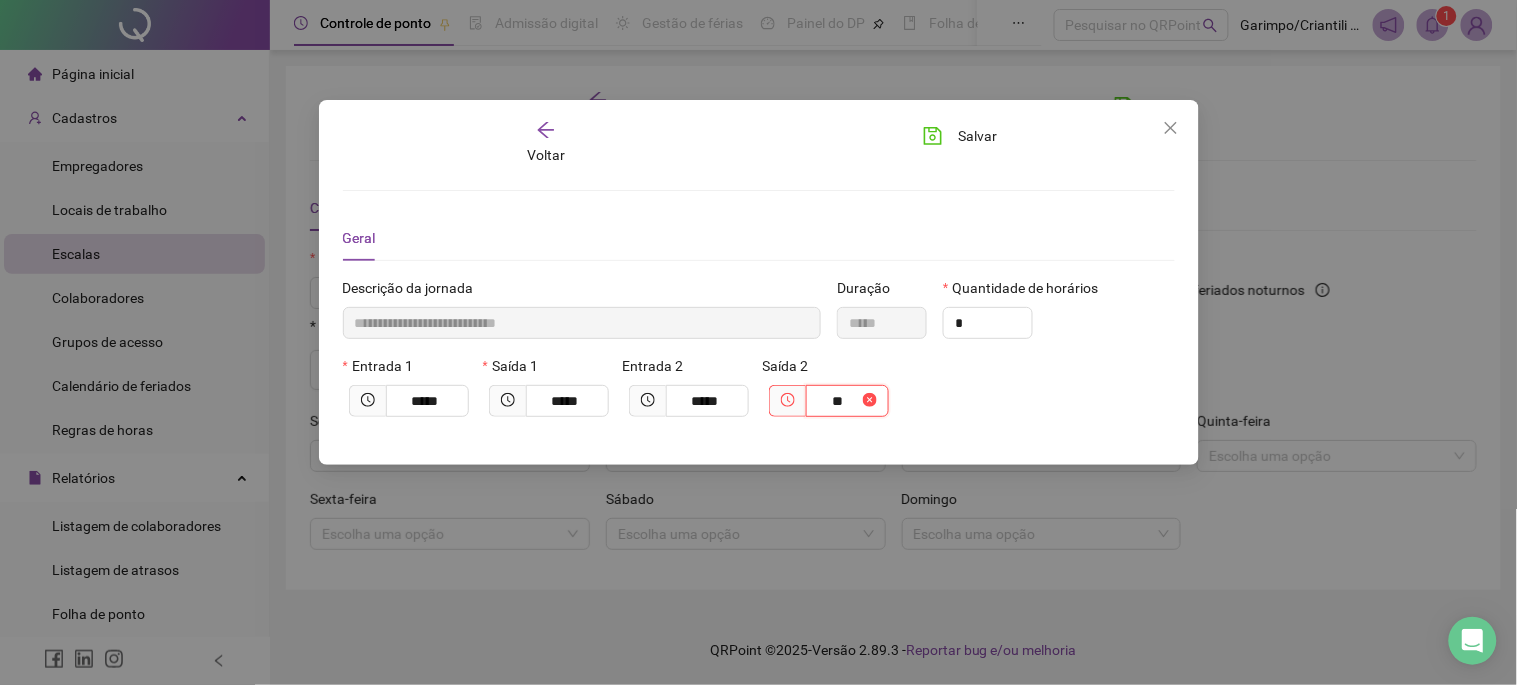type on "****" 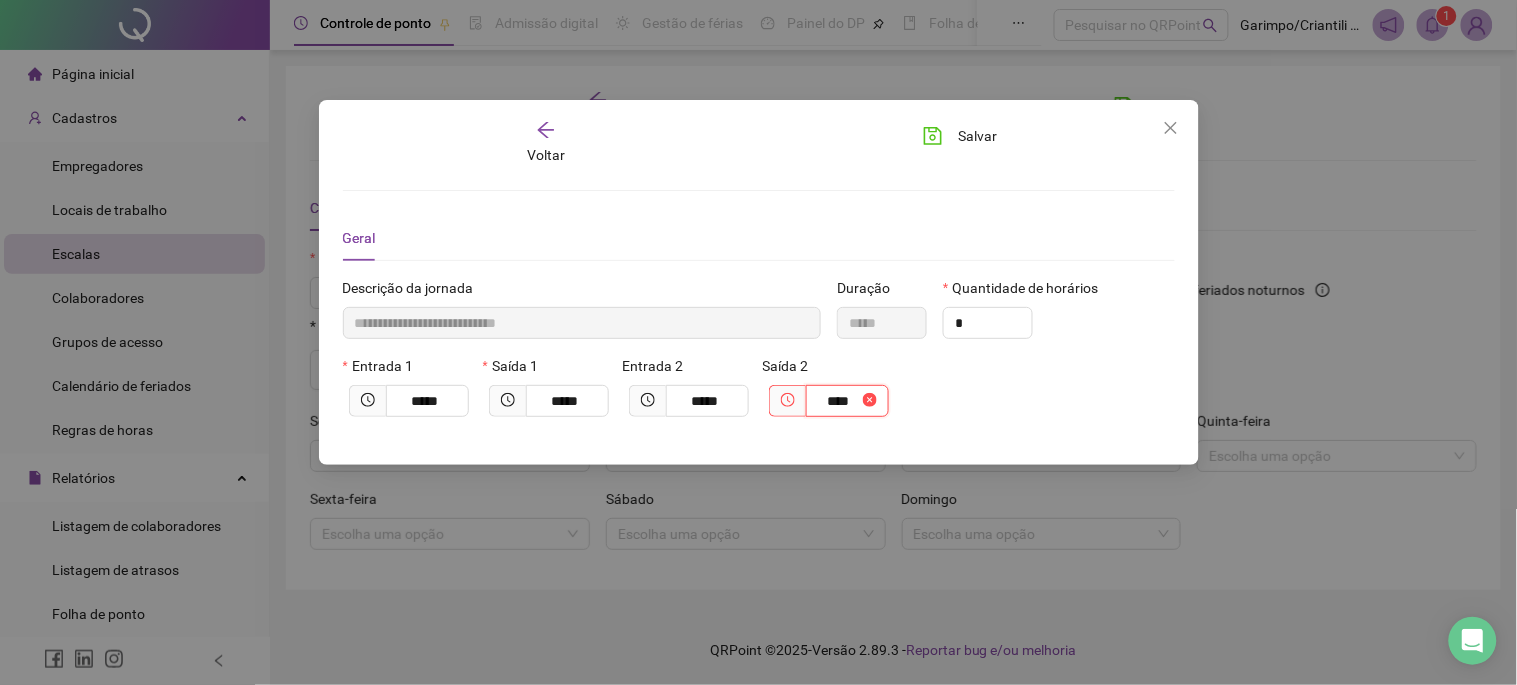 type on "**********" 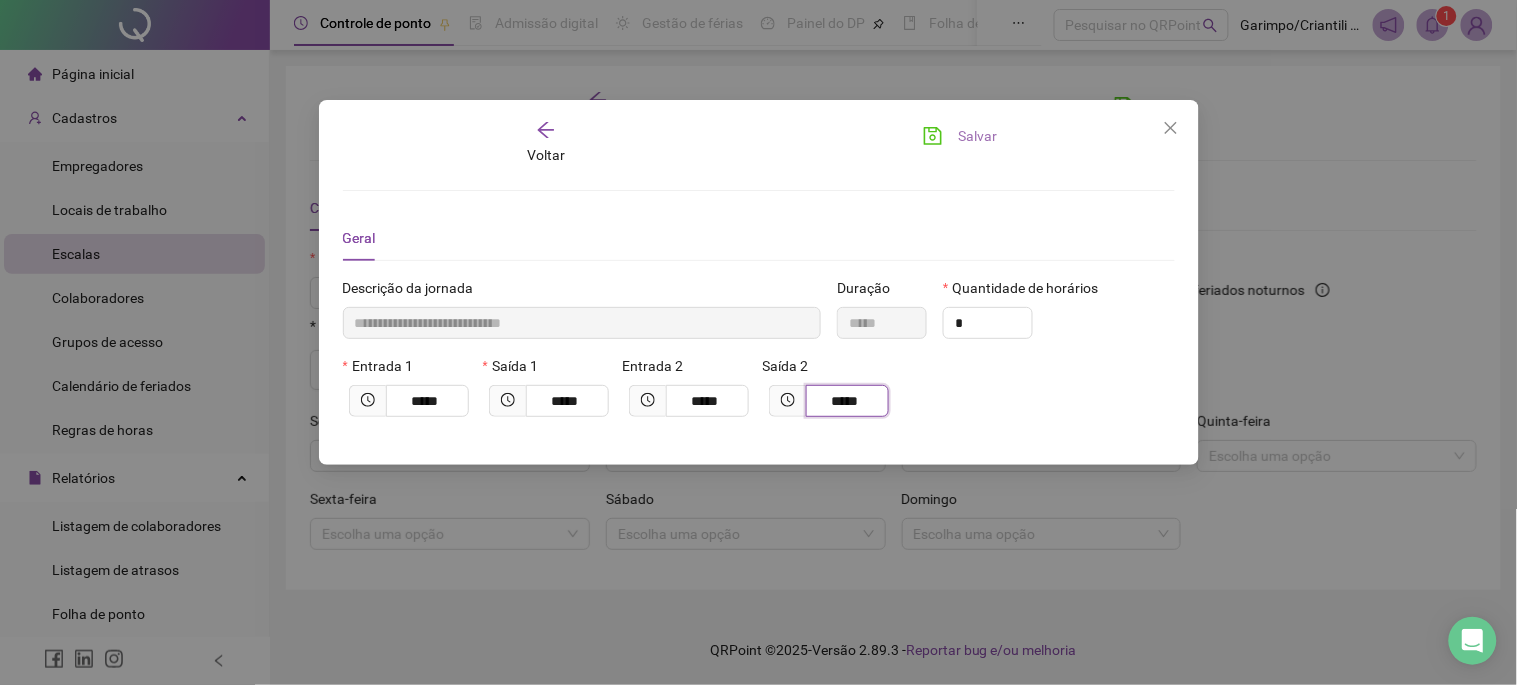type on "*****" 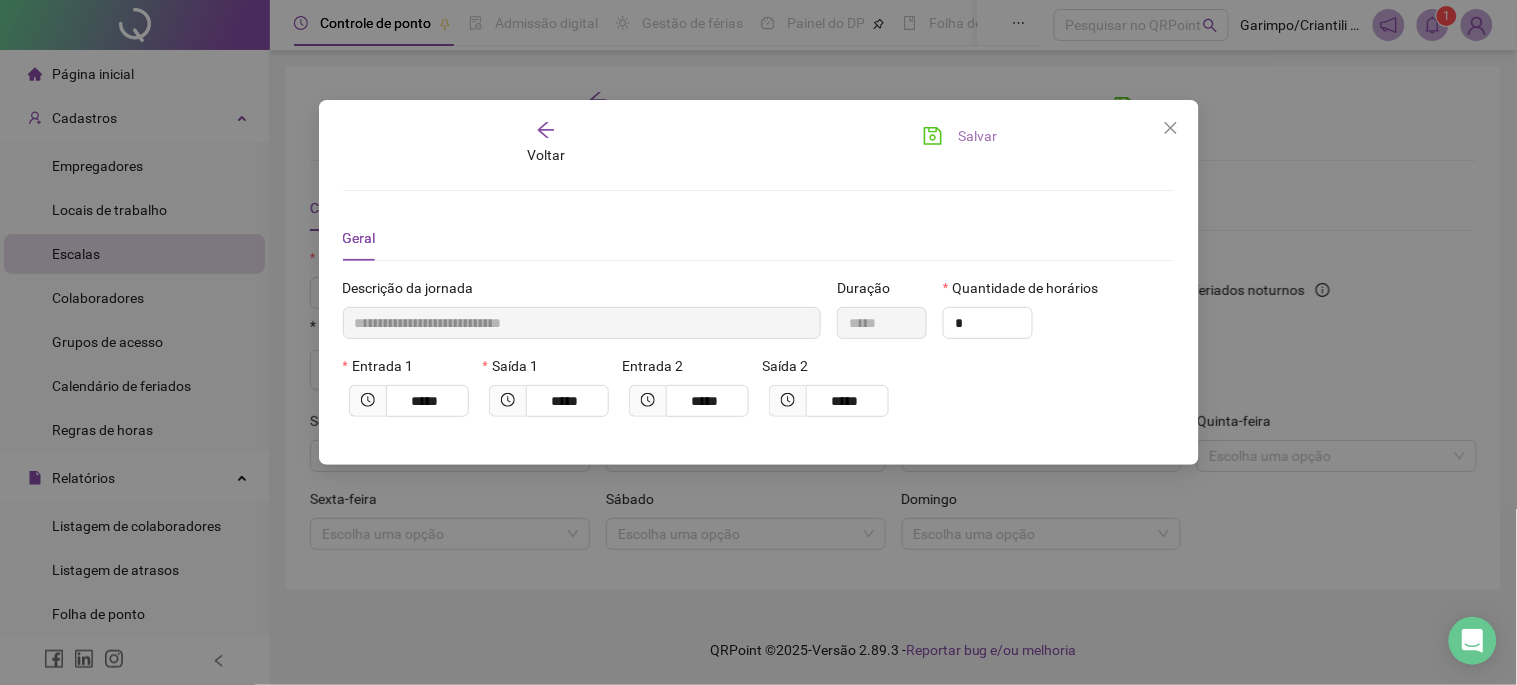 click on "Salvar" at bounding box center [978, 136] 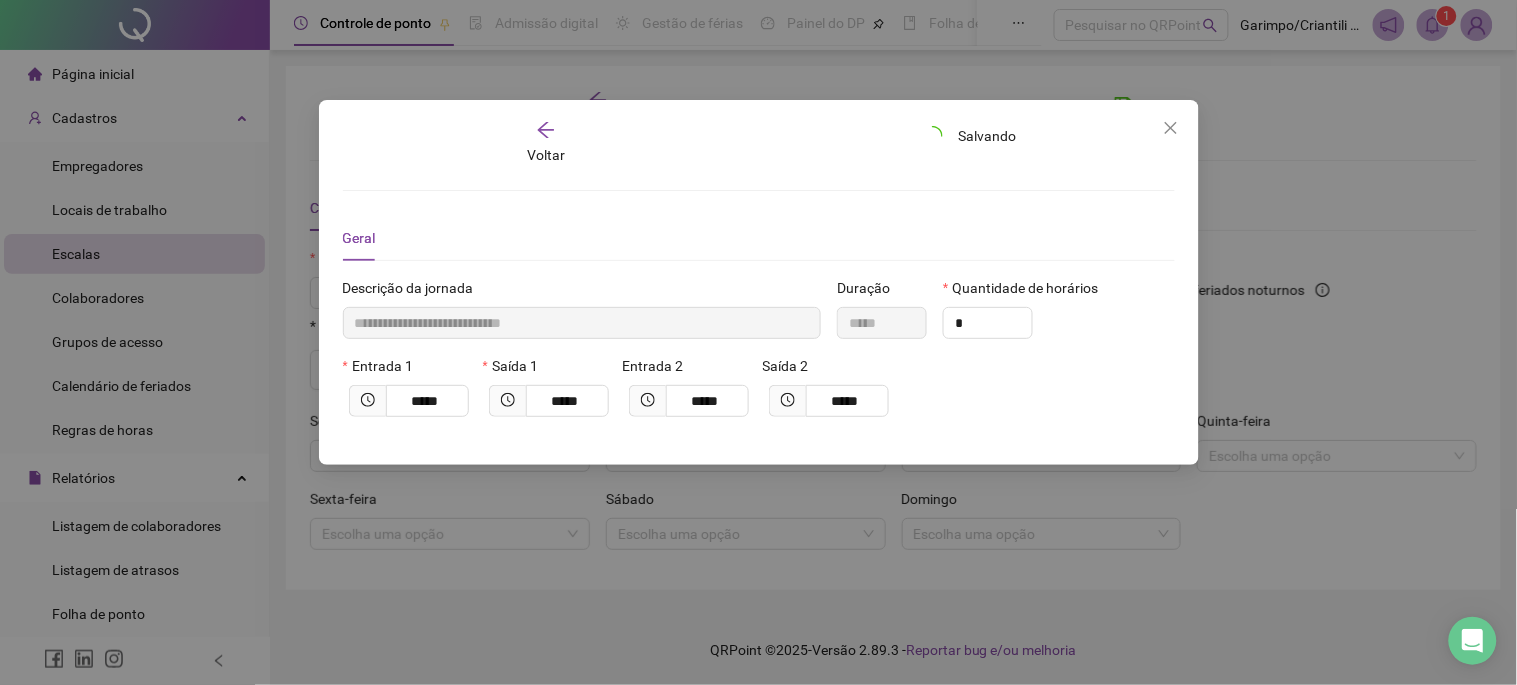 type 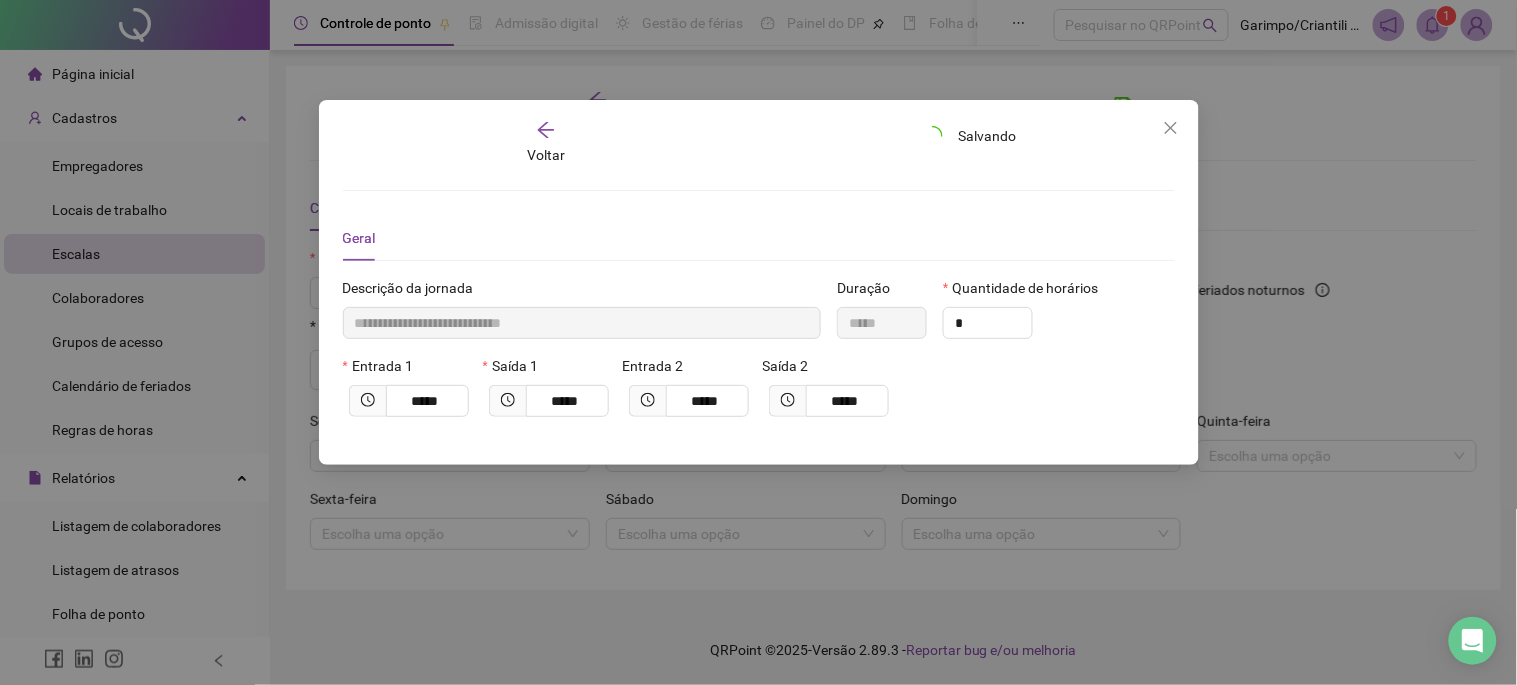type 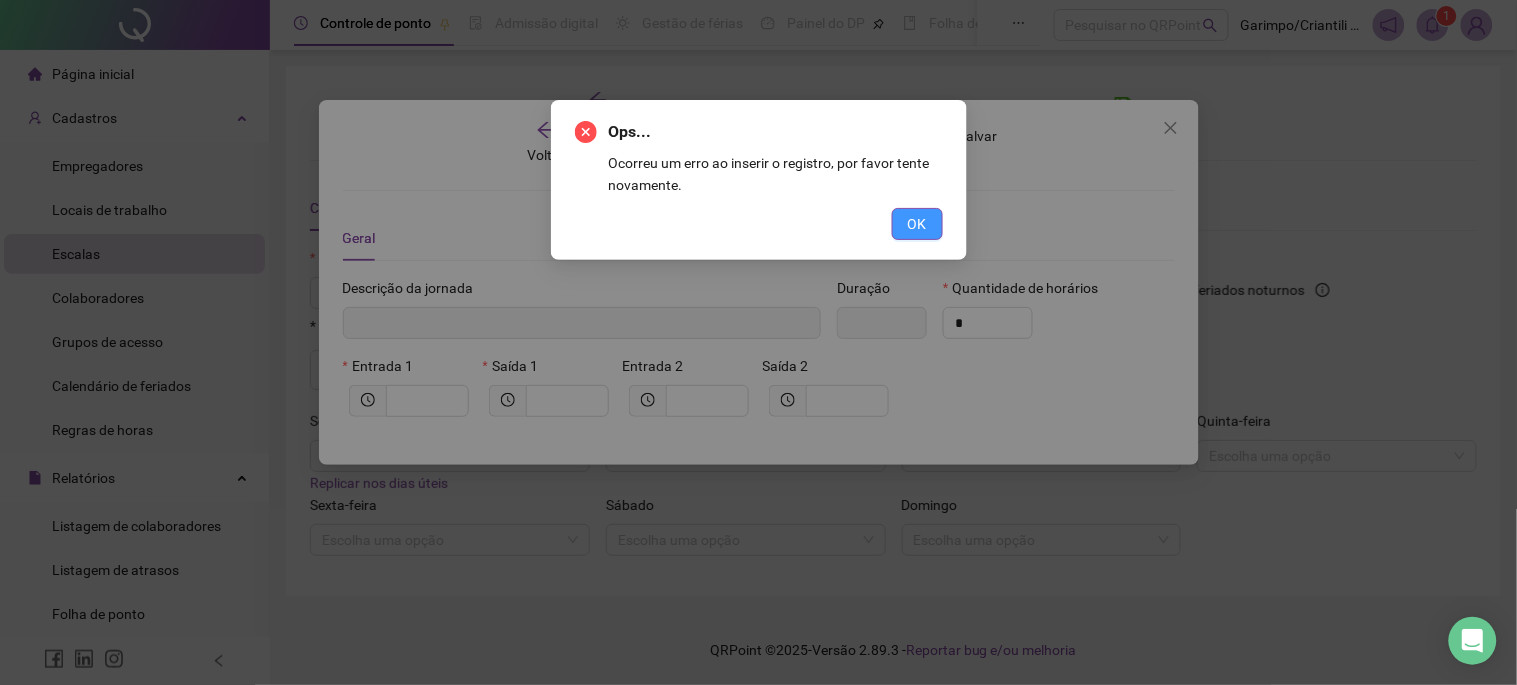 click on "OK" at bounding box center [917, 224] 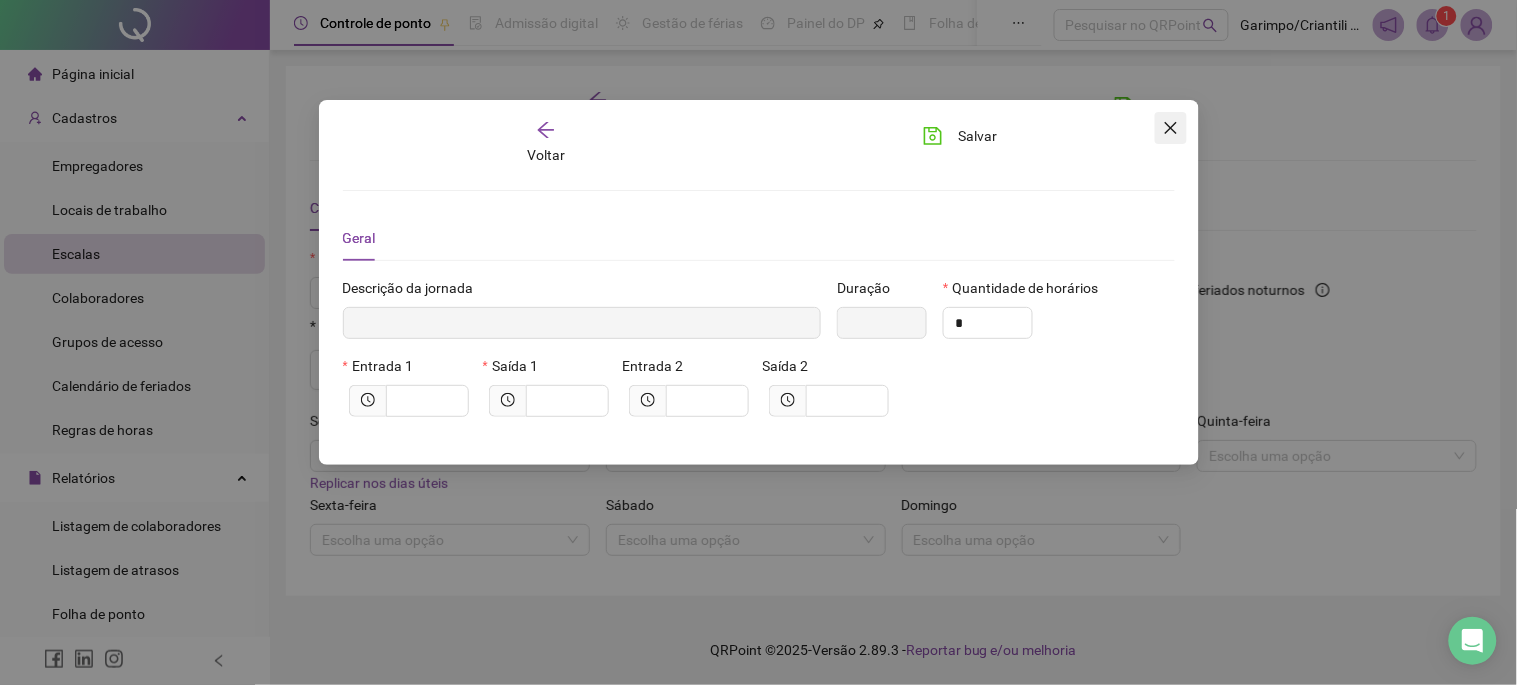 click at bounding box center [1171, 128] 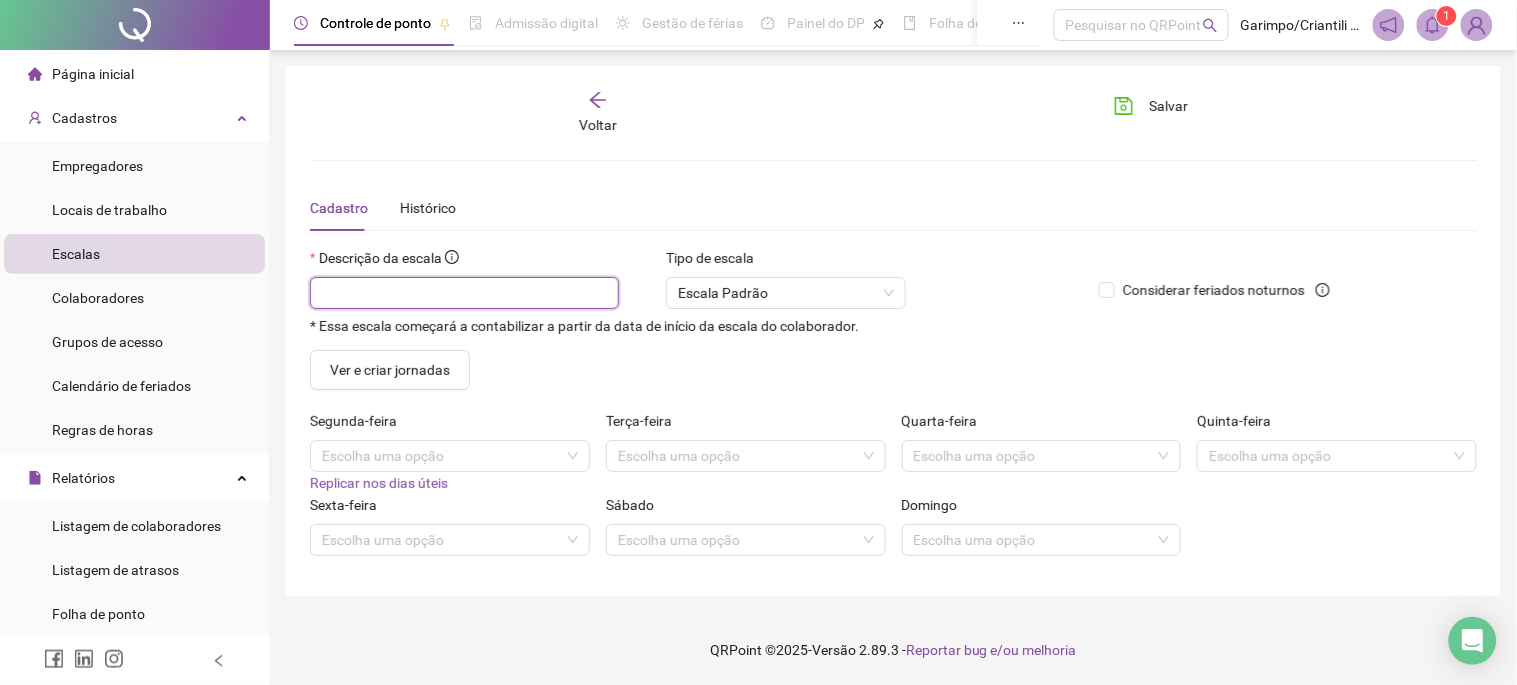 click at bounding box center [464, 293] 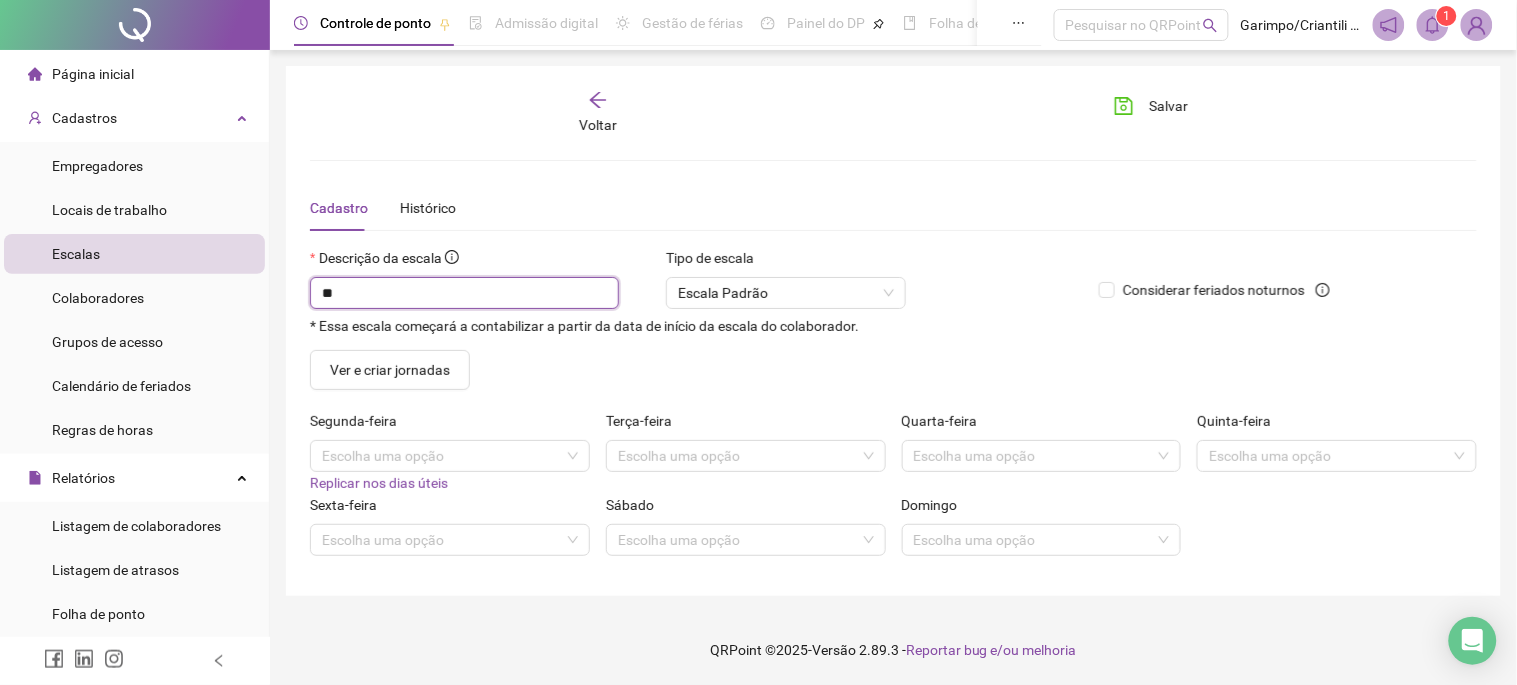 type on "*" 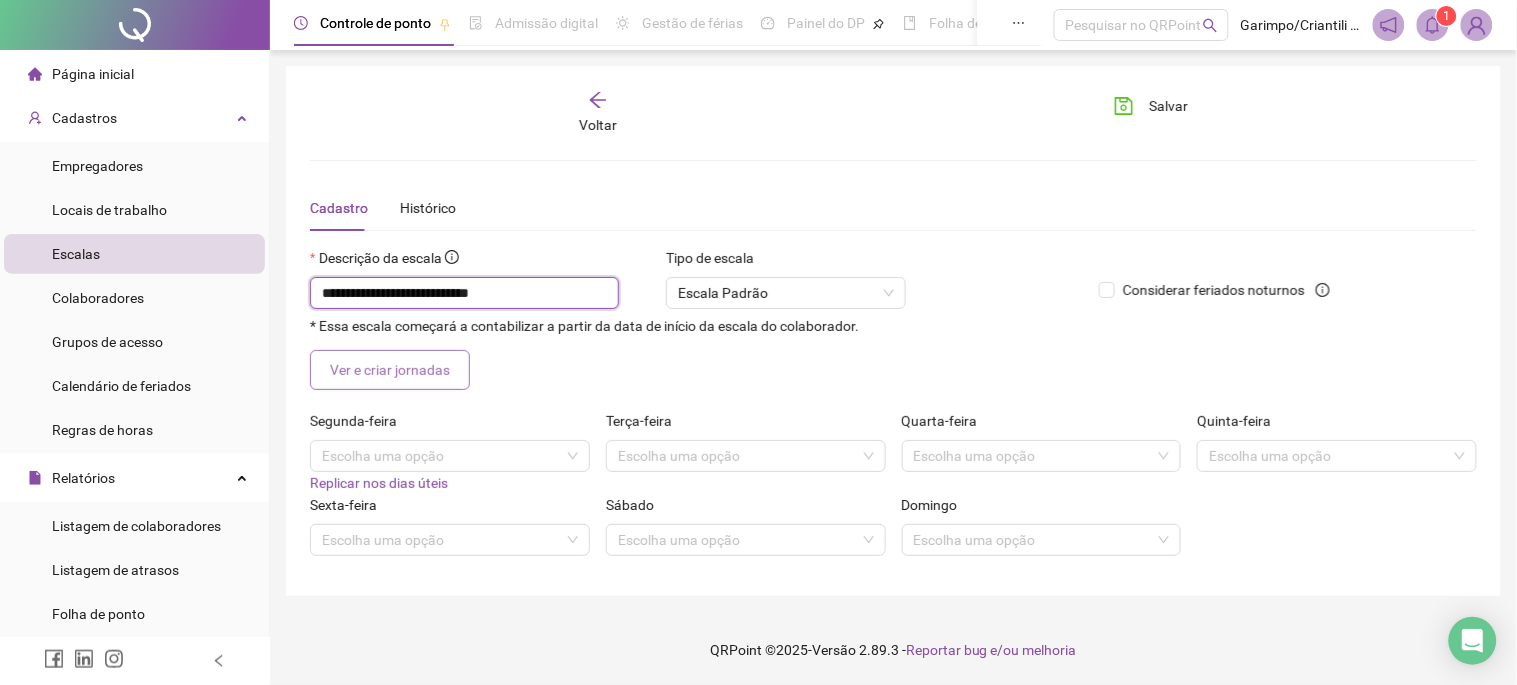type on "**********" 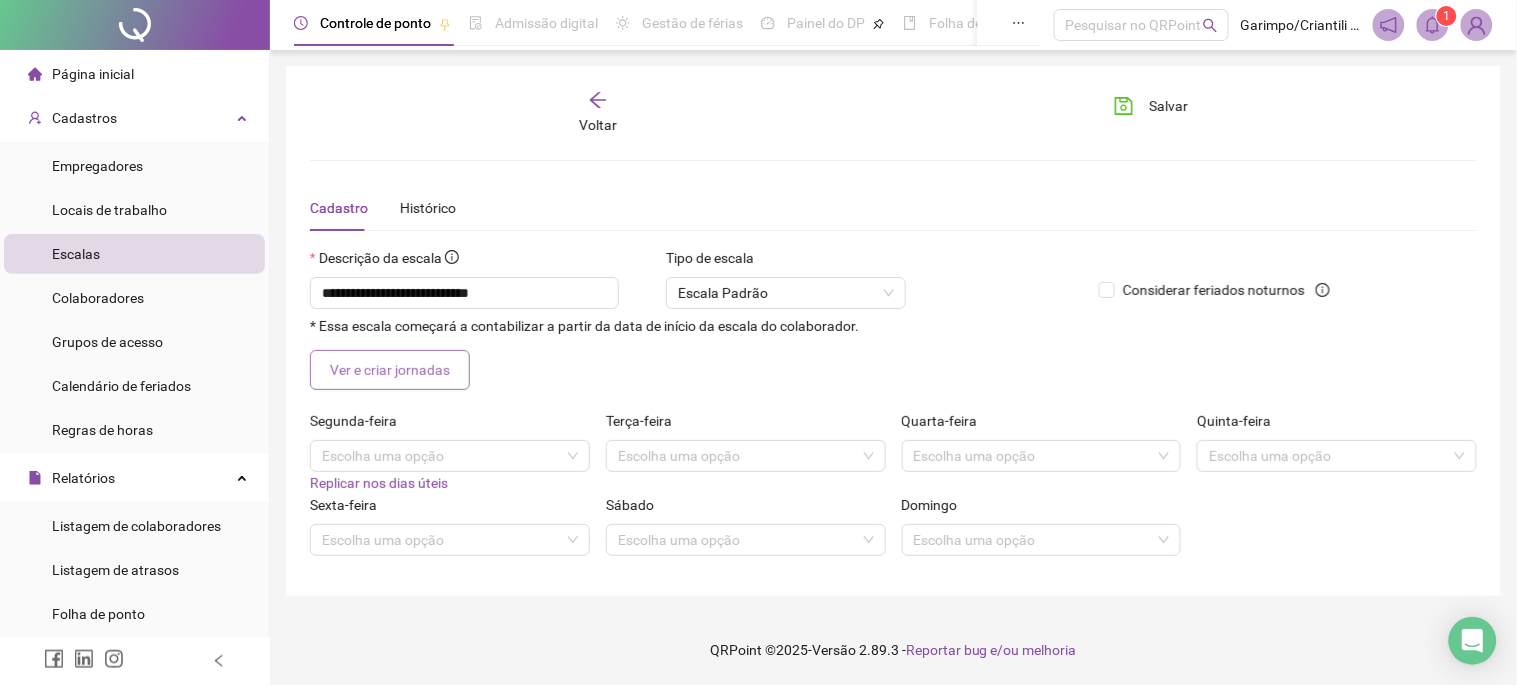 click on "Ver e criar jornadas" at bounding box center [390, 370] 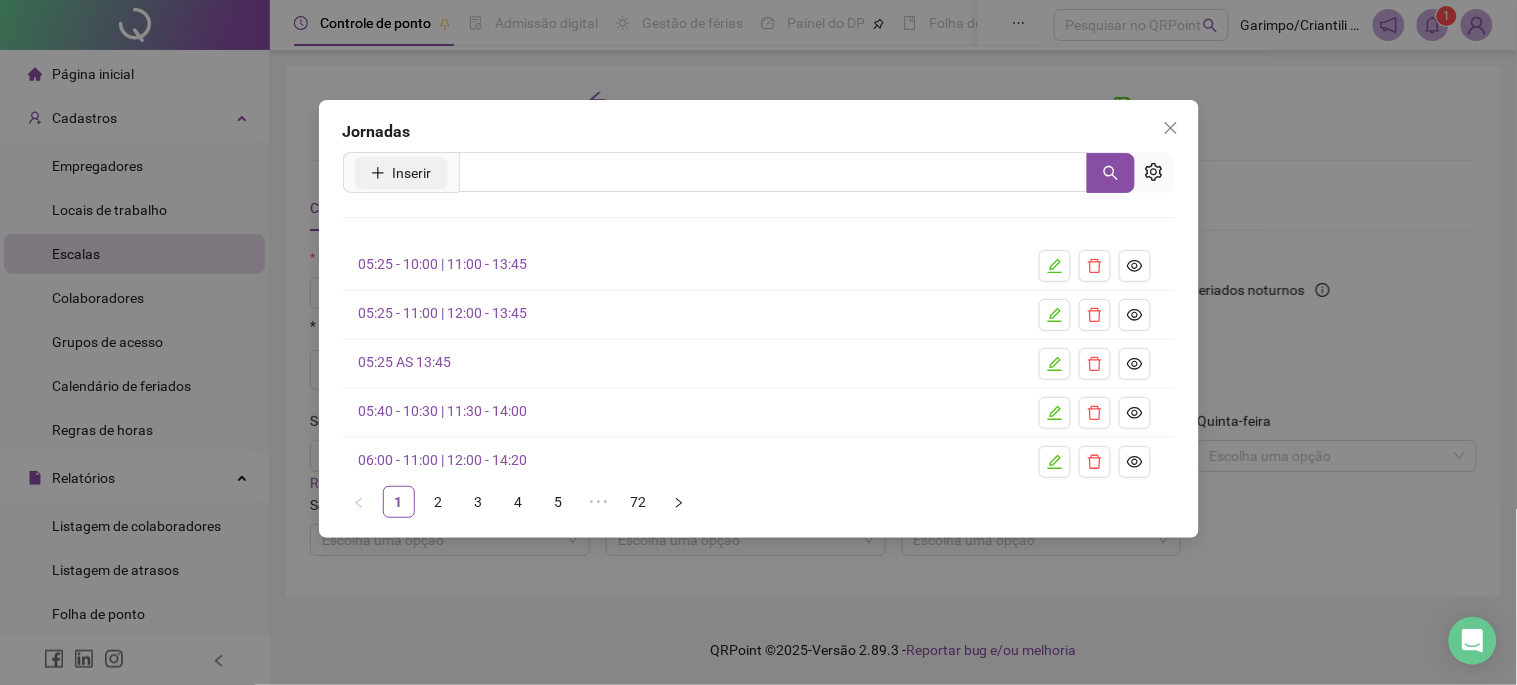 click on "Inserir" at bounding box center [401, 173] 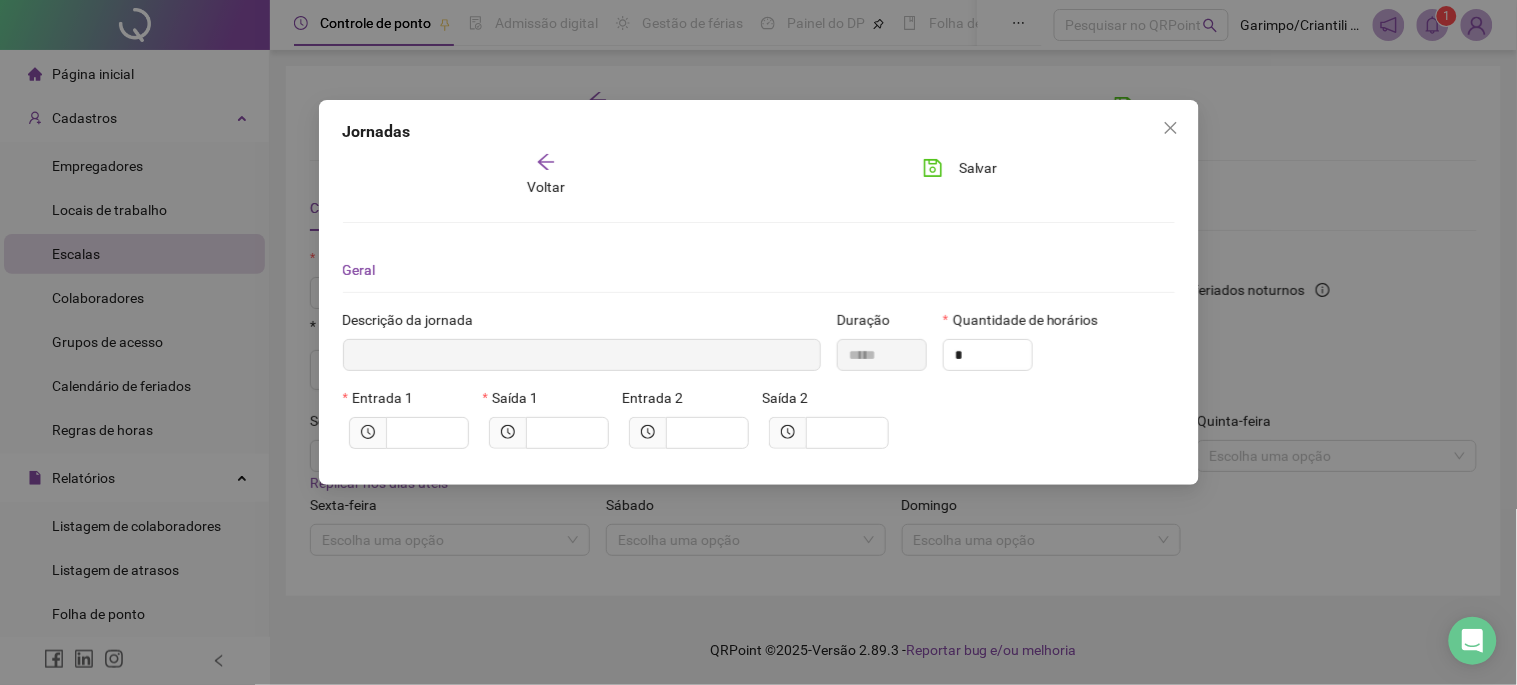 type 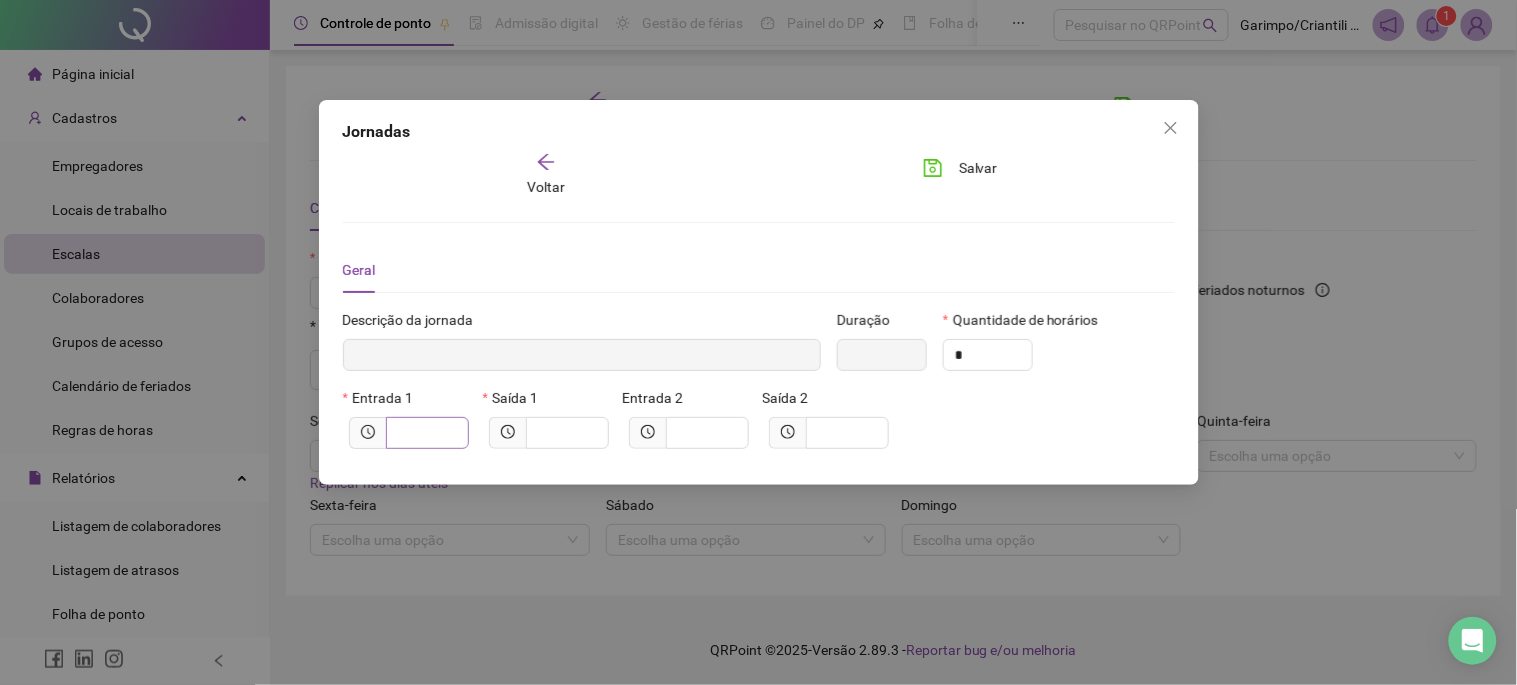 click at bounding box center [427, 433] 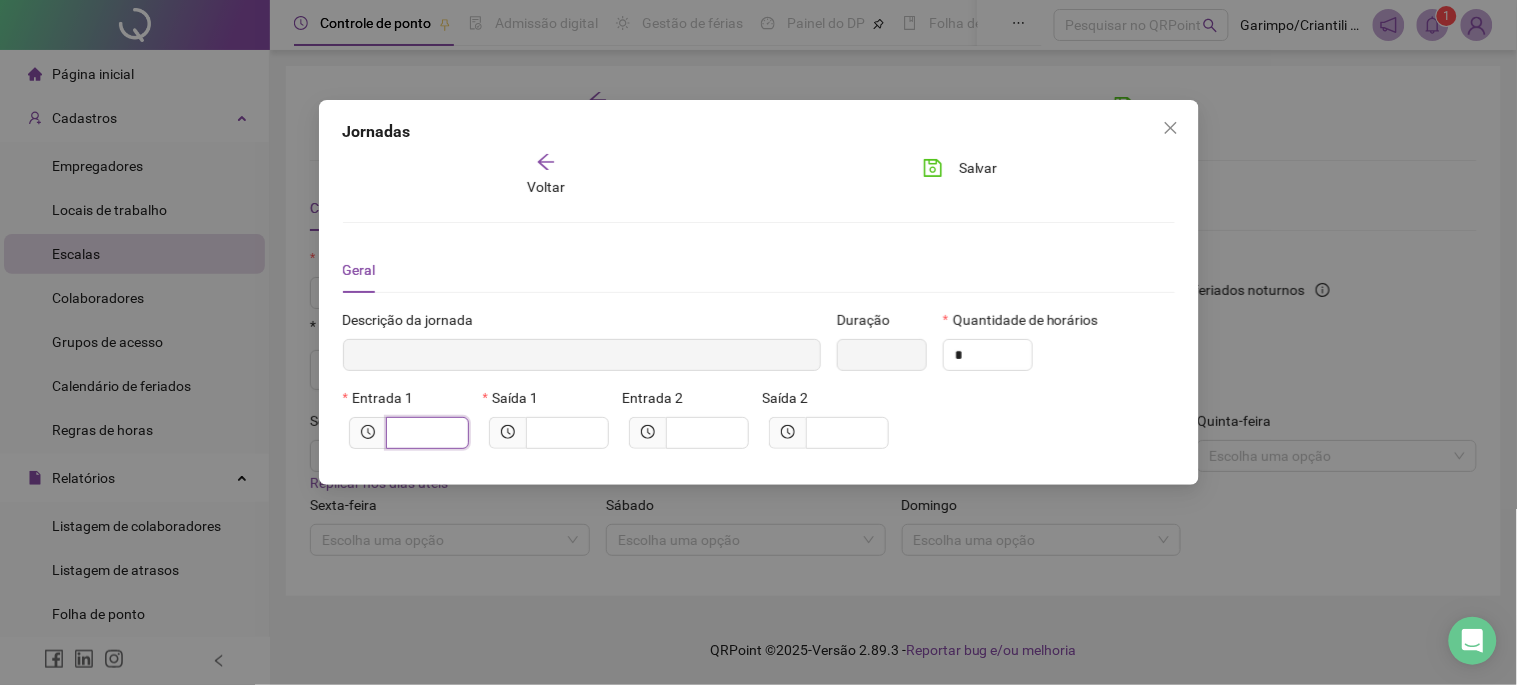 type on "*****" 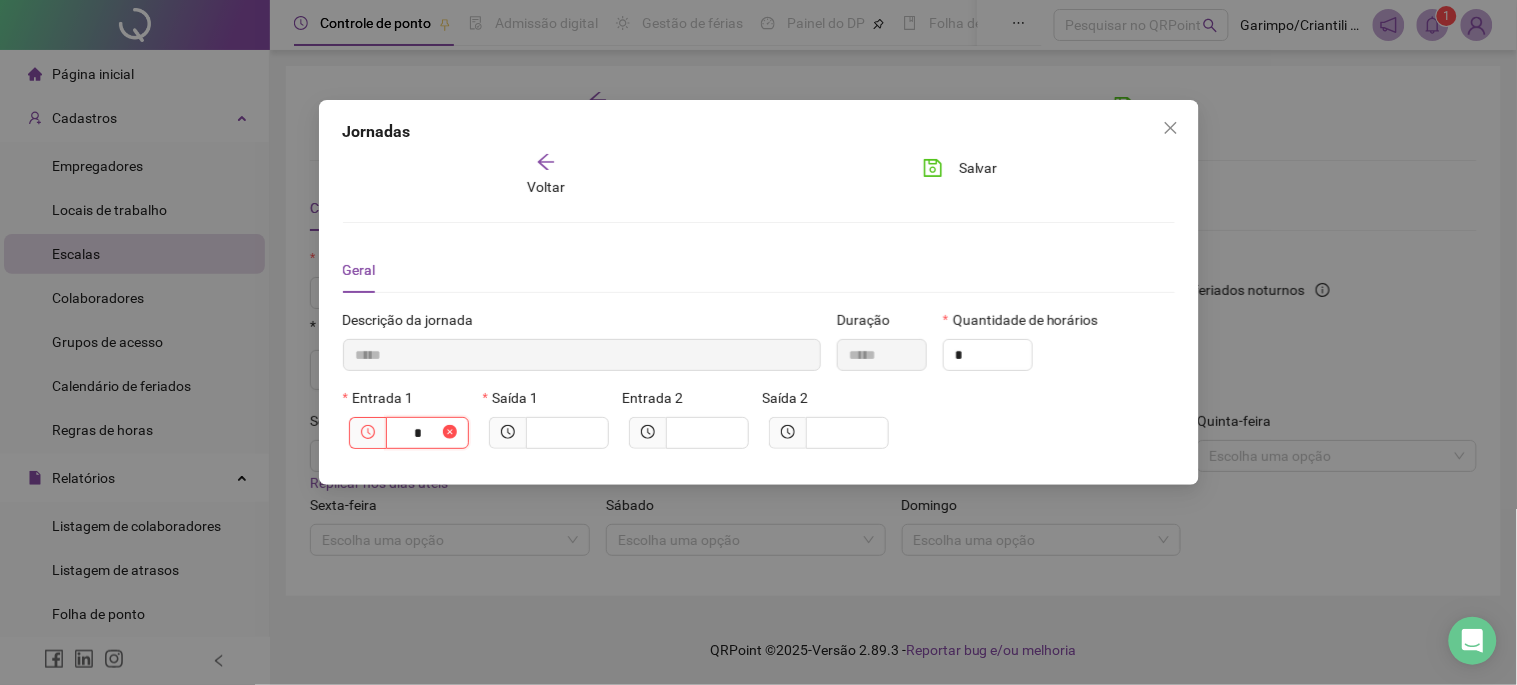 type on "******" 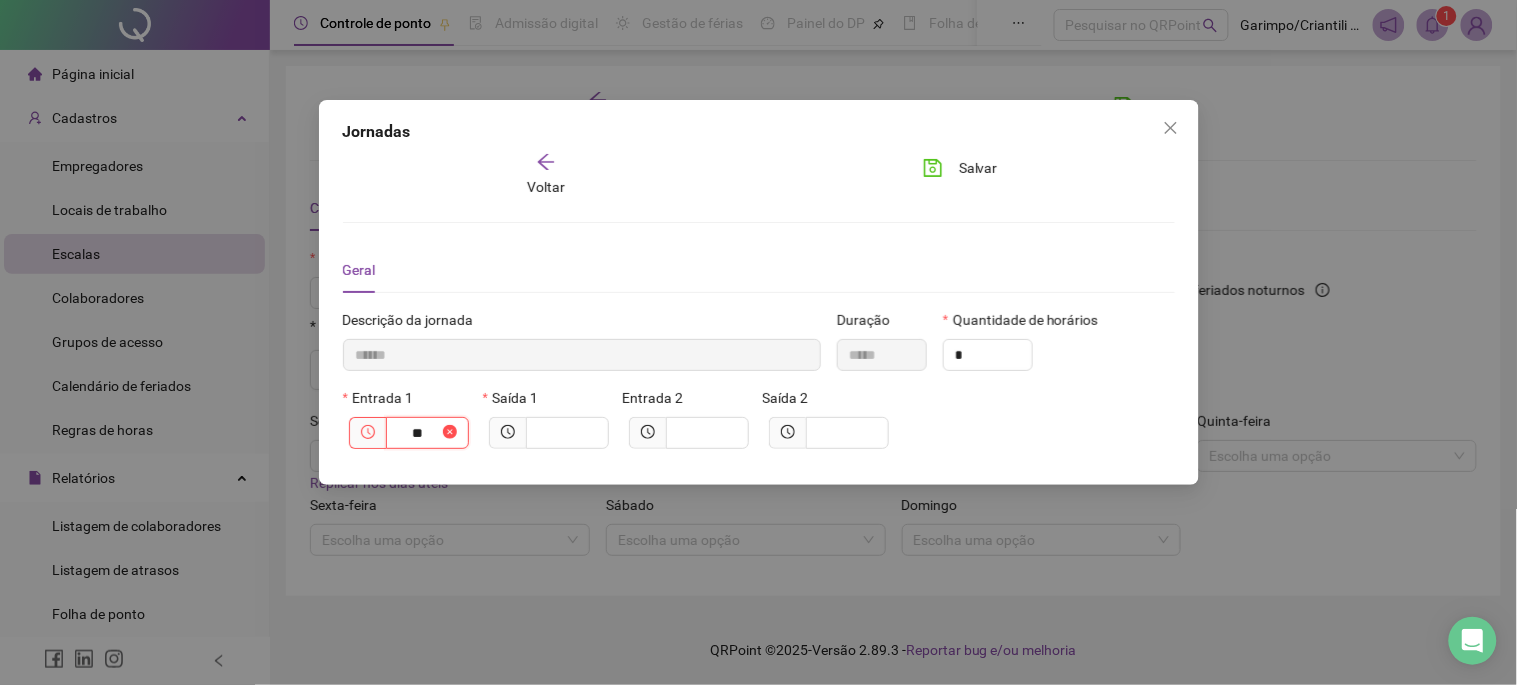 type on "***" 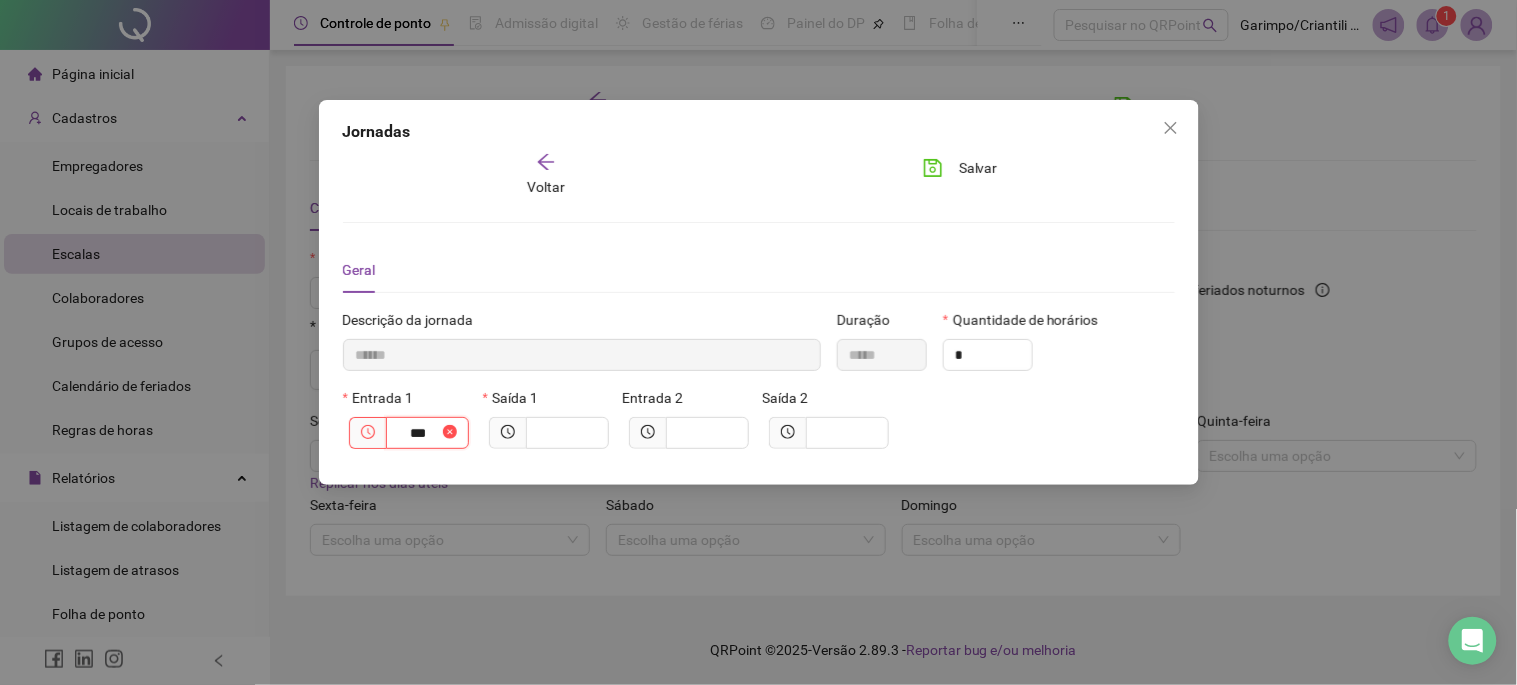 type on "********" 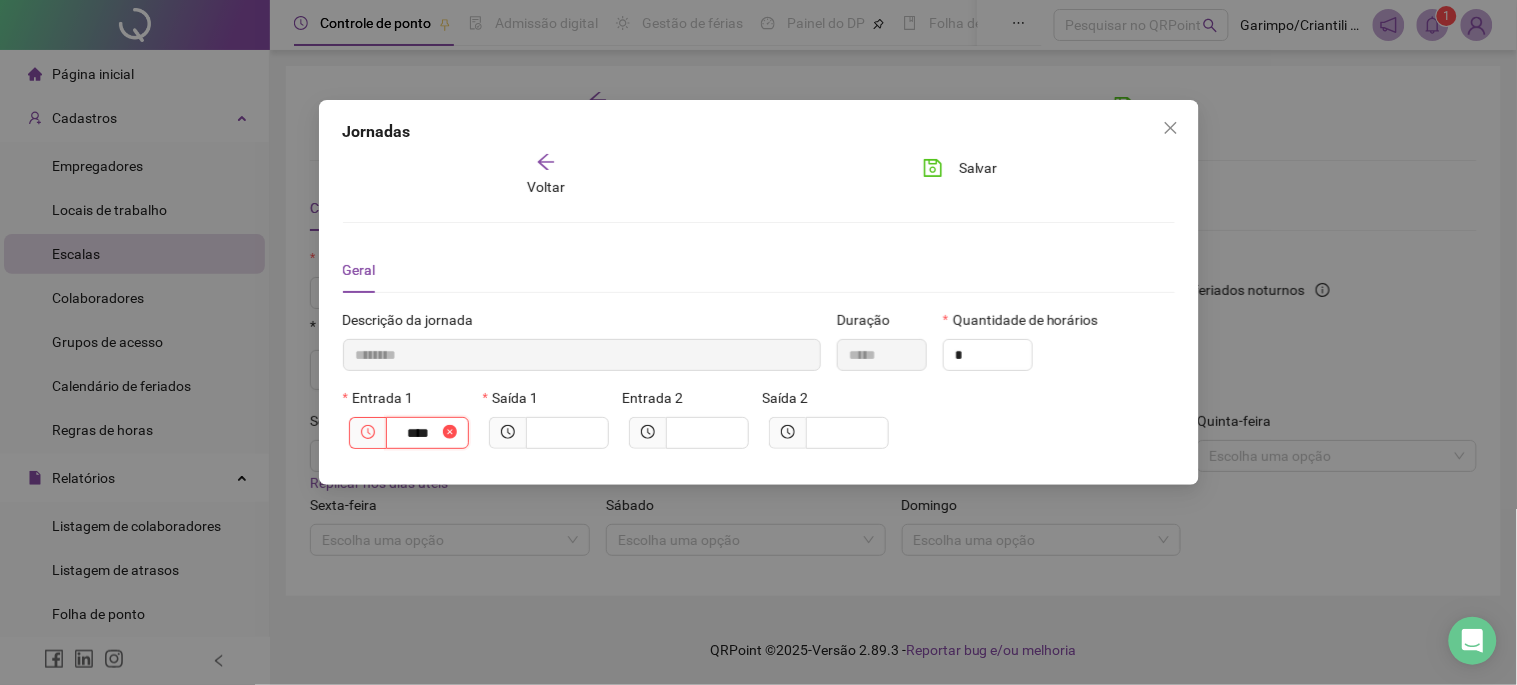 type on "*********" 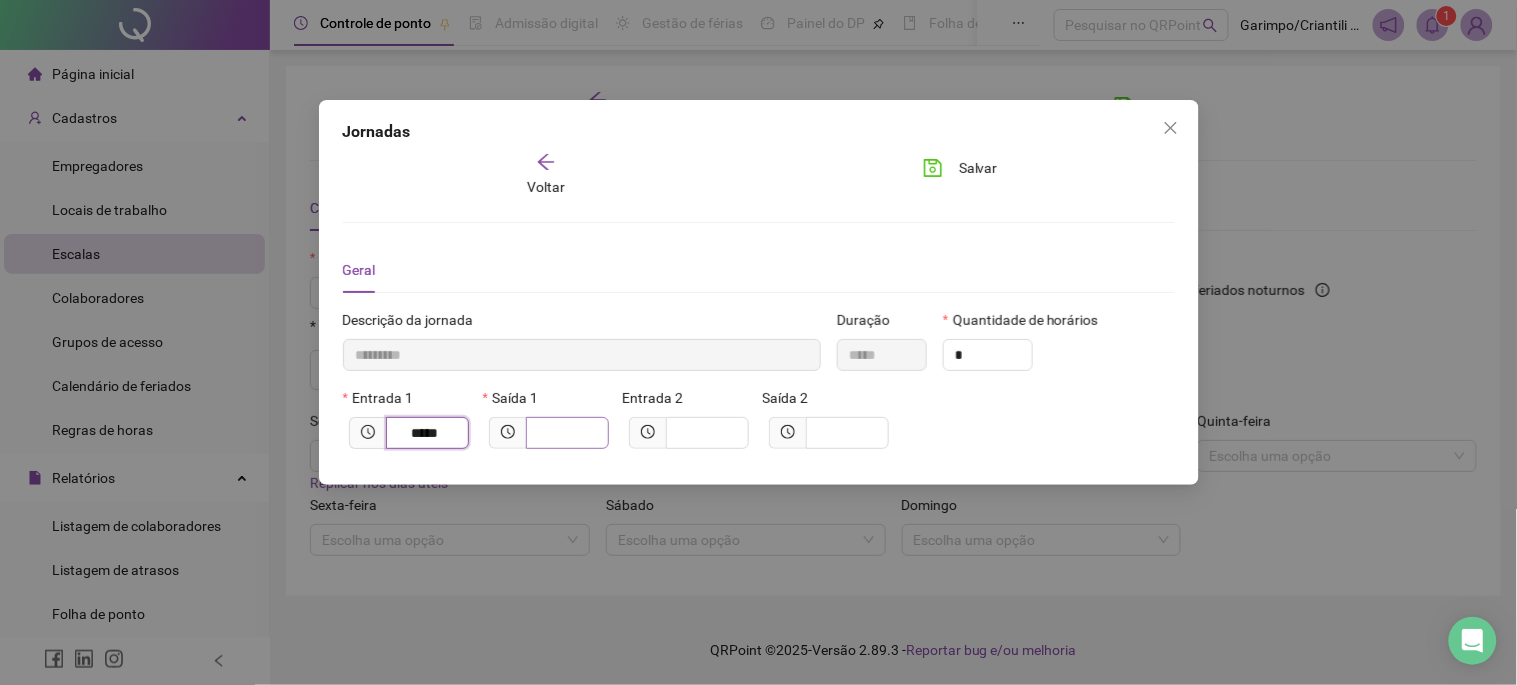 type on "*****" 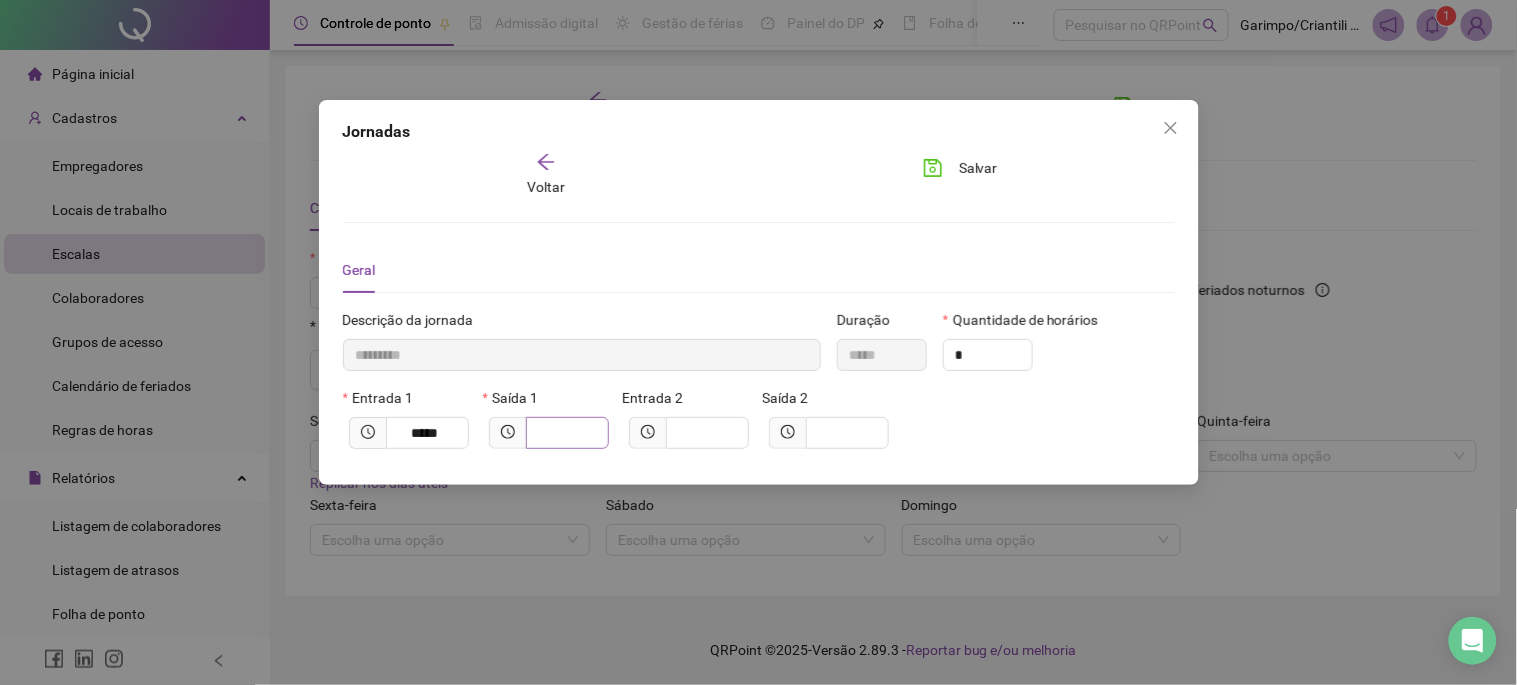 click at bounding box center (567, 433) 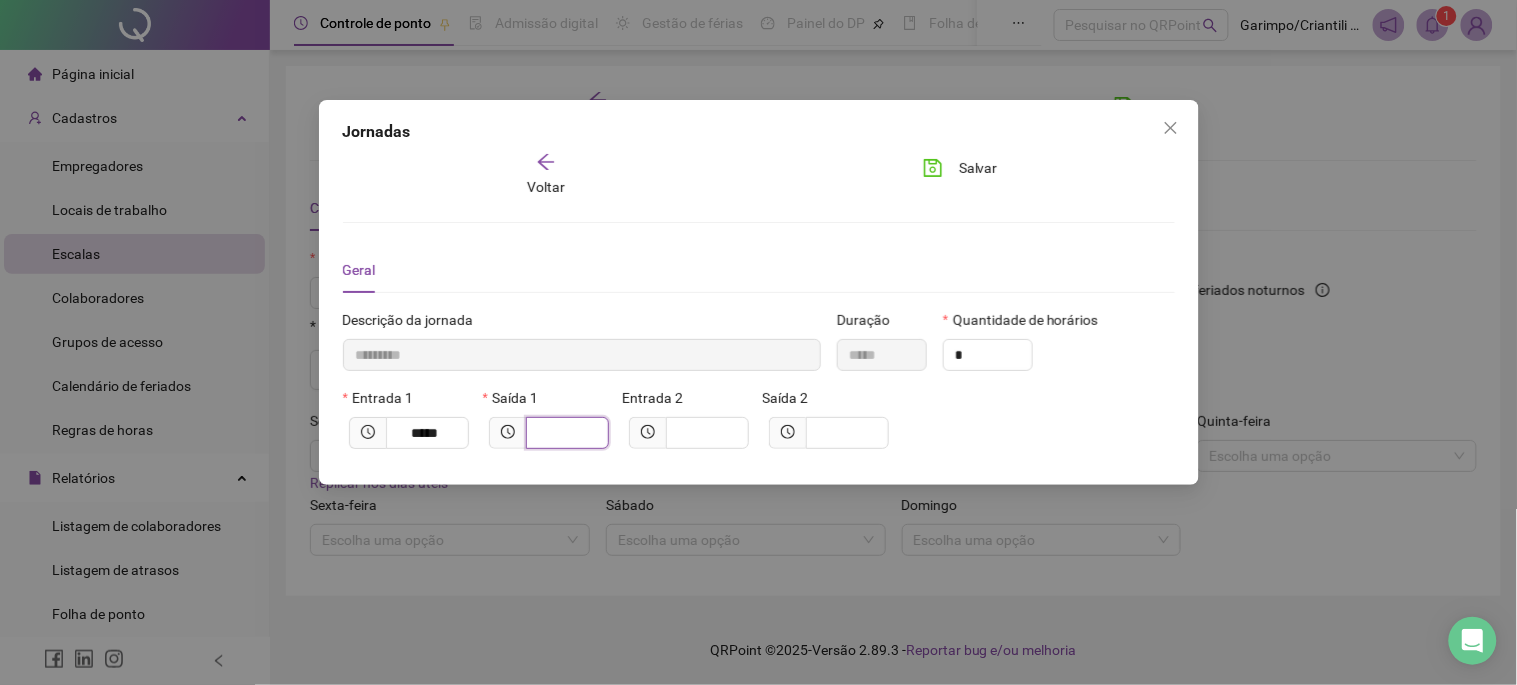type on "*********" 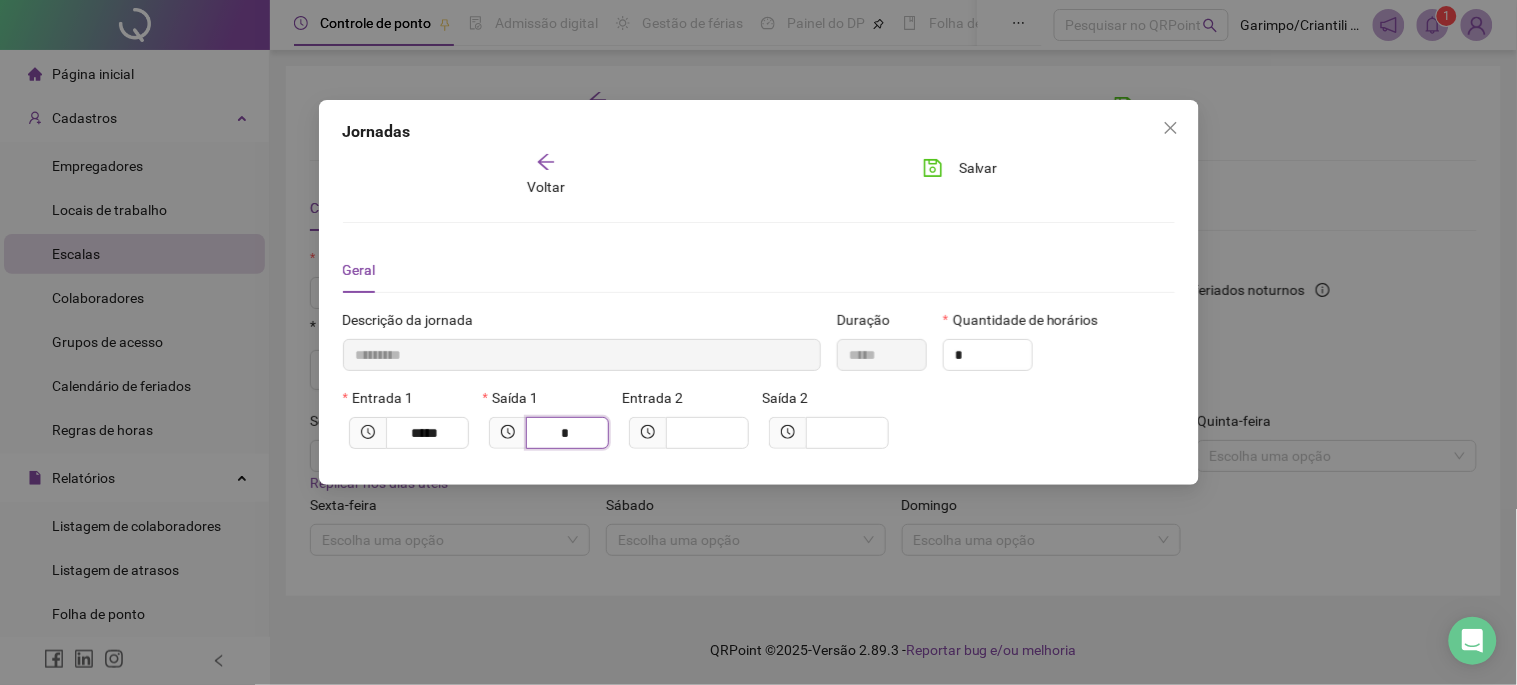 type on "**********" 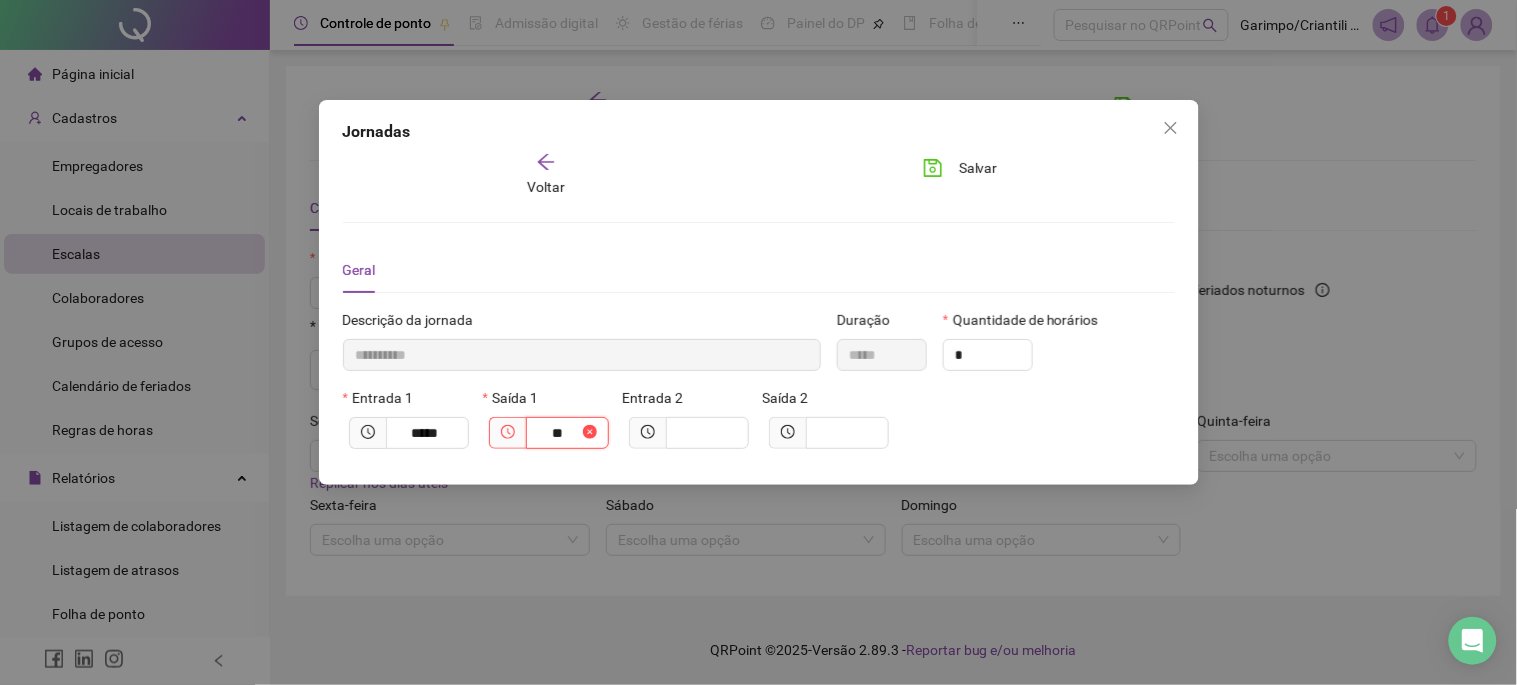 type on "**********" 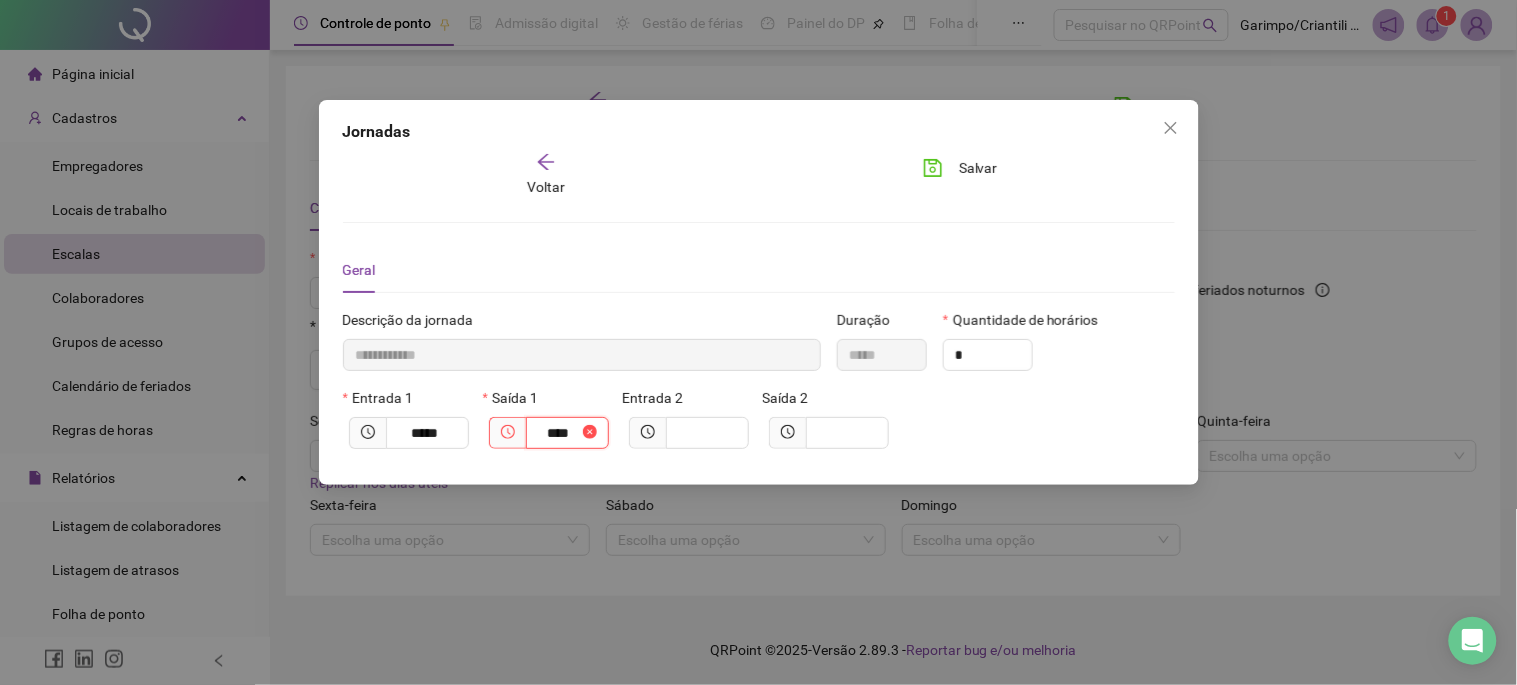 type on "**********" 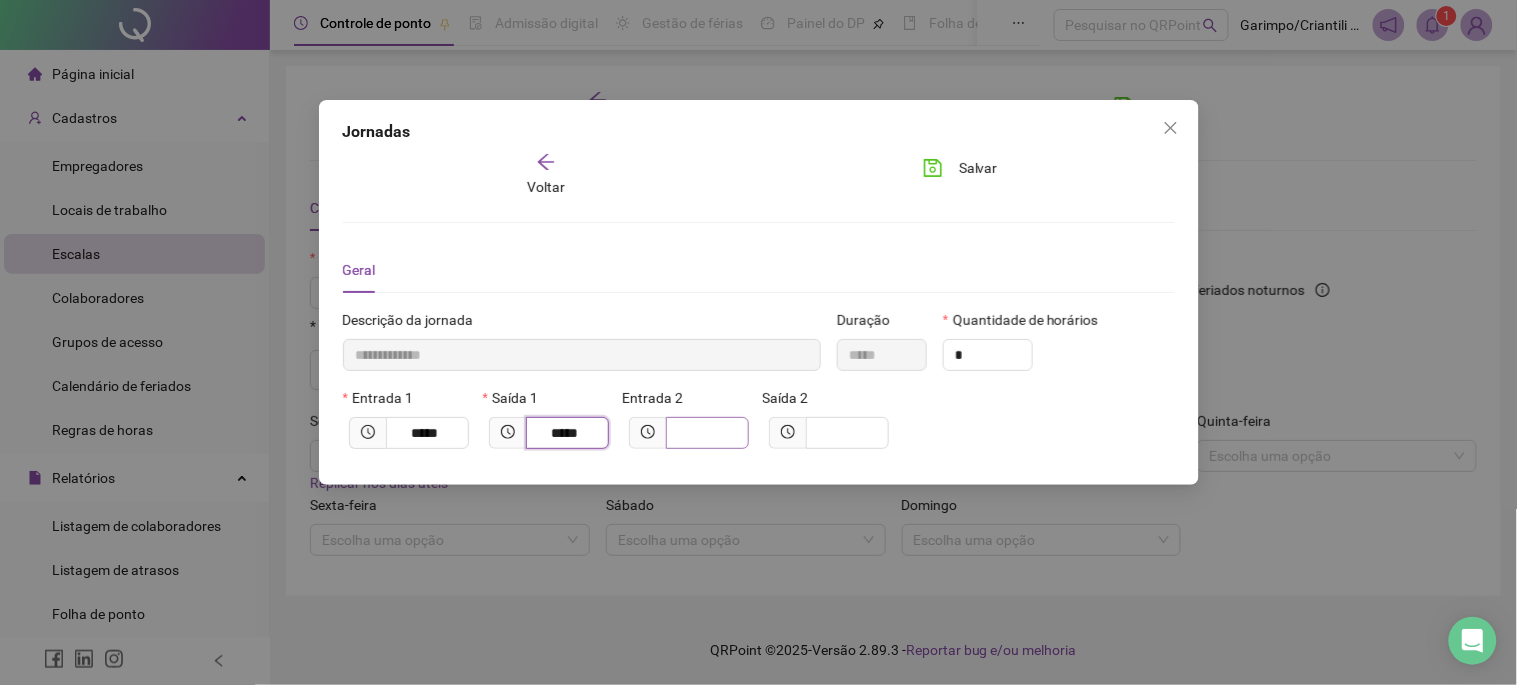 type on "*****" 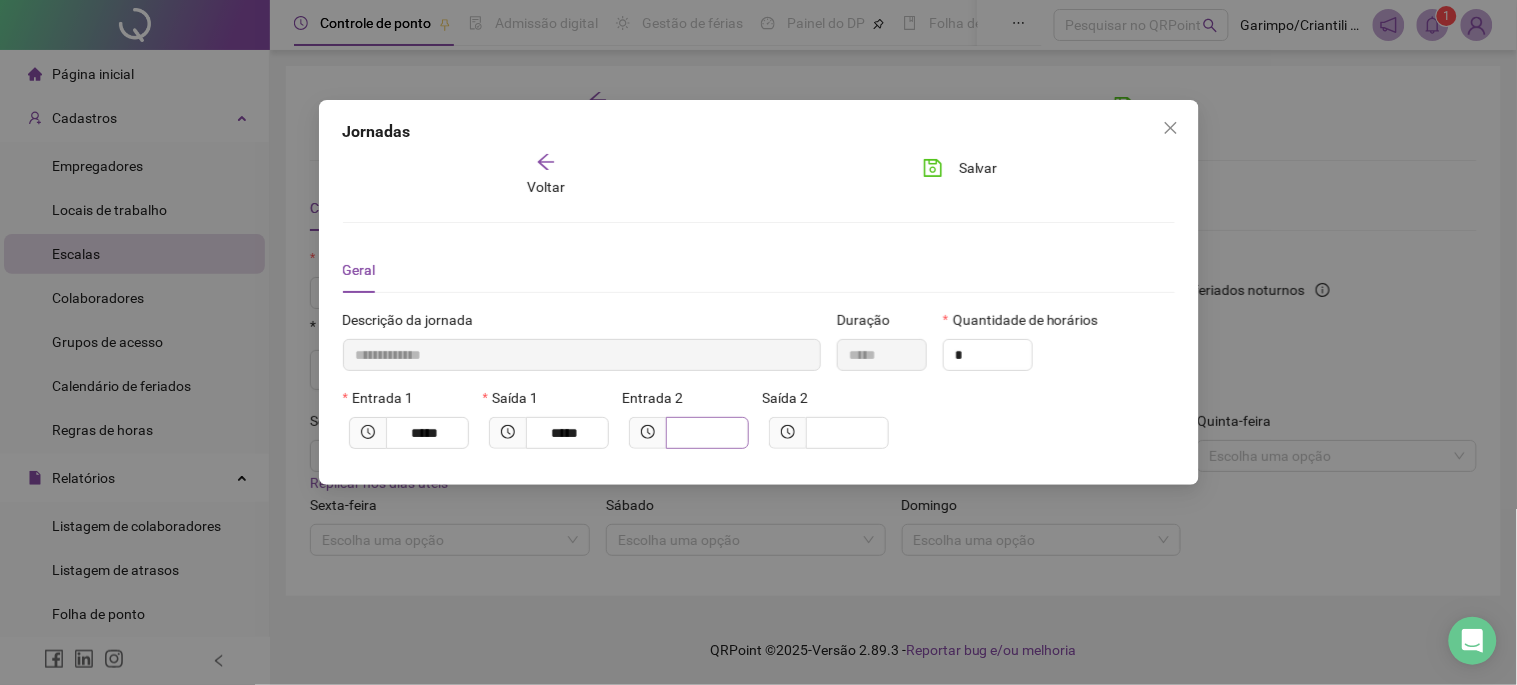 click at bounding box center [707, 433] 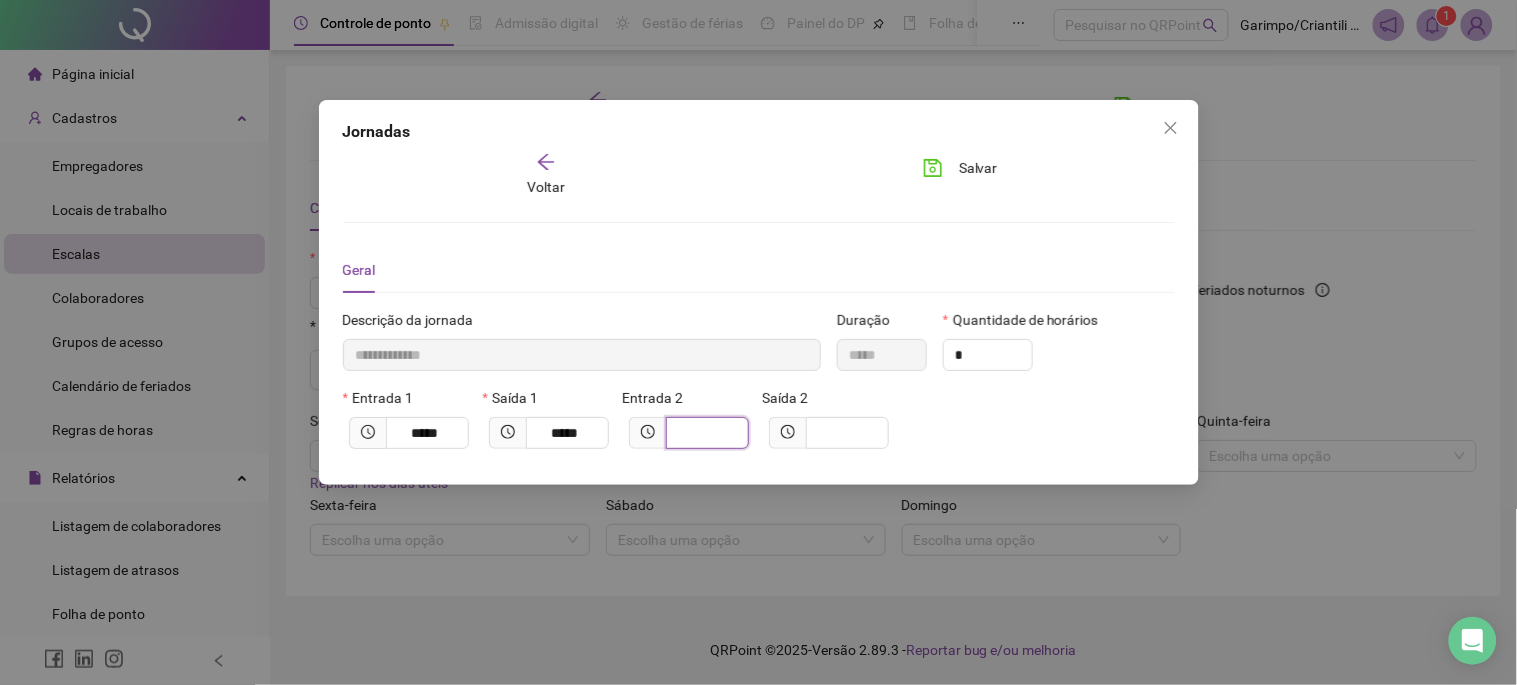type on "**********" 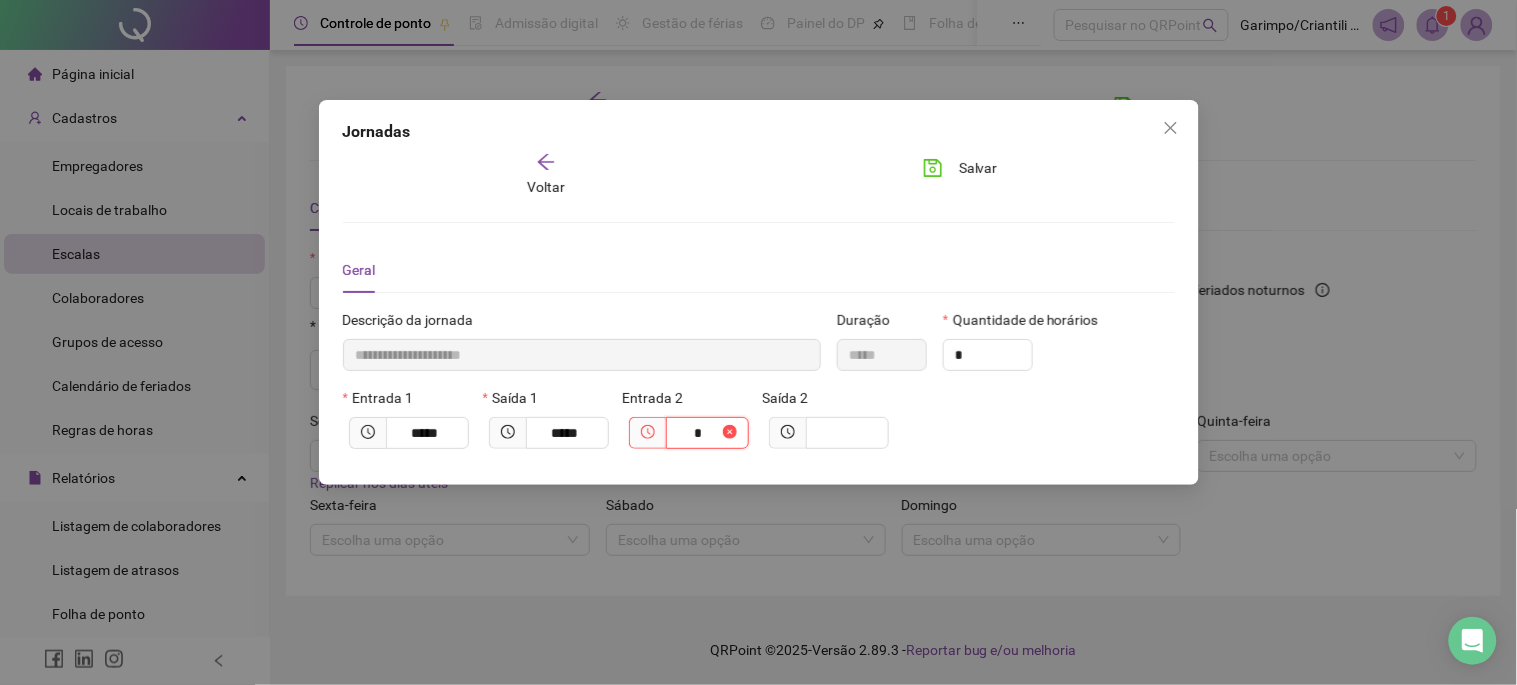 type on "**********" 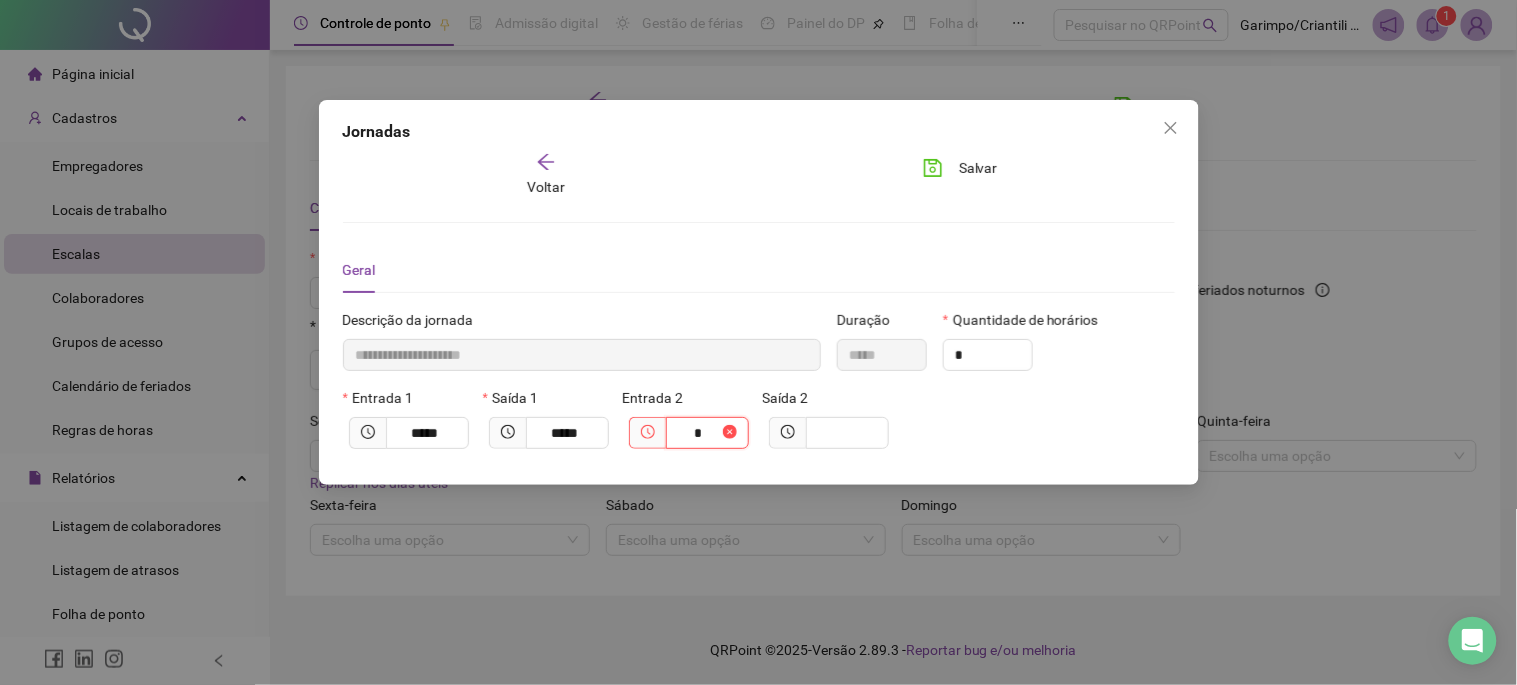 type on "**" 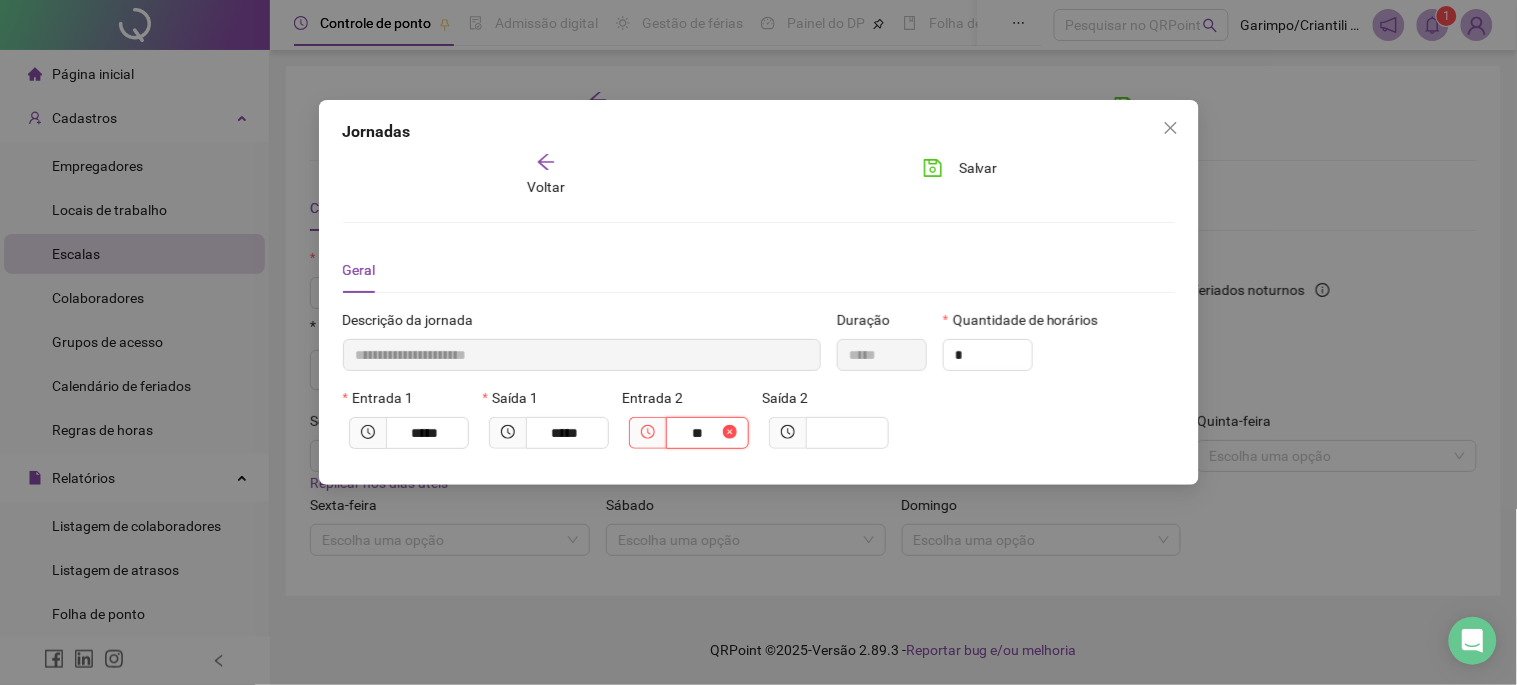 type on "**********" 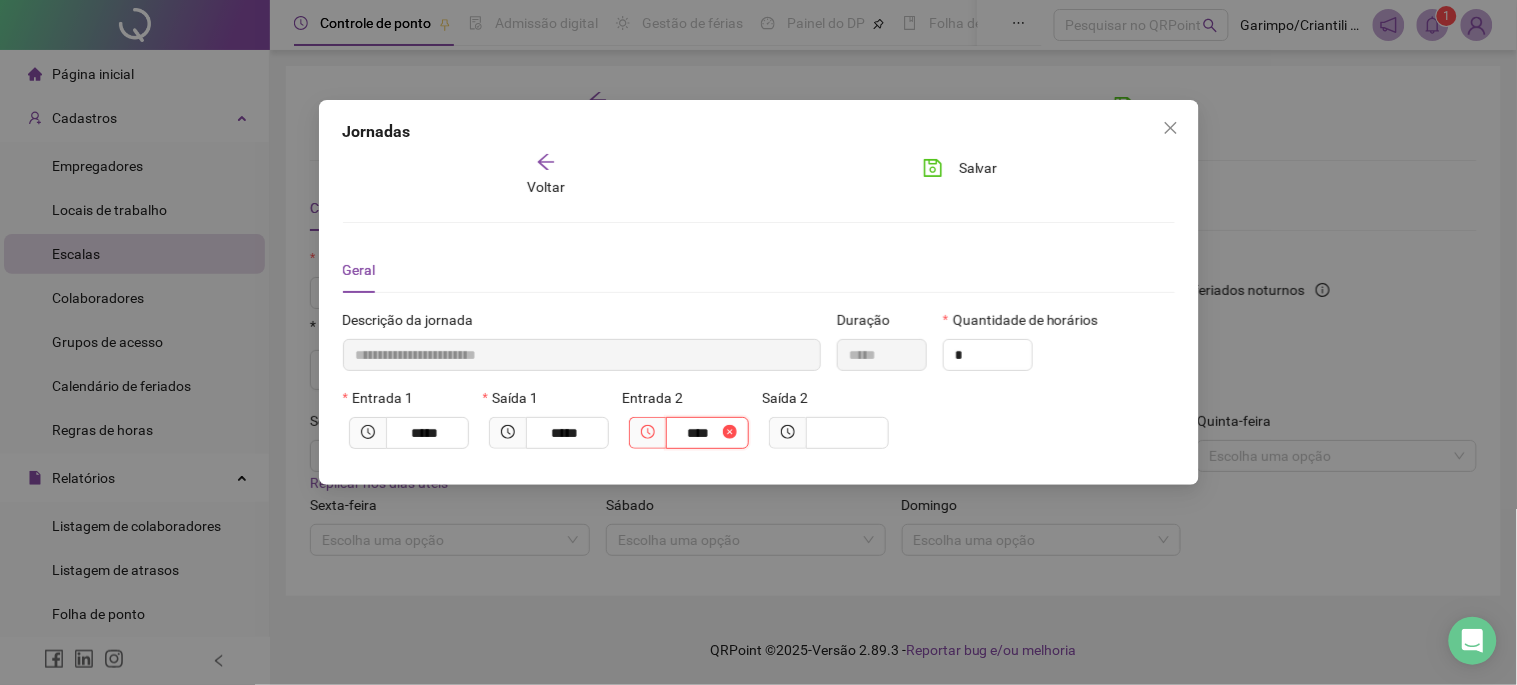 type on "**********" 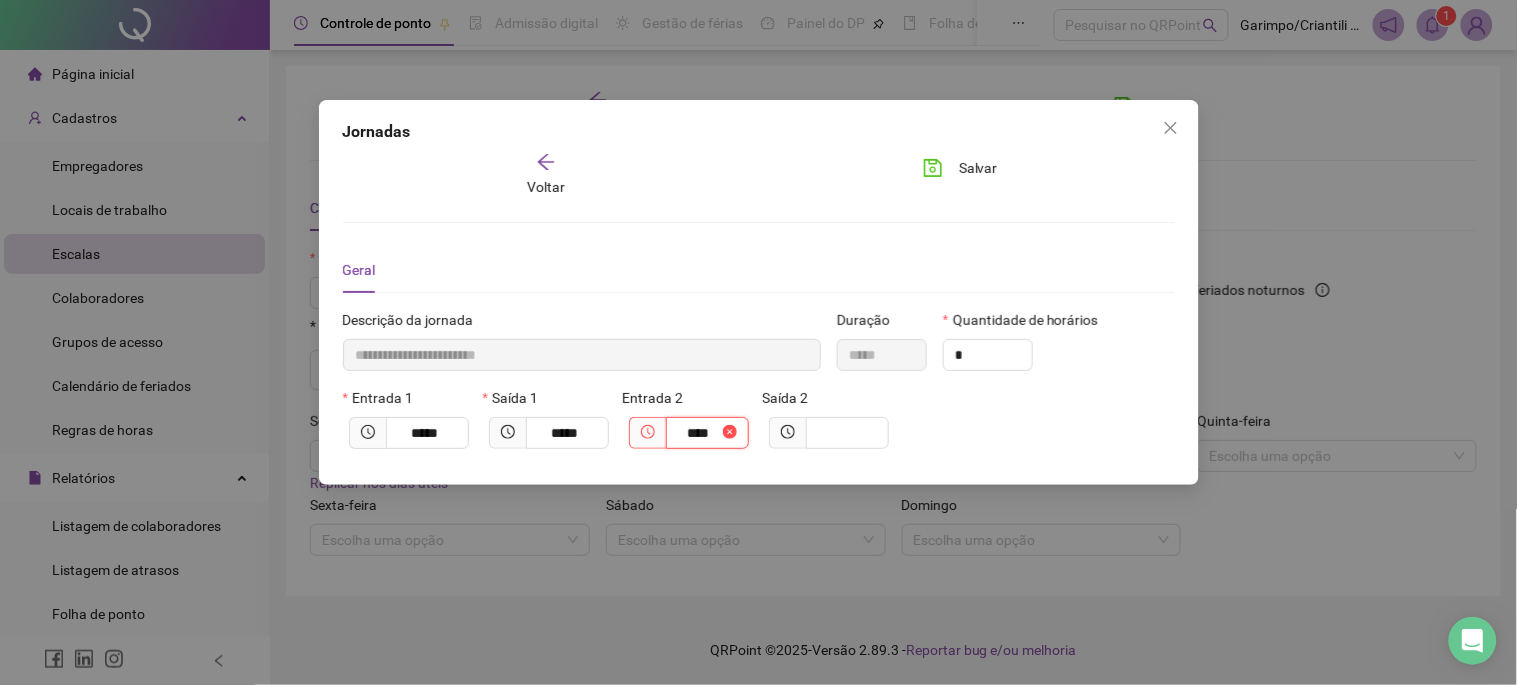 type on "**" 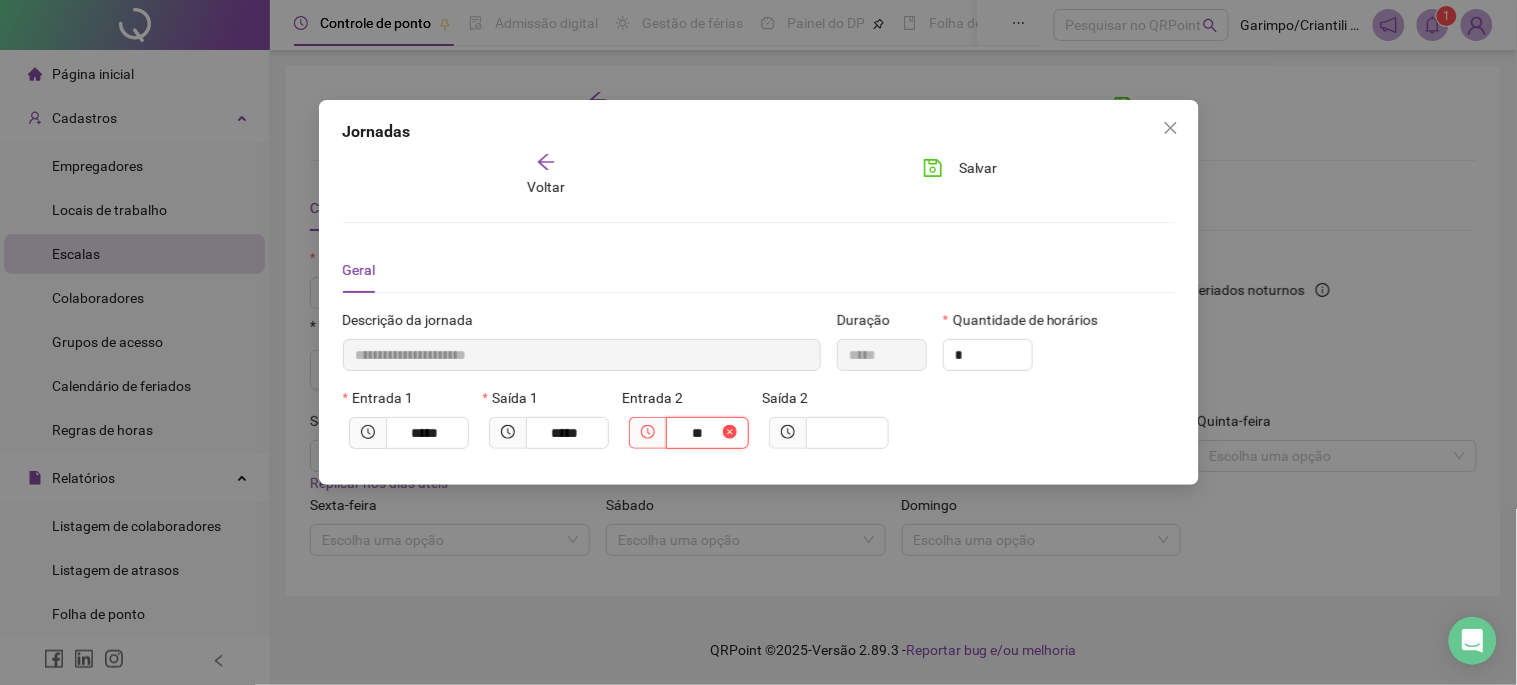 type on "**********" 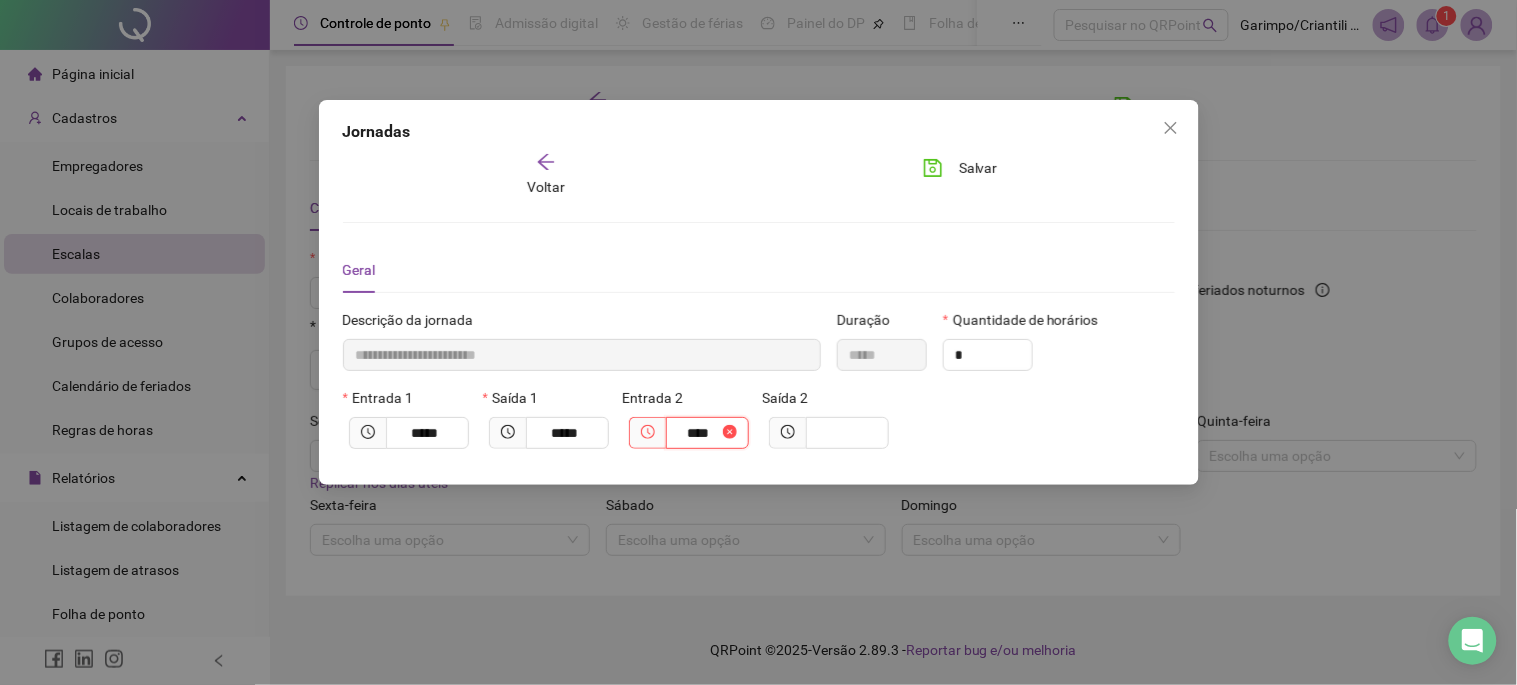 type on "**********" 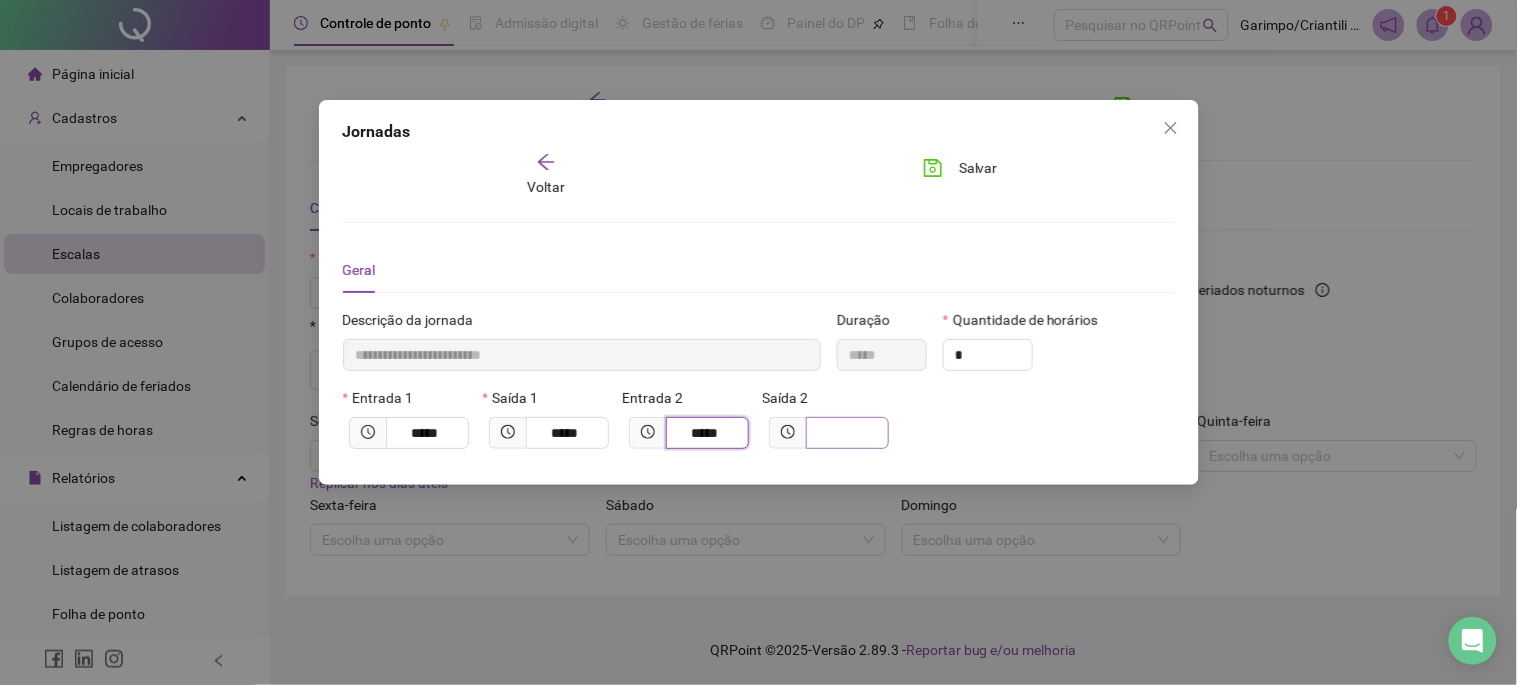 type on "*****" 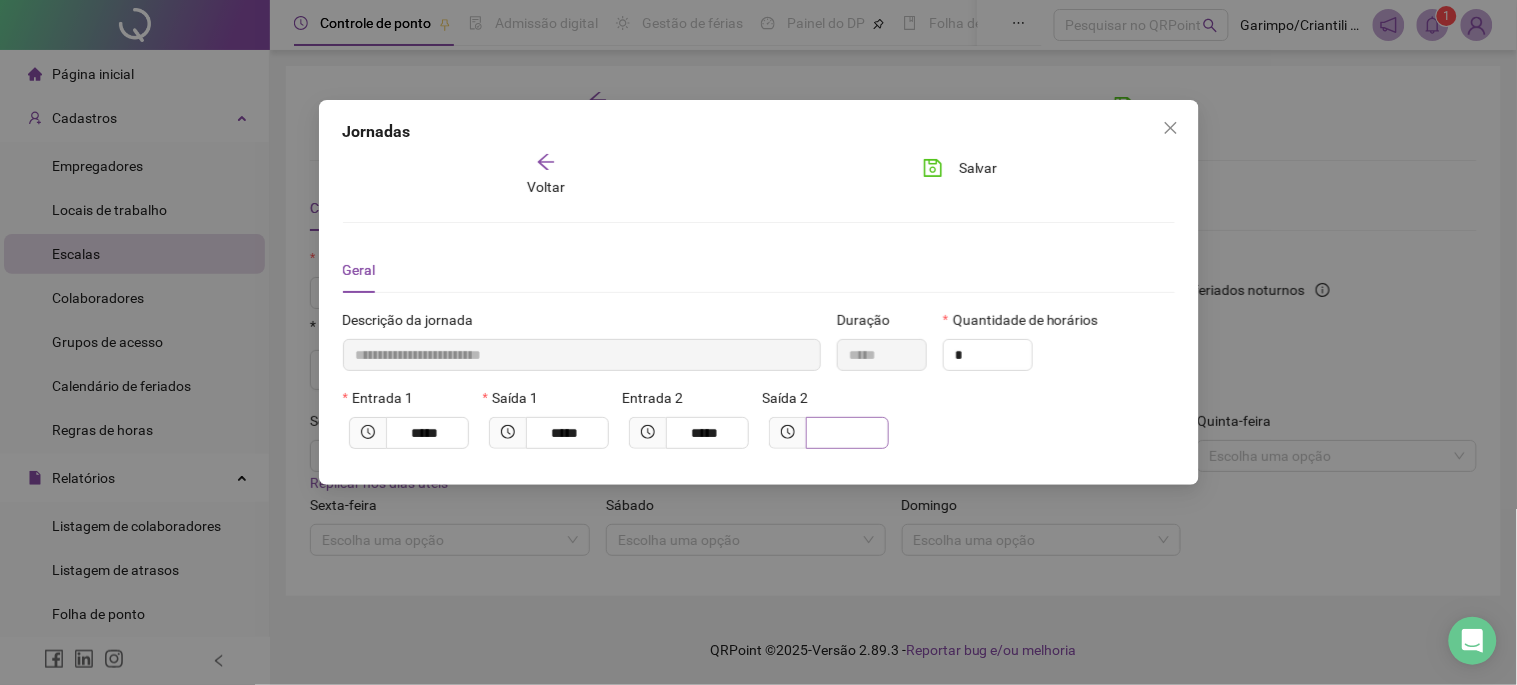 click at bounding box center (847, 433) 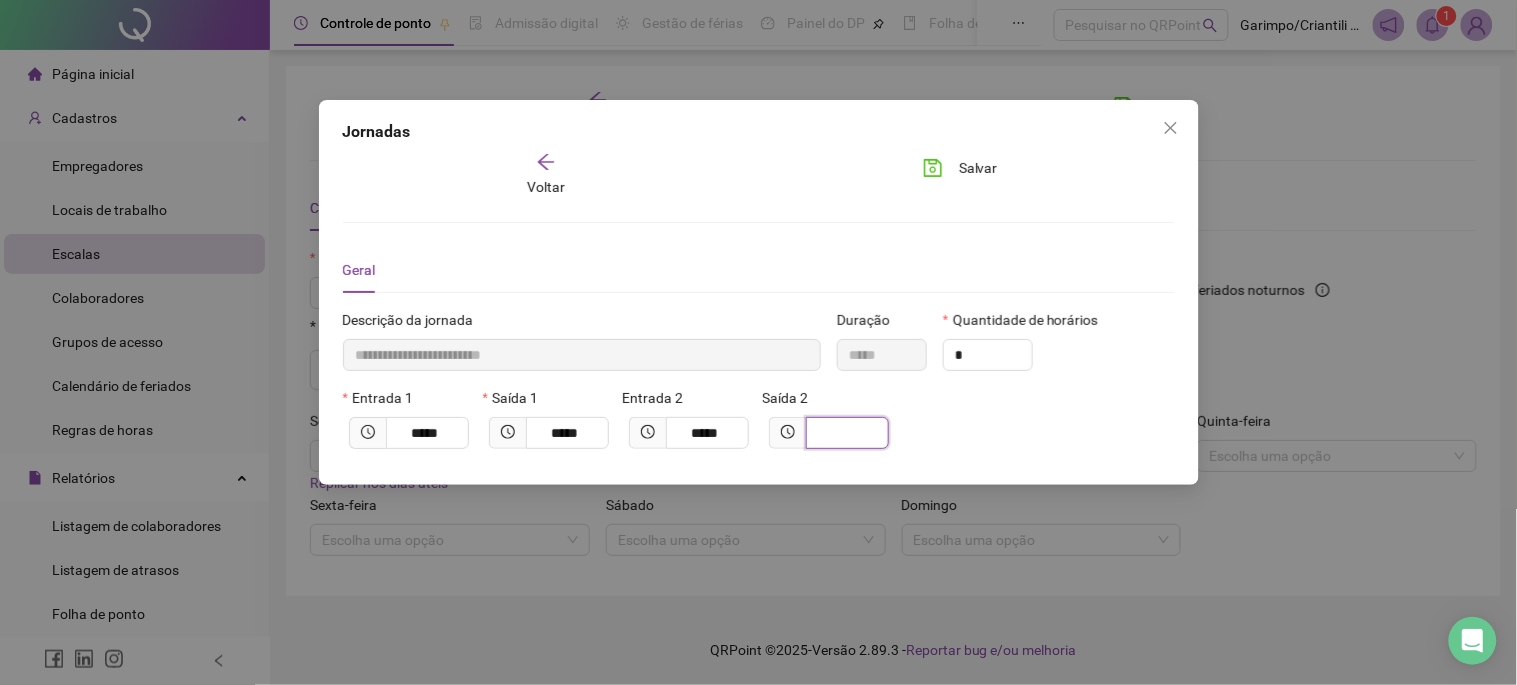 type on "**********" 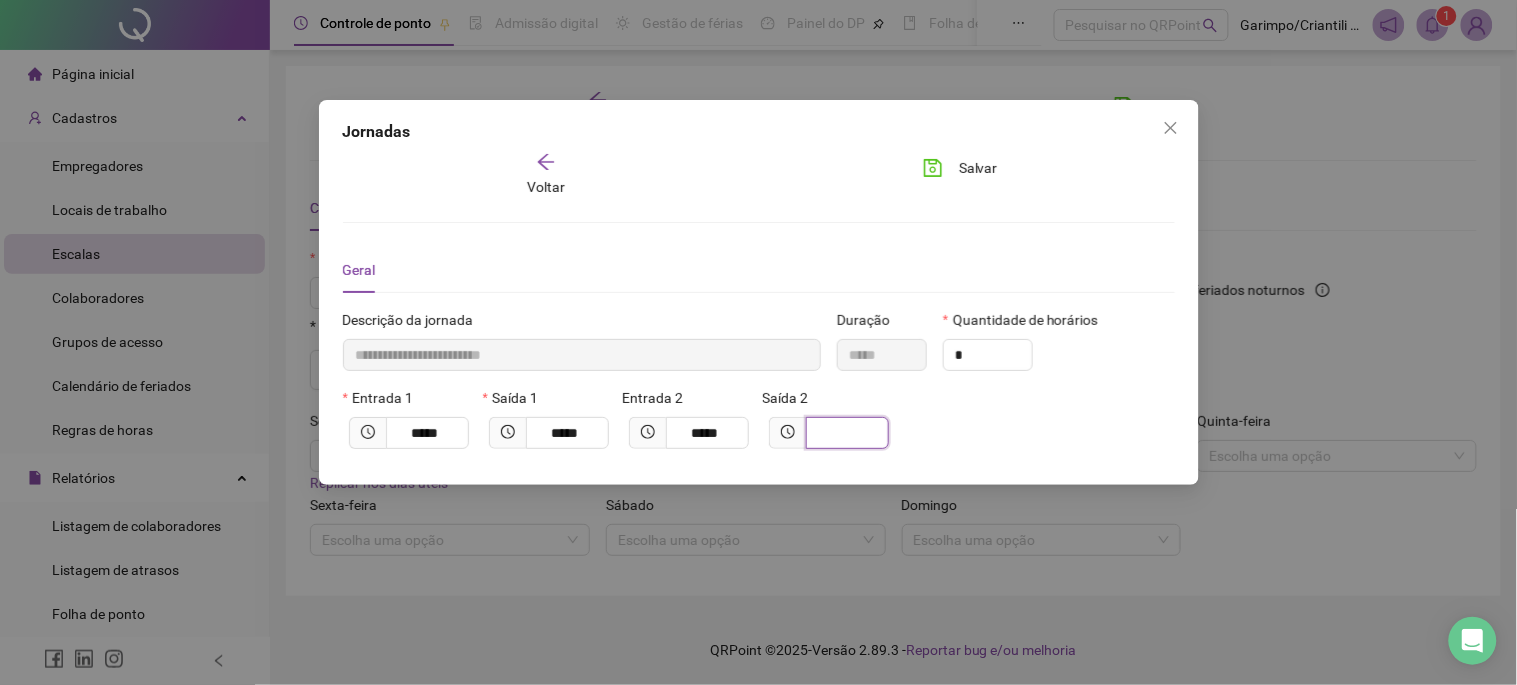 type on "*" 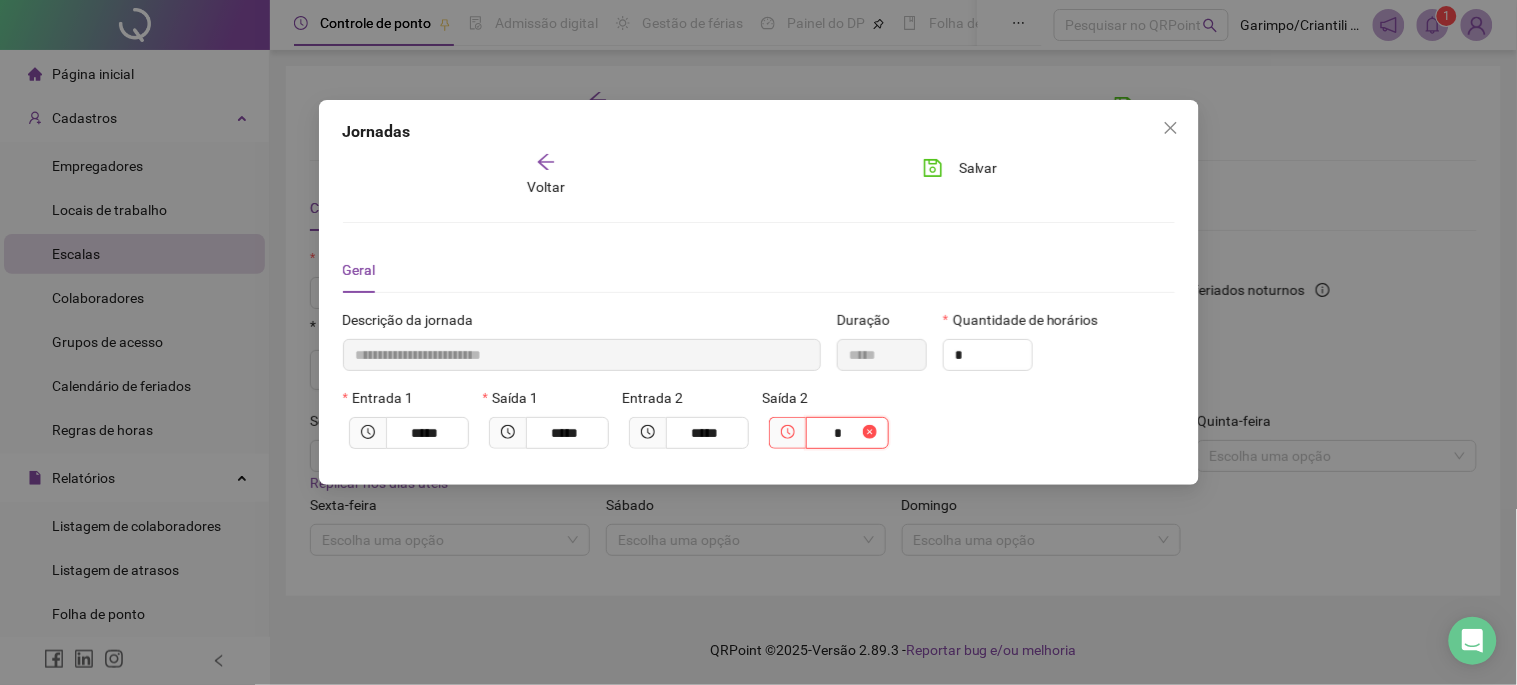 type on "**********" 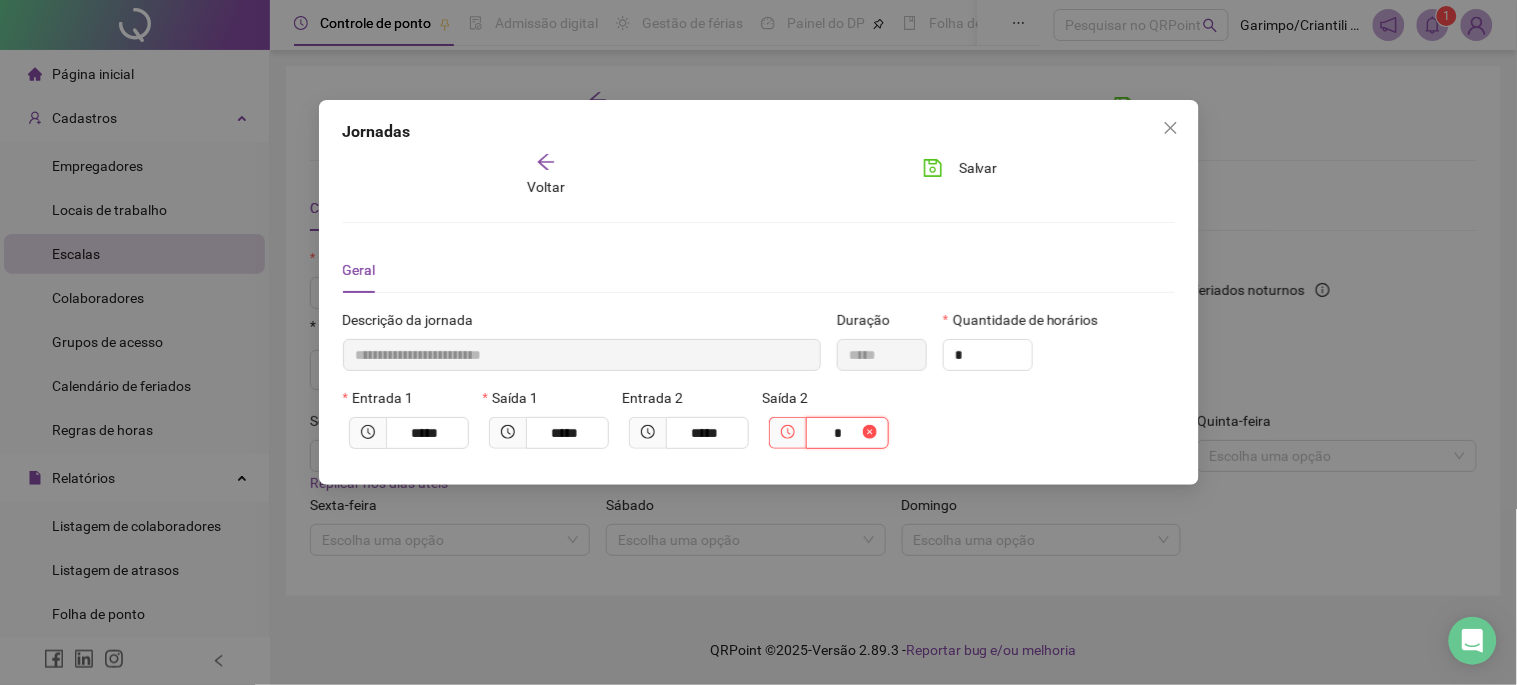 type on "**" 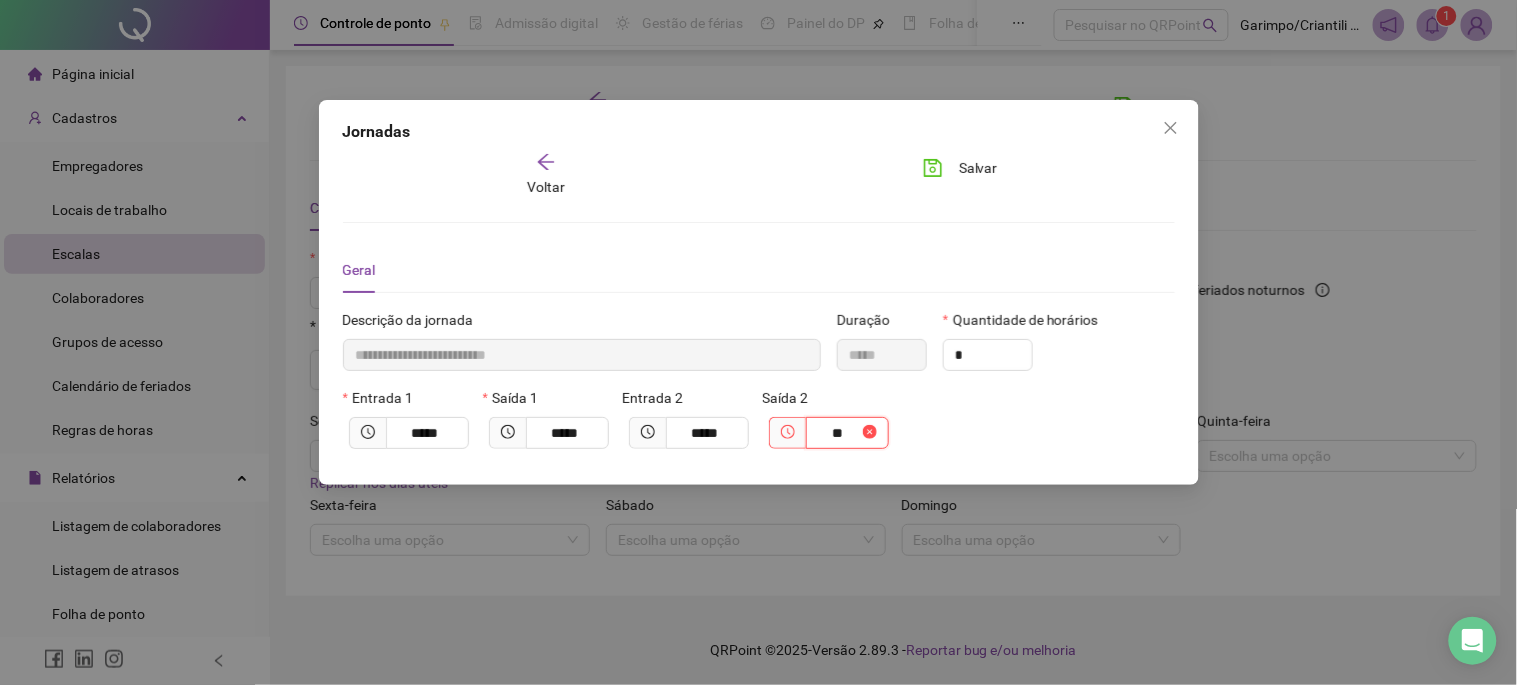 type on "**********" 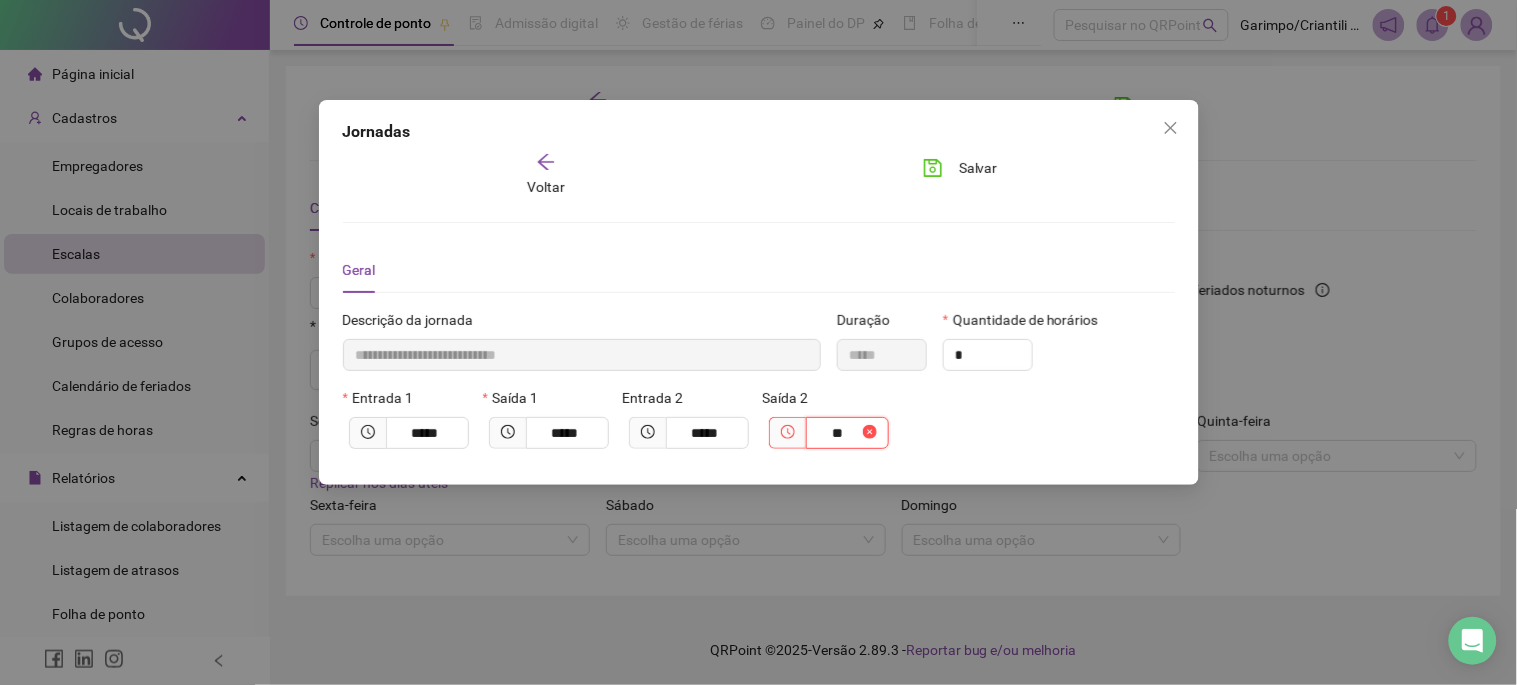 type on "*****" 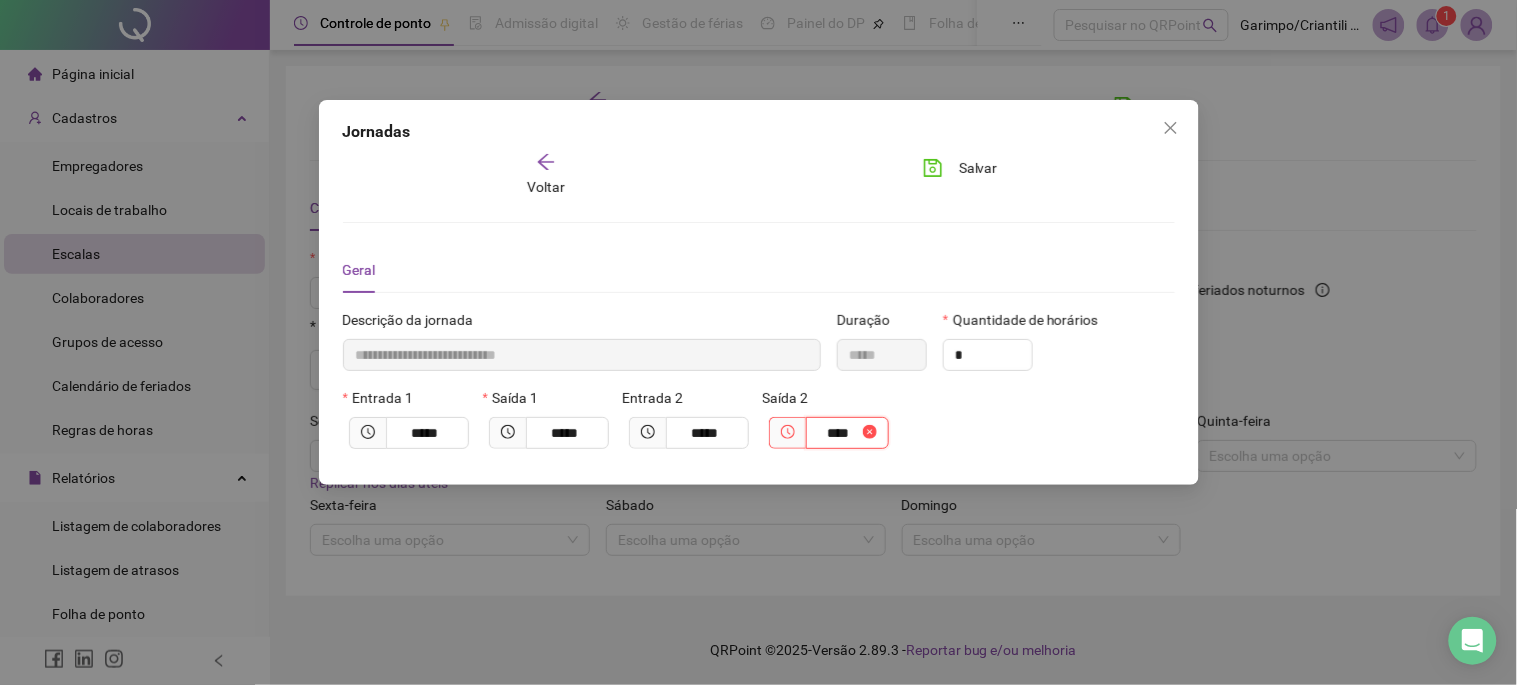 type on "**********" 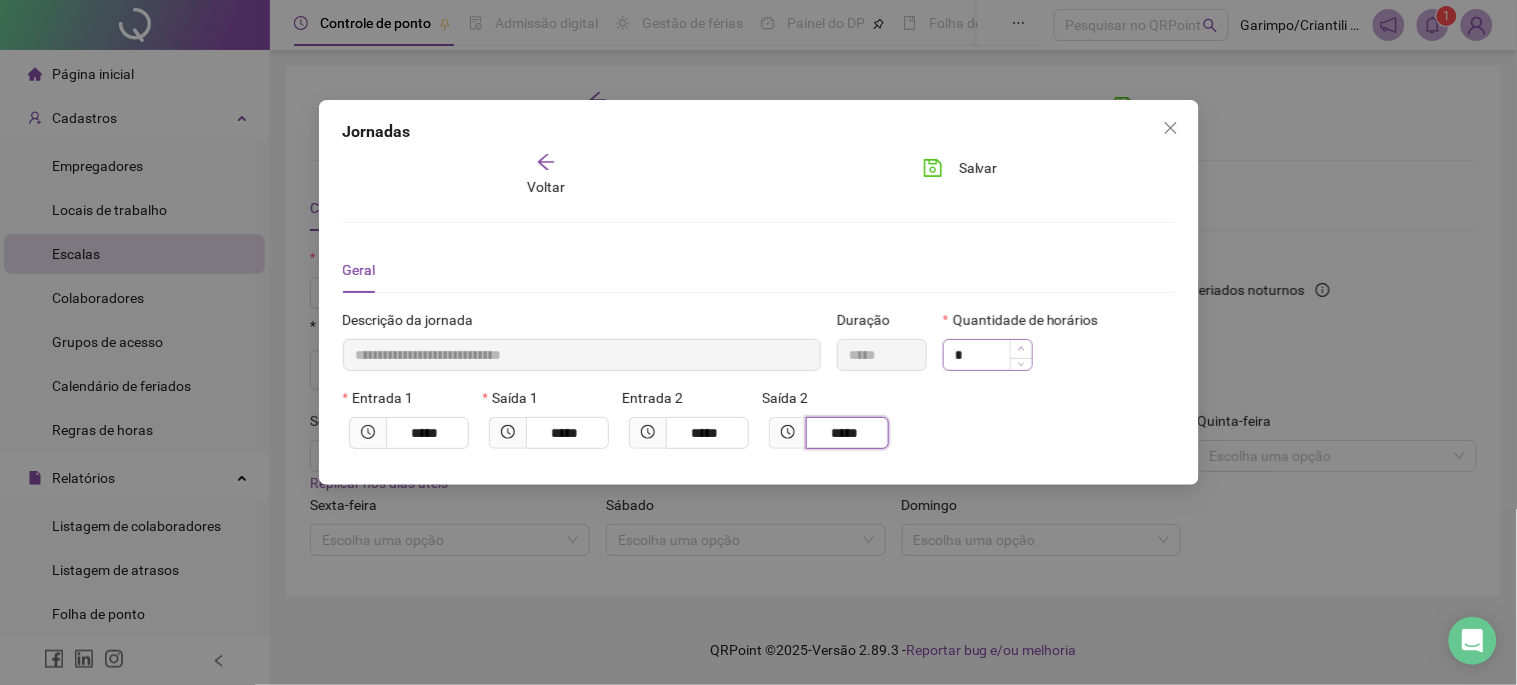 type on "*****" 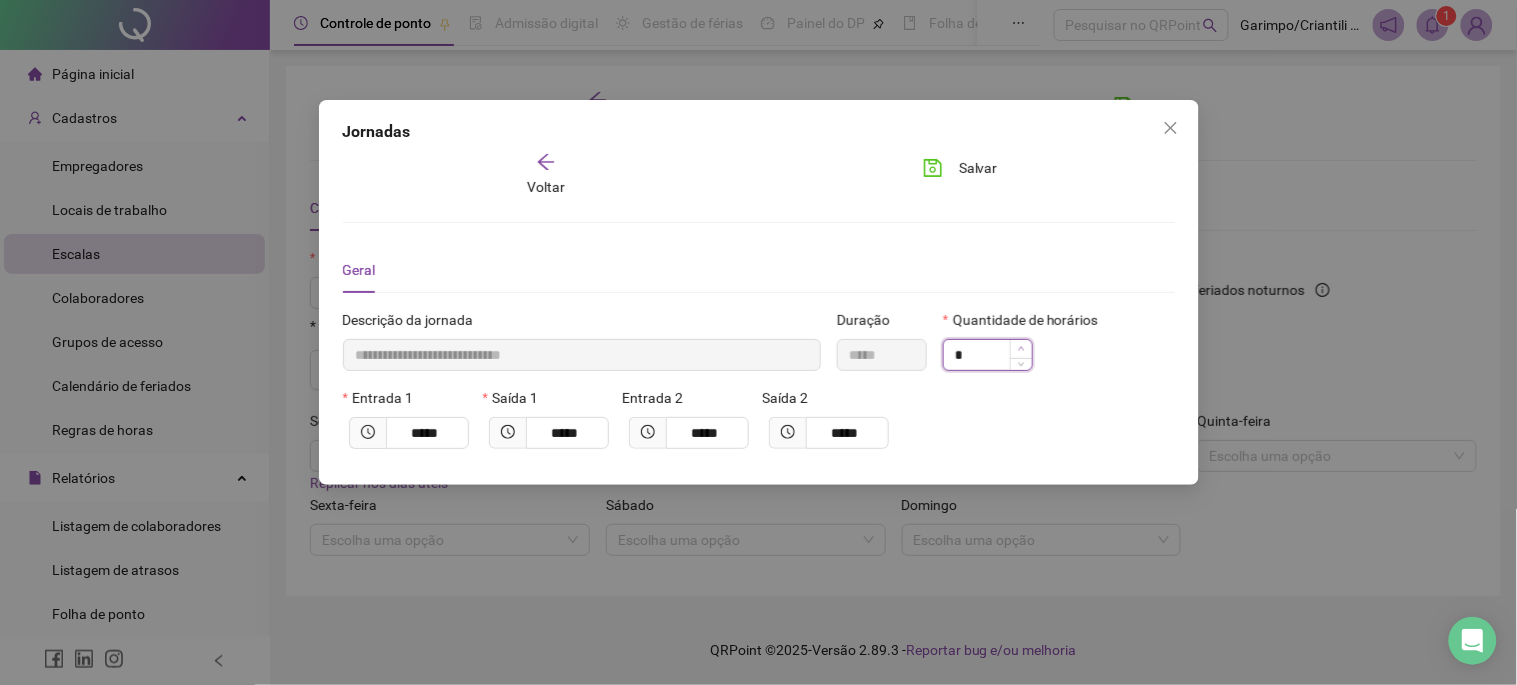 click 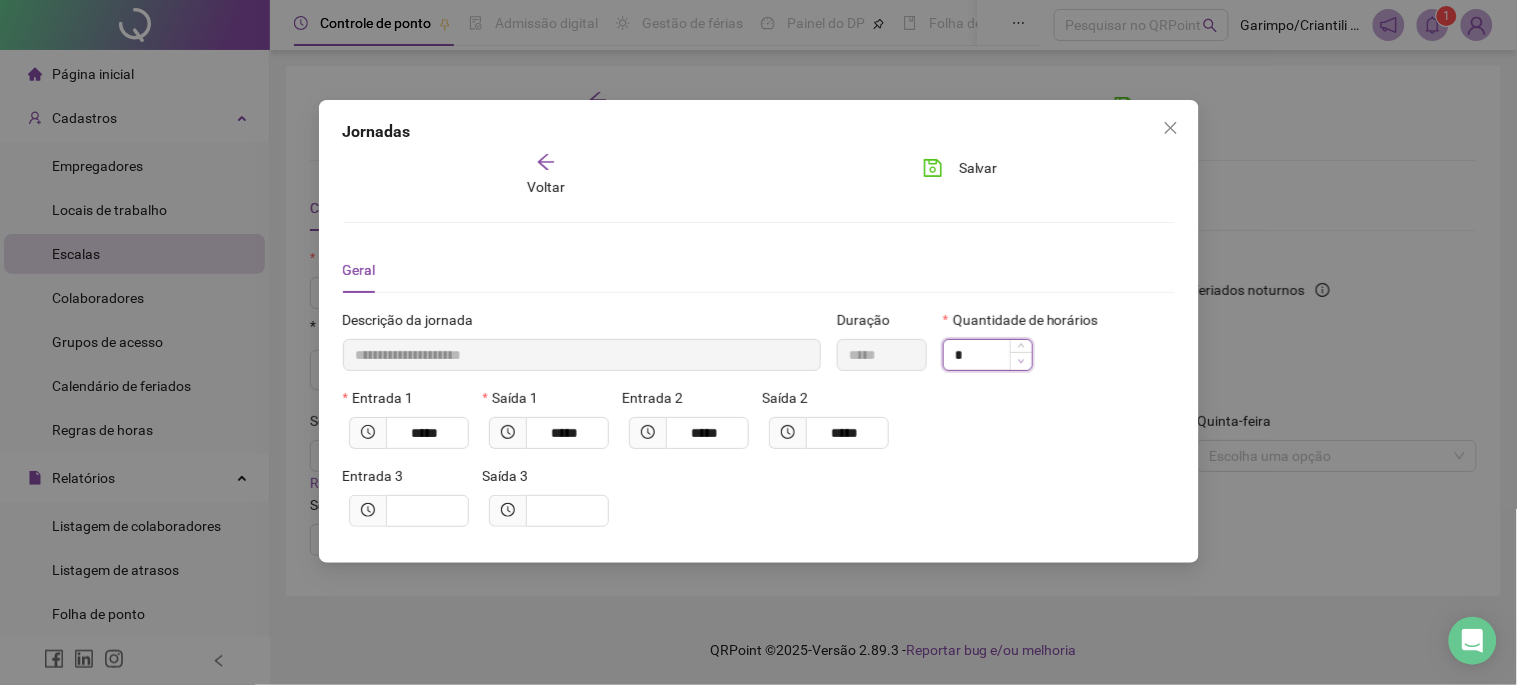 type on "**********" 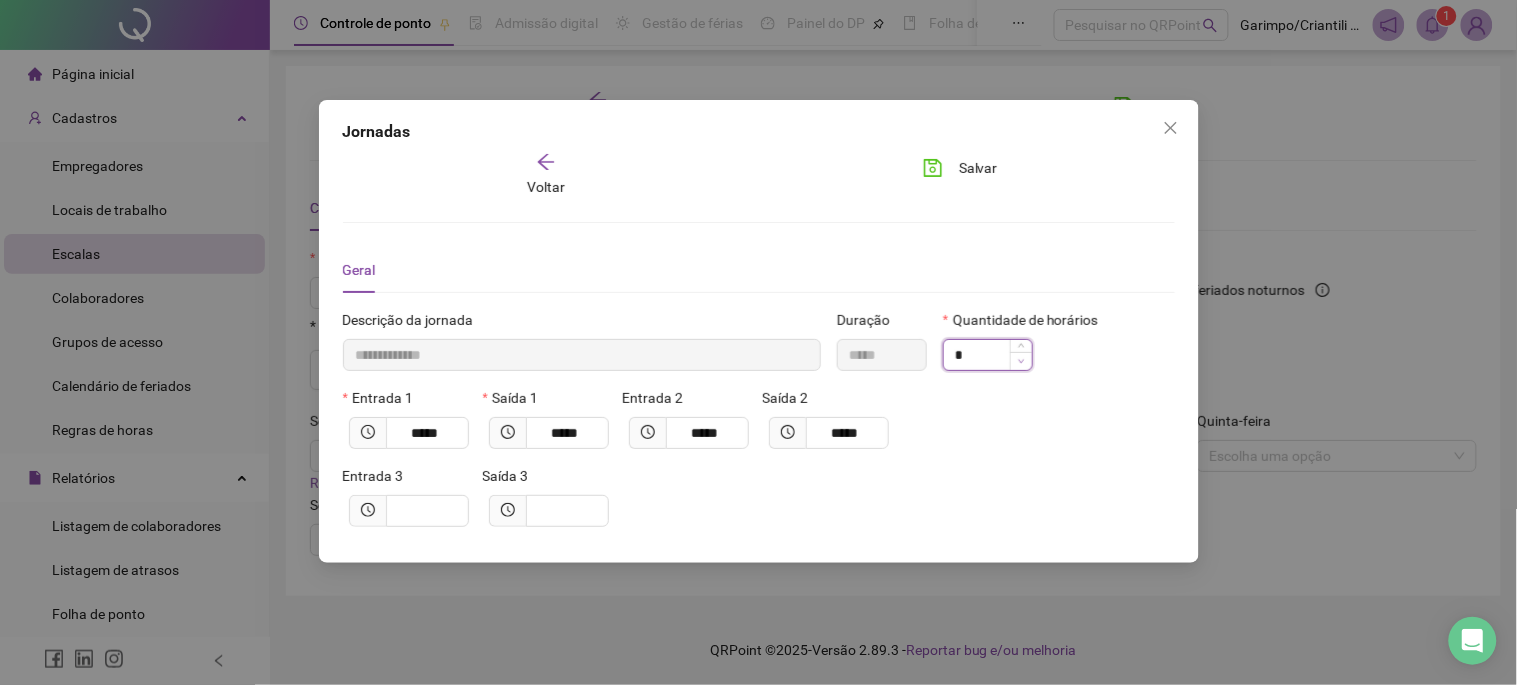 click 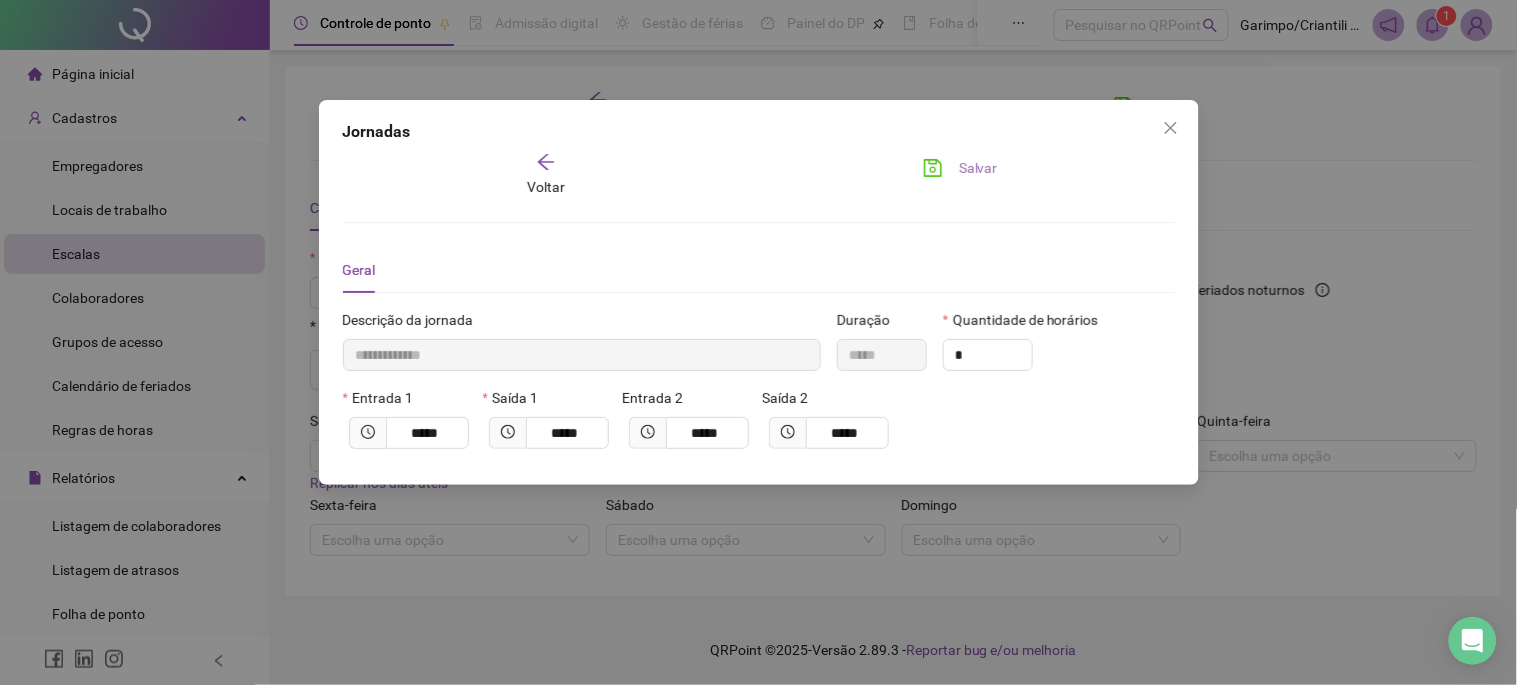 click on "Salvar" at bounding box center [960, 168] 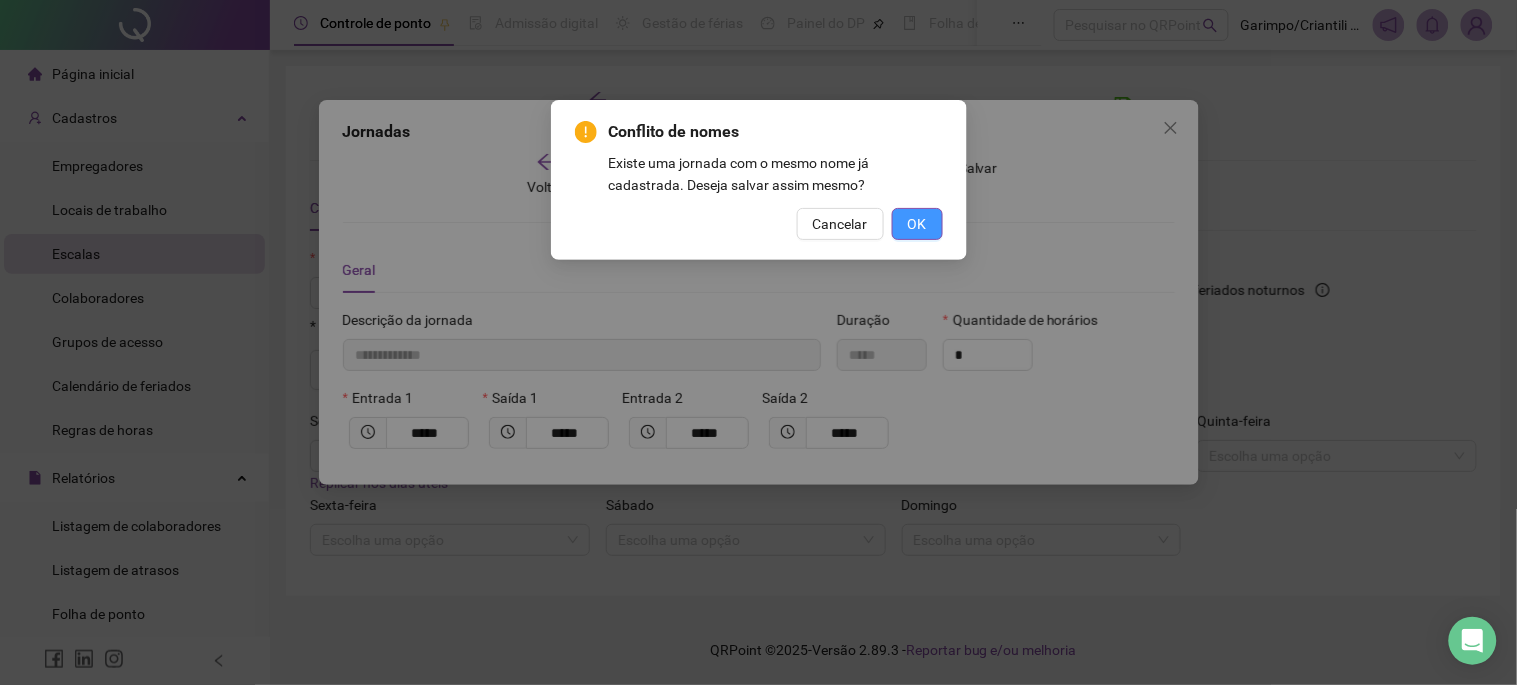 click on "OK" at bounding box center [917, 224] 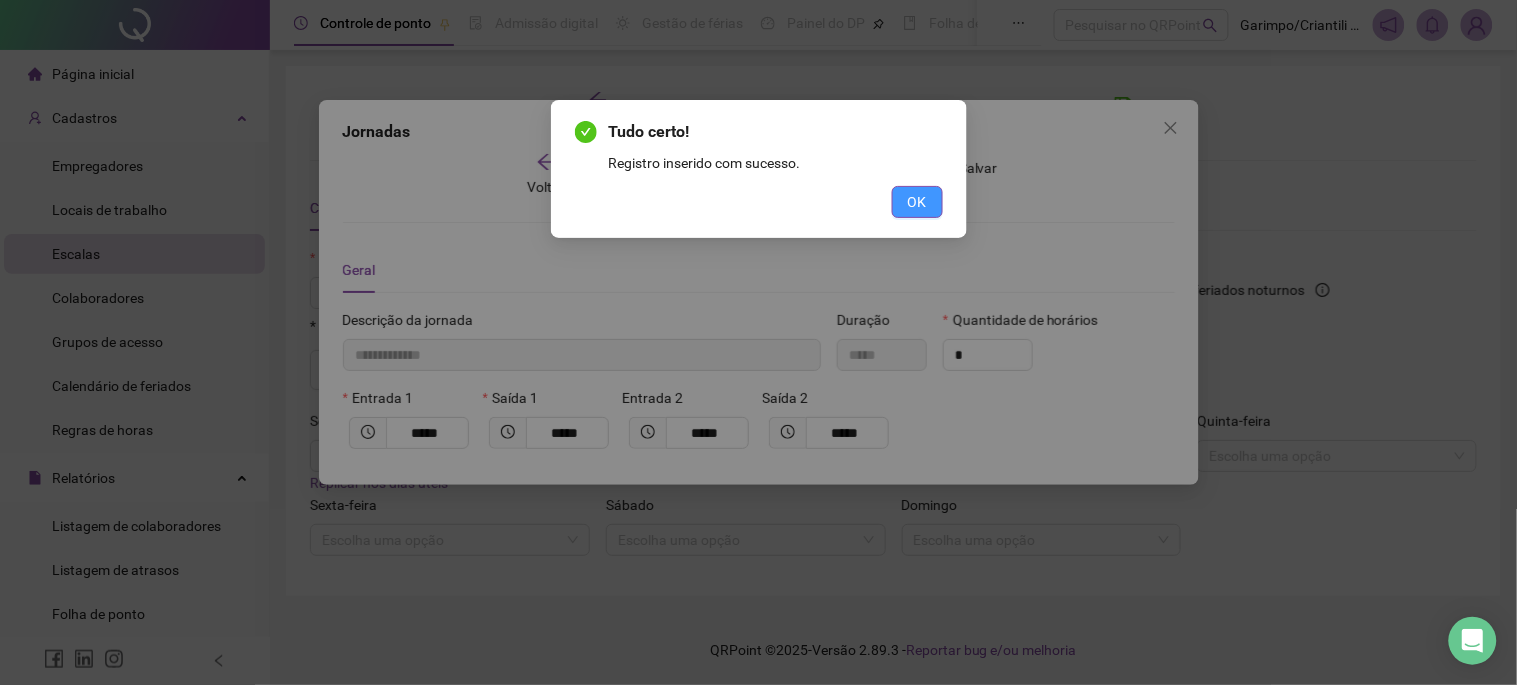 click on "OK" at bounding box center [917, 202] 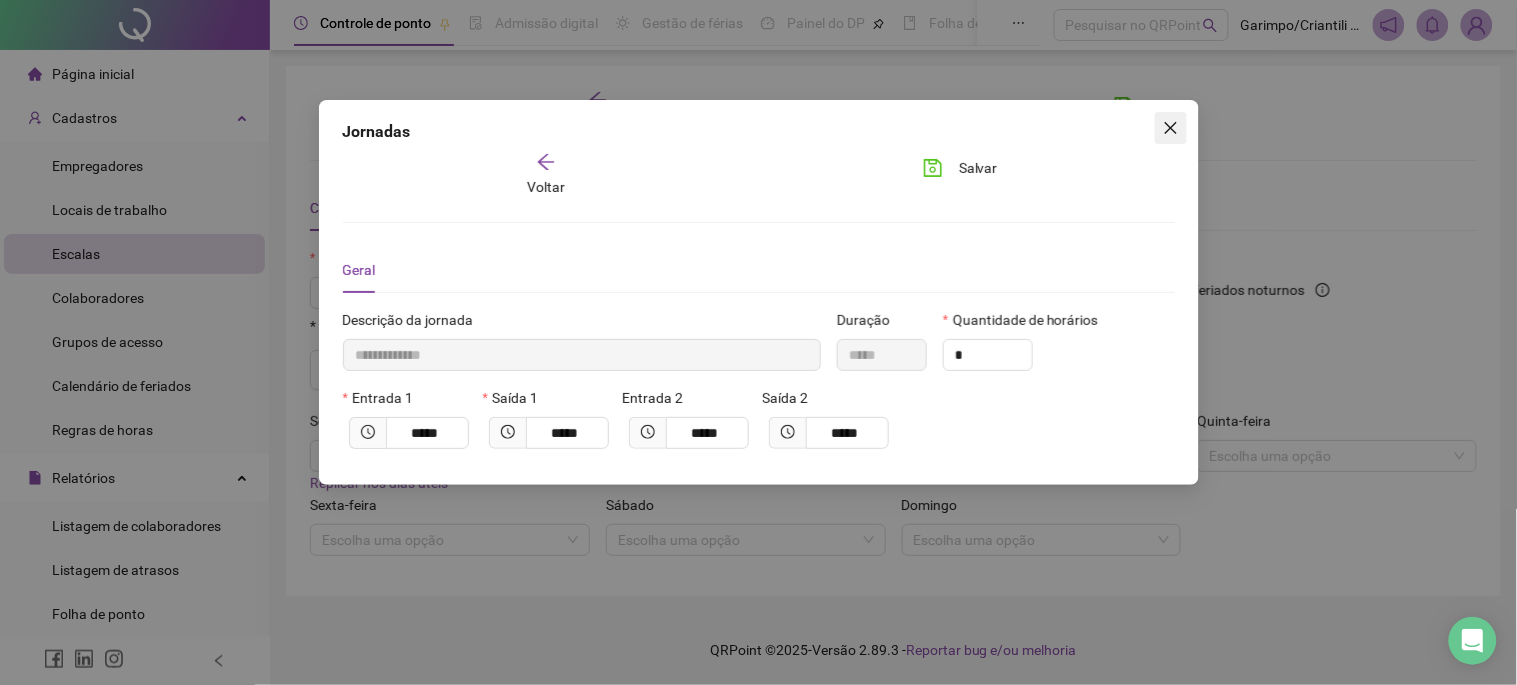 click 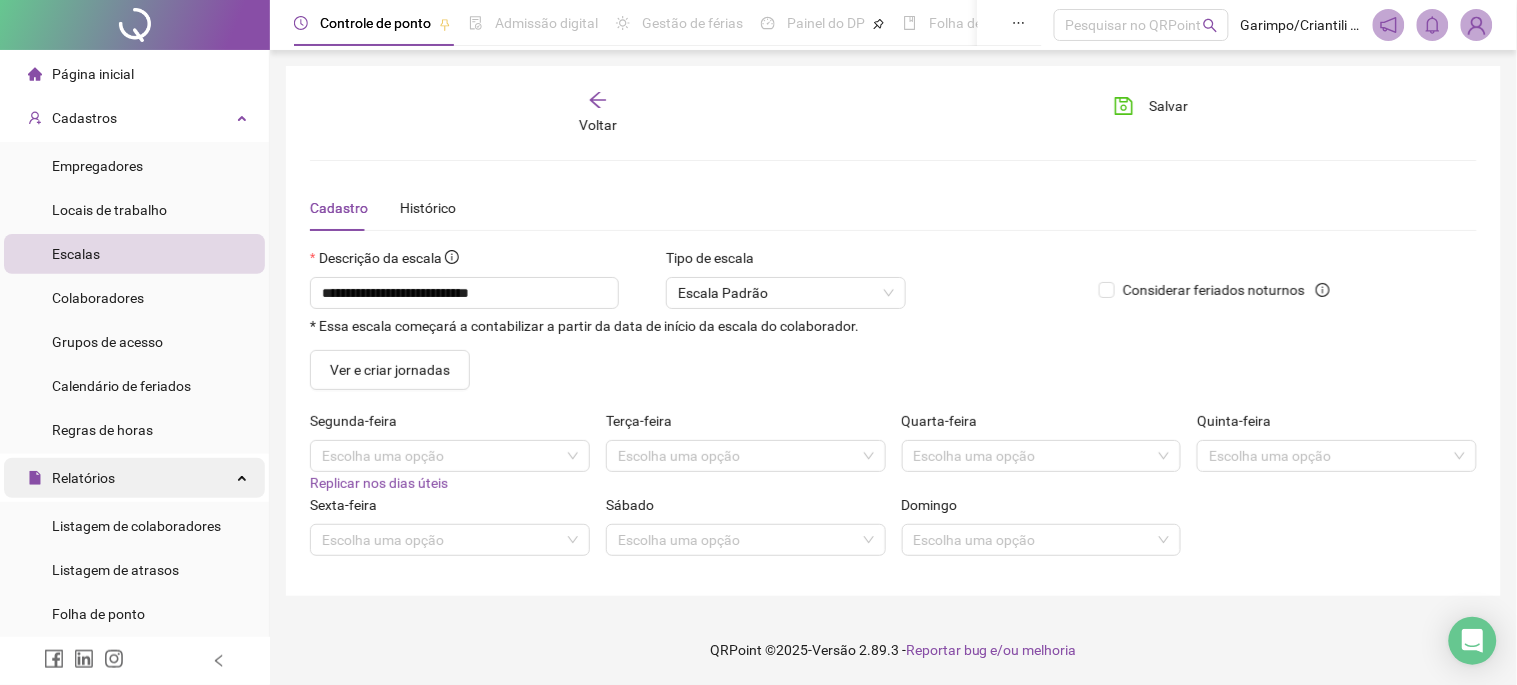 click on "Relatórios" at bounding box center [134, 478] 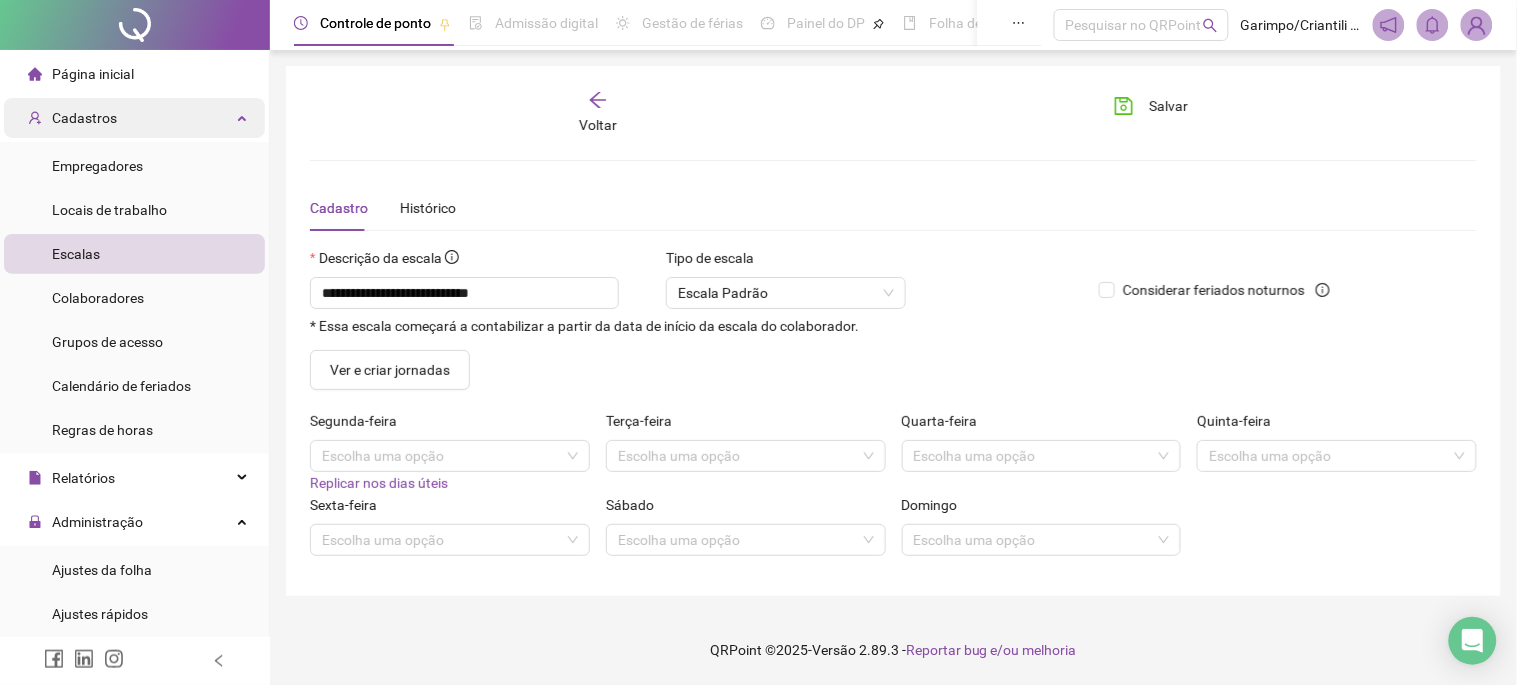 click on "Cadastros" at bounding box center (134, 118) 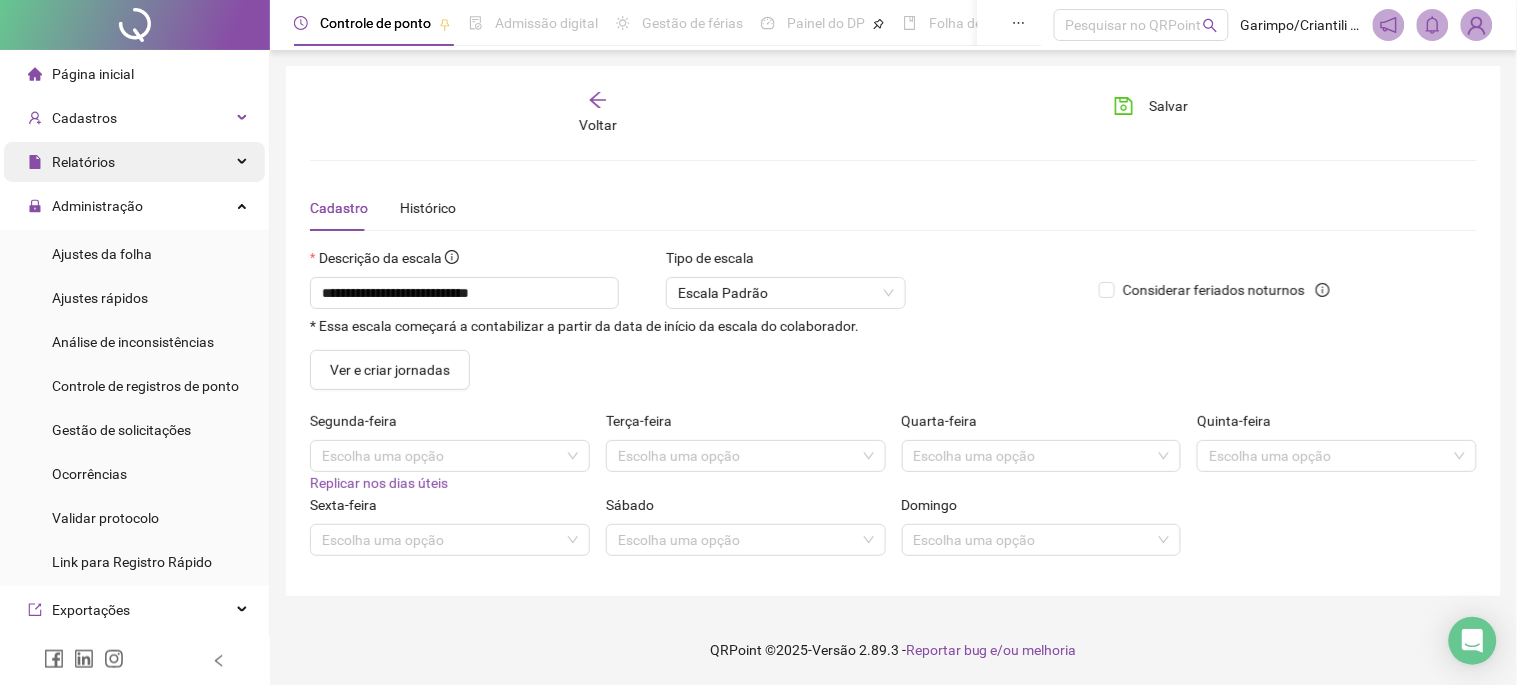 click on "Relatórios" at bounding box center [134, 162] 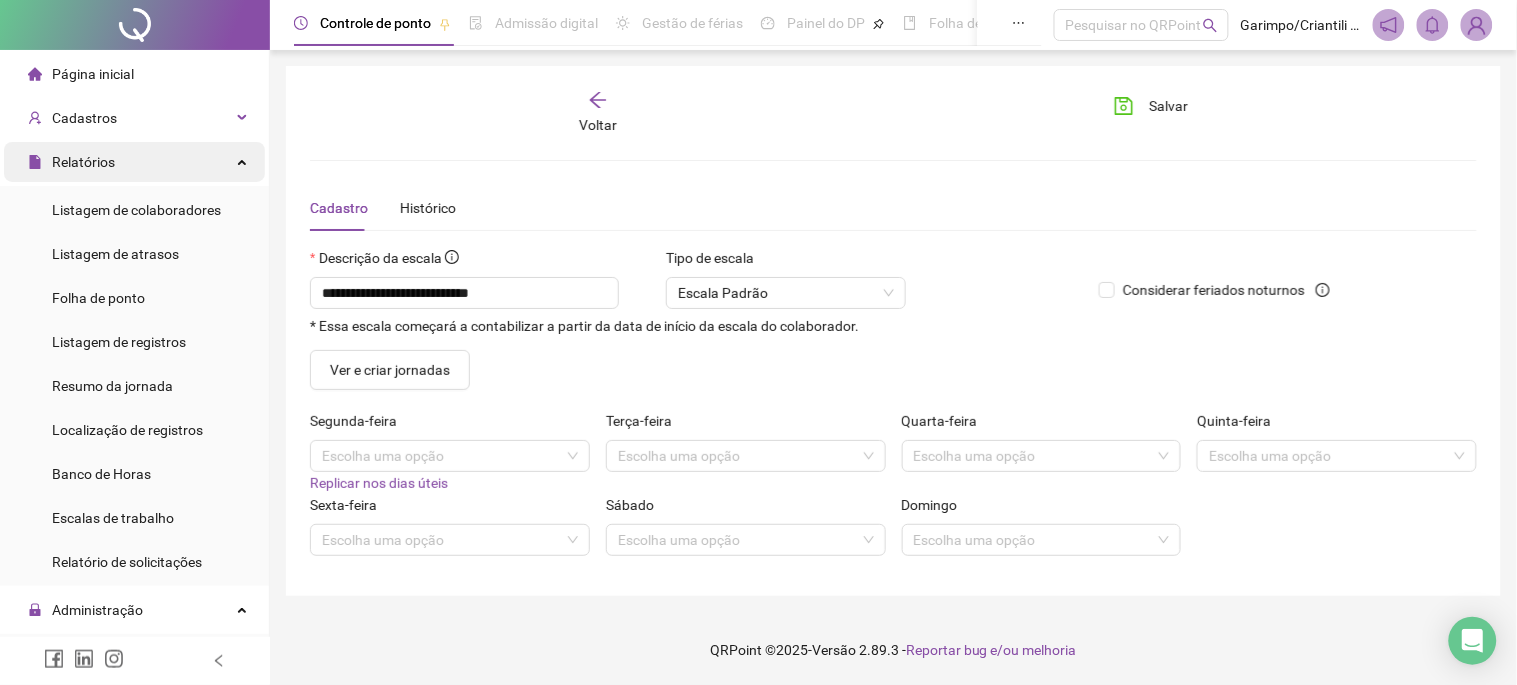 click on "Relatórios" at bounding box center (134, 162) 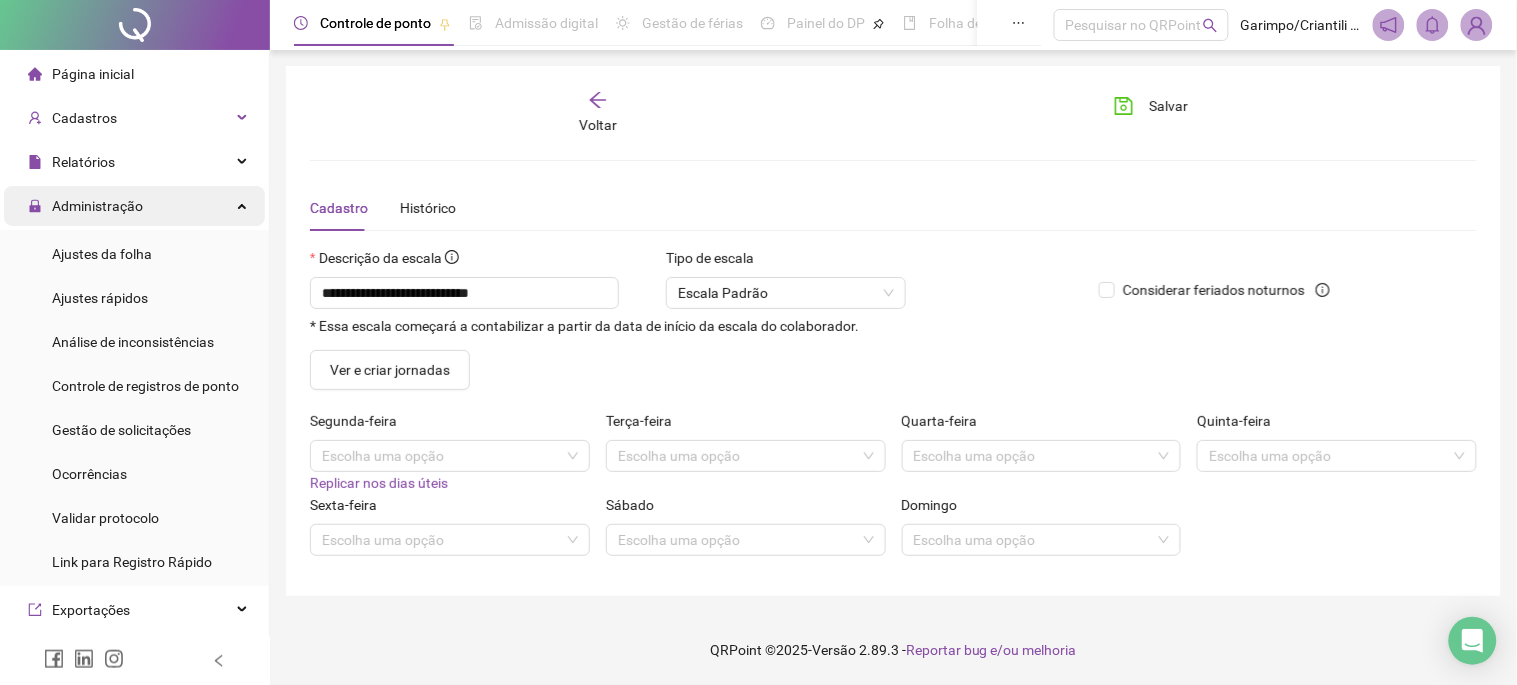 click on "Administração" at bounding box center [134, 206] 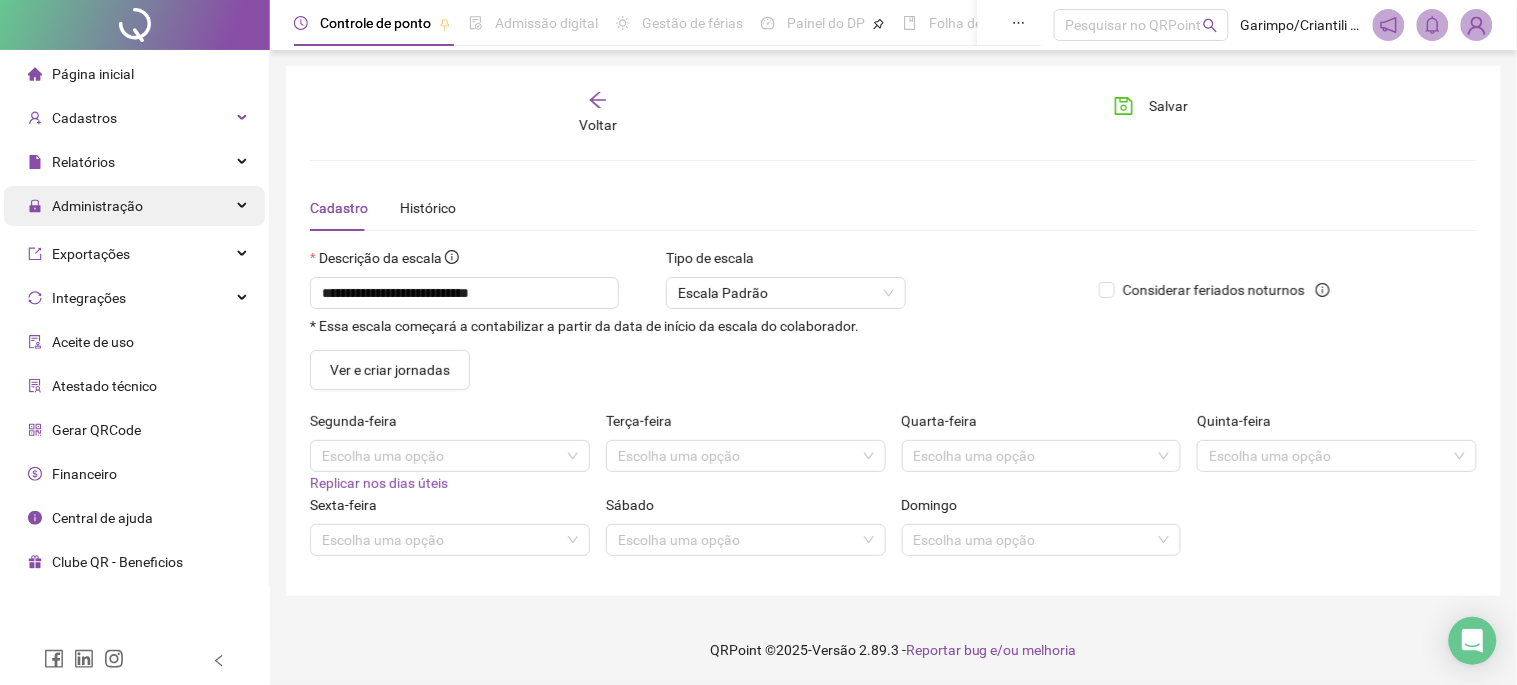 click on "Administração" at bounding box center (134, 206) 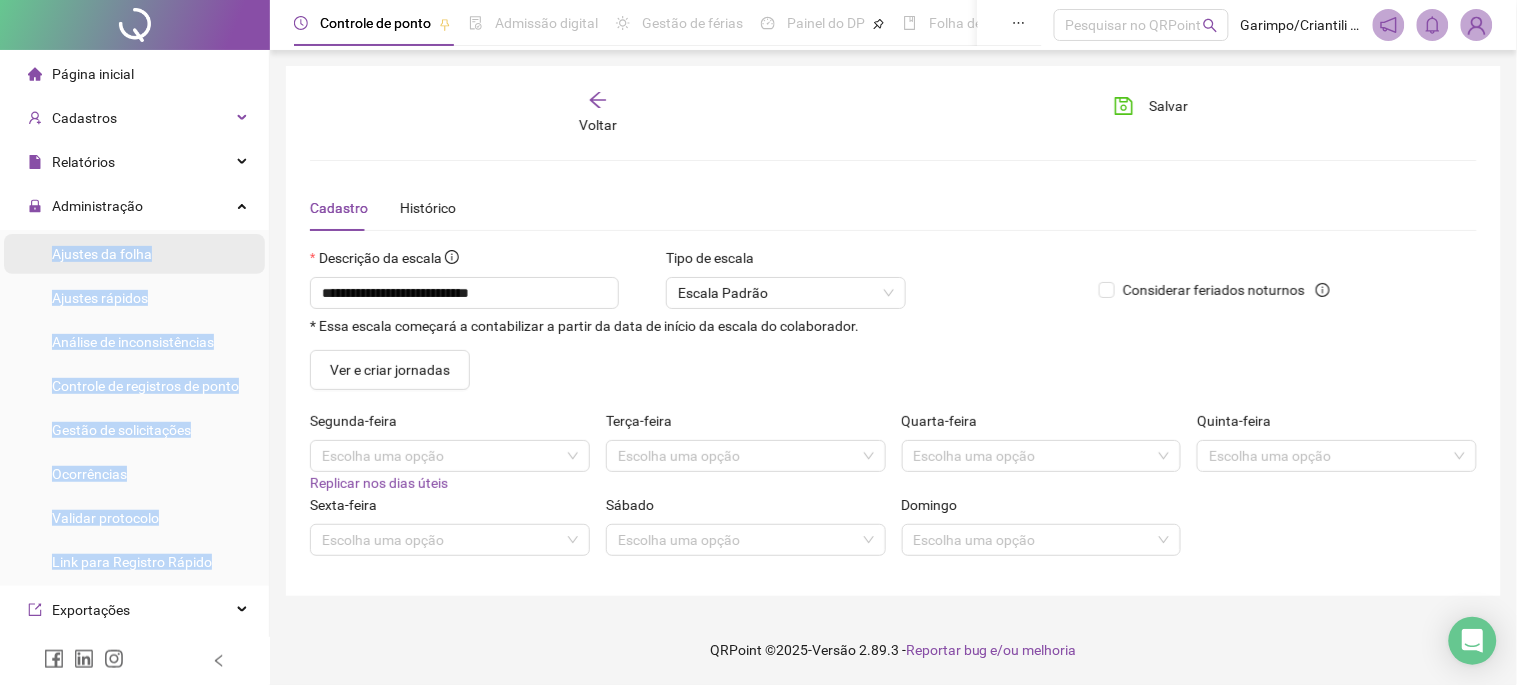 click on "Ajustes da folha" at bounding box center [102, 254] 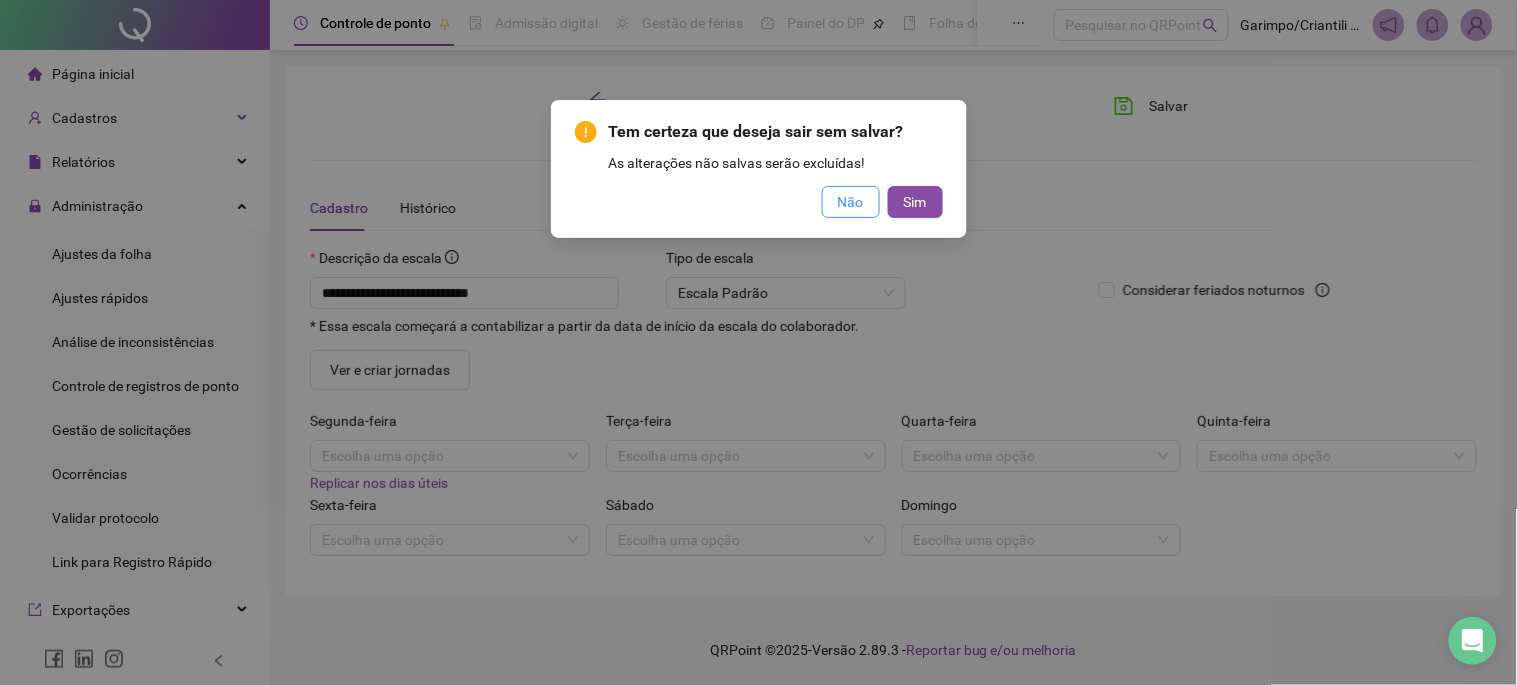 click on "Não" at bounding box center [851, 202] 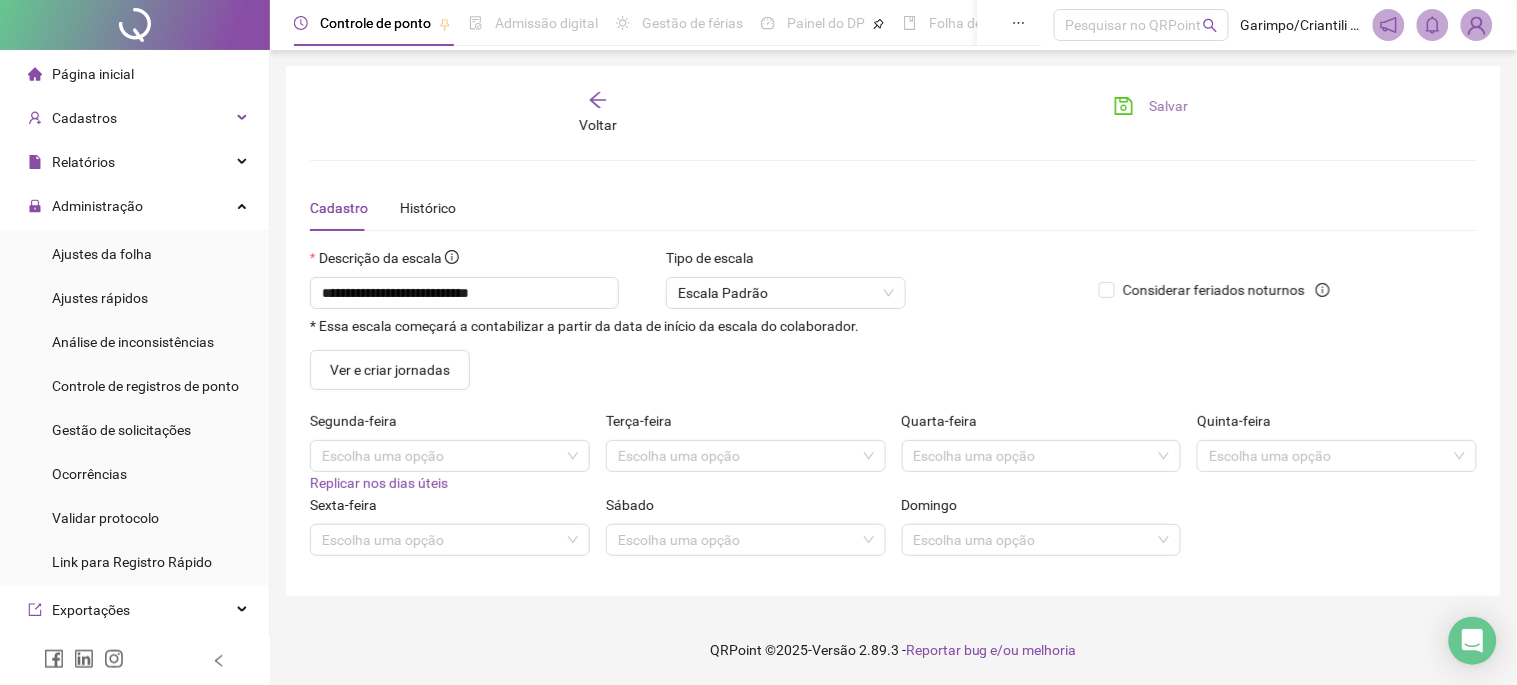 click on "Salvar" at bounding box center (1151, 106) 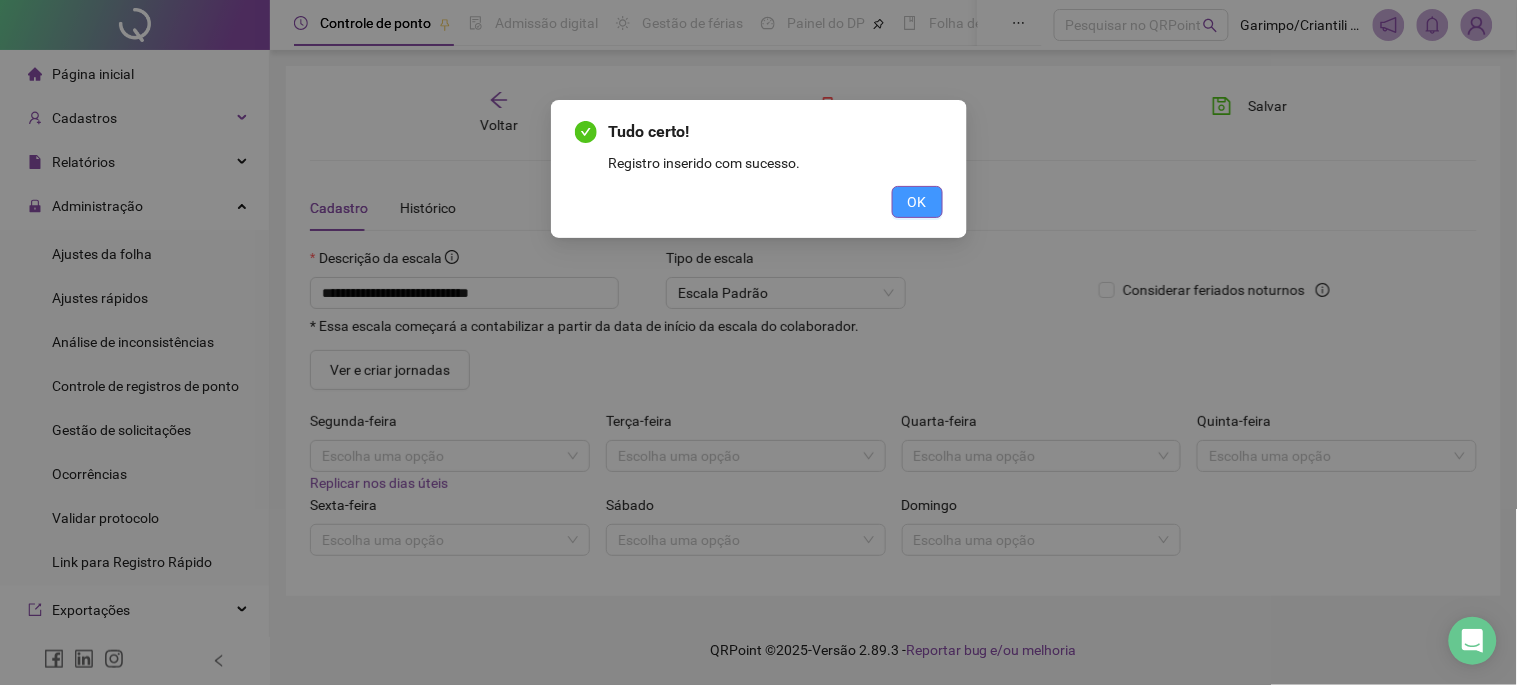click on "OK" at bounding box center [917, 202] 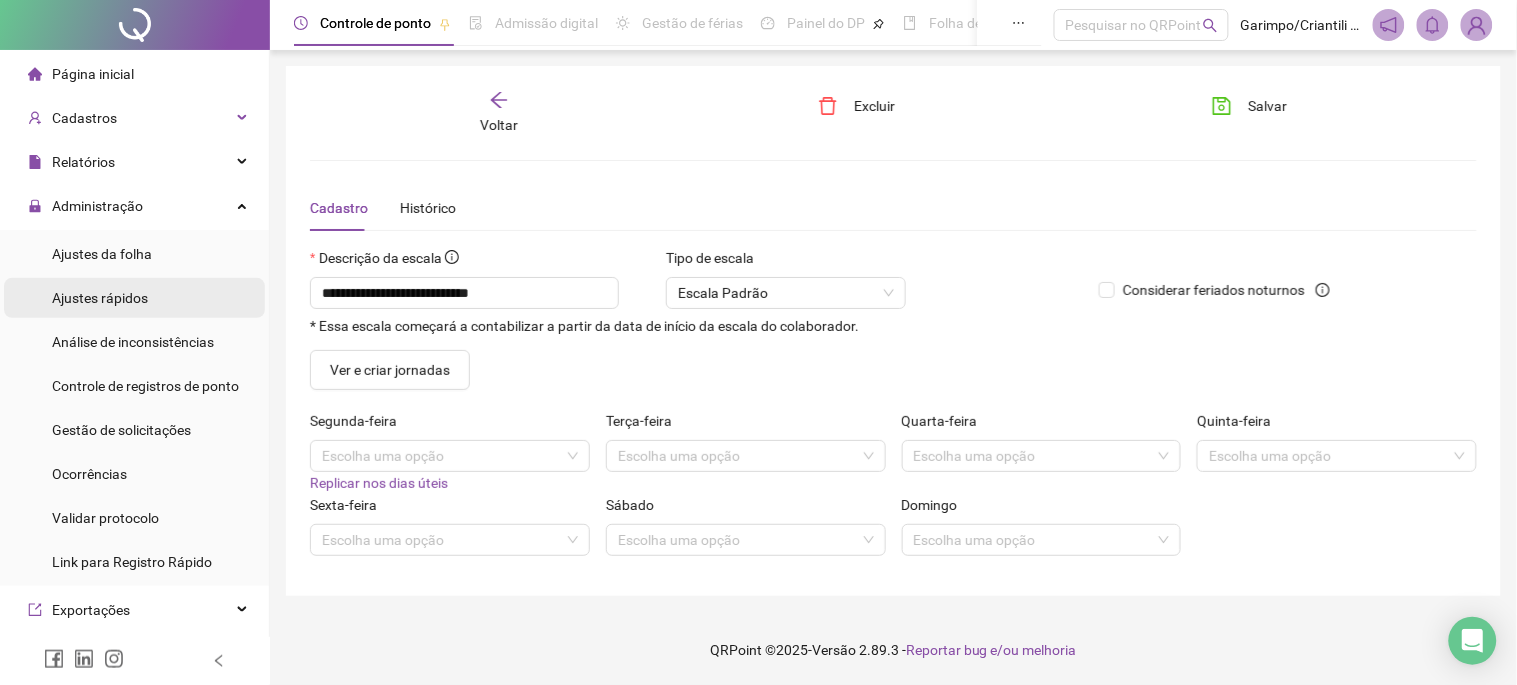 click on "Ajustes rápidos" at bounding box center [134, 298] 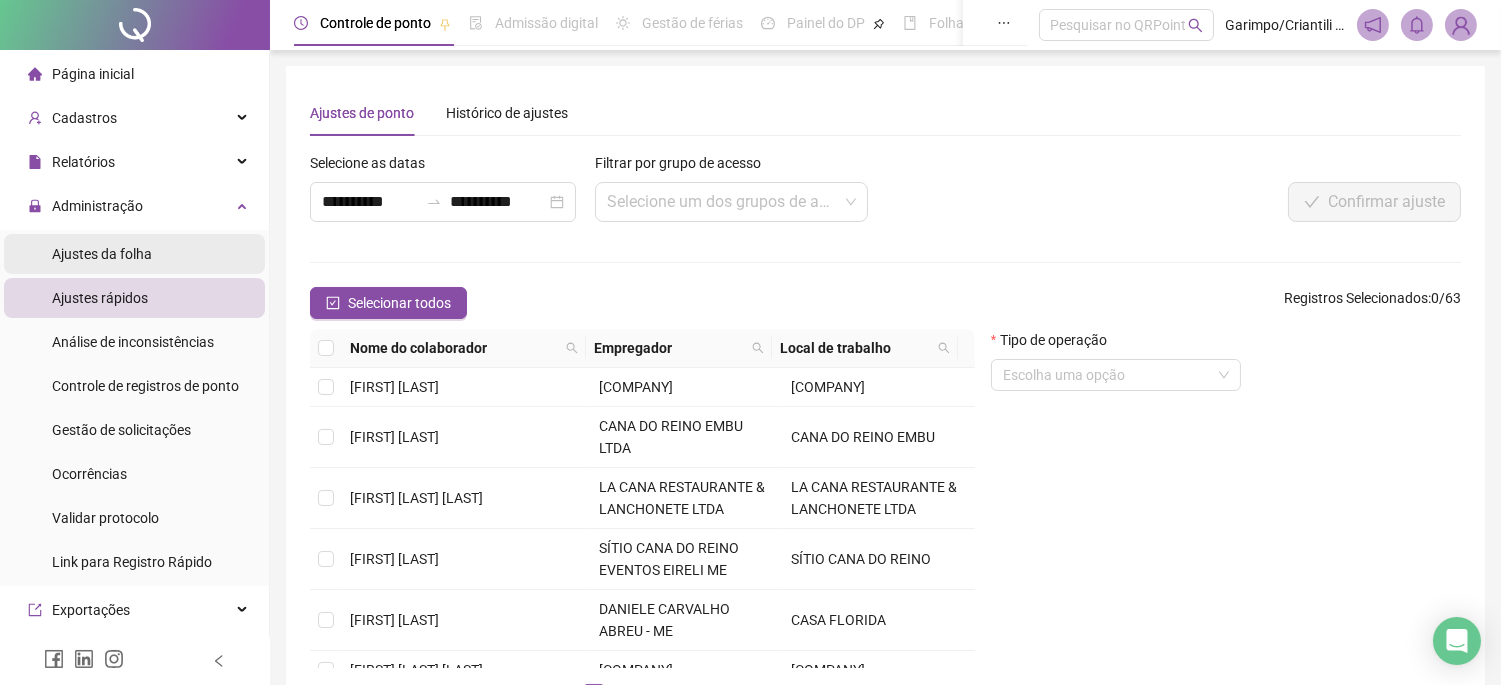 click on "Ajustes da folha" at bounding box center (134, 254) 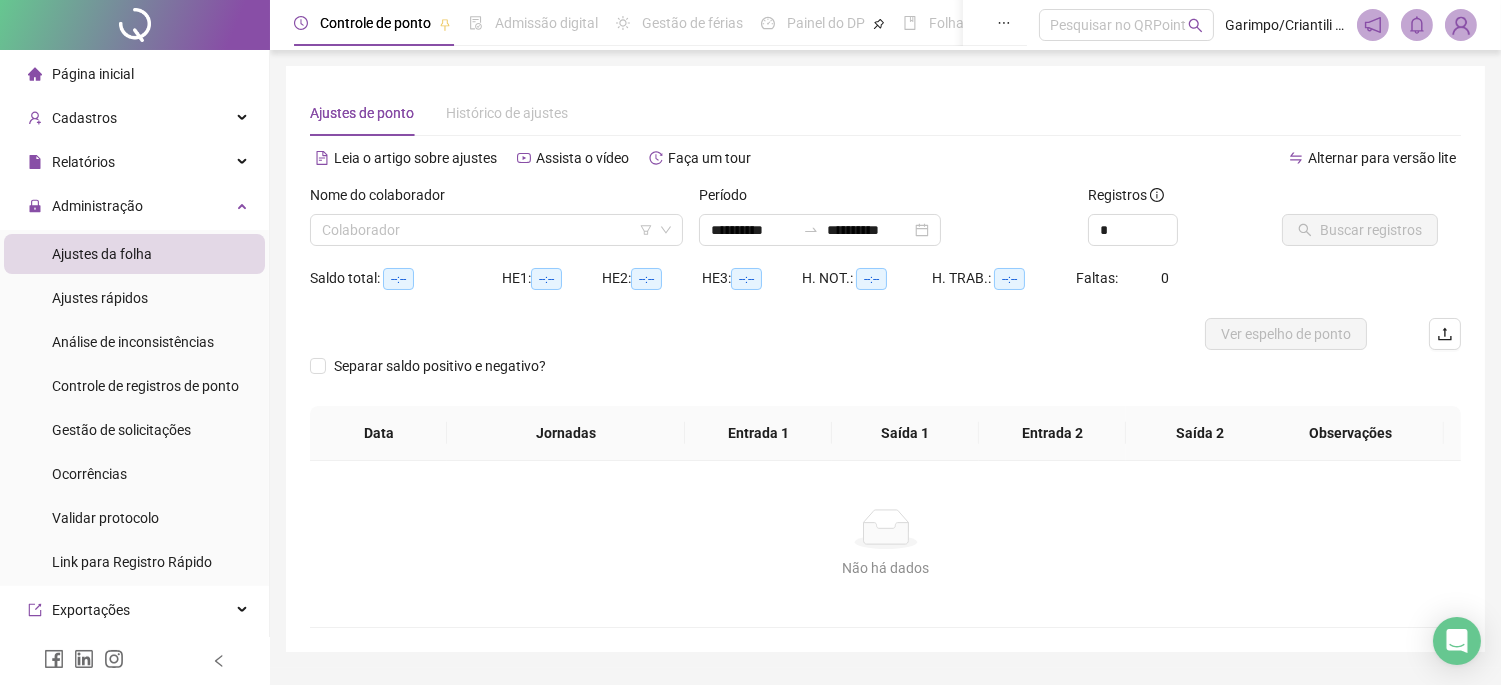 click on "Nome do colaborador Colaborador" at bounding box center [496, 223] 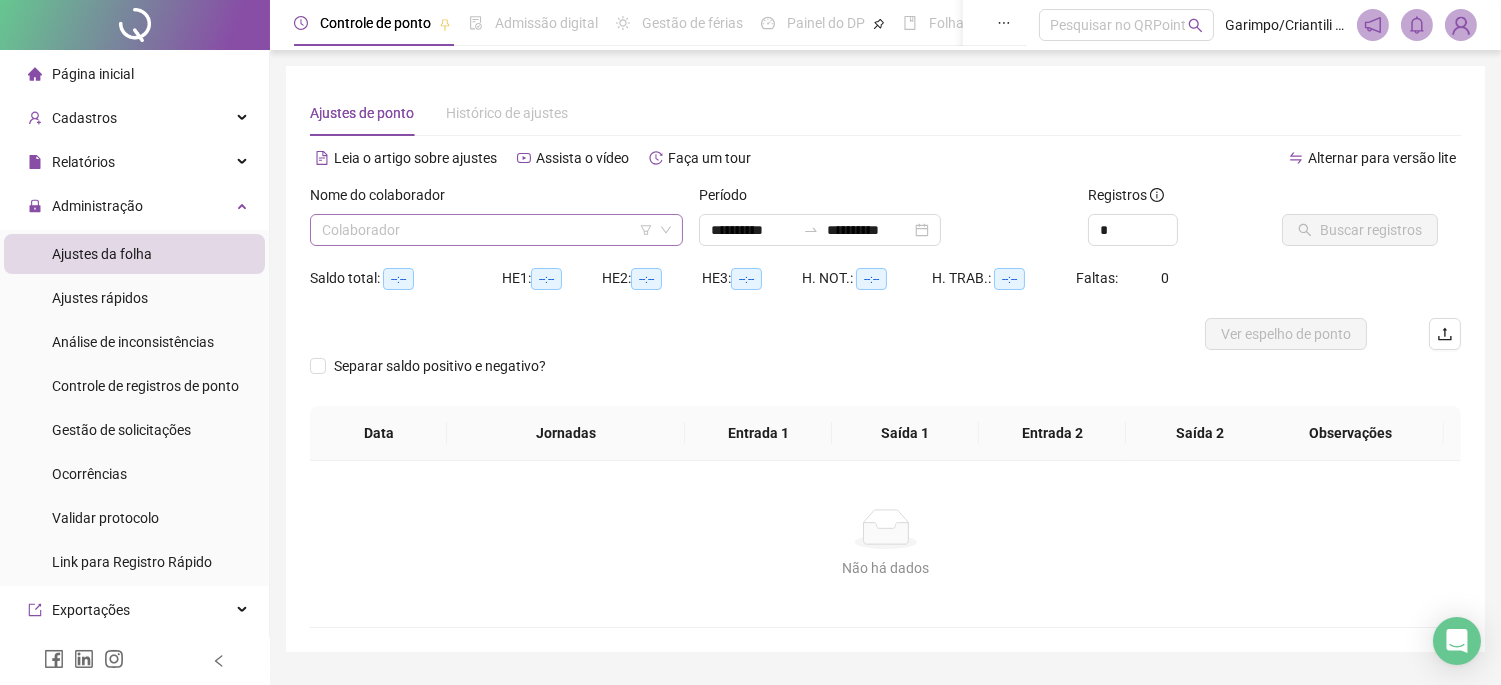 click at bounding box center [487, 230] 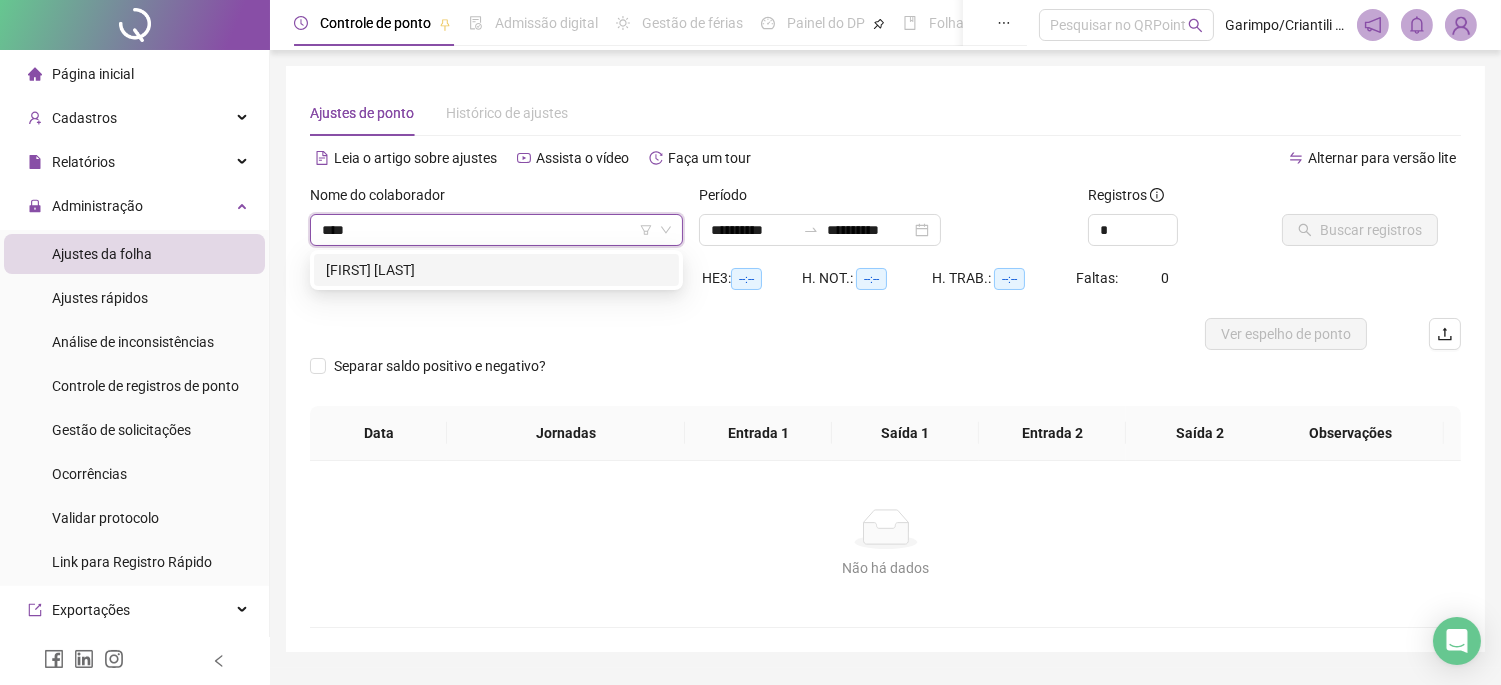 type on "*****" 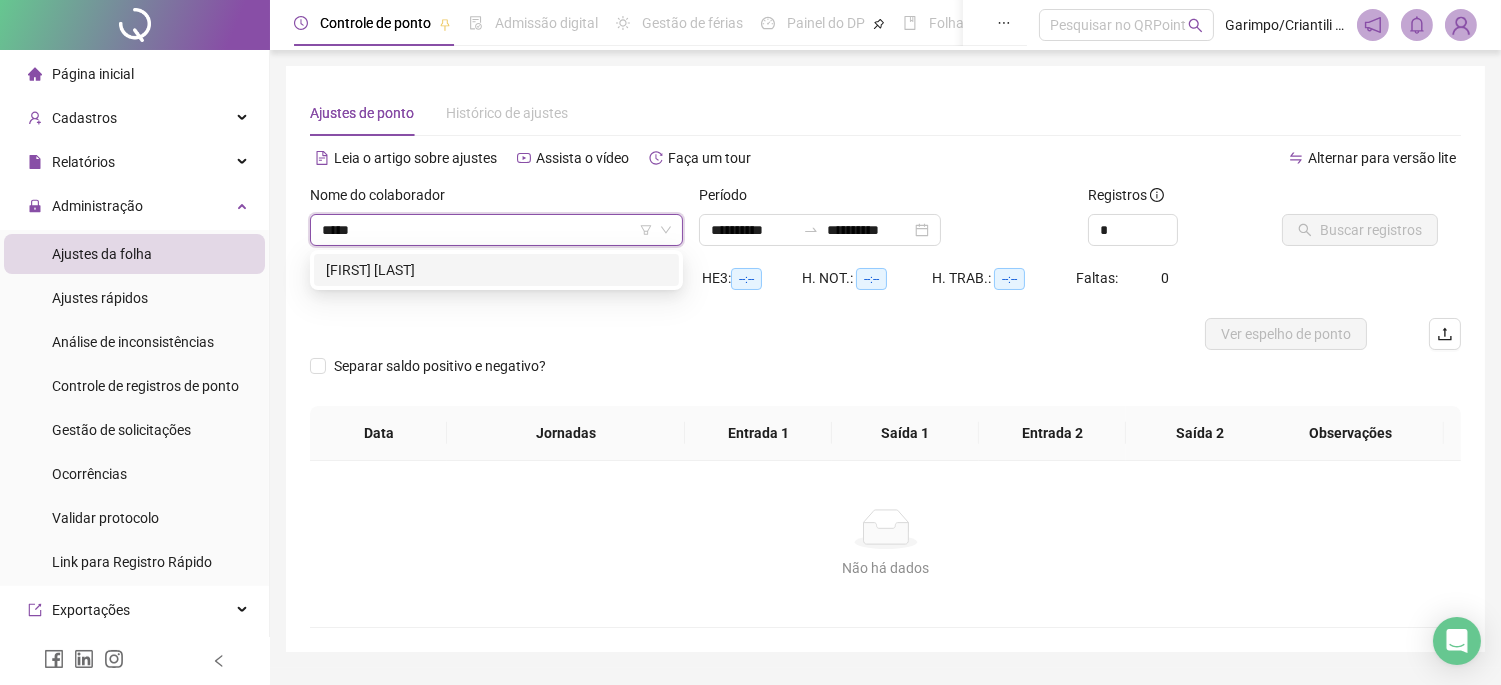 click on "[FIRST] [LAST]" at bounding box center [496, 270] 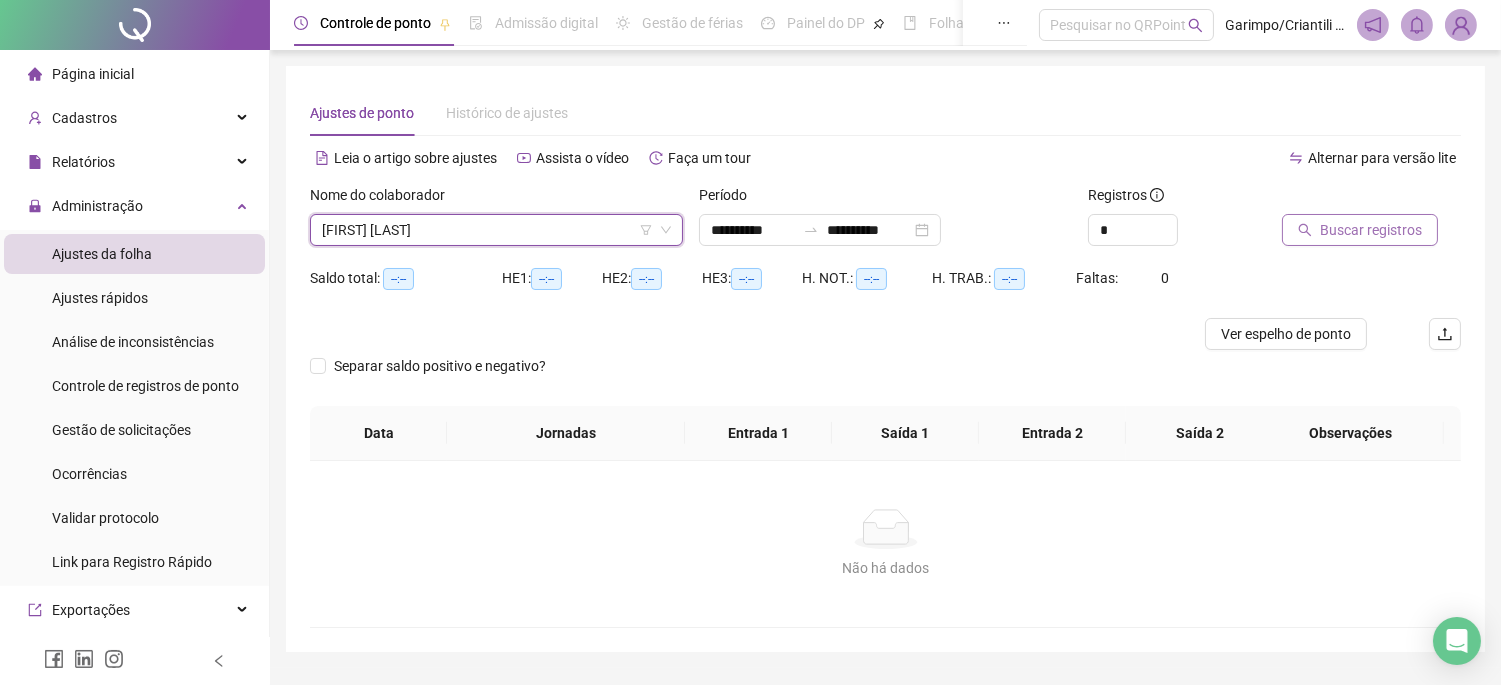 drag, startPoint x: 1312, startPoint y: 210, endPoint x: 1312, endPoint y: 226, distance: 16 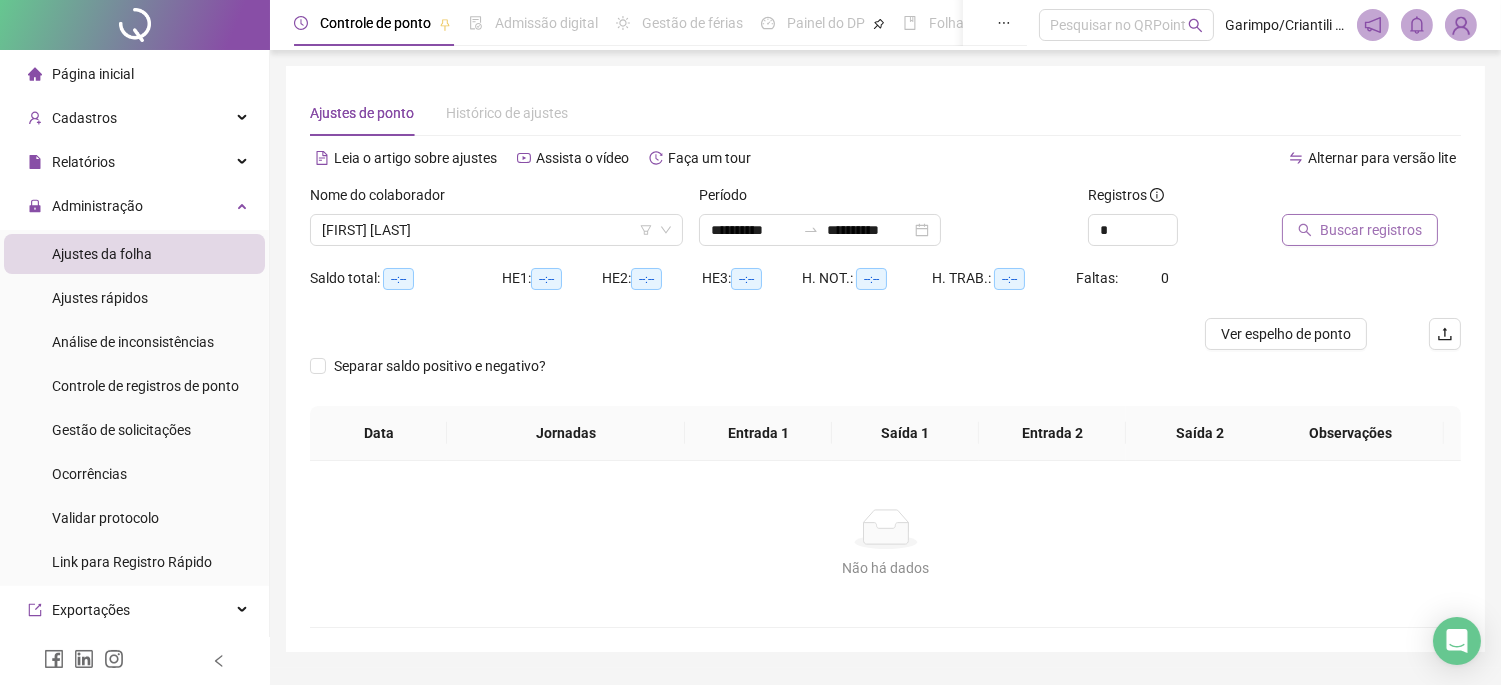 click 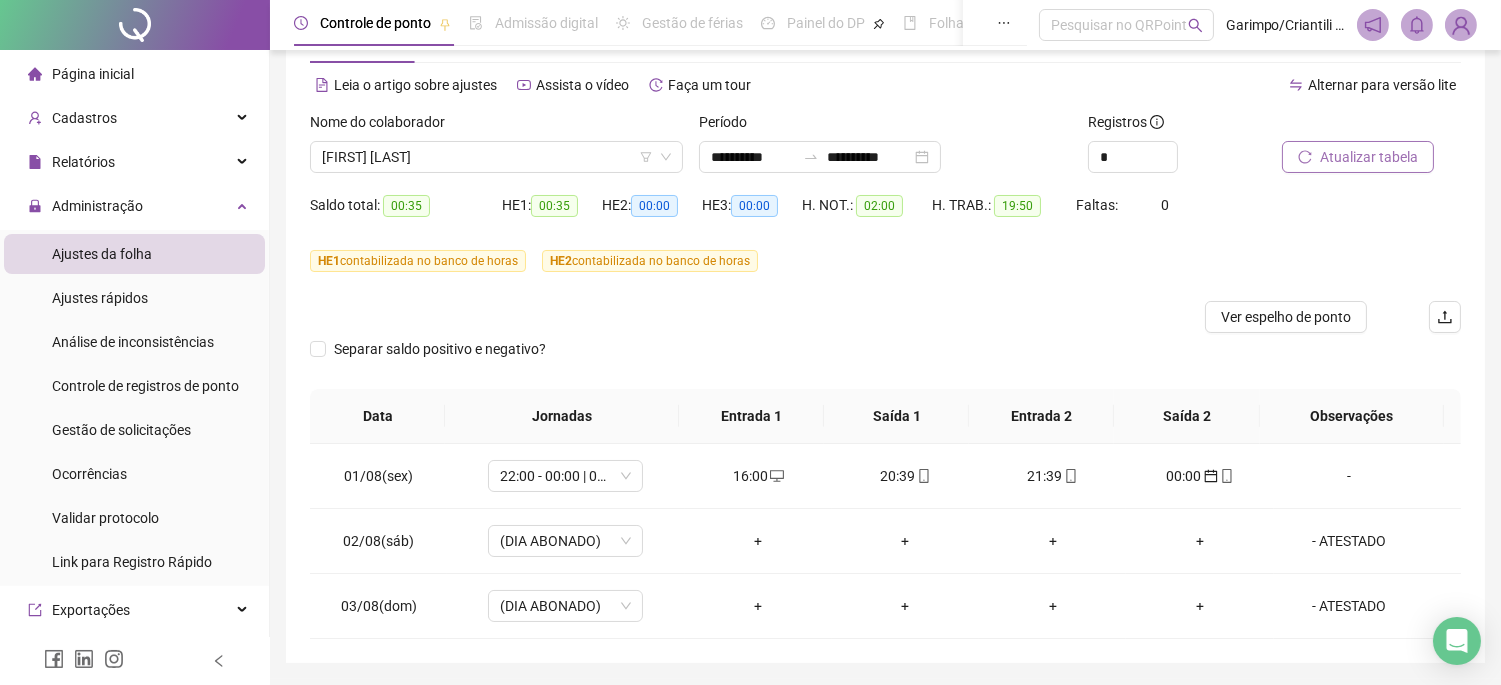 scroll, scrollTop: 136, scrollLeft: 0, axis: vertical 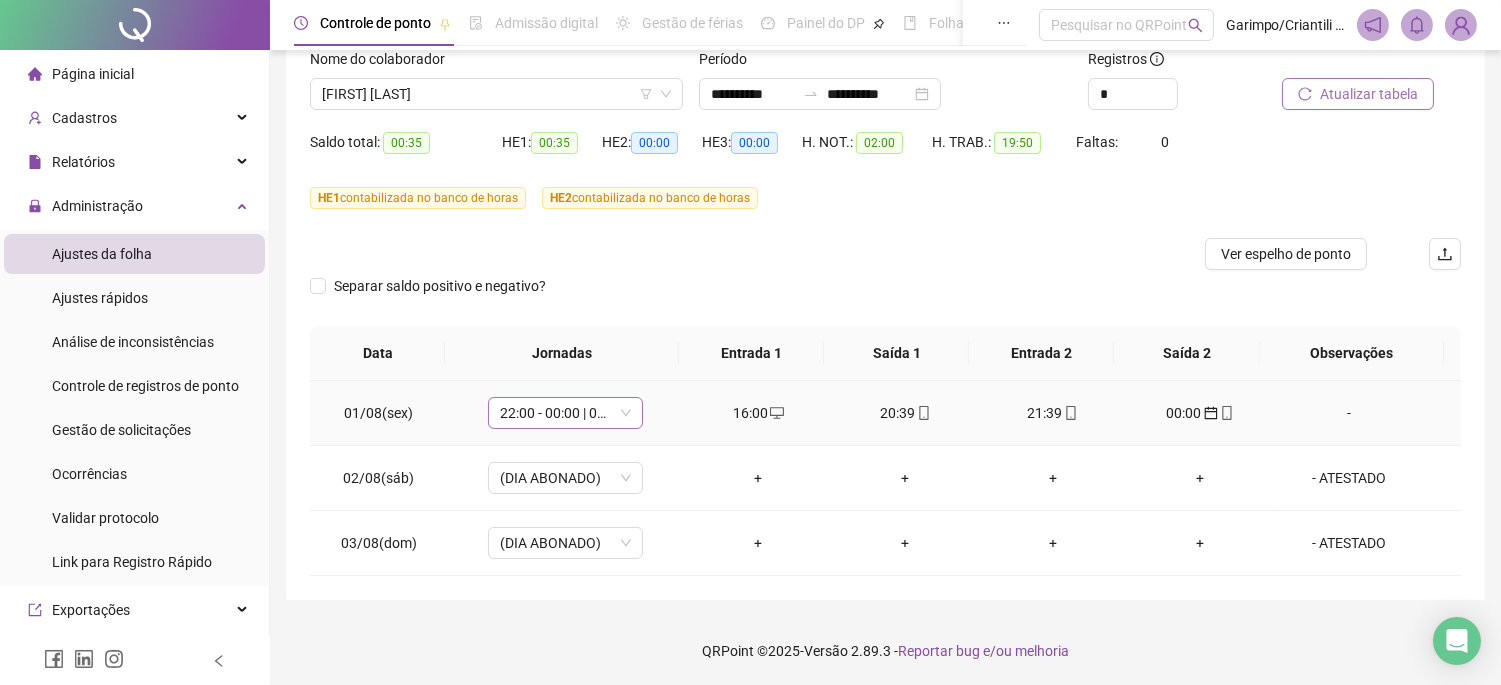 click on "22:00 - 00:00 | 01:00 - 05:25" at bounding box center [565, 413] 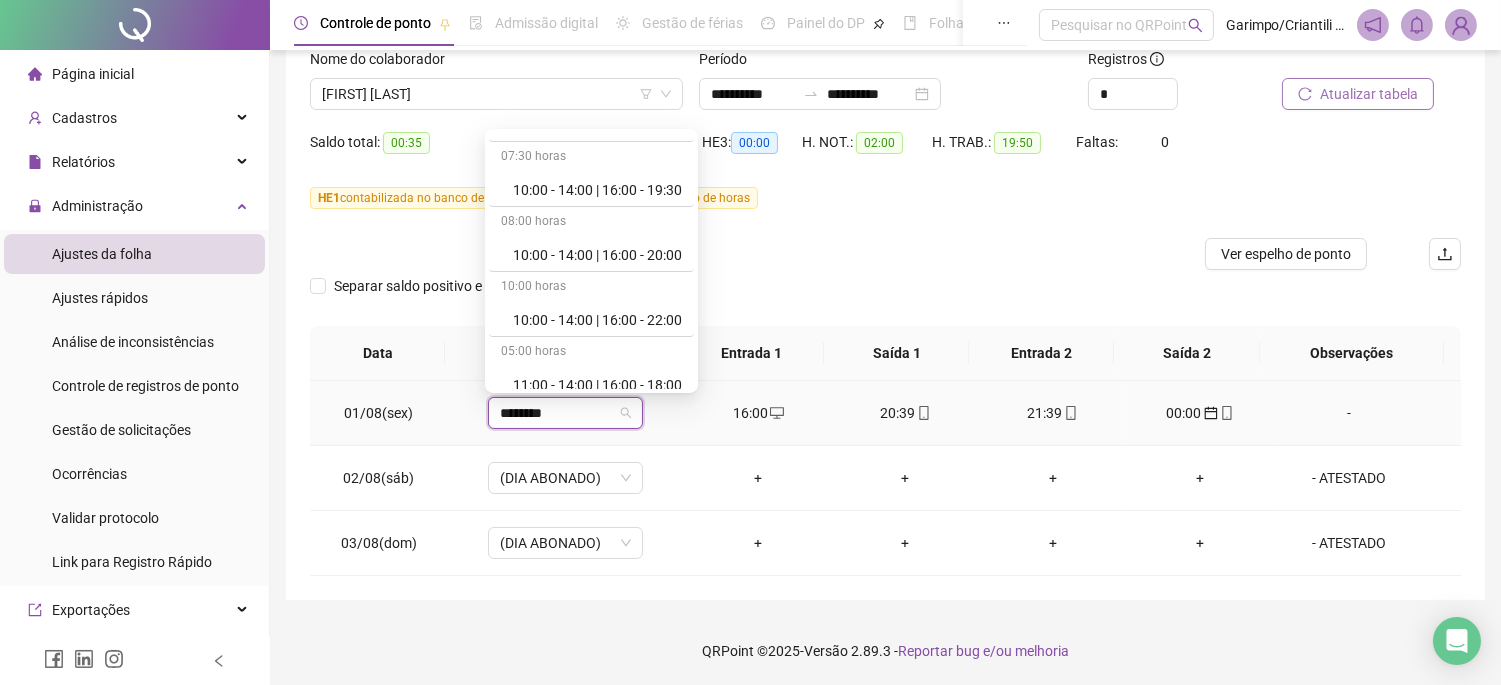 scroll, scrollTop: 0, scrollLeft: 0, axis: both 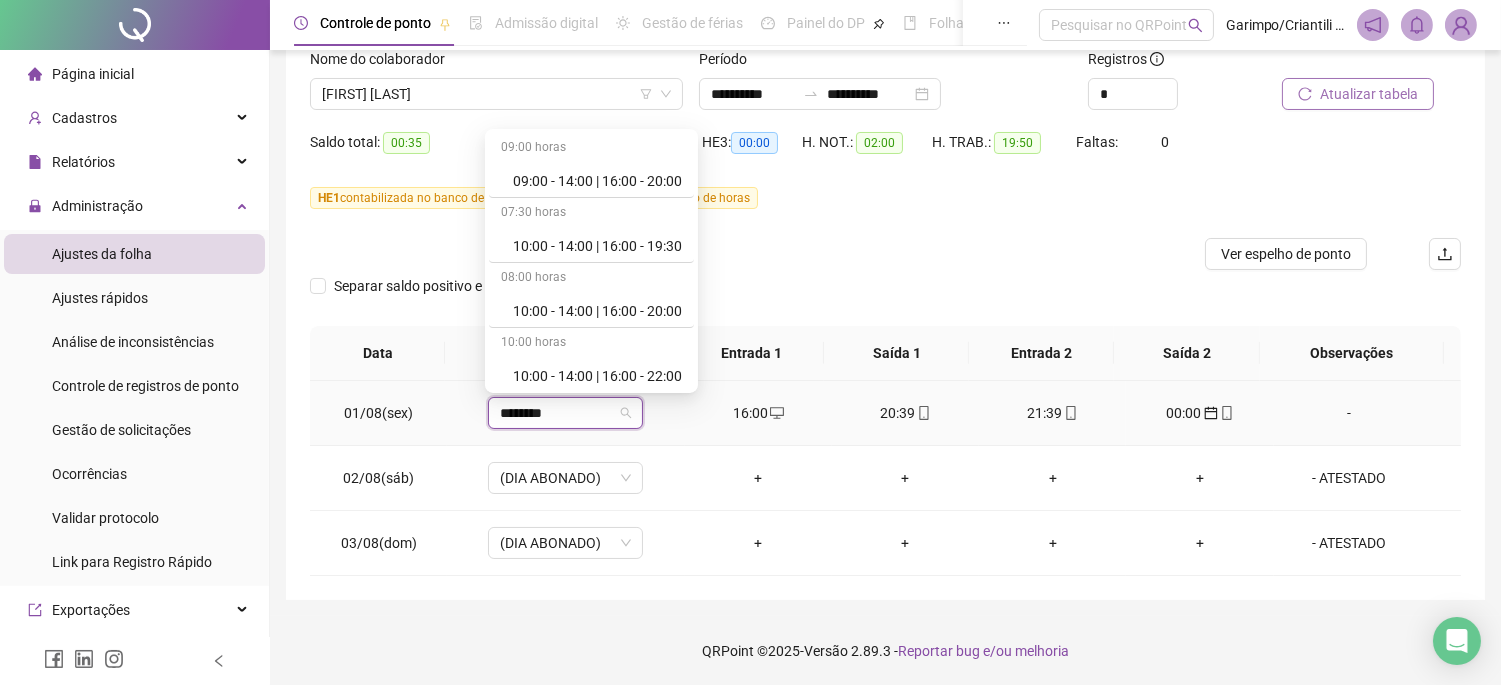 type on "*******" 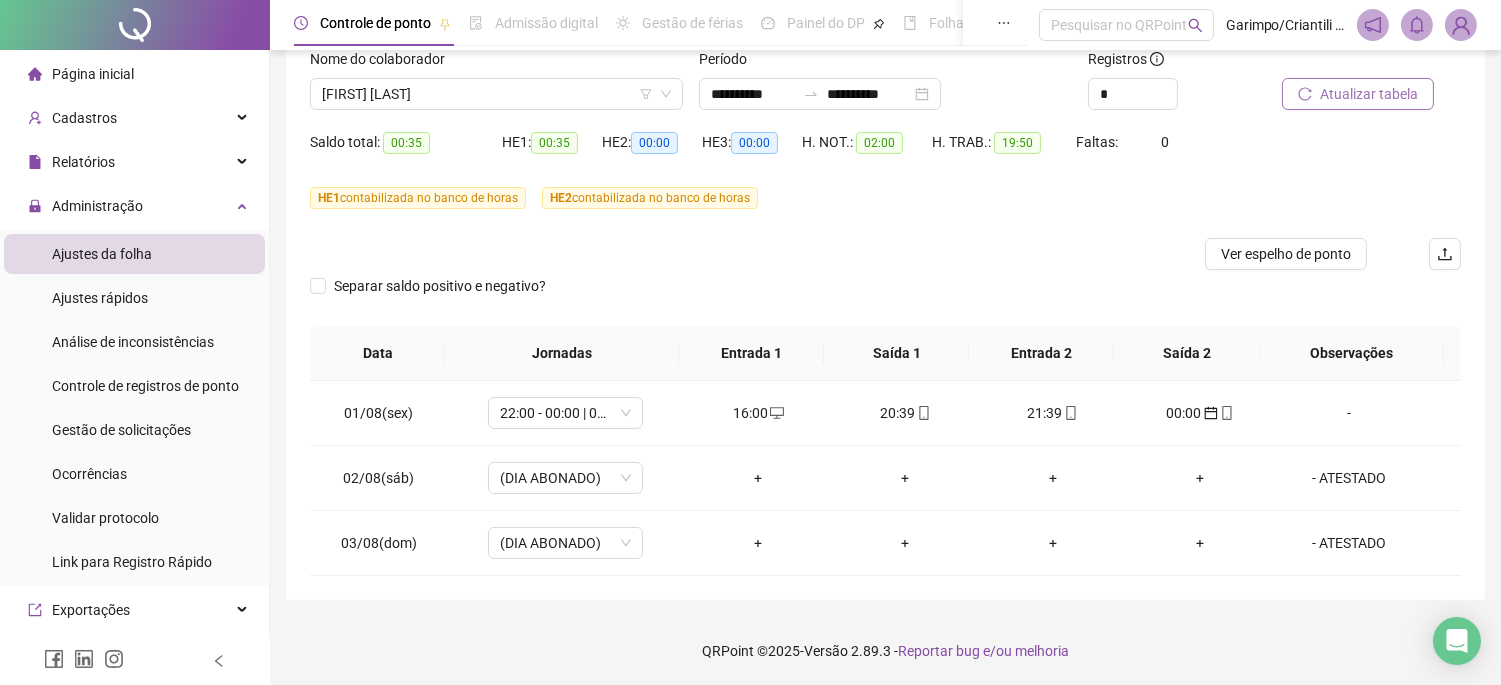 click on "Separar saldo positivo e negativo?" at bounding box center (885, 298) 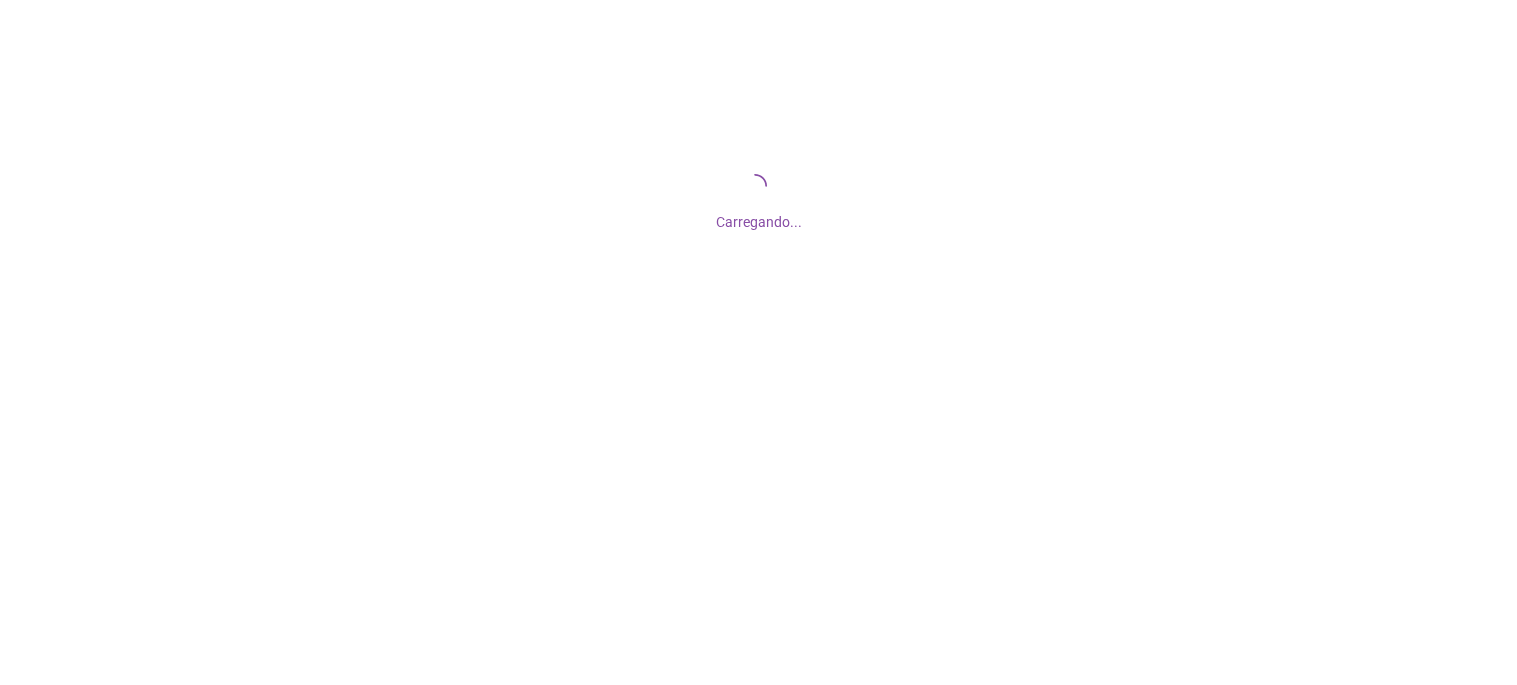 scroll, scrollTop: 0, scrollLeft: 0, axis: both 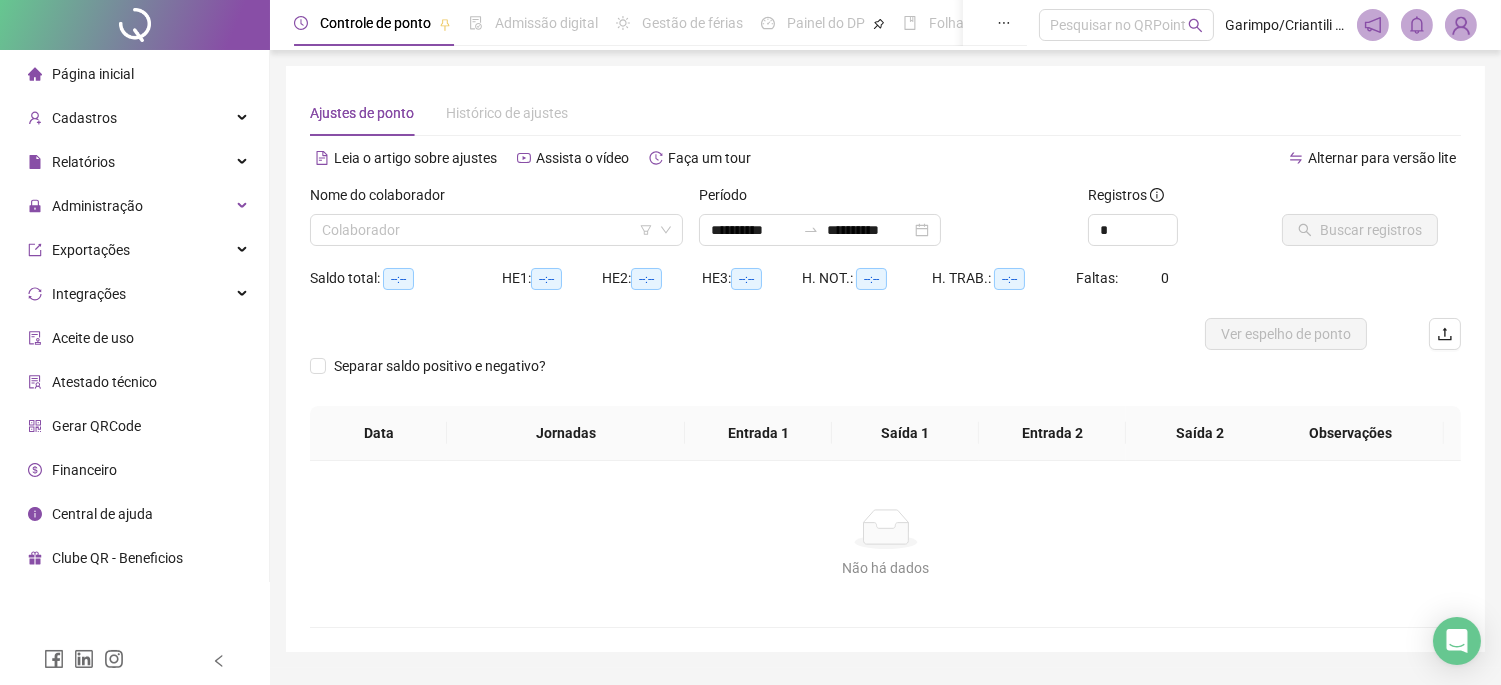 type on "**********" 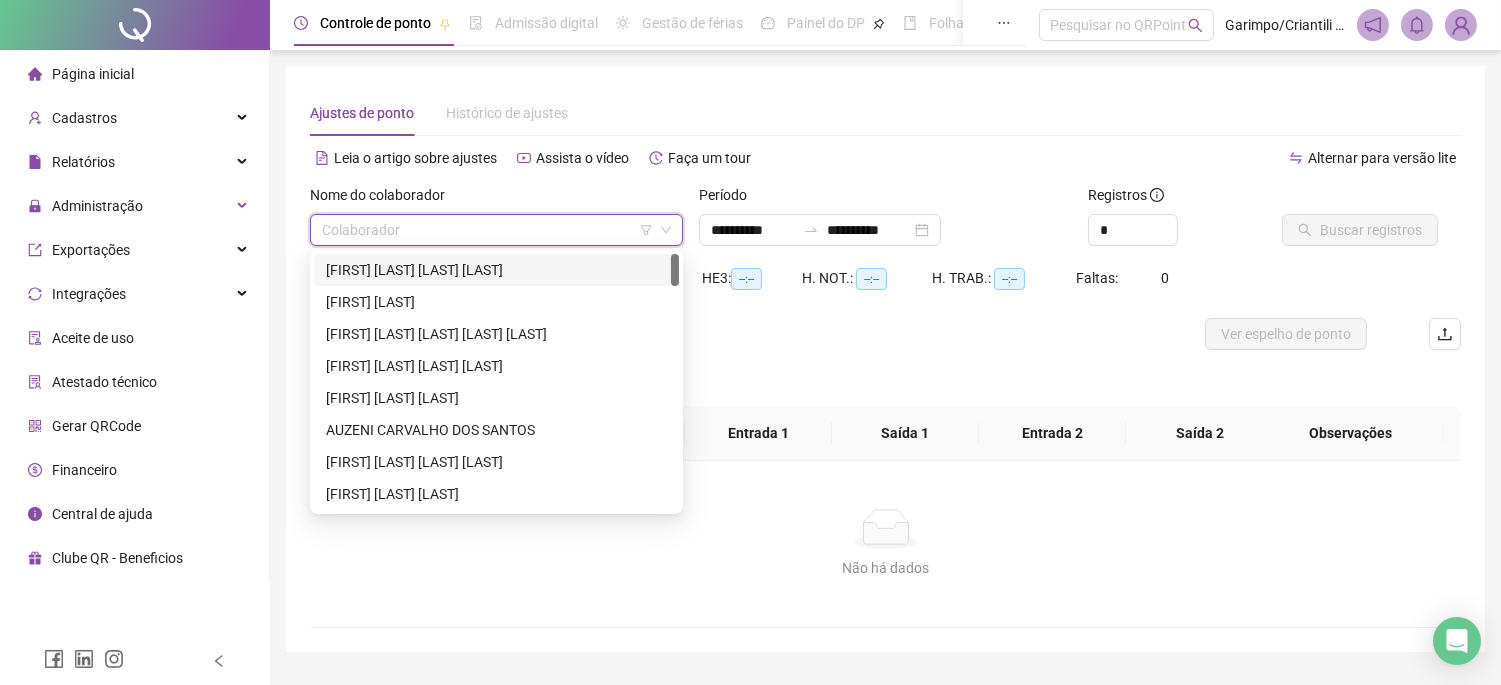 click at bounding box center (487, 230) 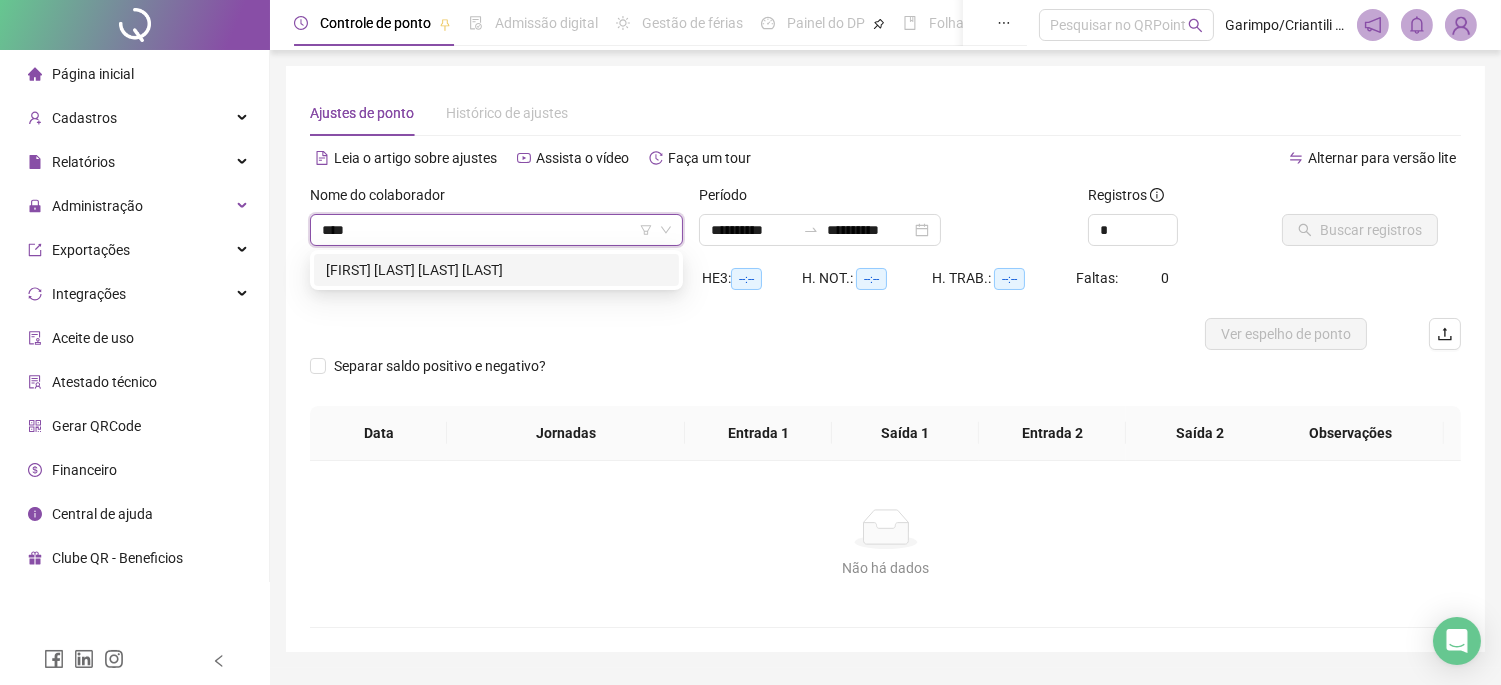 type on "*****" 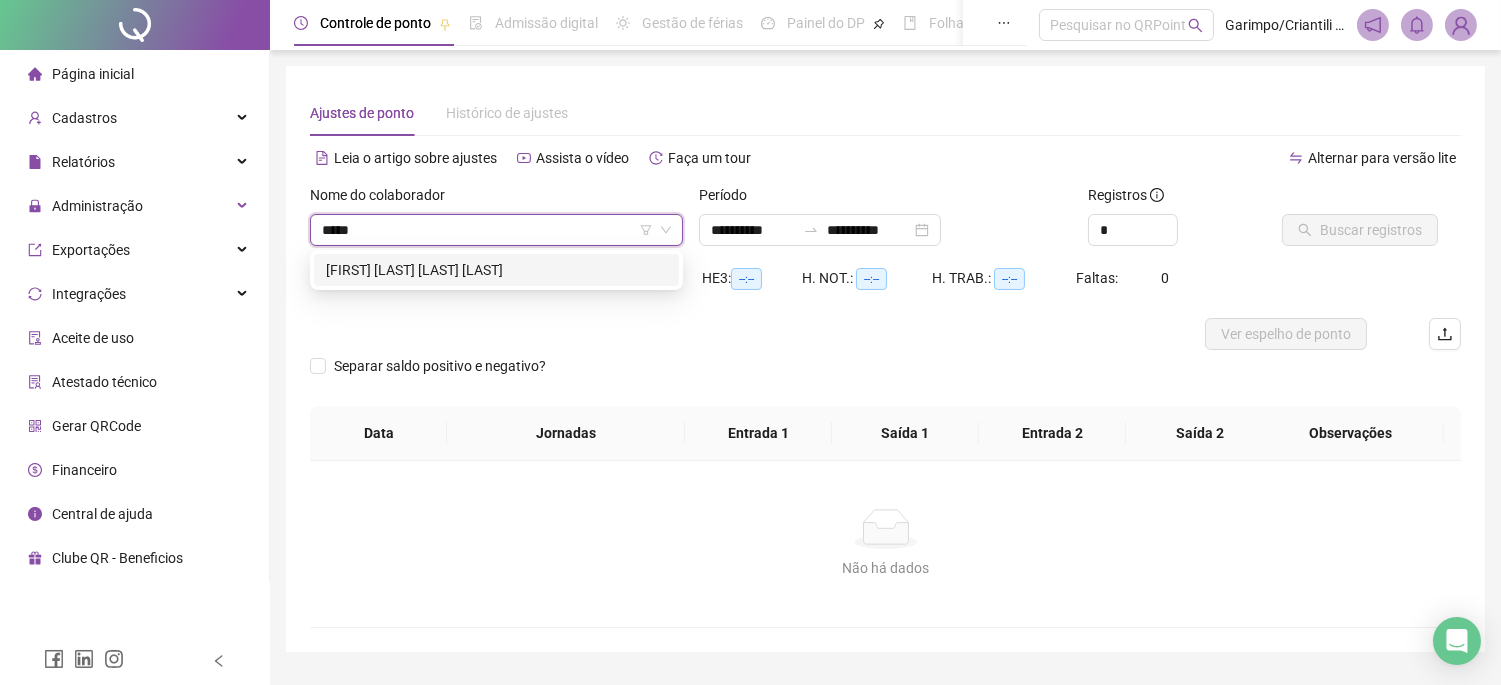 drag, startPoint x: 567, startPoint y: 262, endPoint x: 651, endPoint y: 273, distance: 84.71718 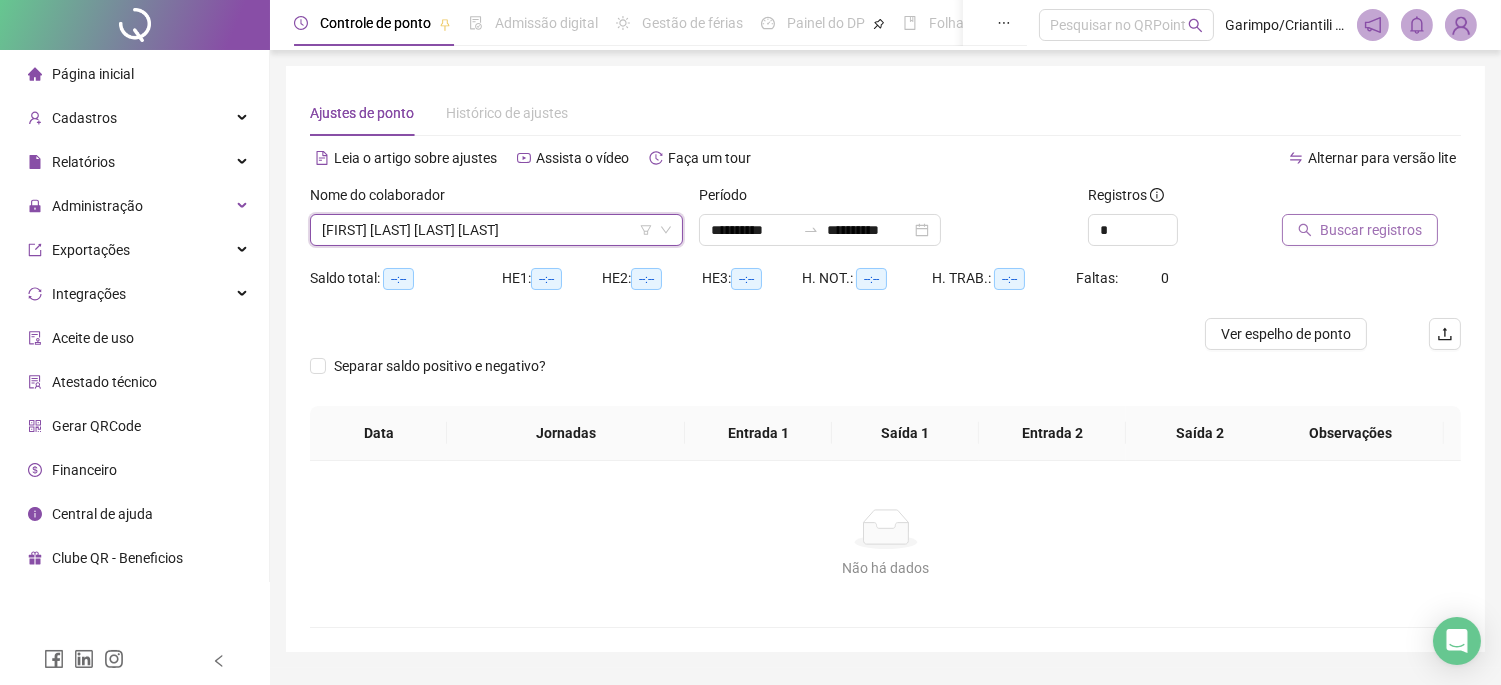 click on "Buscar registros" at bounding box center (1360, 230) 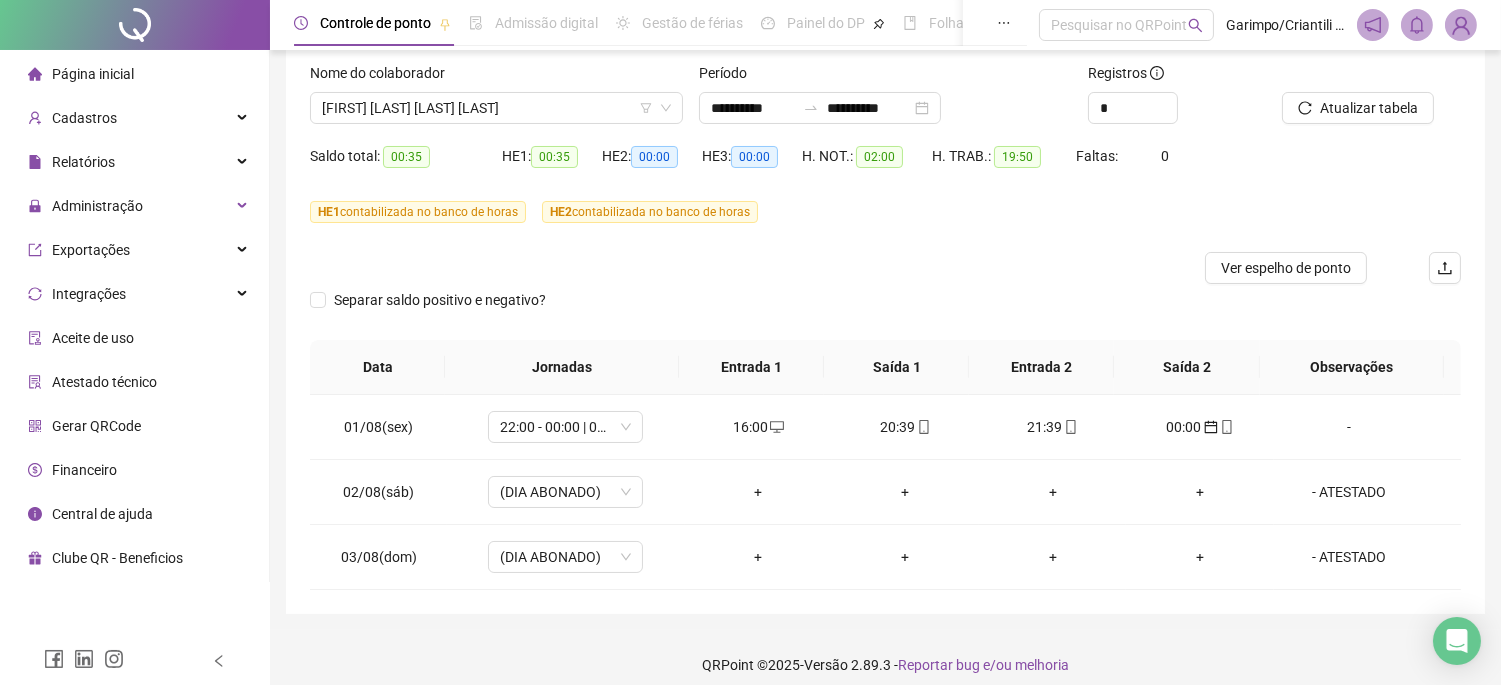 scroll, scrollTop: 136, scrollLeft: 0, axis: vertical 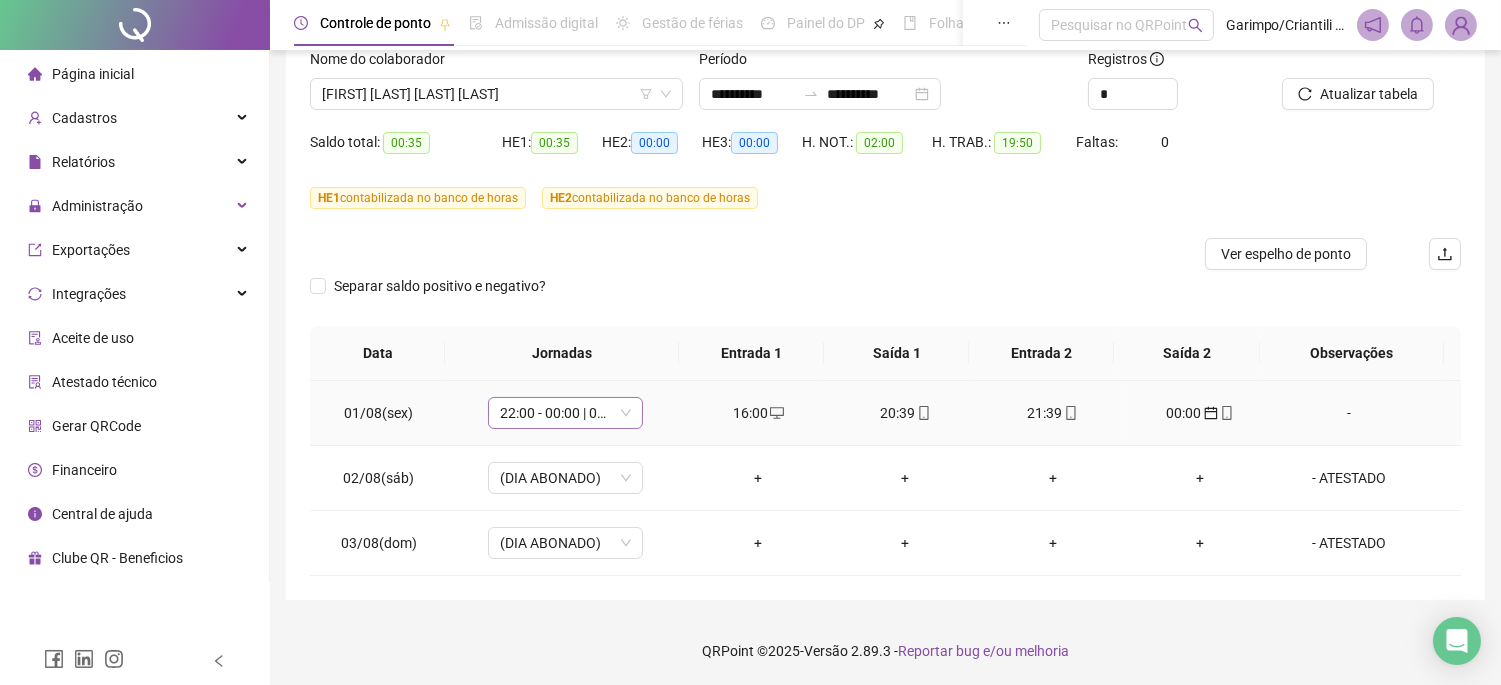 click on "22:00 - 00:00 | 01:00 - 05:25" at bounding box center (565, 413) 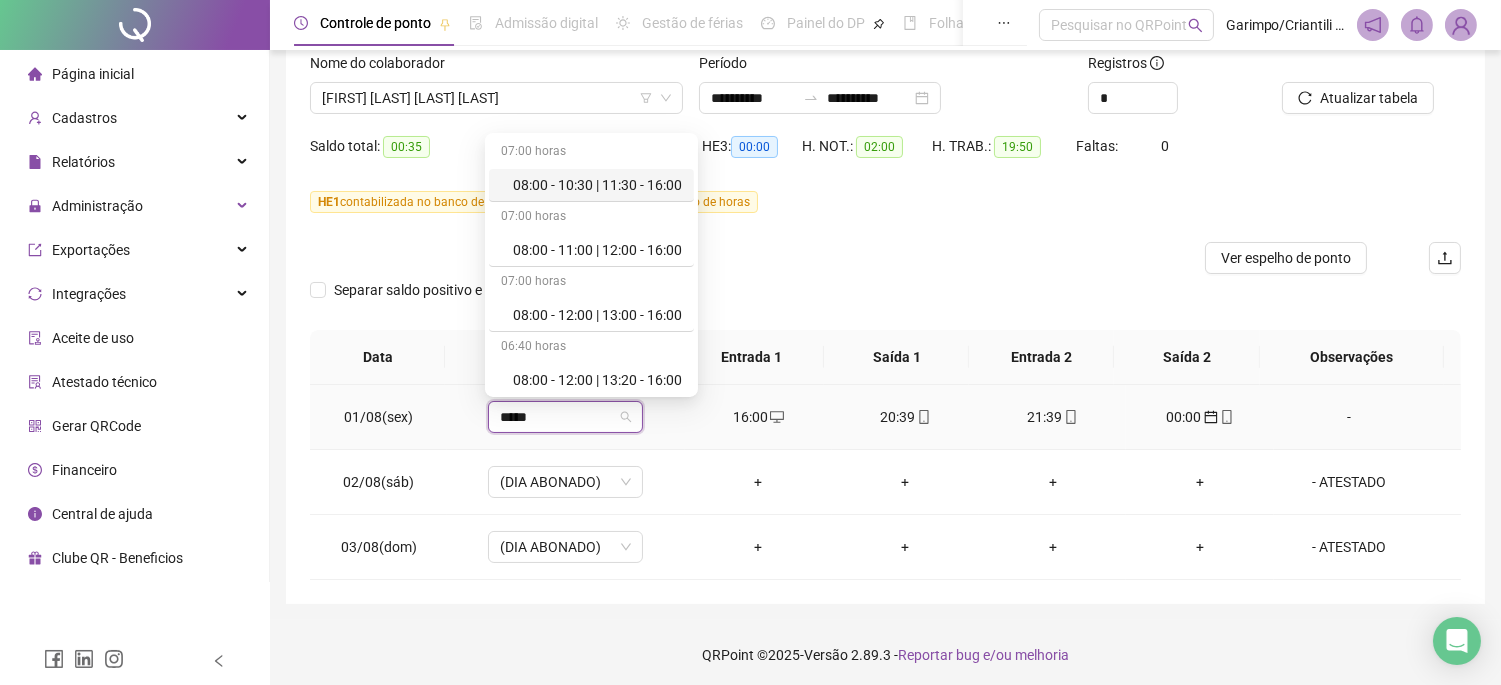 scroll, scrollTop: 136, scrollLeft: 0, axis: vertical 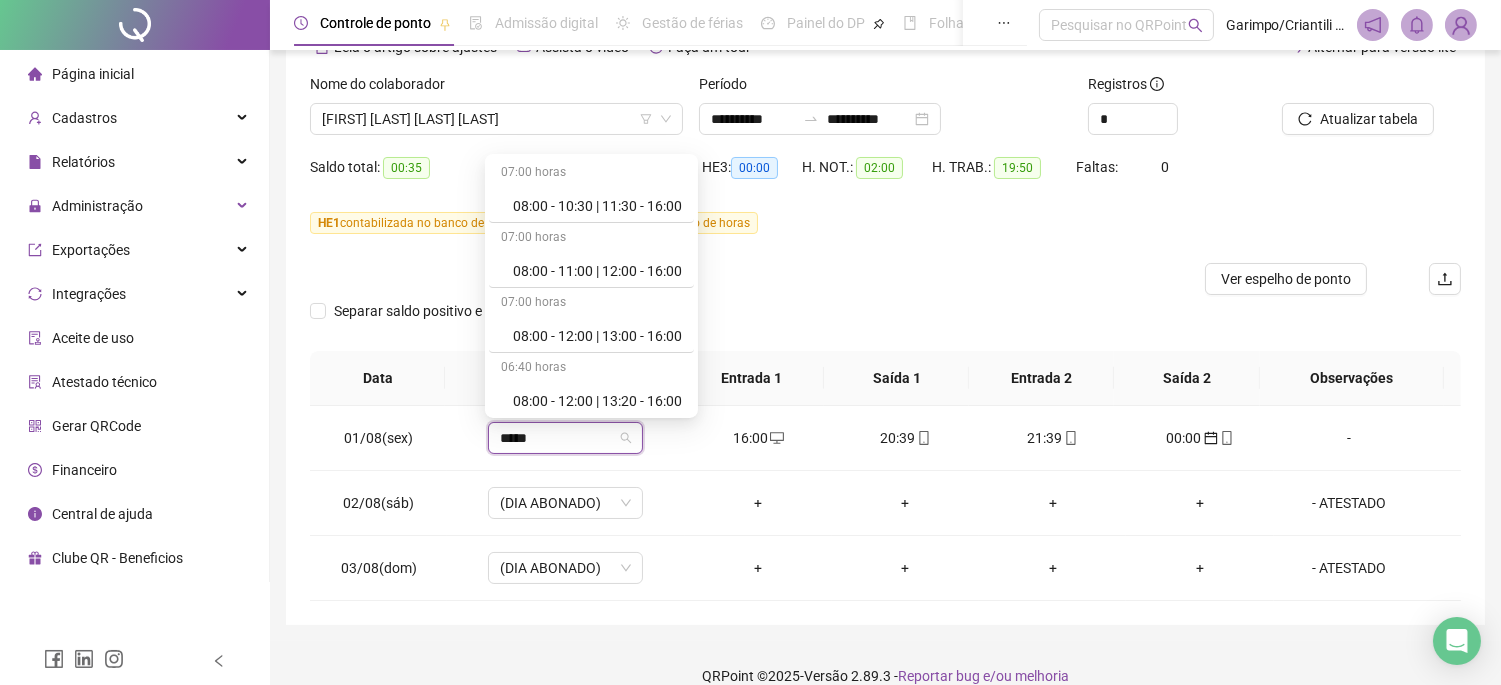 type on "*****" 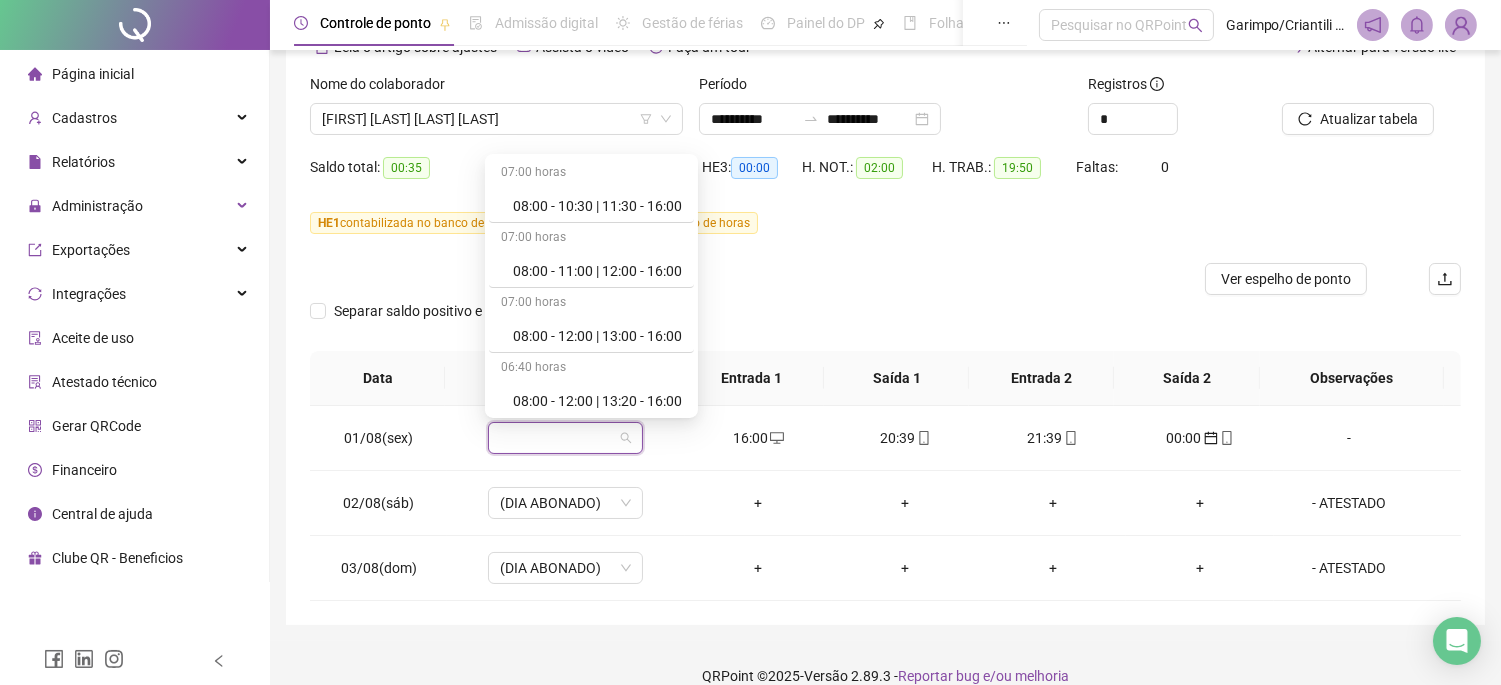click on "Separar saldo positivo e negativo?" at bounding box center [885, 323] 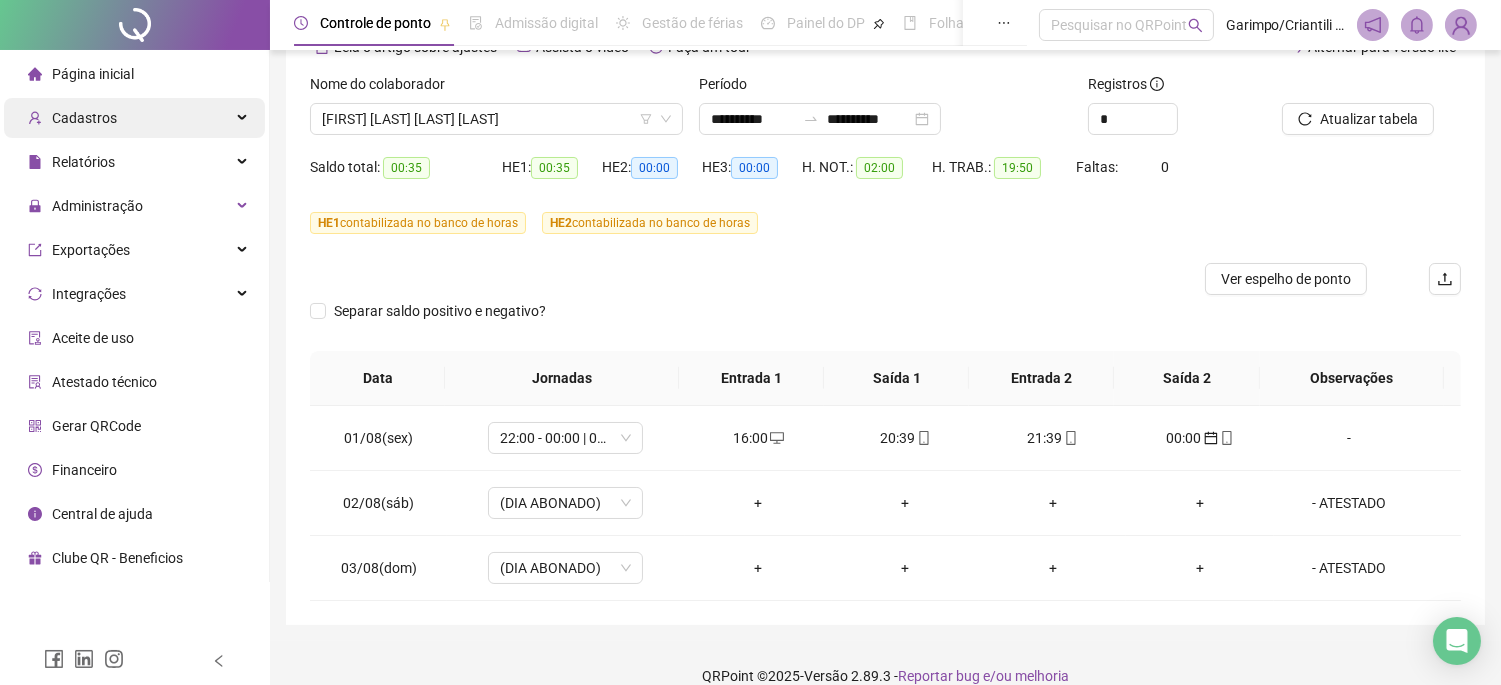 click on "Cadastros" at bounding box center [134, 118] 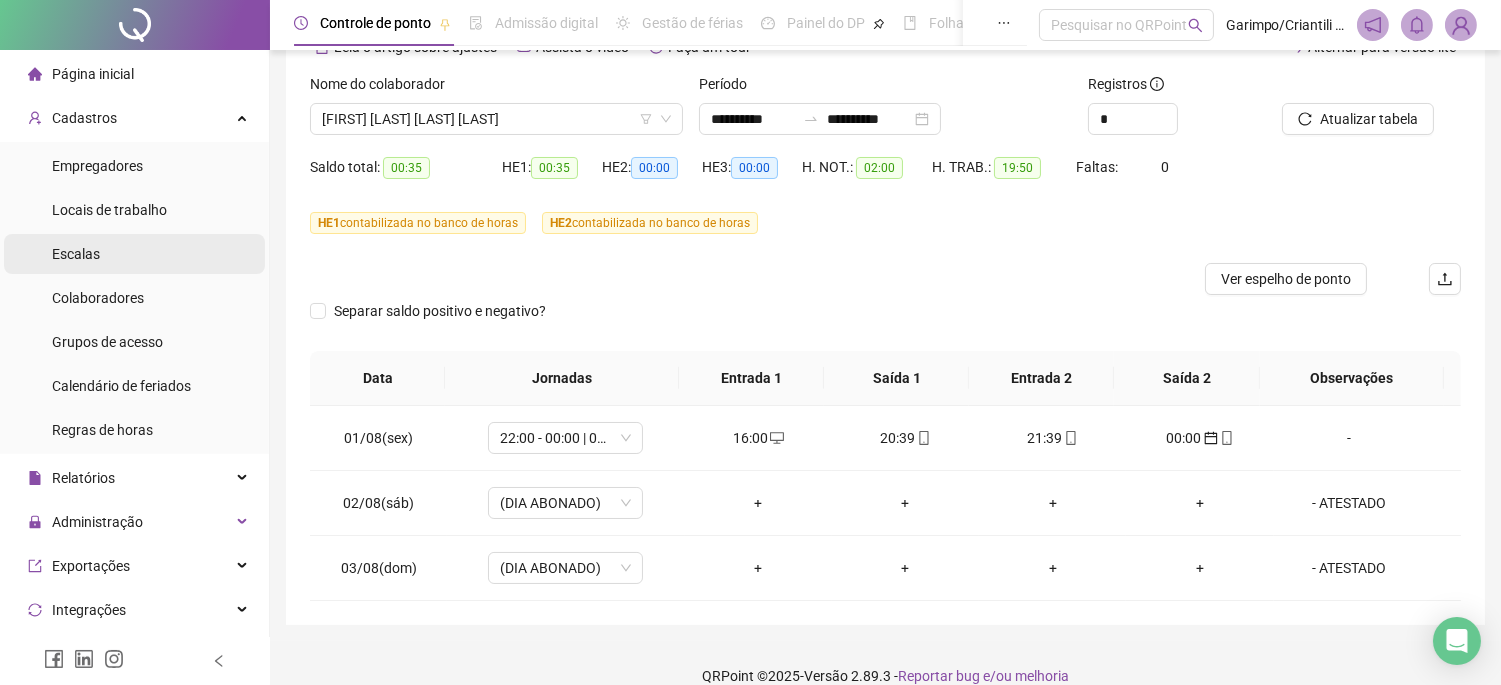 click on "Escalas" at bounding box center [134, 254] 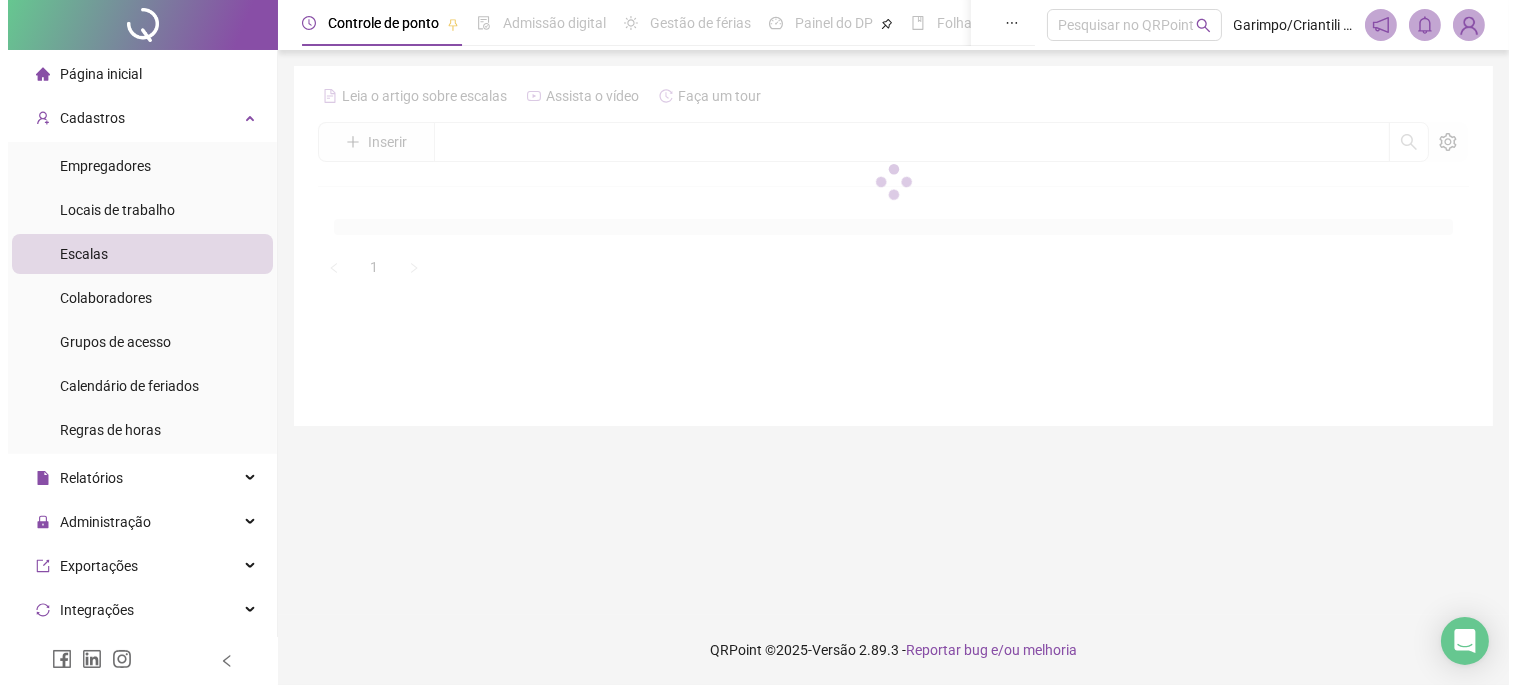 scroll, scrollTop: 0, scrollLeft: 0, axis: both 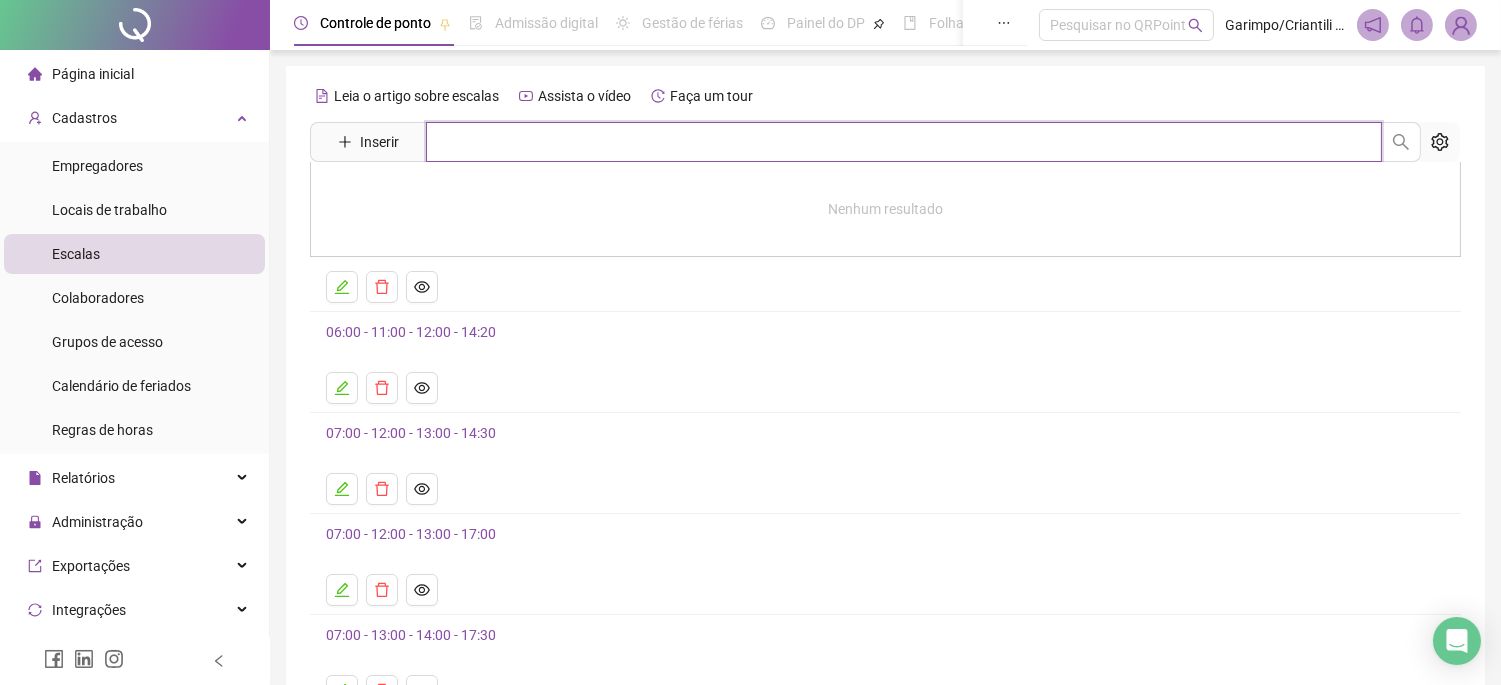 click at bounding box center (904, 142) 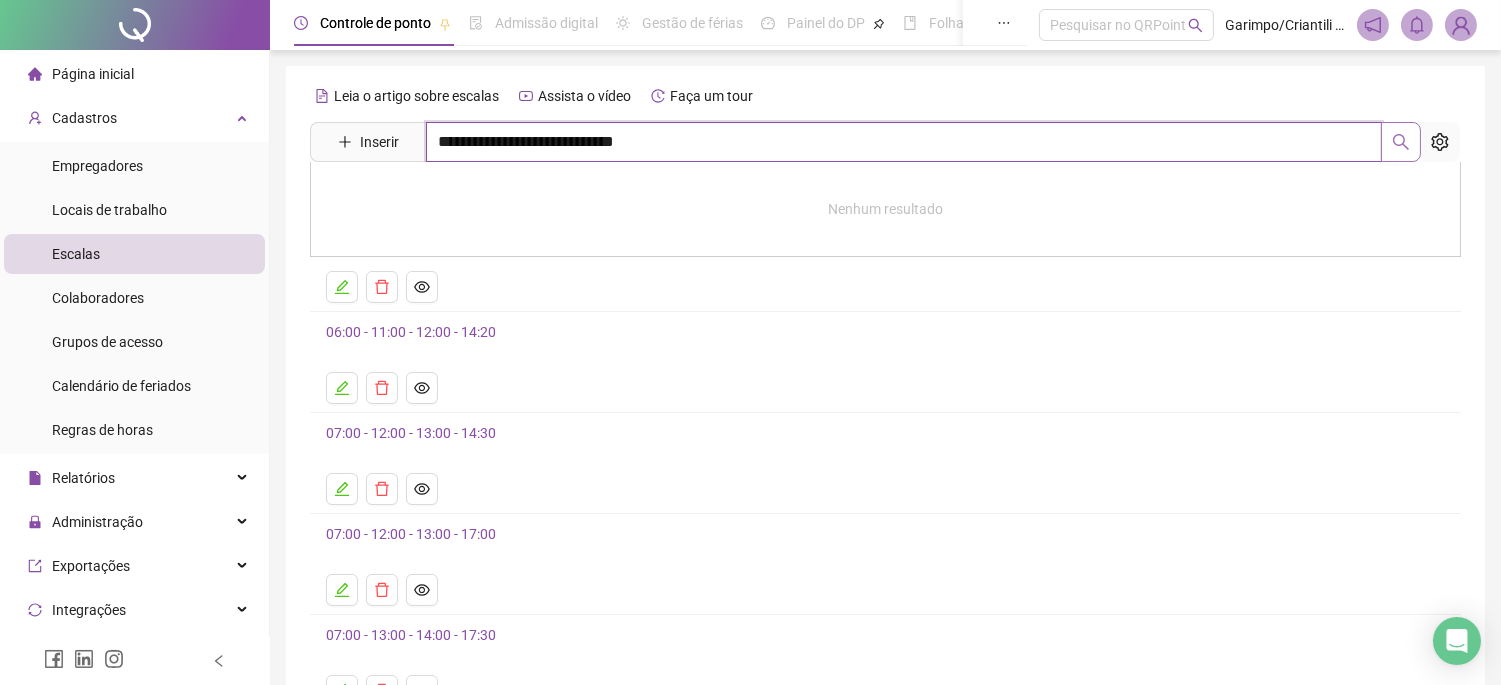 click 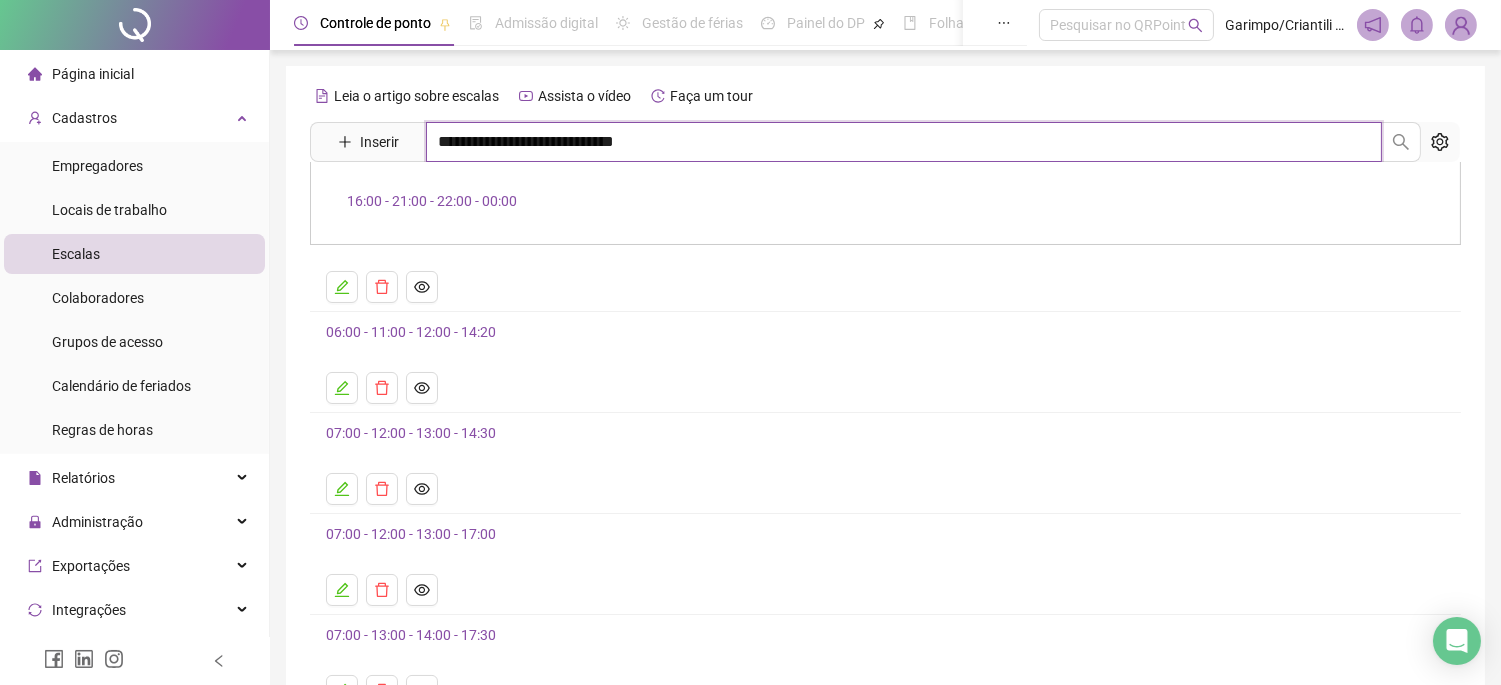 type on "**********" 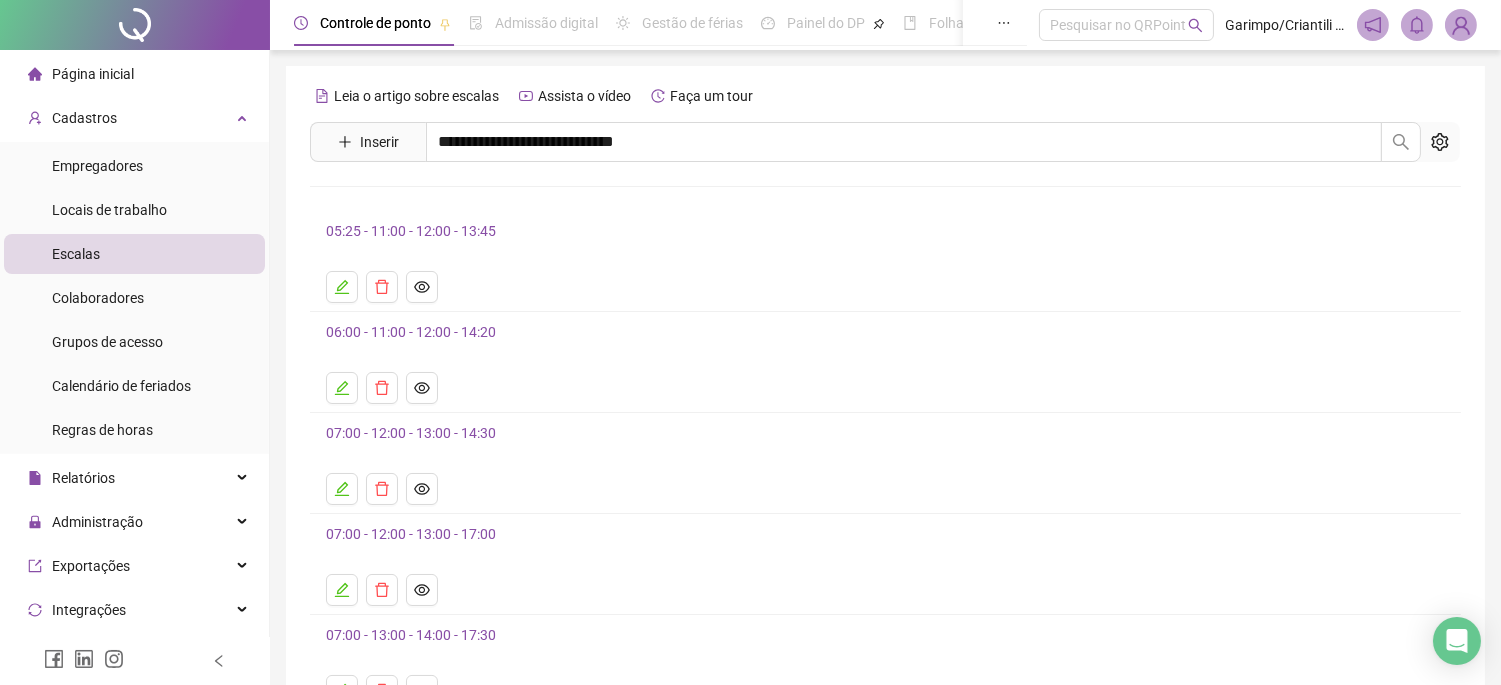 click on "16:00 - 21:00 - 22:00 - 00:00" at bounding box center (432, 201) 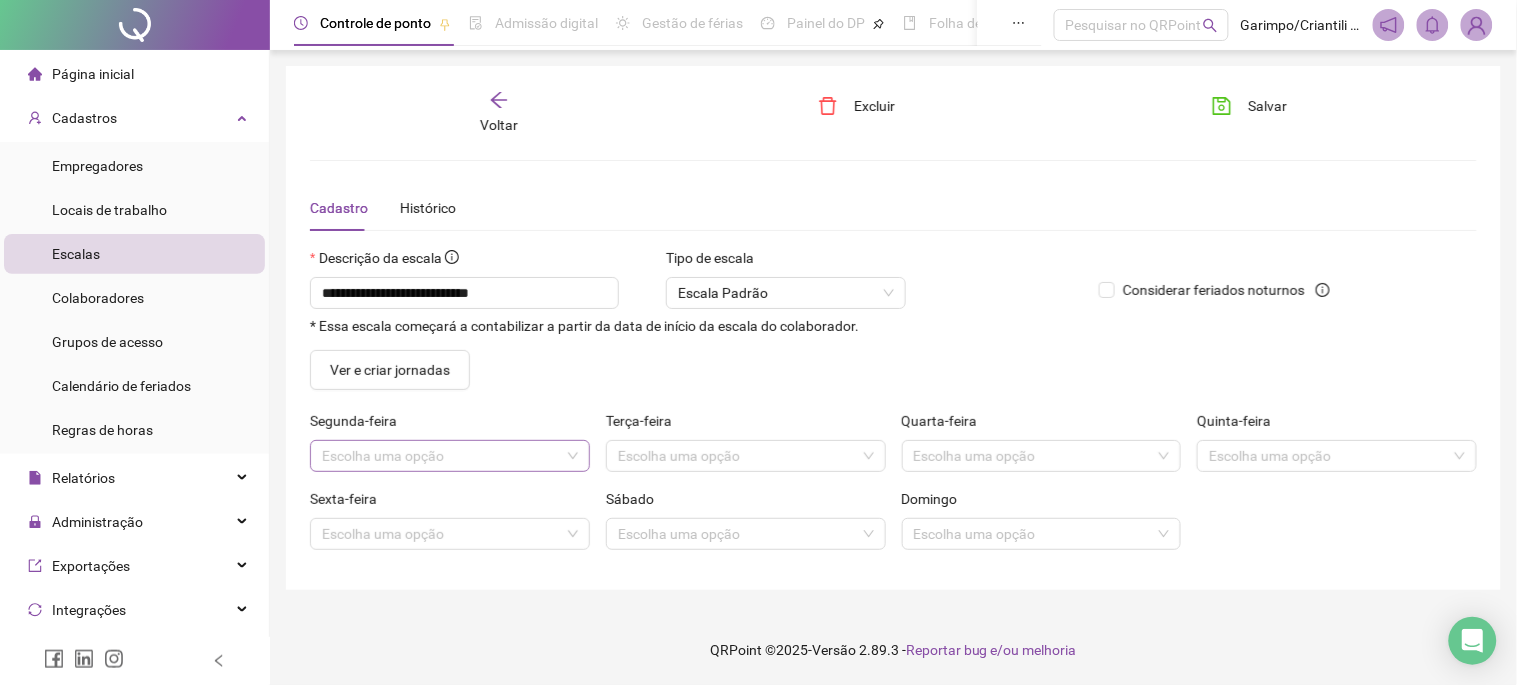 click at bounding box center [441, 456] 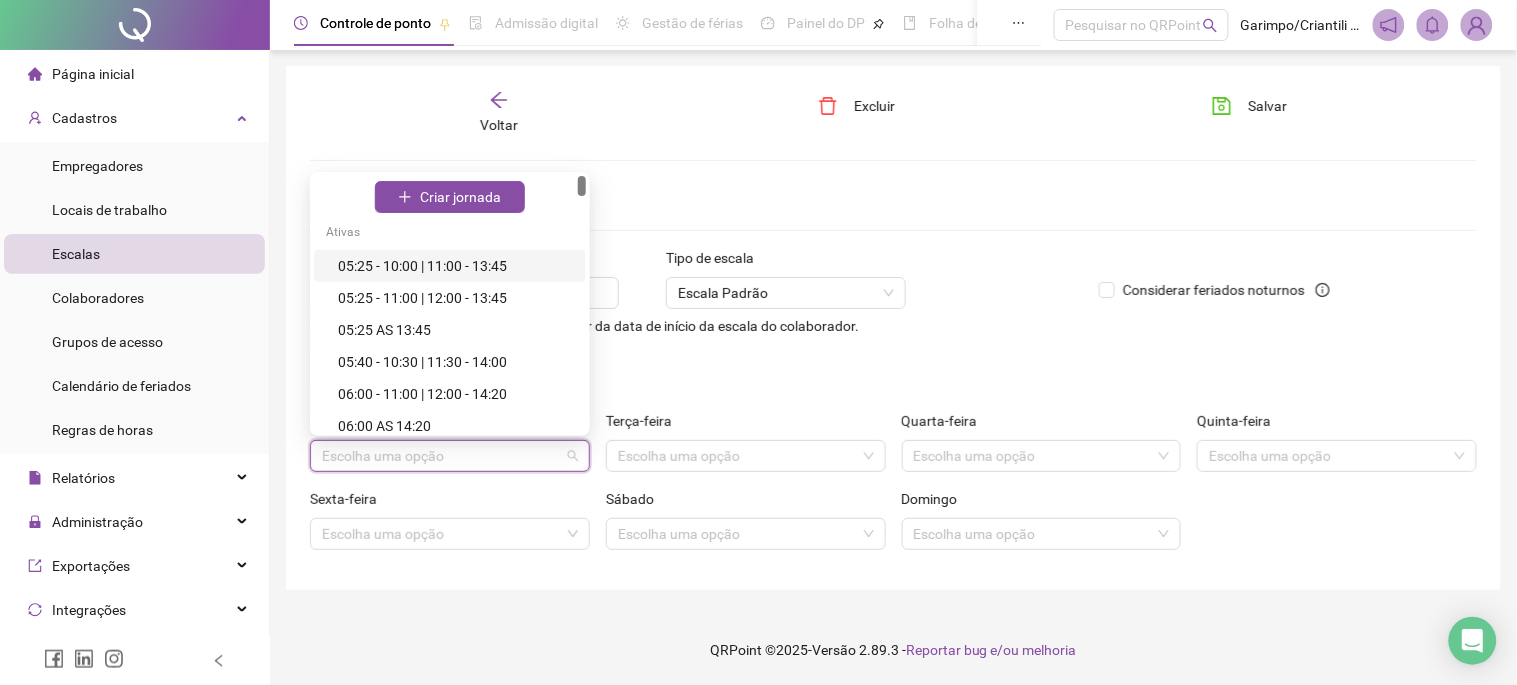 click at bounding box center [441, 456] 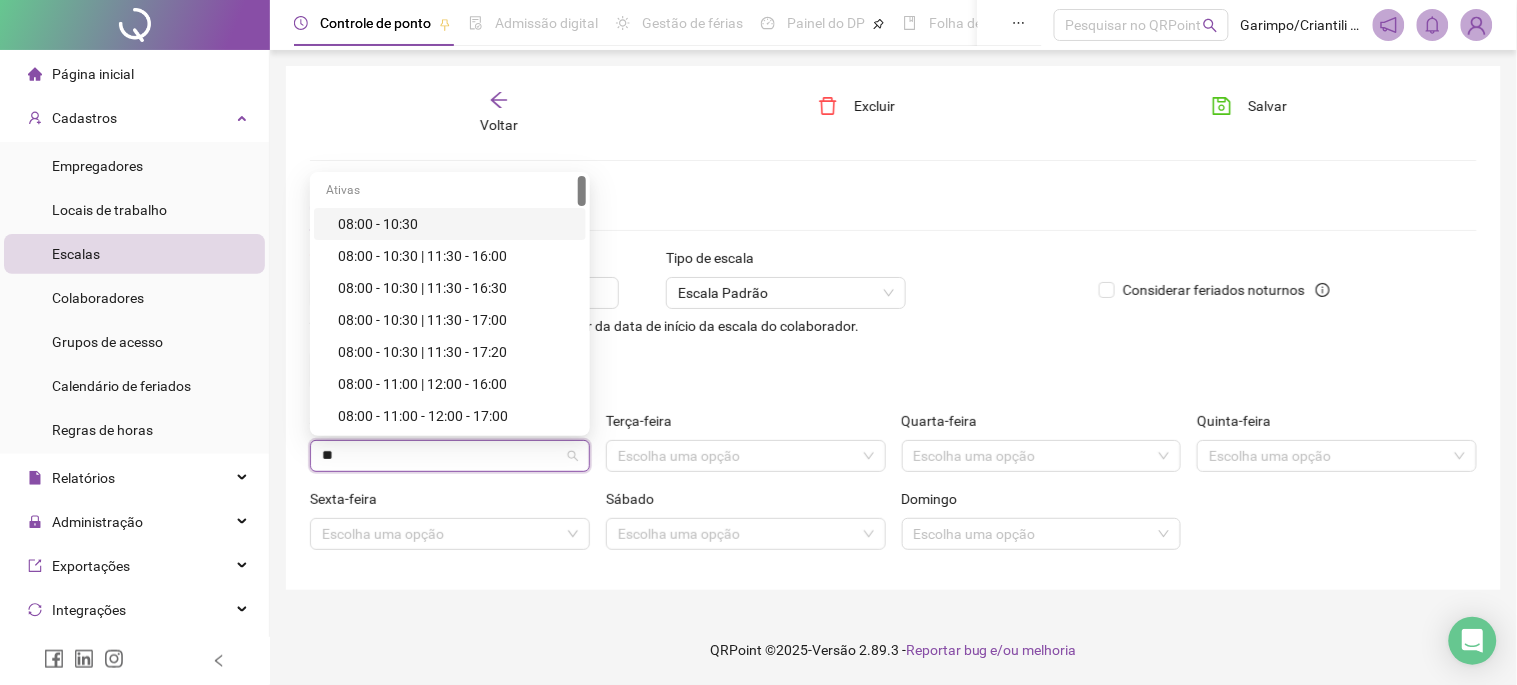 type on "*" 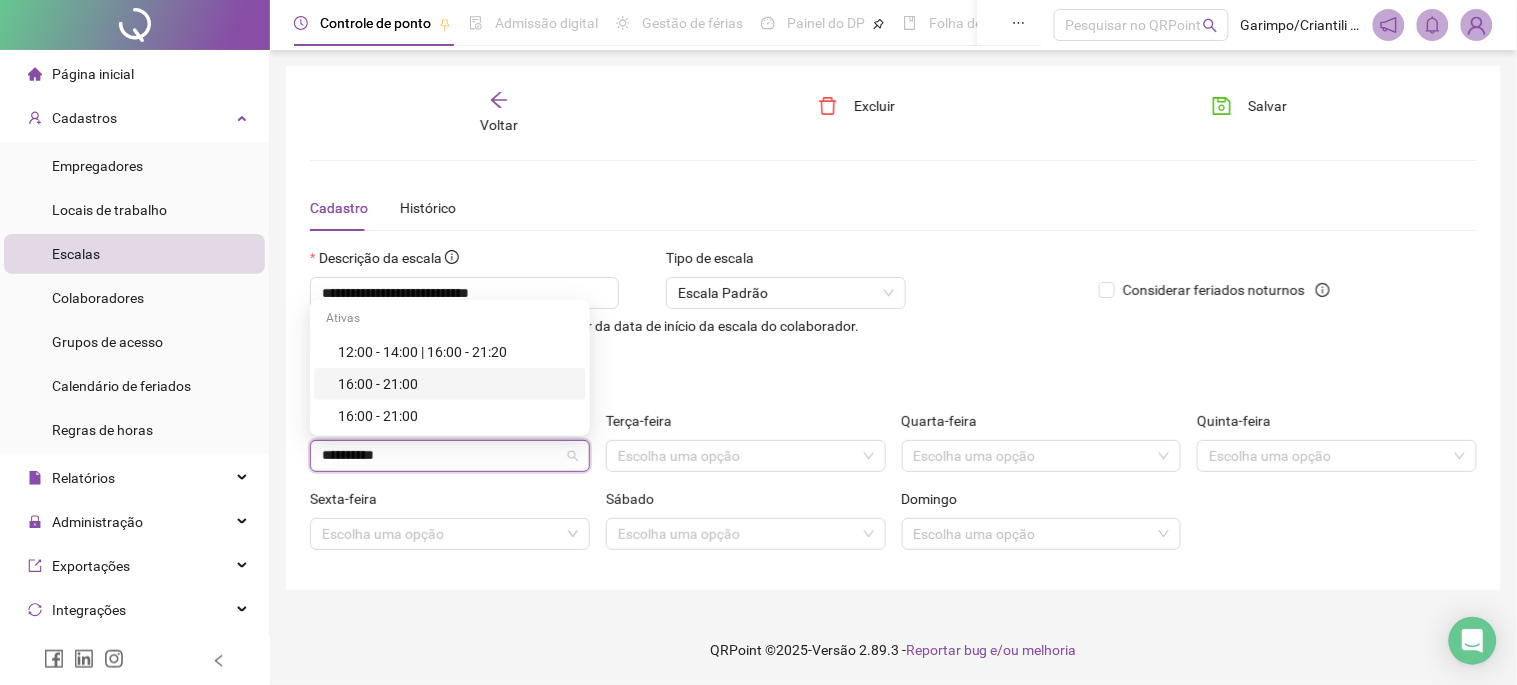 type on "**********" 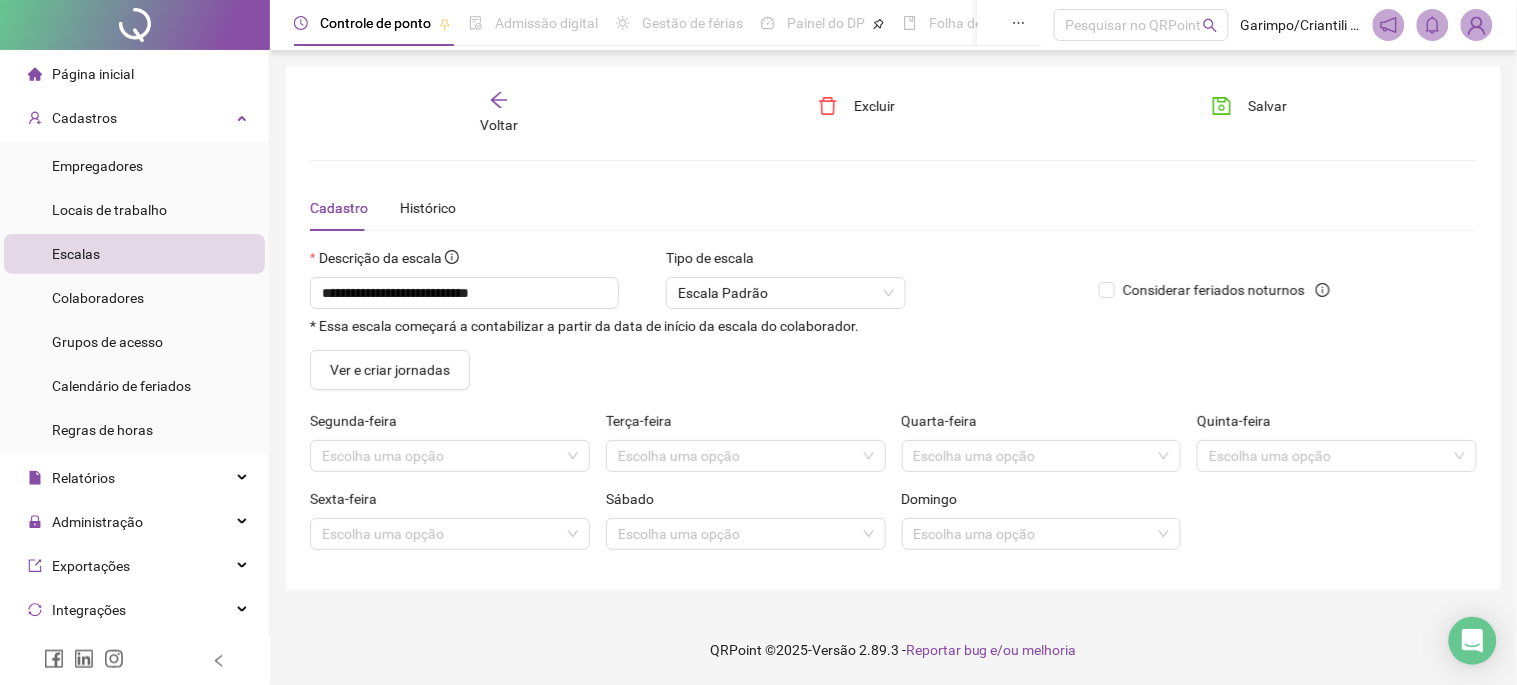 click on "Ver e criar jornadas" at bounding box center (893, 370) 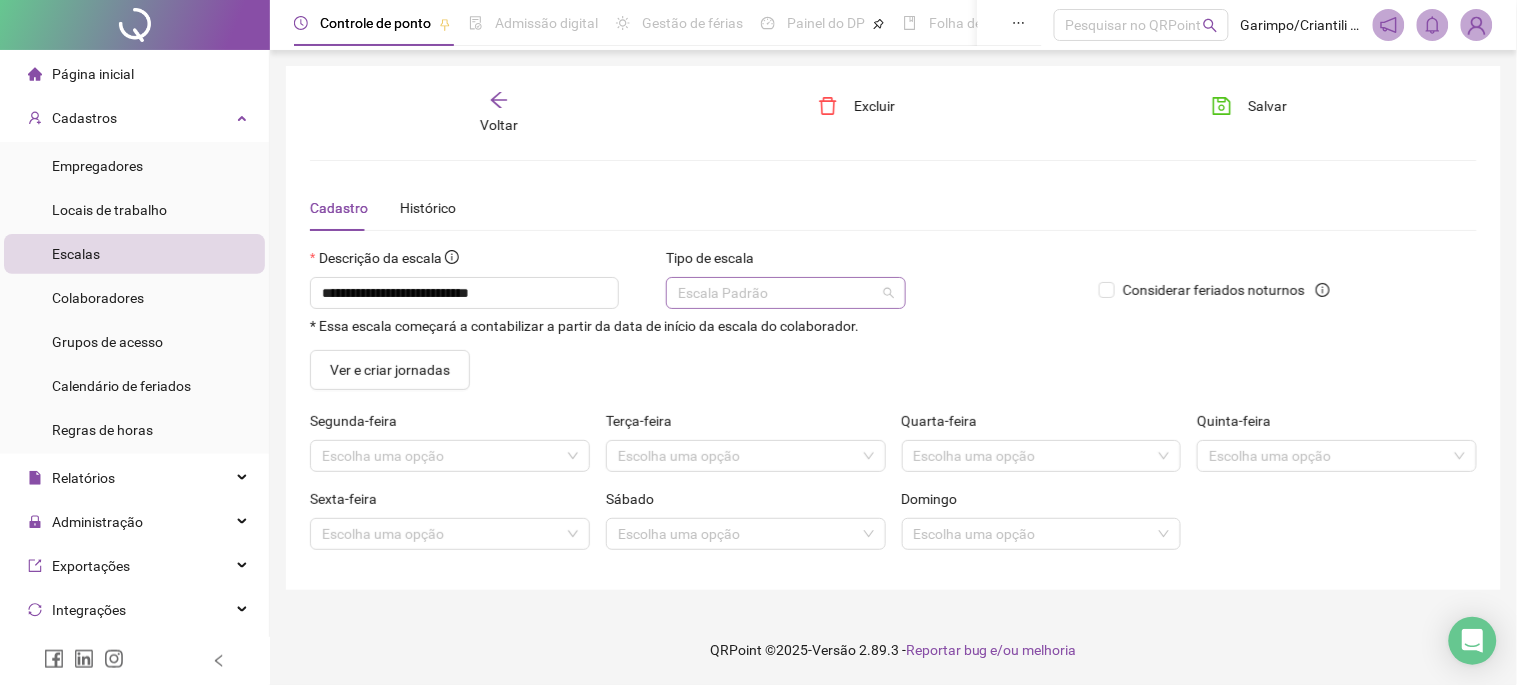 click on "Escala Padrão" at bounding box center [786, 293] 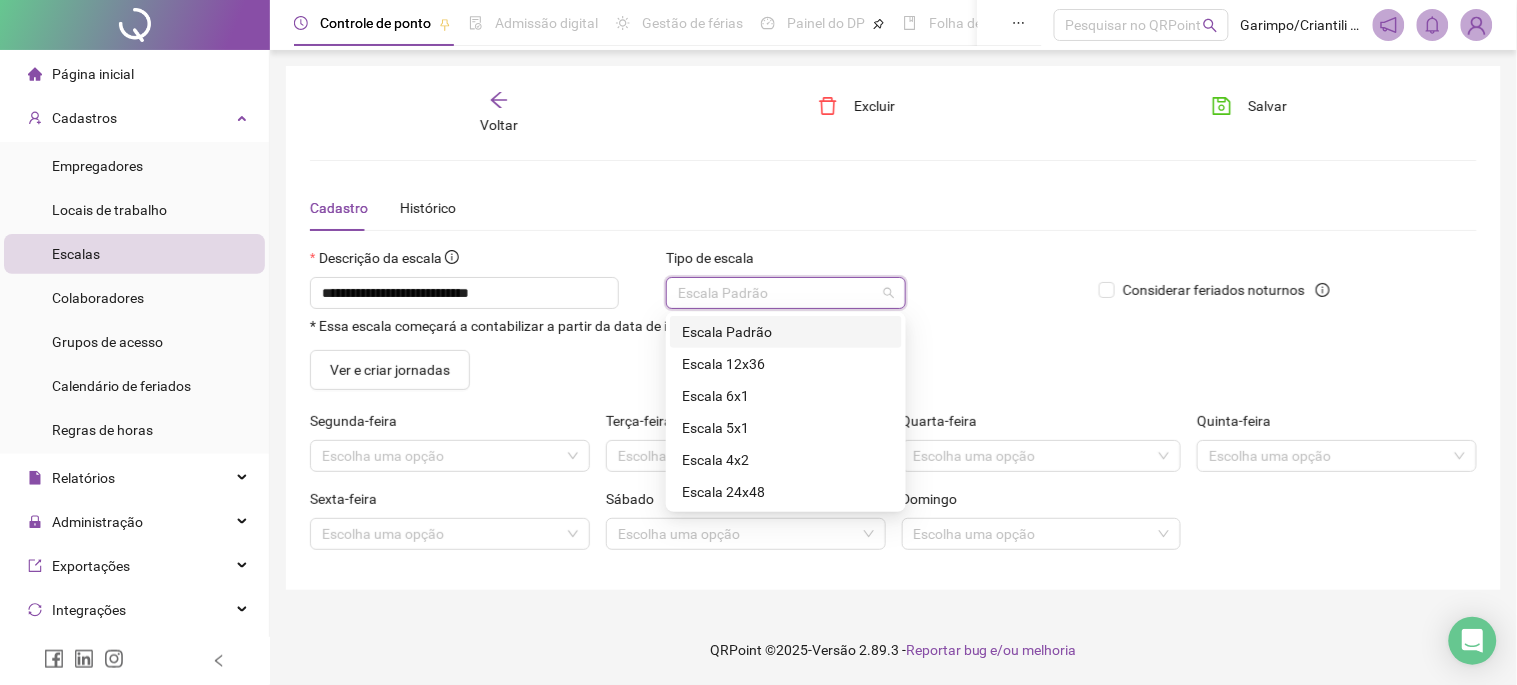 click on "Escala Padrão" at bounding box center (786, 332) 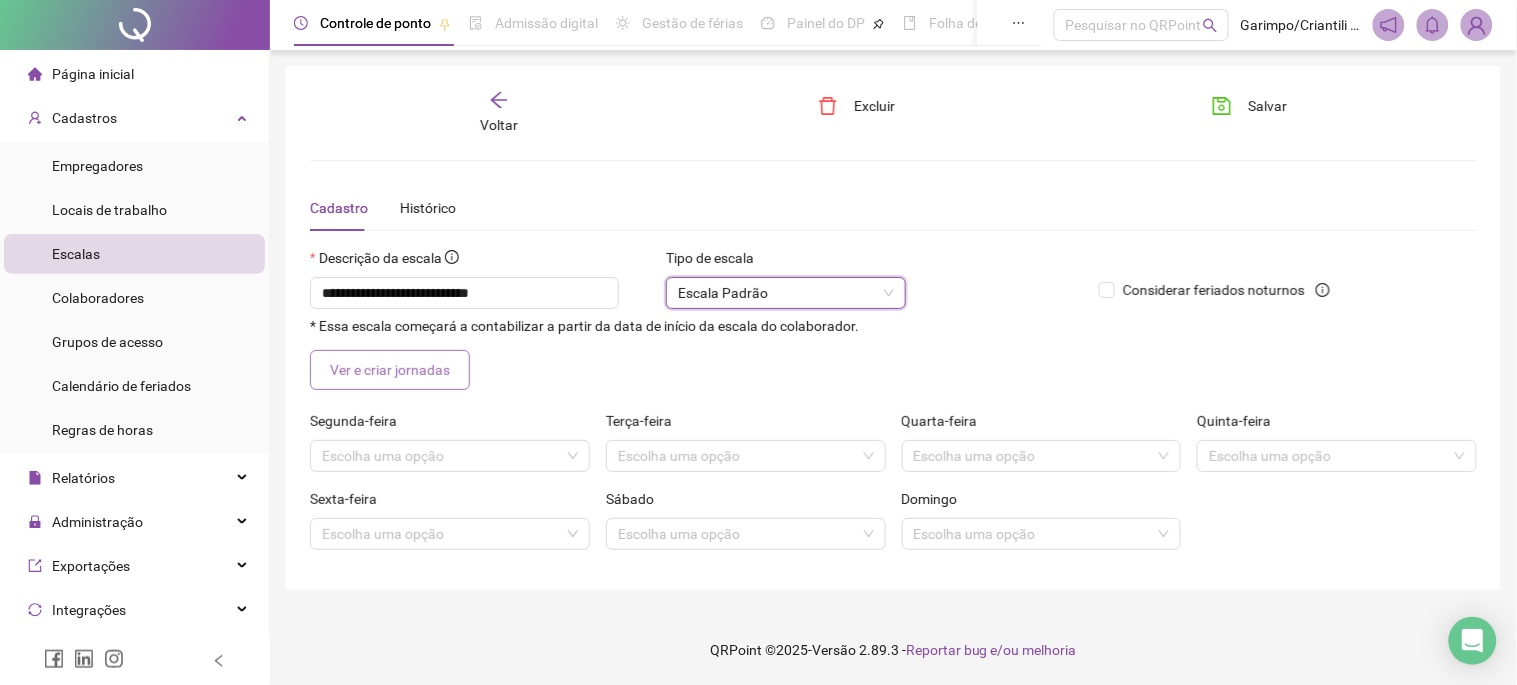click on "Ver e criar jornadas" at bounding box center [390, 370] 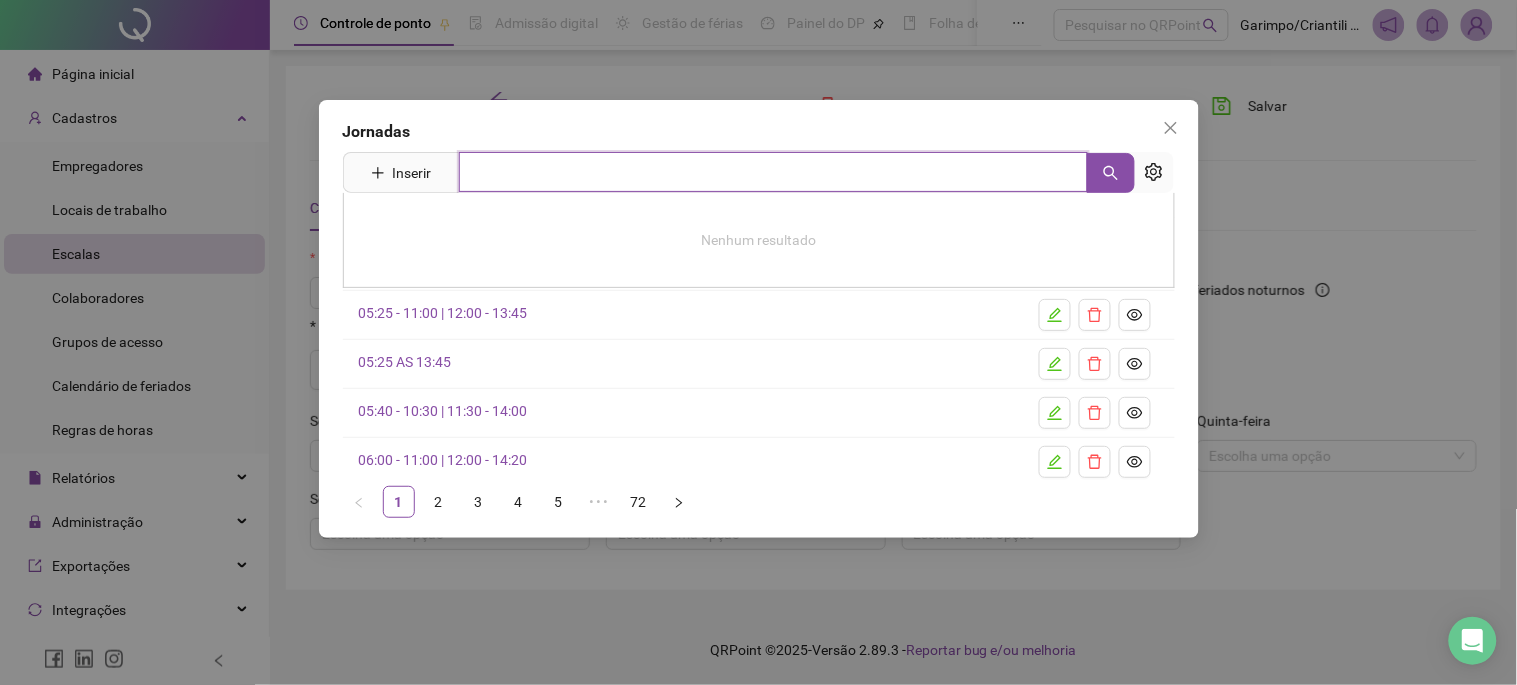 click at bounding box center (773, 172) 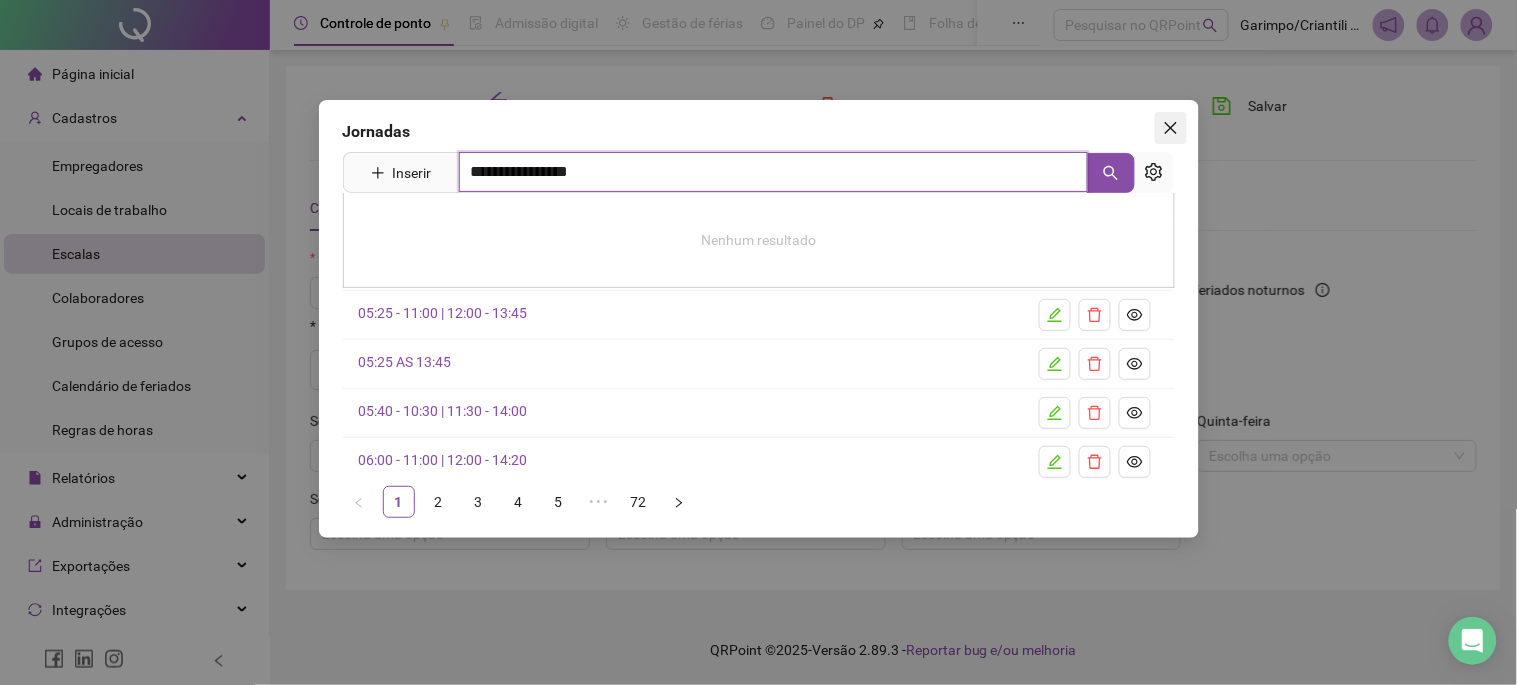 type on "**********" 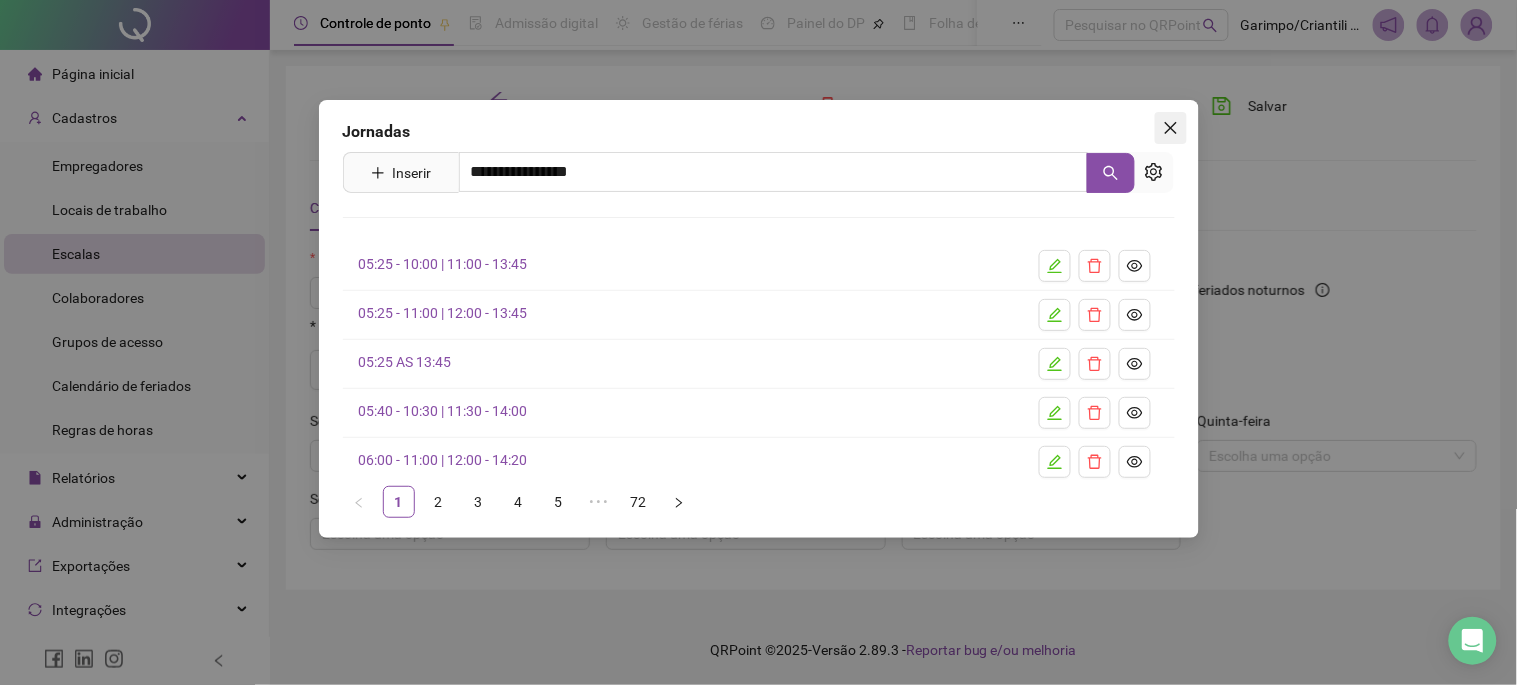 click at bounding box center (1171, 128) 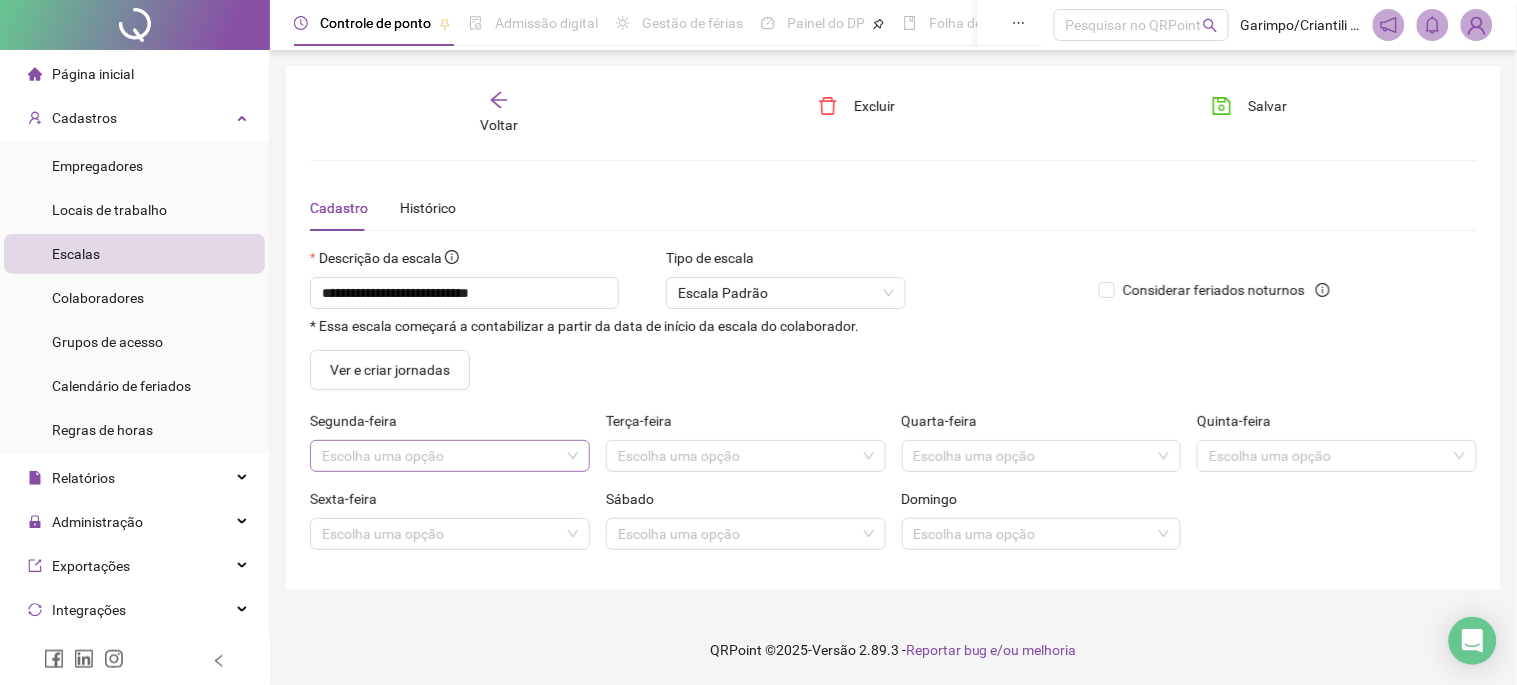 click at bounding box center [441, 456] 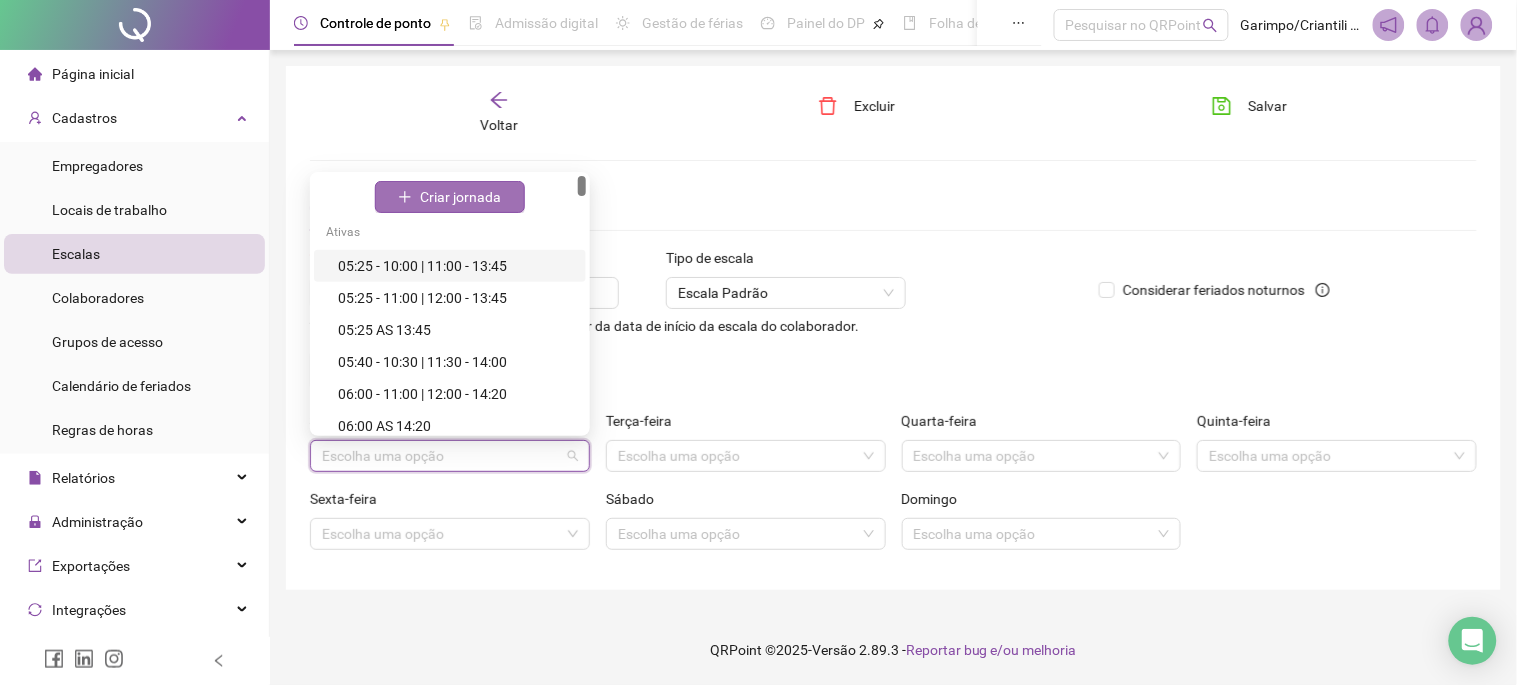 click on "Criar jornada" at bounding box center [460, 197] 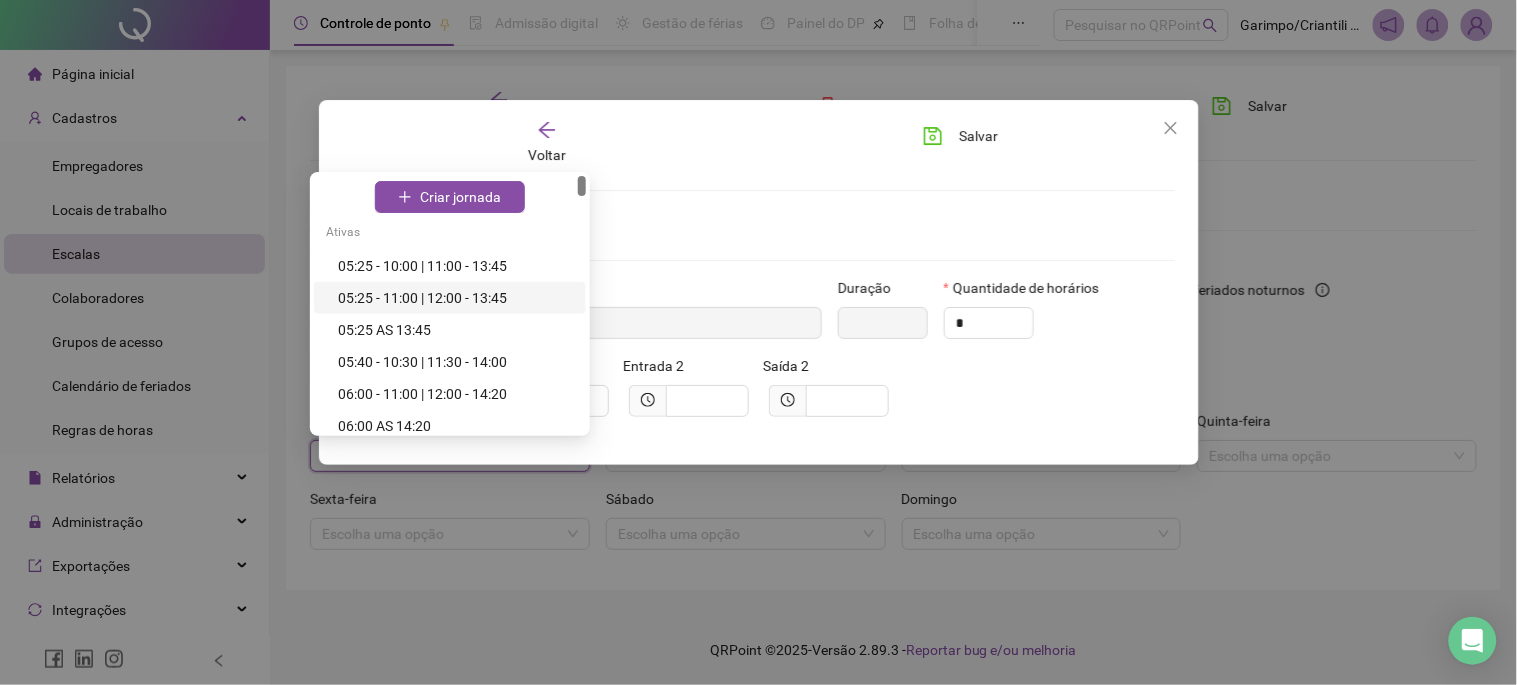 type 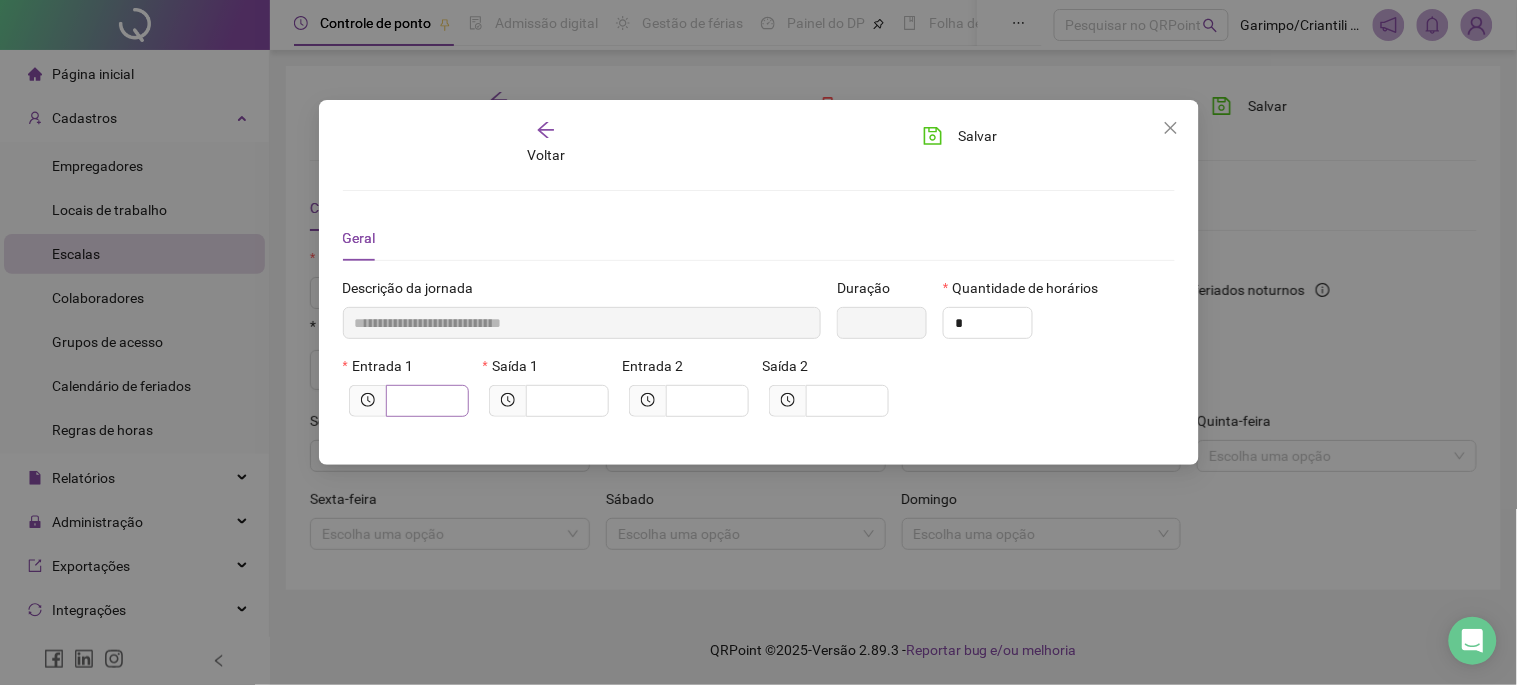 click at bounding box center [427, 401] 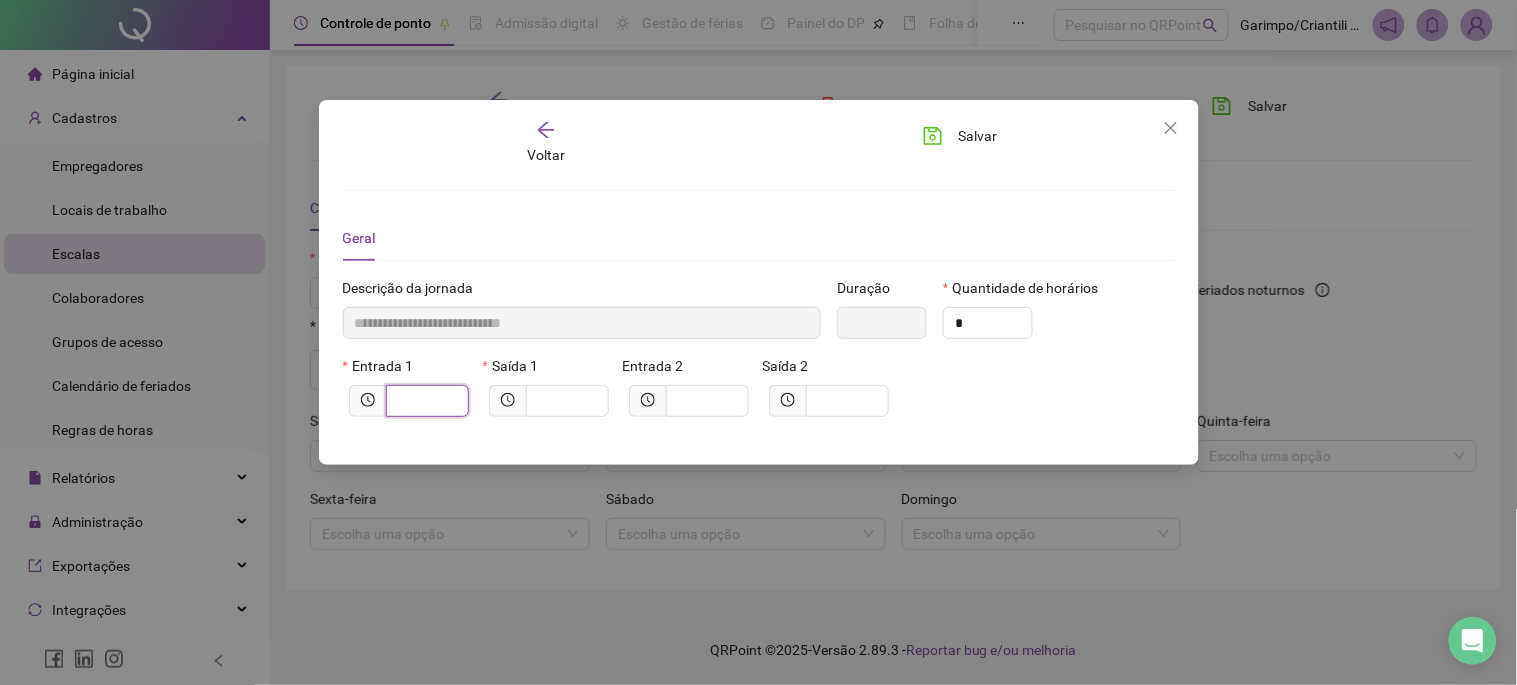 type on "*****" 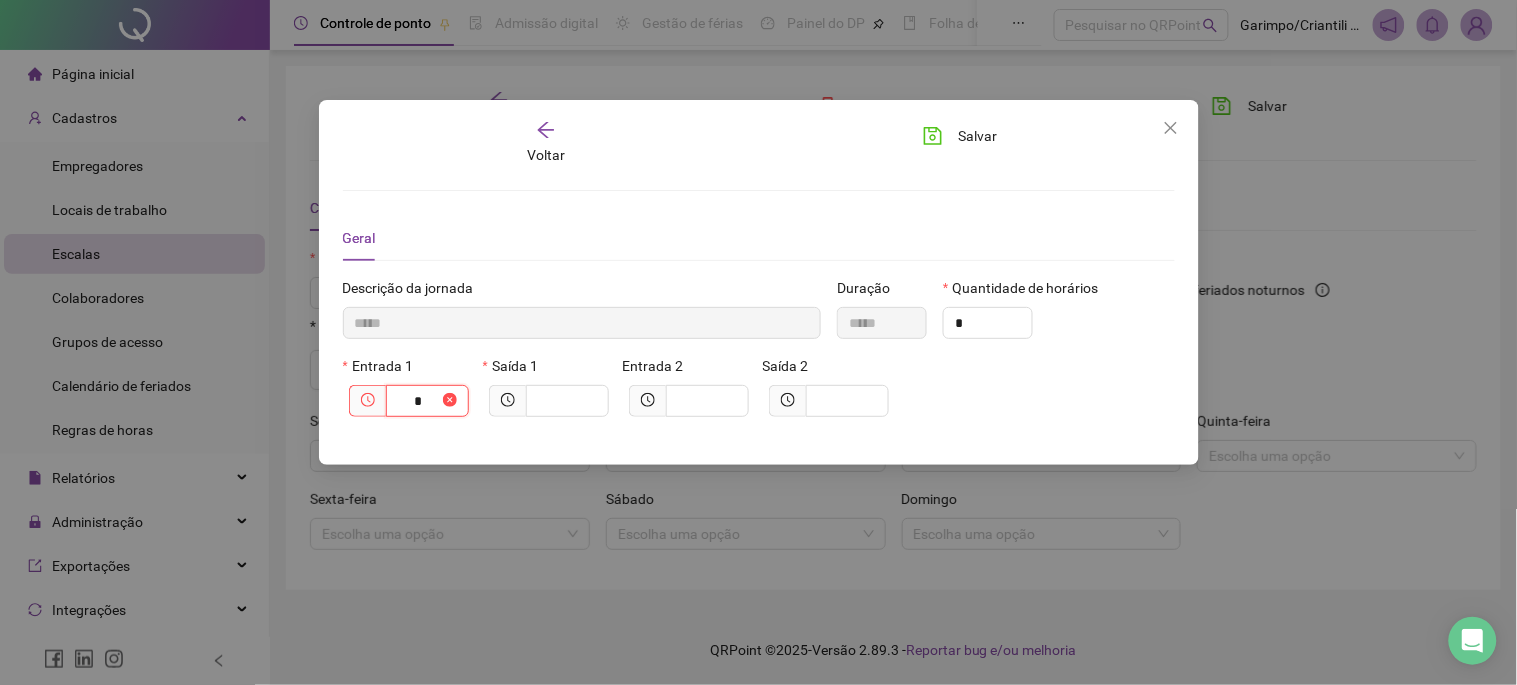 type on "******" 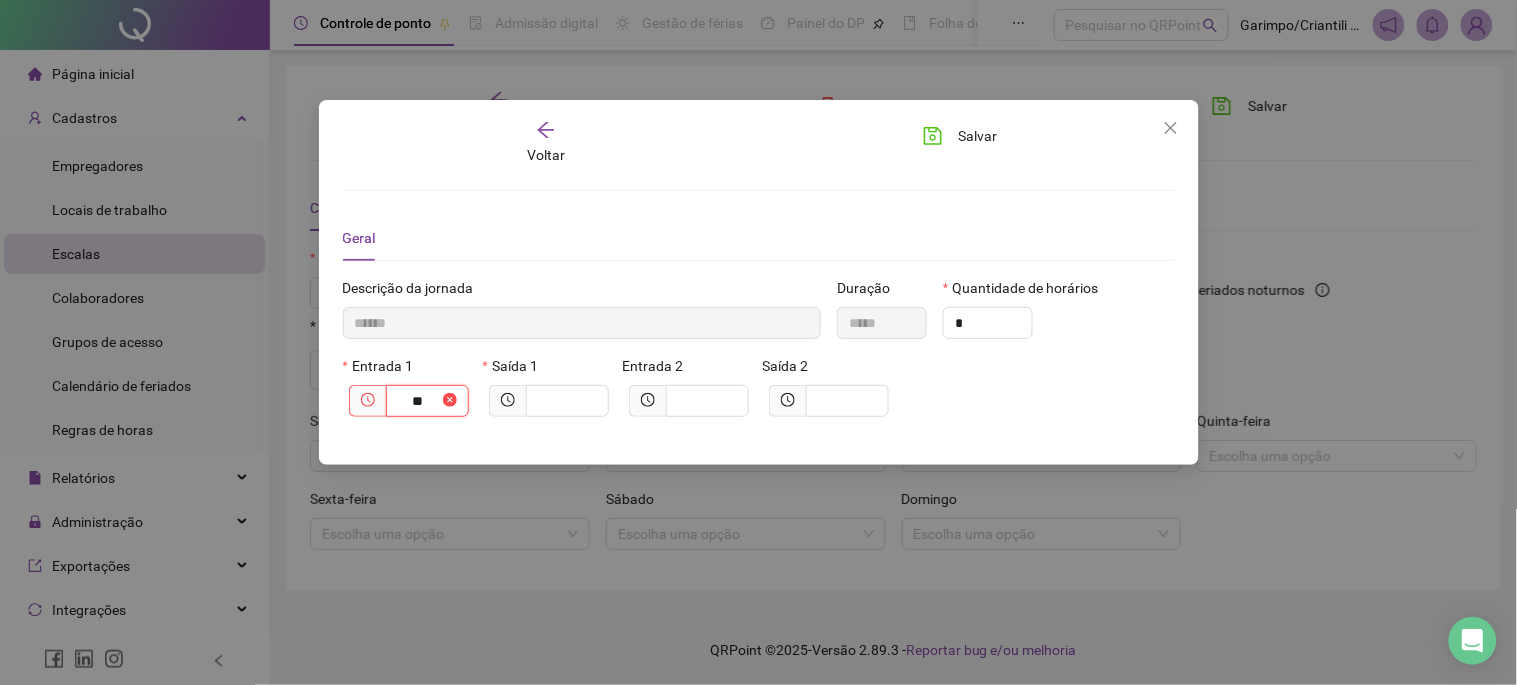 type on "***" 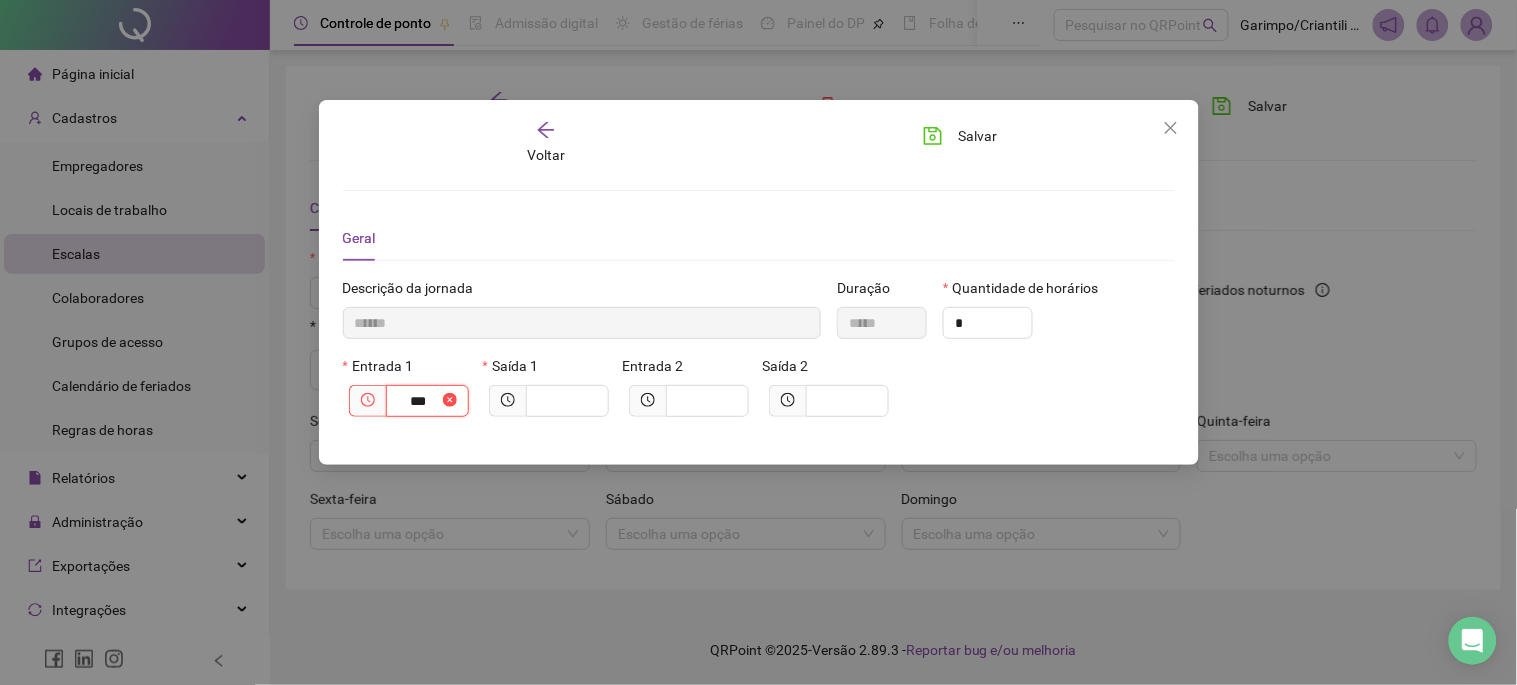 type on "********" 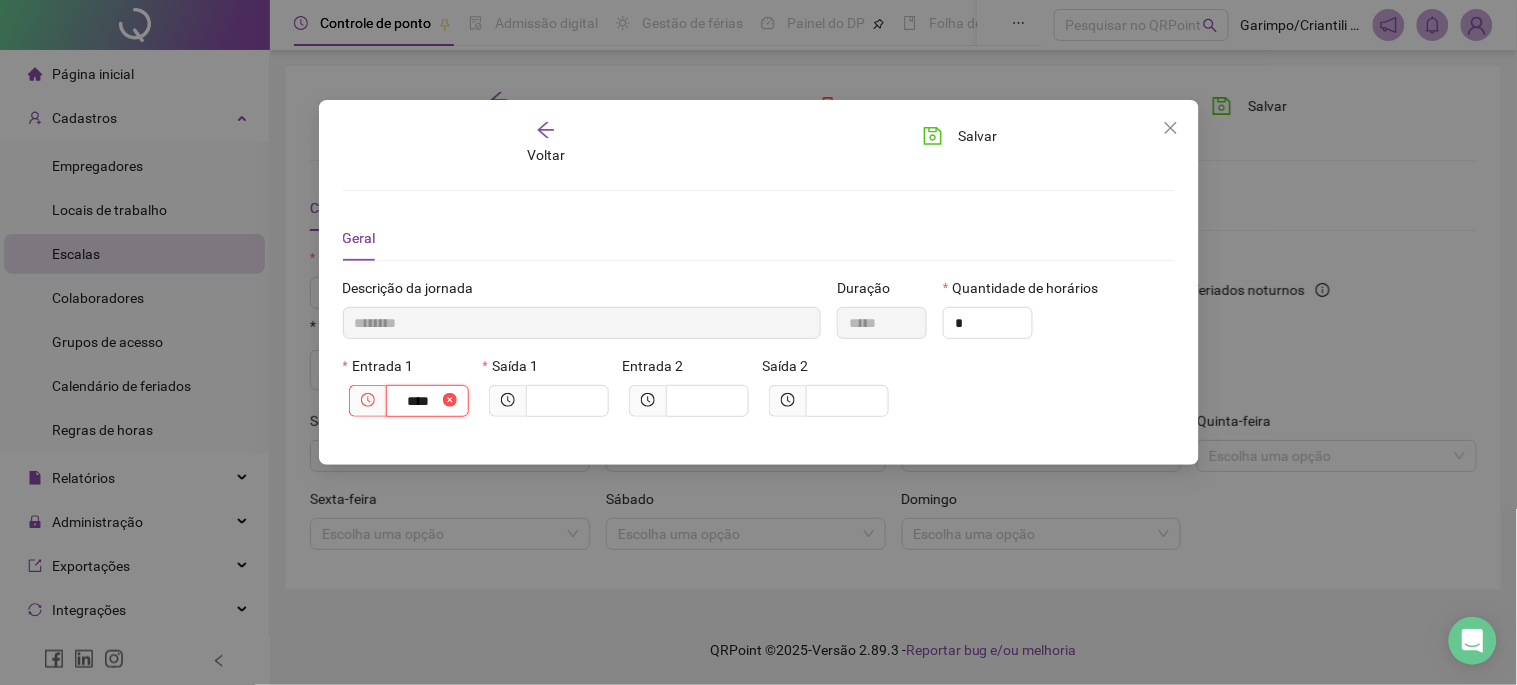 type on "*********" 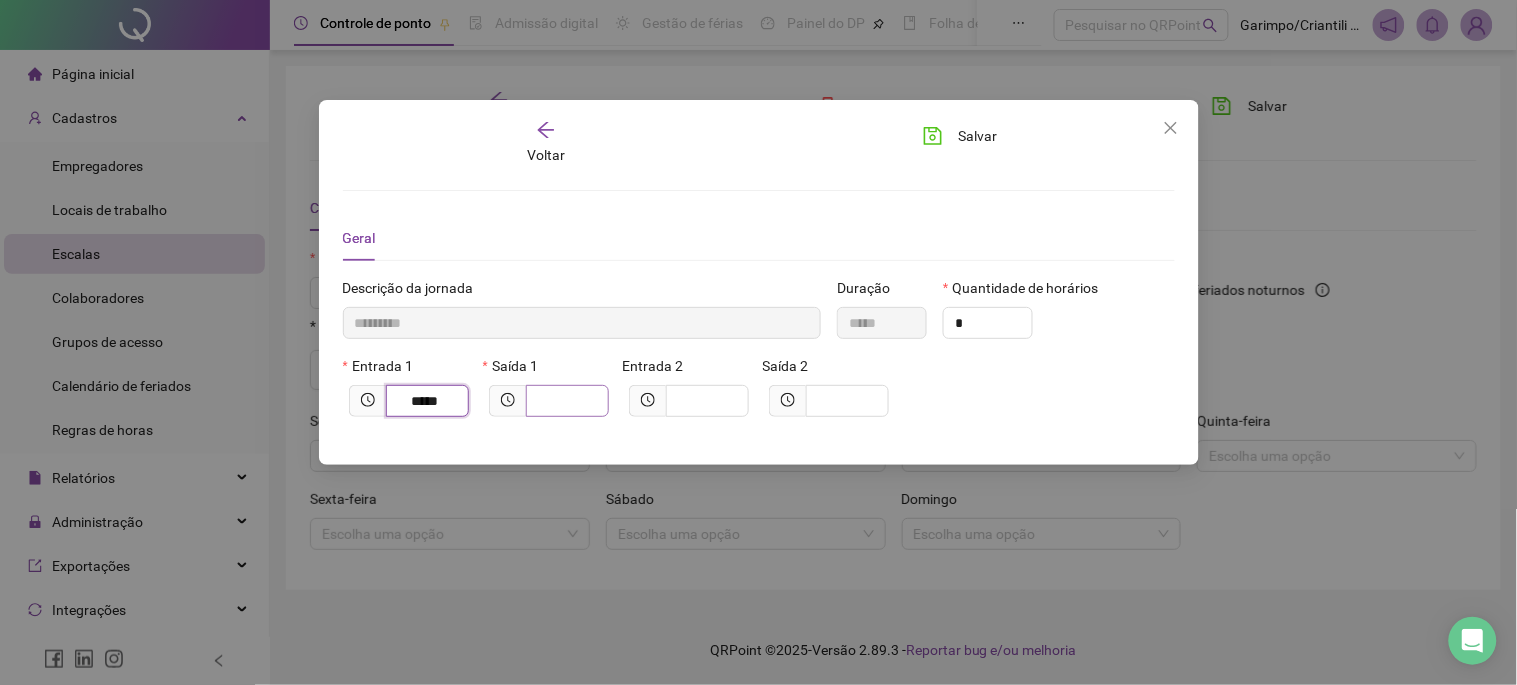 type on "*****" 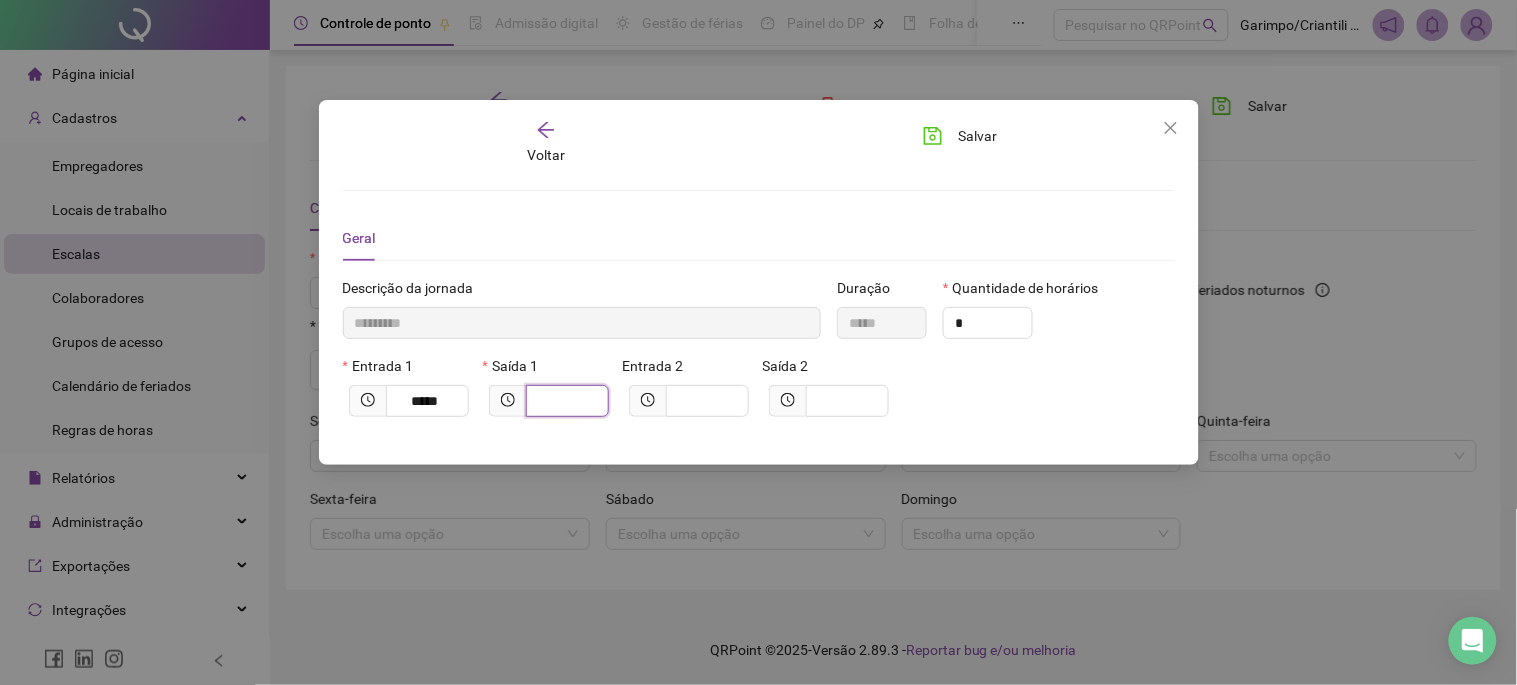 click at bounding box center [565, 401] 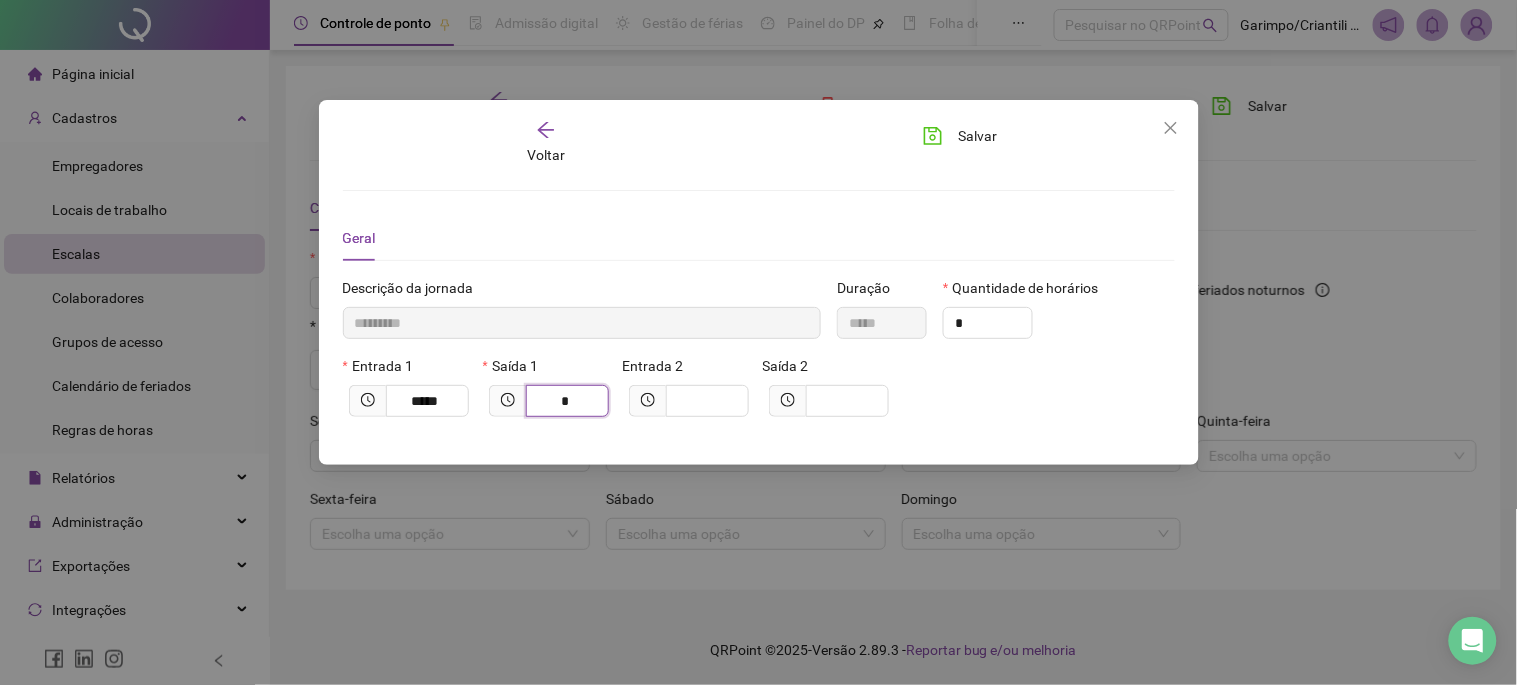 type on "**********" 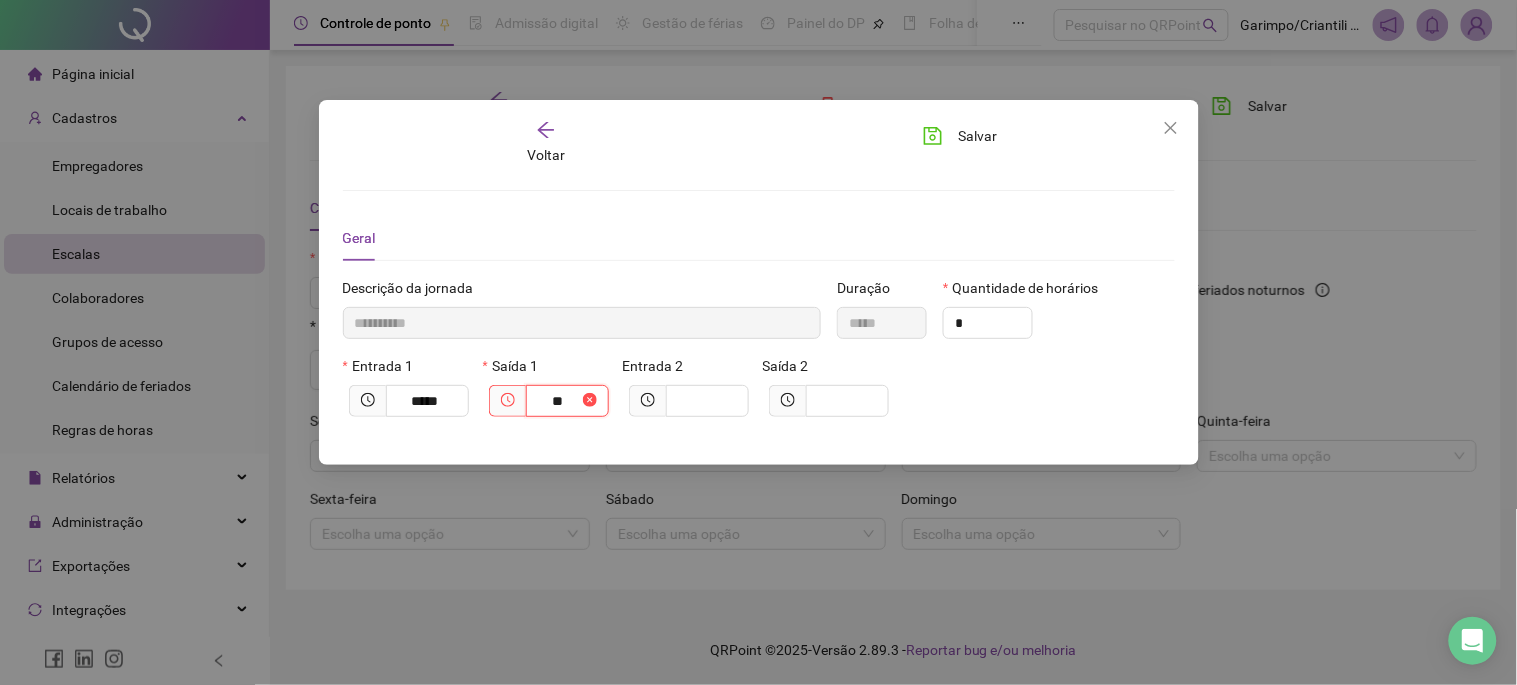 type on "**********" 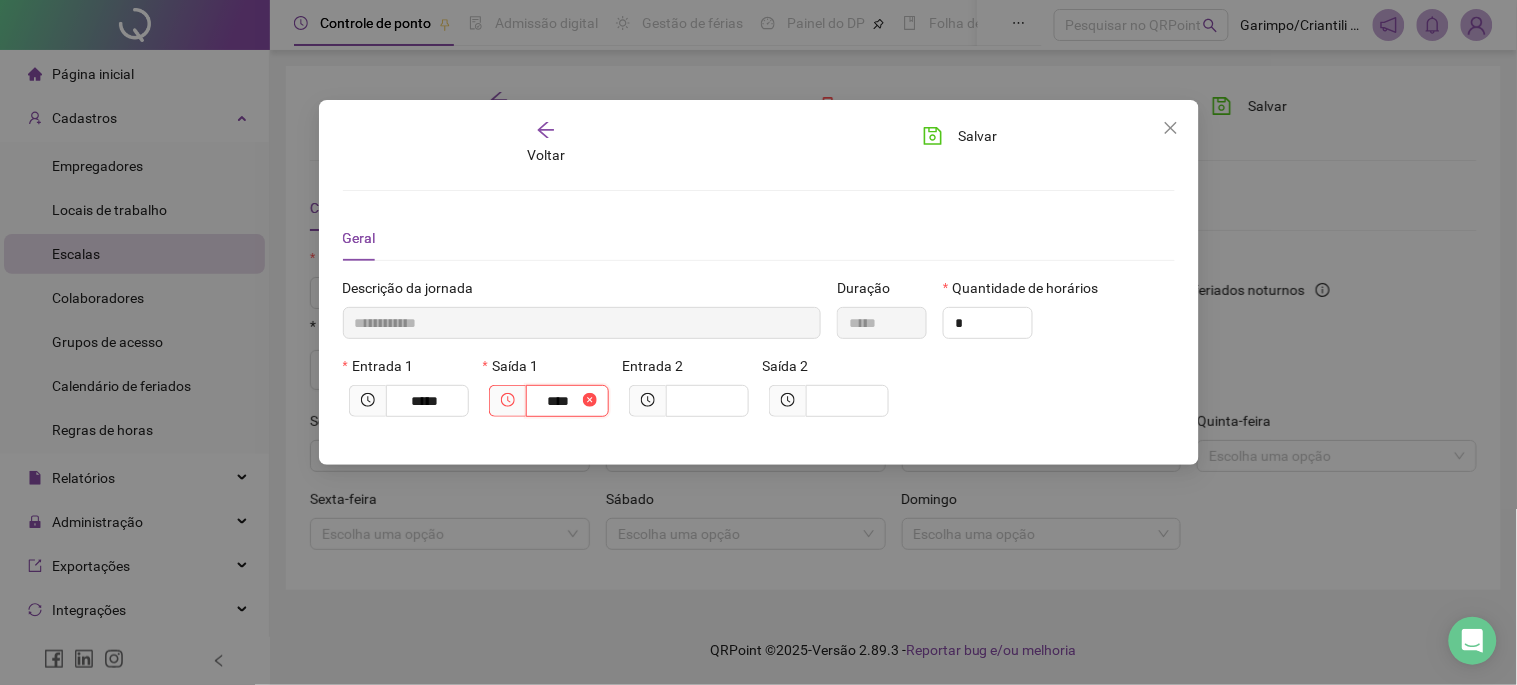 type on "**********" 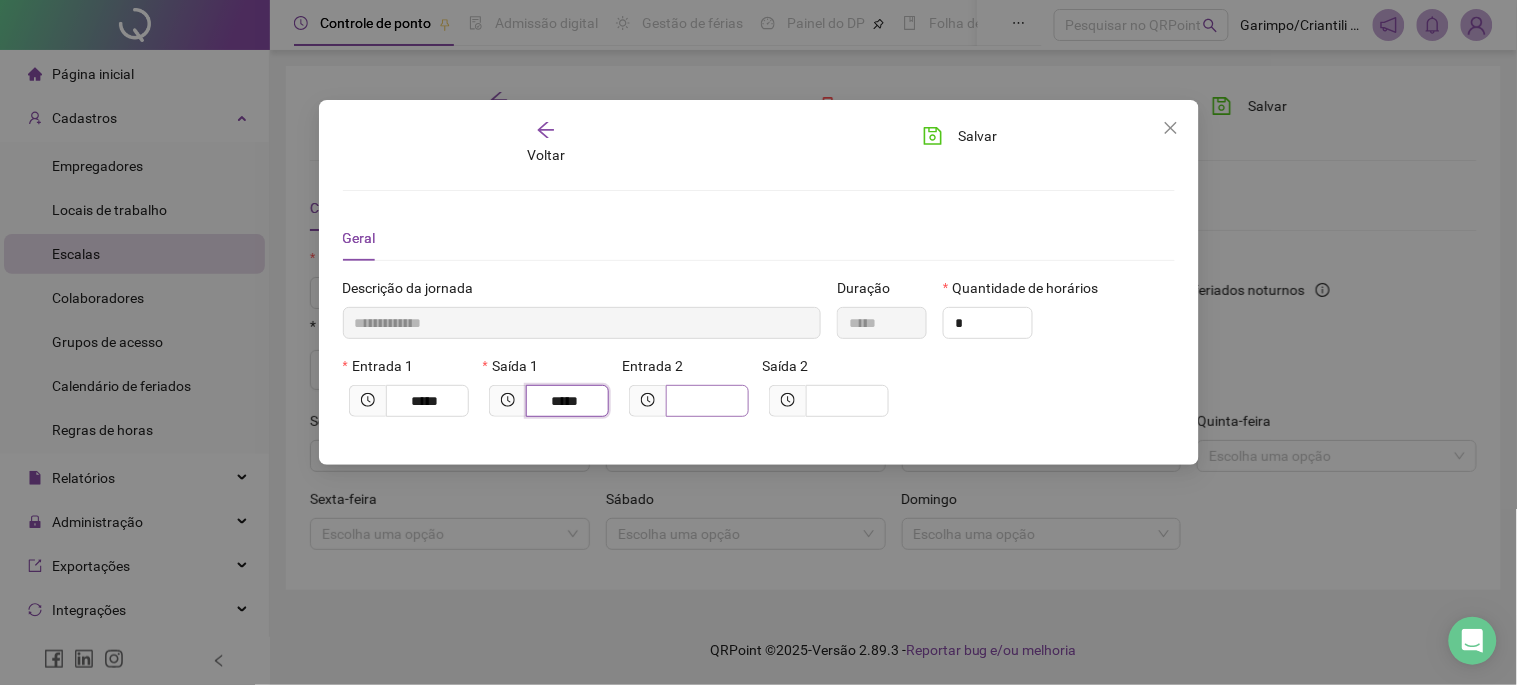 type on "*****" 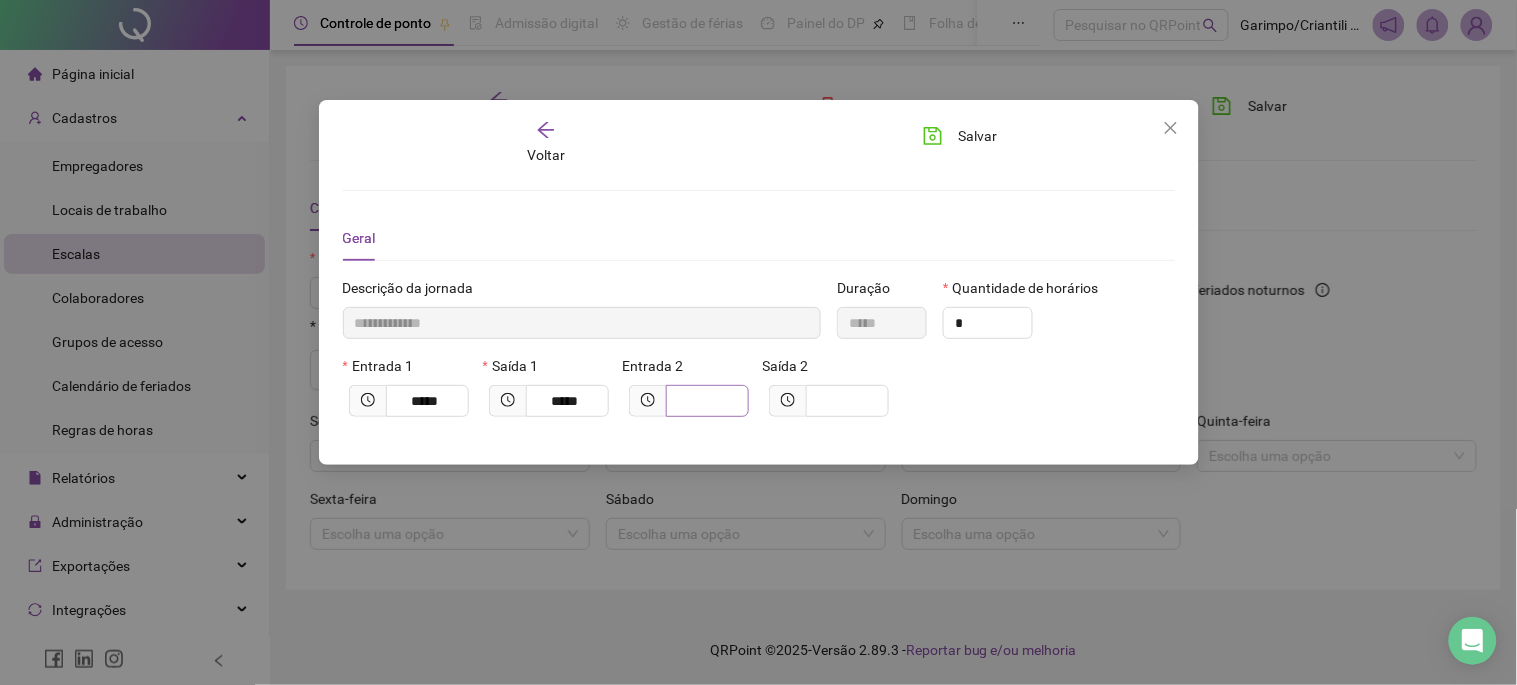 click at bounding box center (707, 401) 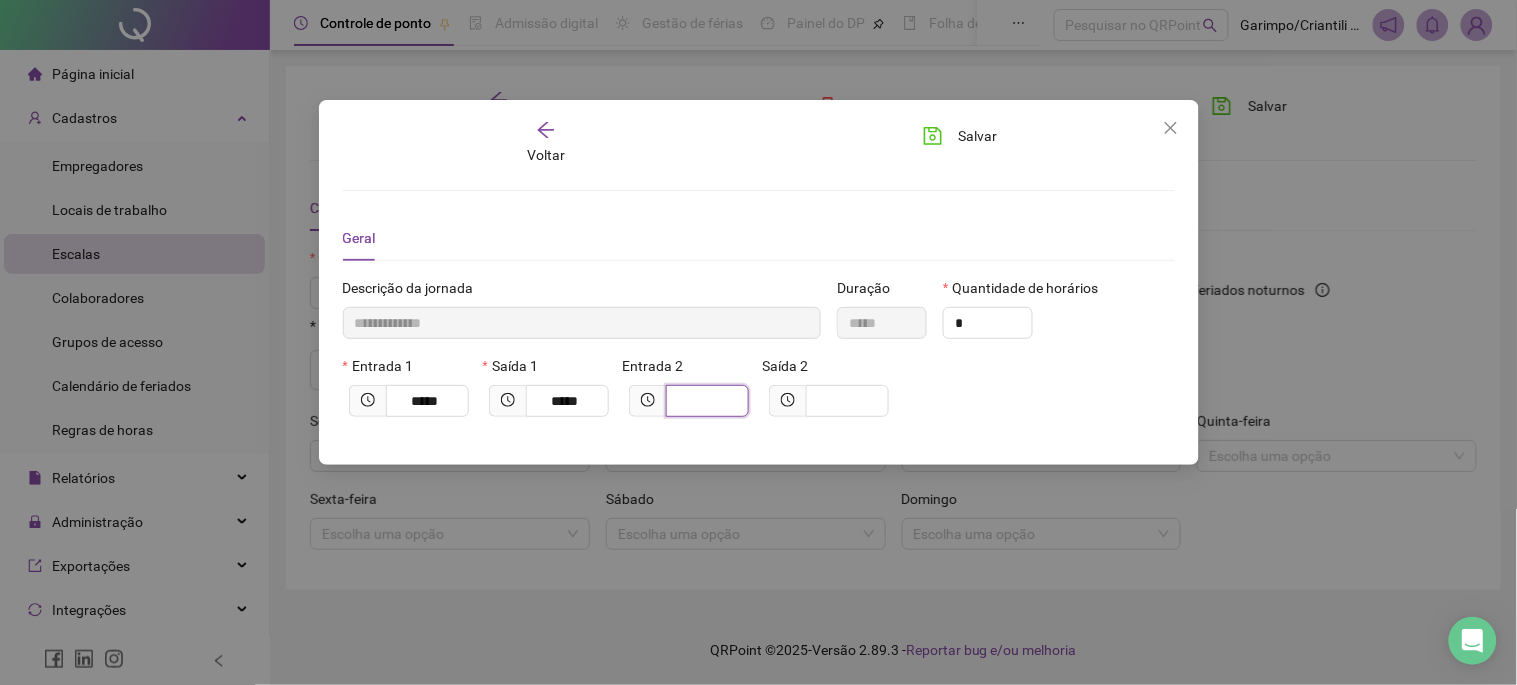 type on "**********" 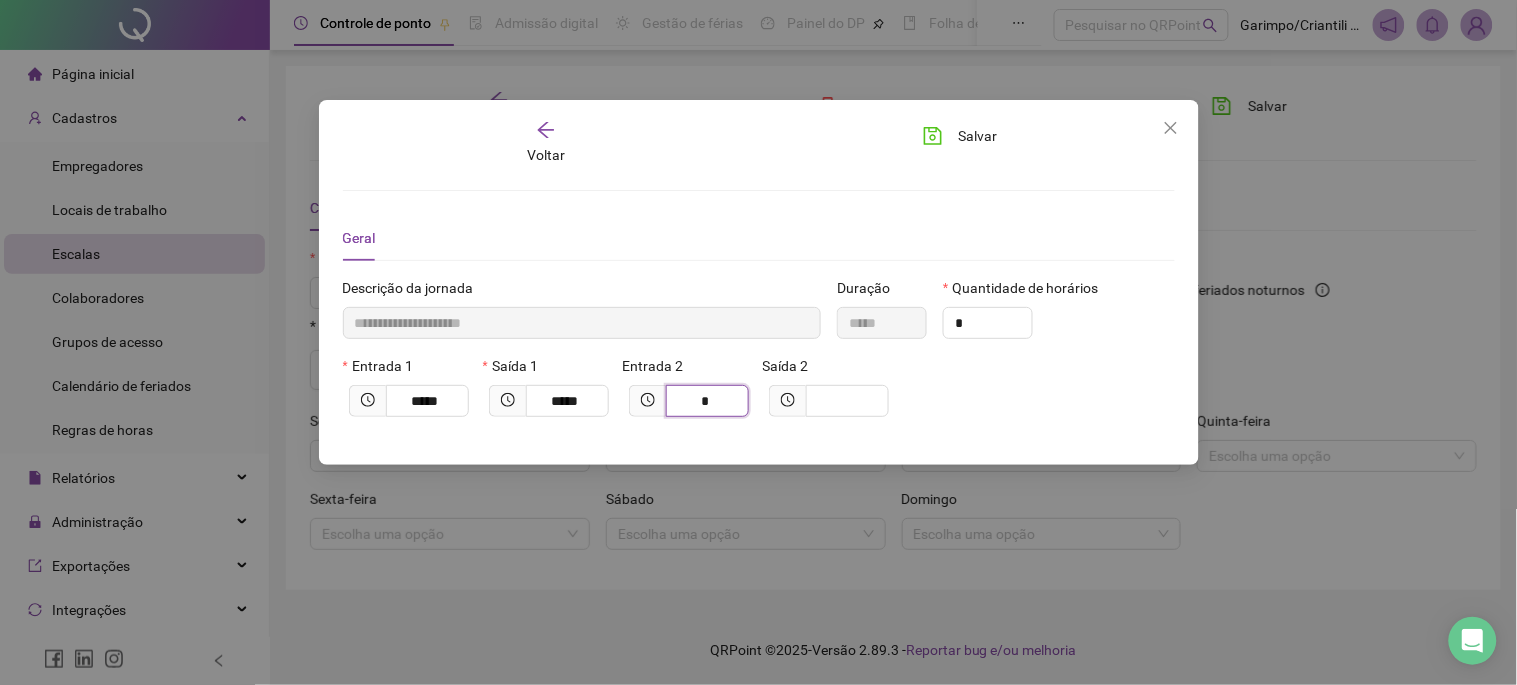 type on "**********" 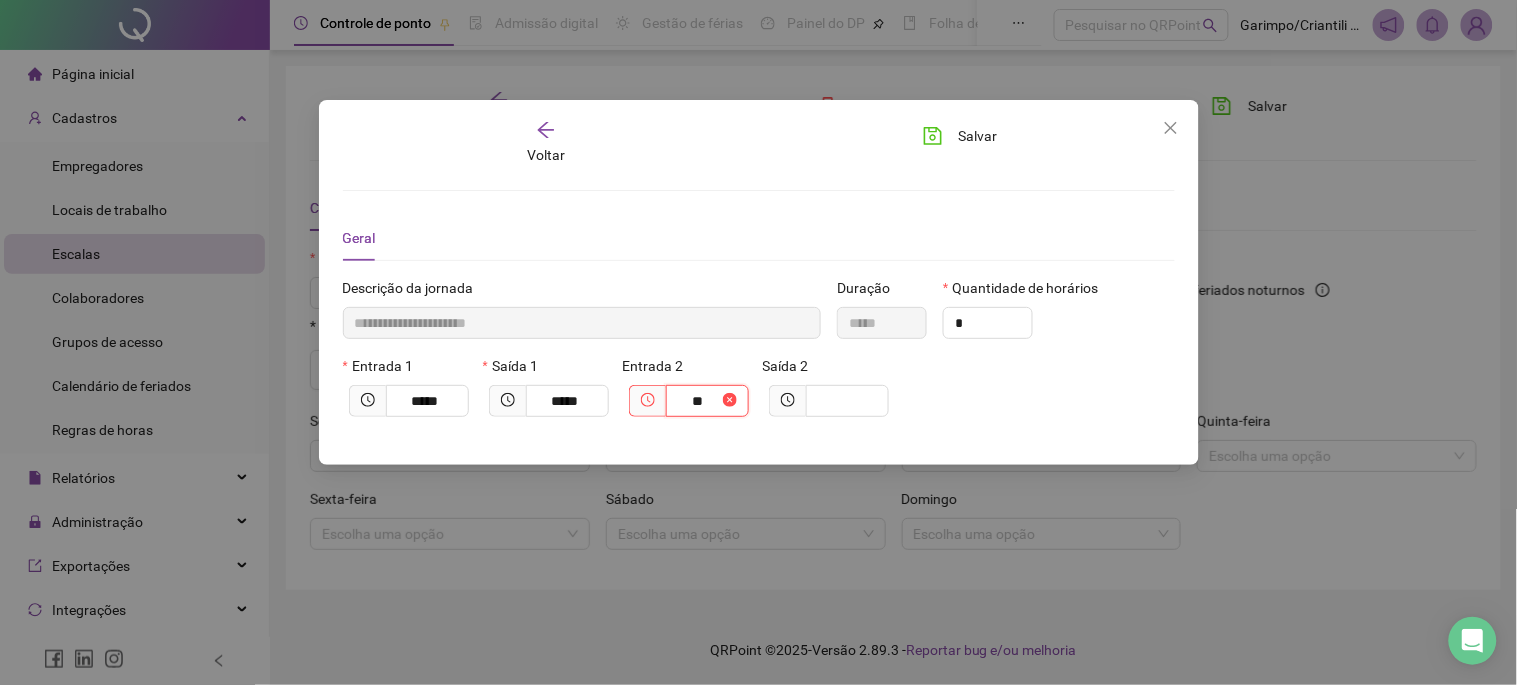 type on "**********" 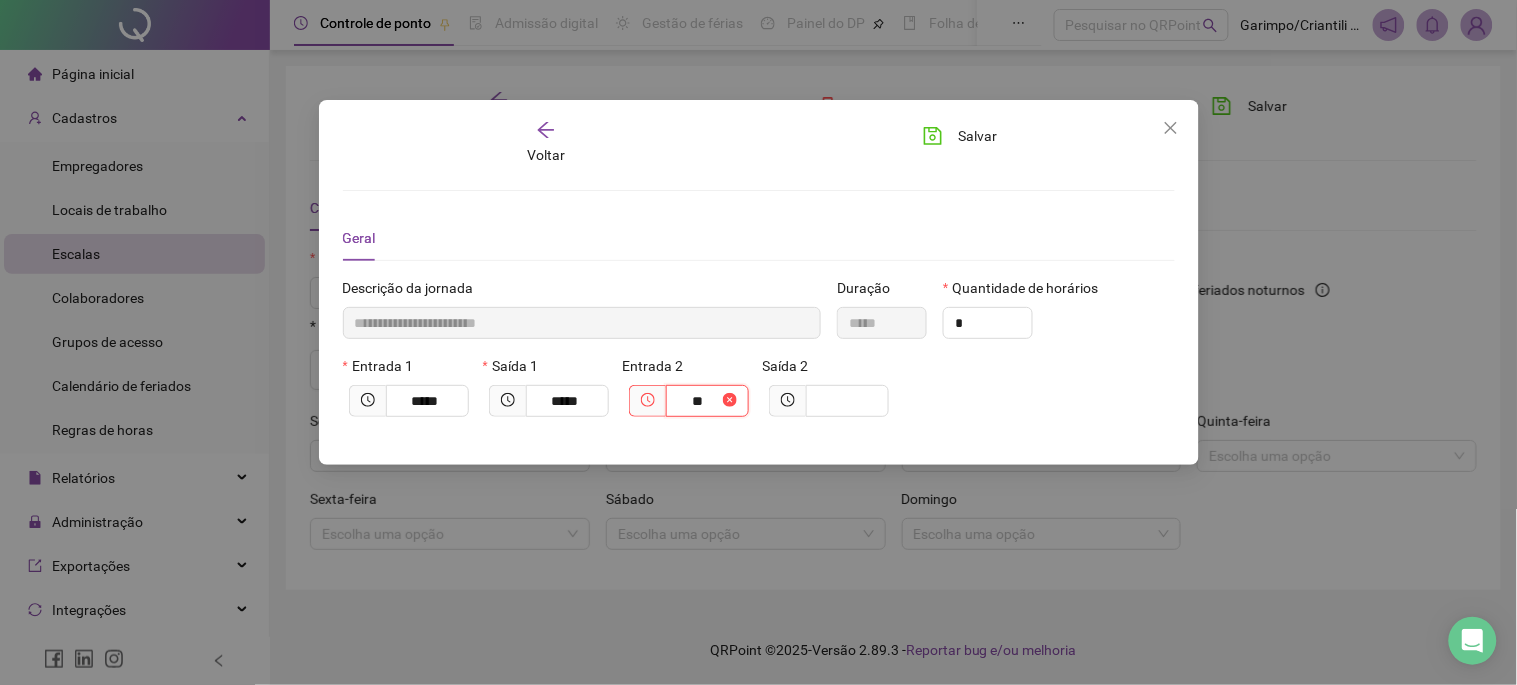 type on "****" 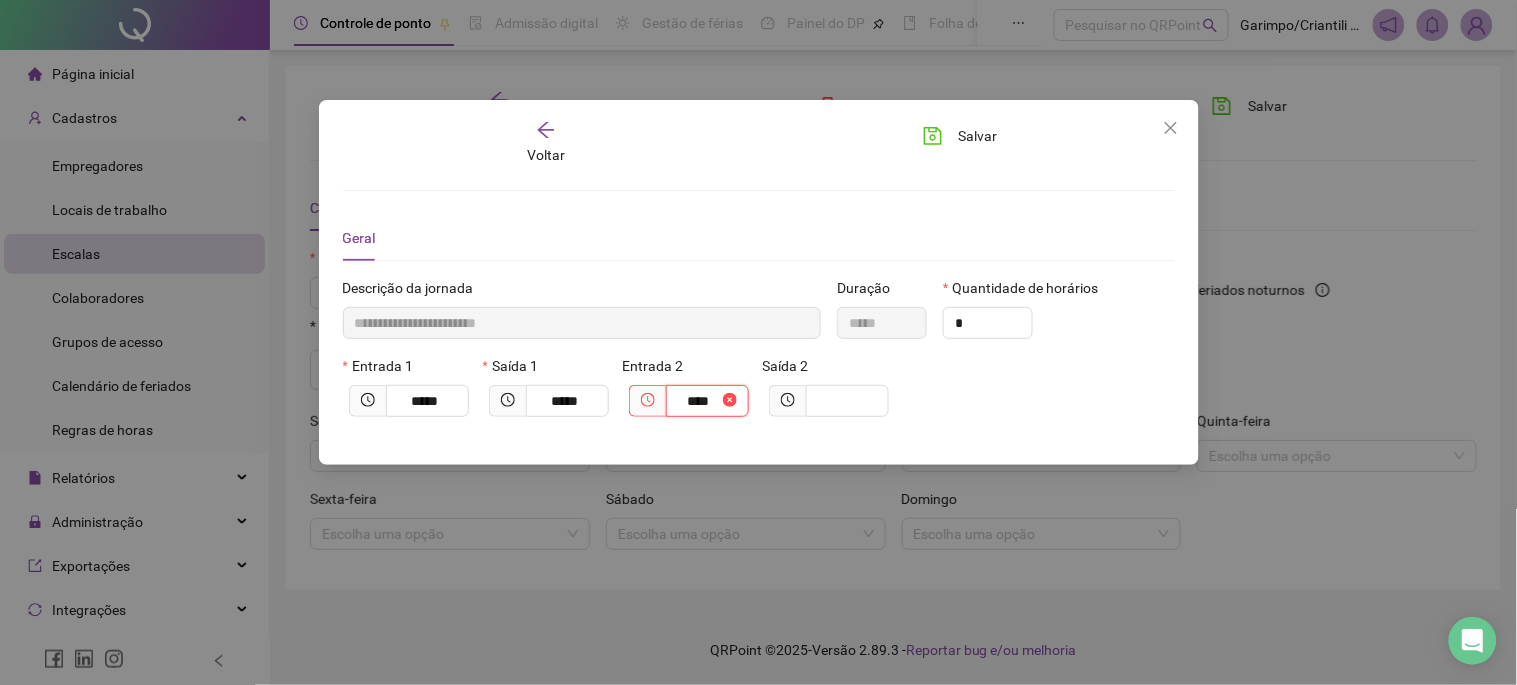 type on "**********" 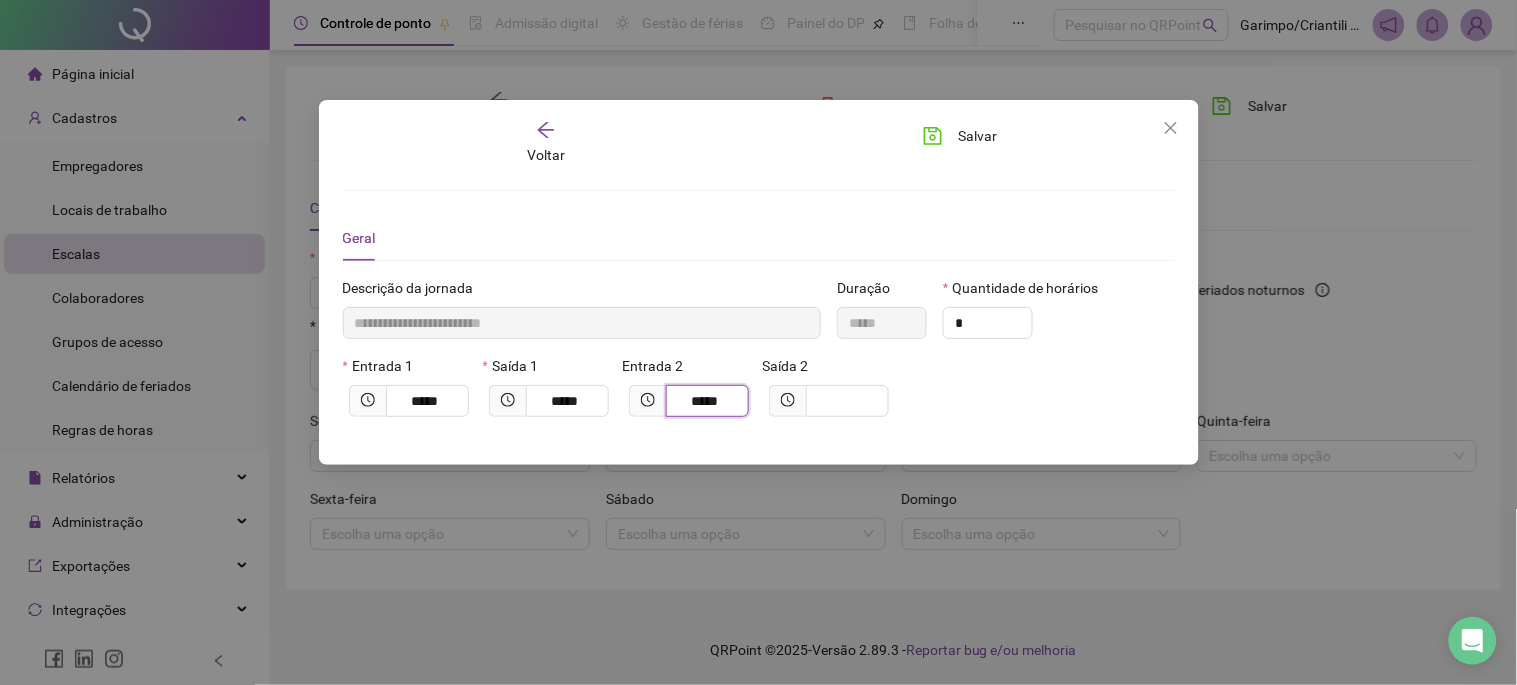 type on "**********" 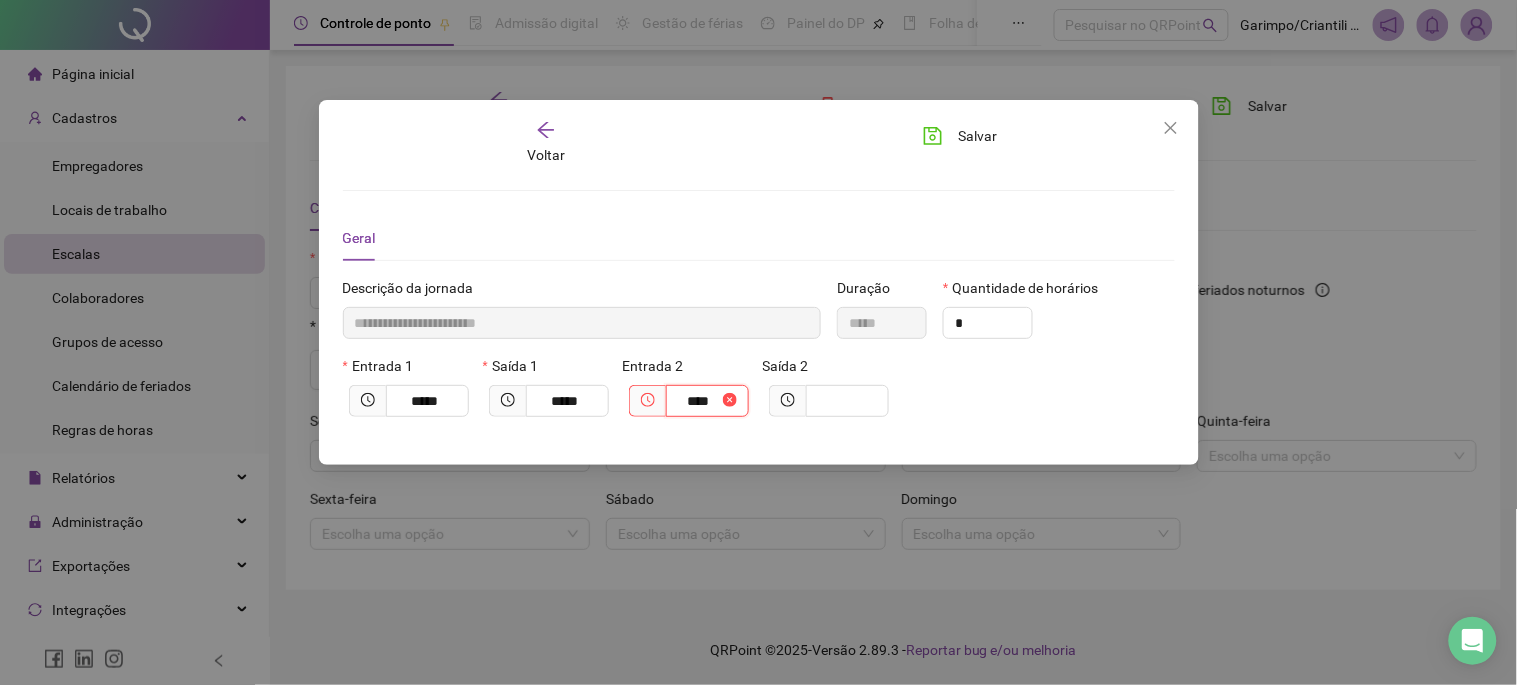 type on "**********" 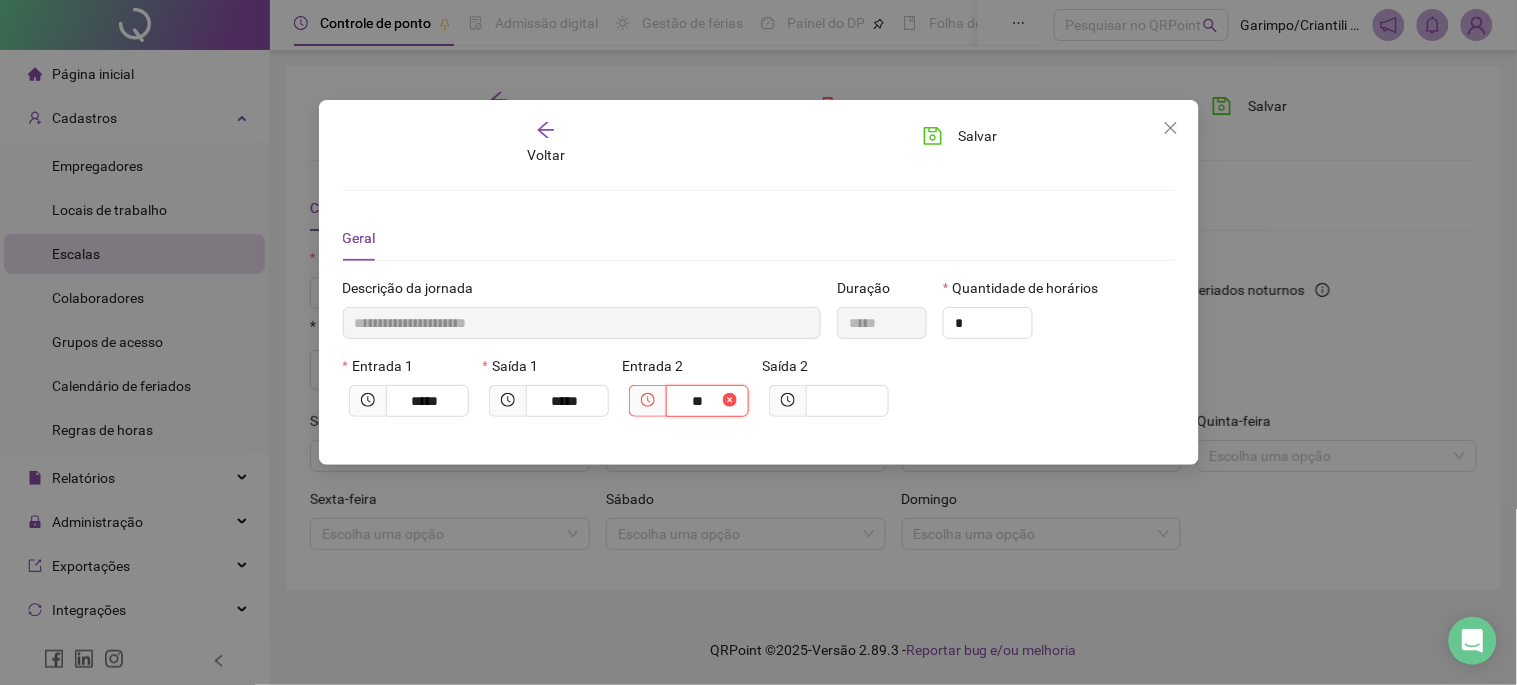 type on "**********" 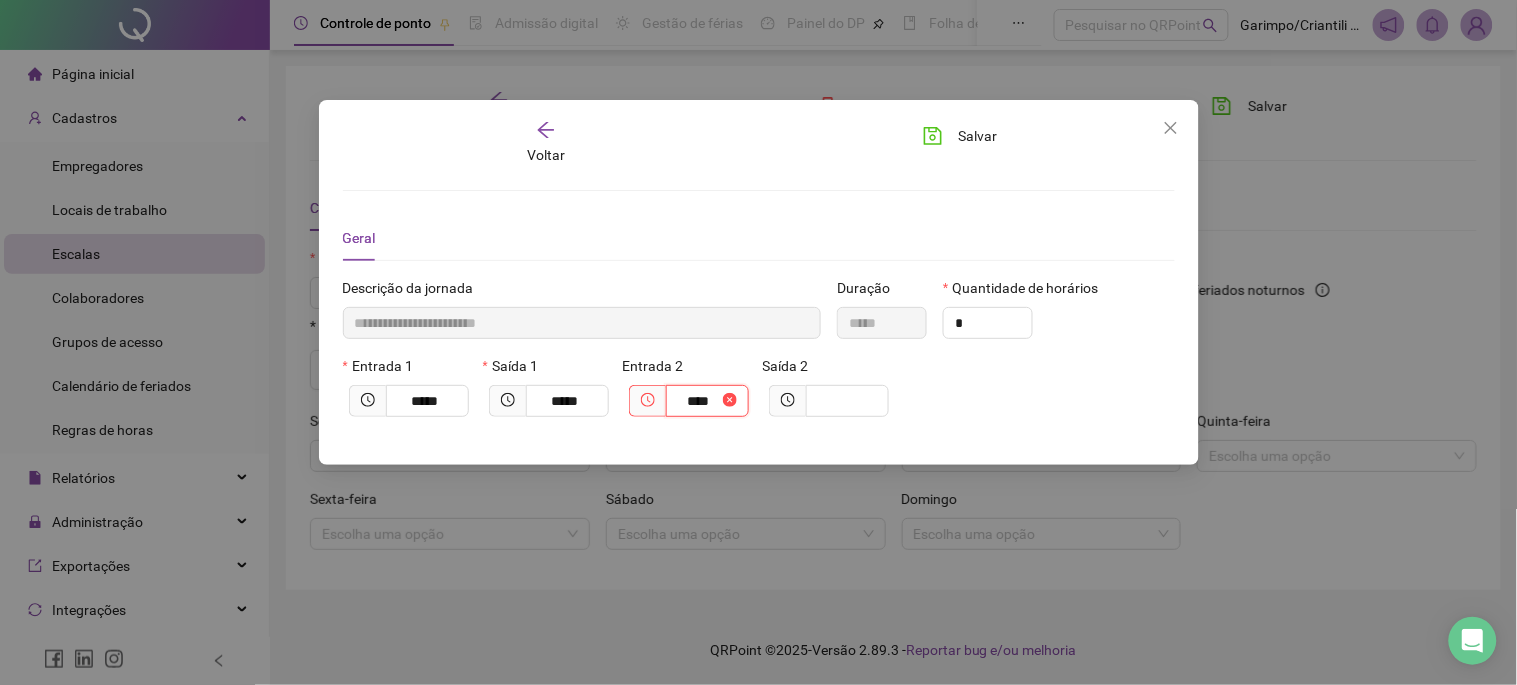 type on "**********" 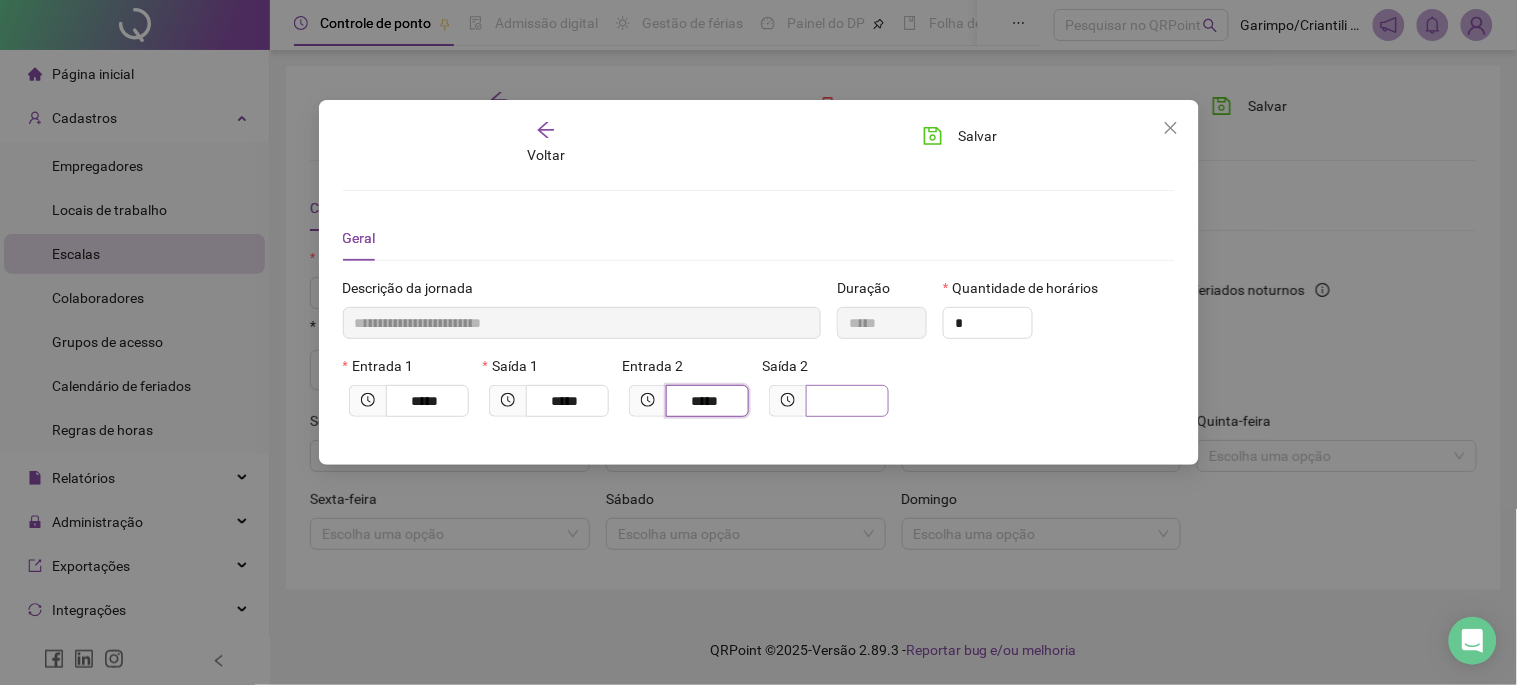 type on "*****" 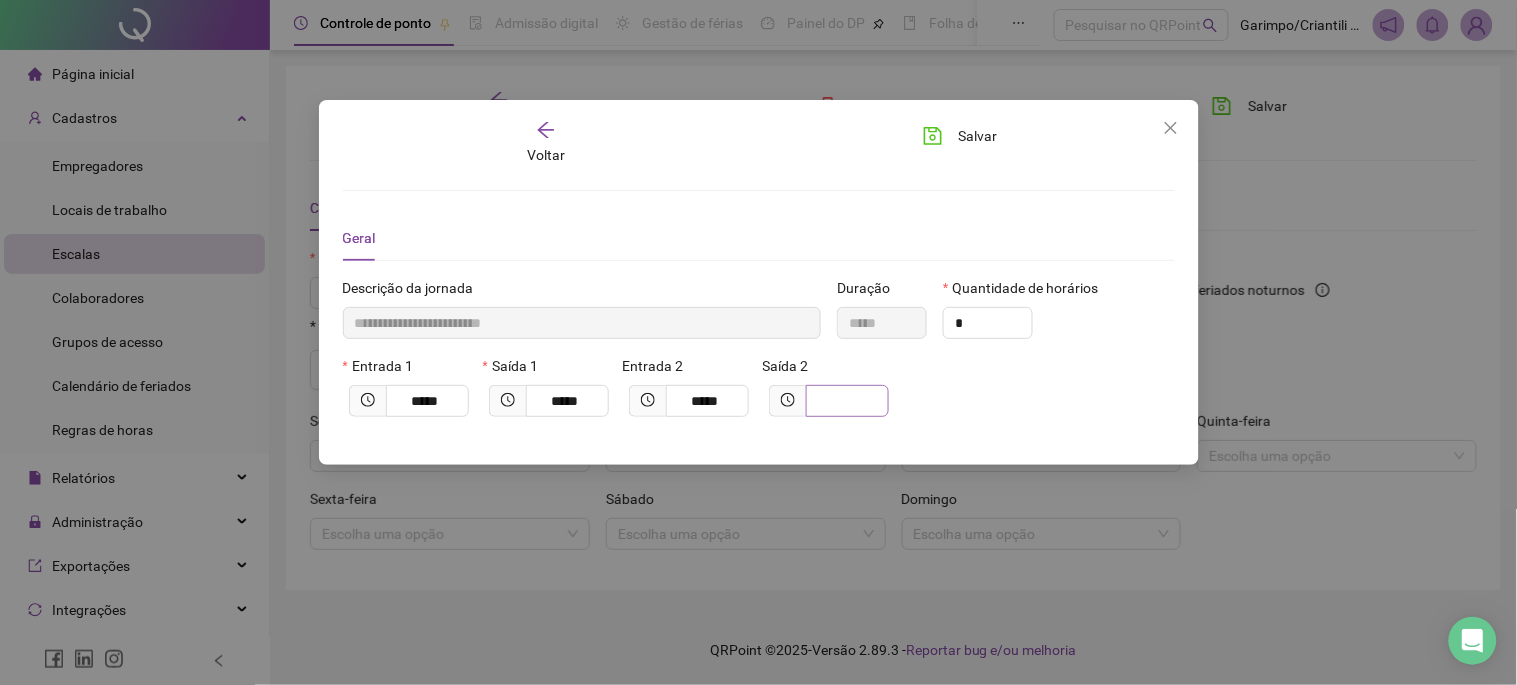 click at bounding box center (847, 401) 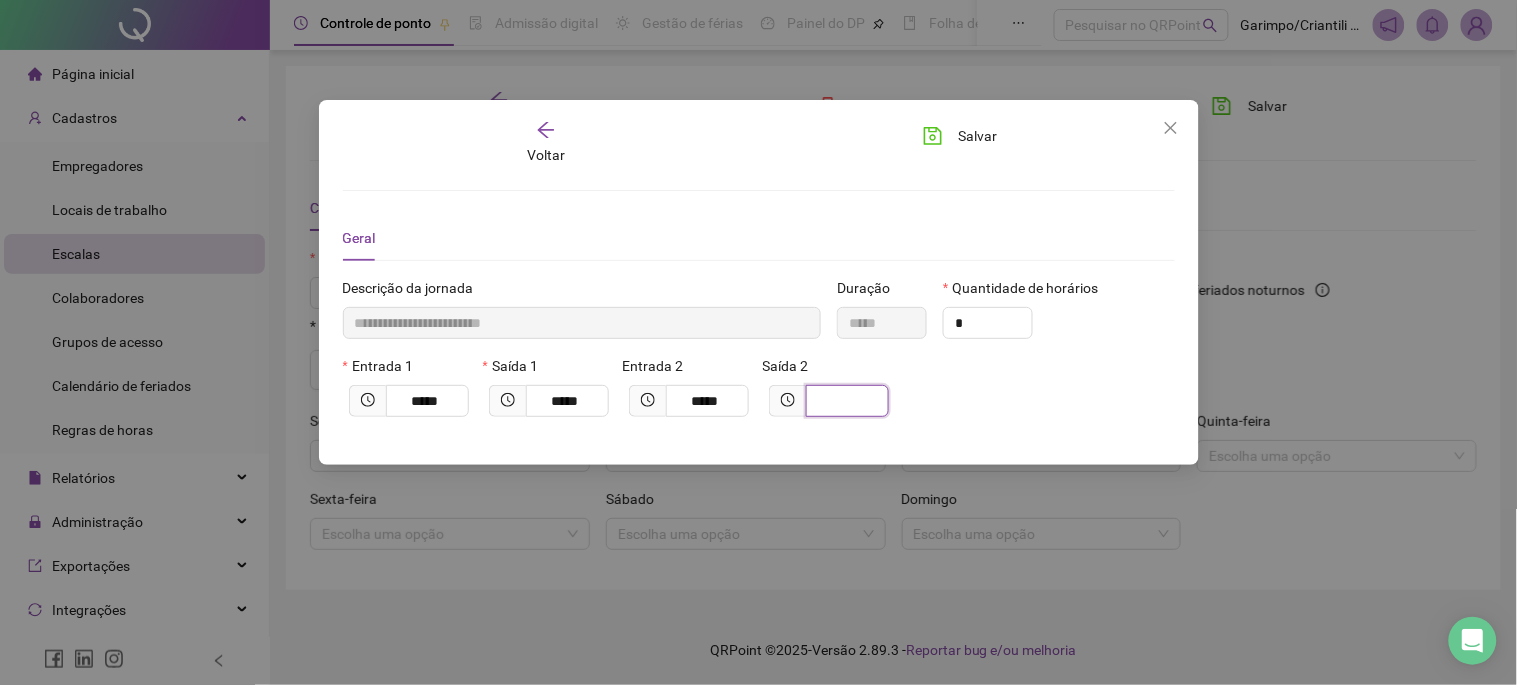 type on "**********" 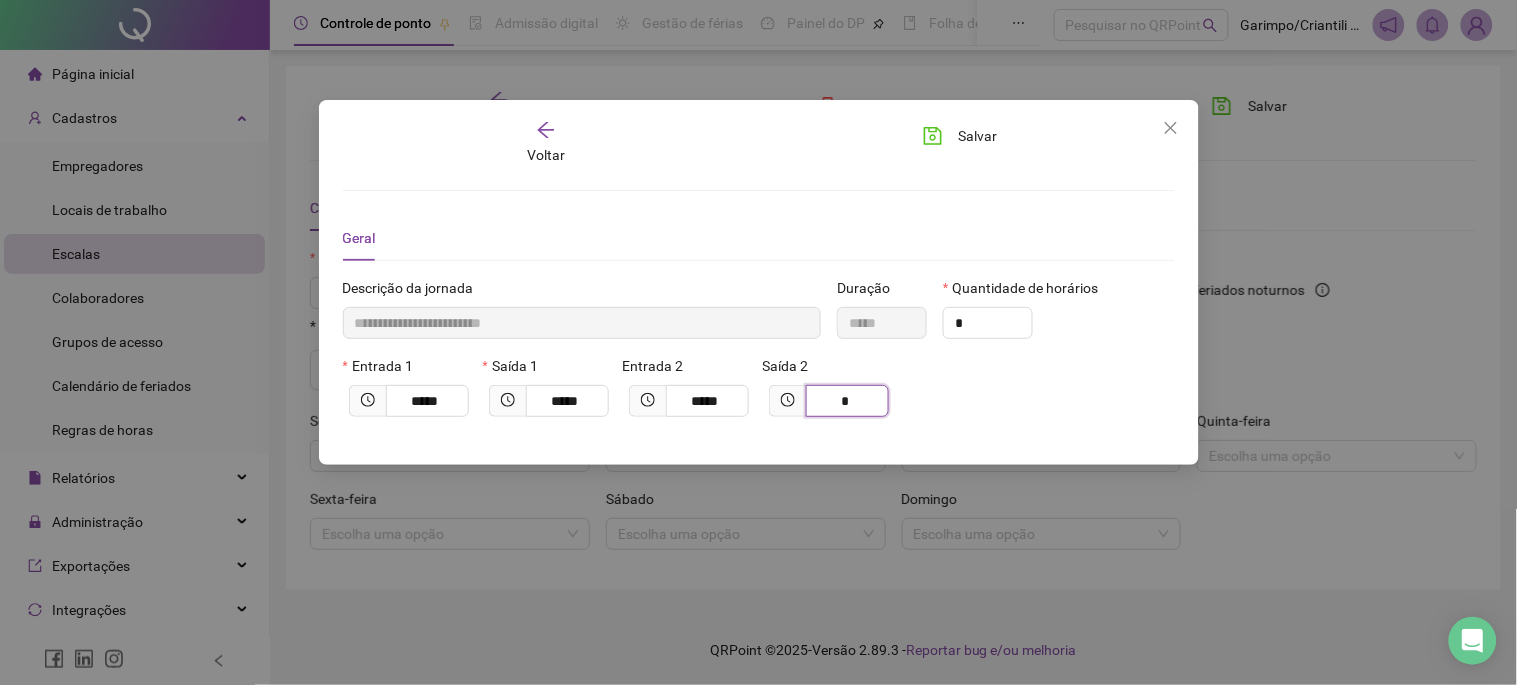 type on "**********" 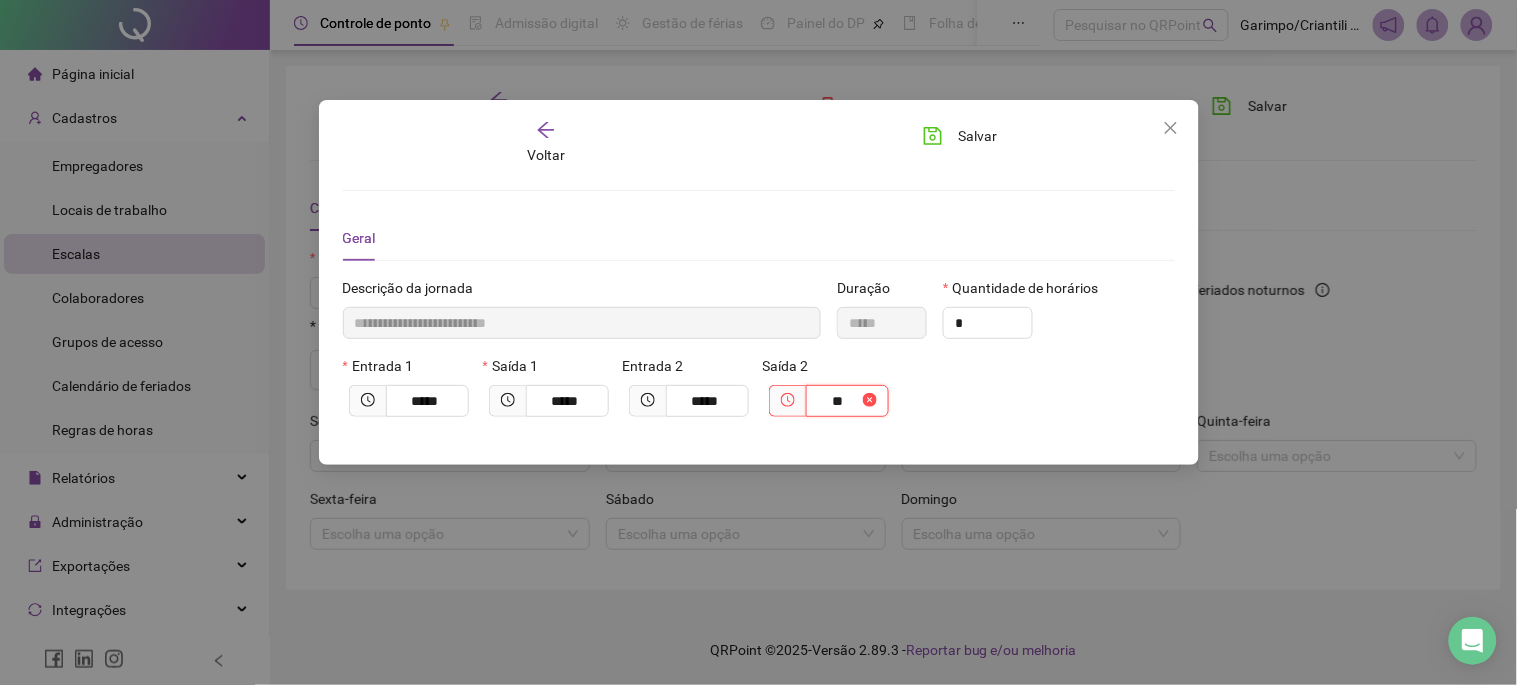 type on "**********" 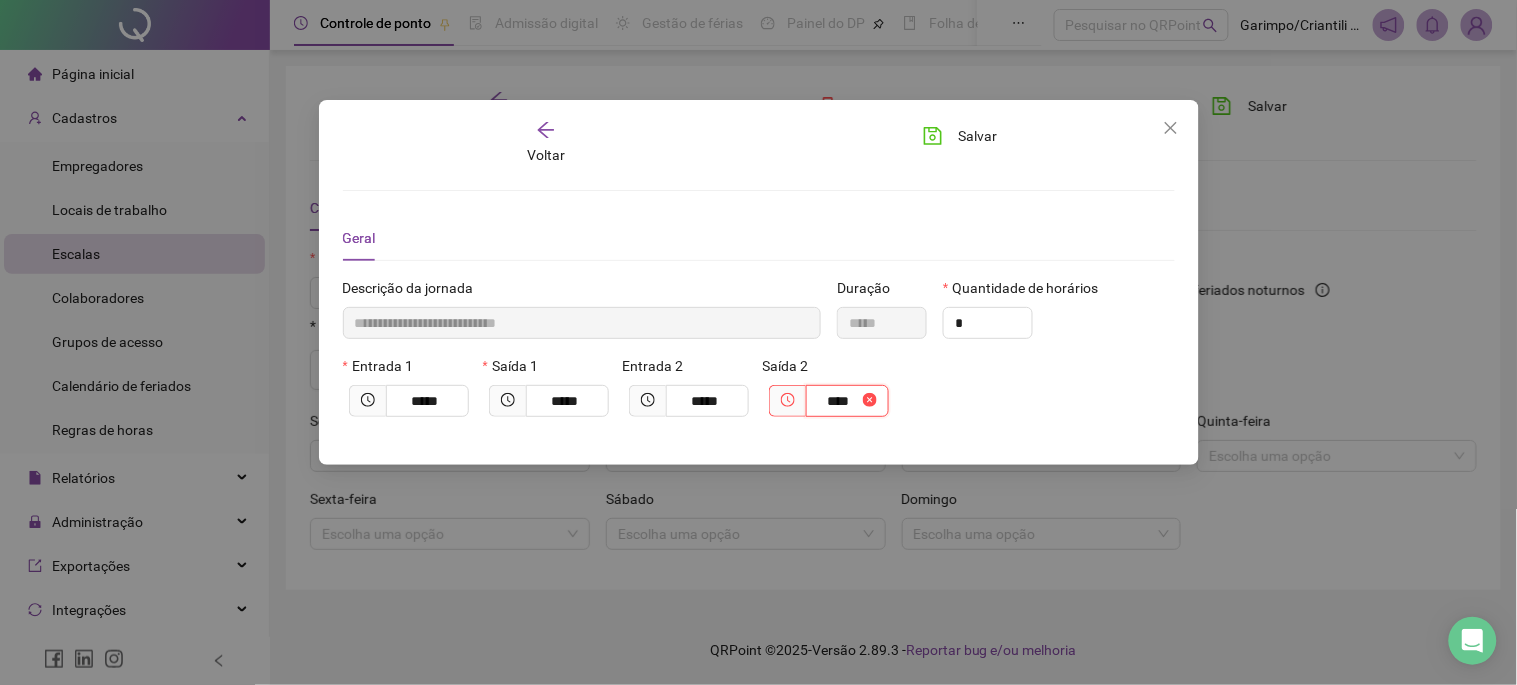 type on "**********" 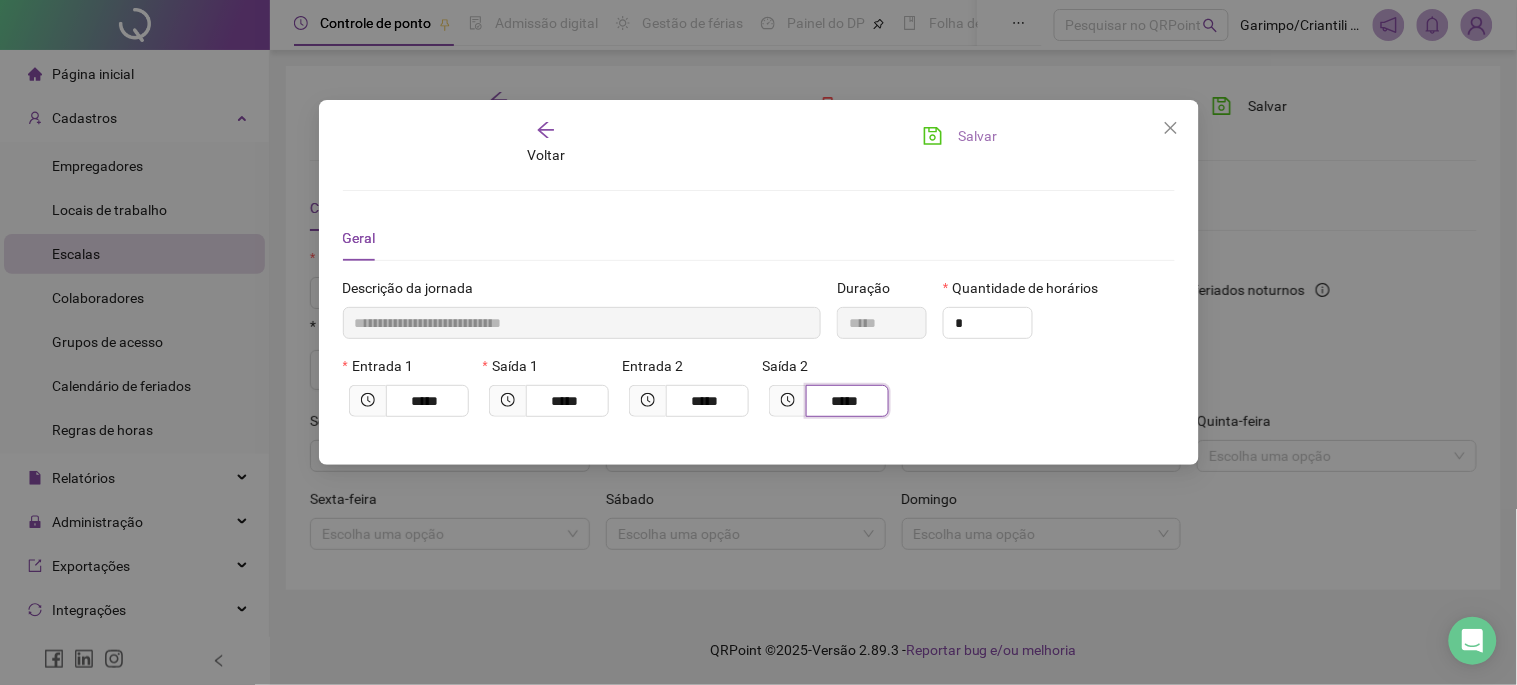 type on "*****" 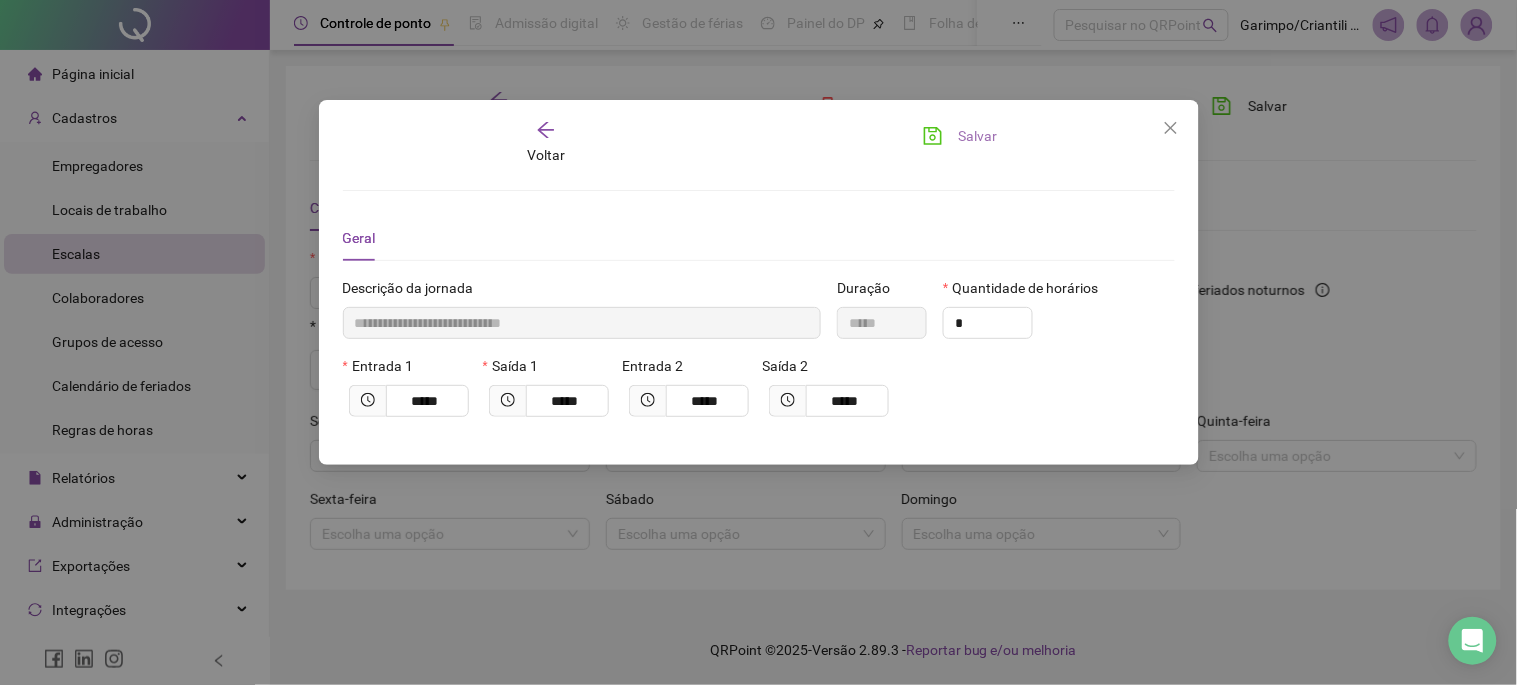 click 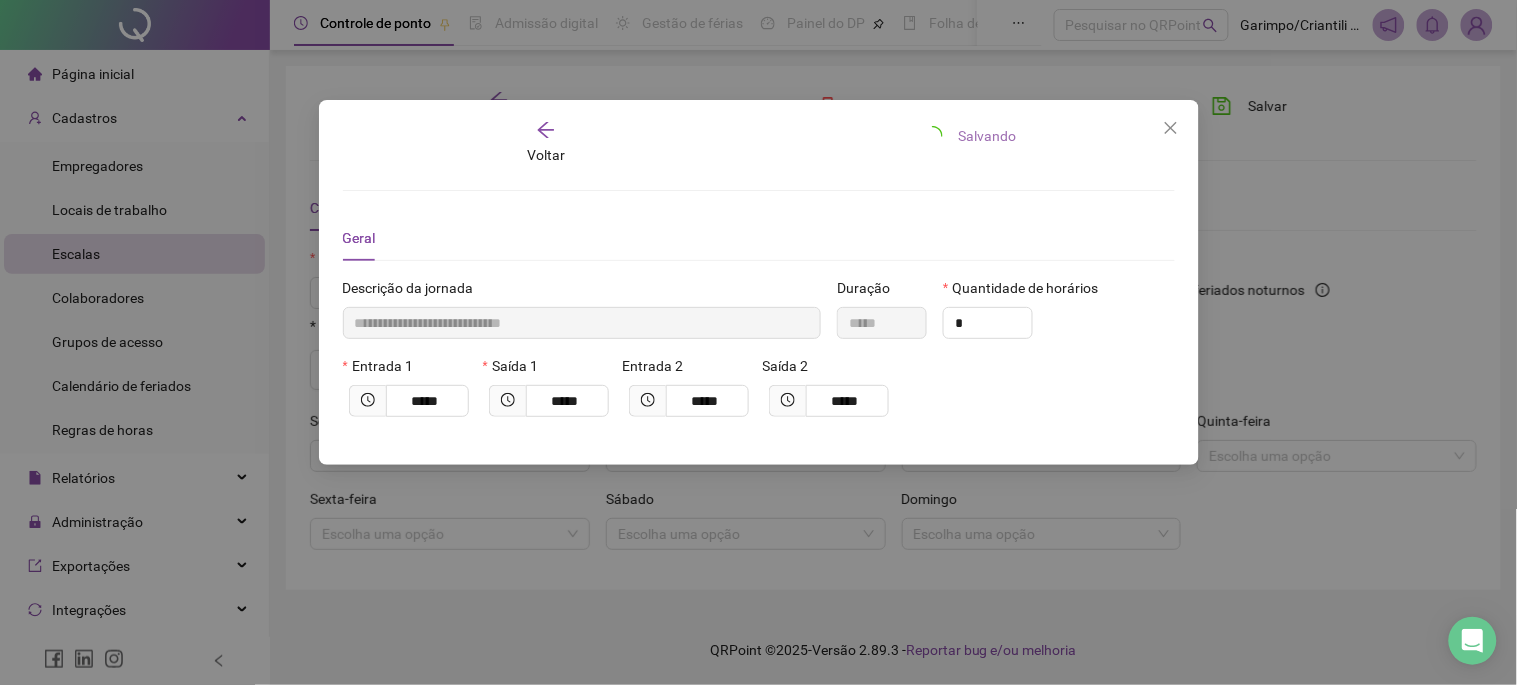 type 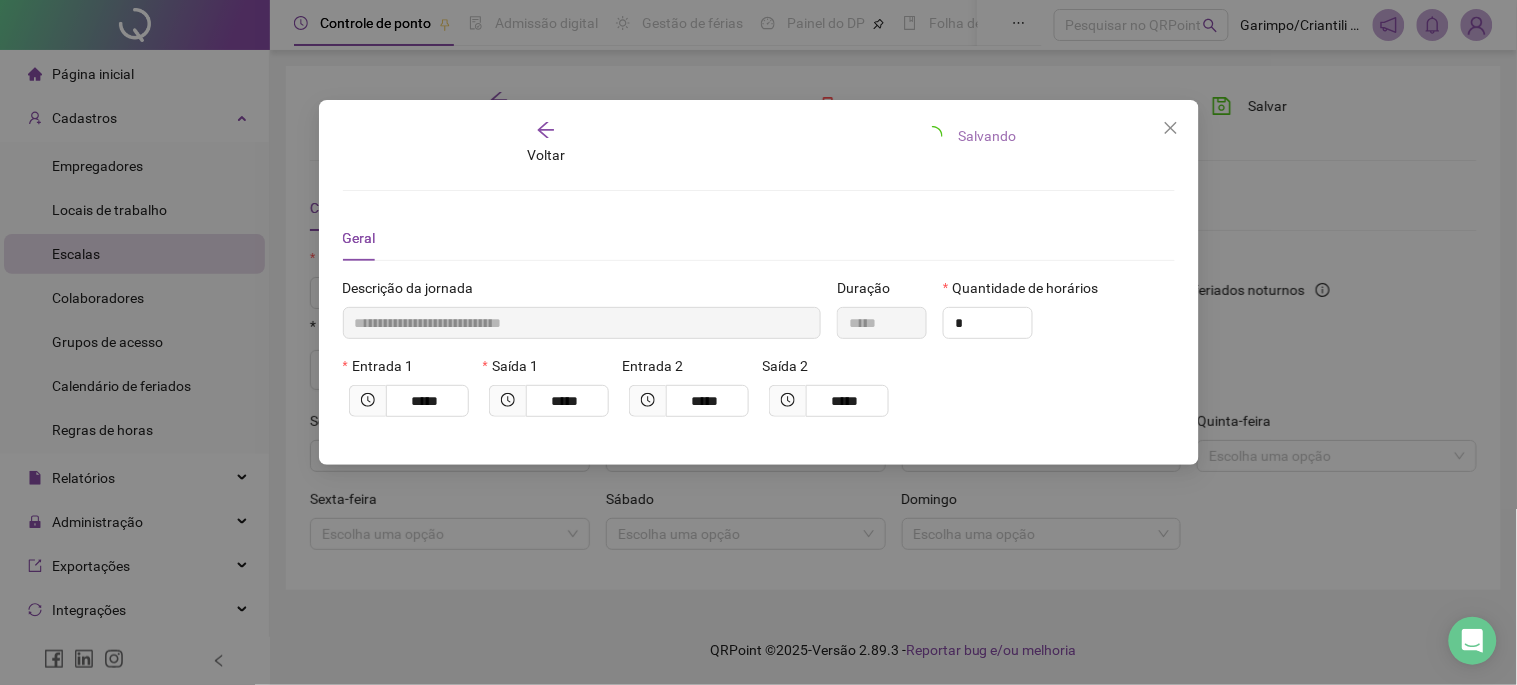 type 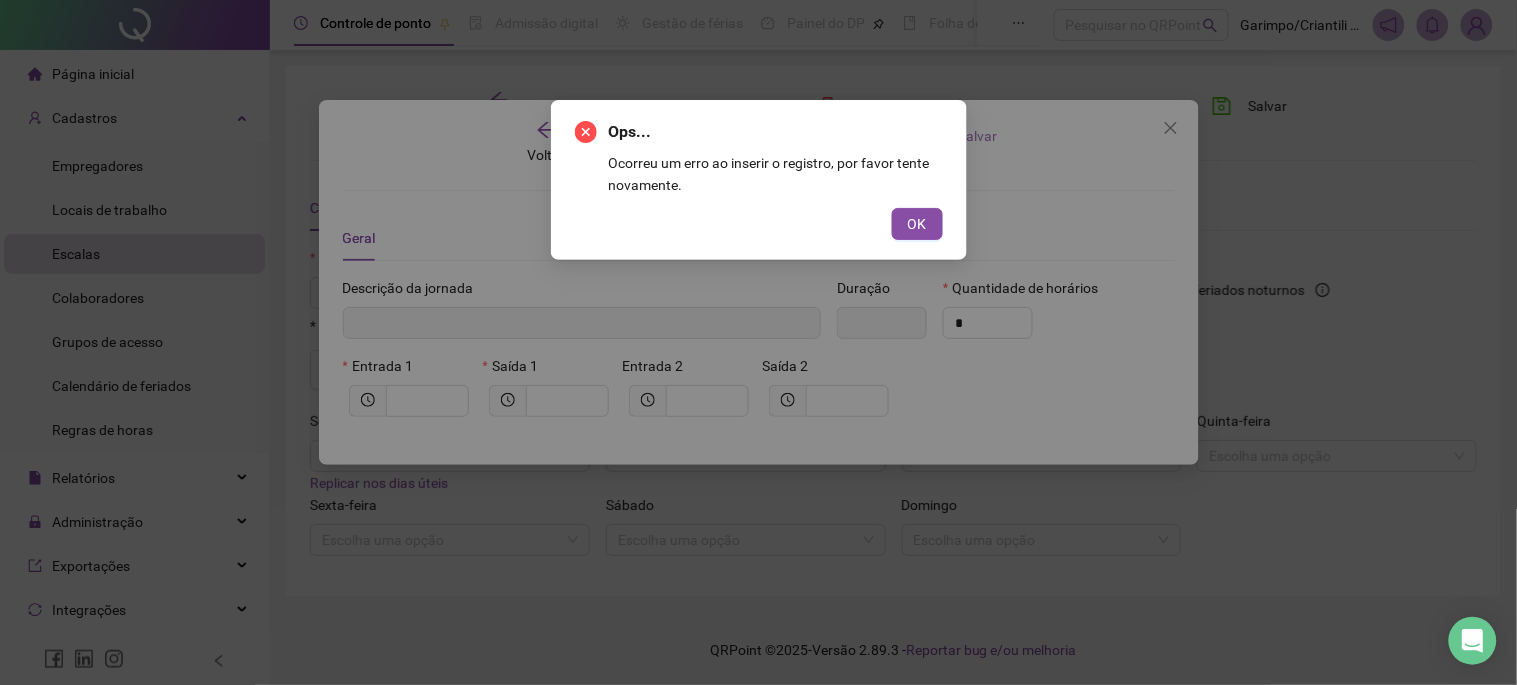 click on "OK" at bounding box center [759, 224] 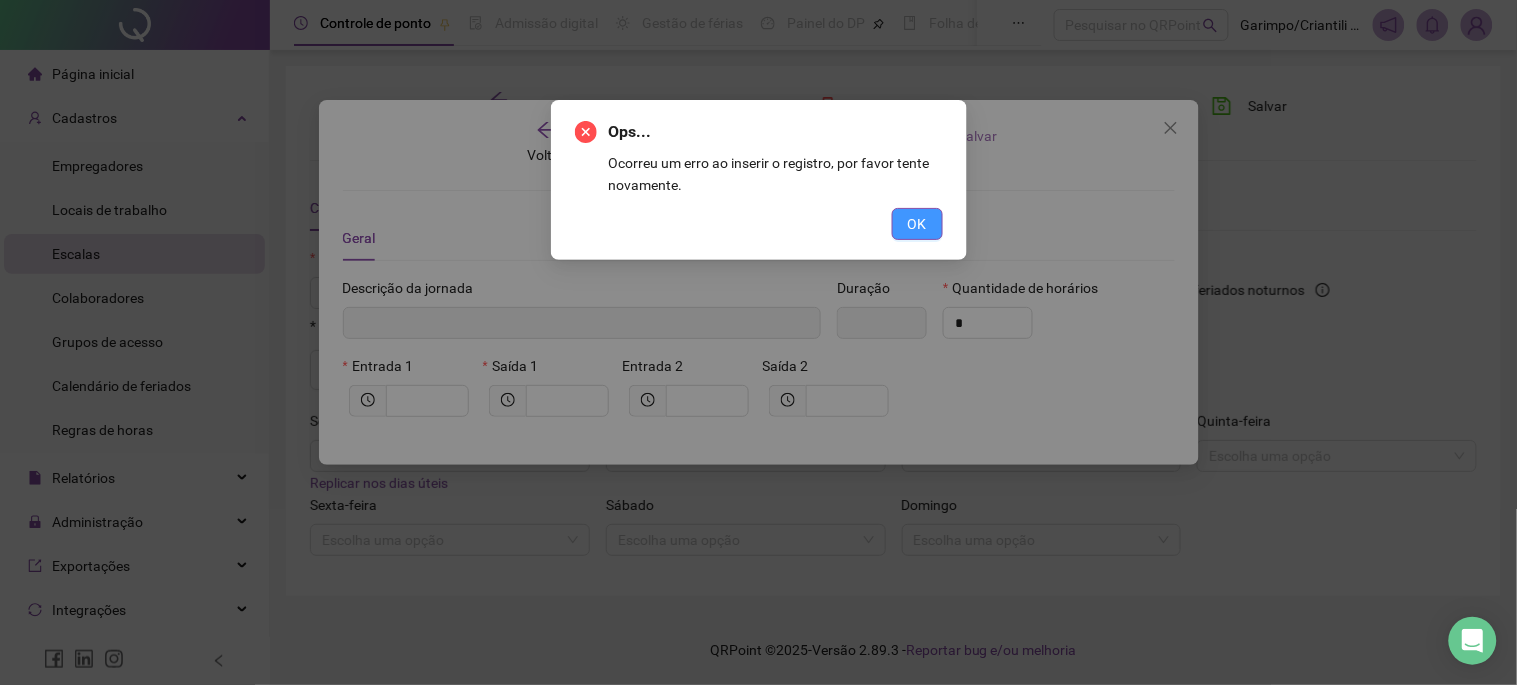 click on "OK" at bounding box center (917, 224) 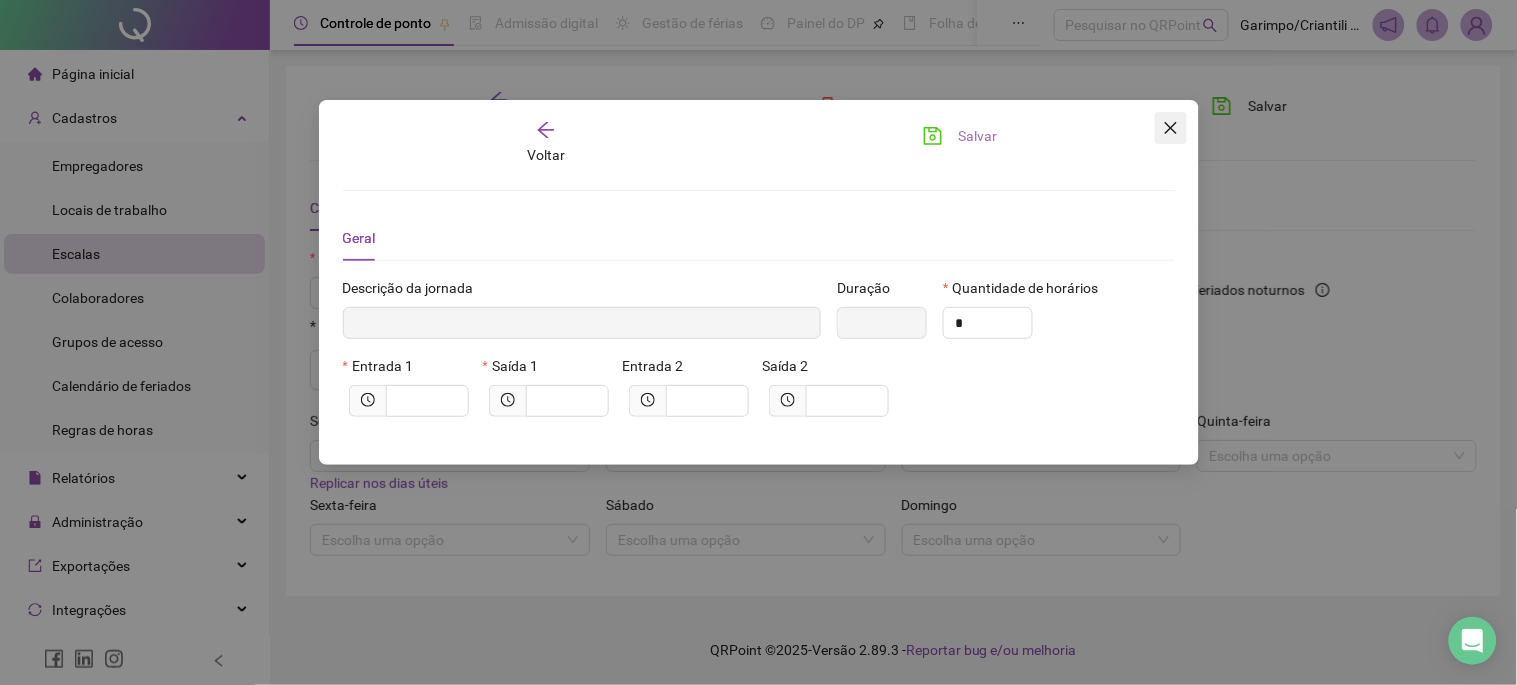 click 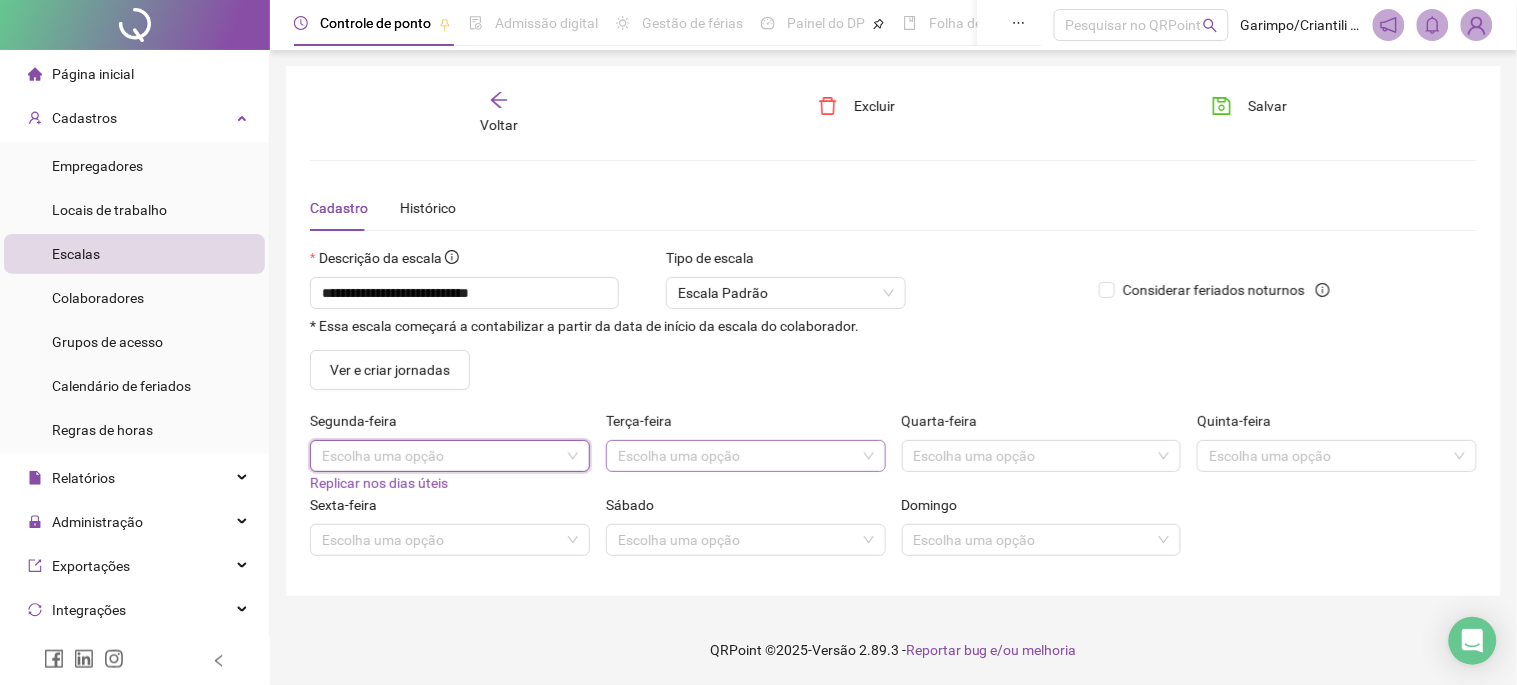 click at bounding box center (737, 456) 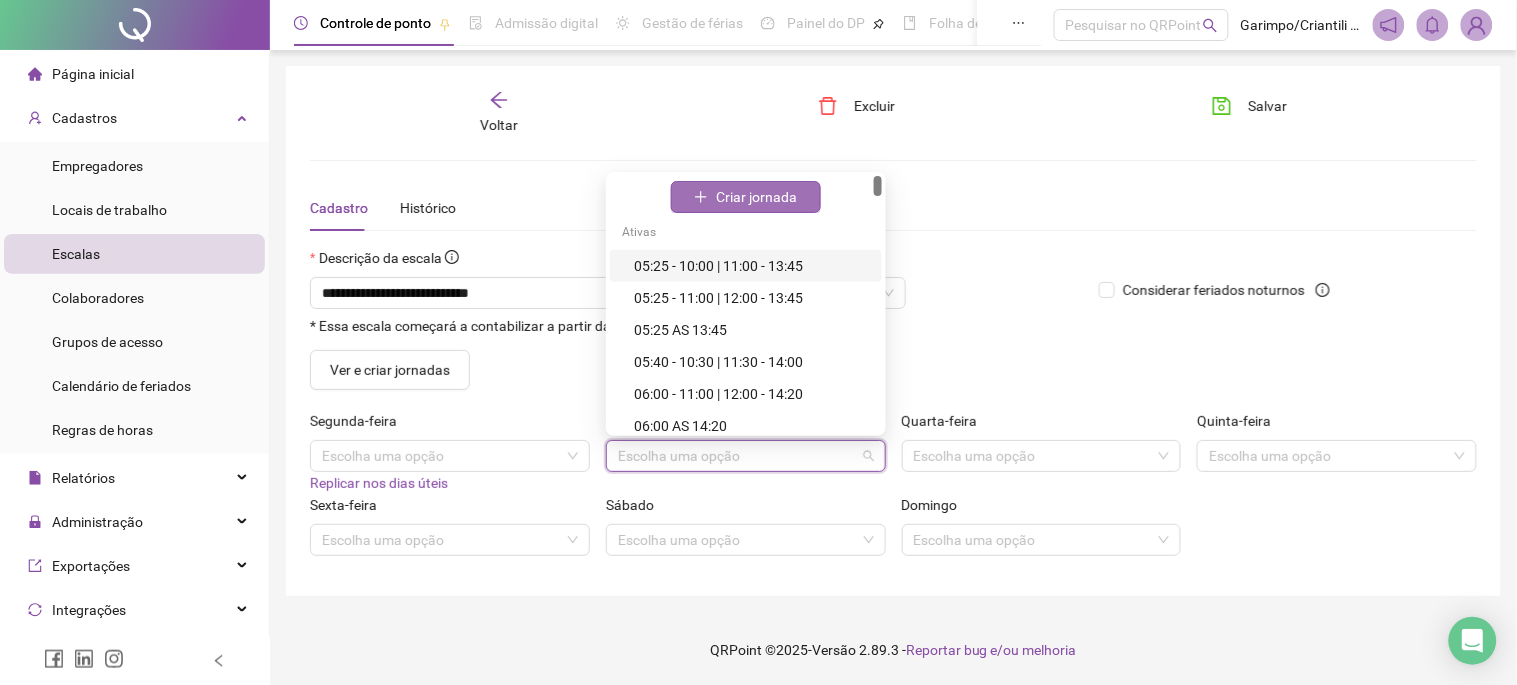 click on "Criar jornada" at bounding box center [756, 197] 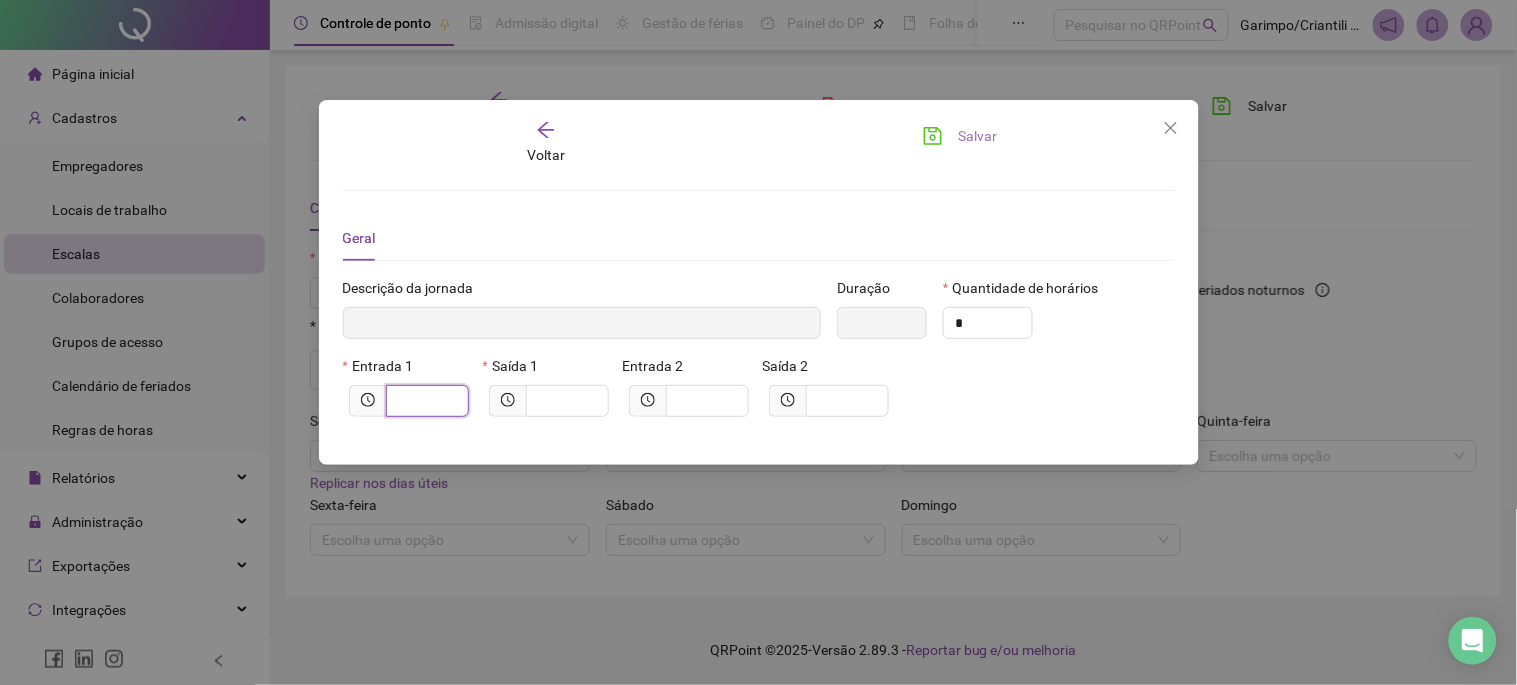 click at bounding box center (425, 401) 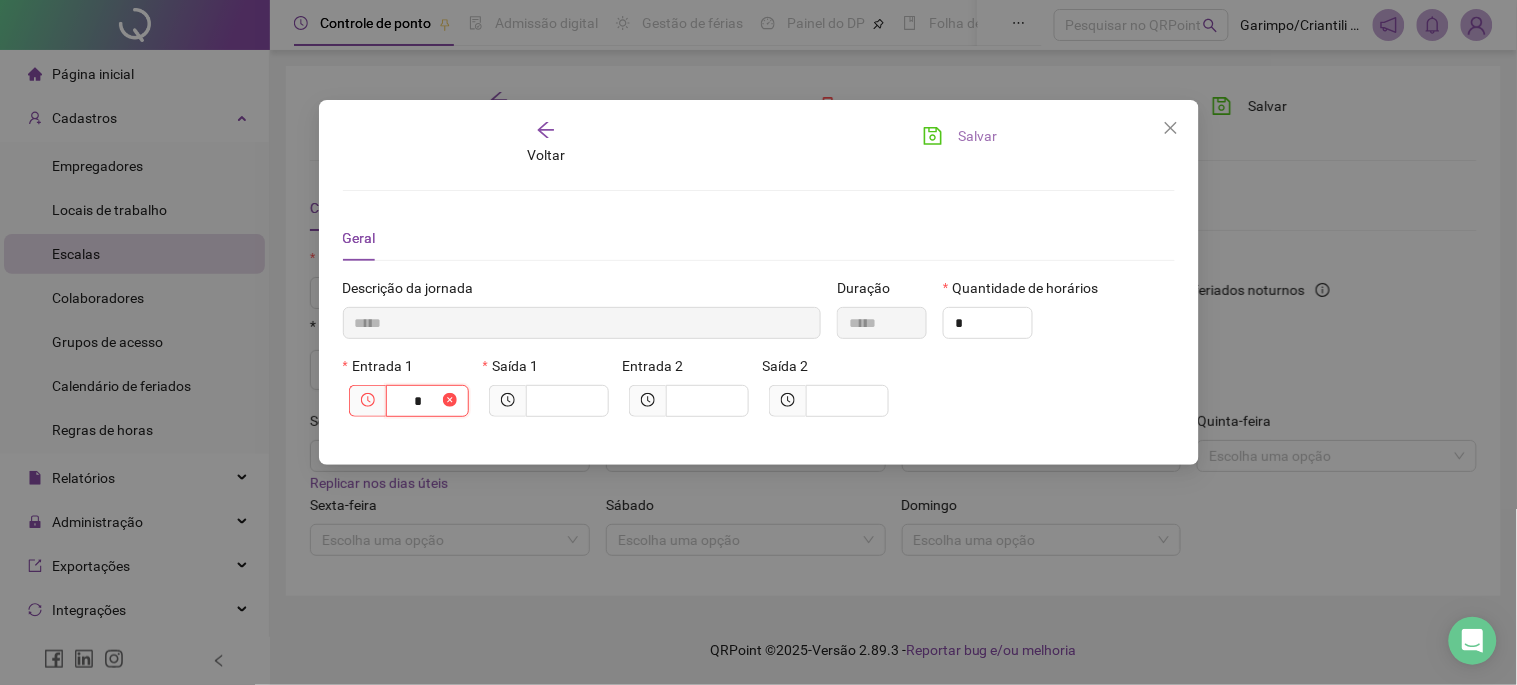 type on "******" 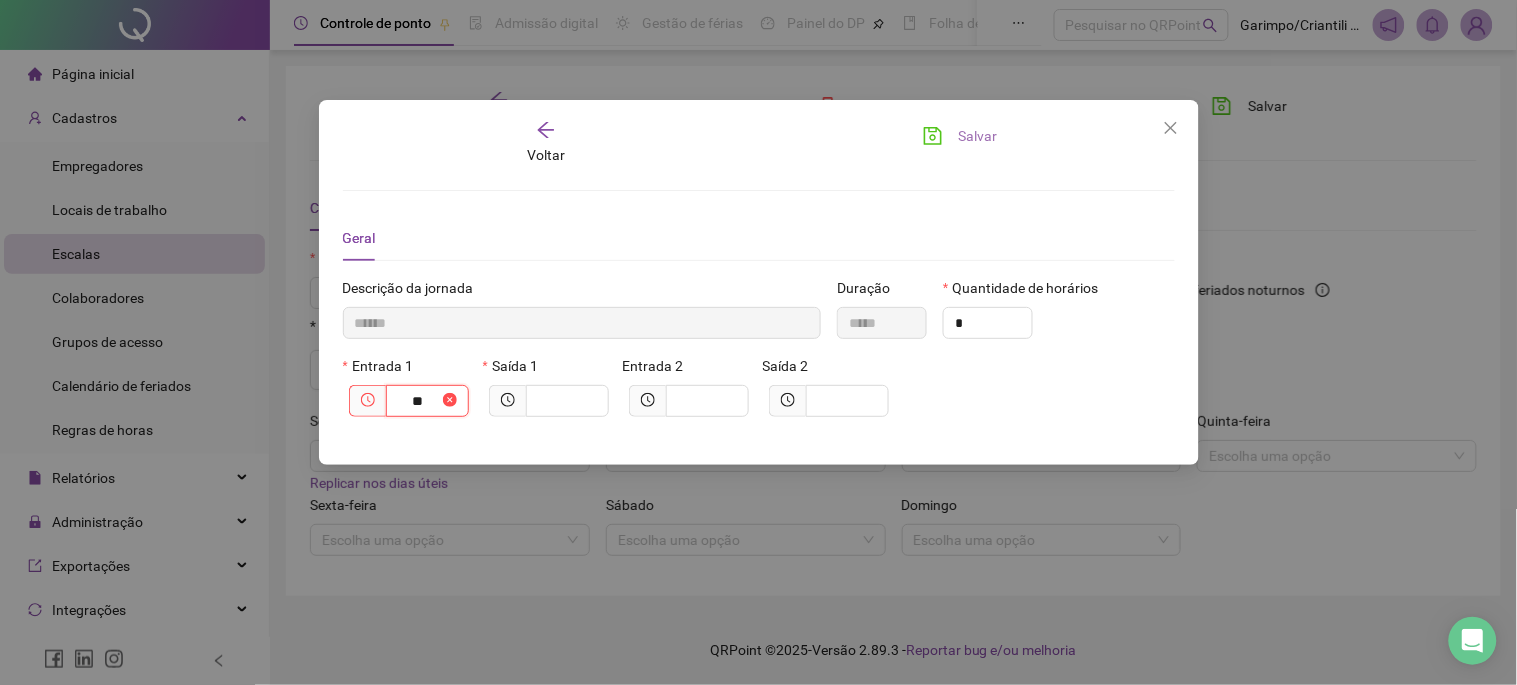 type on "********" 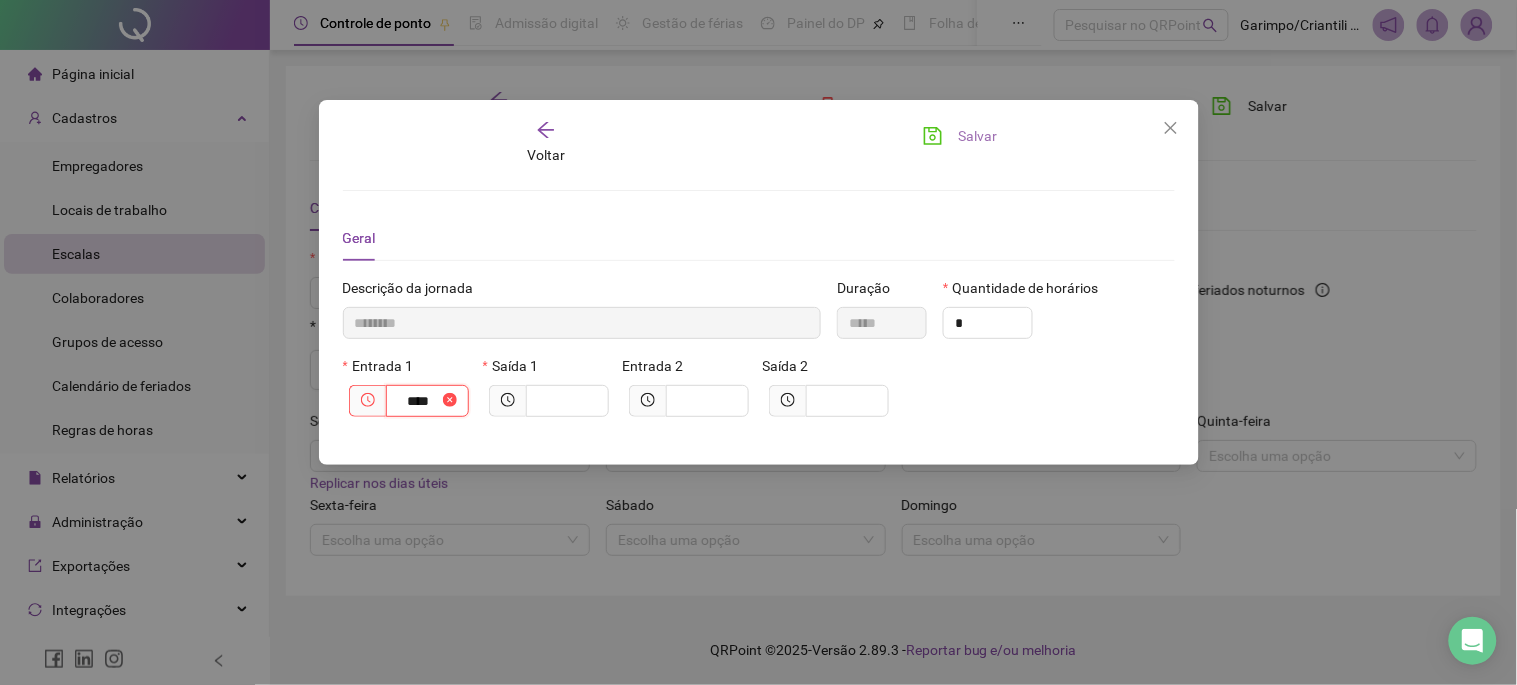 type on "*********" 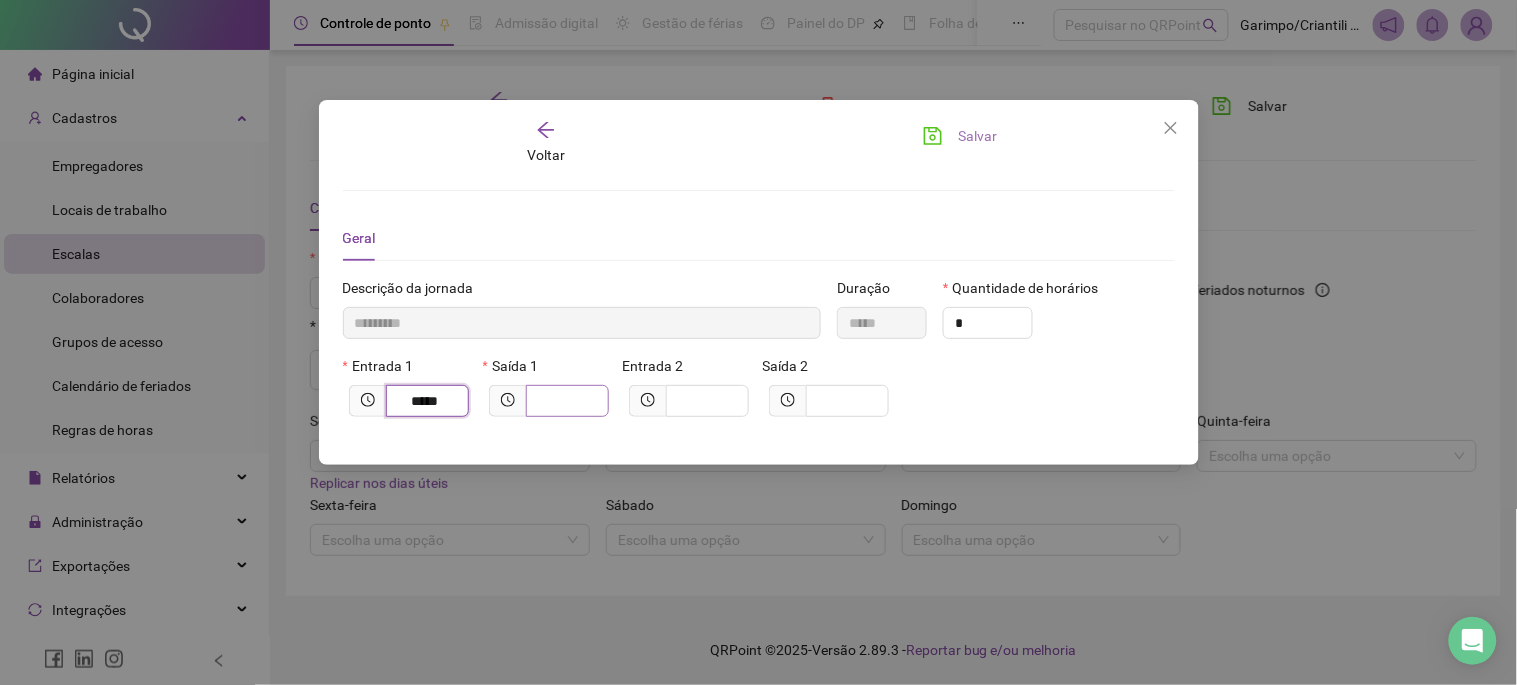 type on "*****" 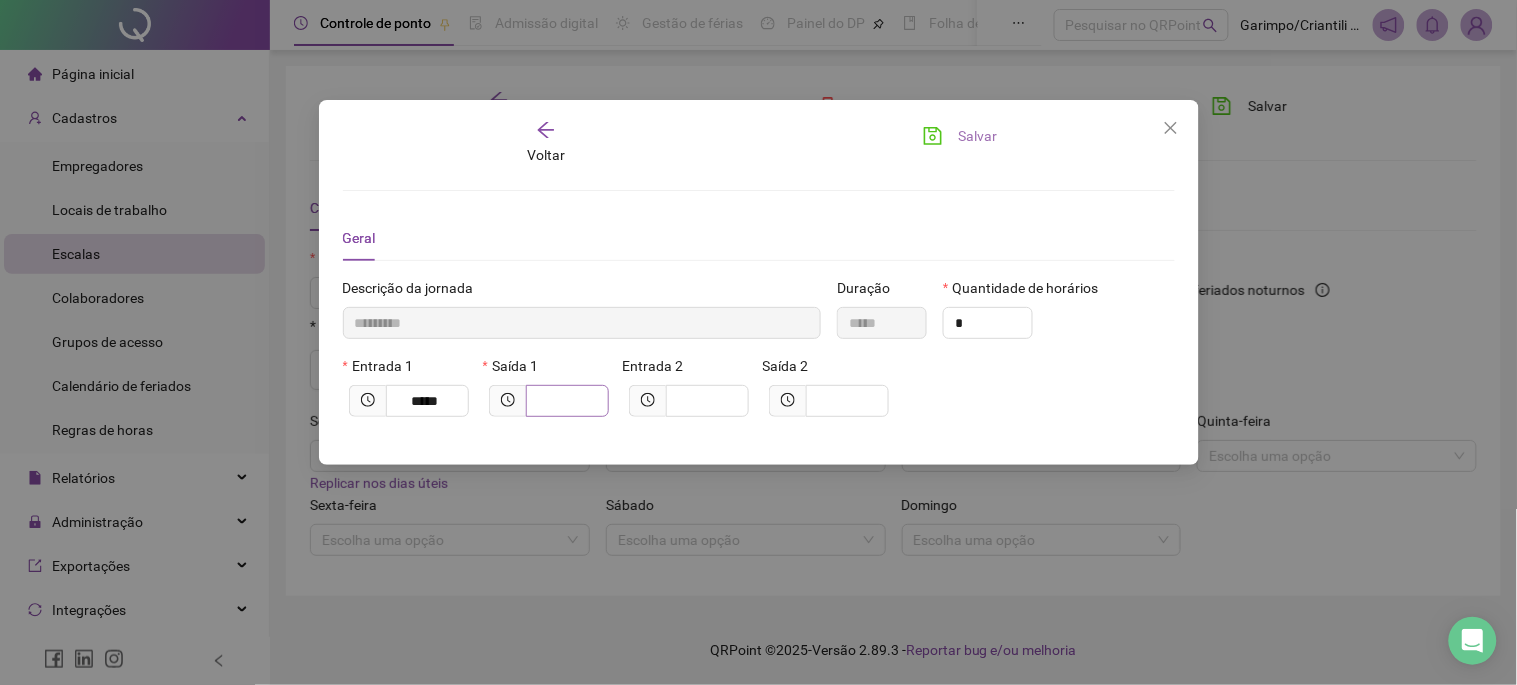 click at bounding box center (567, 401) 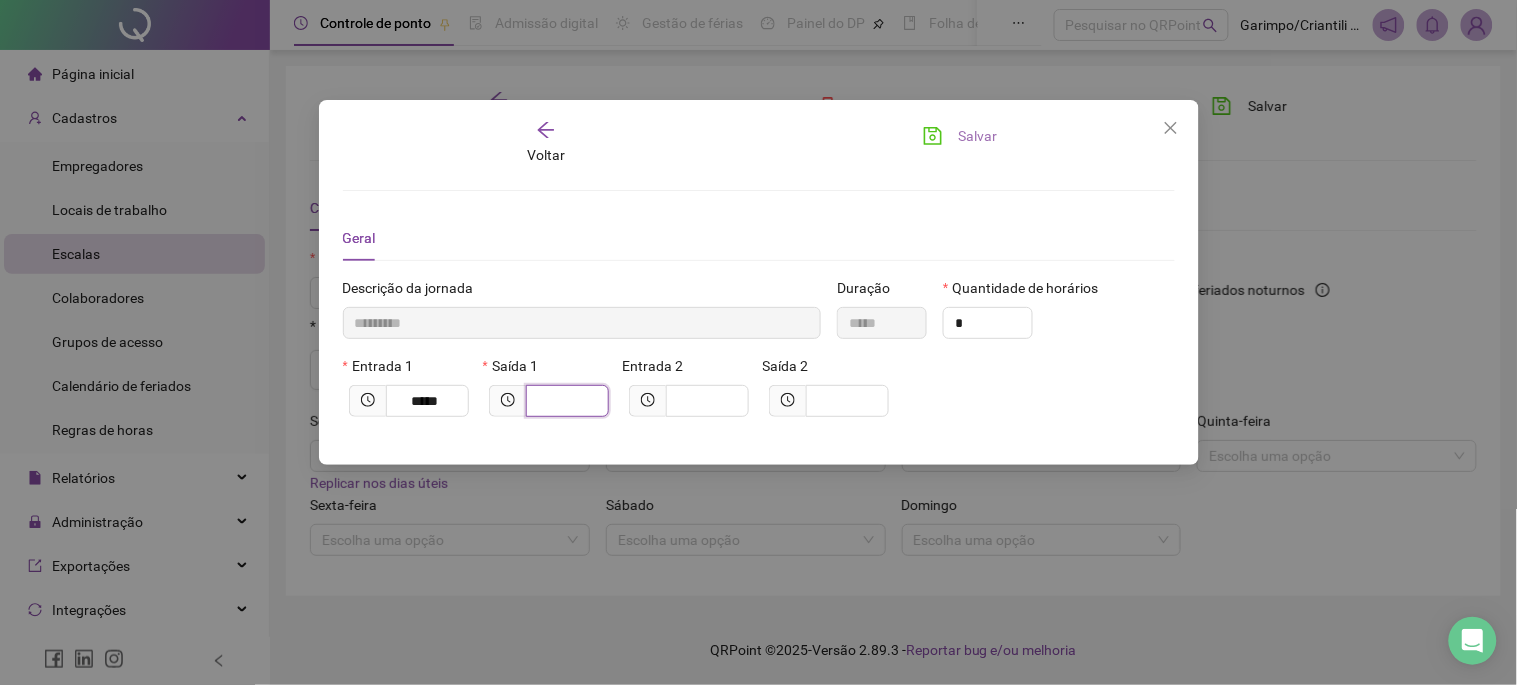type on "*********" 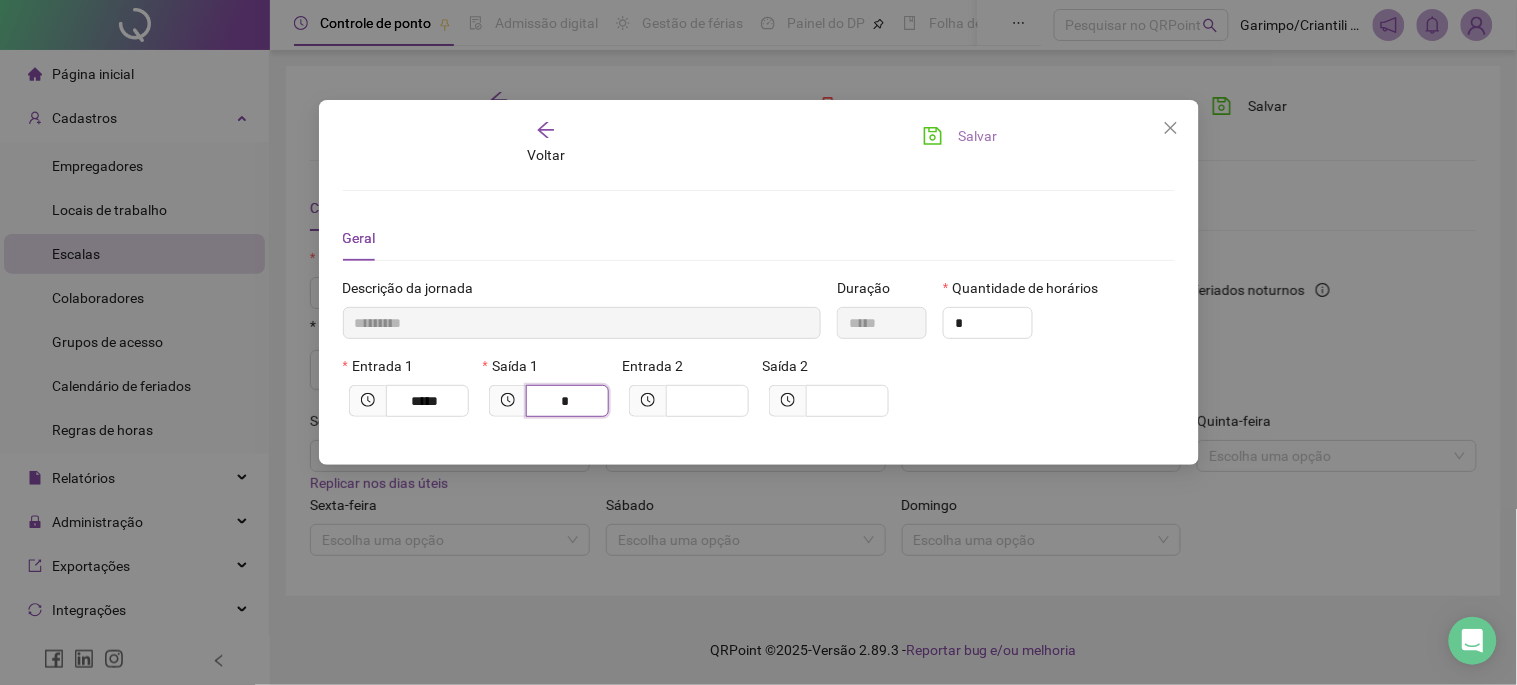 type on "**********" 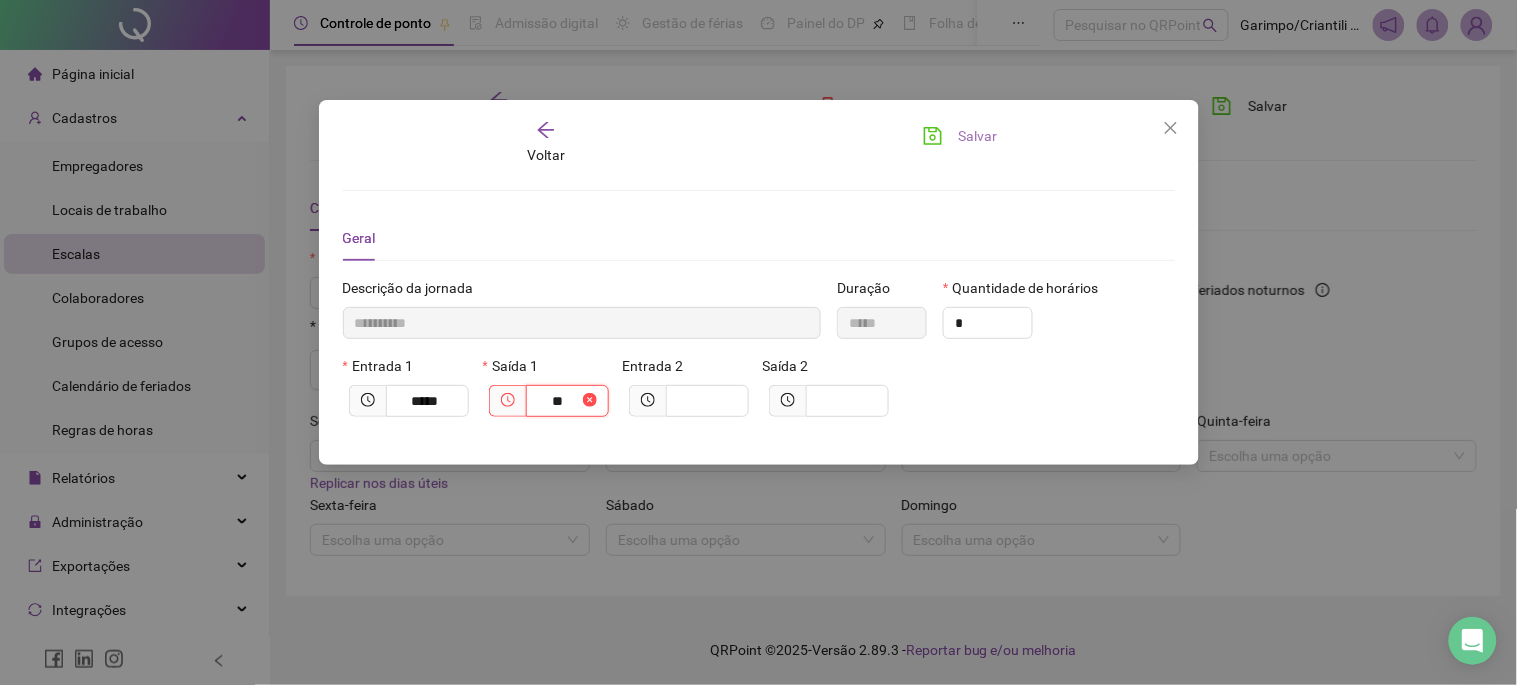 type on "**********" 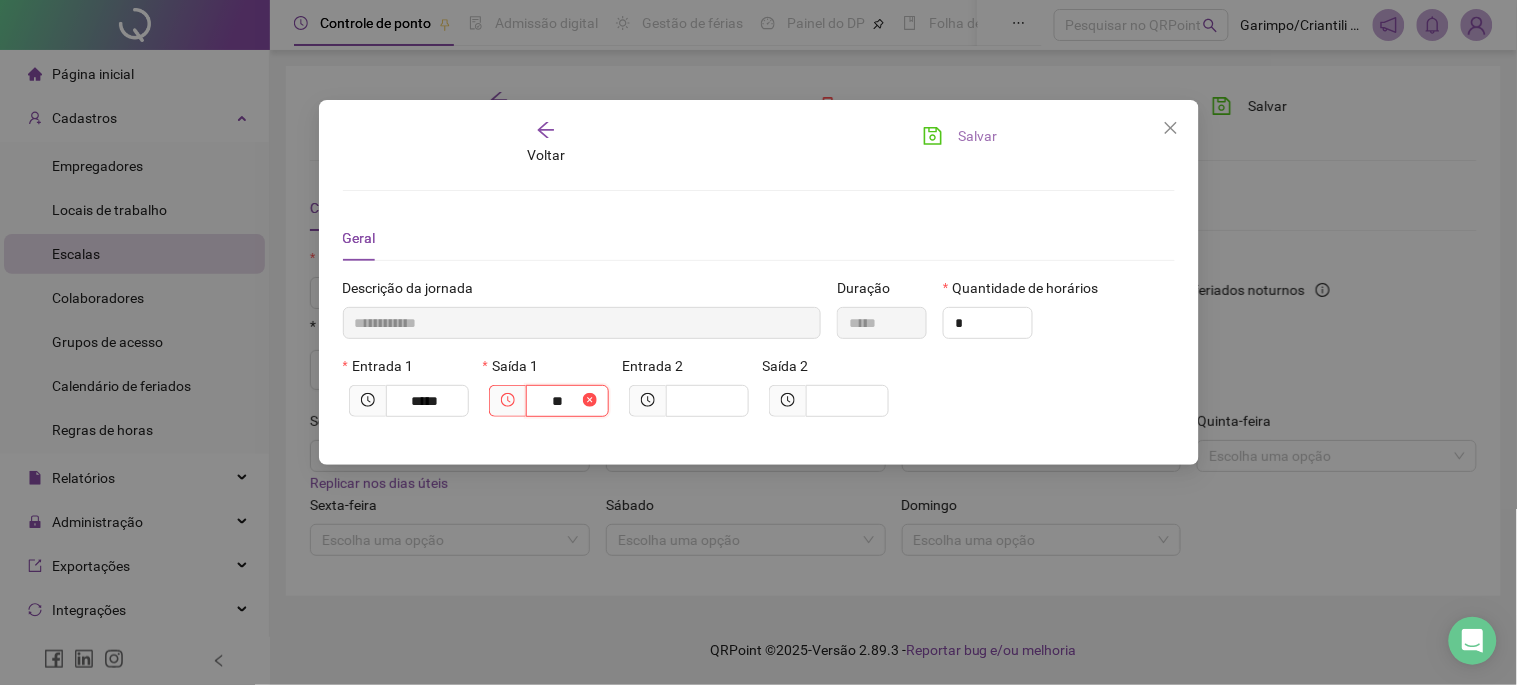 type on "*****" 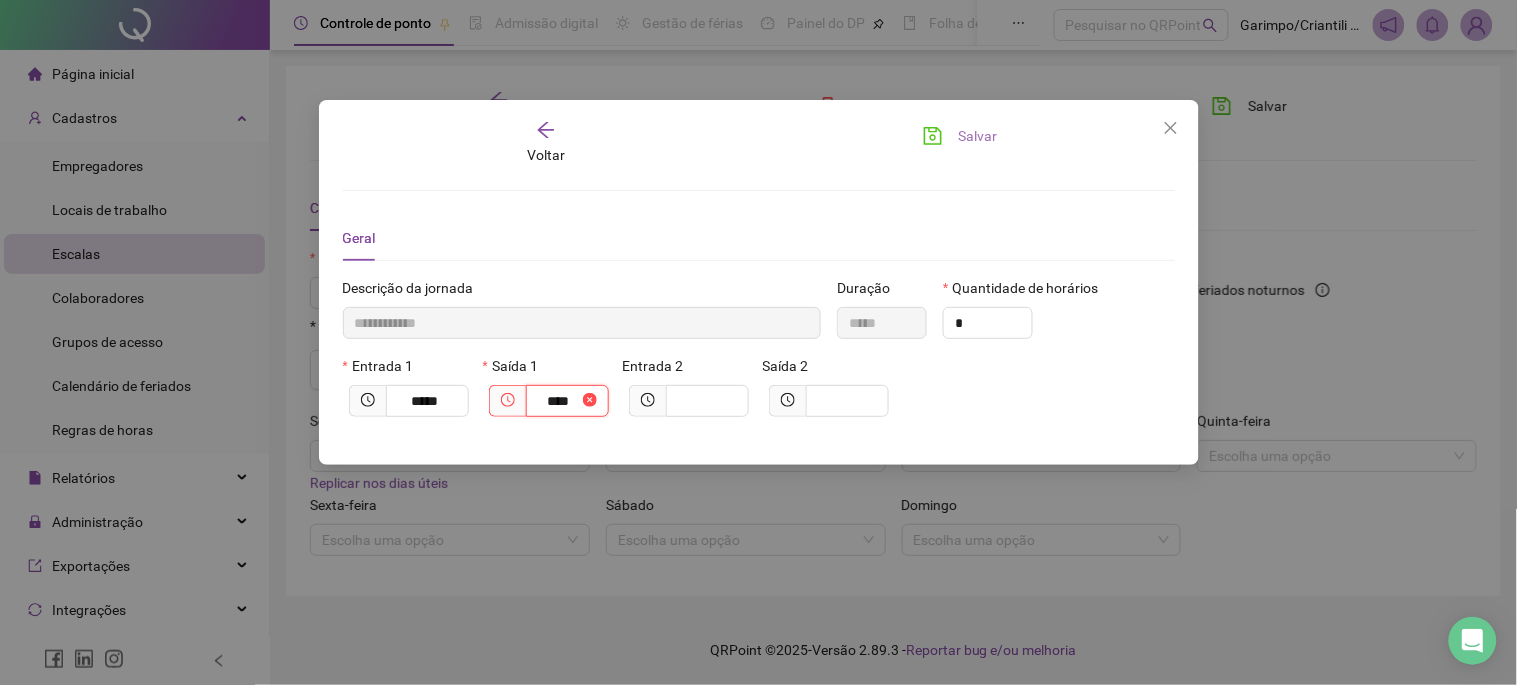 type on "**********" 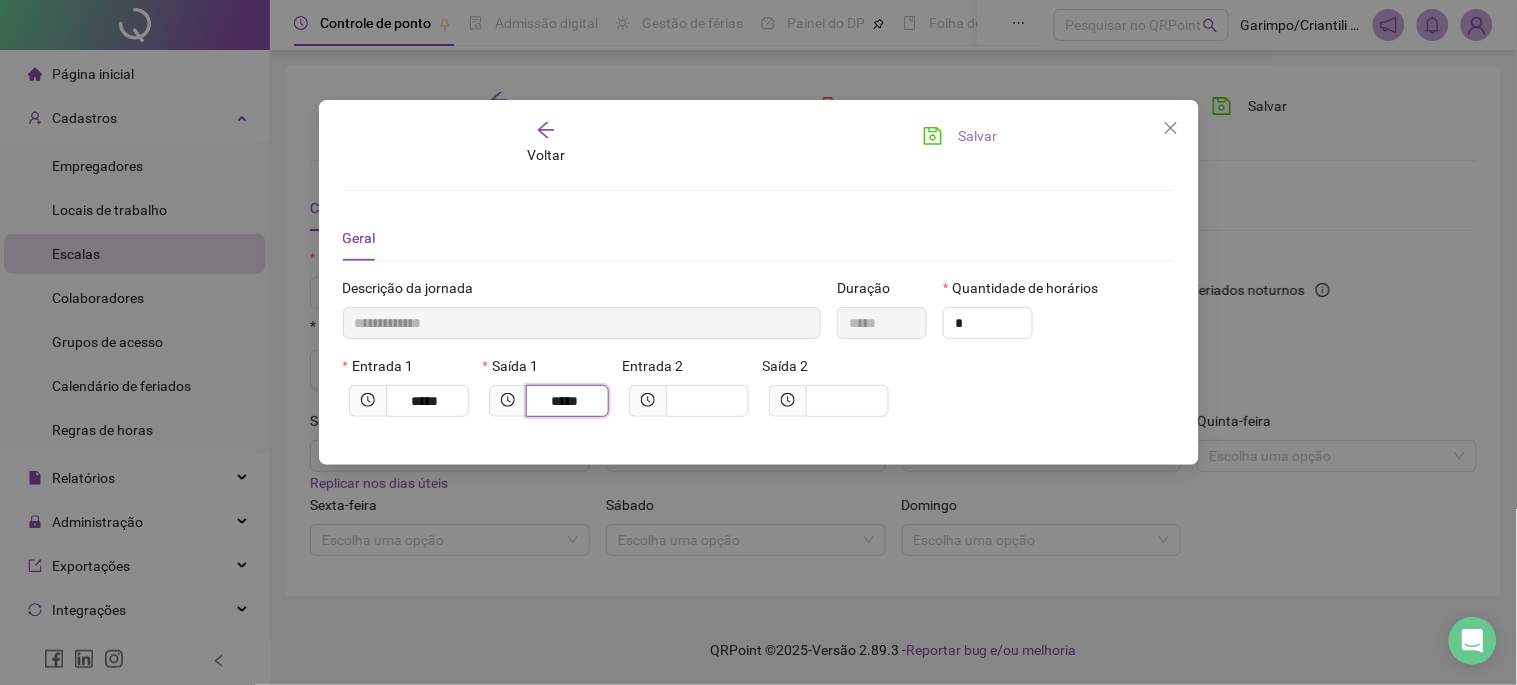 type on "*****" 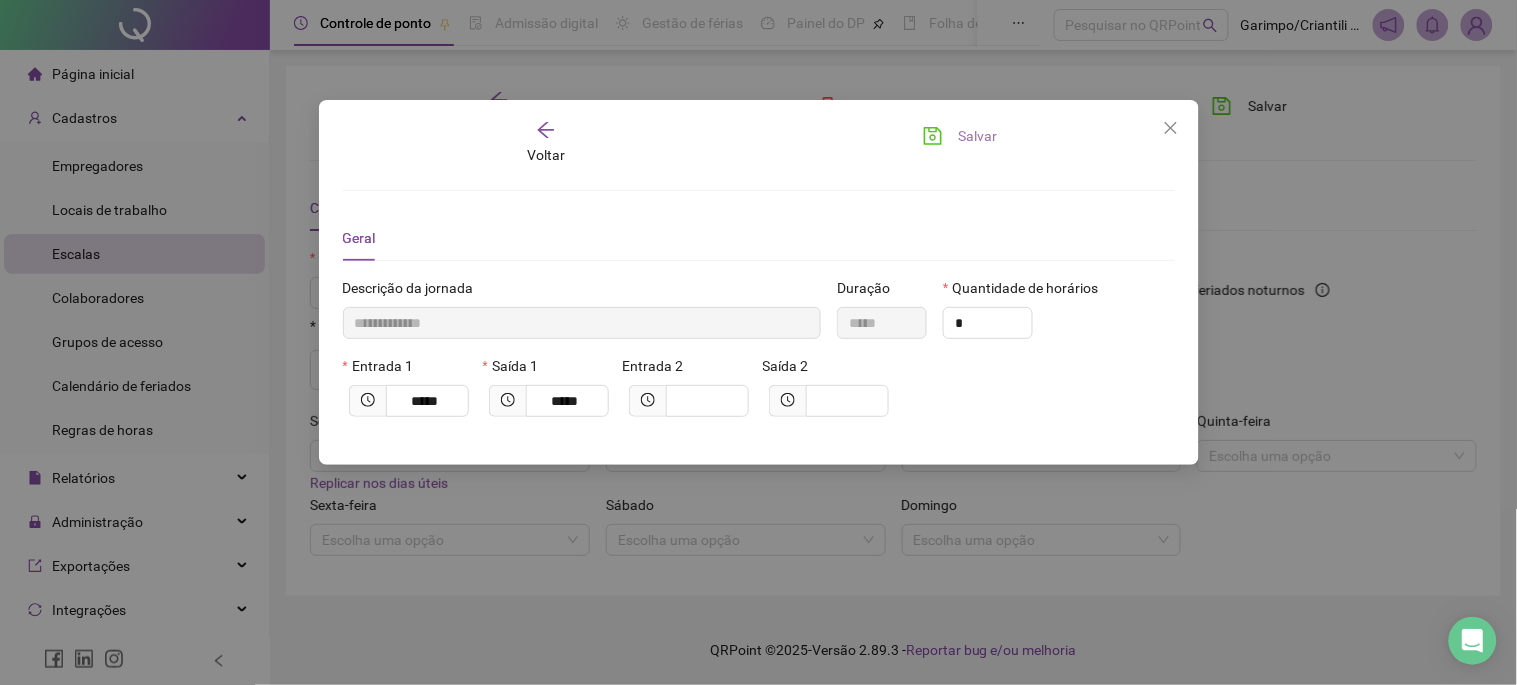 click on "Entrada 2" at bounding box center [689, 394] 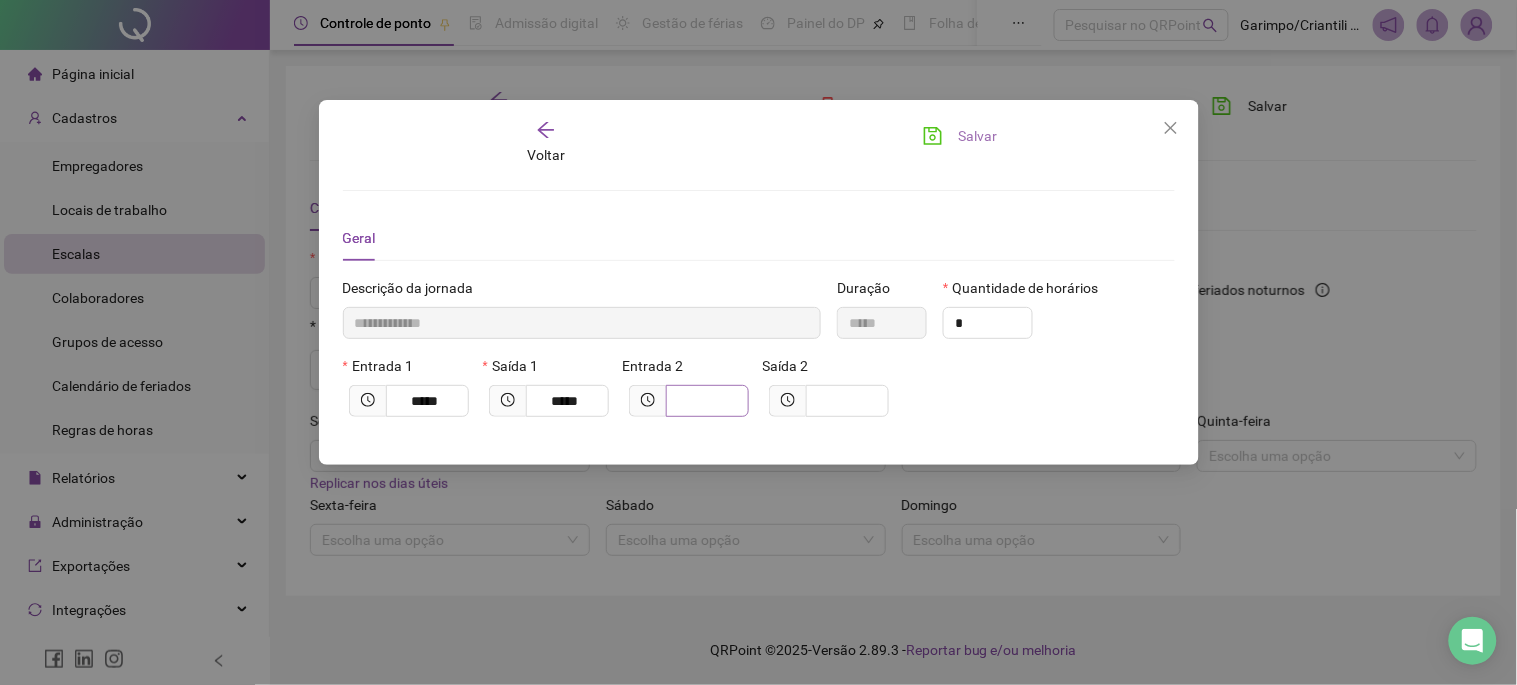 click at bounding box center (707, 401) 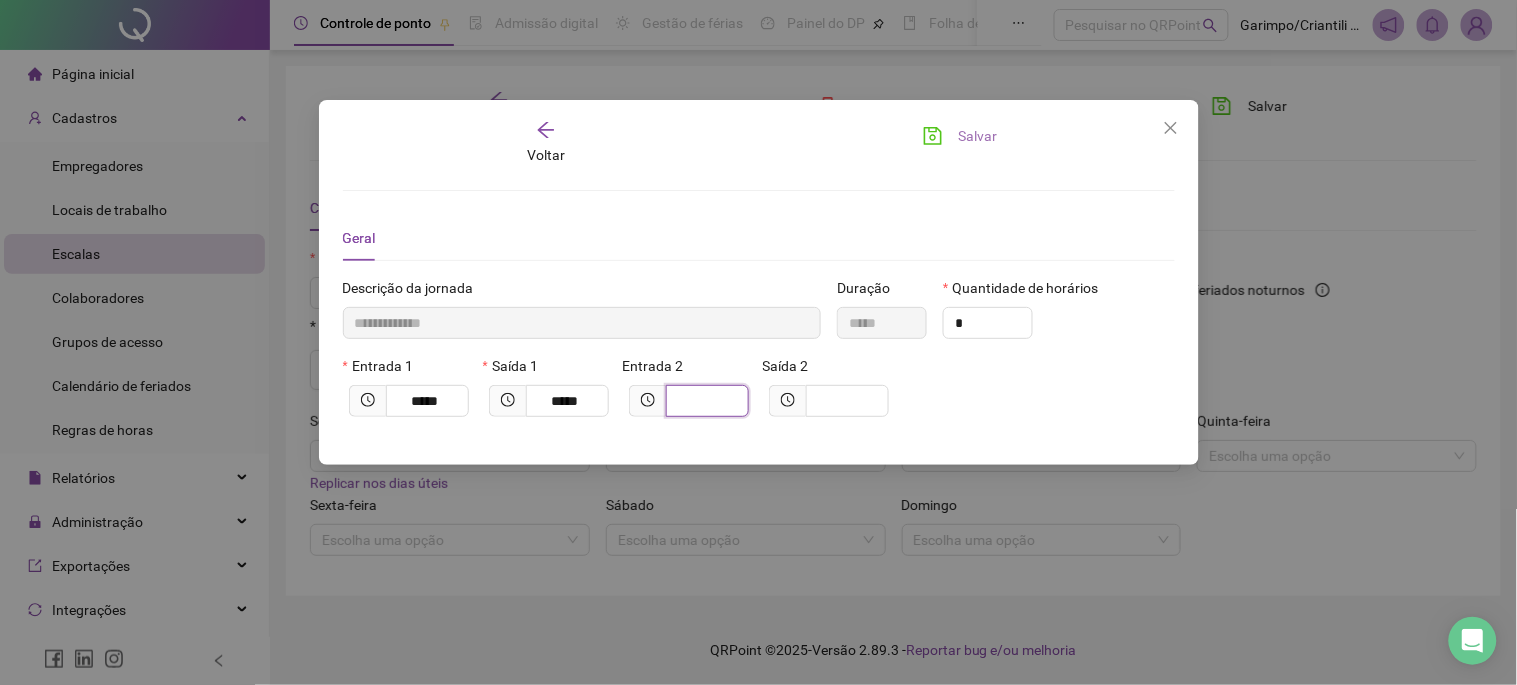 type on "**********" 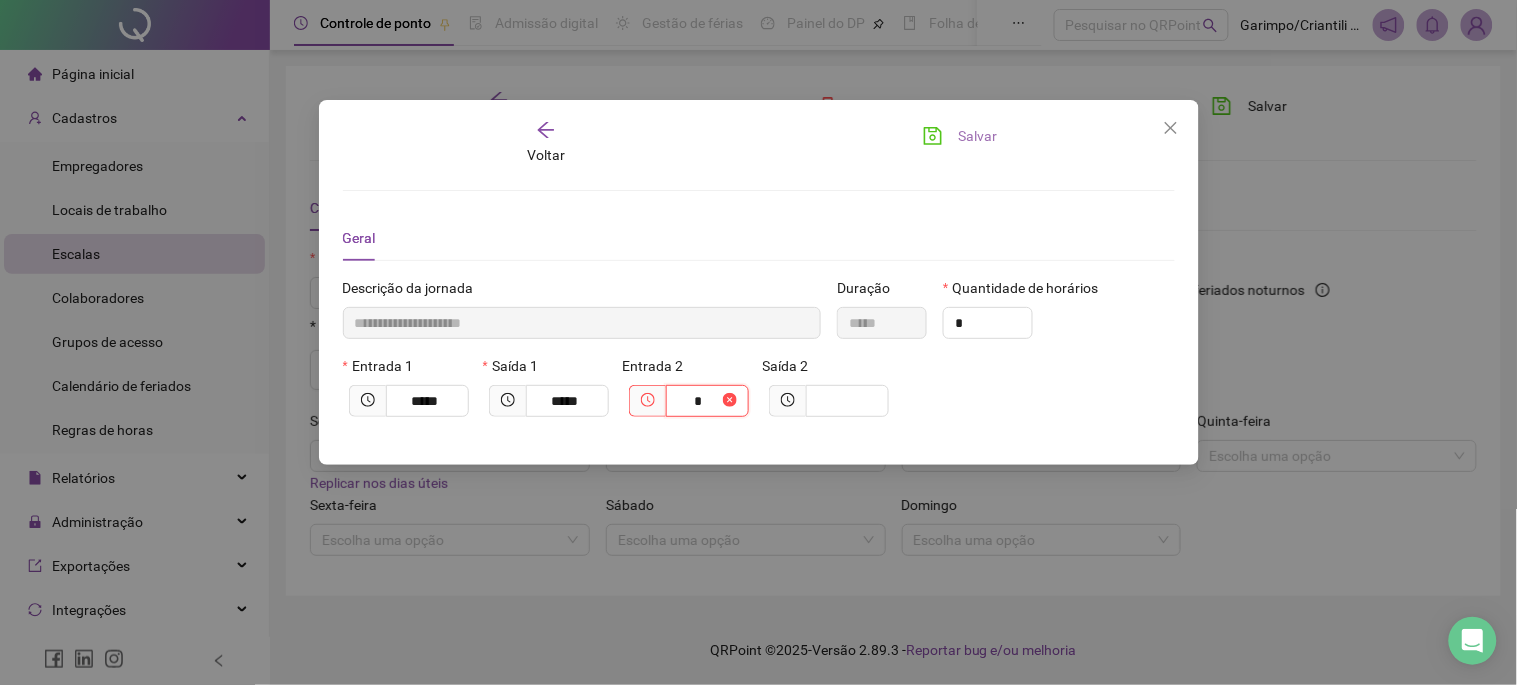 type on "**********" 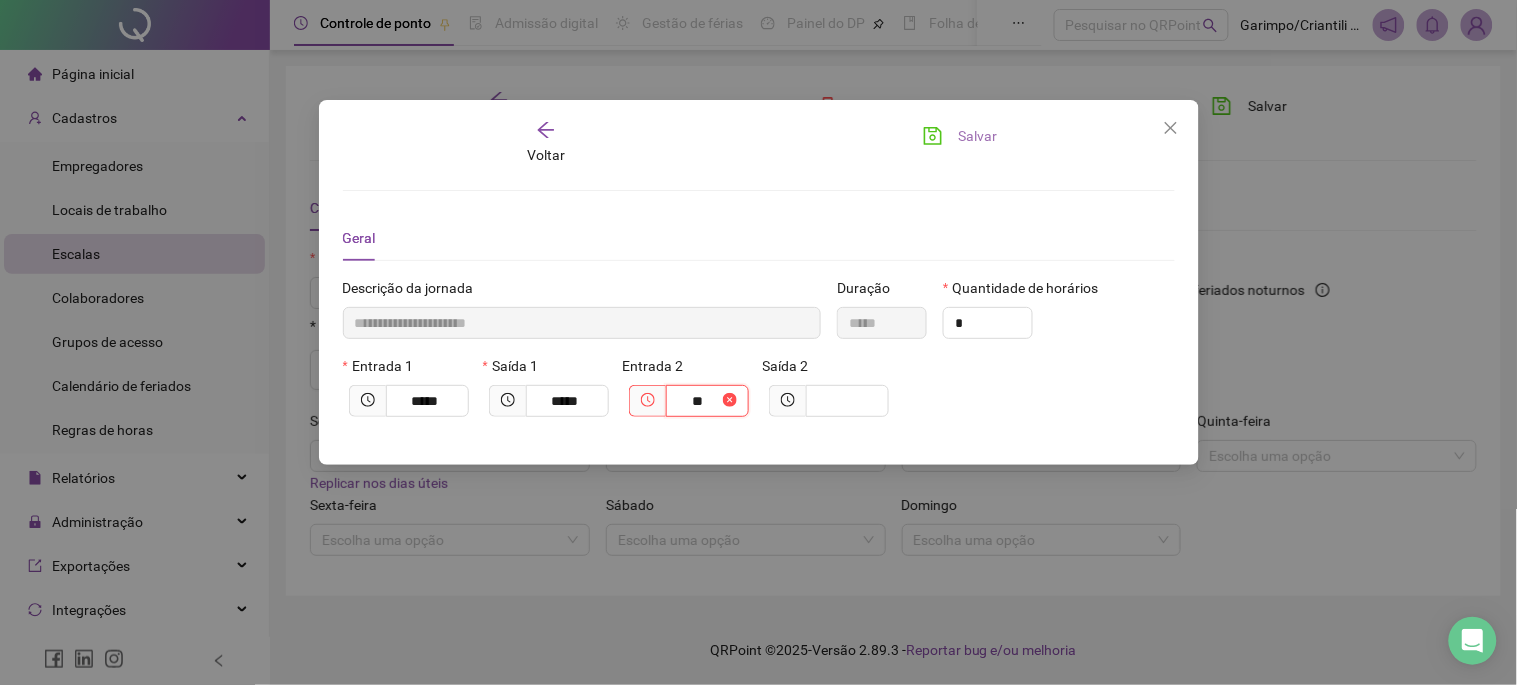 type on "**********" 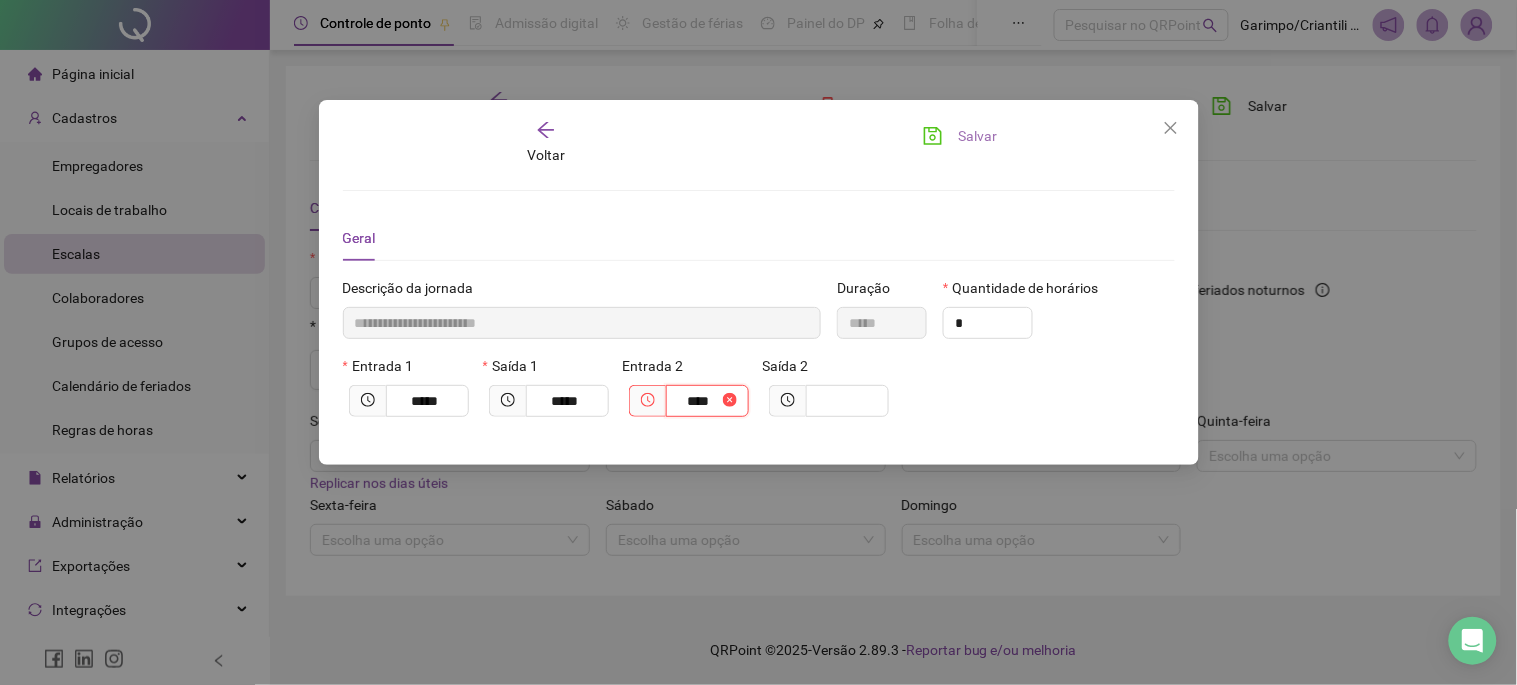 type on "**********" 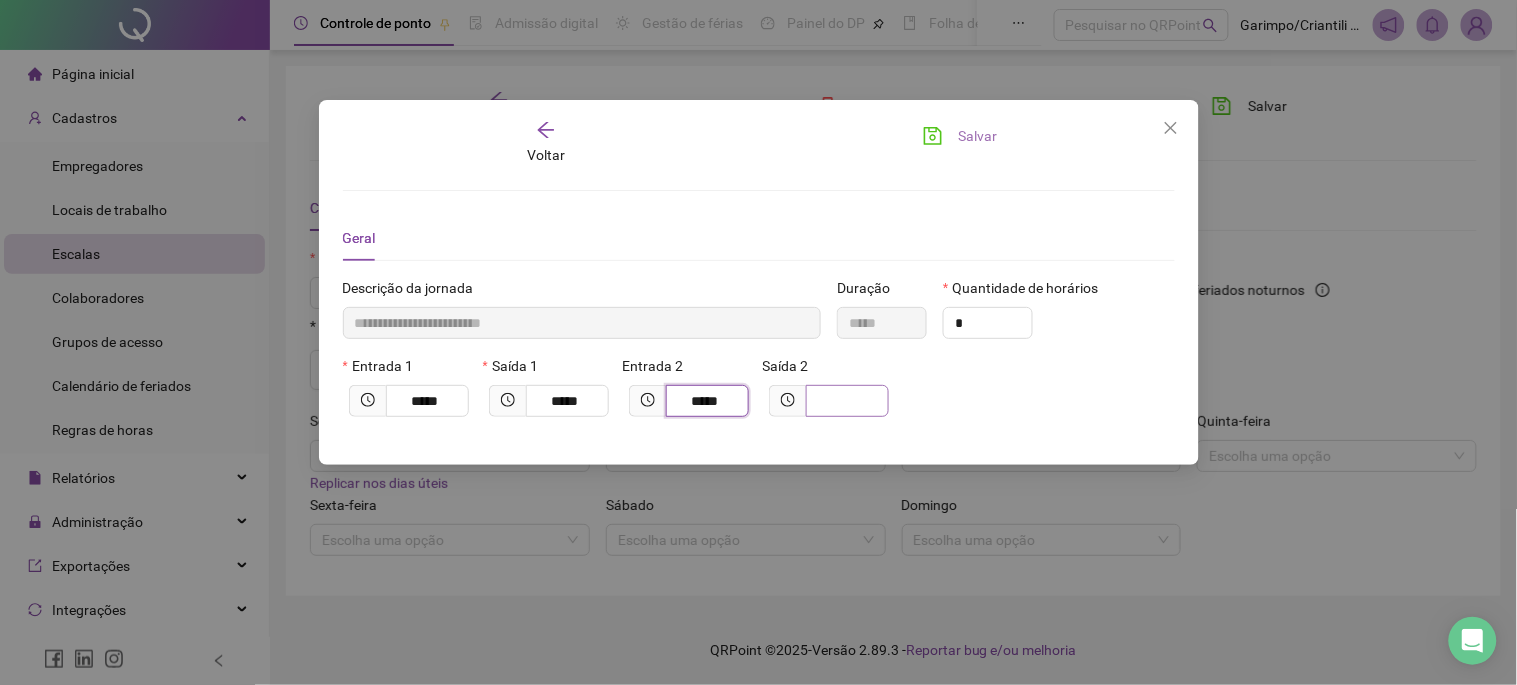 type on "*****" 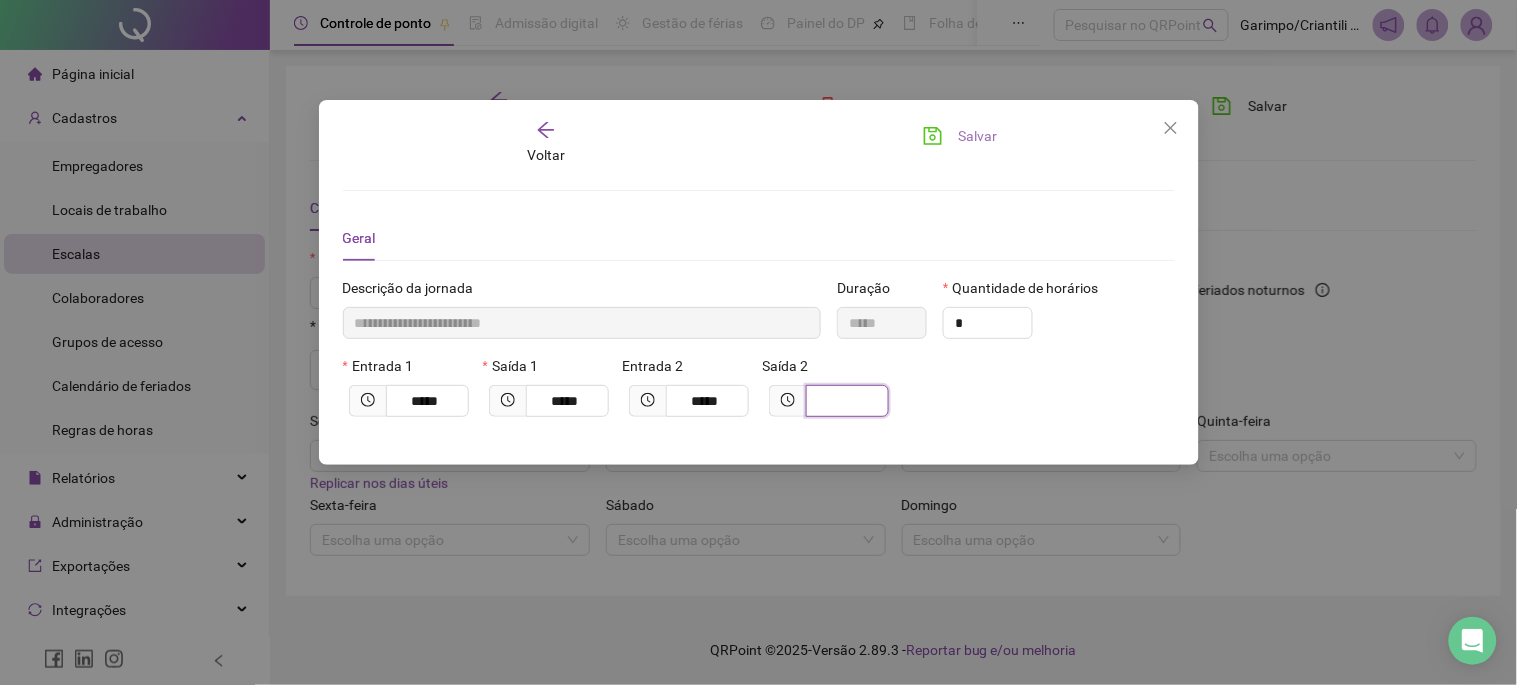 click at bounding box center [845, 401] 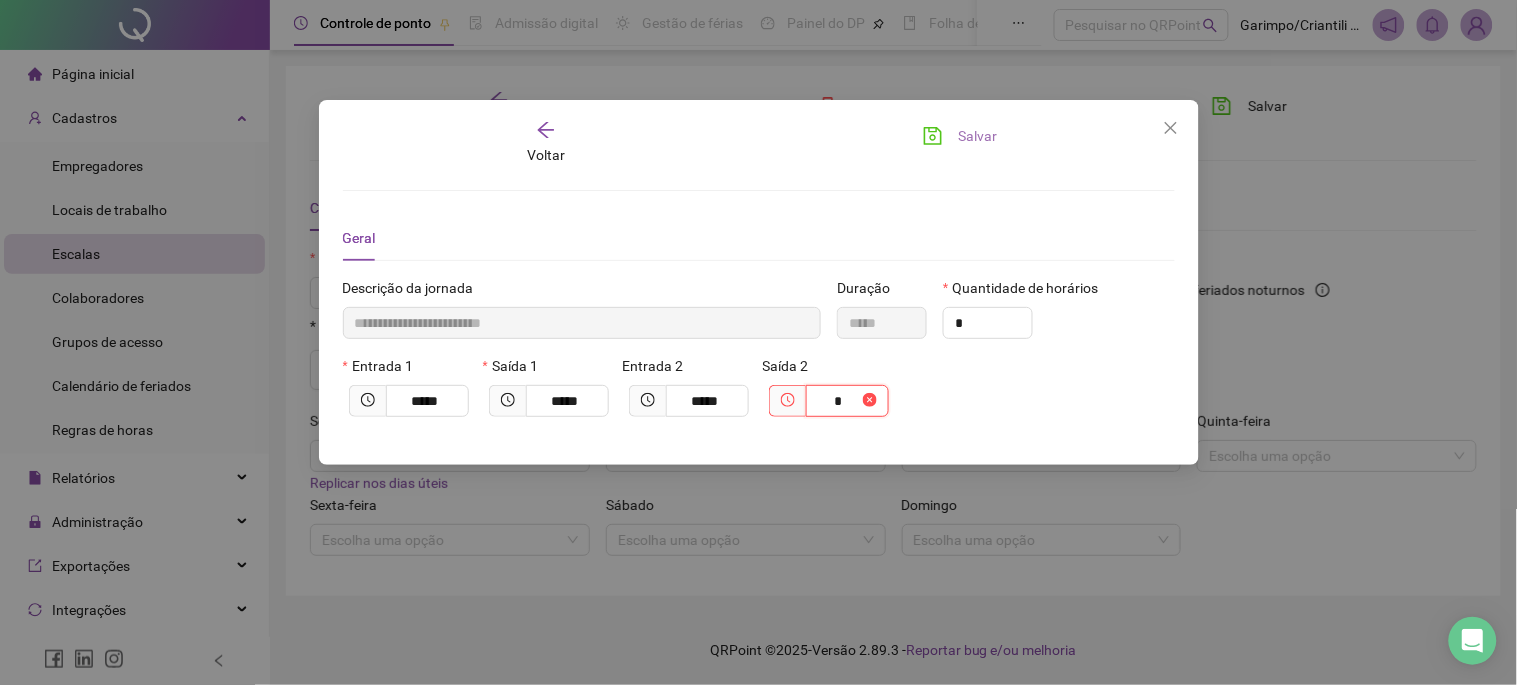 type on "**********" 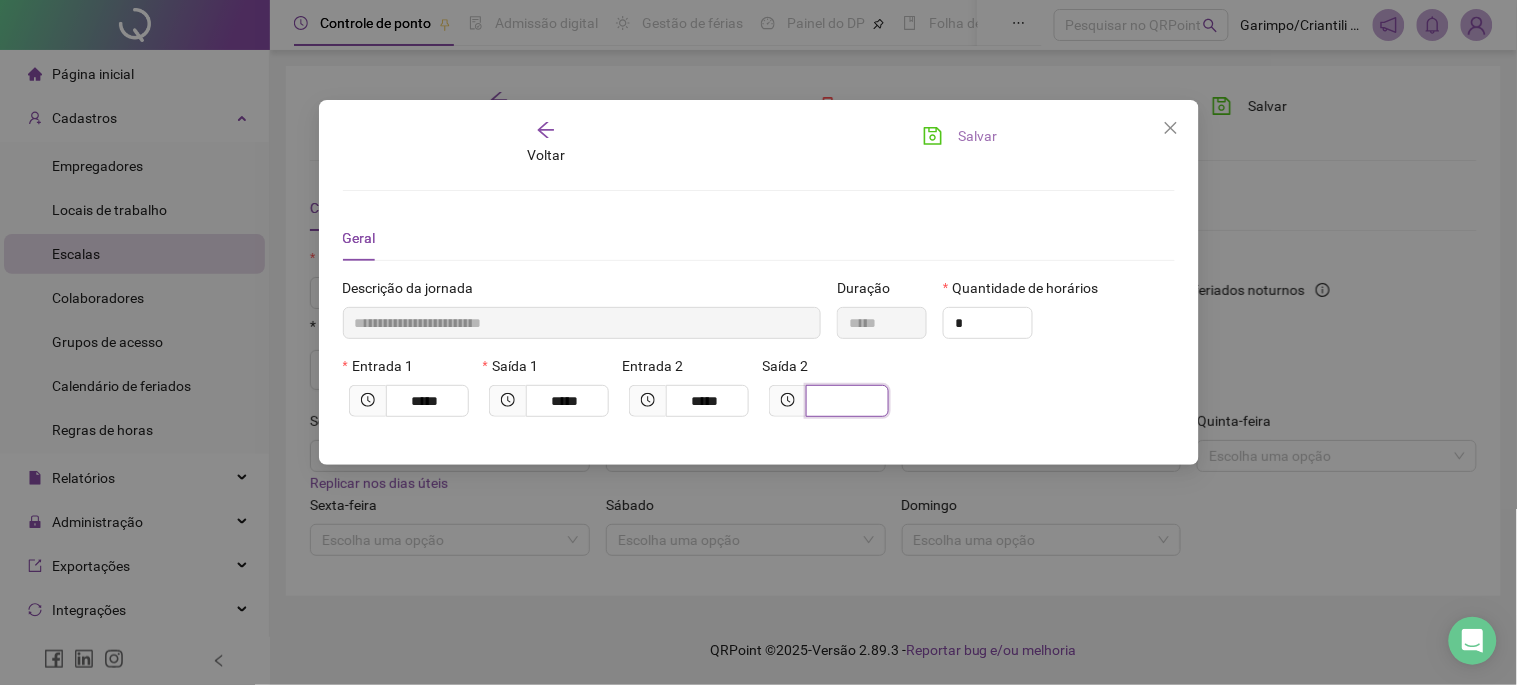 type on "**********" 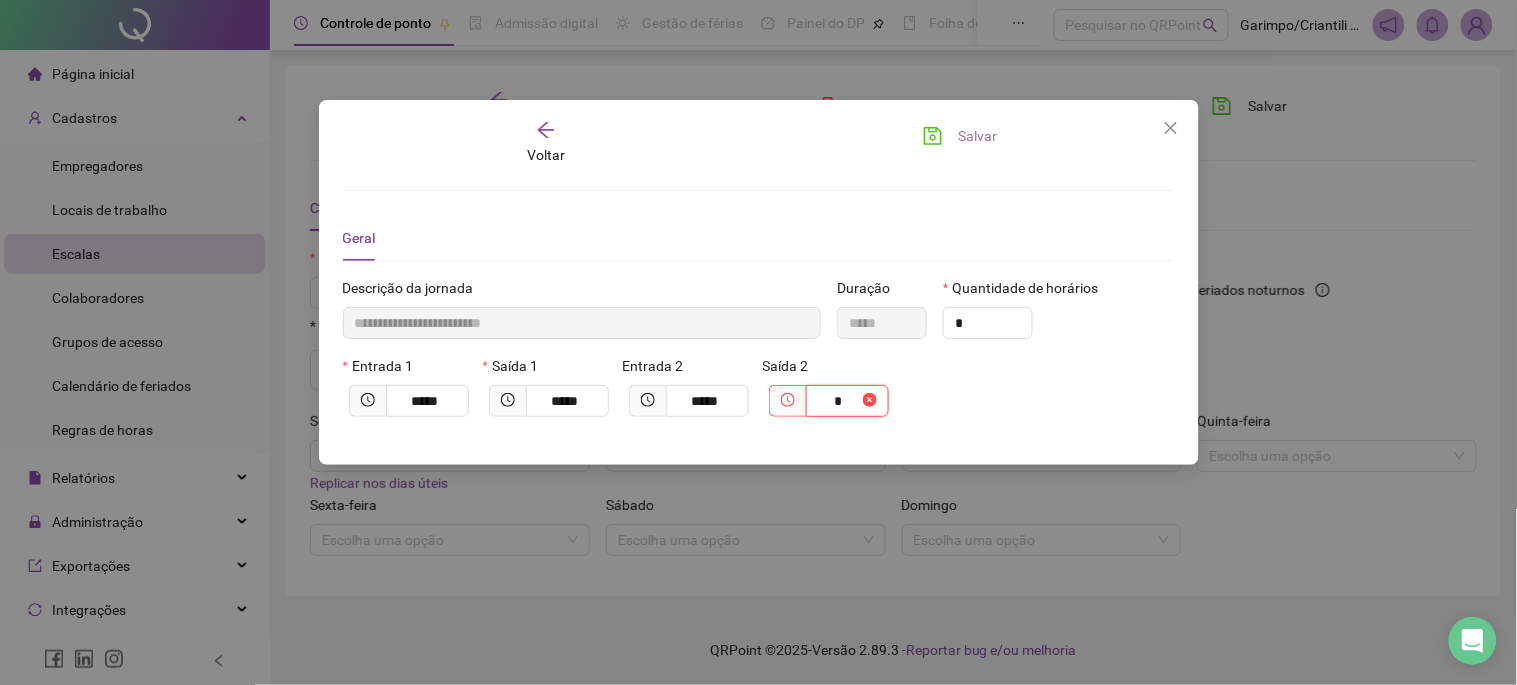 type on "**********" 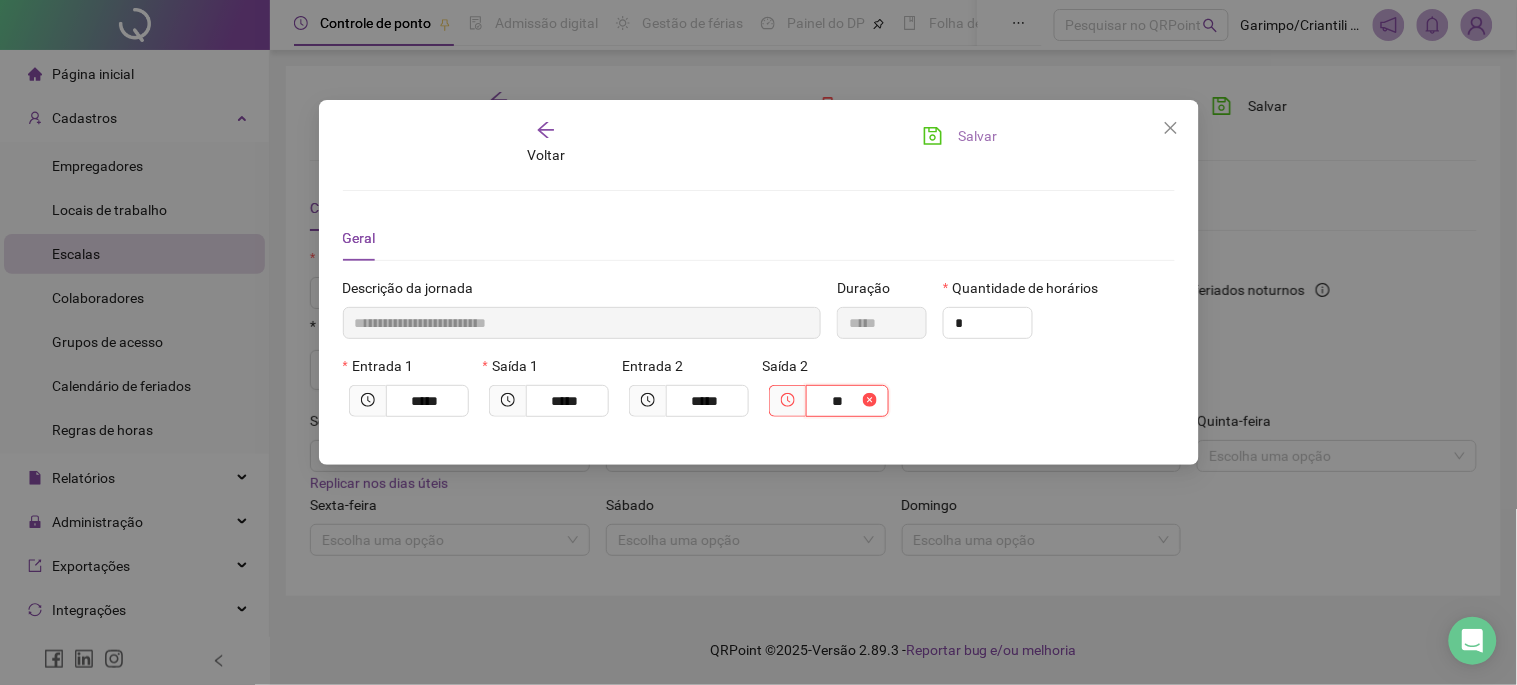 type on "**********" 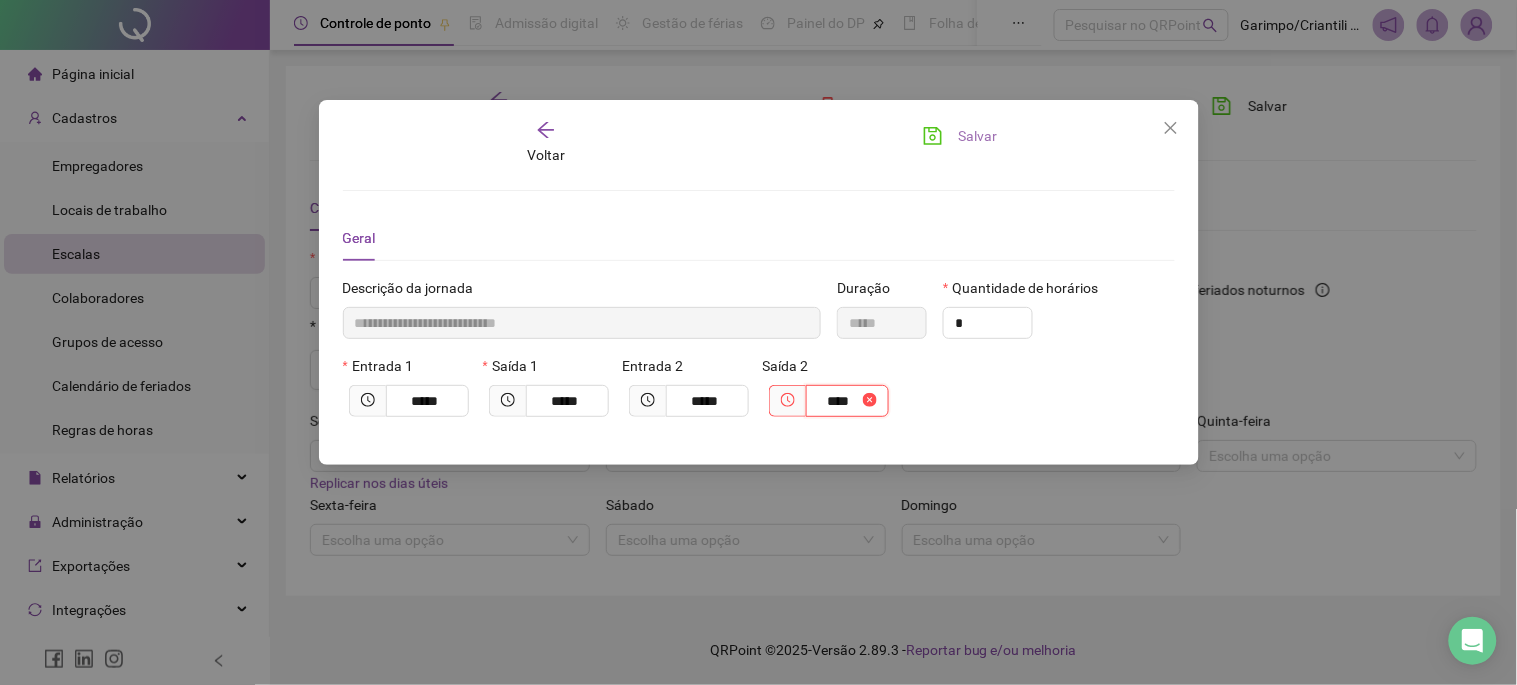 type on "**********" 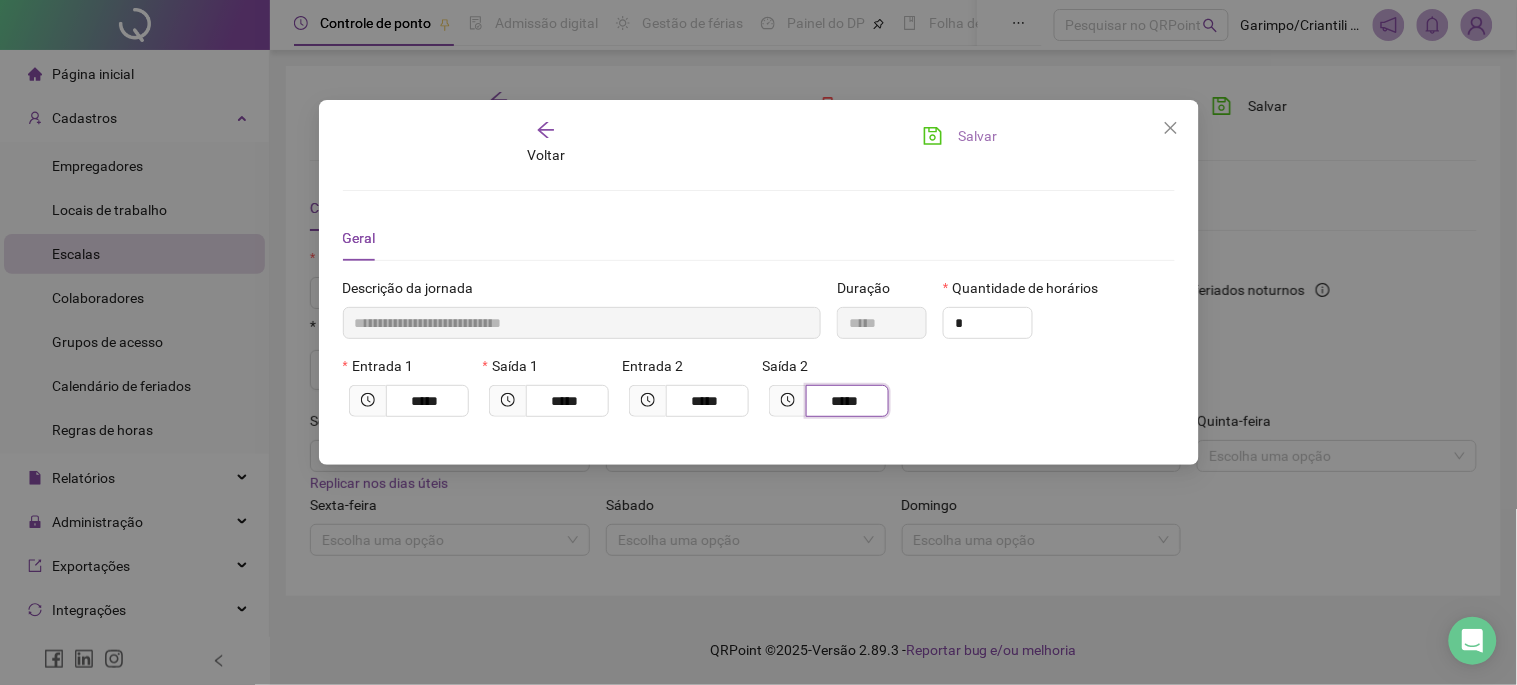 type on "*****" 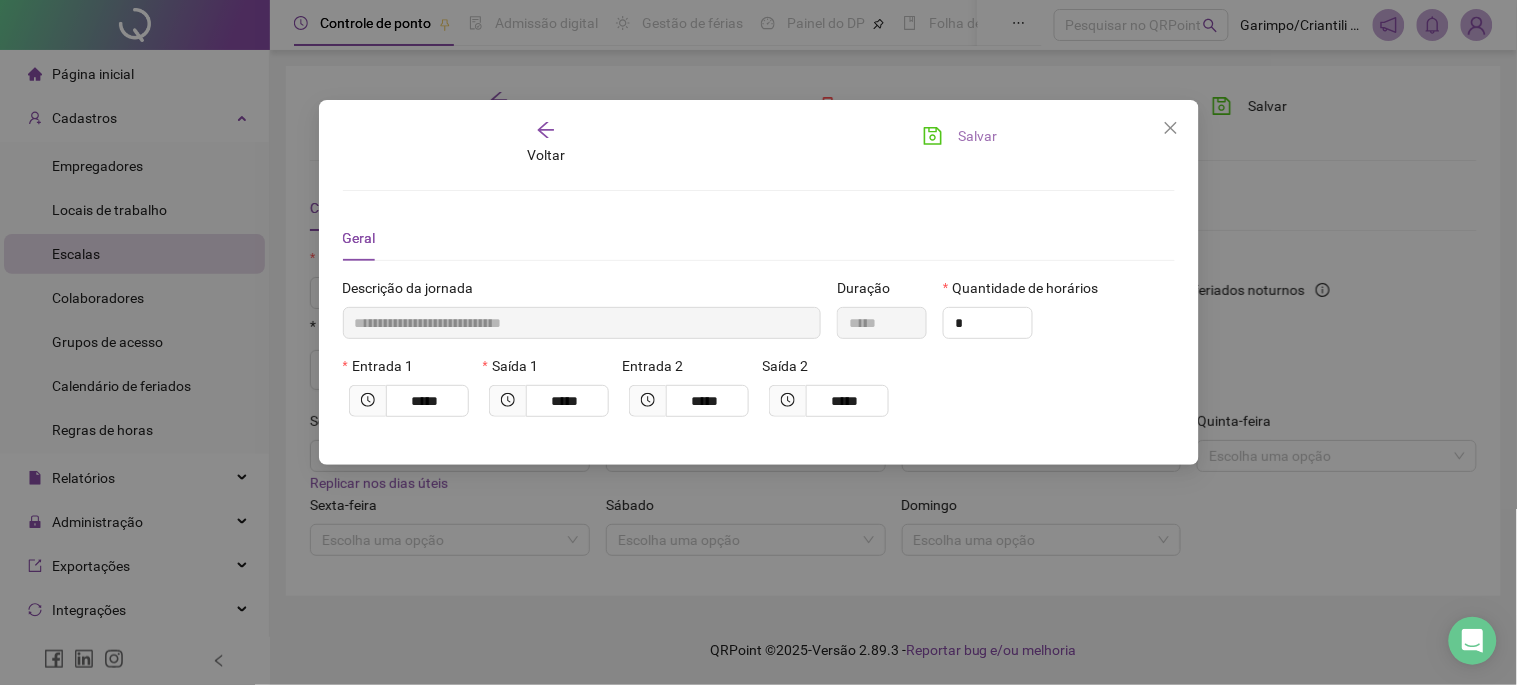 click on "Salvar" at bounding box center [960, 136] 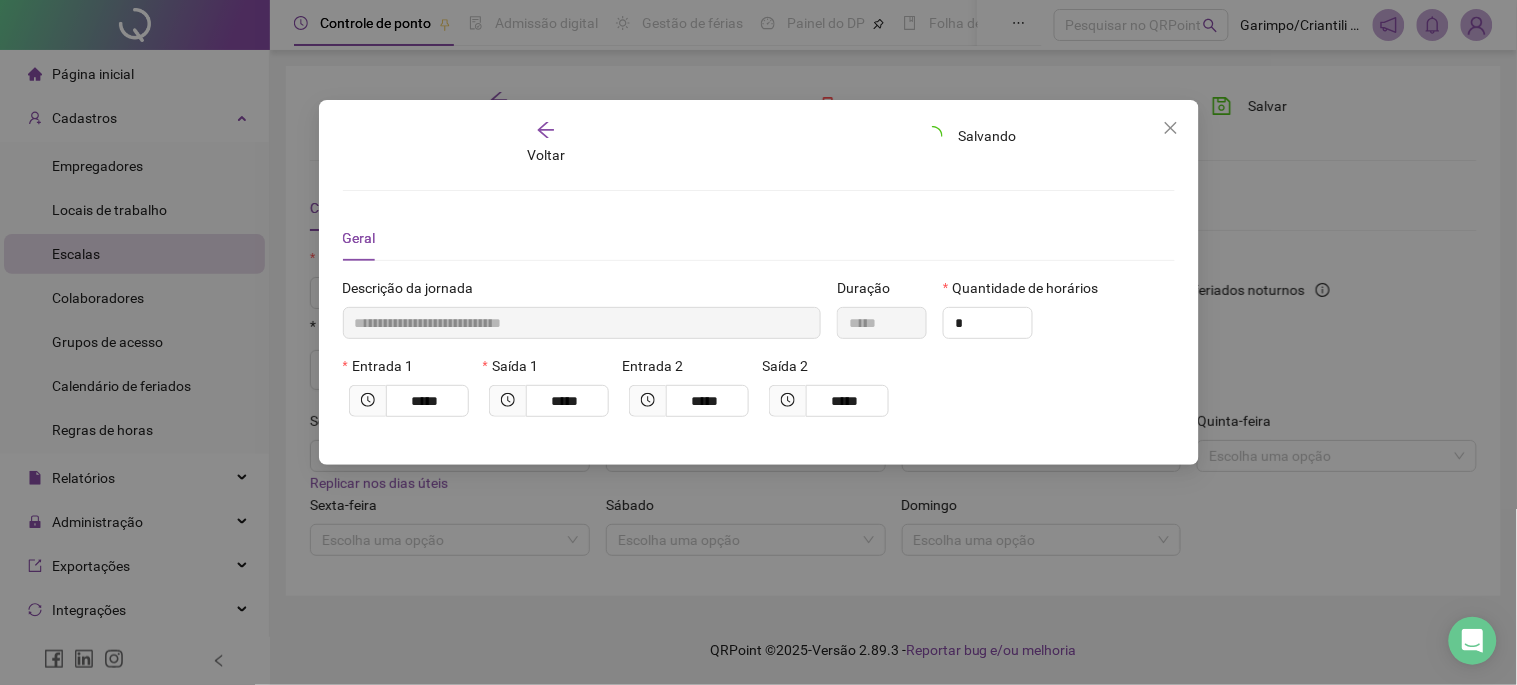 type 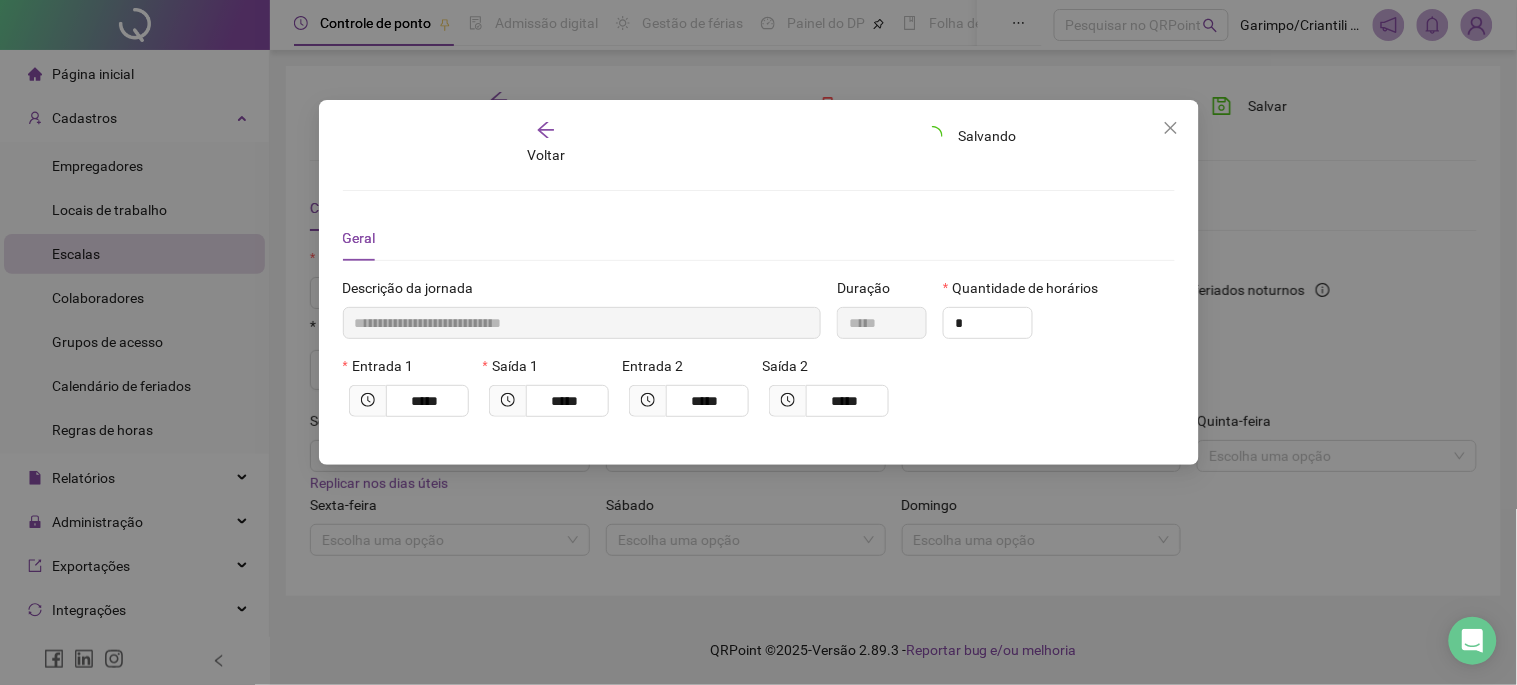 type 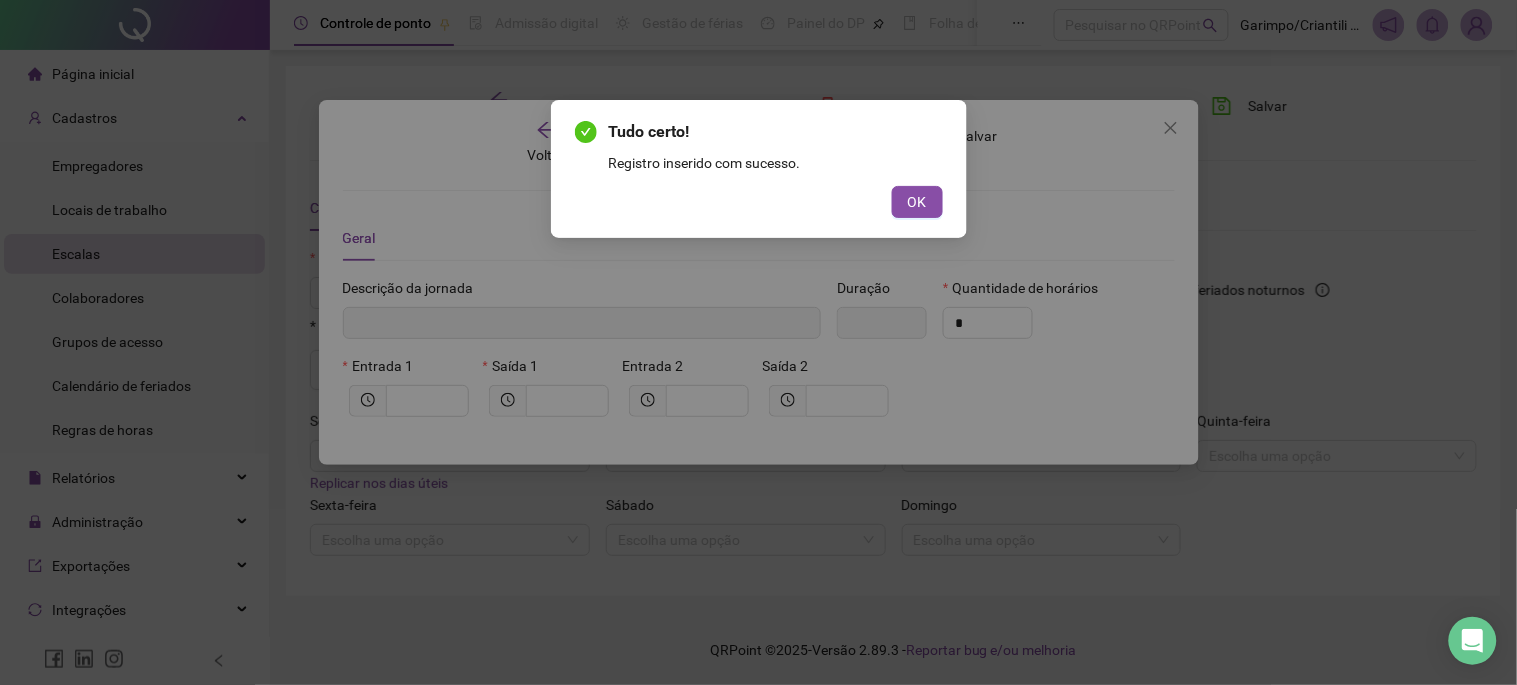 click on "OK" at bounding box center (917, 202) 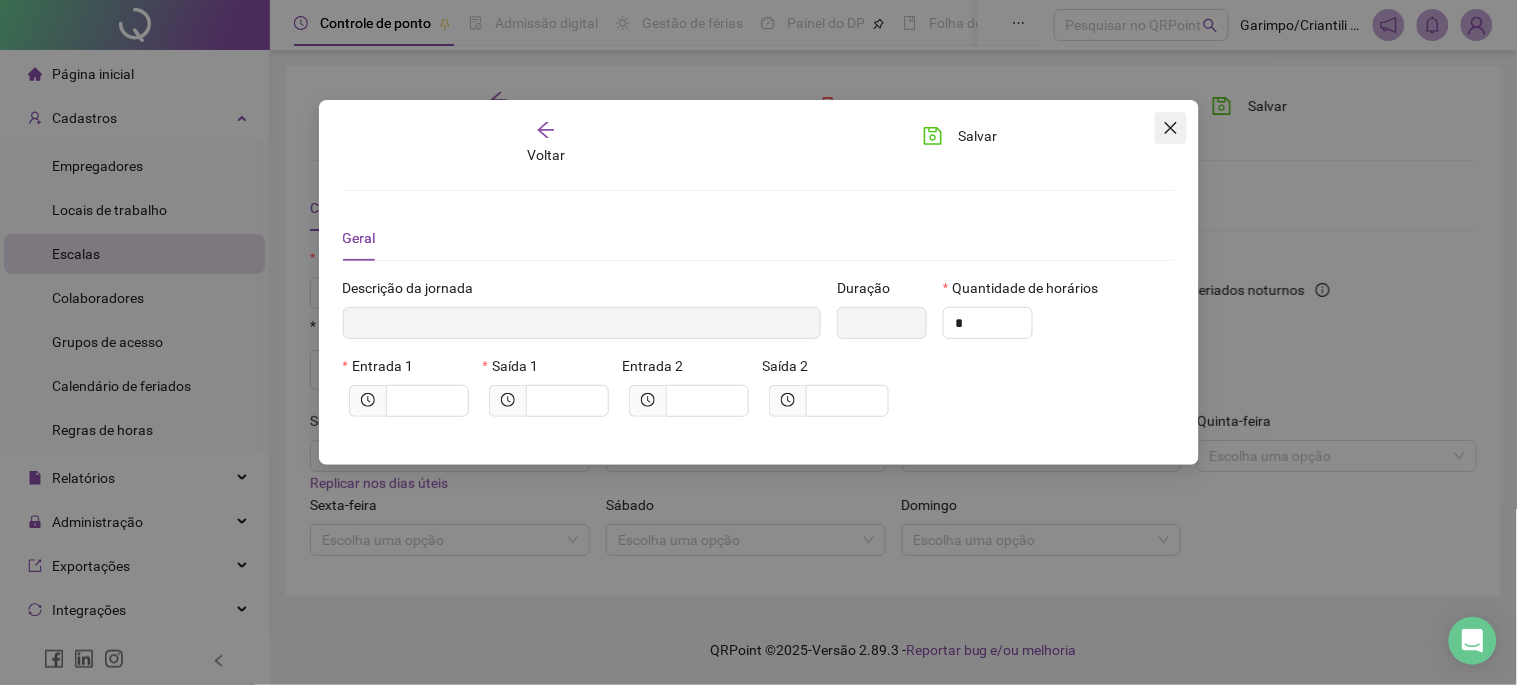 click 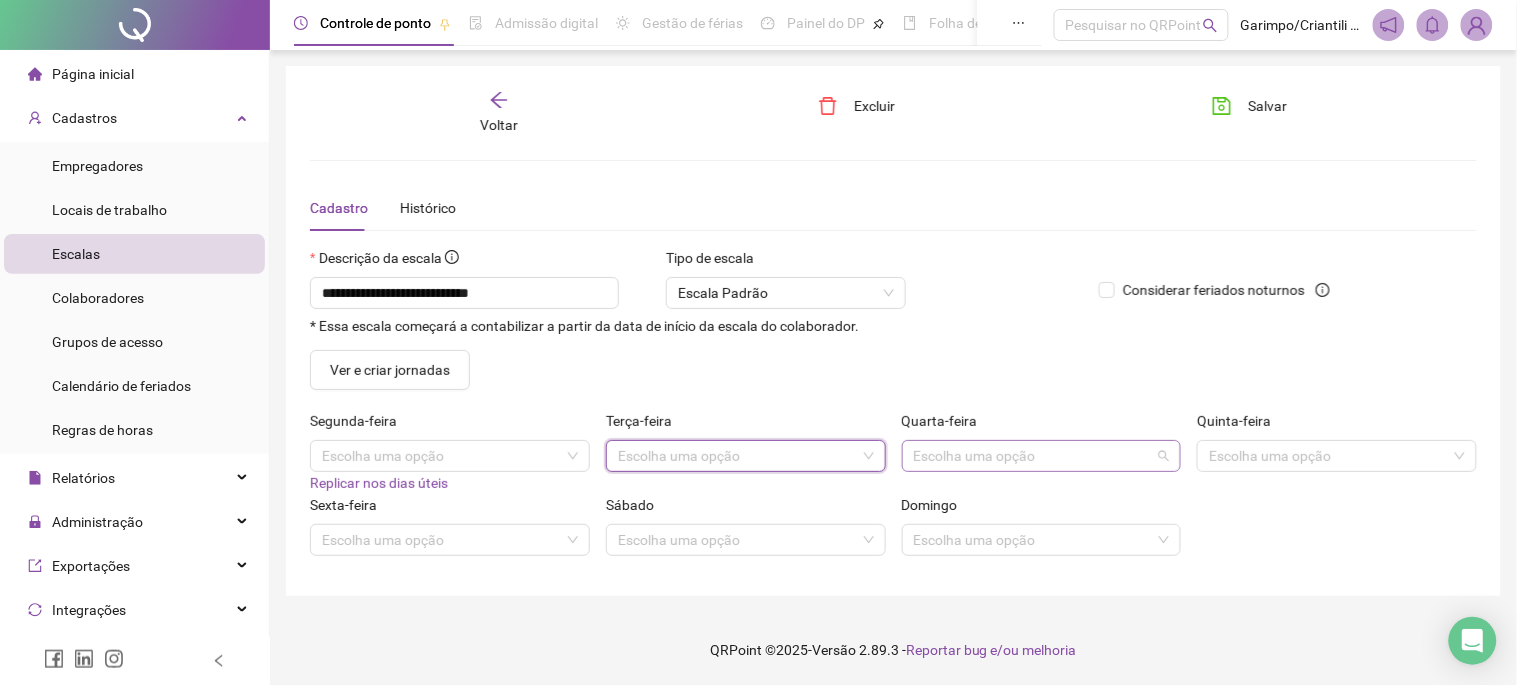 click at bounding box center (1033, 456) 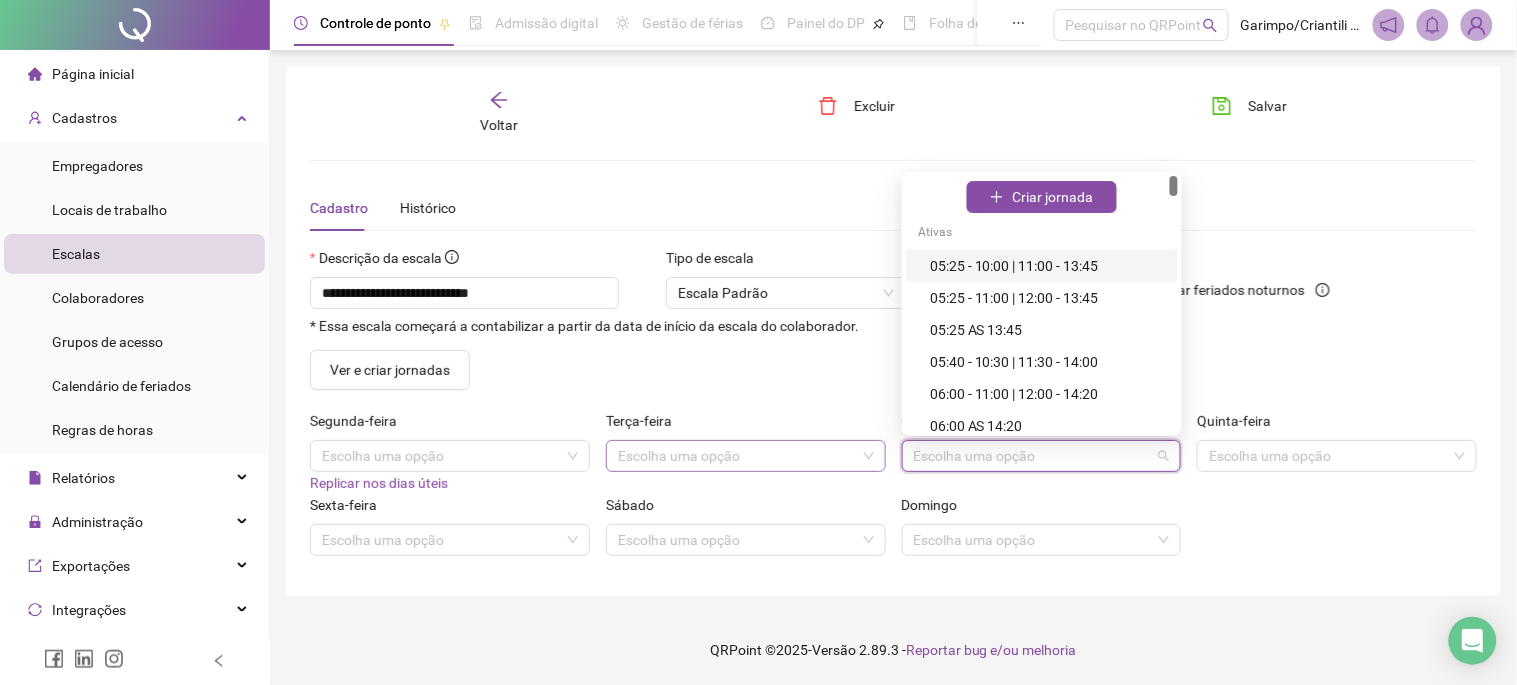 click at bounding box center (737, 456) 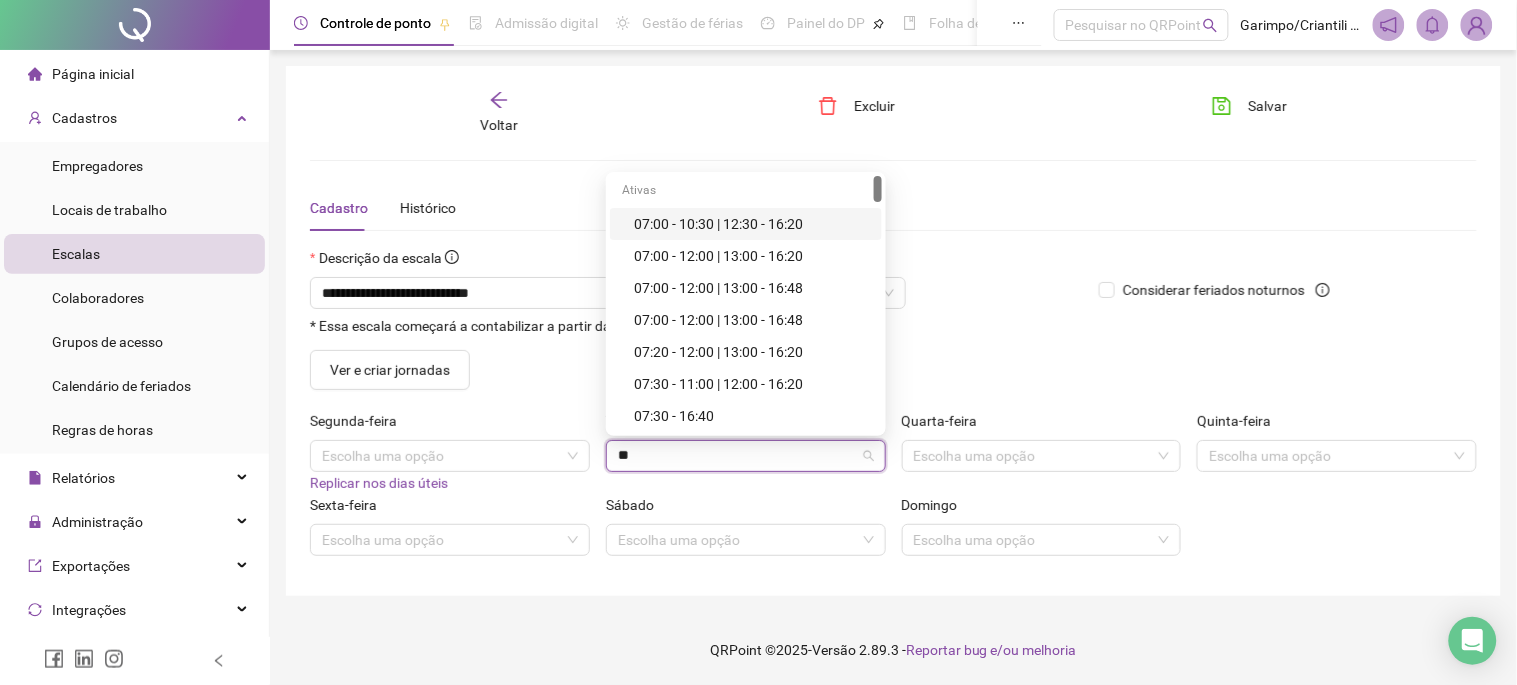 type on "***" 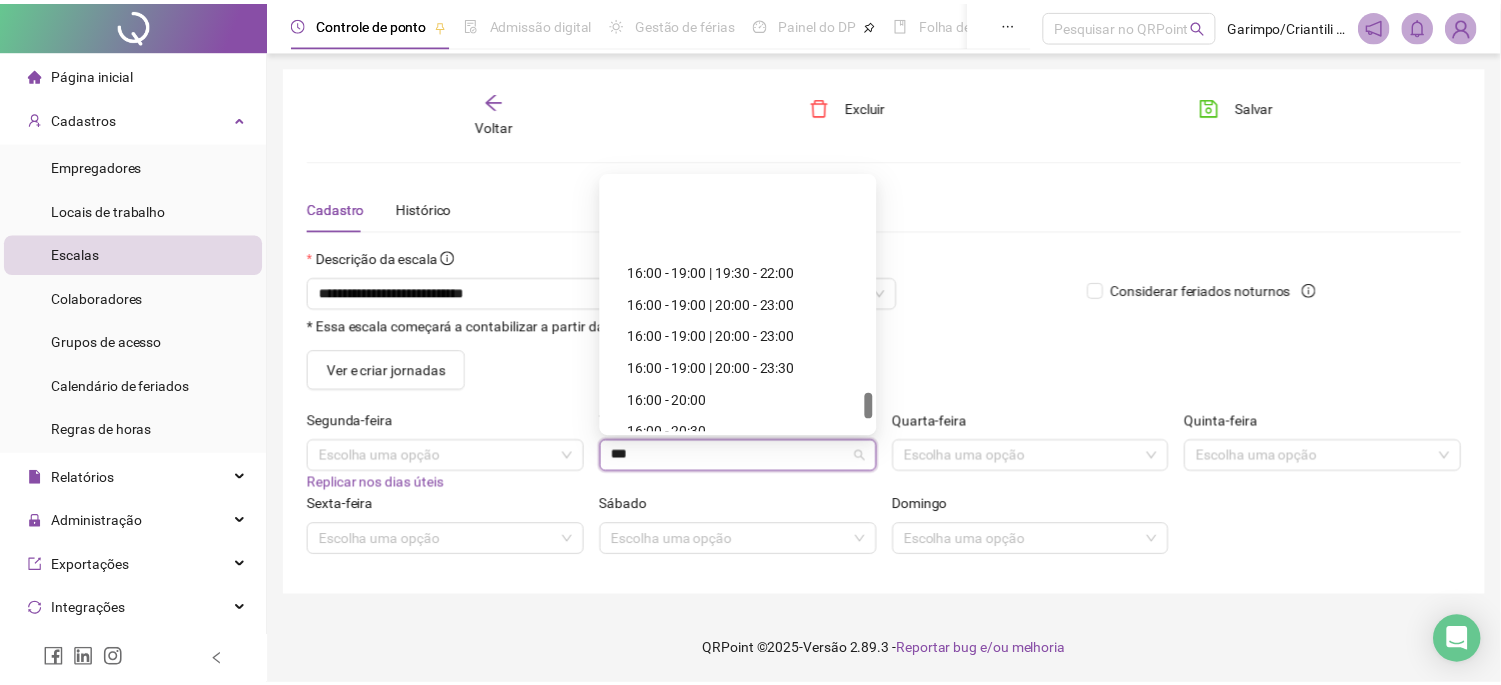 scroll, scrollTop: 2222, scrollLeft: 0, axis: vertical 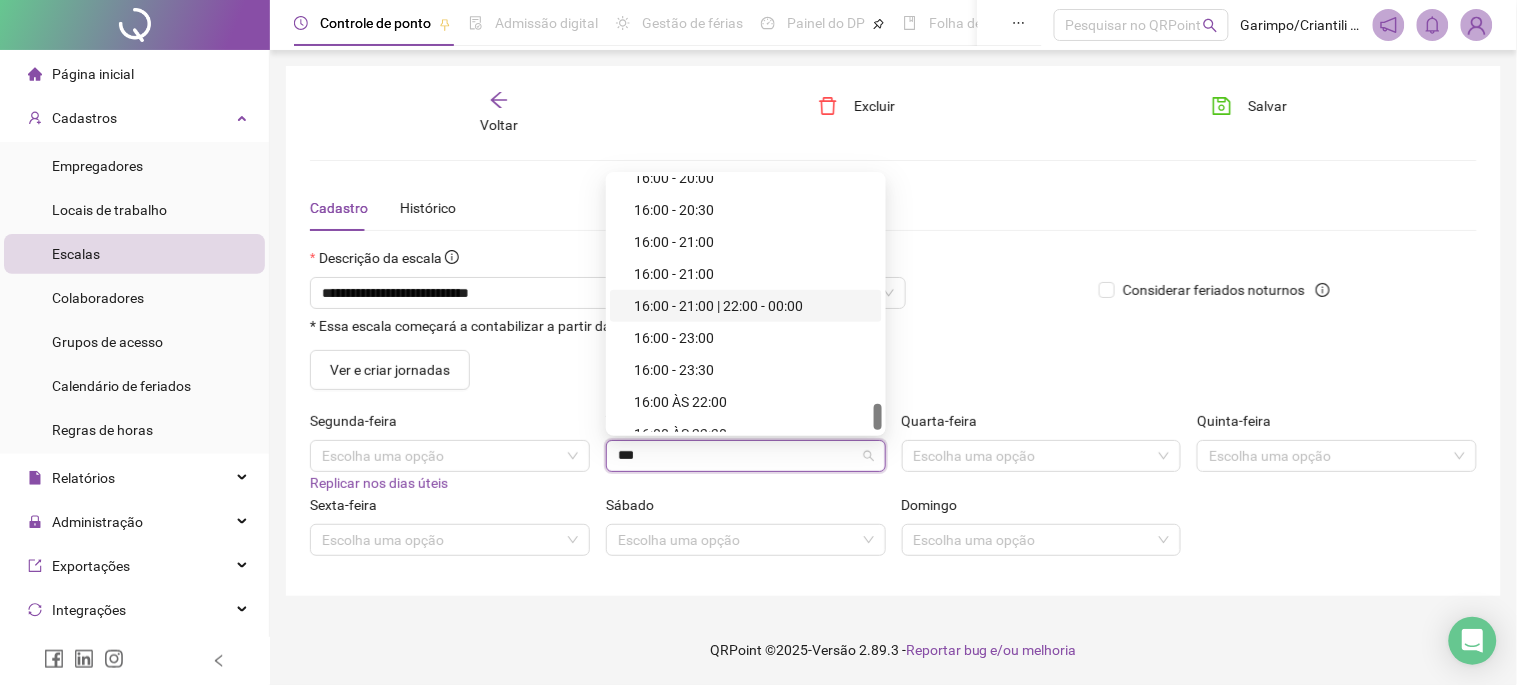 click on "16:00 - 21:00 | 22:00 - 00:00" at bounding box center [752, 306] 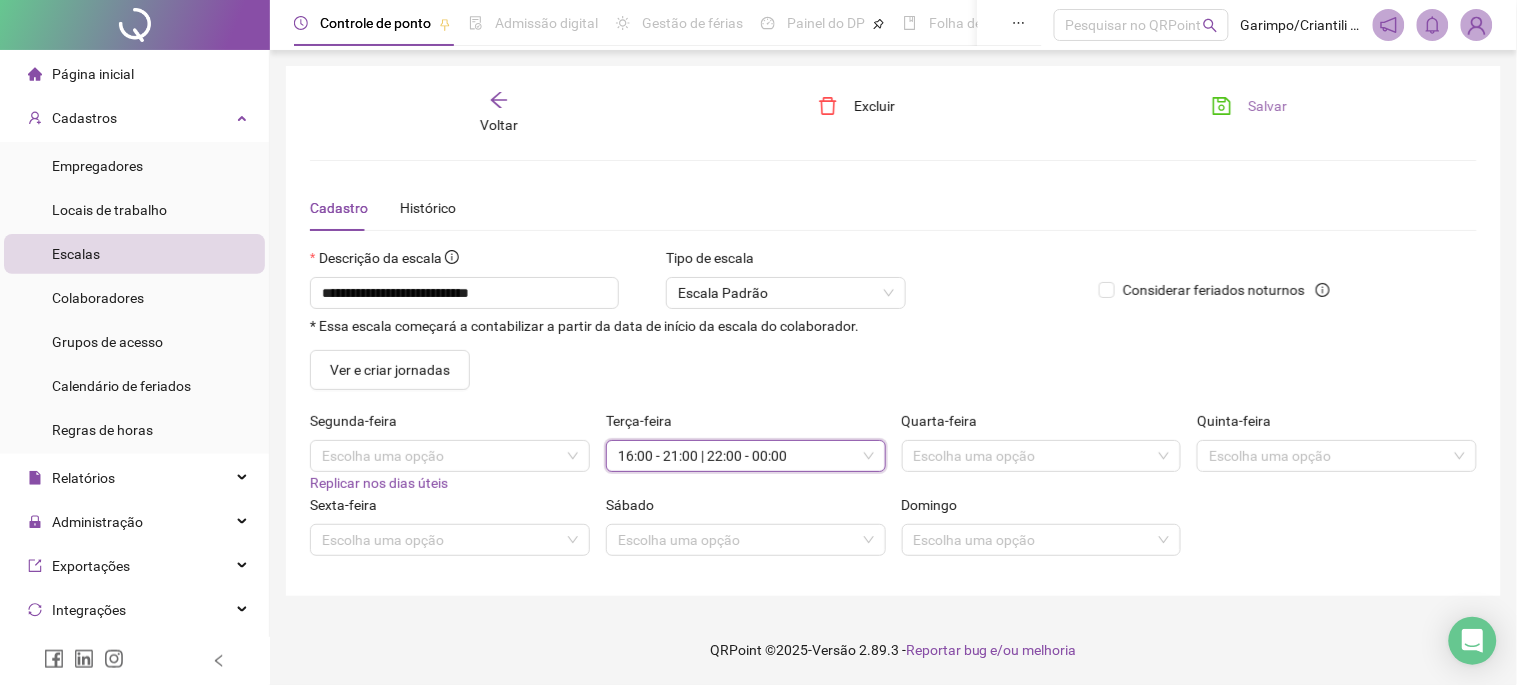 click on "Salvar" at bounding box center [1249, 106] 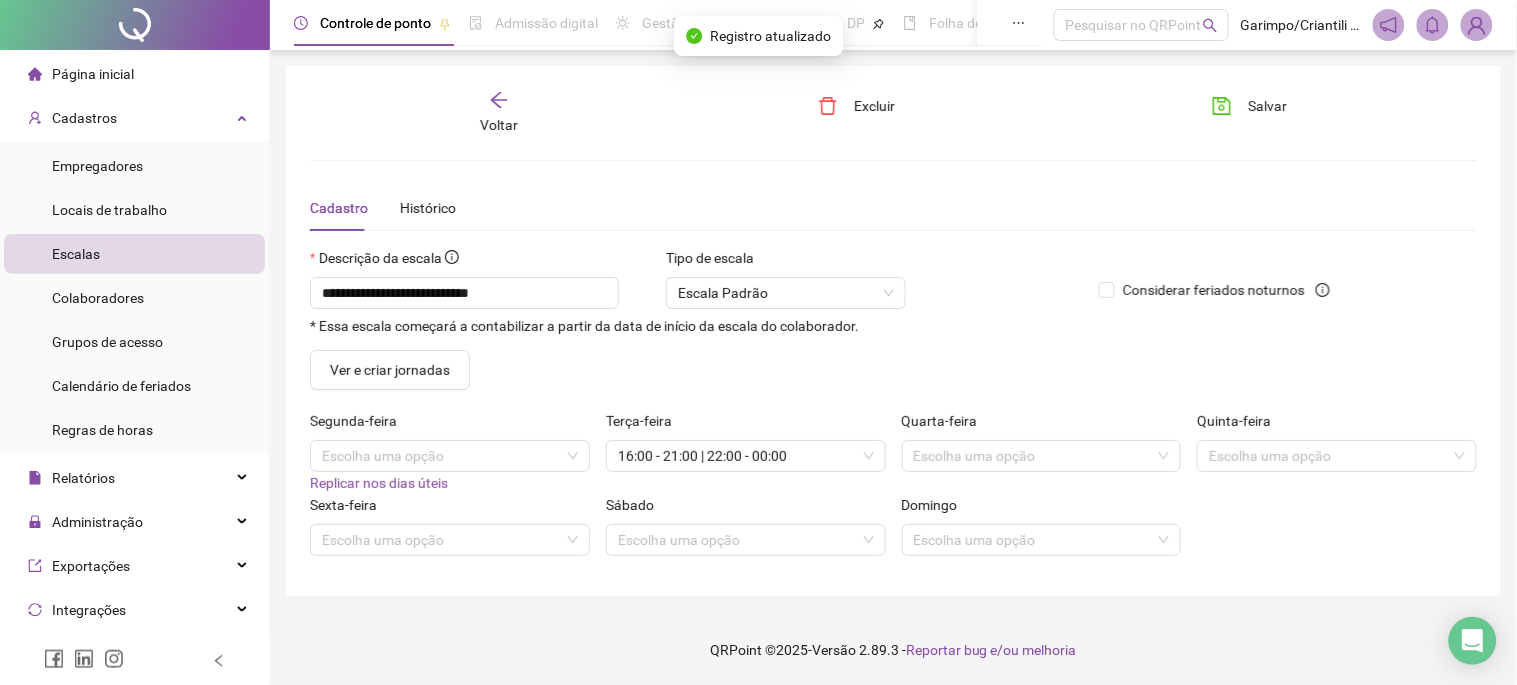 click 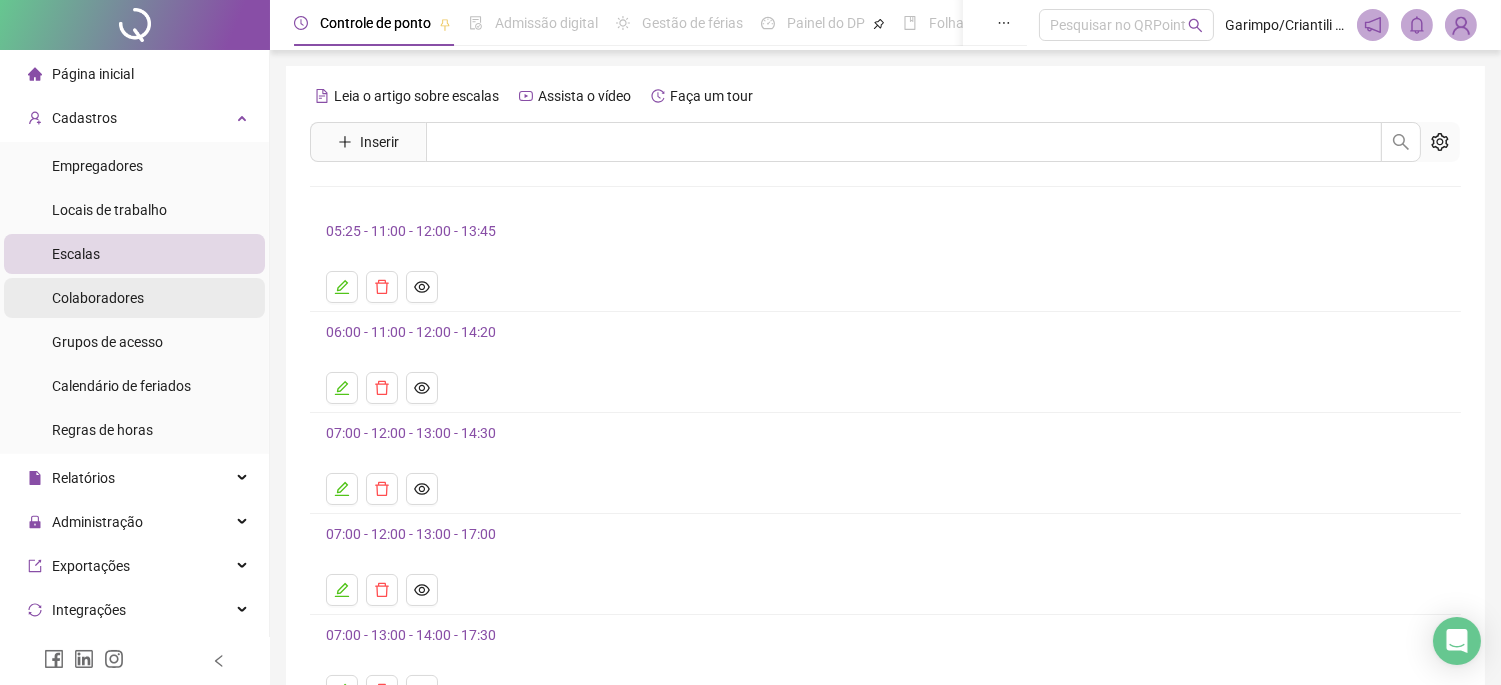 click on "Colaboradores" at bounding box center [98, 298] 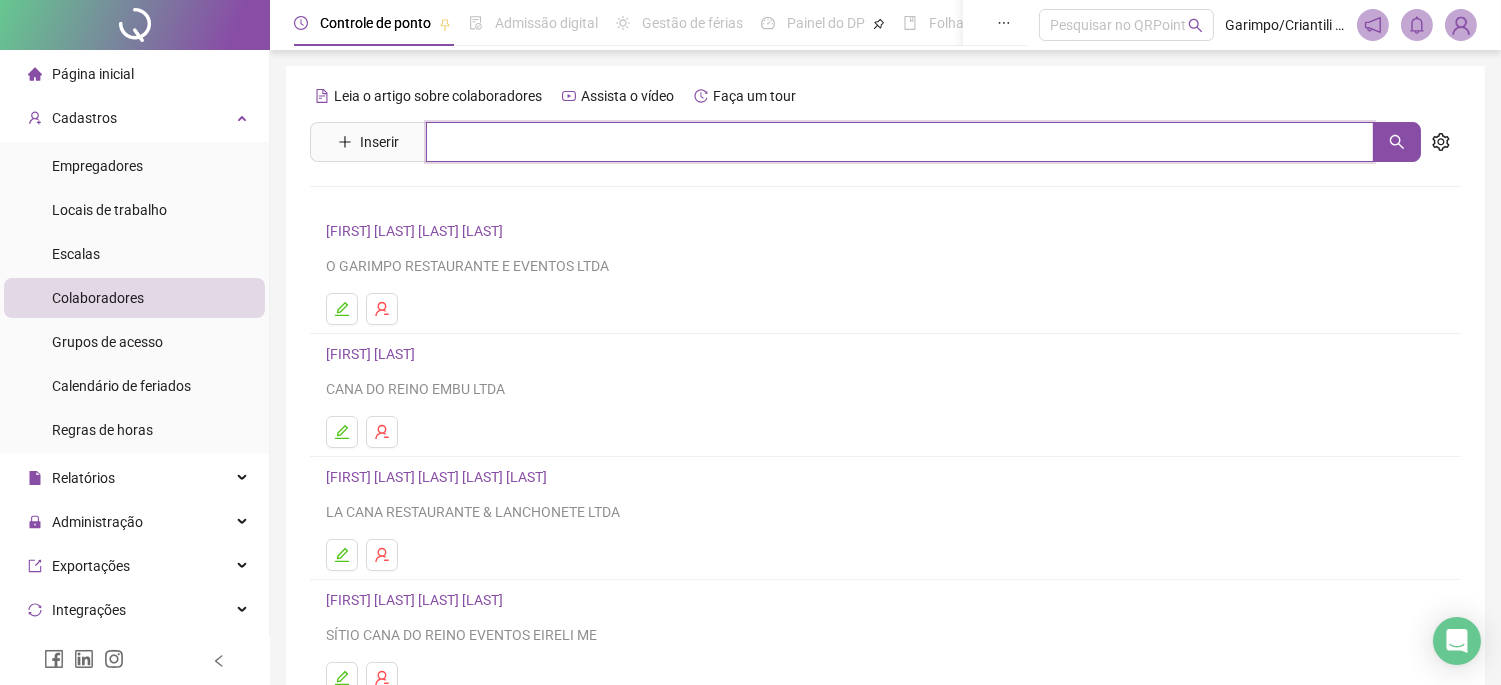 click at bounding box center [900, 142] 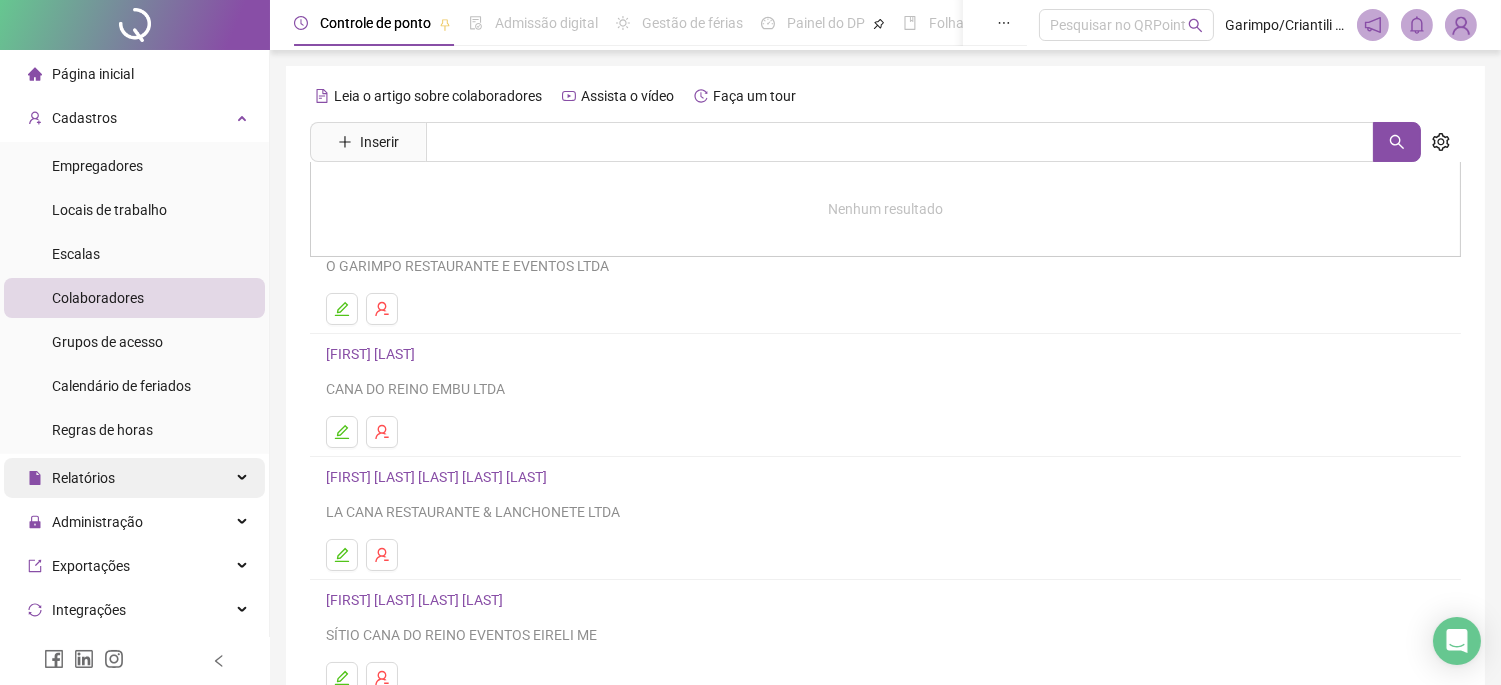 click on "Relatórios" at bounding box center (134, 478) 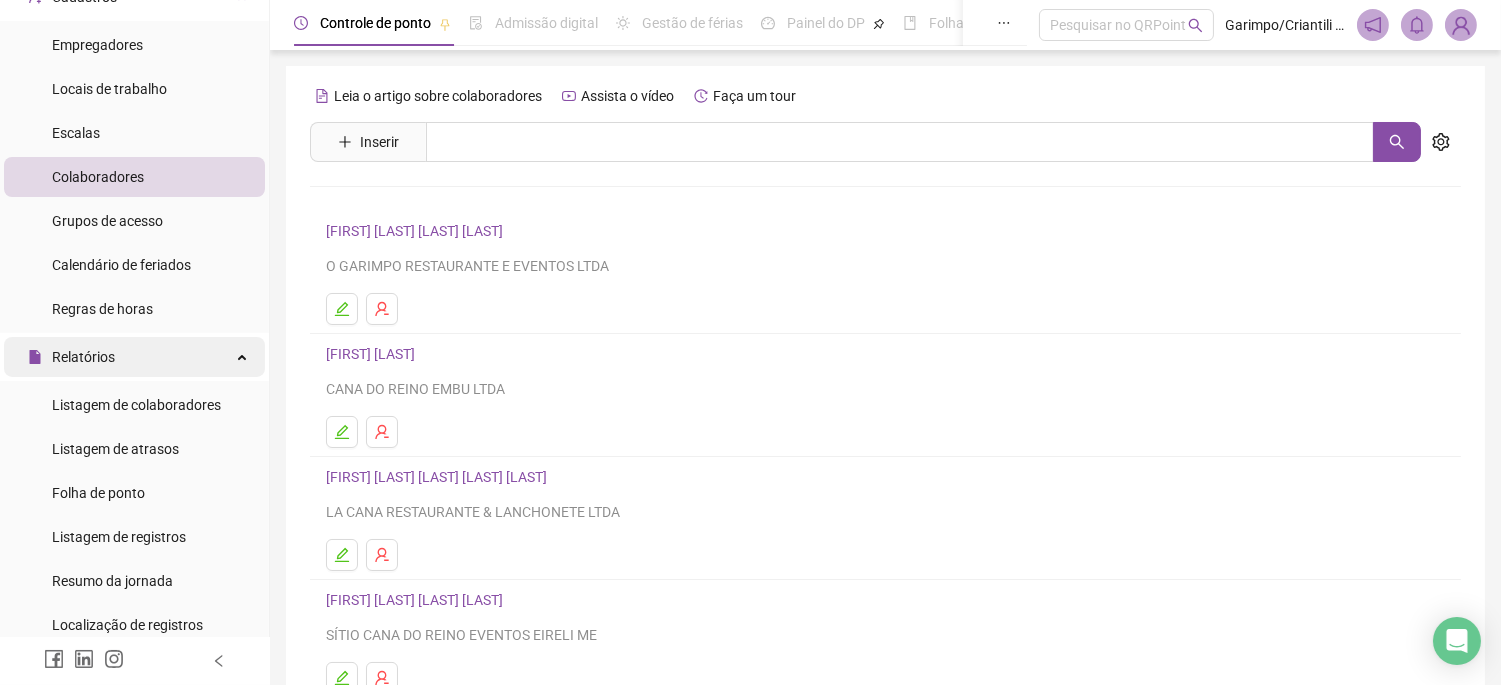 scroll, scrollTop: 222, scrollLeft: 0, axis: vertical 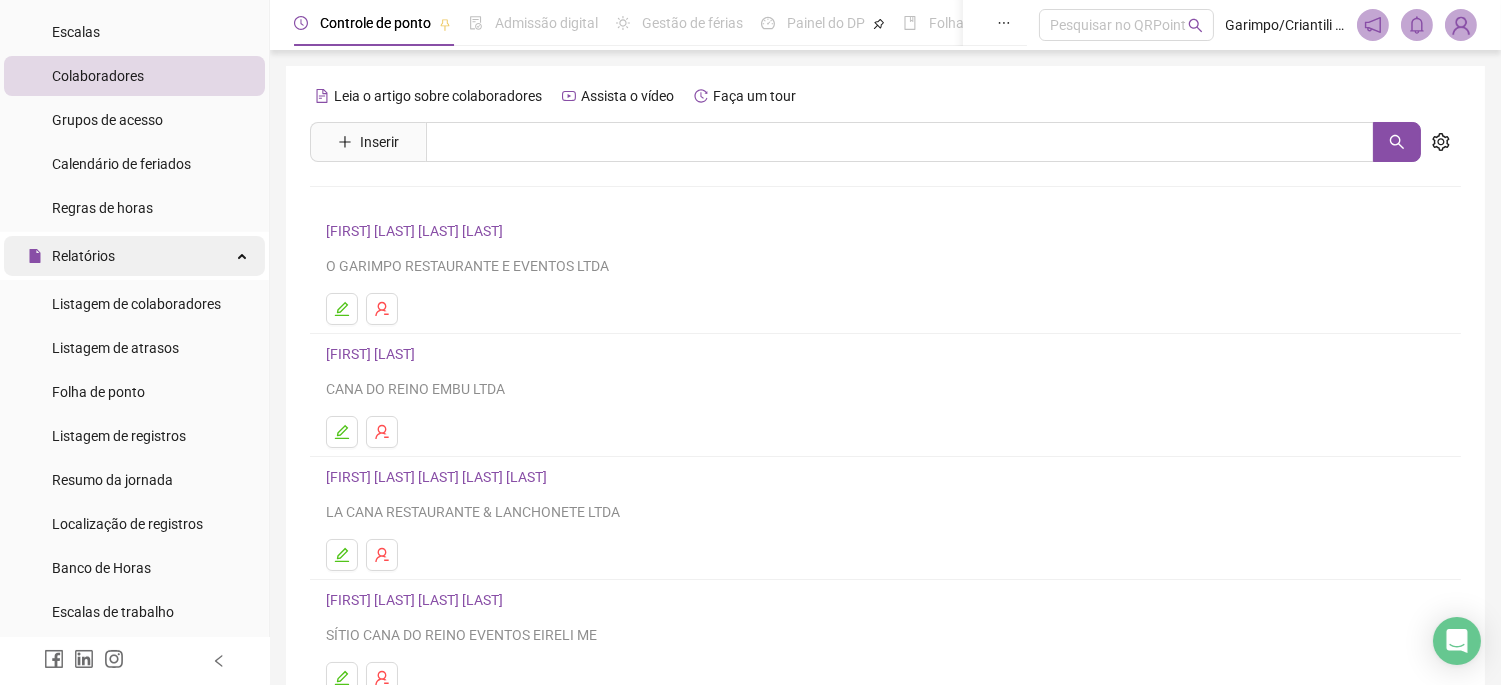 click at bounding box center [244, 254] 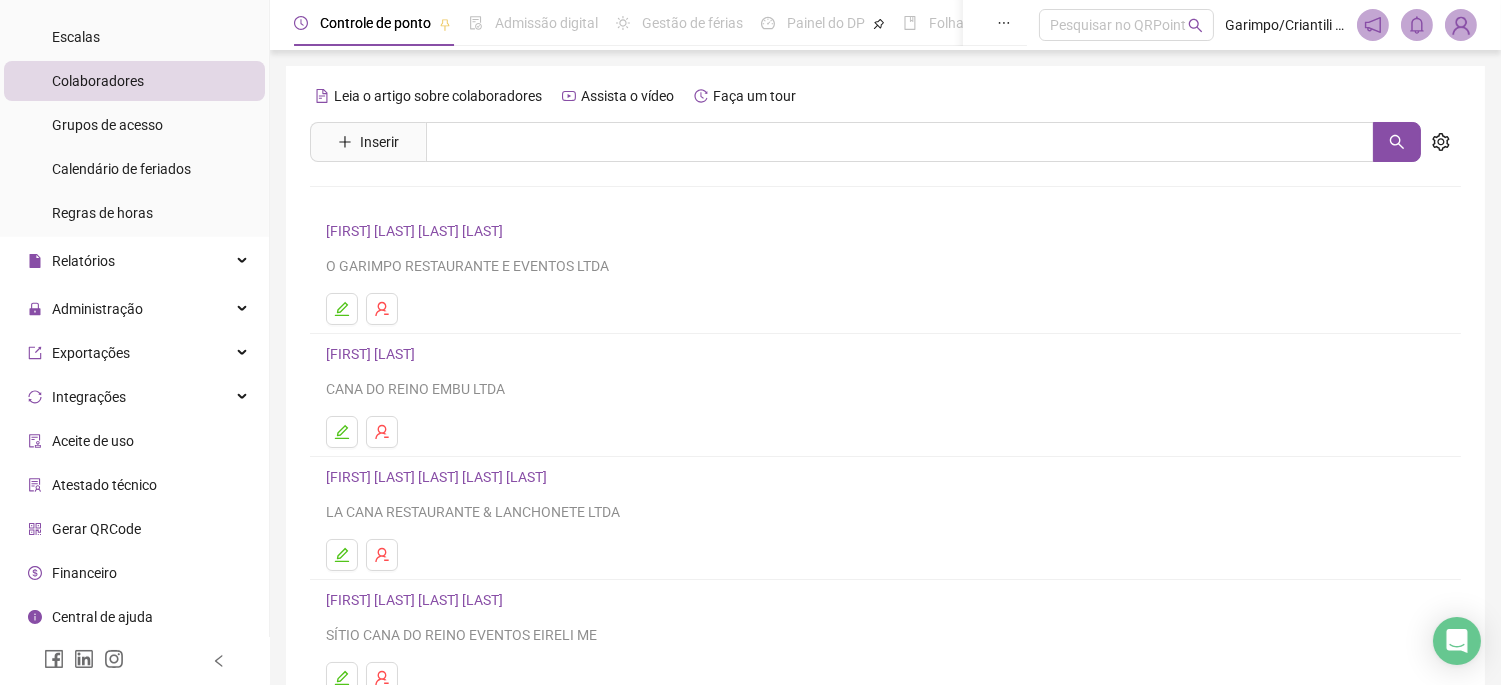 scroll, scrollTop: 212, scrollLeft: 0, axis: vertical 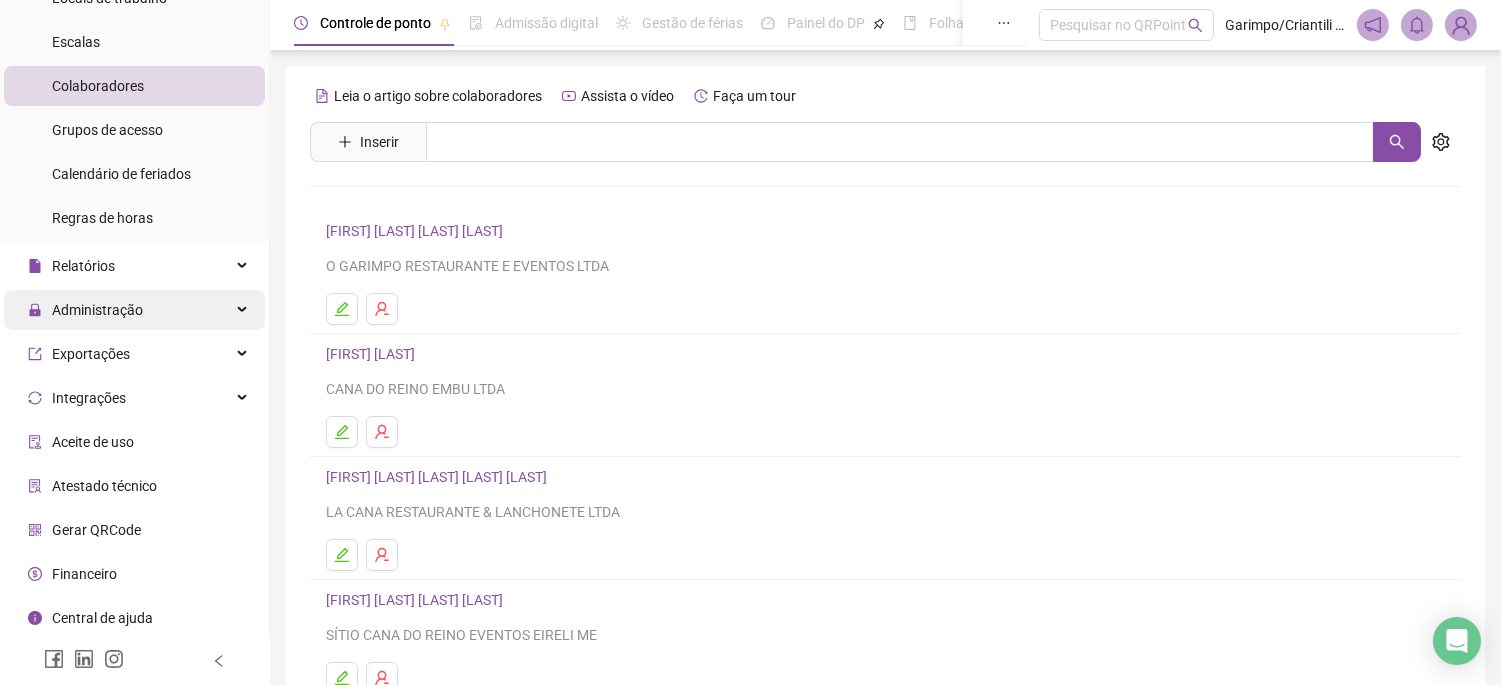 click on "Administração" at bounding box center [134, 310] 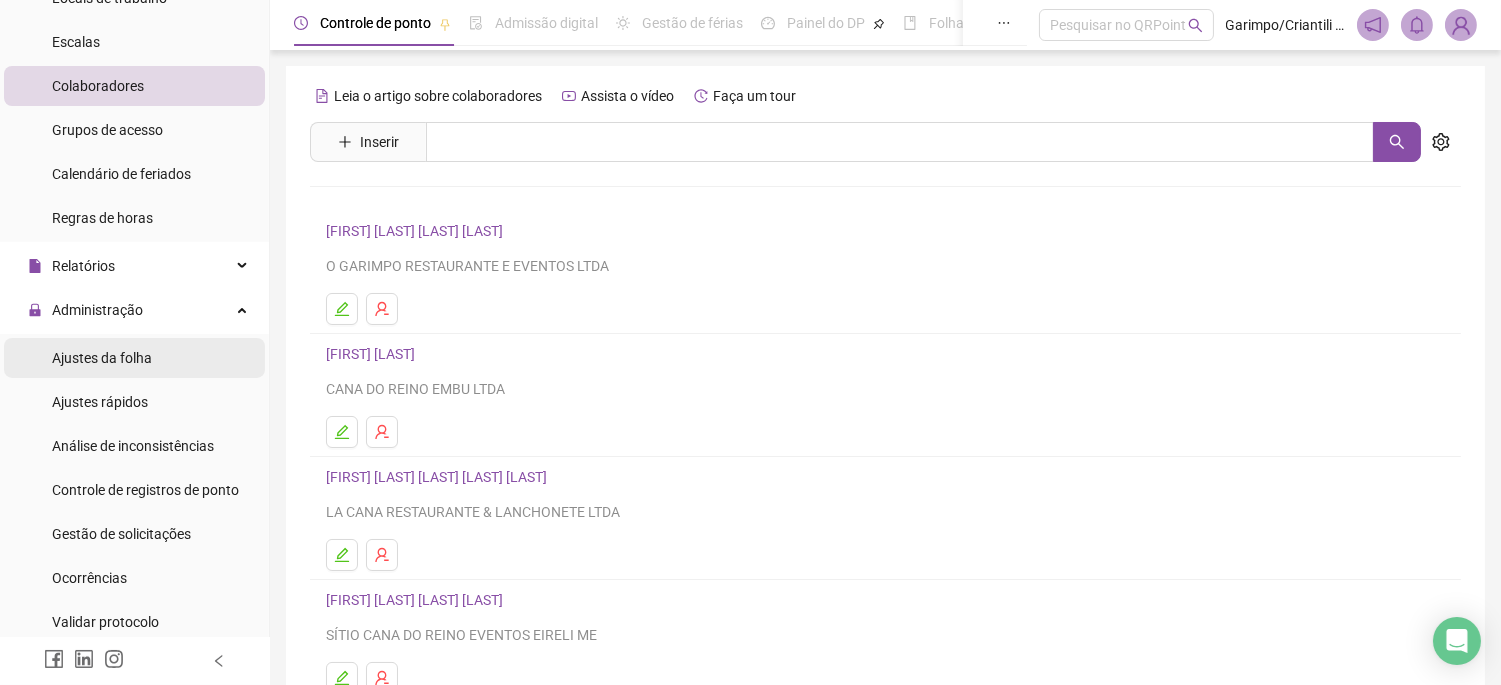 click on "Ajustes da folha" at bounding box center [102, 358] 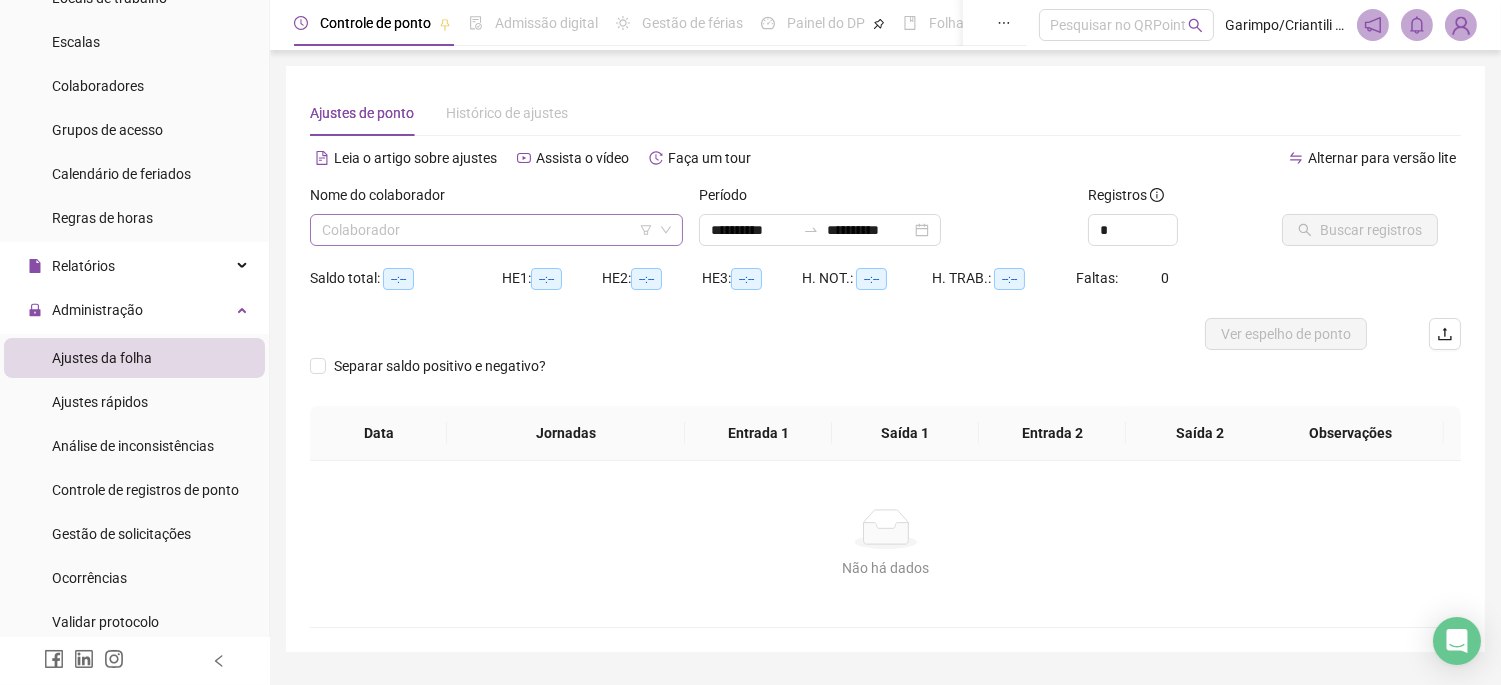 click on "Colaborador" at bounding box center [496, 230] 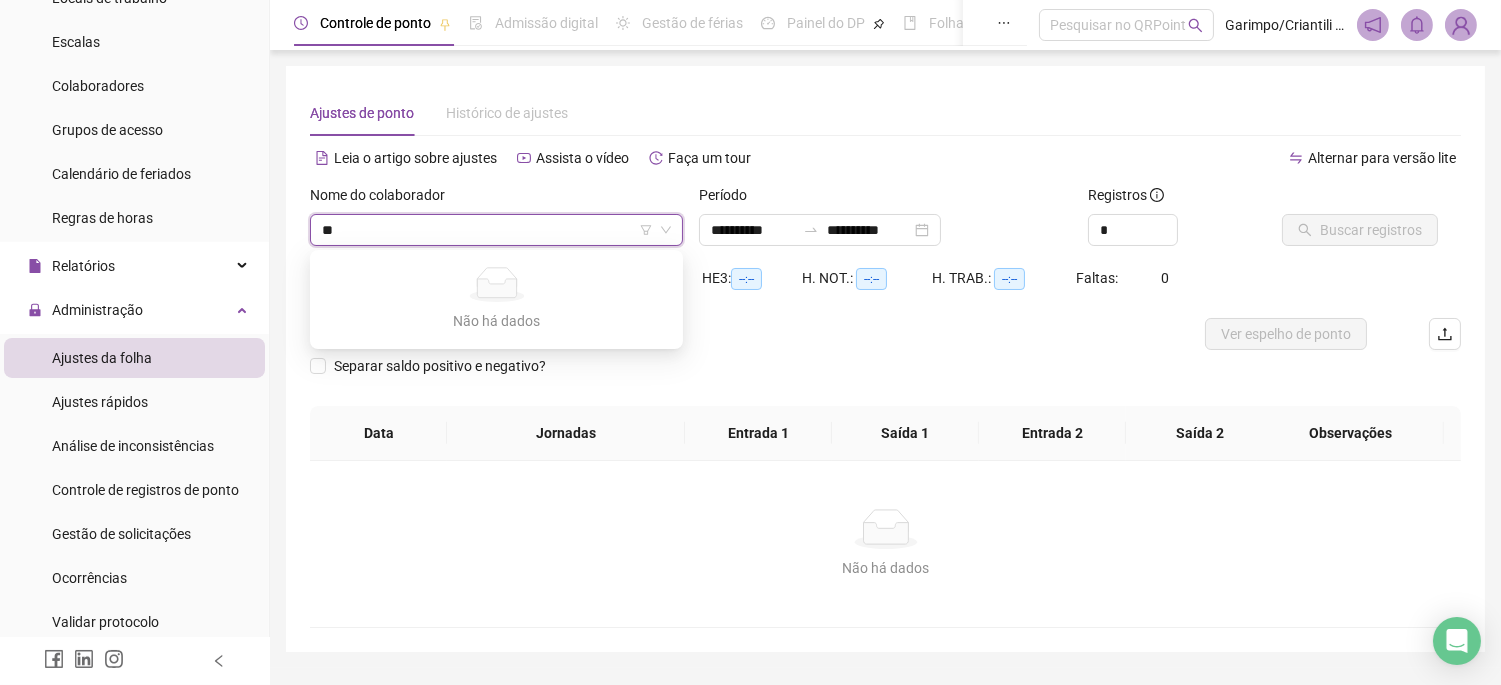 type on "***" 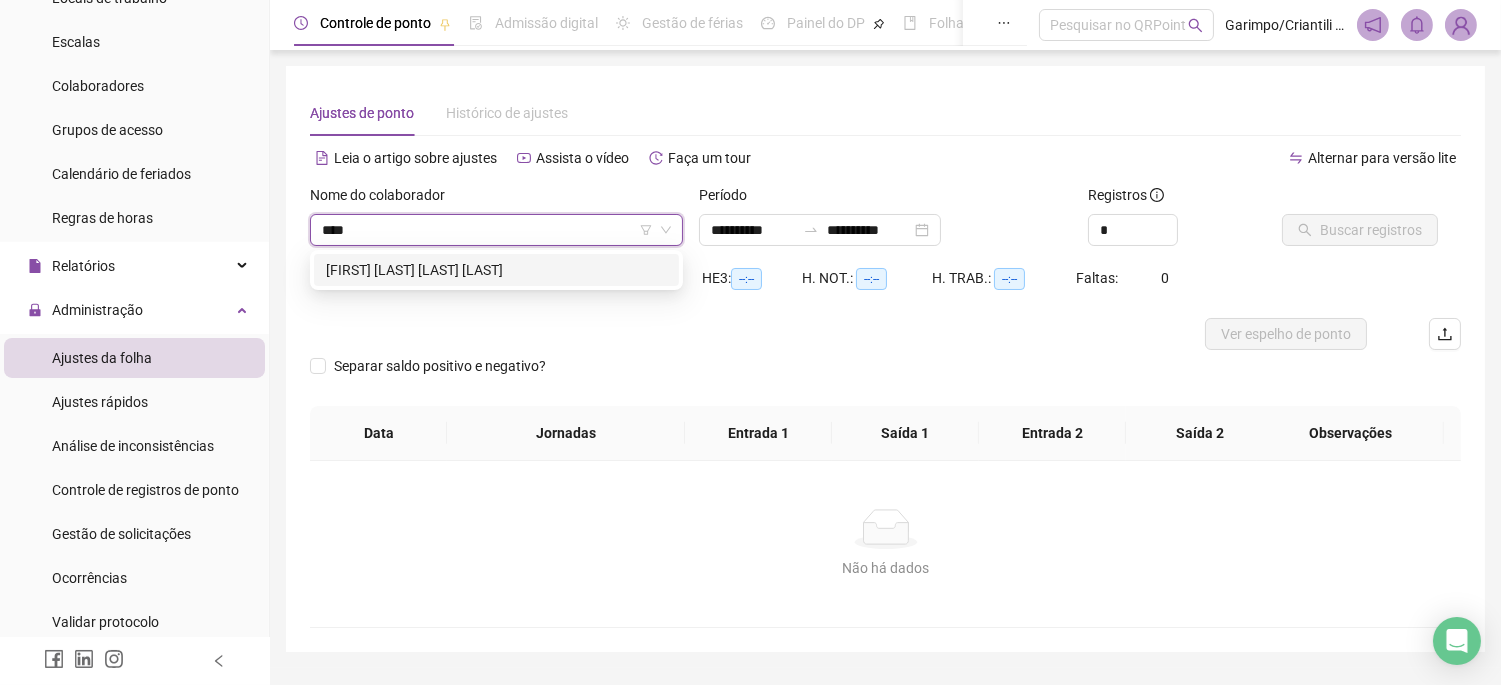 type on "*****" 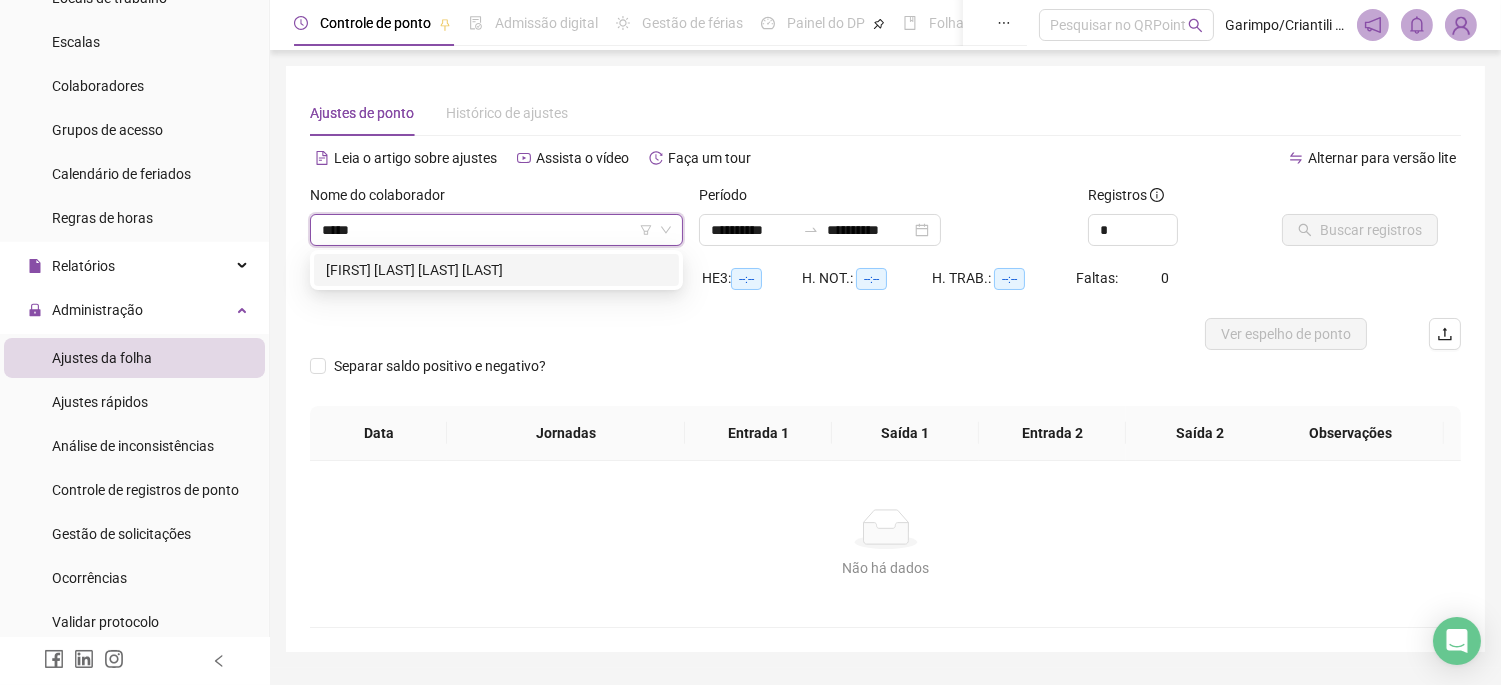 click on "[FIRST] [LAST]" at bounding box center (496, 270) 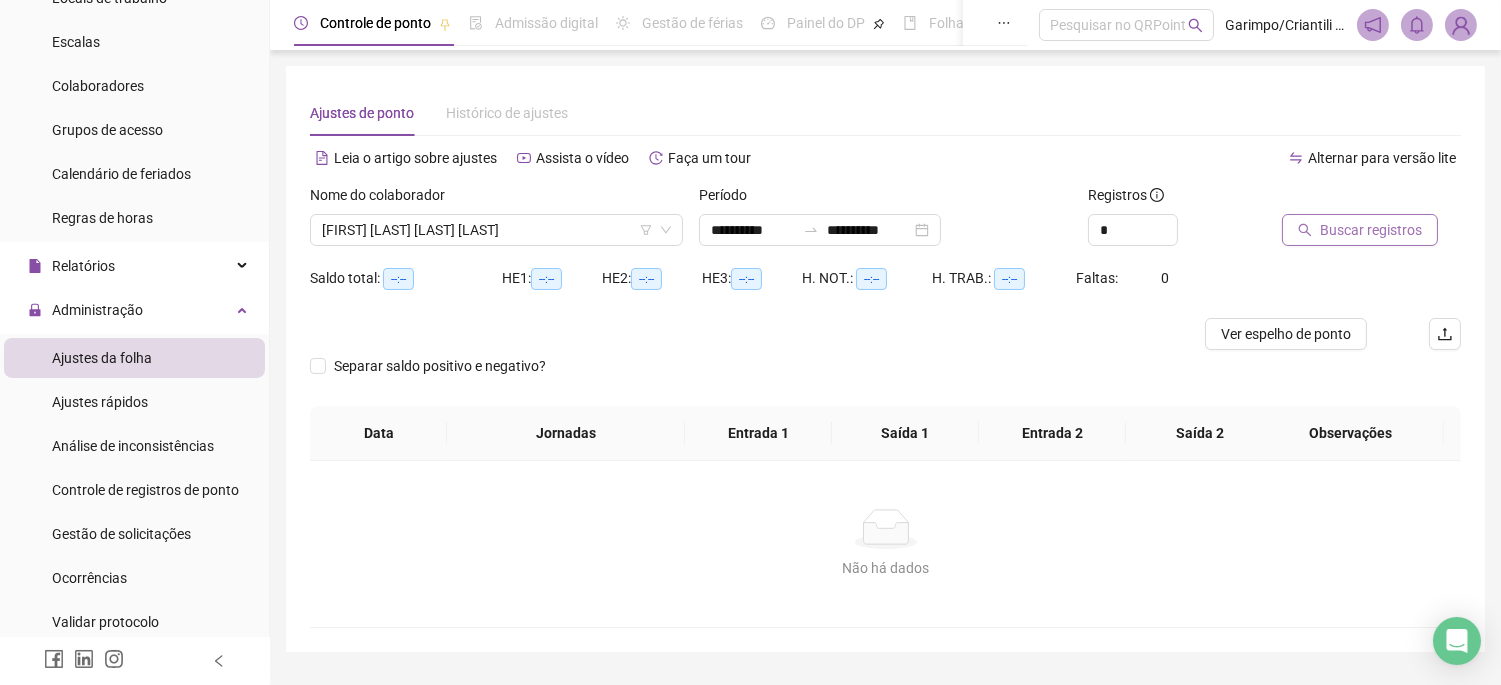 click on "Buscar registros" at bounding box center (1371, 230) 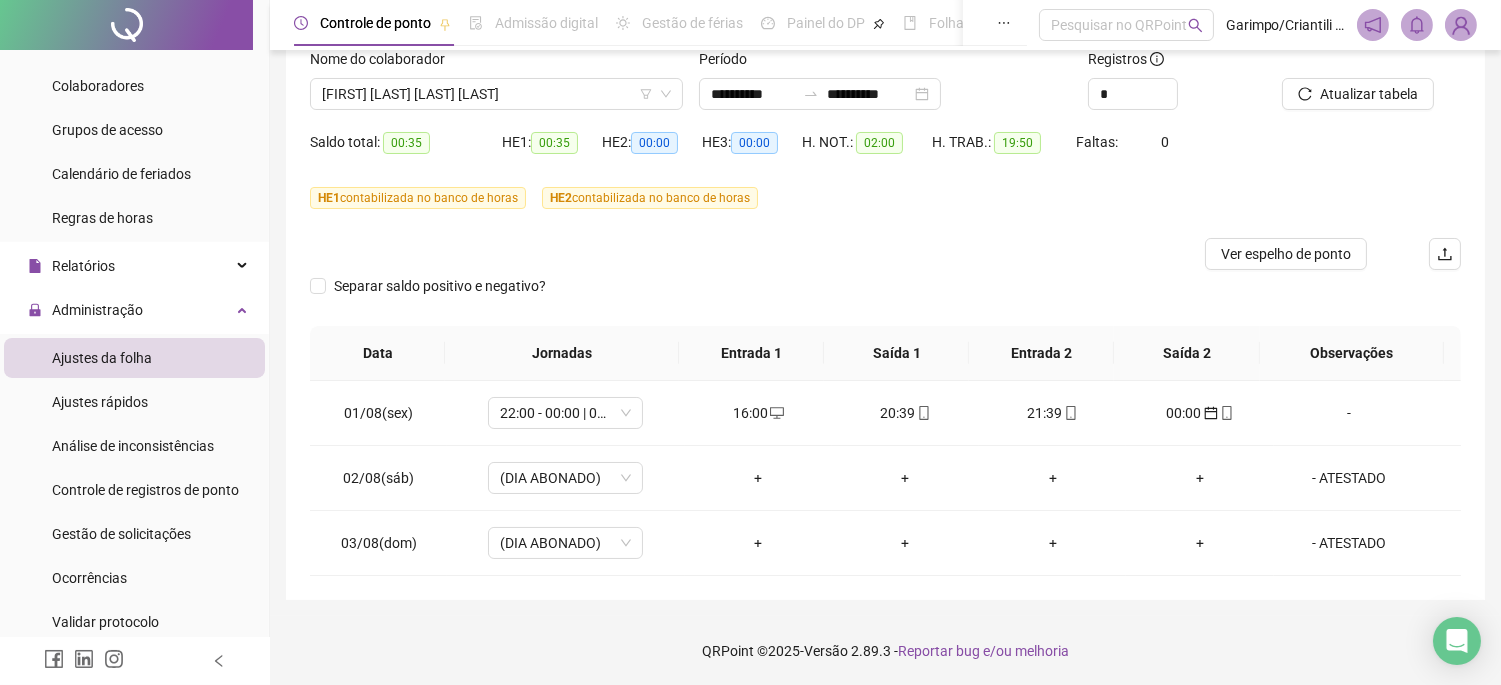 scroll, scrollTop: 25, scrollLeft: 0, axis: vertical 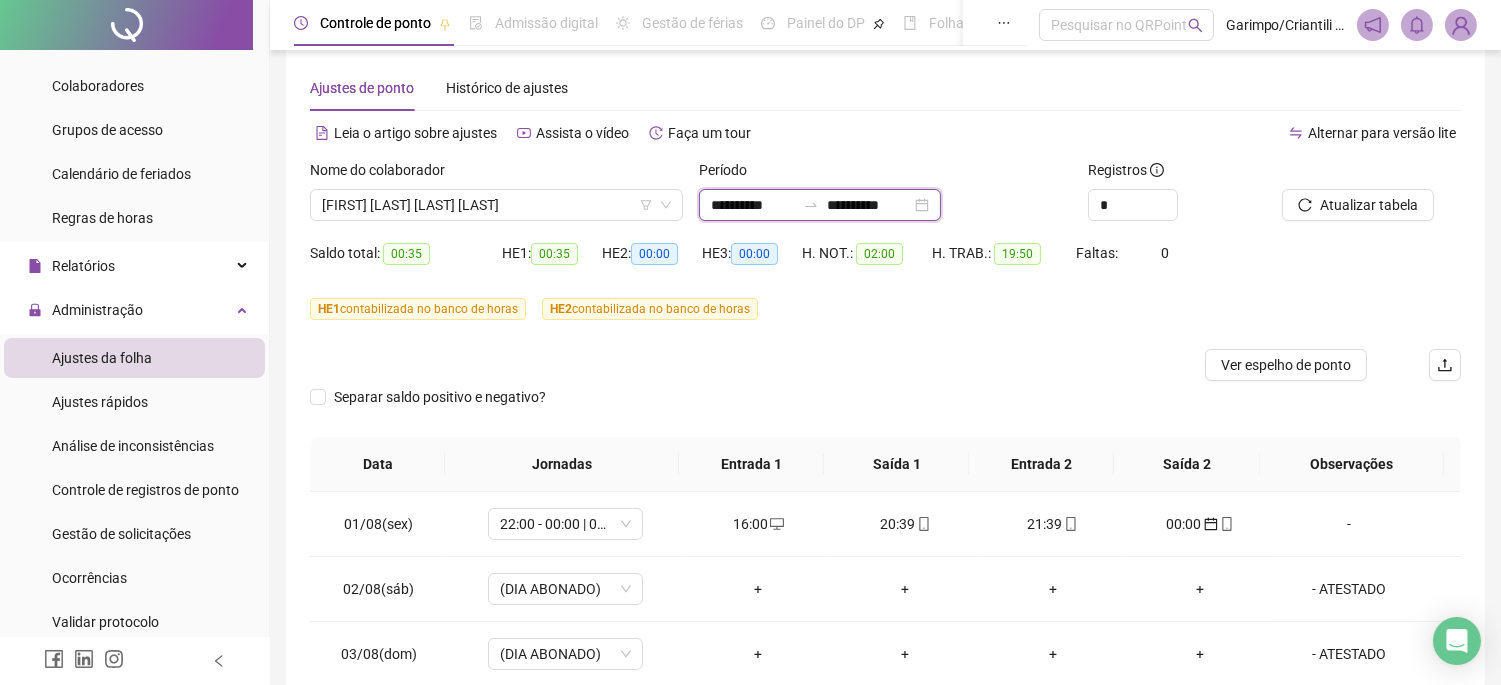 click on "**********" at bounding box center [869, 205] 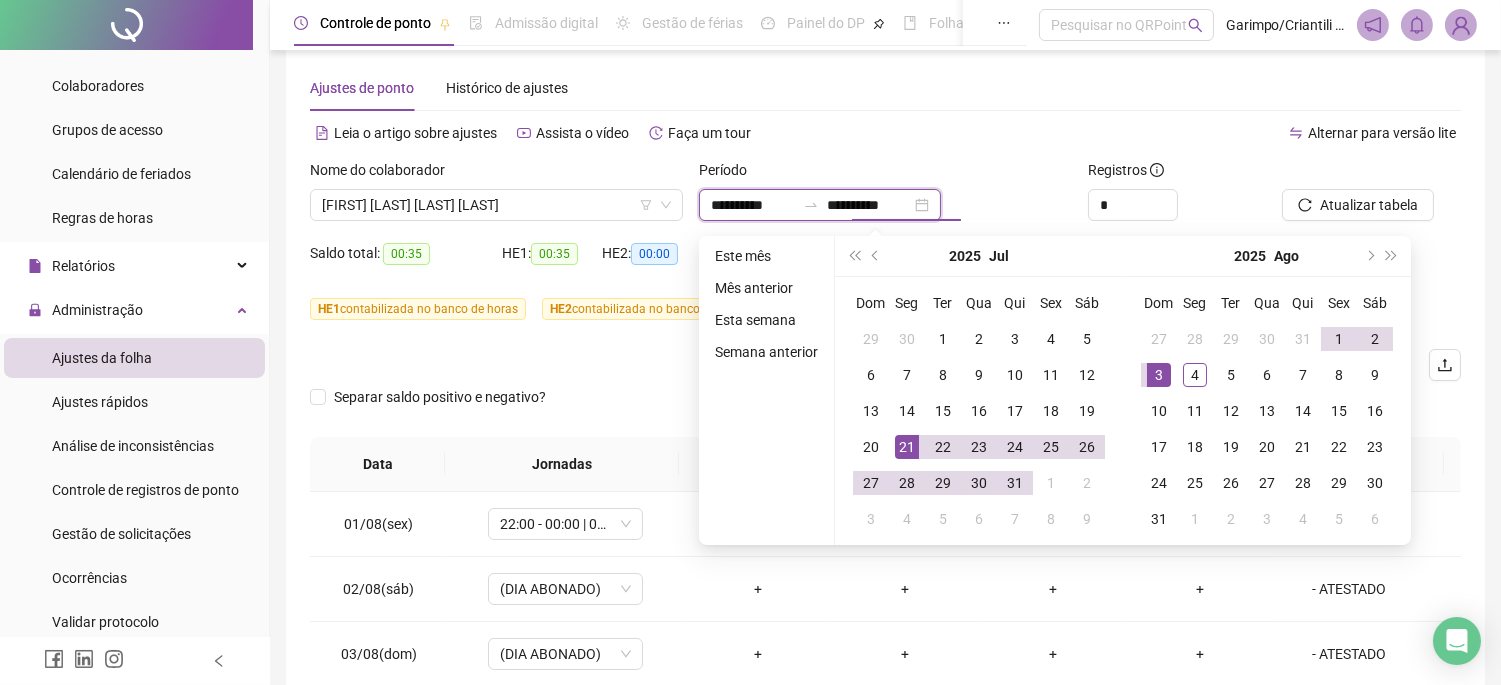 click on "**********" at bounding box center [820, 205] 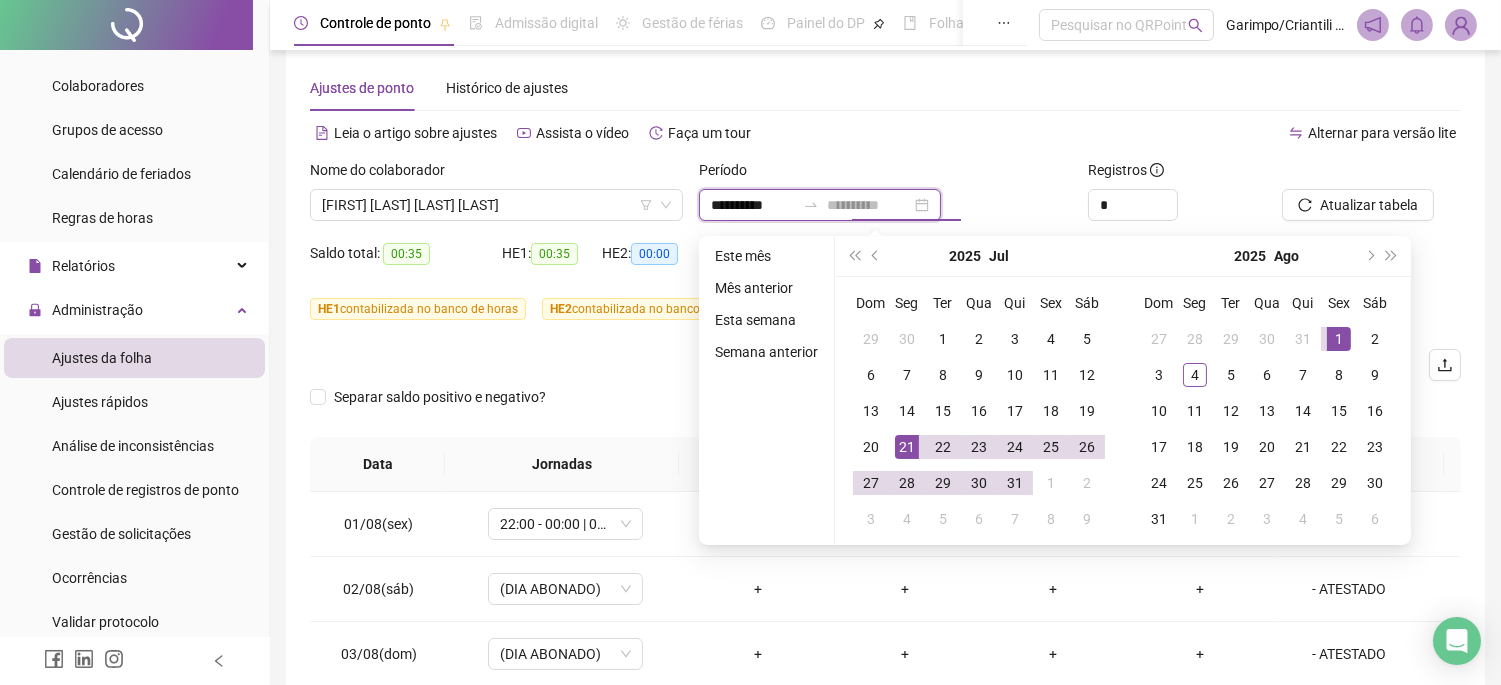 type on "**********" 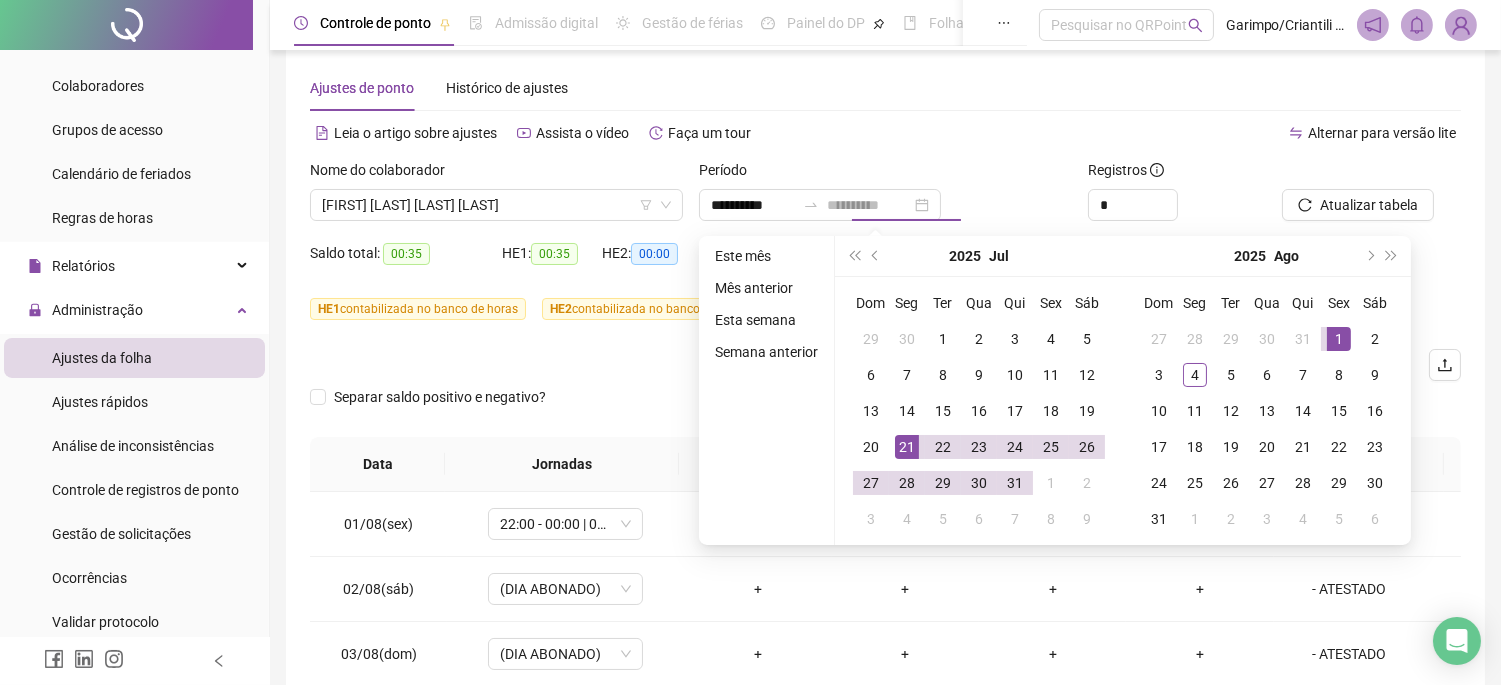 click on "1" at bounding box center (1339, 339) 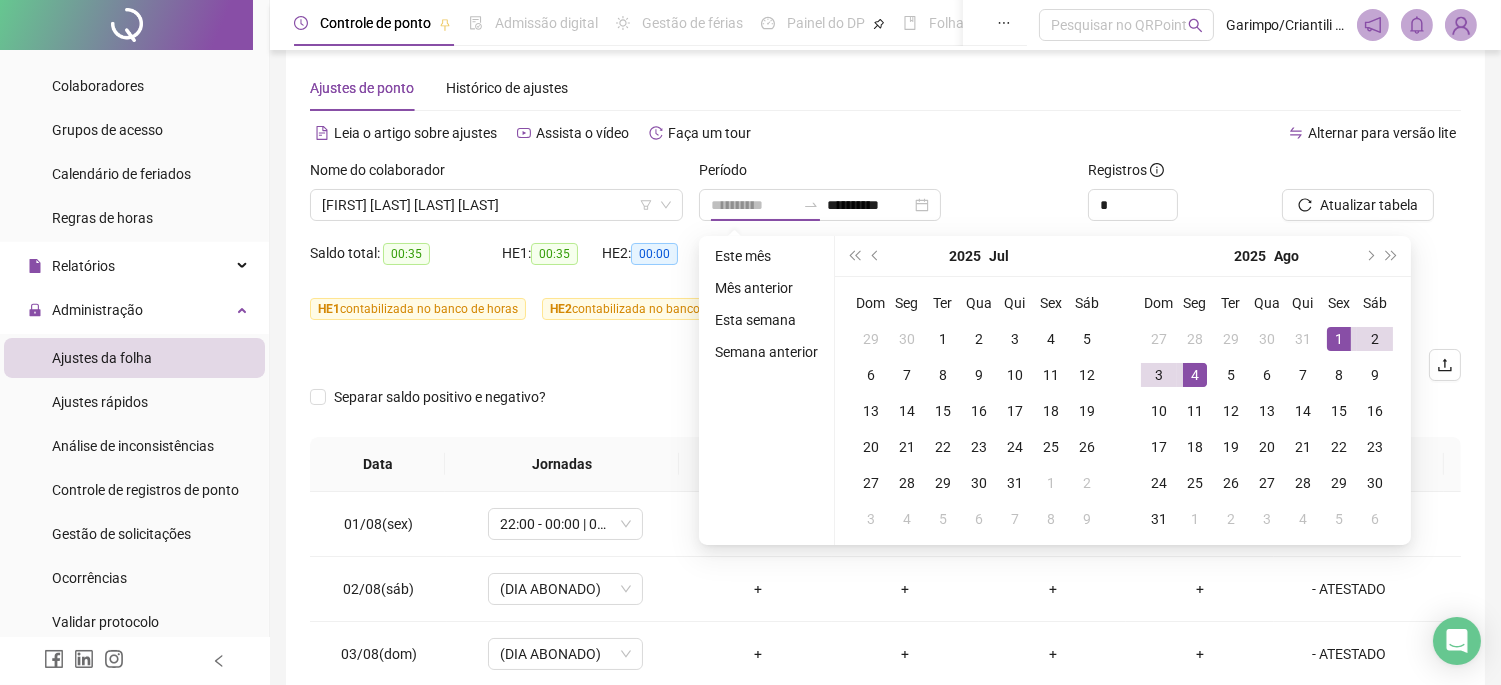 click on "4" at bounding box center [1195, 375] 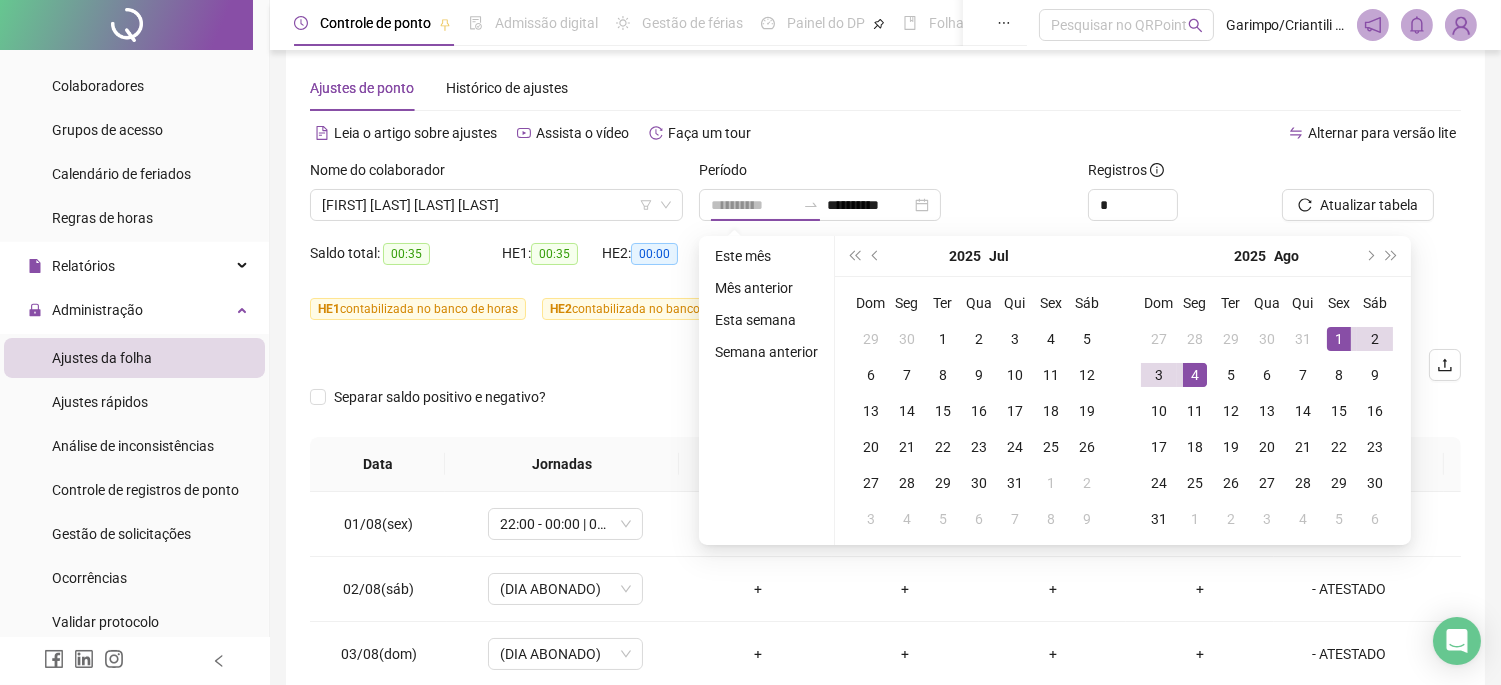 type on "**********" 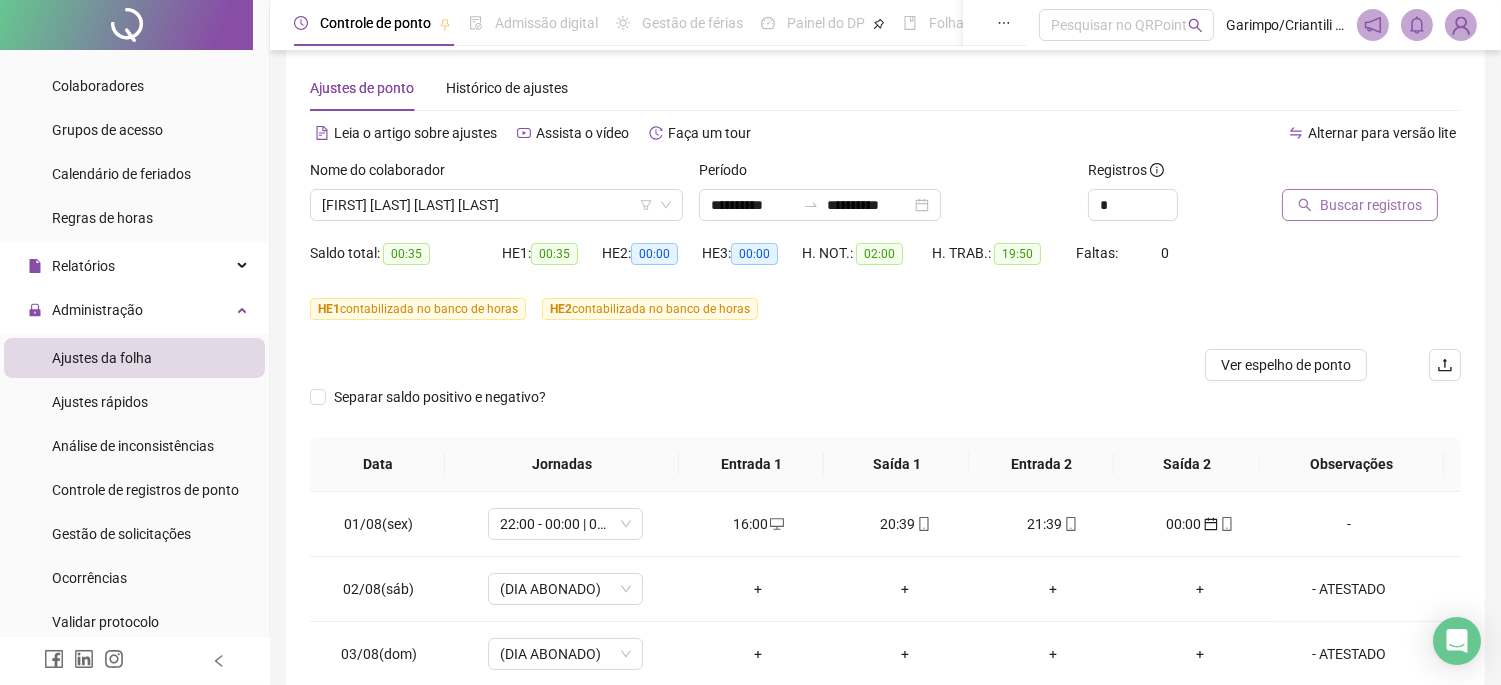 click on "Buscar registros" at bounding box center [1371, 205] 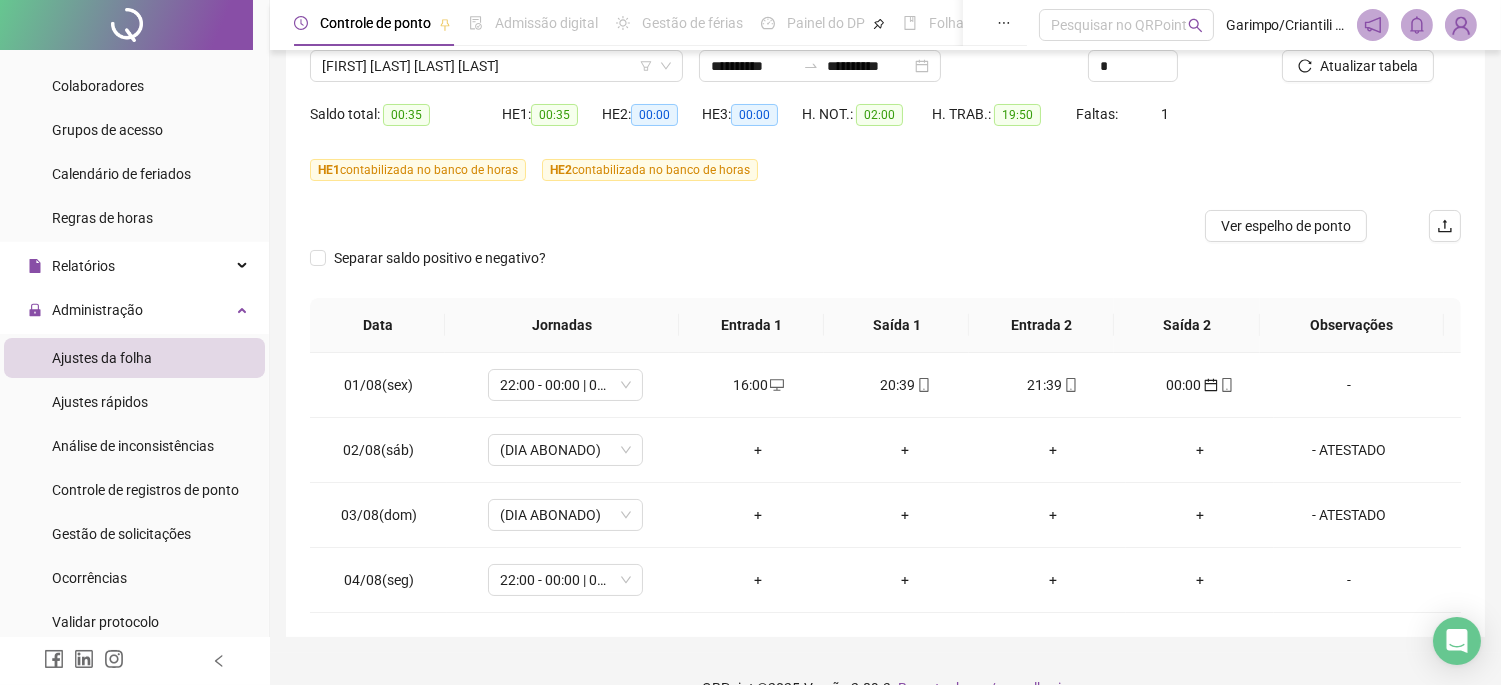scroll, scrollTop: 202, scrollLeft: 0, axis: vertical 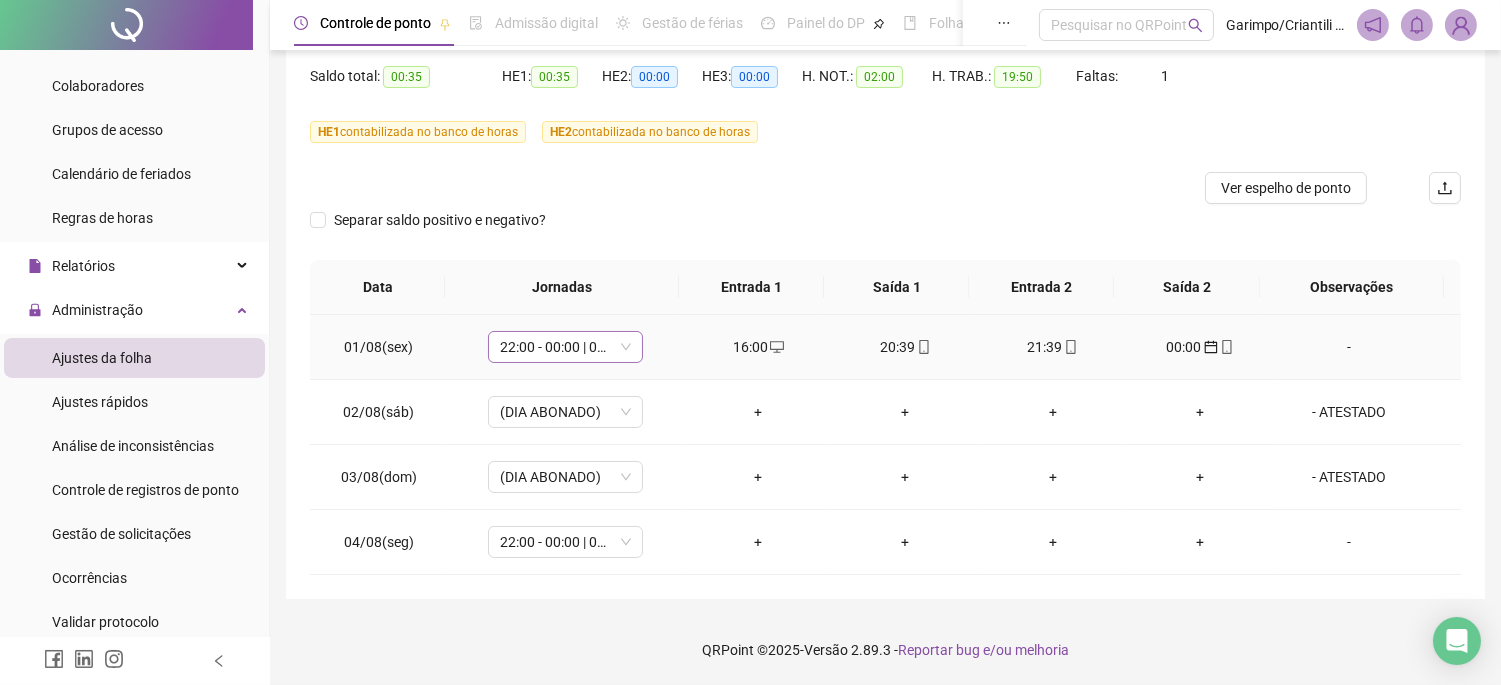 click on "22:00 - 00:00 | 01:00 - 05:25" at bounding box center (565, 347) 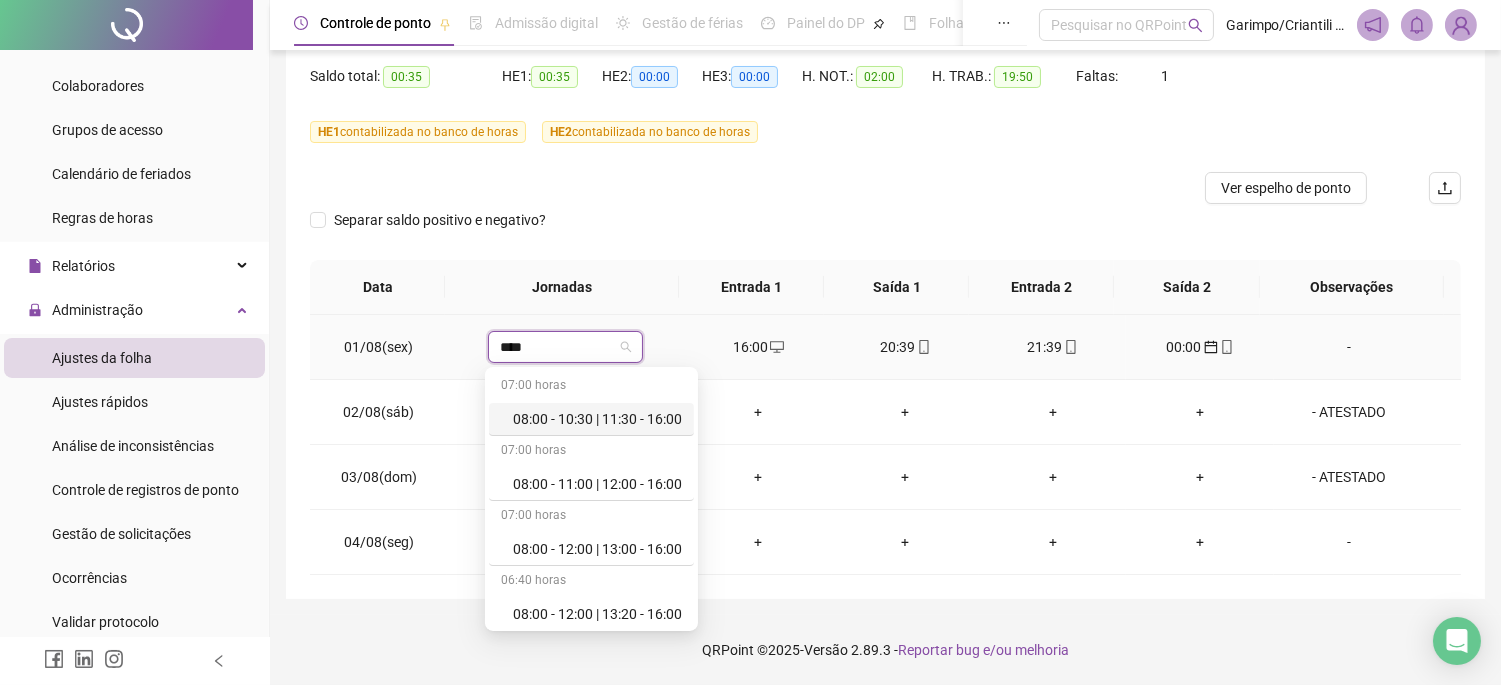 type on "*****" 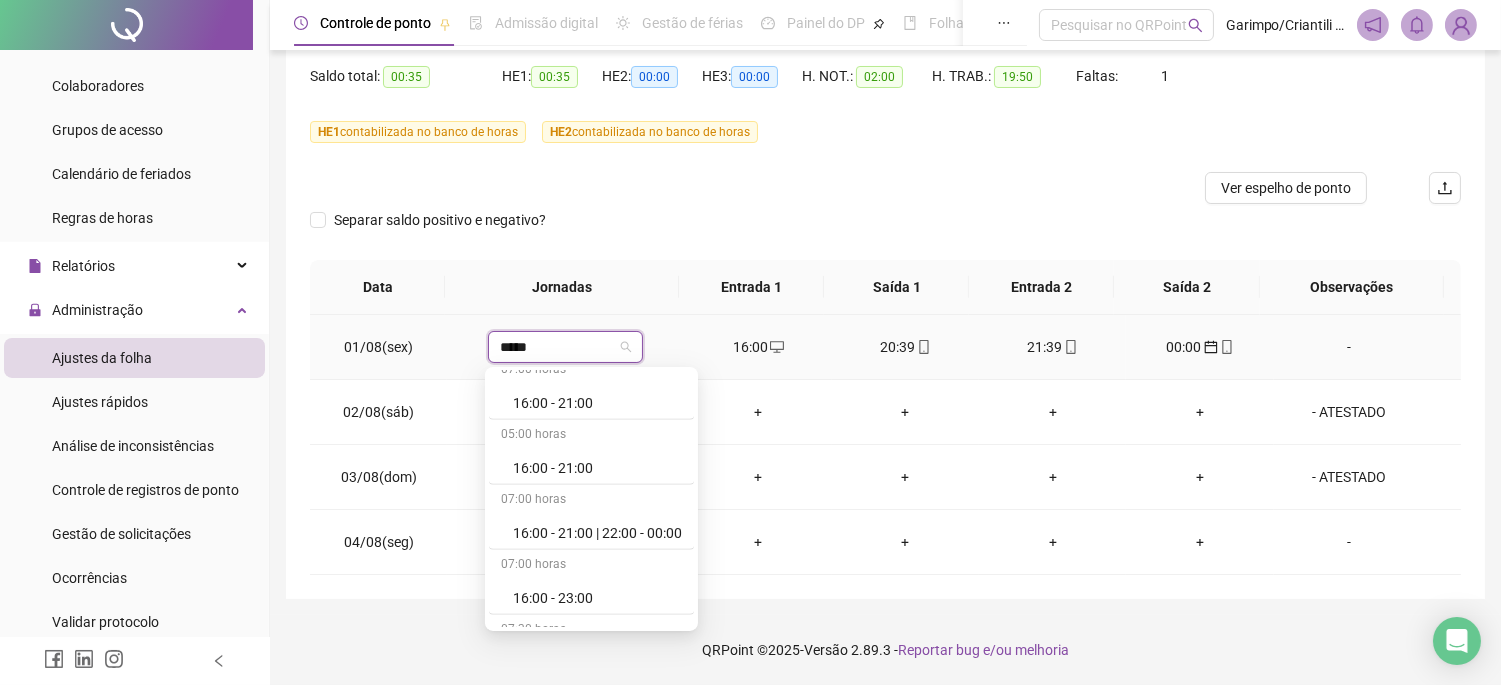 scroll, scrollTop: 3444, scrollLeft: 0, axis: vertical 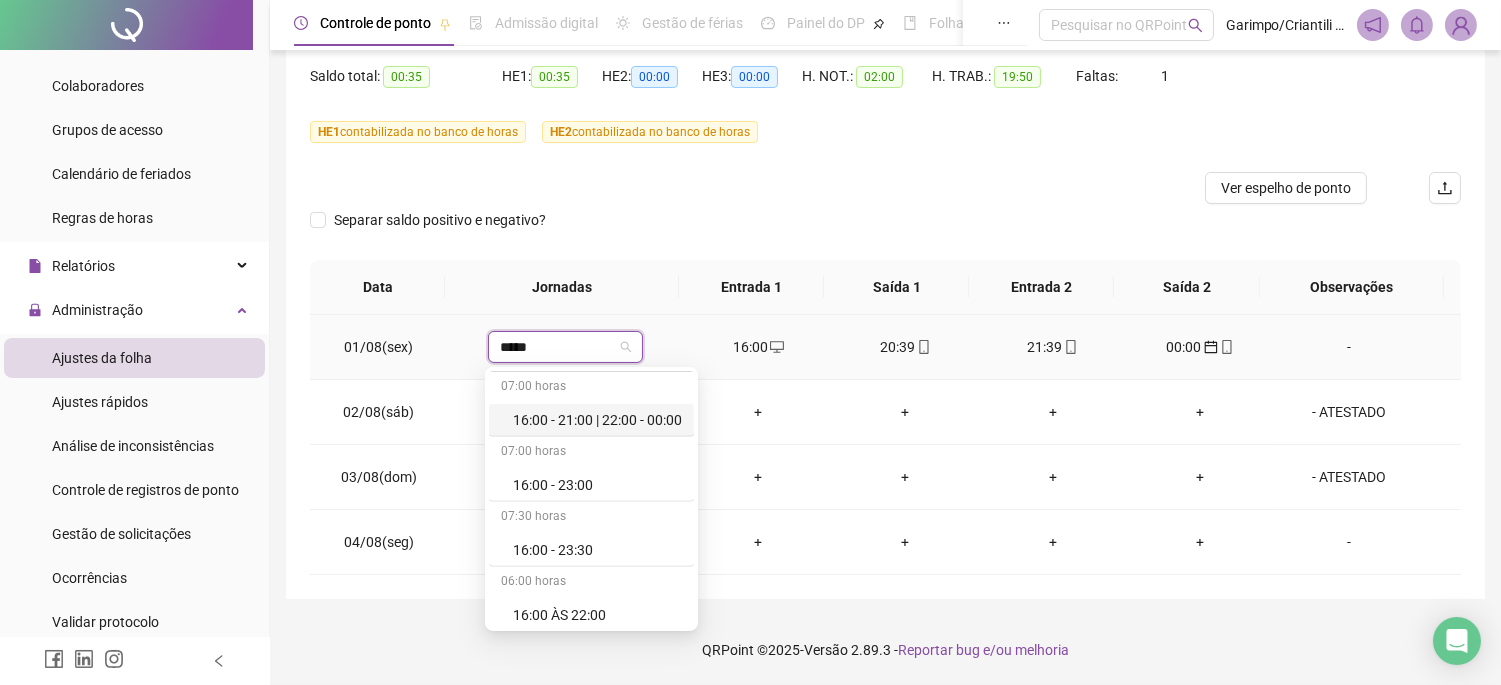 click on "16:00 - 21:00 | 22:00 - 00:00" at bounding box center [597, 420] 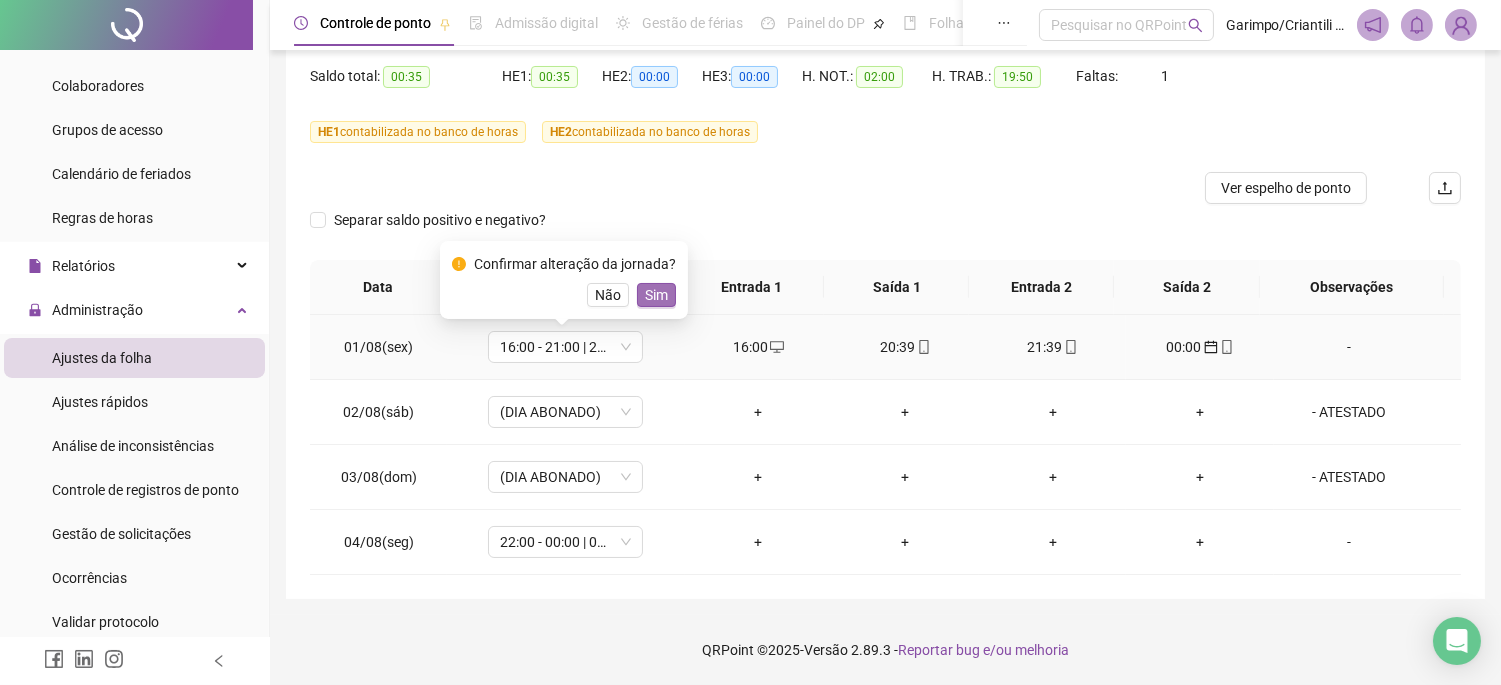 click on "Sim" at bounding box center (656, 295) 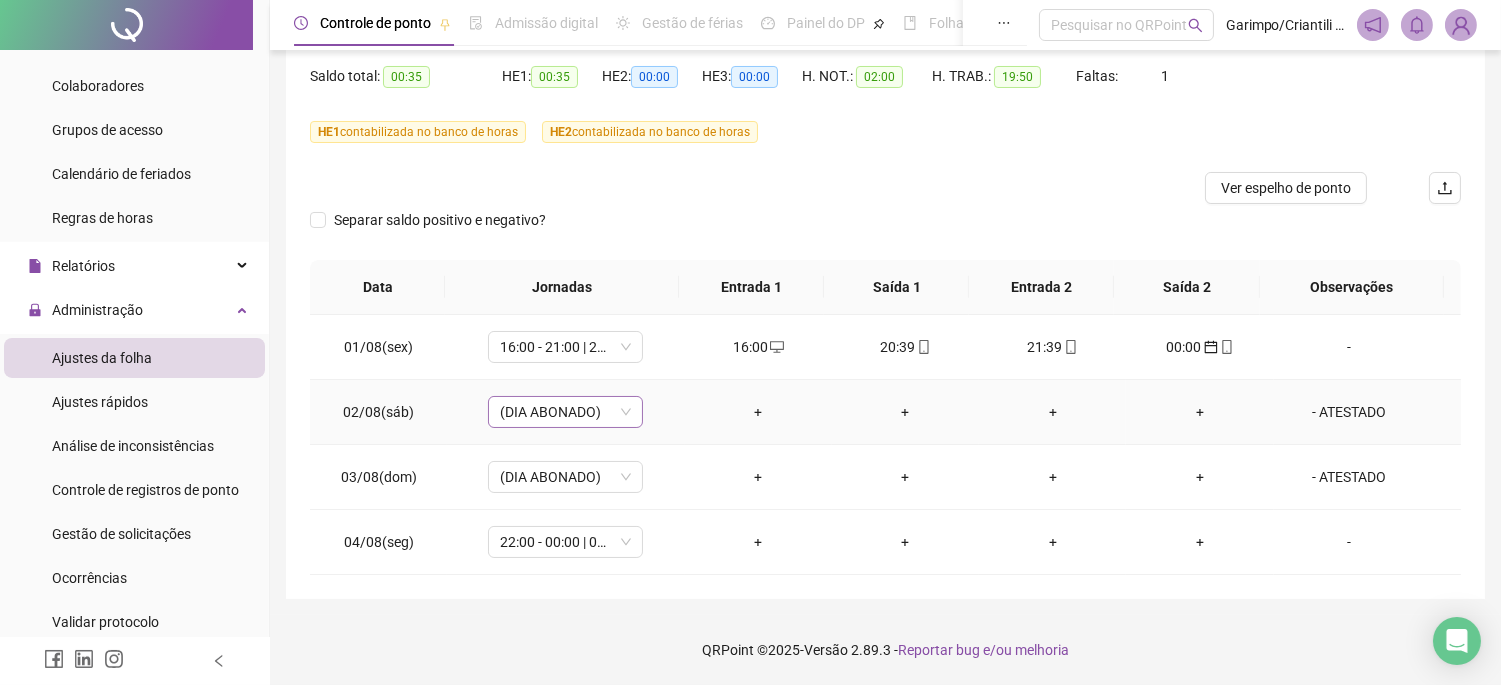 click on "(DIA ABONADO)" at bounding box center (565, 412) 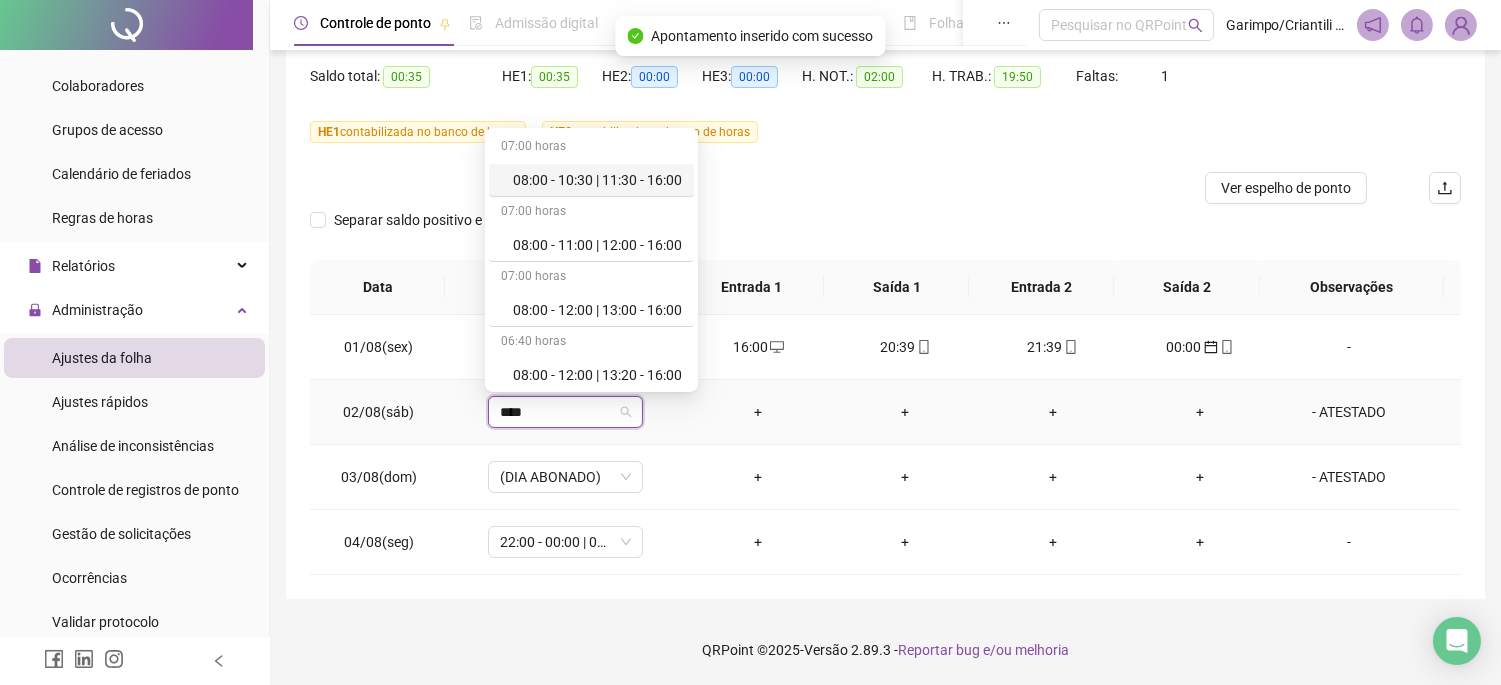 type on "*****" 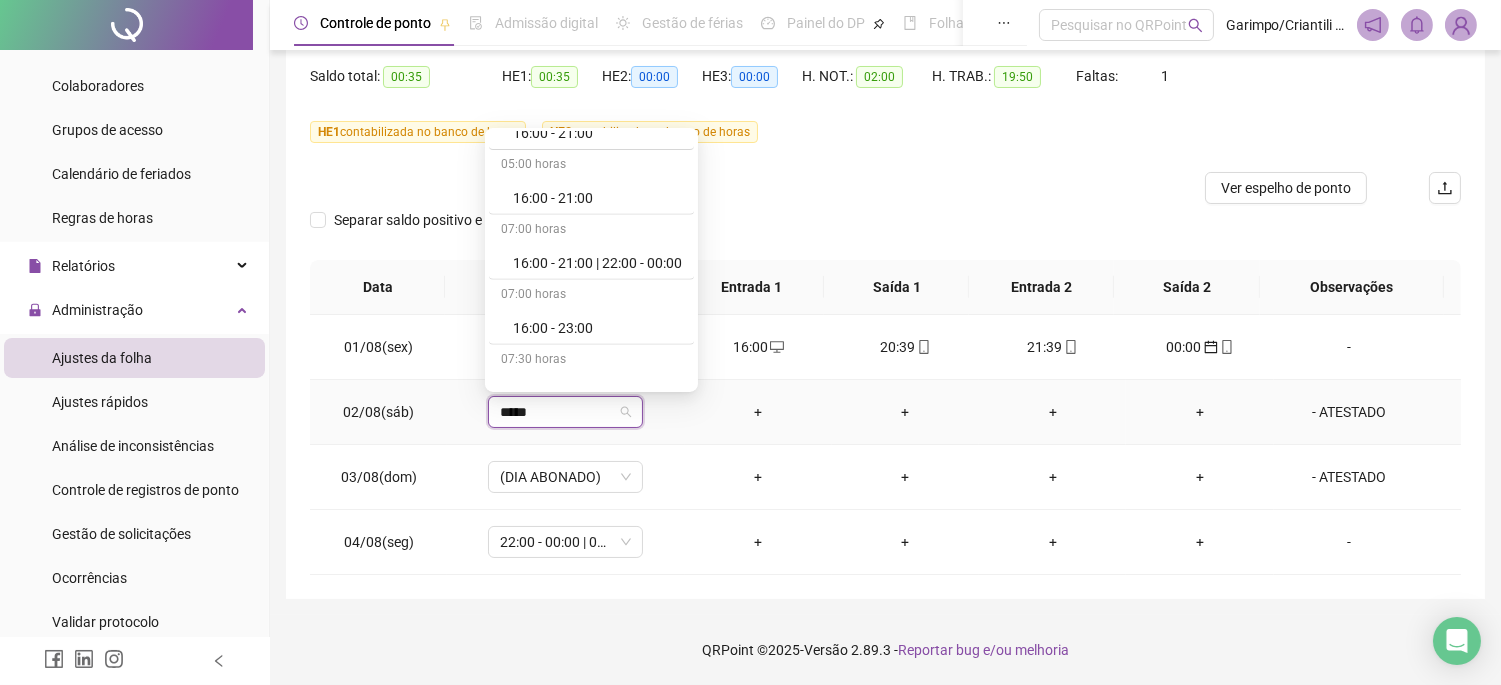 scroll, scrollTop: 3444, scrollLeft: 0, axis: vertical 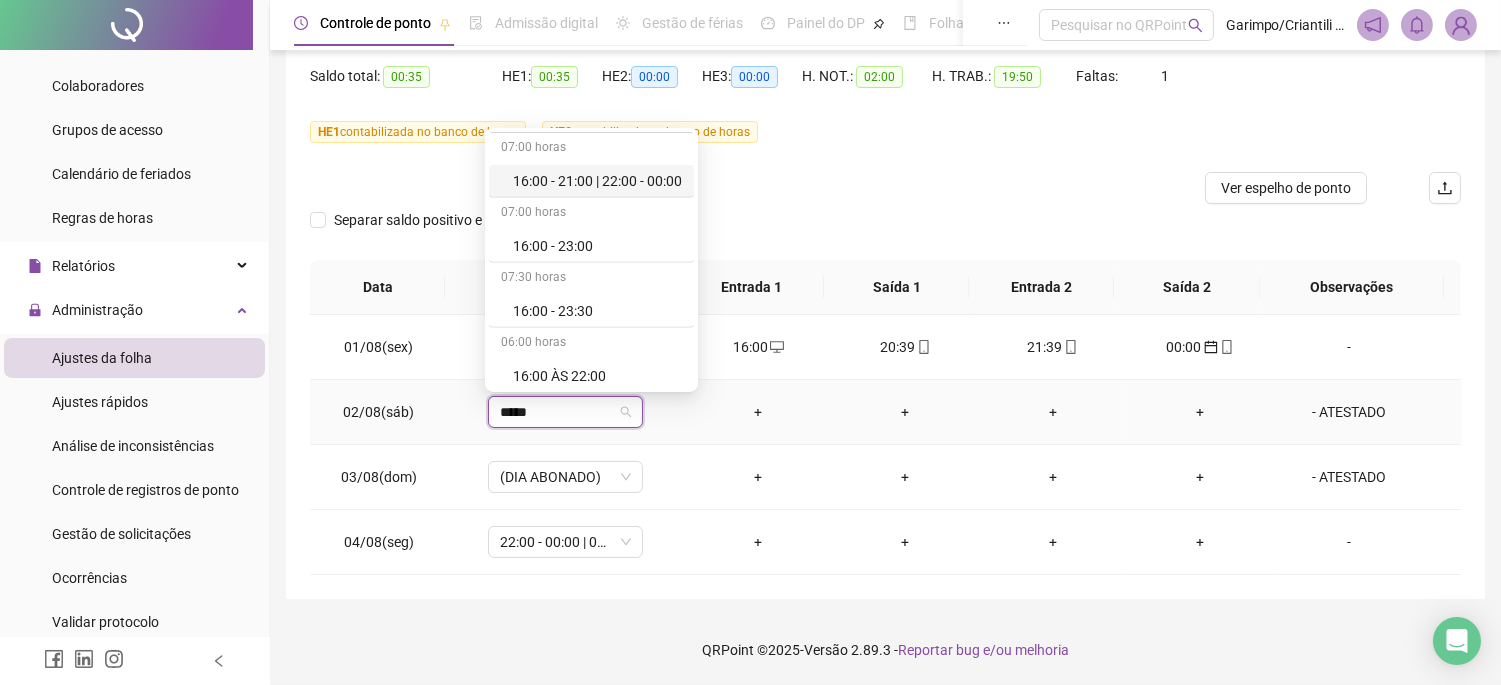 click on "16:00 - 21:00 | 22:00 - 00:00" at bounding box center (591, 181) 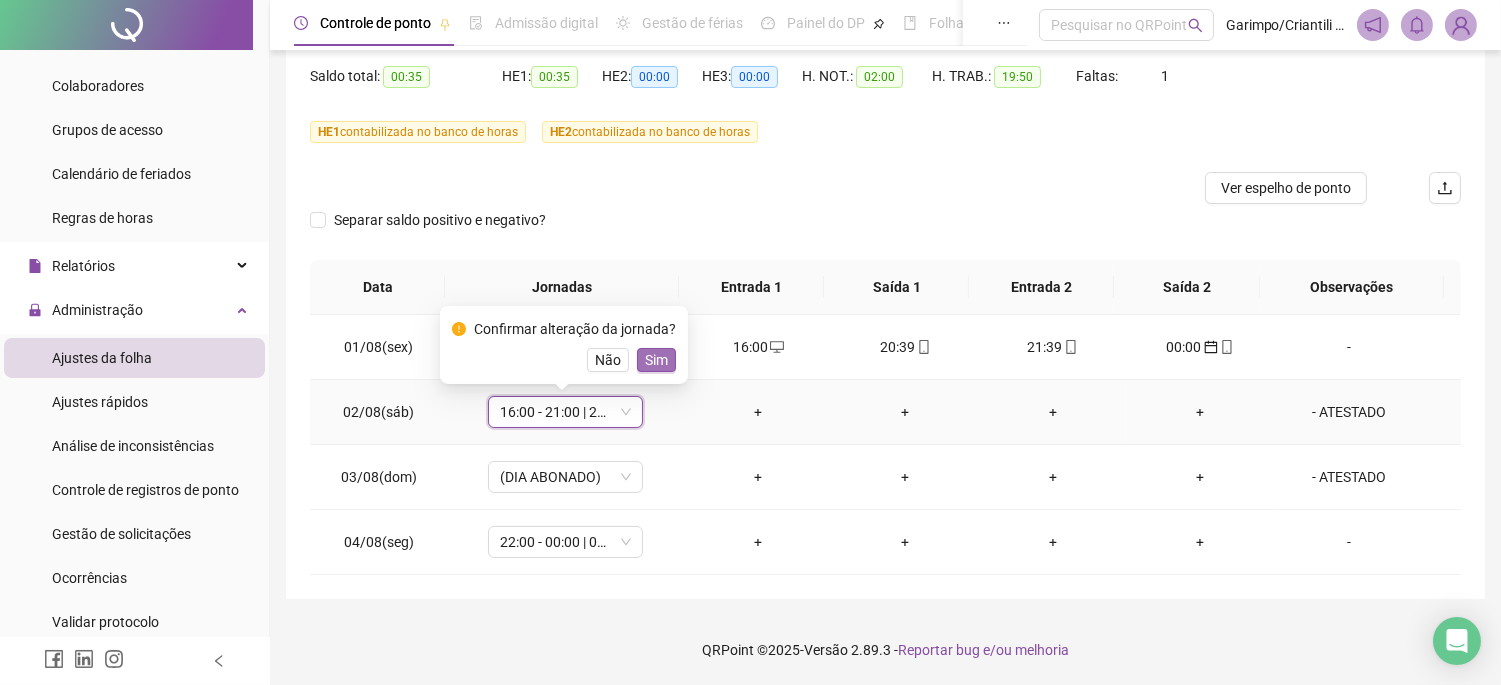 click on "Sim" at bounding box center (656, 360) 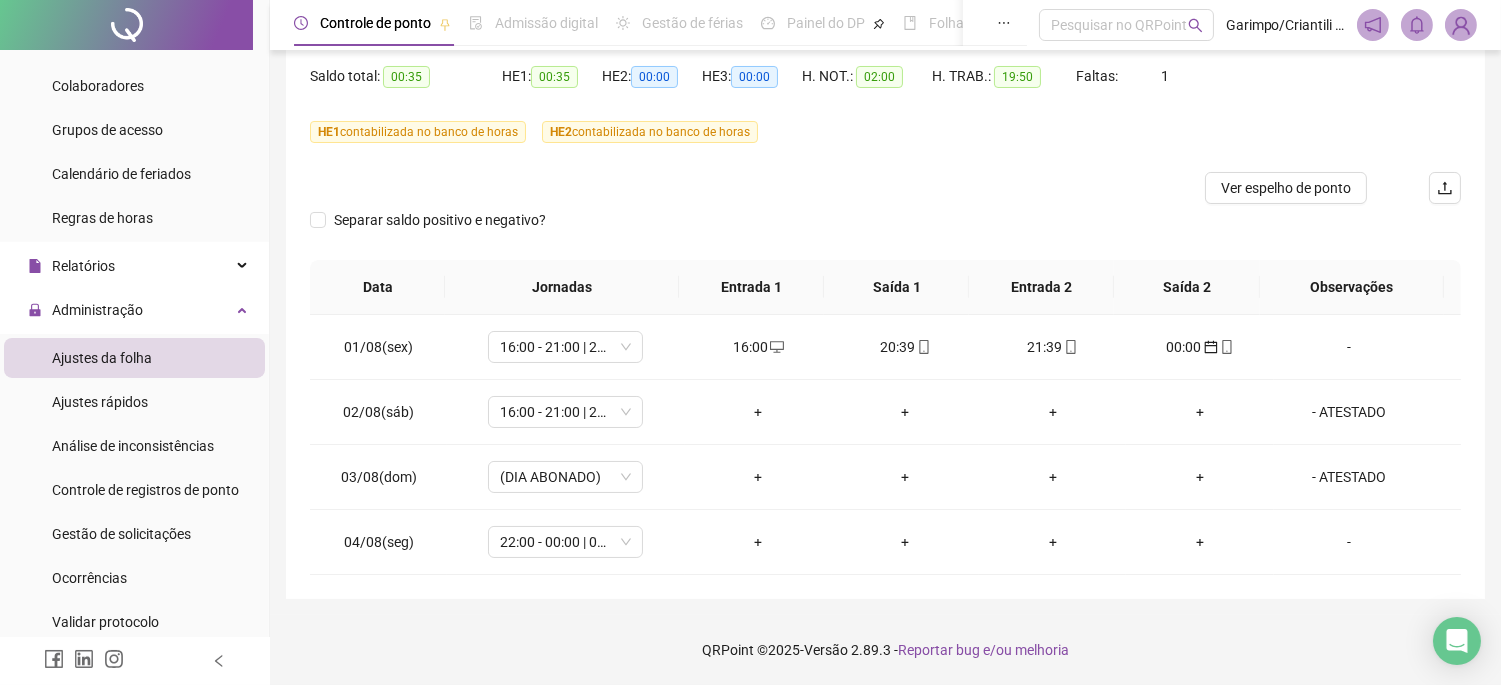 click on "**********" at bounding box center (885, 231) 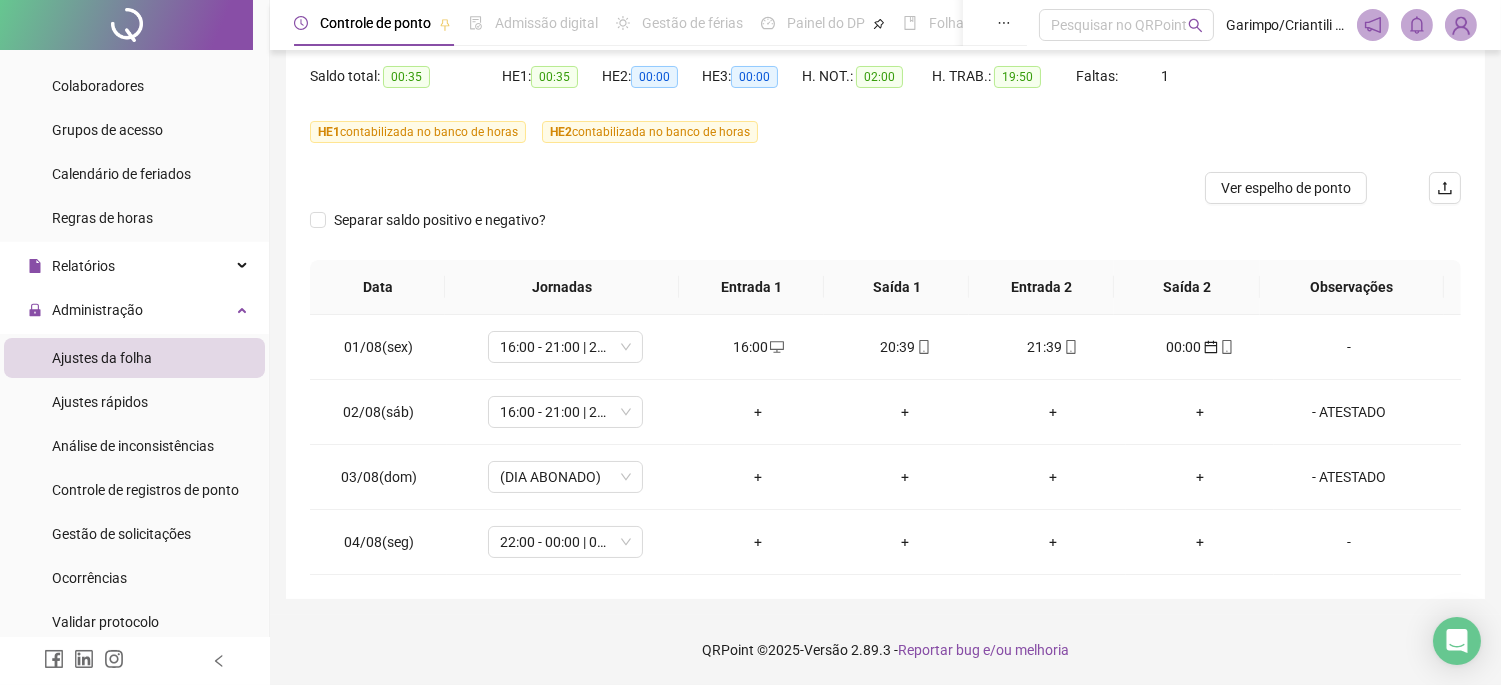 click on "- ATESTADO" at bounding box center (1349, 412) 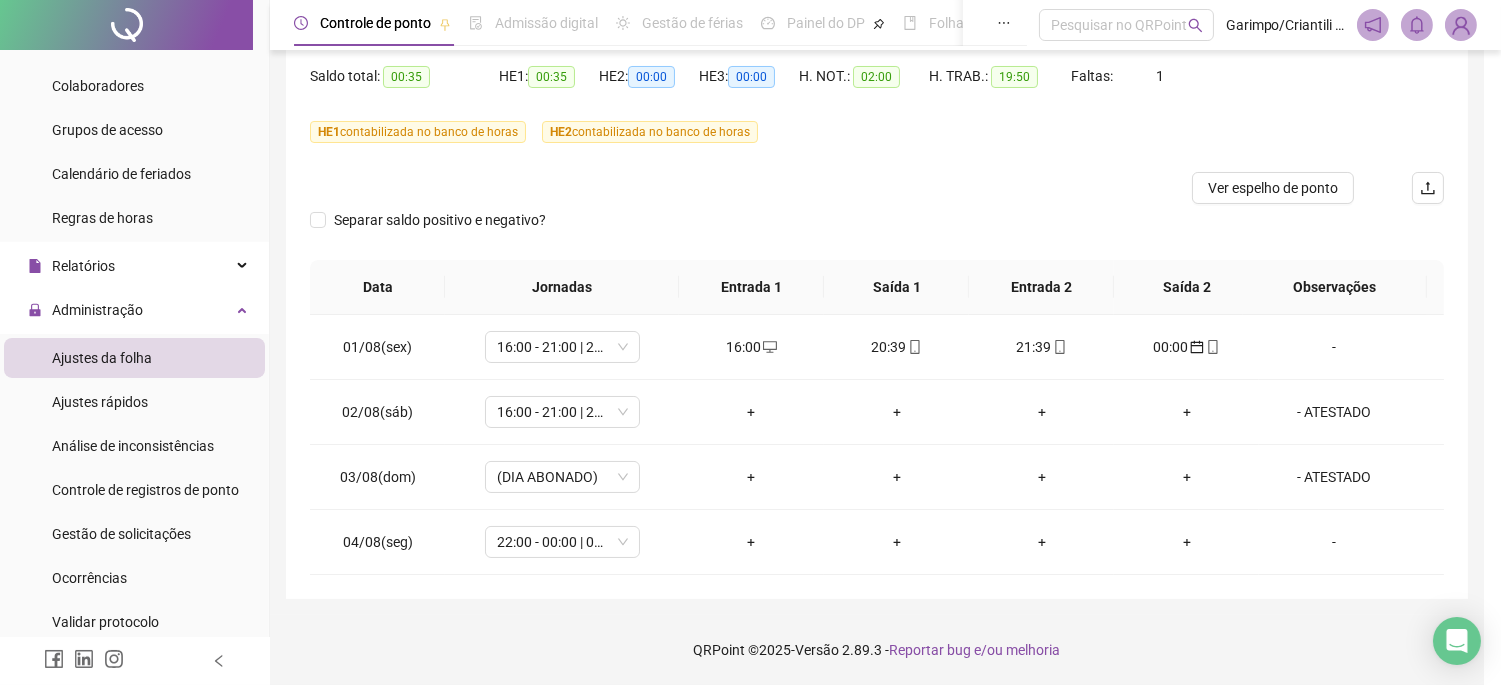 type on "**********" 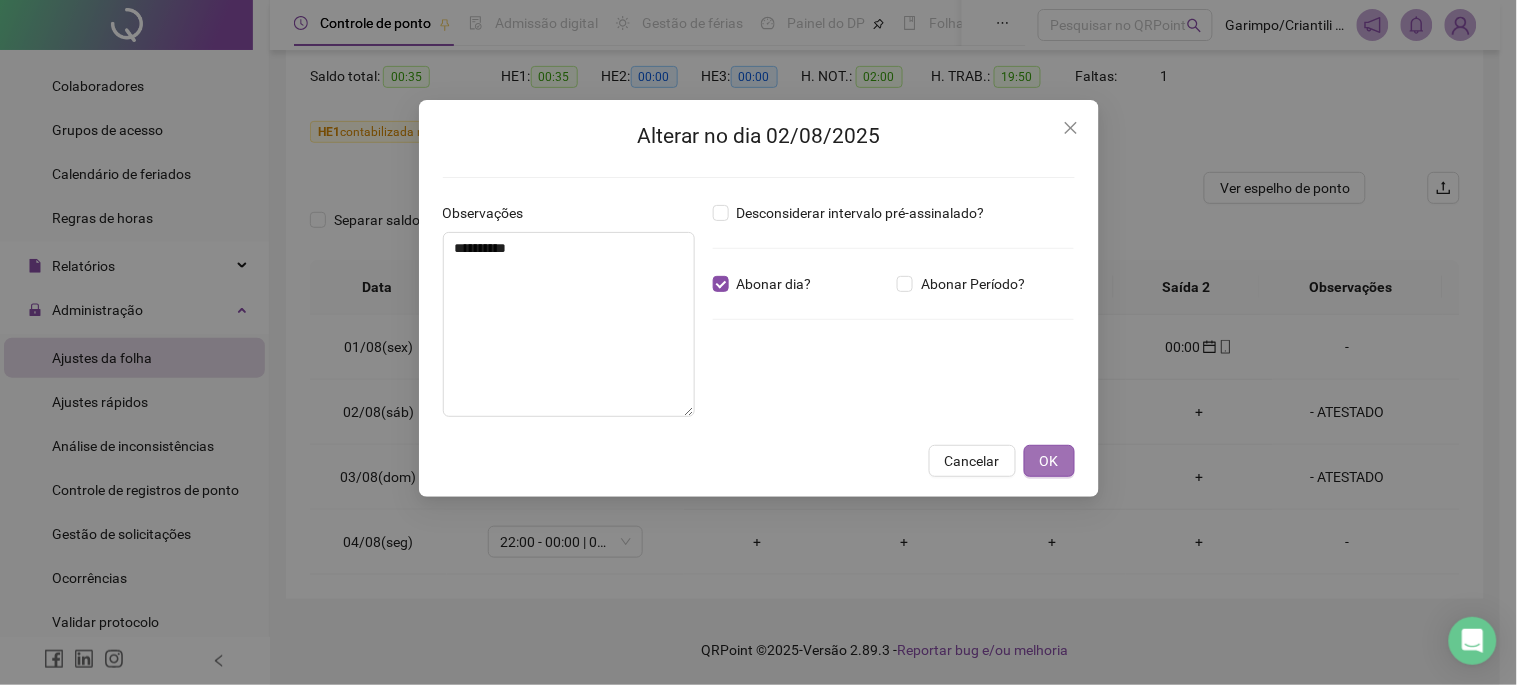click on "OK" at bounding box center [1049, 461] 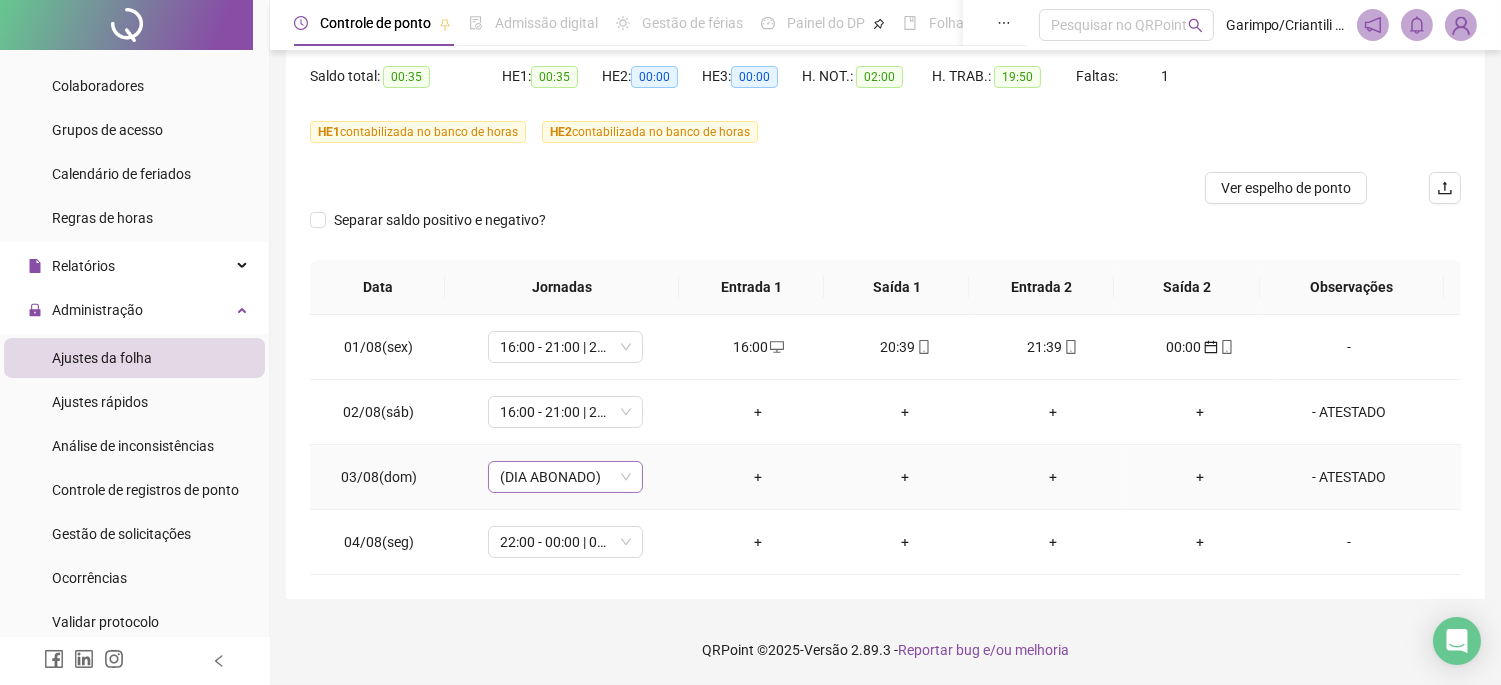 click on "(DIA ABONADO)" at bounding box center (565, 477) 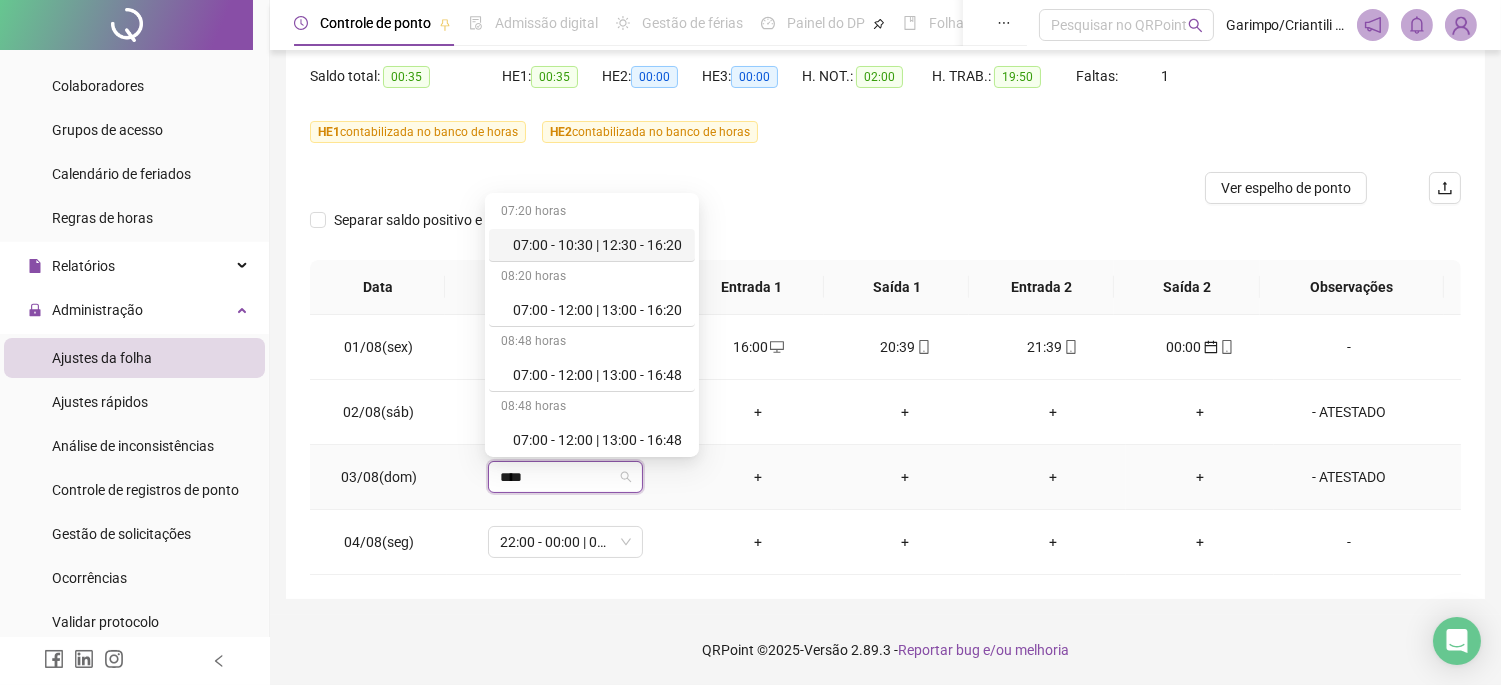type on "*****" 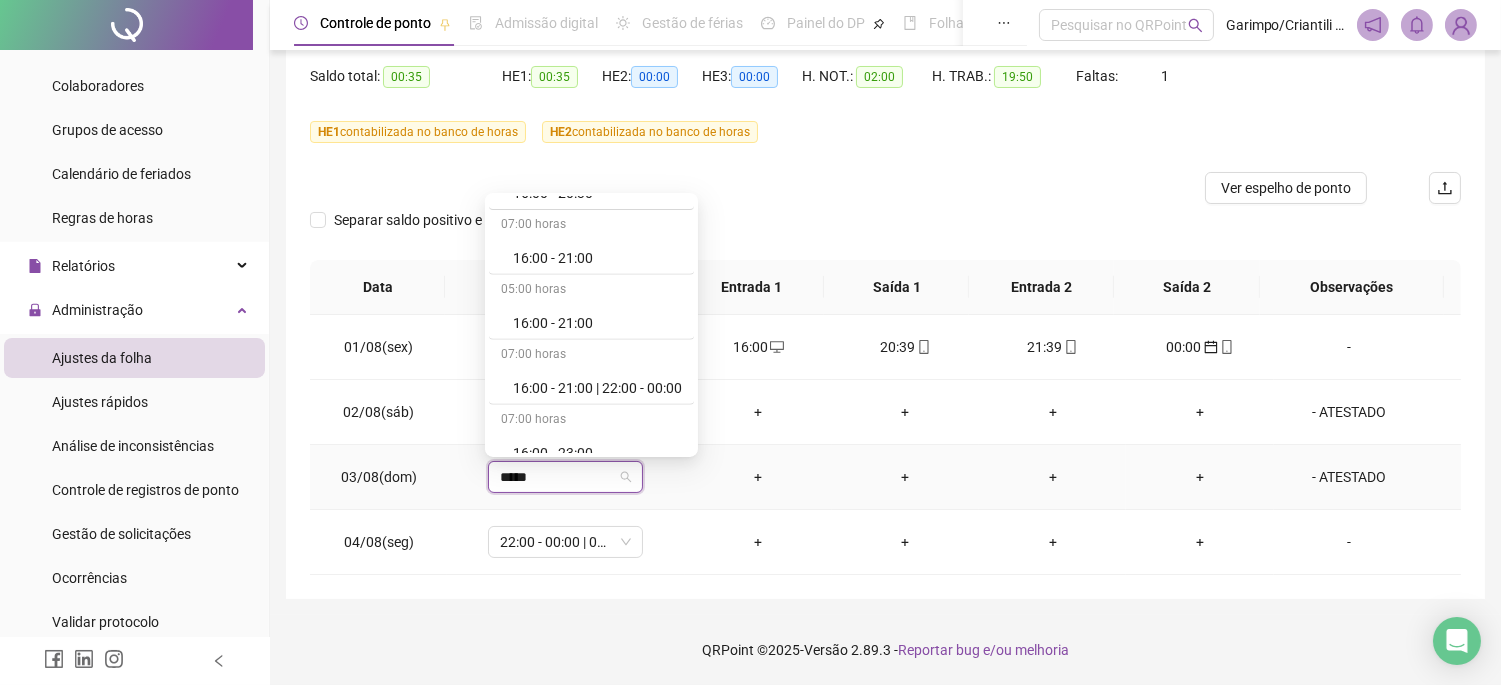 scroll, scrollTop: 3296, scrollLeft: 0, axis: vertical 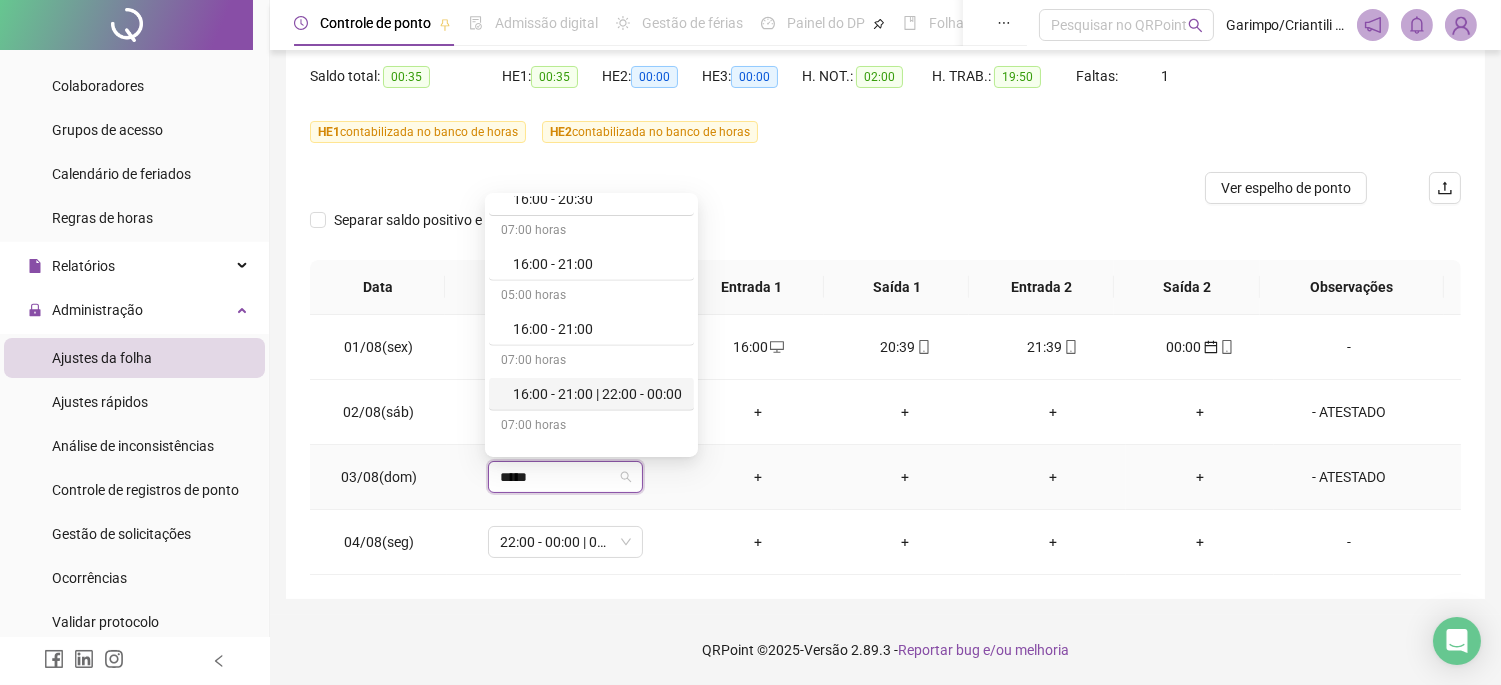 click on "16:00 - 21:00 | 22:00 - 00:00" at bounding box center (597, 394) 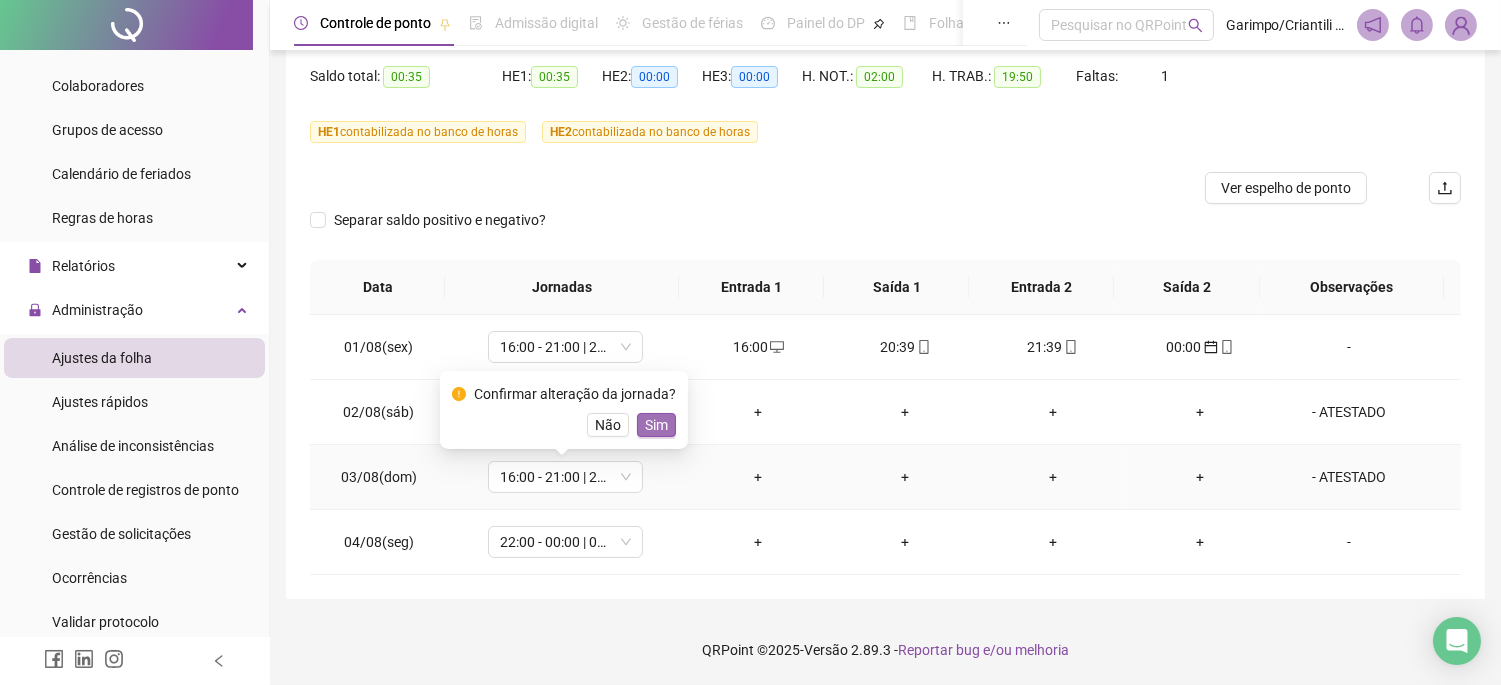 click on "Sim" at bounding box center (656, 425) 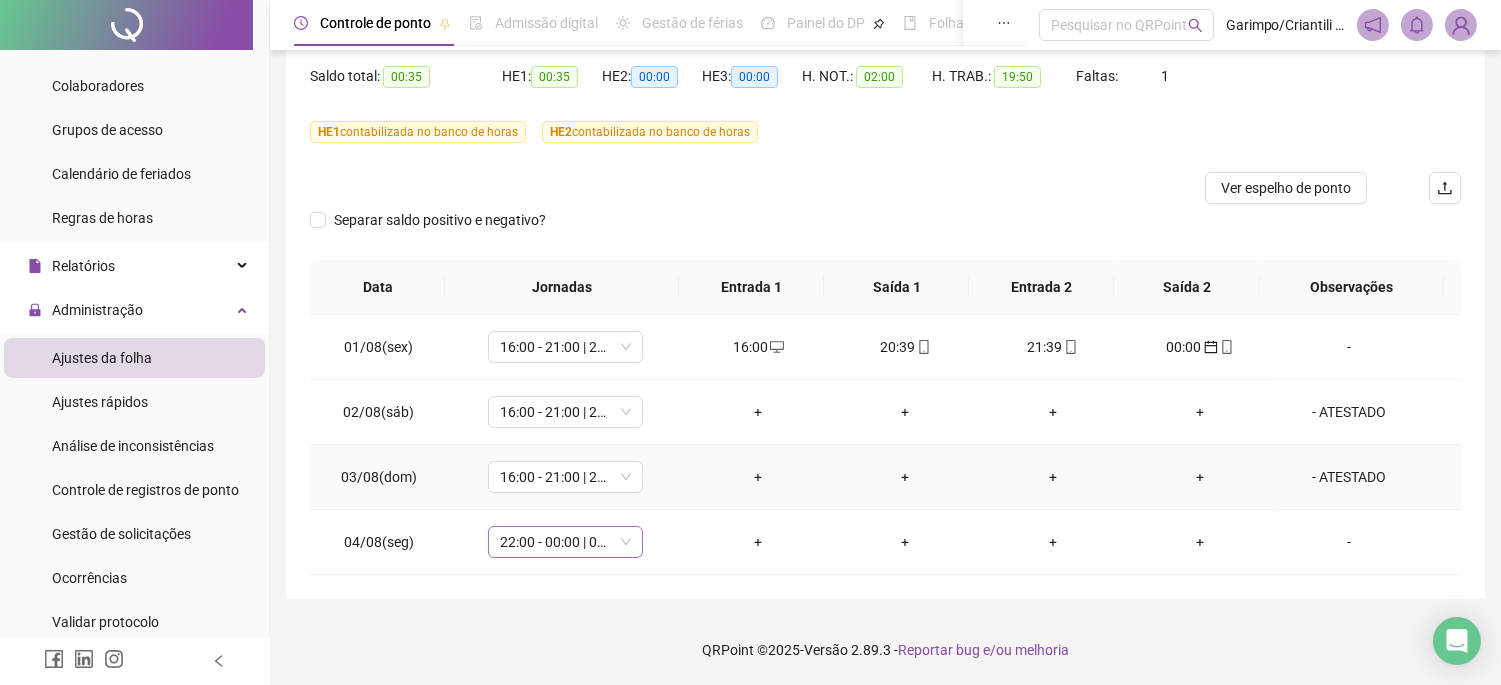 click on "22:00 - 00:00 | 01:00 - 05:25" at bounding box center [565, 542] 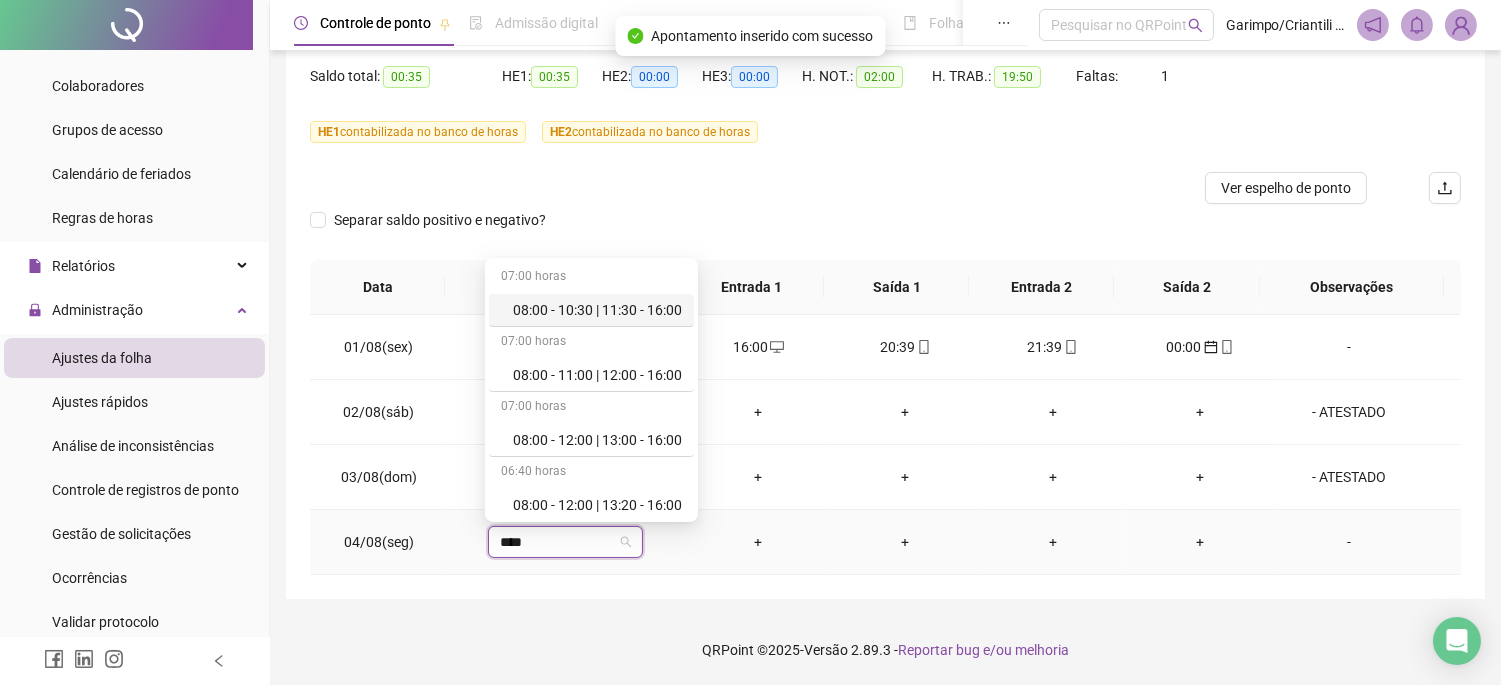 type on "*****" 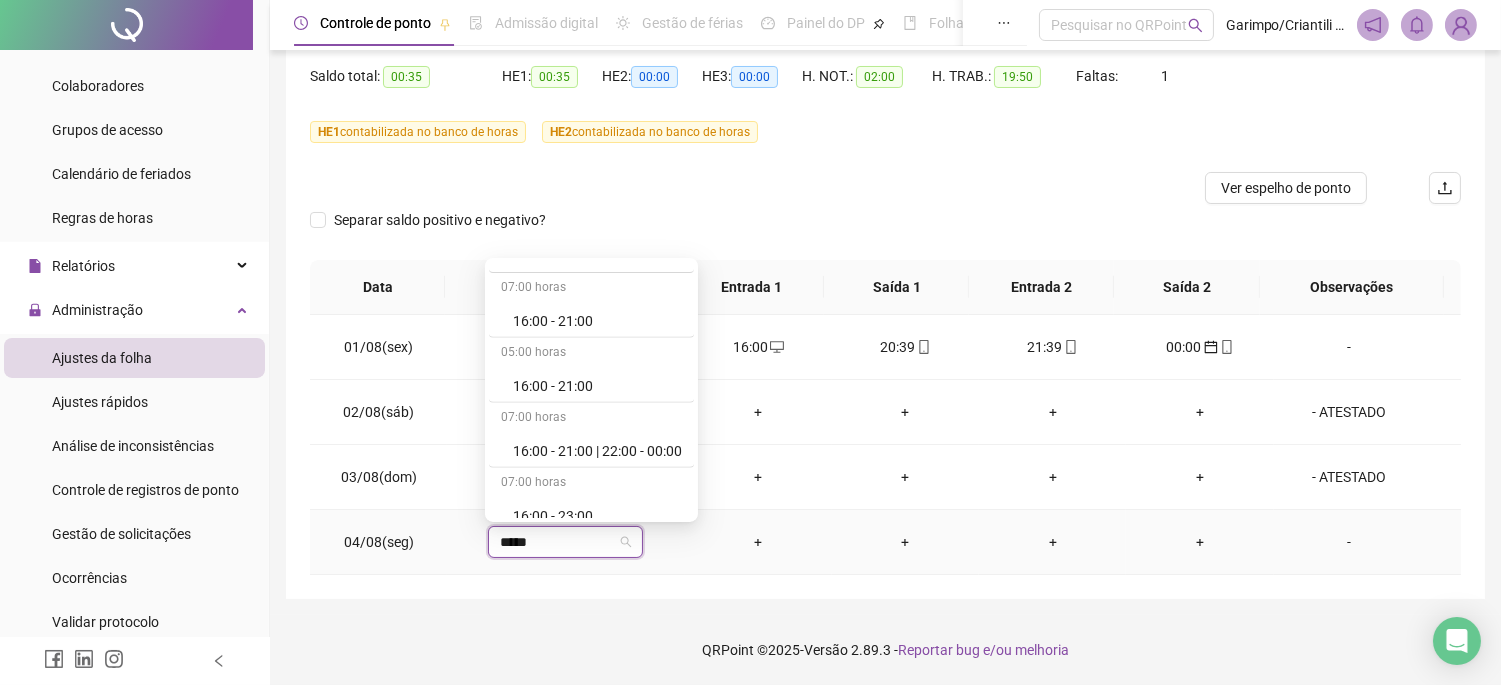 scroll, scrollTop: 3296, scrollLeft: 0, axis: vertical 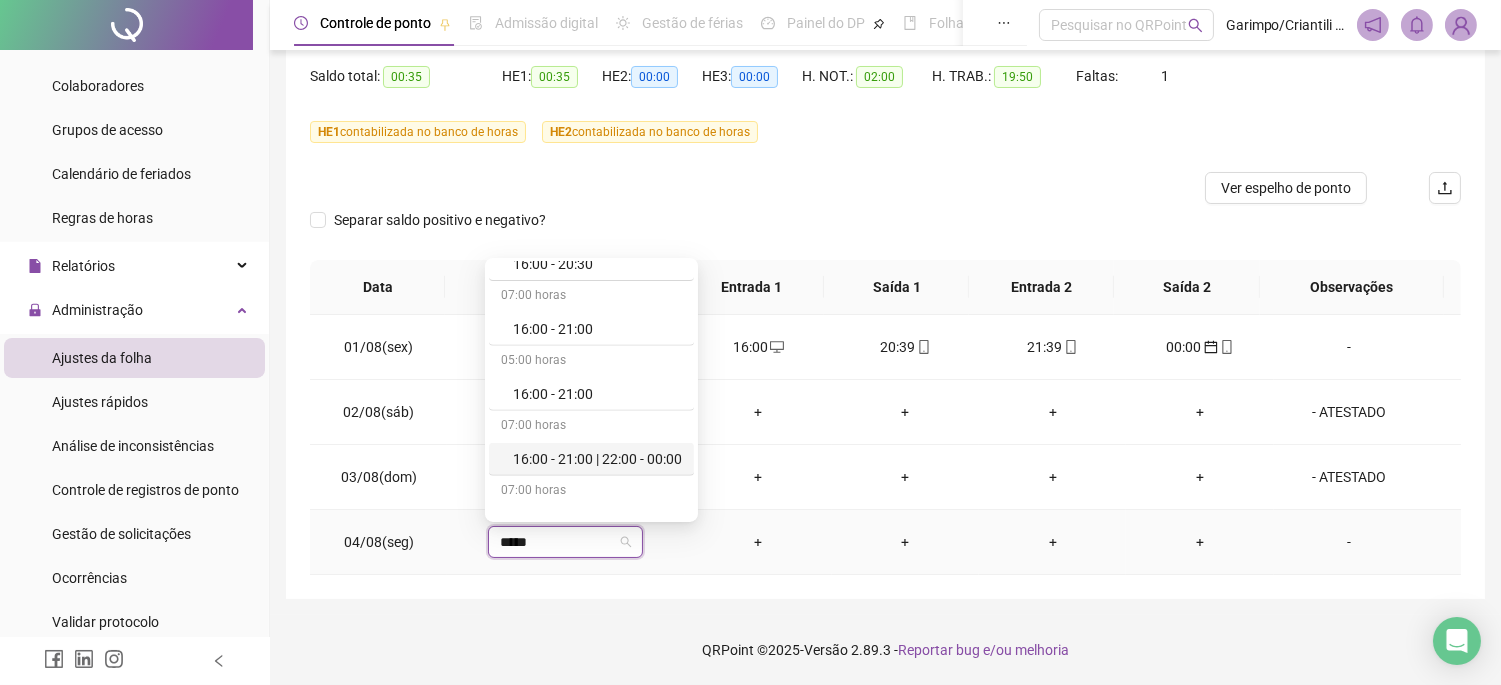 click on "16:00 - 21:00 | 22:00 - 00:00" at bounding box center [597, 459] 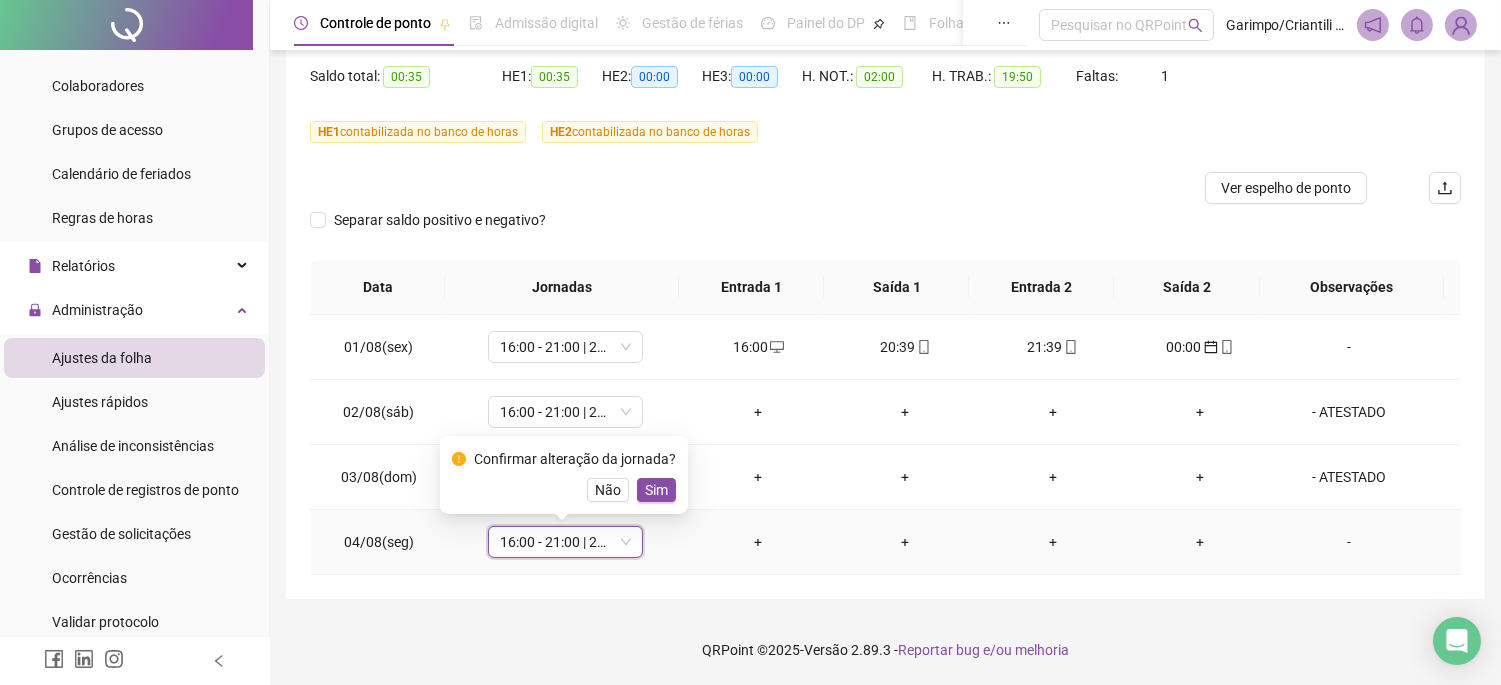 click on "Sim" at bounding box center [656, 490] 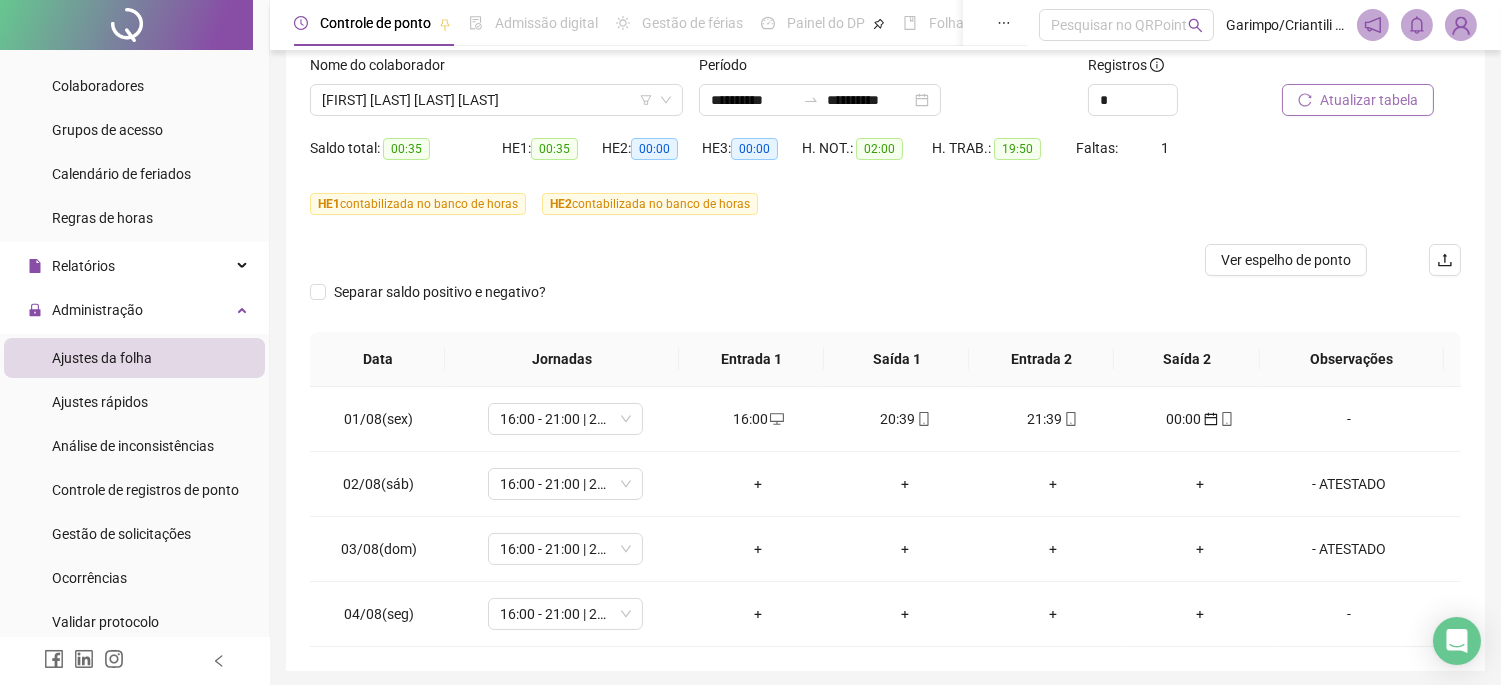 scroll, scrollTop: 91, scrollLeft: 0, axis: vertical 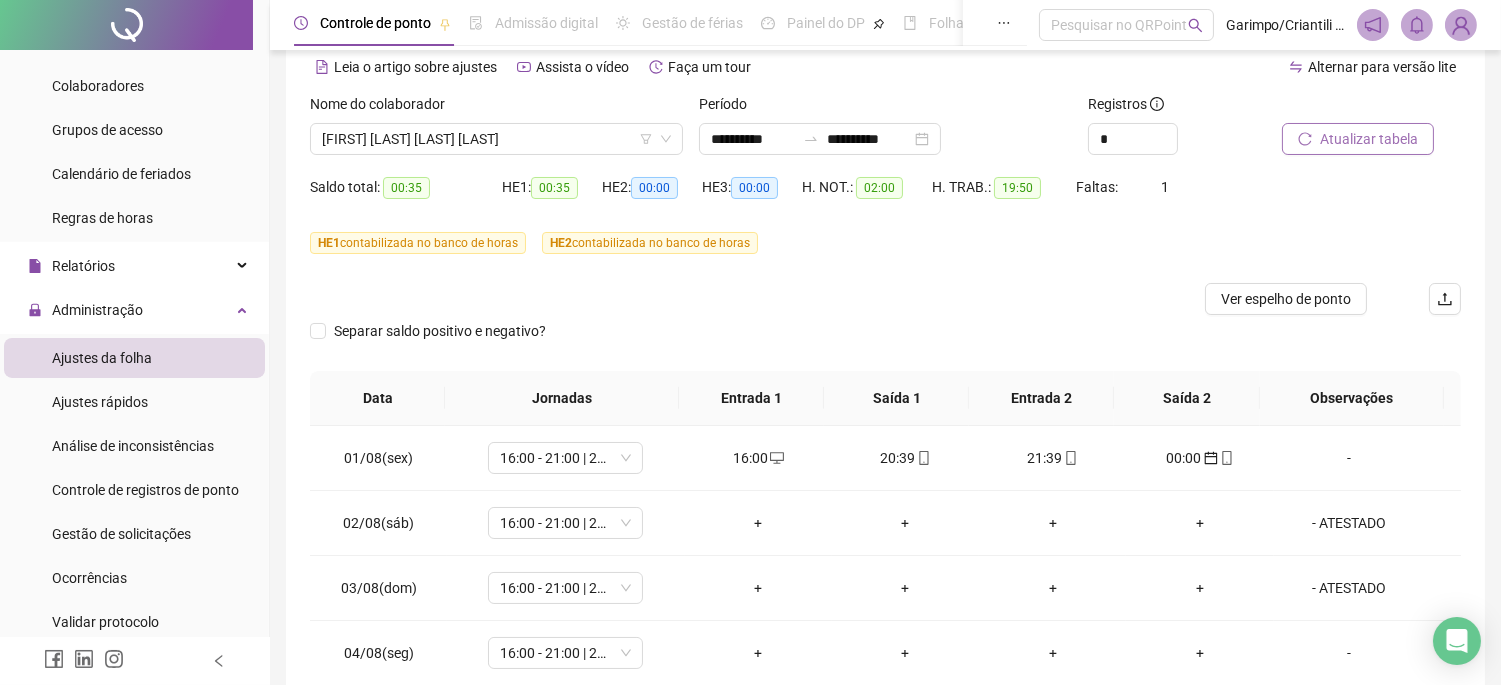 click on "Atualizar tabela" at bounding box center [1369, 139] 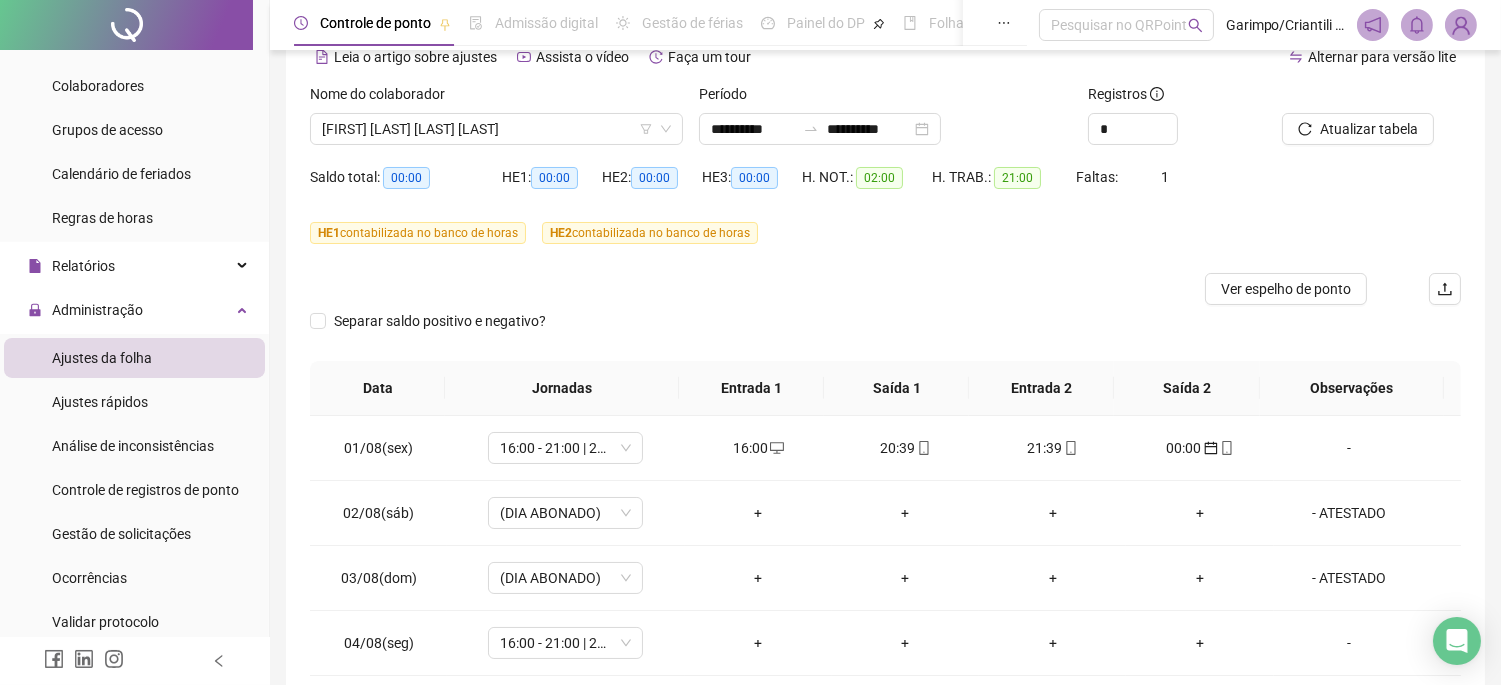 scroll, scrollTop: 0, scrollLeft: 0, axis: both 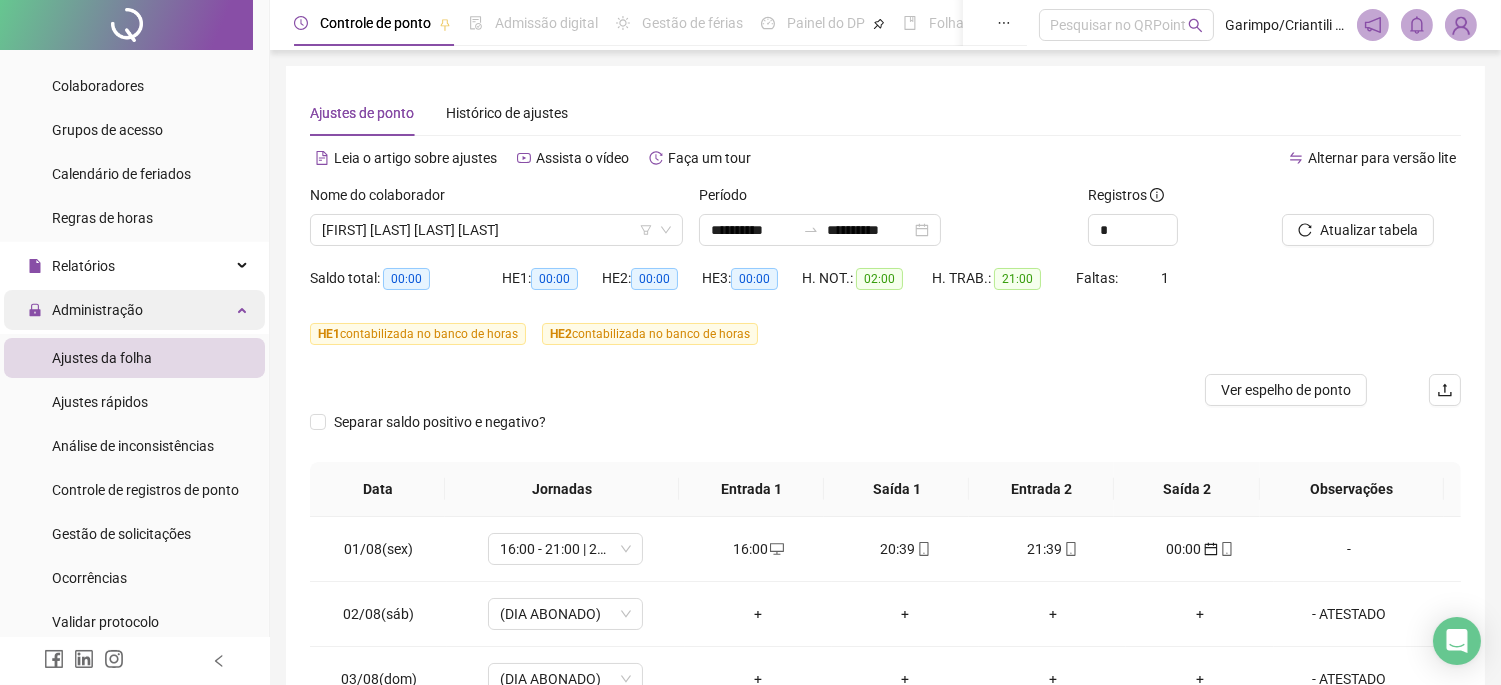 click on "Administração" at bounding box center [134, 310] 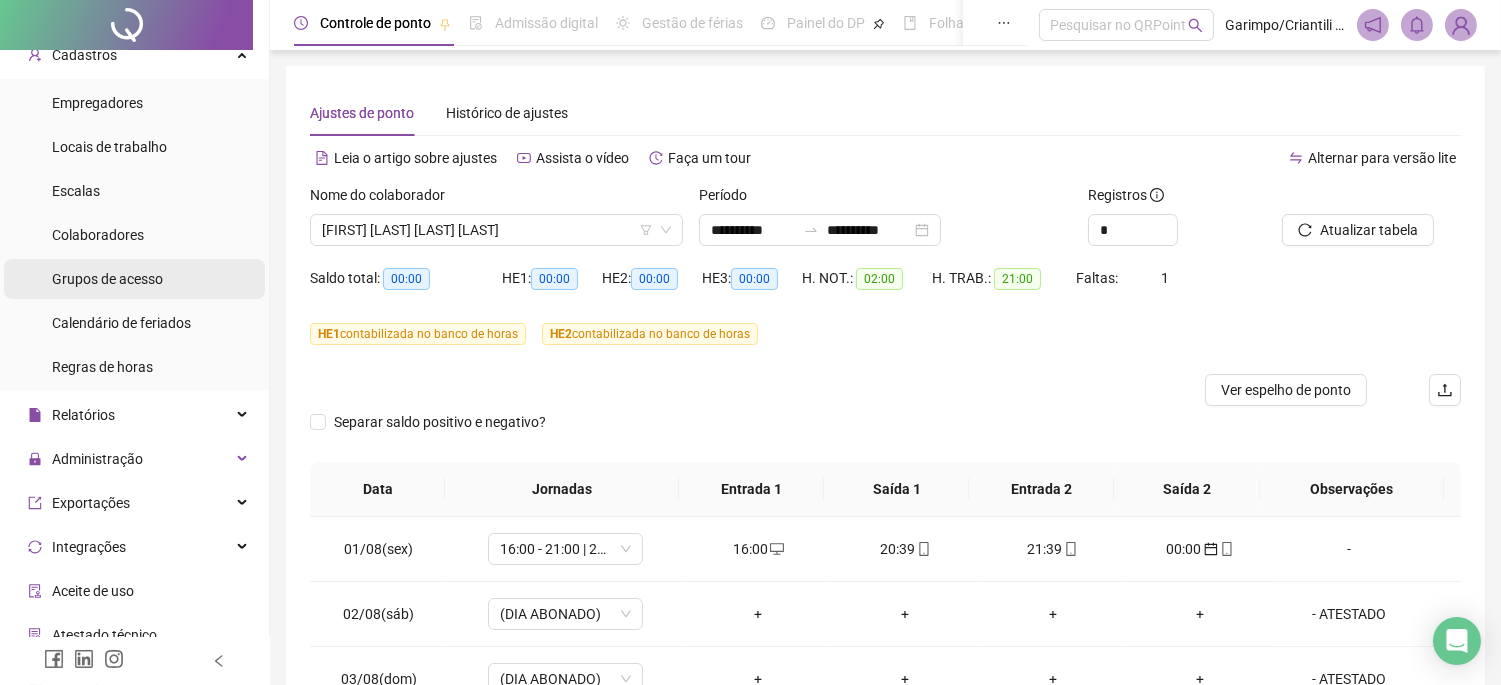 scroll, scrollTop: 0, scrollLeft: 0, axis: both 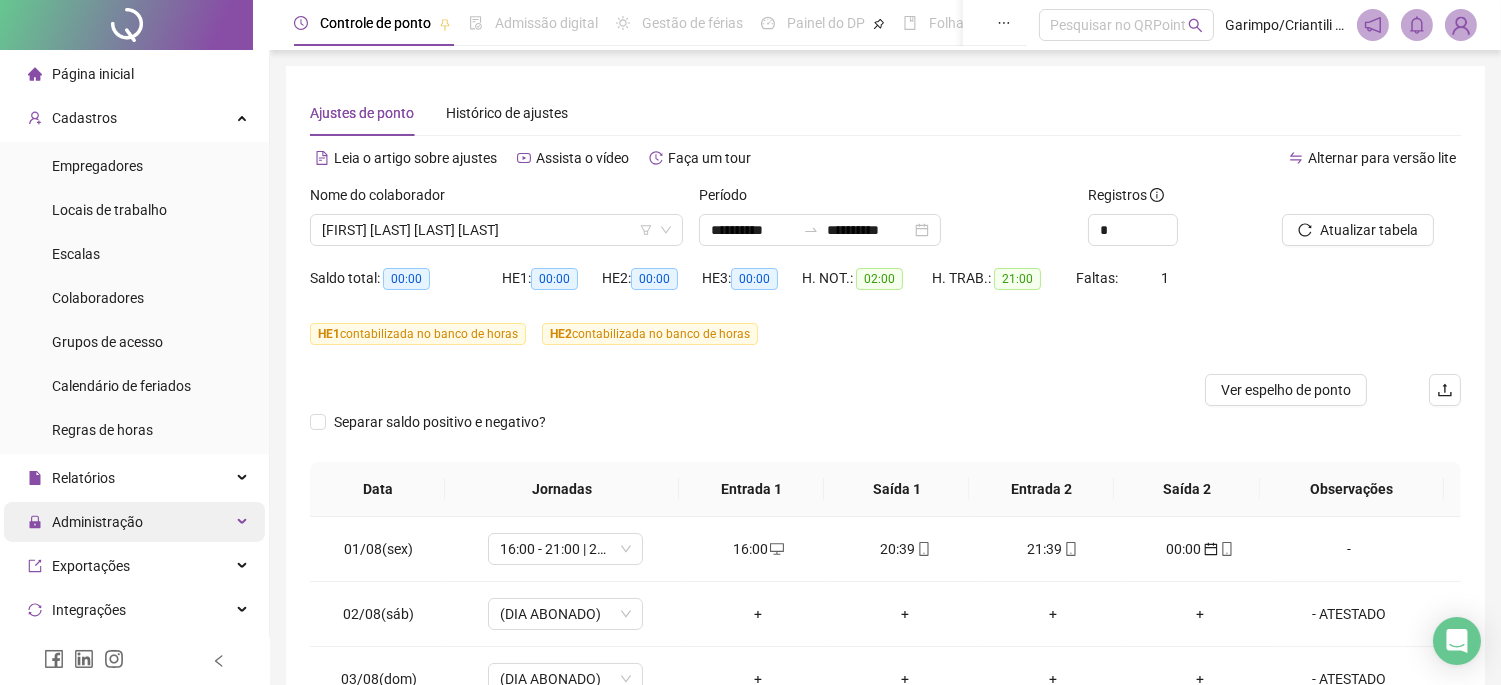 click on "Administração" at bounding box center (97, 522) 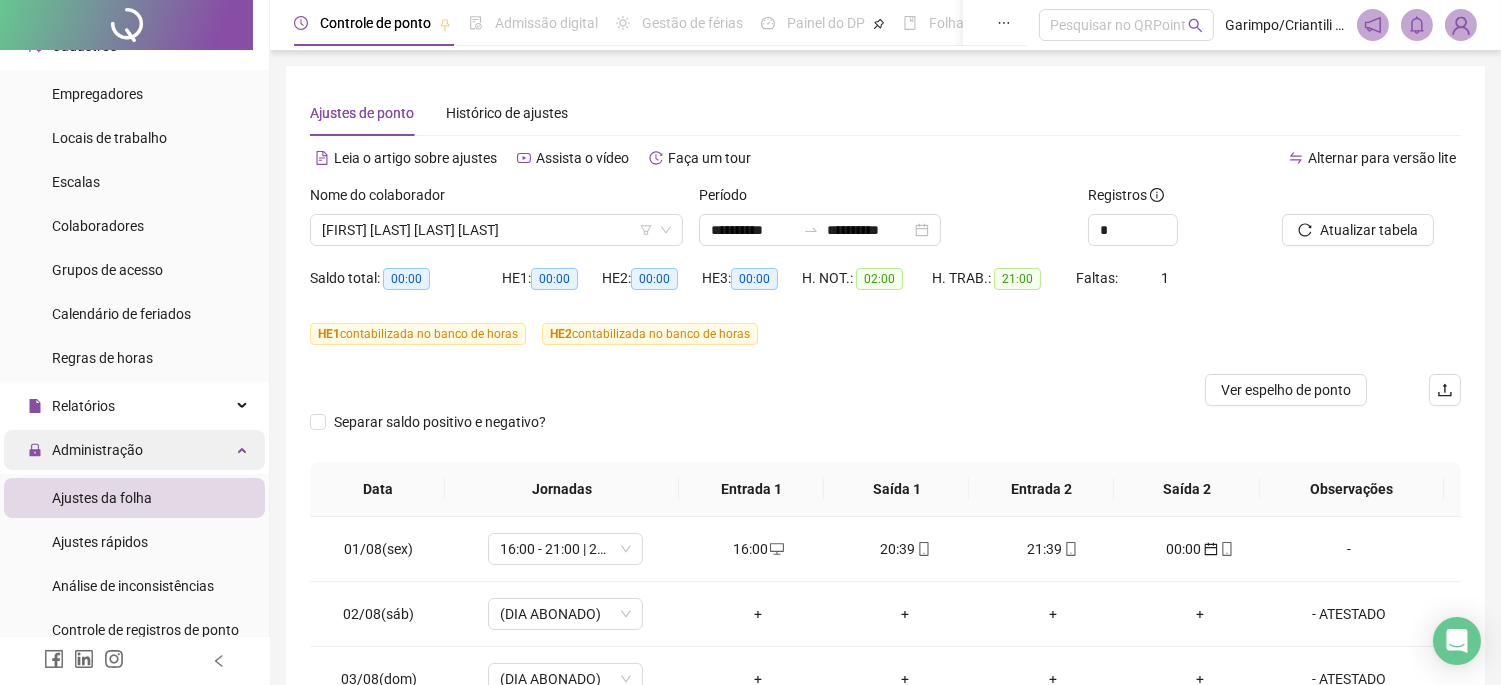 scroll, scrollTop: 111, scrollLeft: 0, axis: vertical 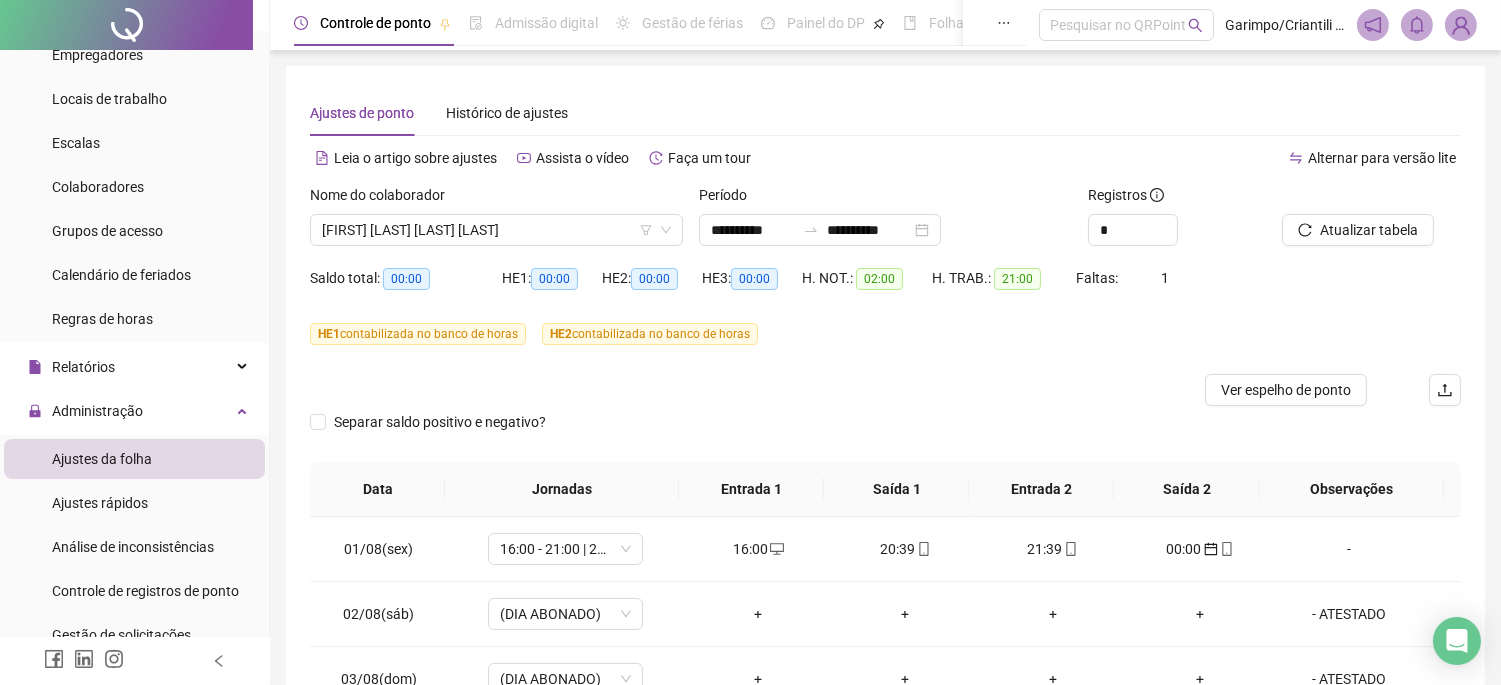 click on "Ajustes da folha" at bounding box center [102, 459] 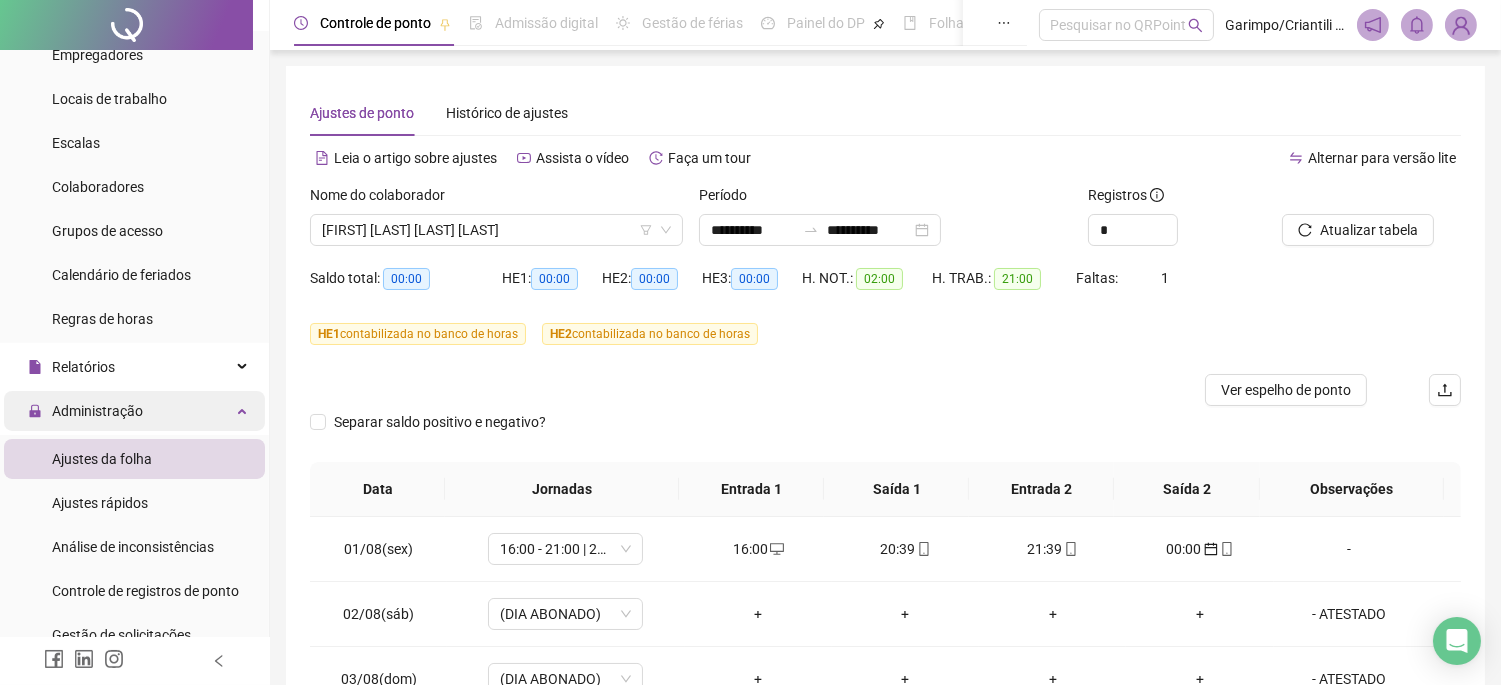 click on "Administração" at bounding box center (134, 411) 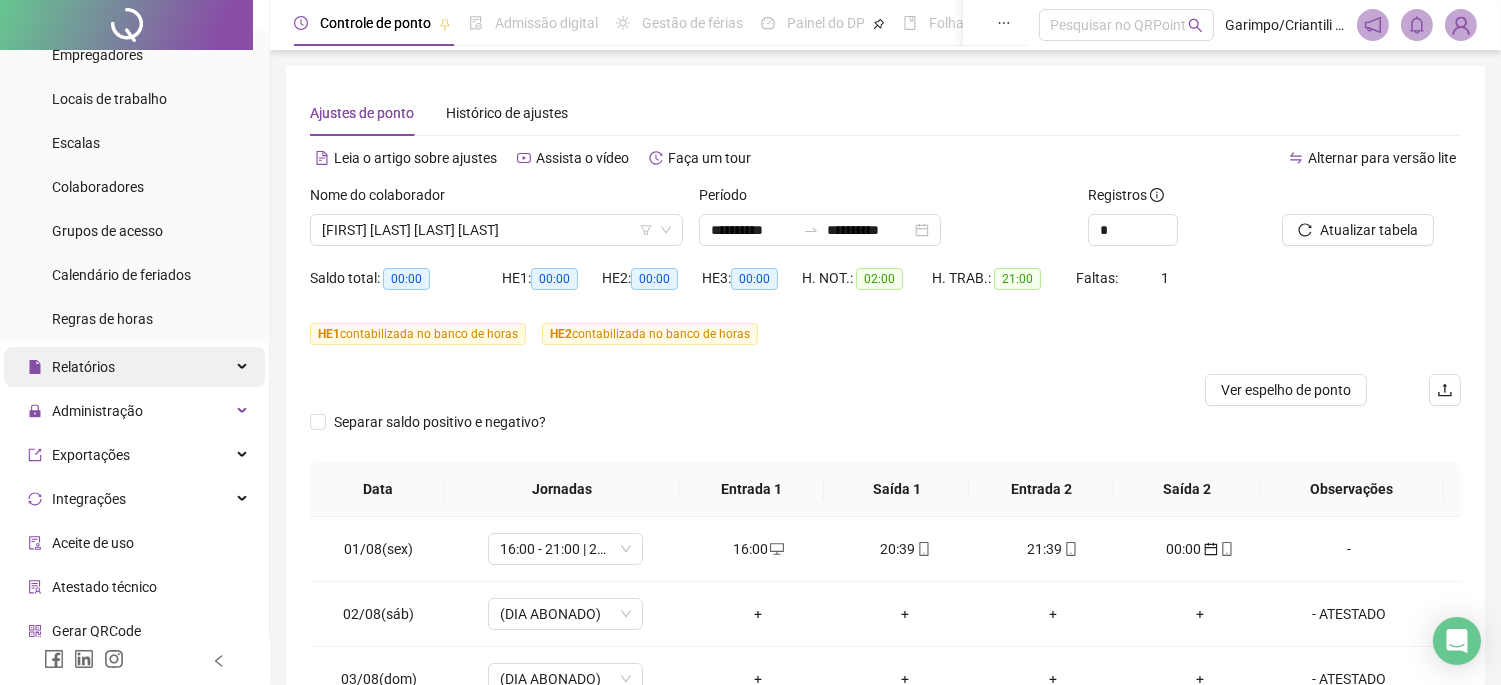 click on "Relatórios" at bounding box center [134, 367] 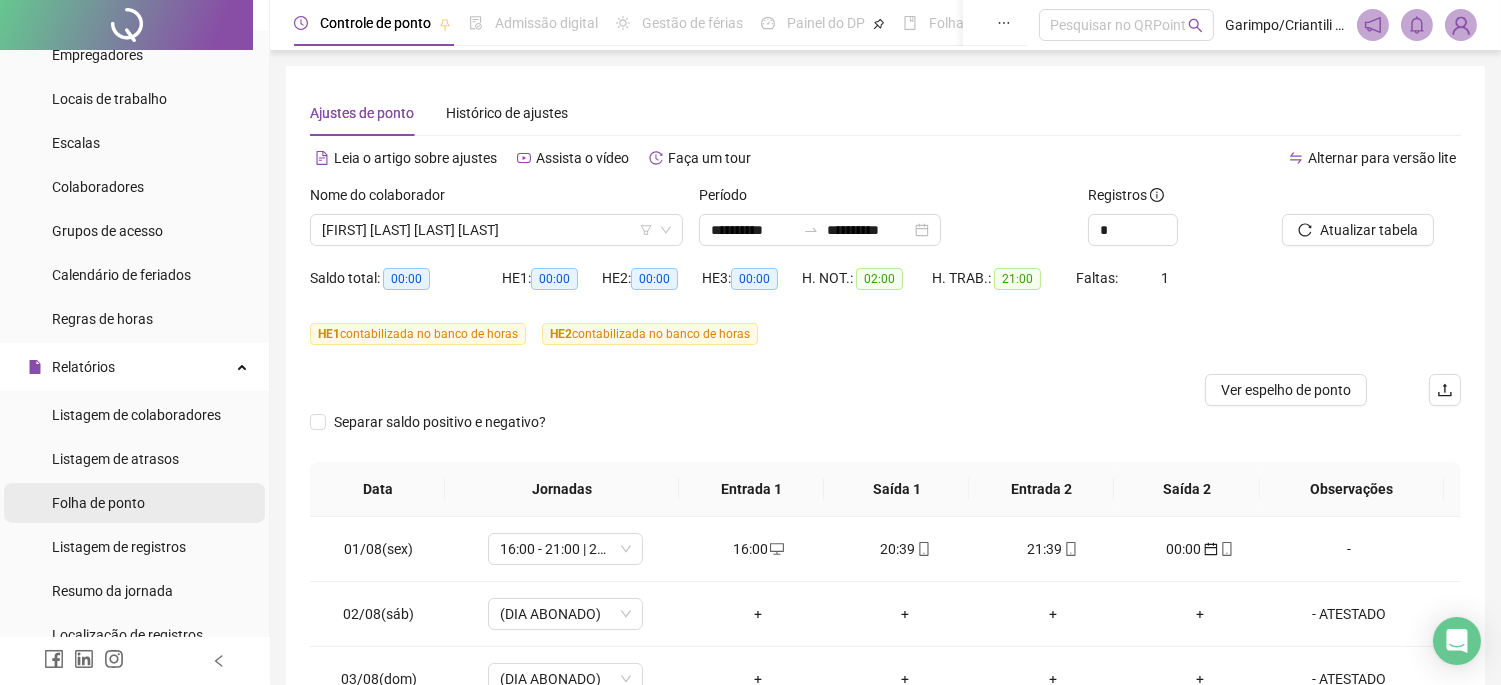click on "Folha de ponto" at bounding box center (98, 503) 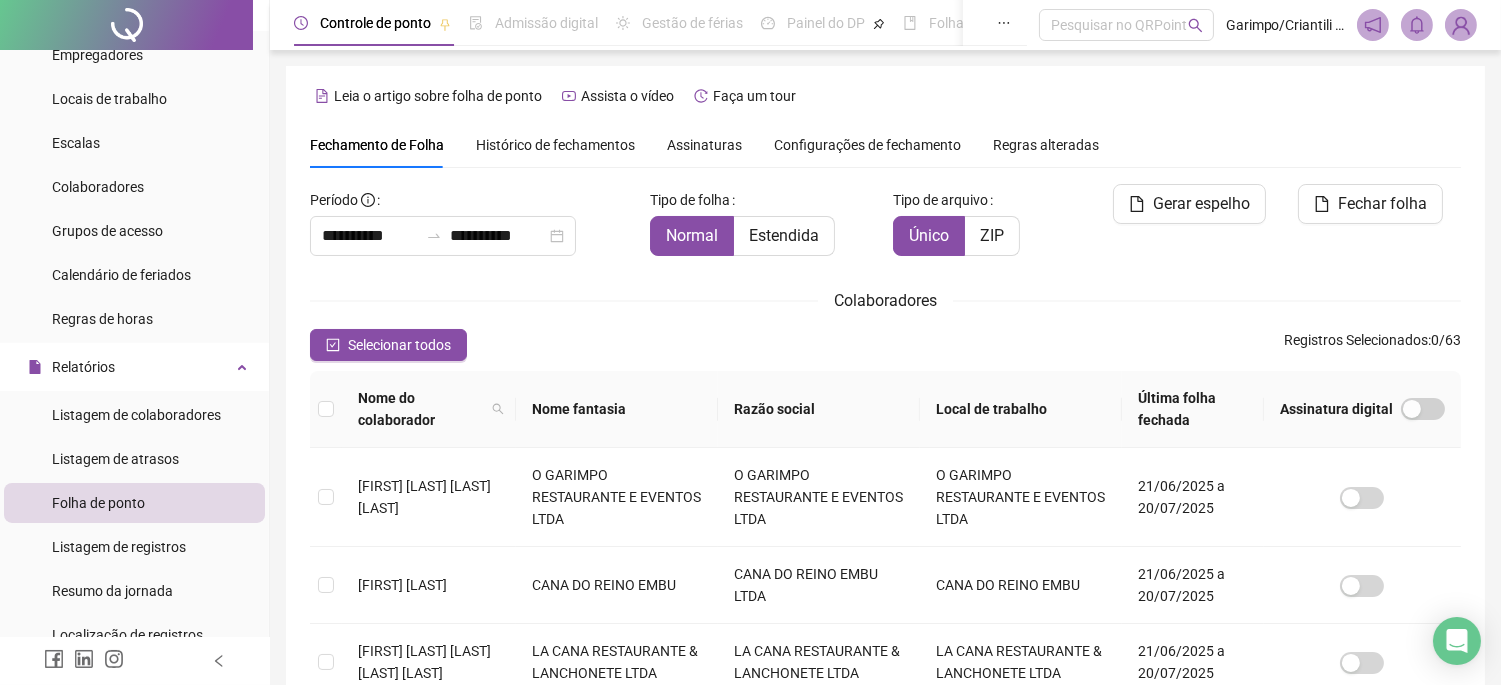 type on "**********" 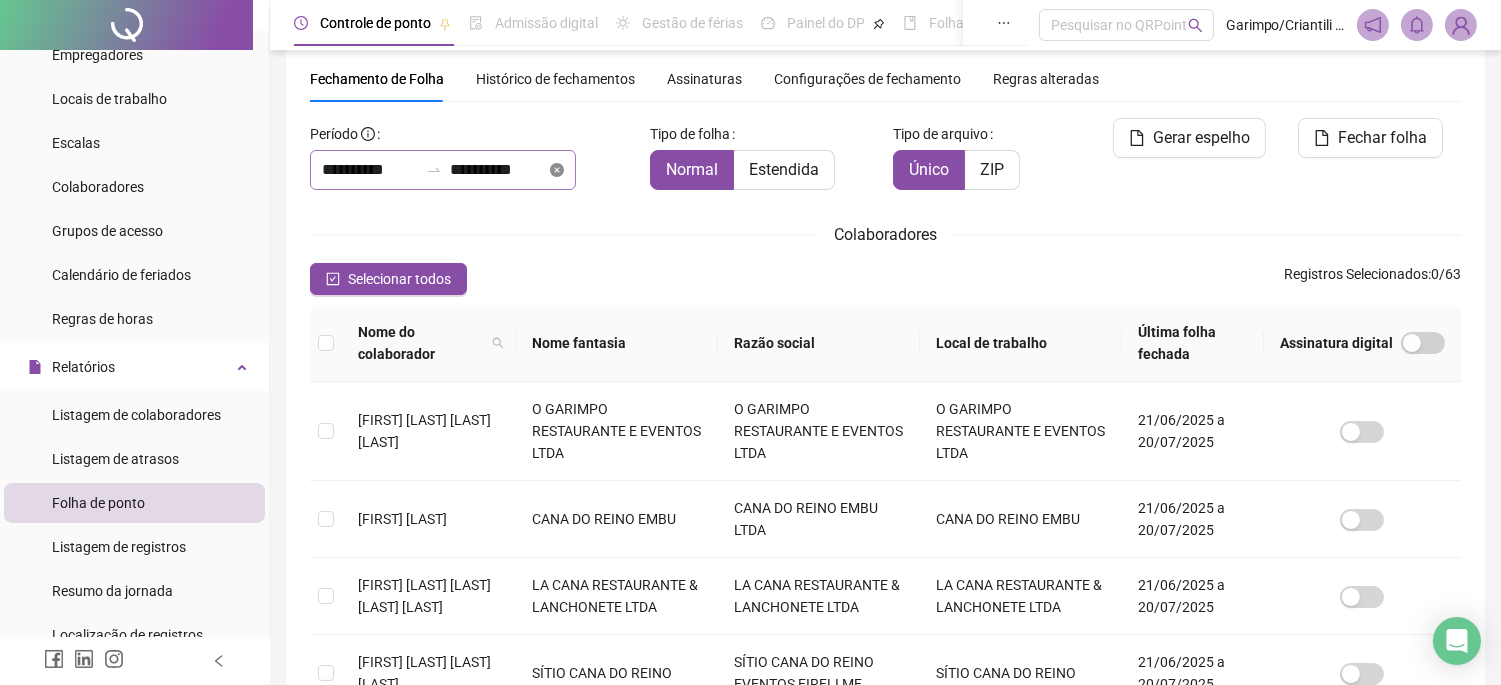 click 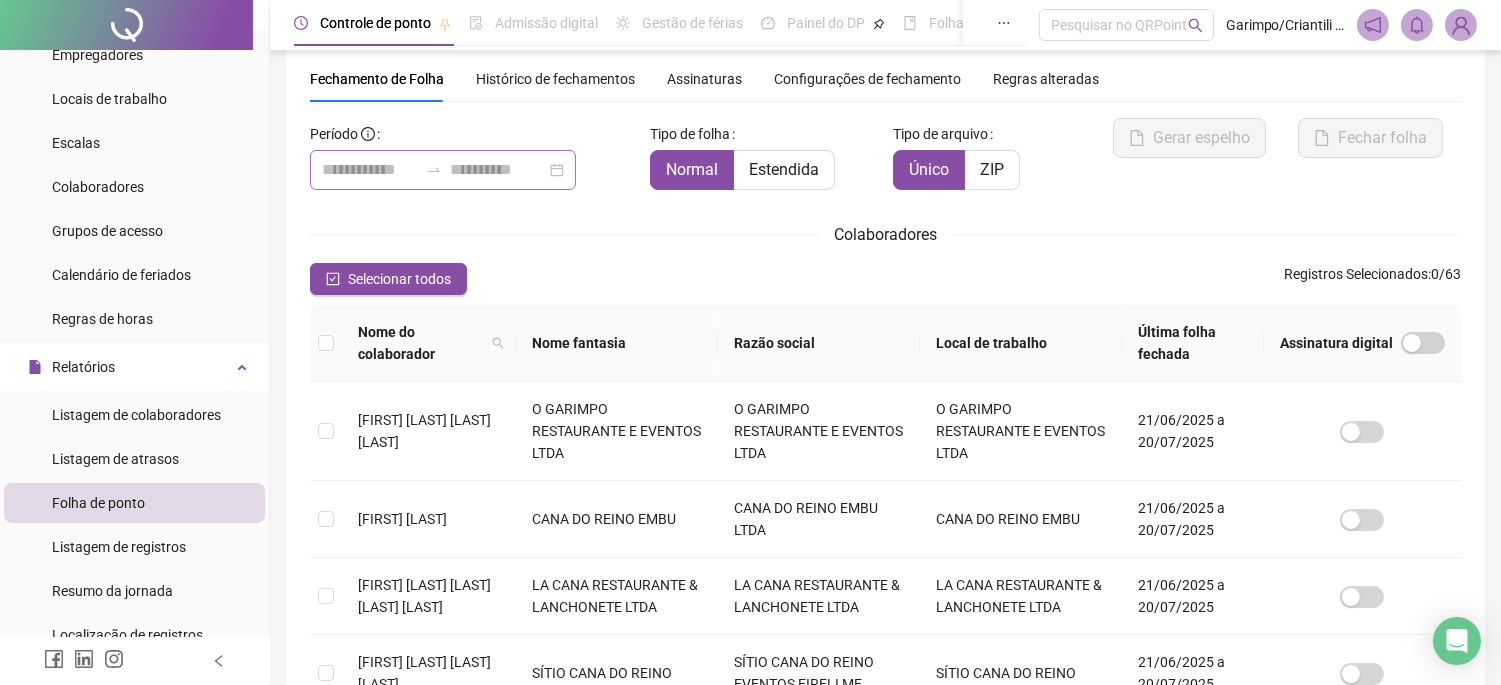 click at bounding box center (443, 170) 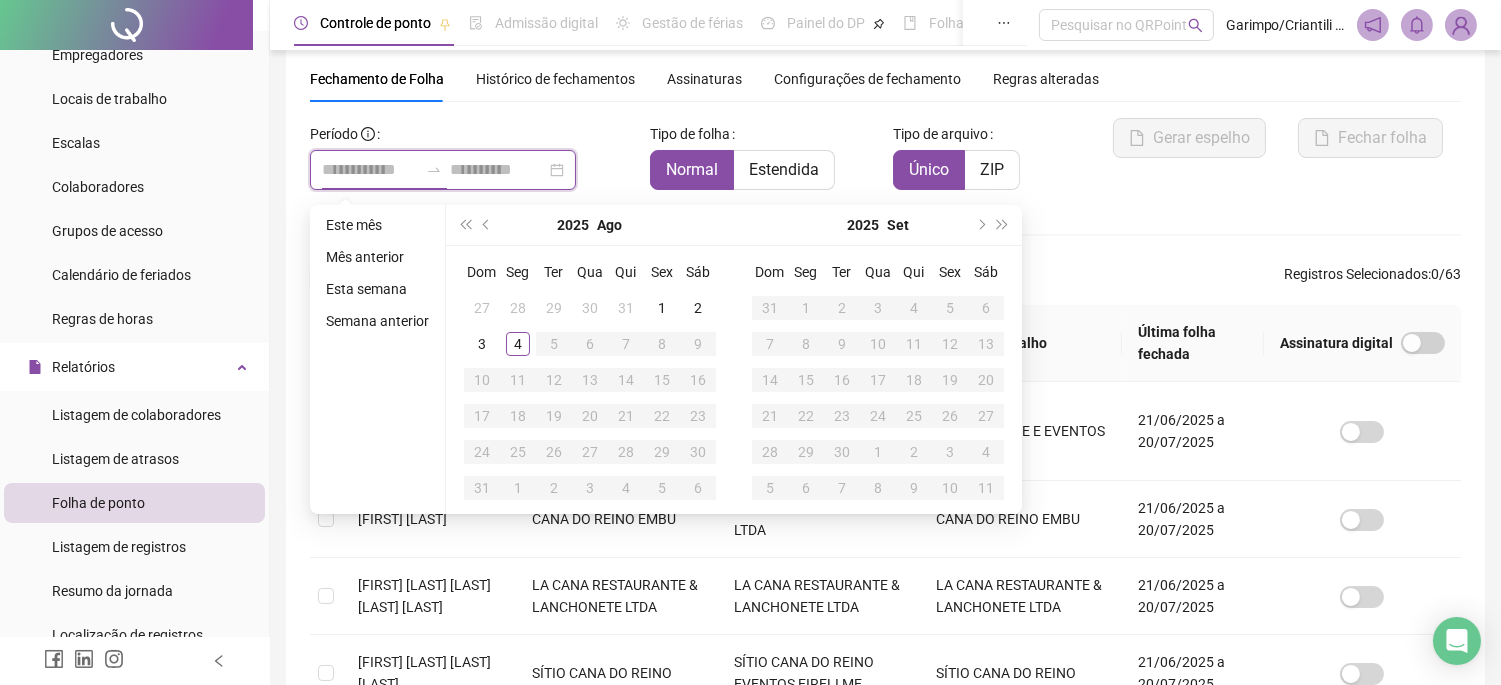 type on "**********" 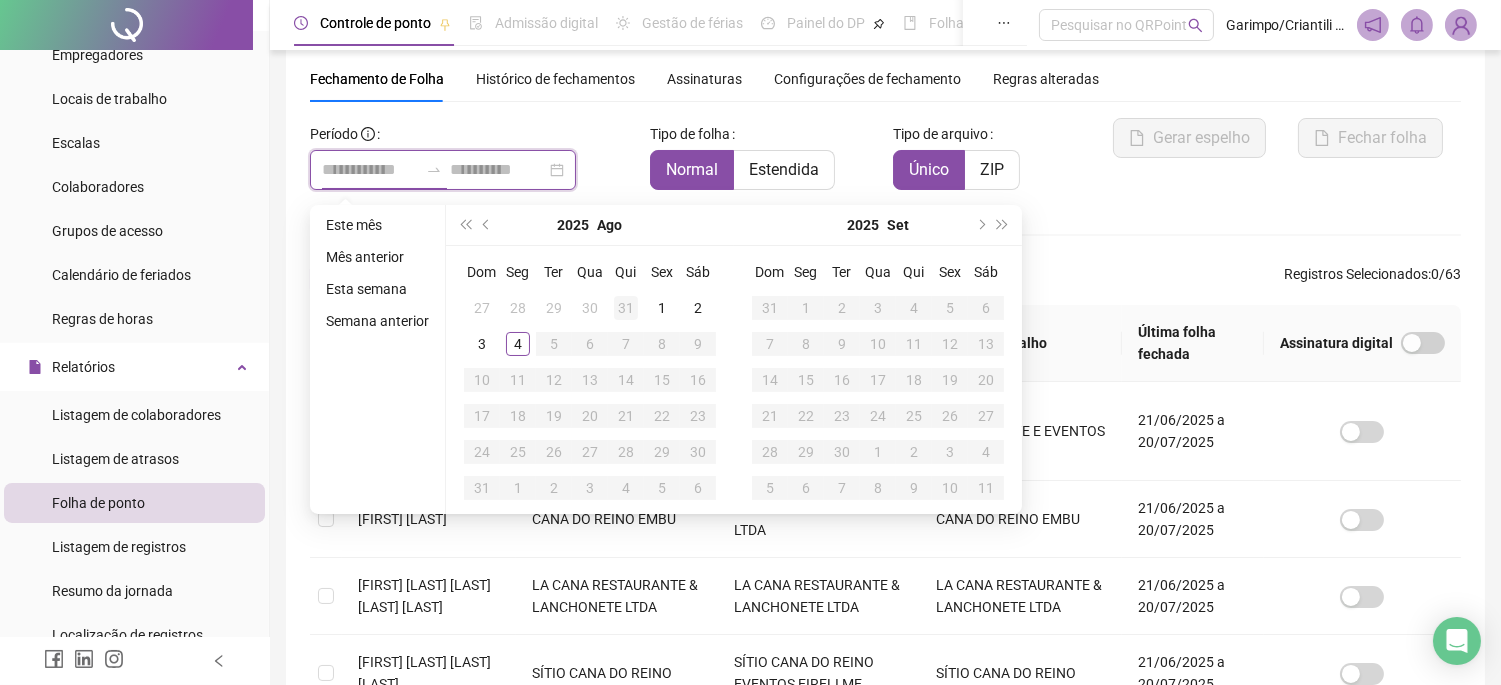 type on "**********" 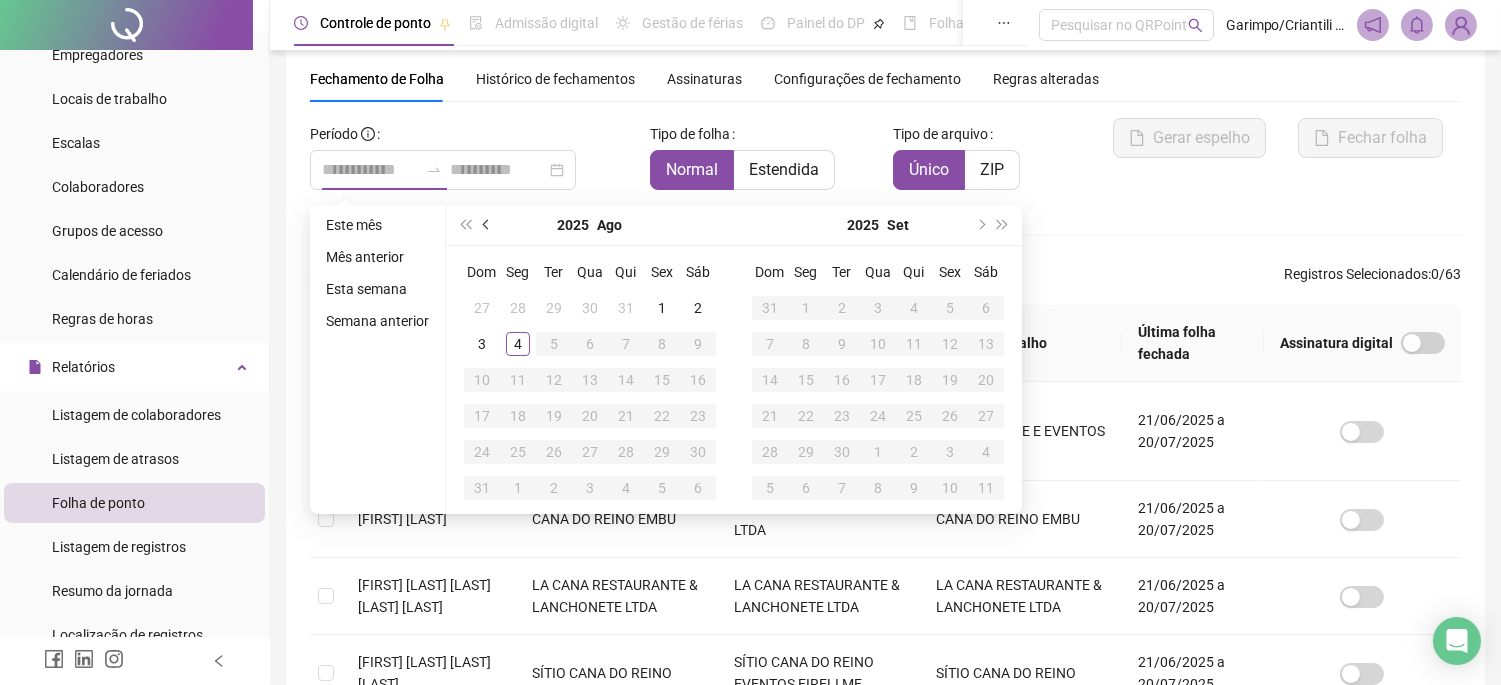 click at bounding box center (487, 225) 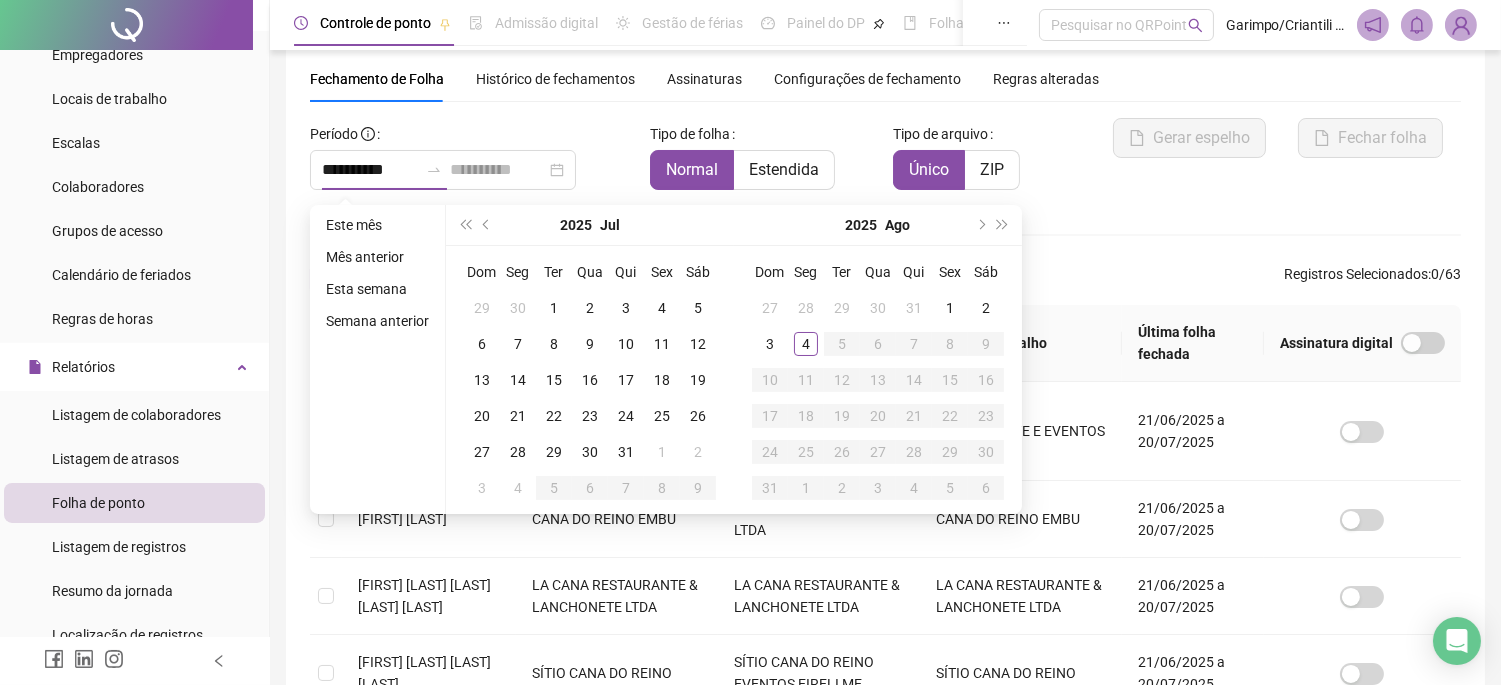 type on "**********" 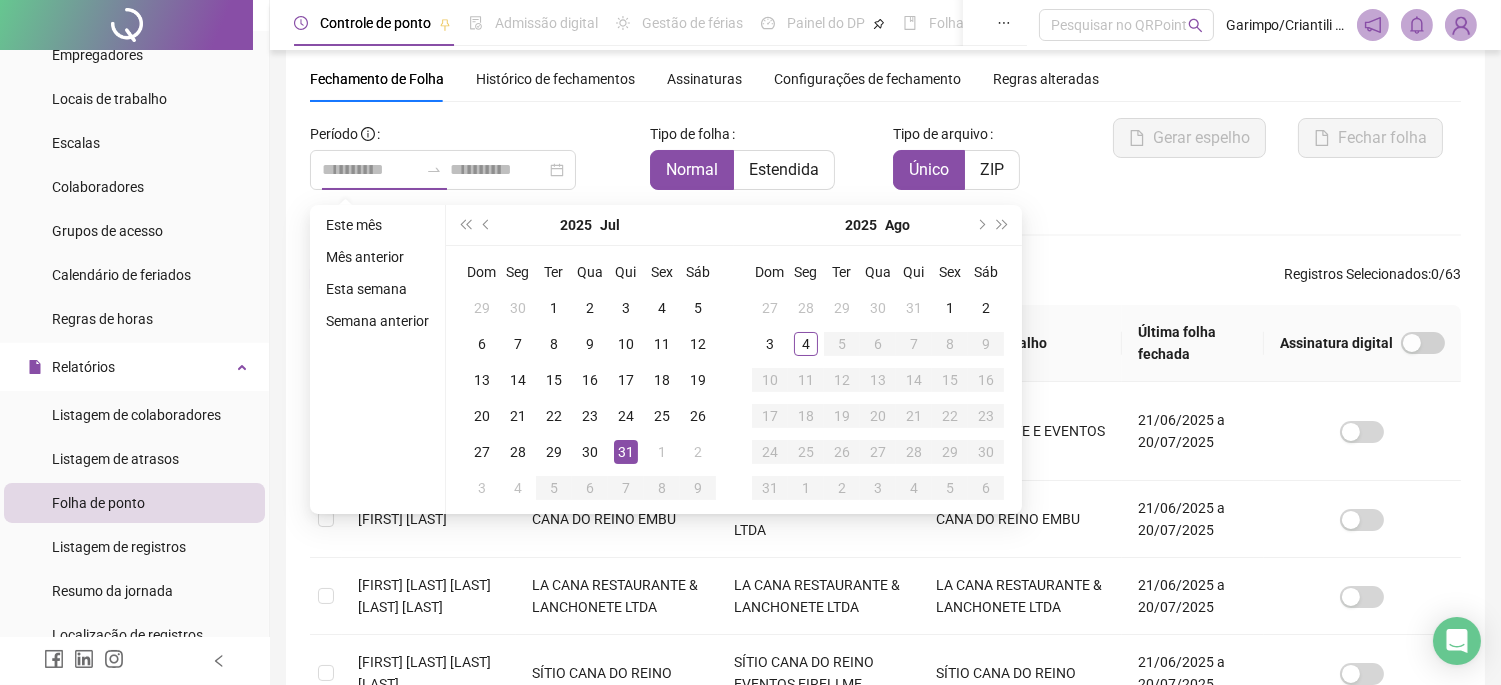 type on "**********" 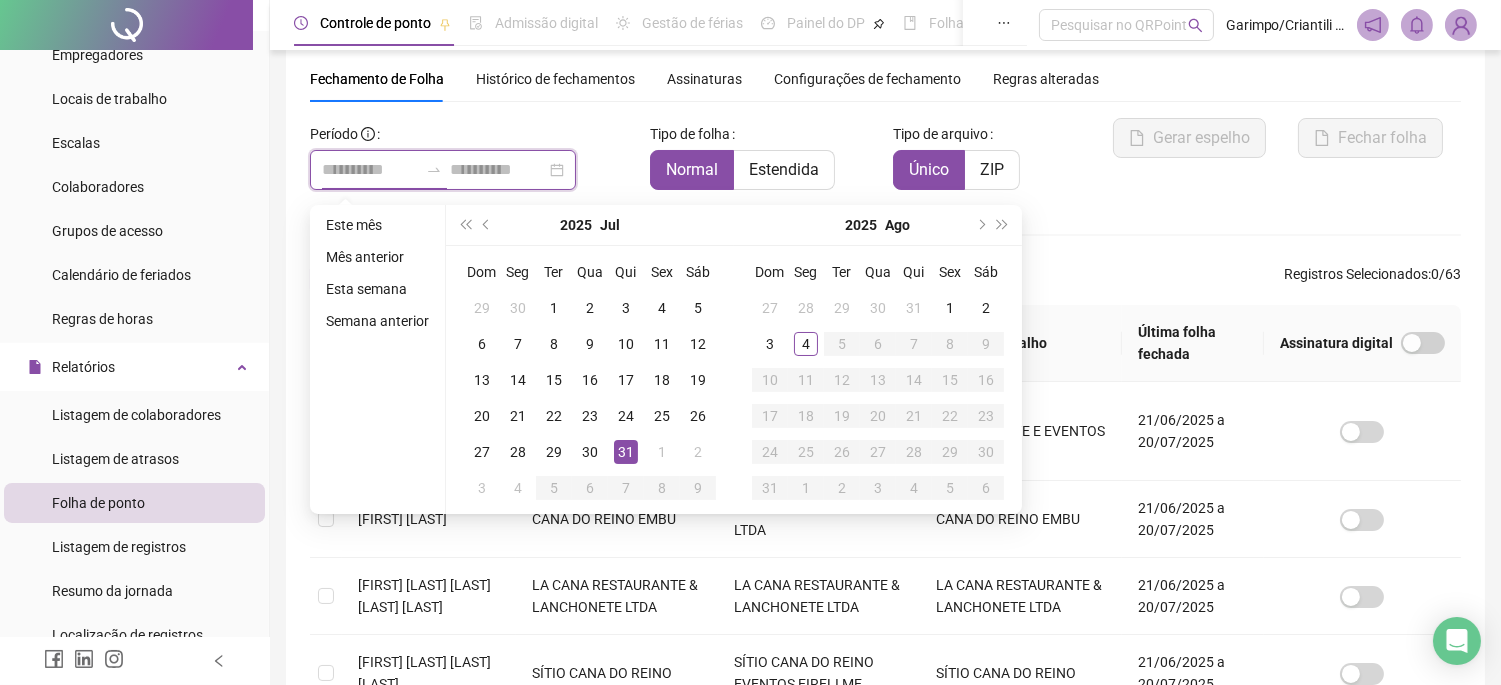 type on "**********" 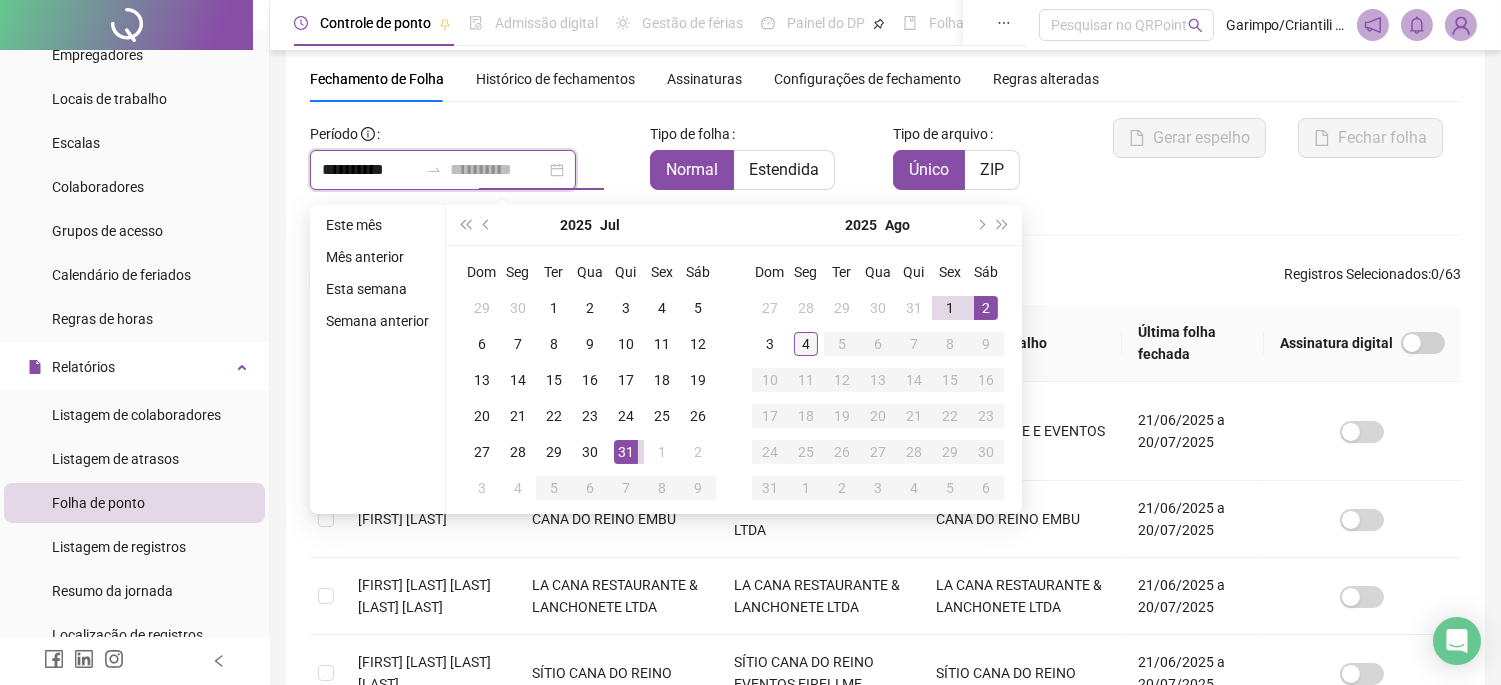 type on "**********" 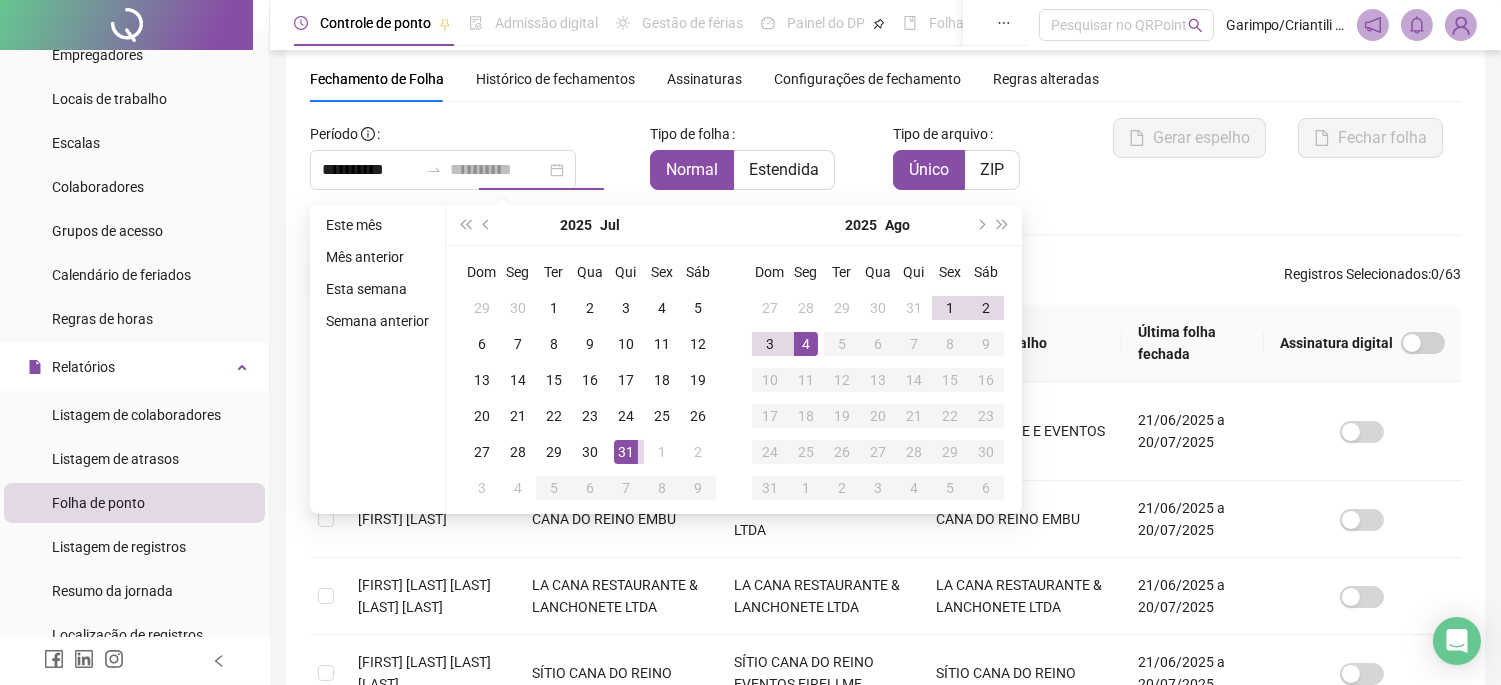 click on "4" at bounding box center (806, 344) 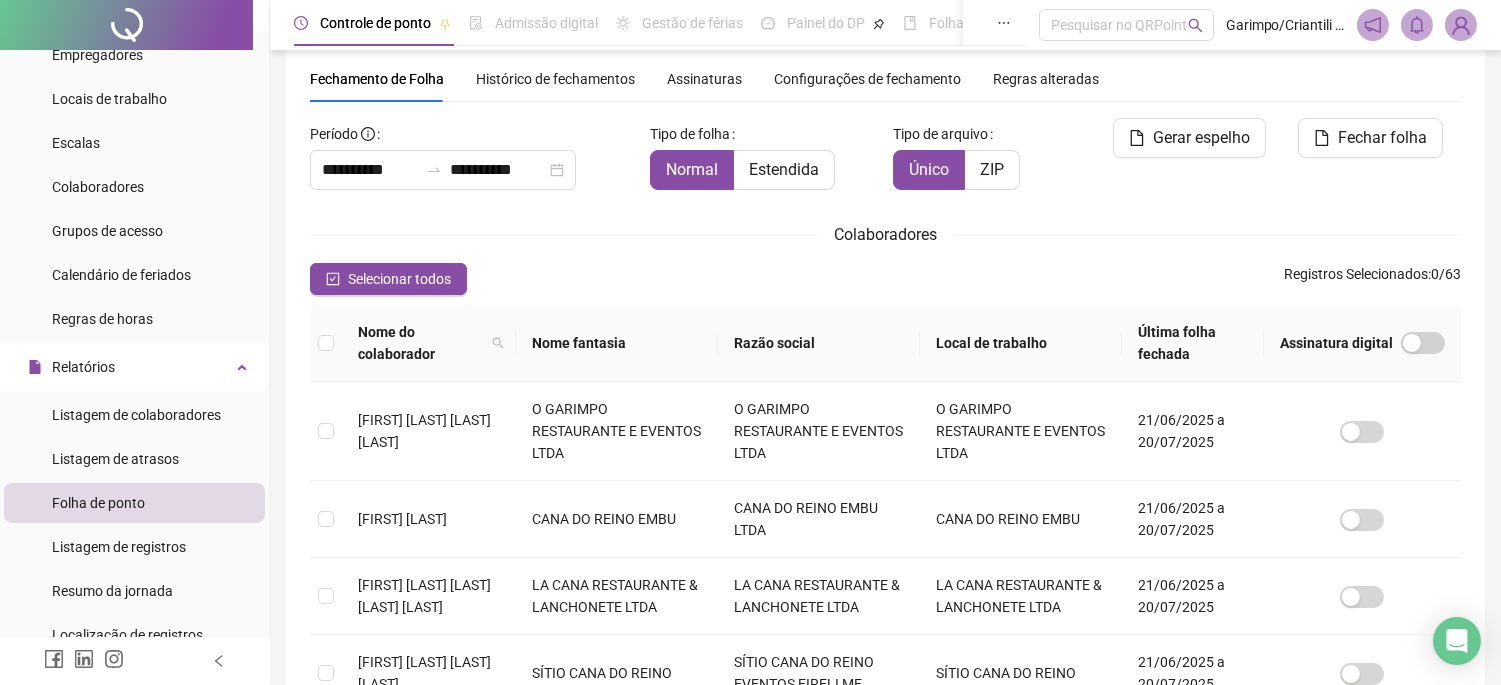 click on "Nome fantasia" at bounding box center (617, 343) 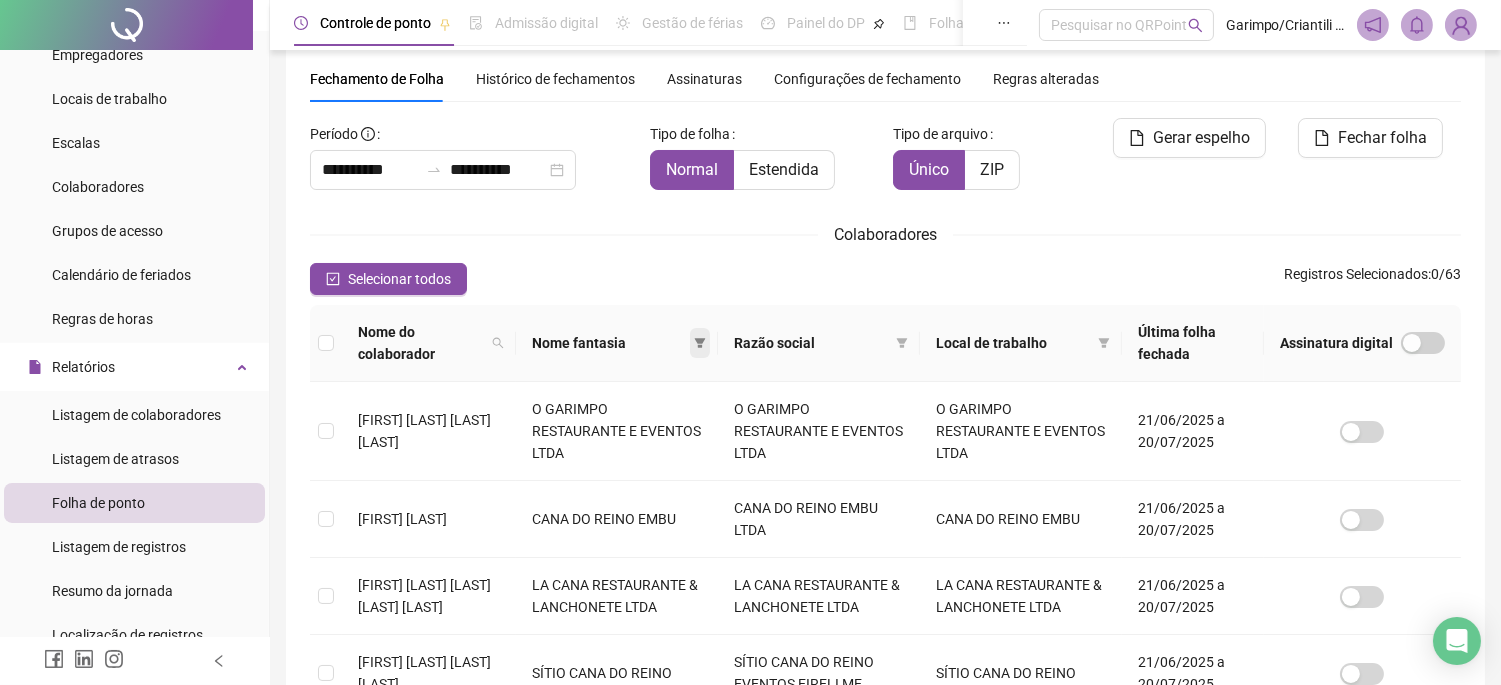 click 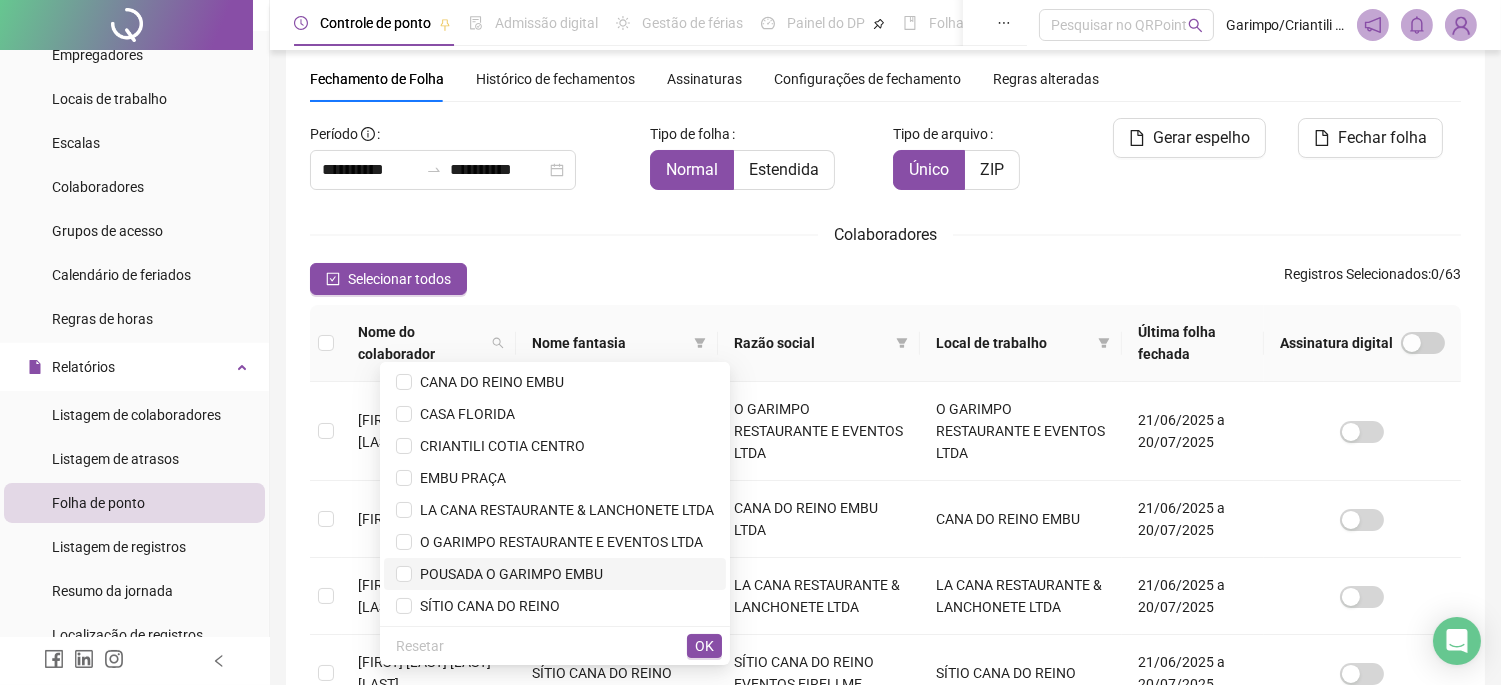 click on "POUSADA O GARIMPO [CITY]" at bounding box center (507, 574) 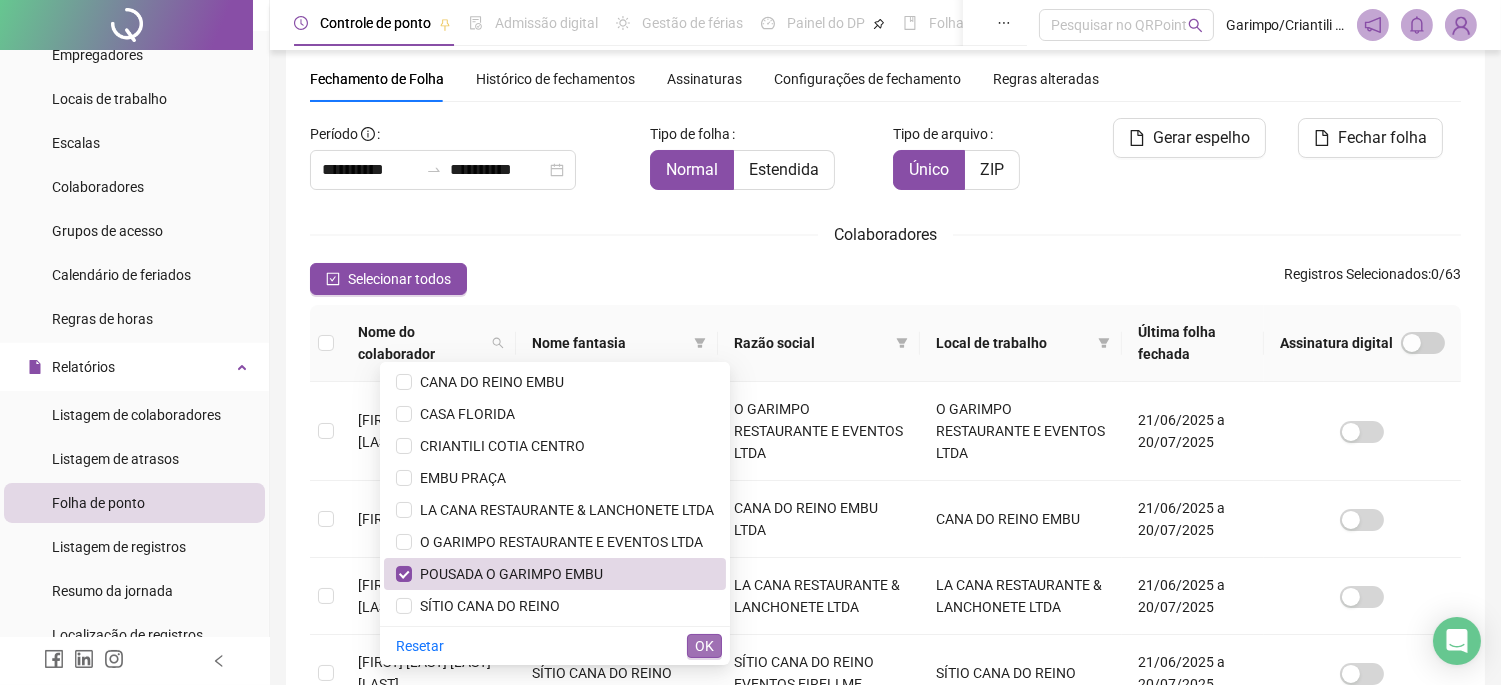 click on "OK" at bounding box center (704, 646) 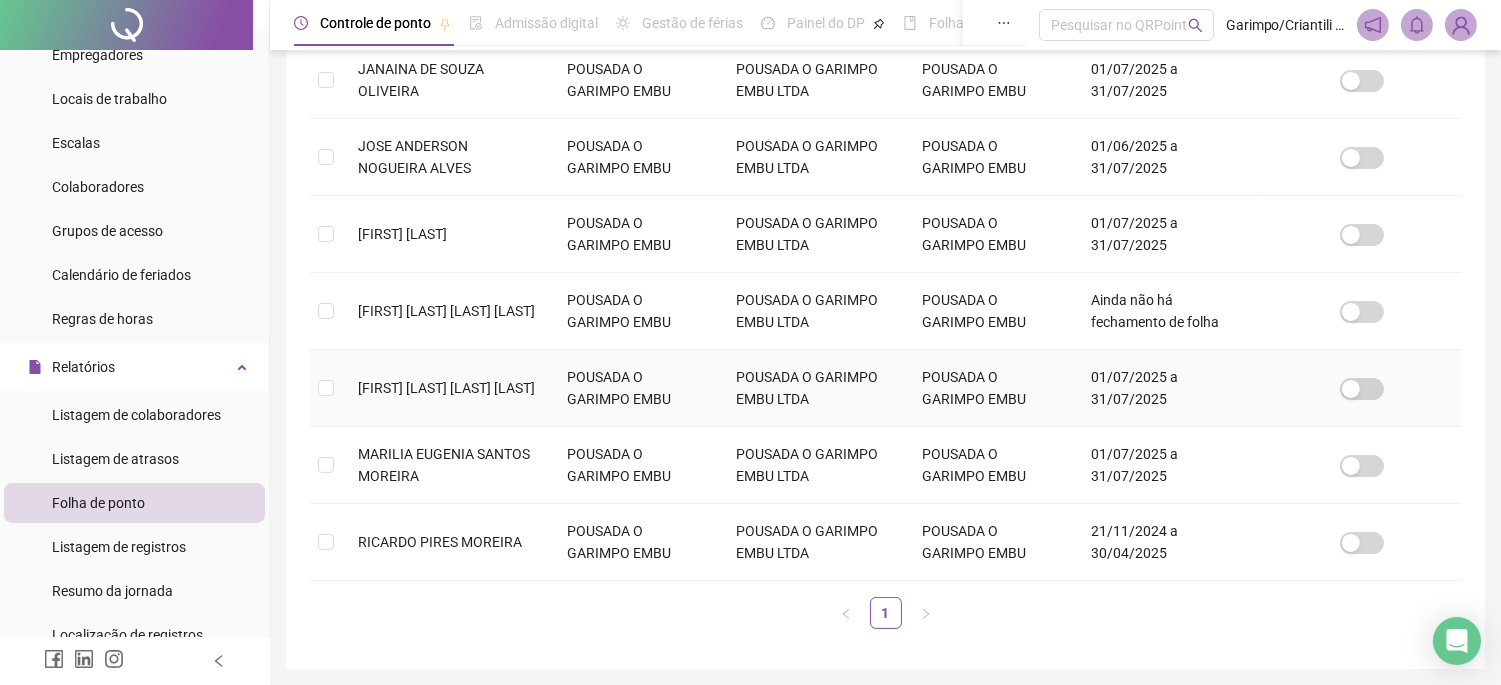 scroll, scrollTop: 500, scrollLeft: 0, axis: vertical 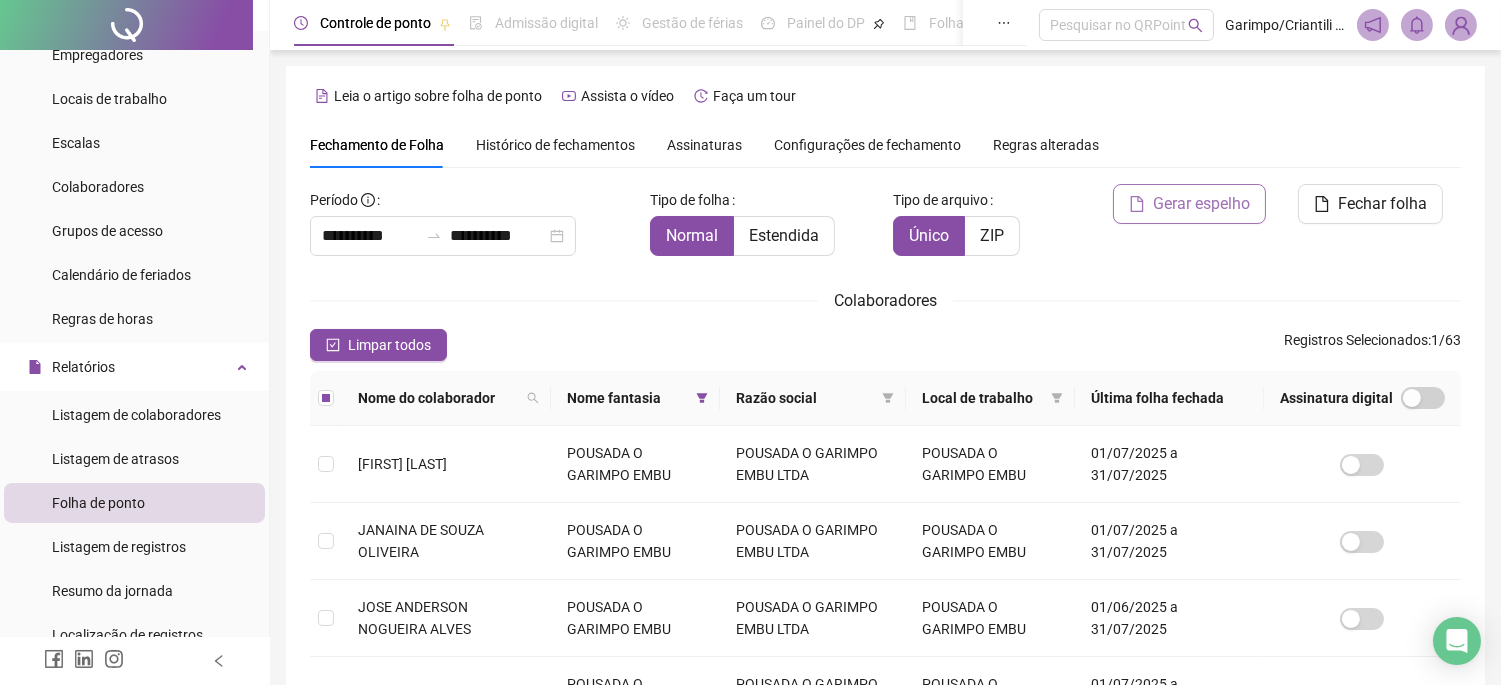 click on "Gerar espelho" at bounding box center (1201, 204) 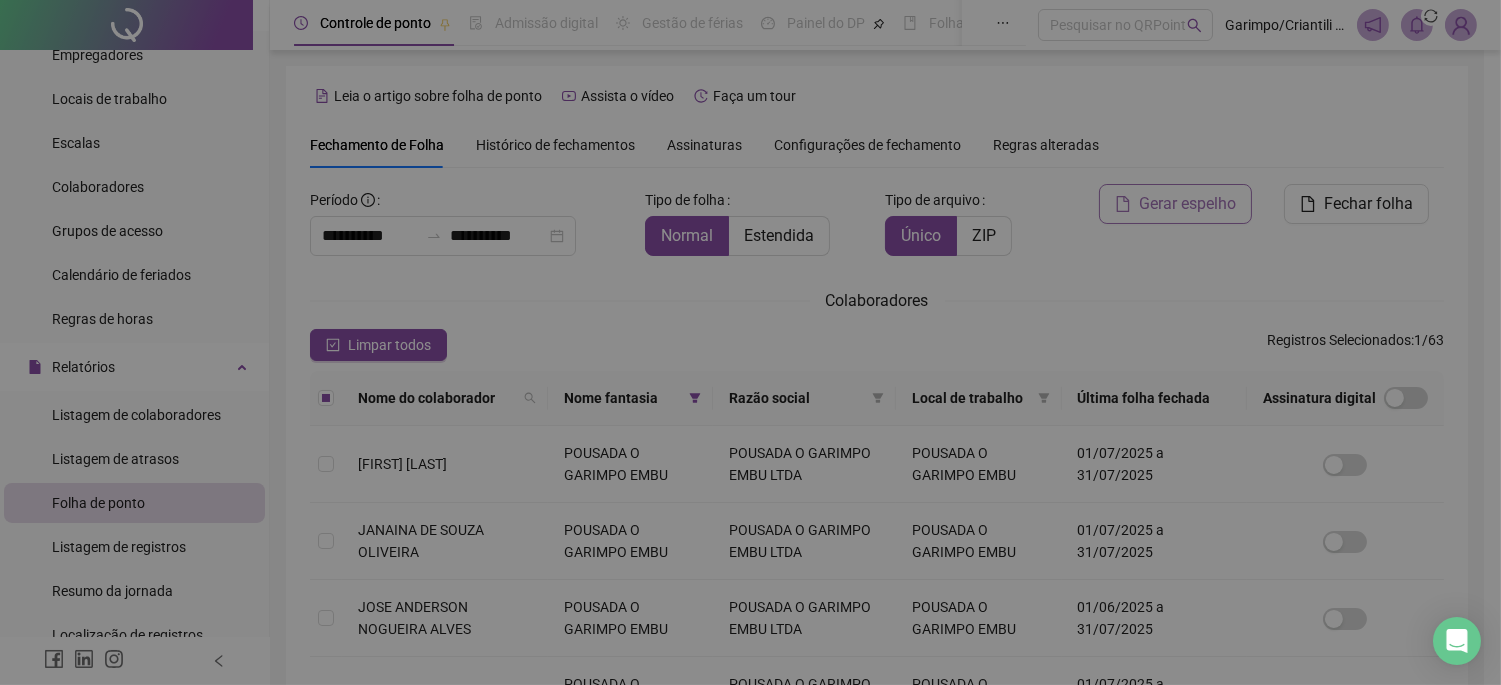 scroll, scrollTop: 55, scrollLeft: 0, axis: vertical 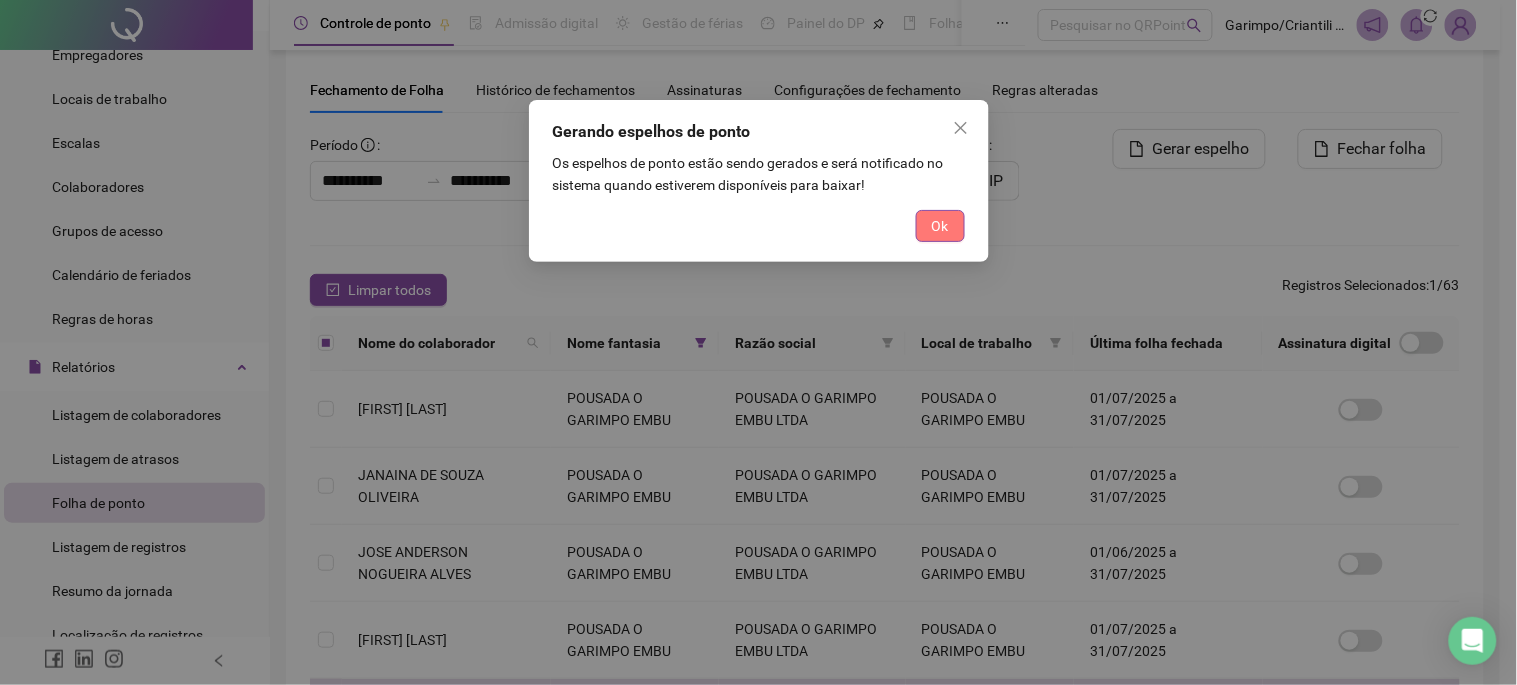 click on "Ok" at bounding box center [940, 226] 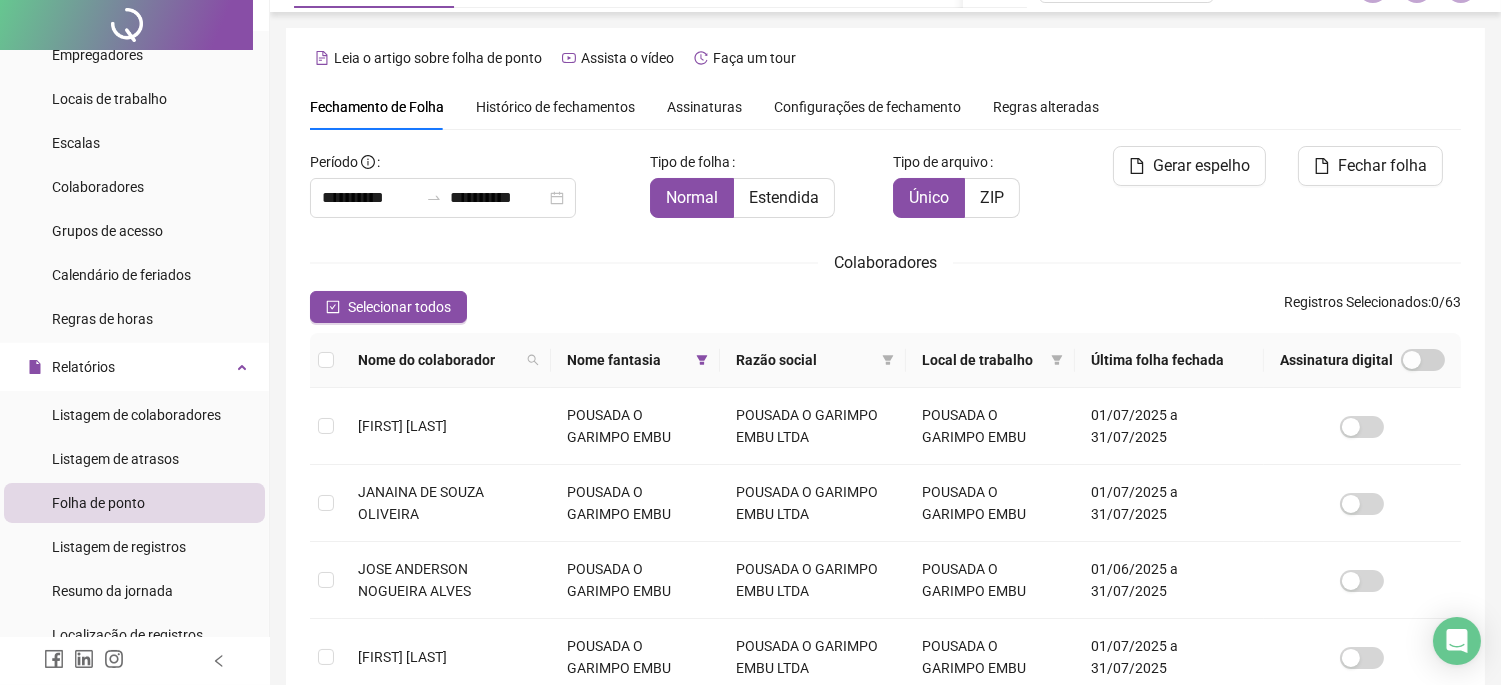 scroll, scrollTop: 0, scrollLeft: 0, axis: both 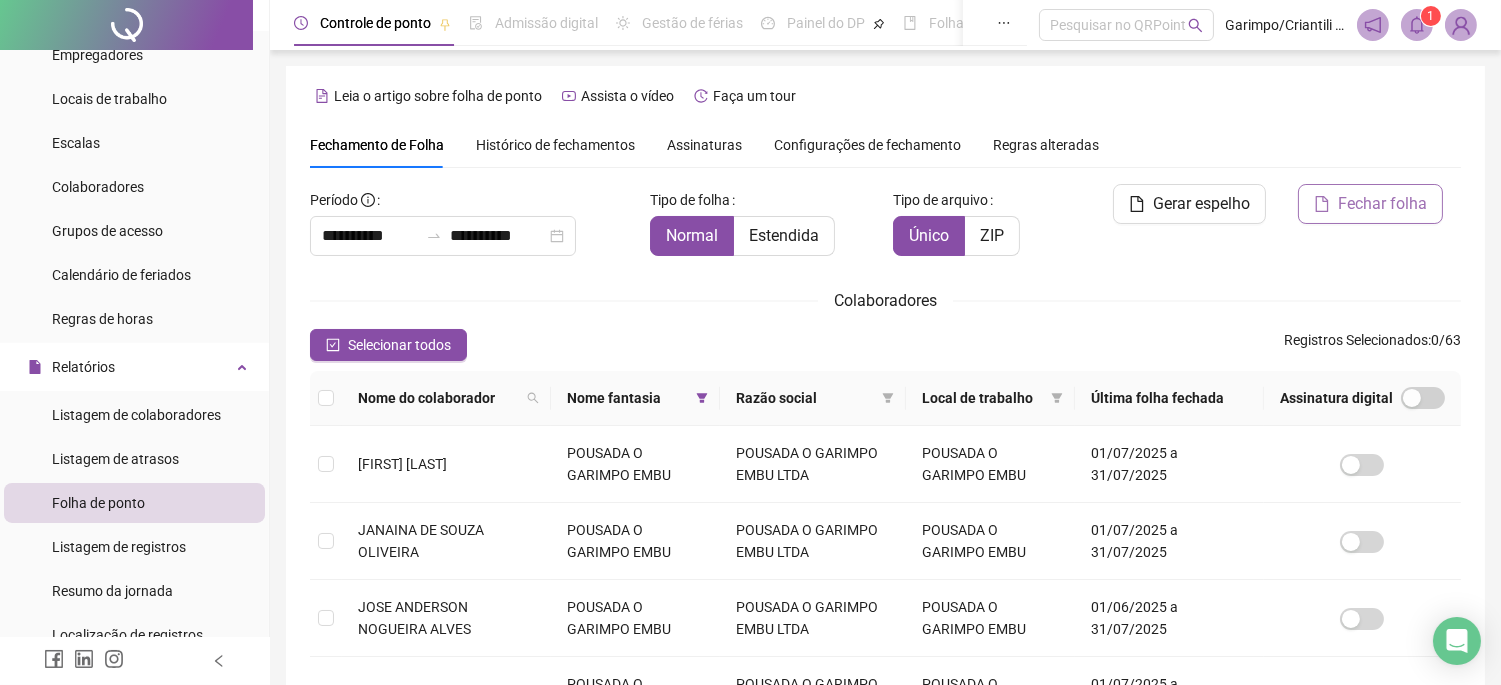 click on "Fechar folha" at bounding box center (1382, 204) 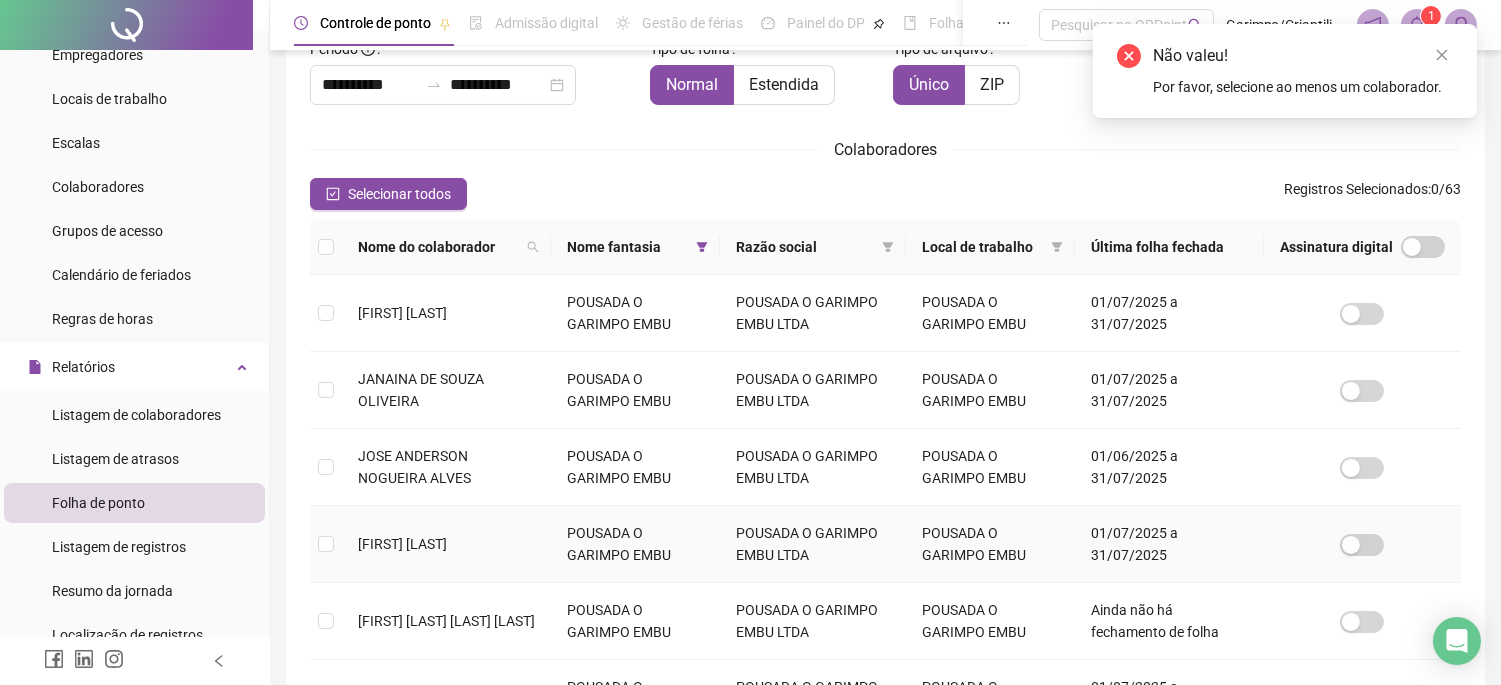 scroll, scrollTop: 444, scrollLeft: 0, axis: vertical 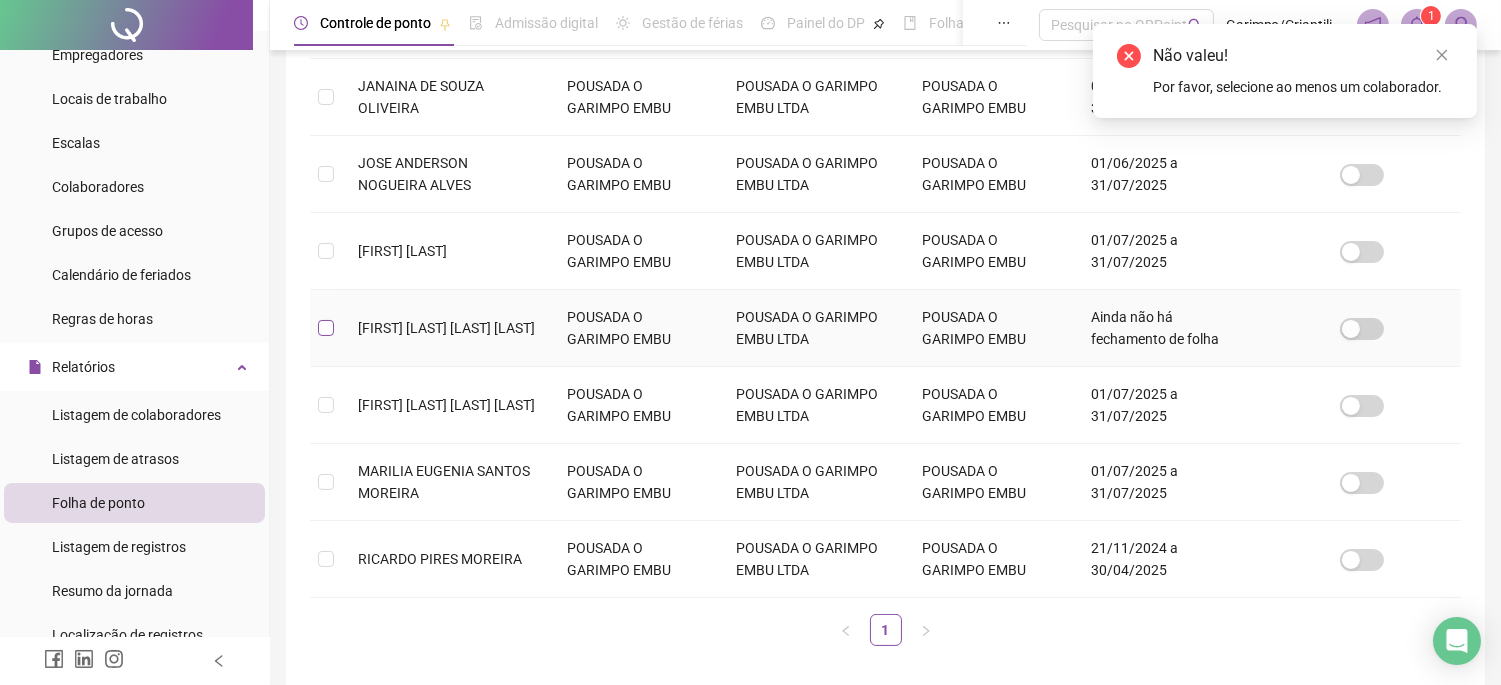 click at bounding box center (326, 328) 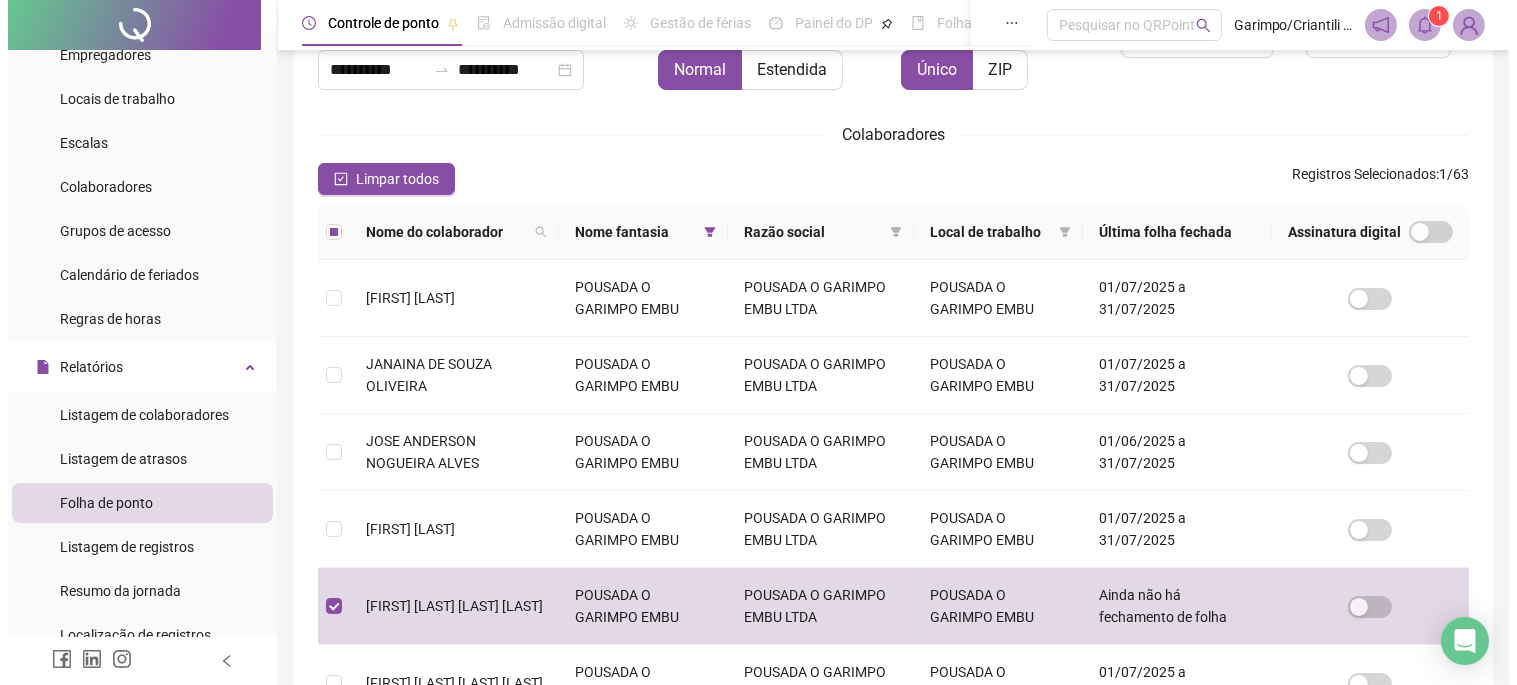 scroll, scrollTop: 55, scrollLeft: 0, axis: vertical 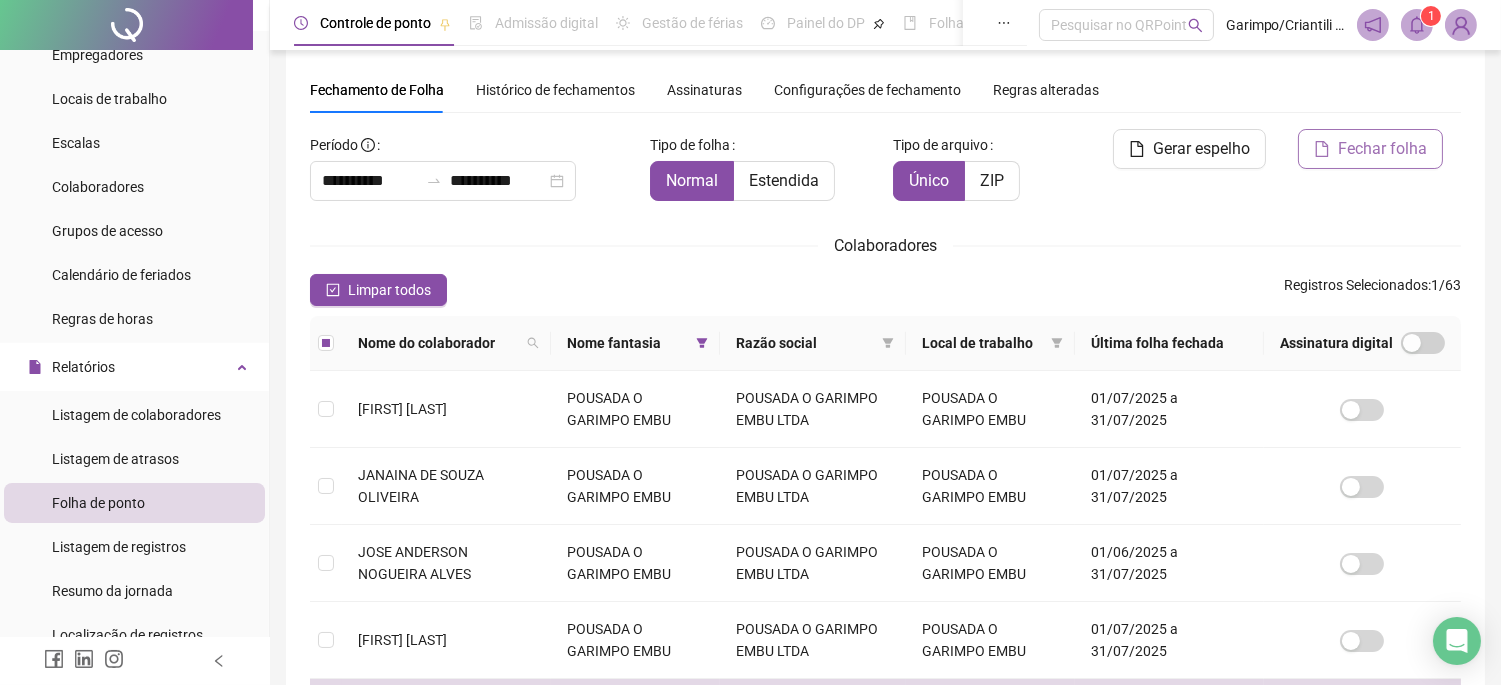 click on "Fechar folha" at bounding box center [1370, 149] 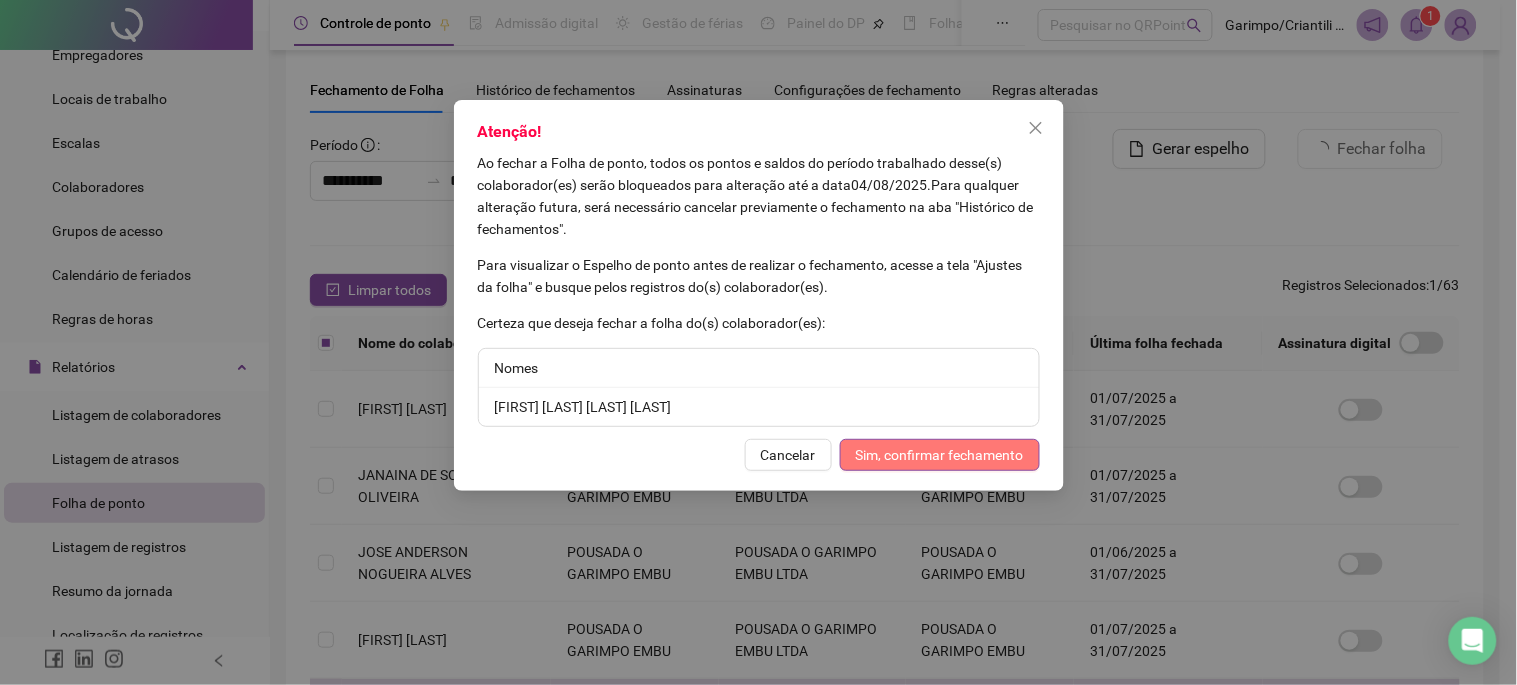 click on "Sim, confirmar fechamento" at bounding box center [940, 455] 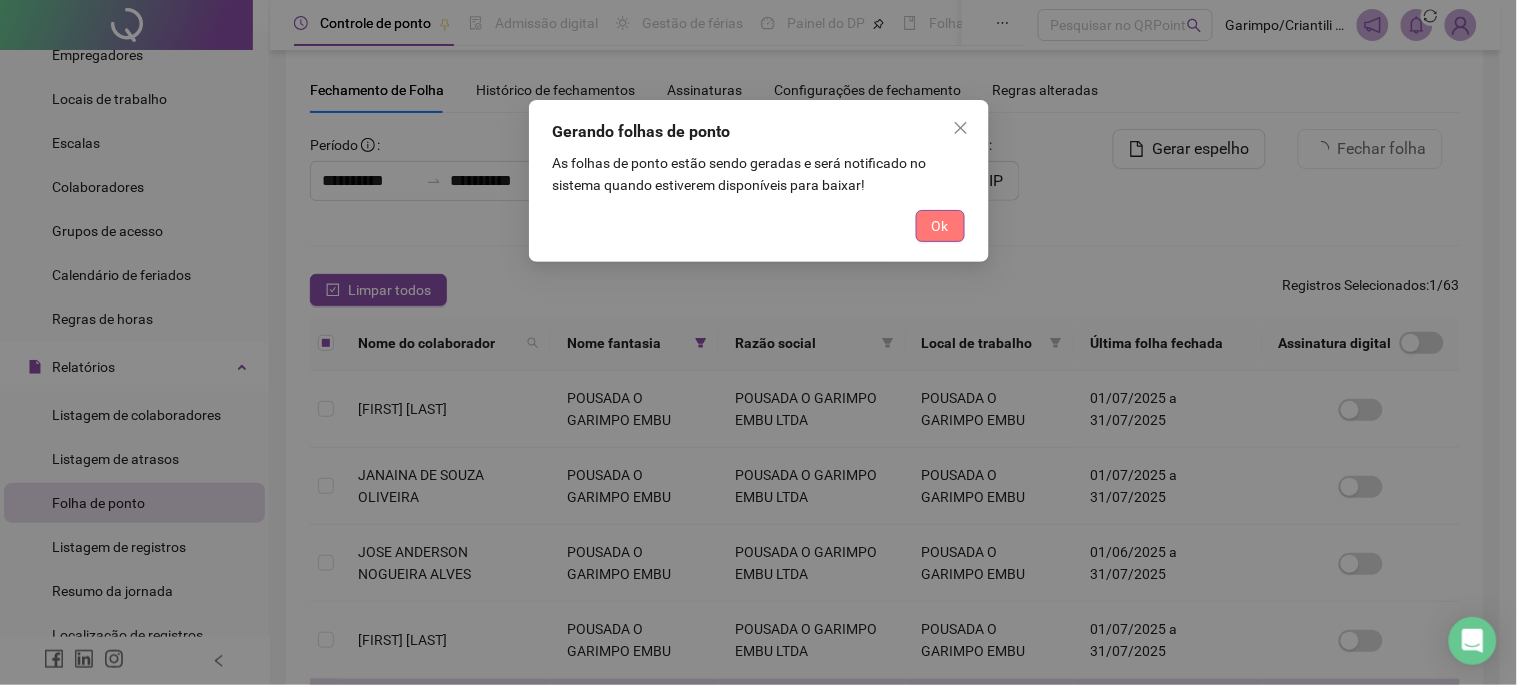 click on "Ok" at bounding box center (940, 226) 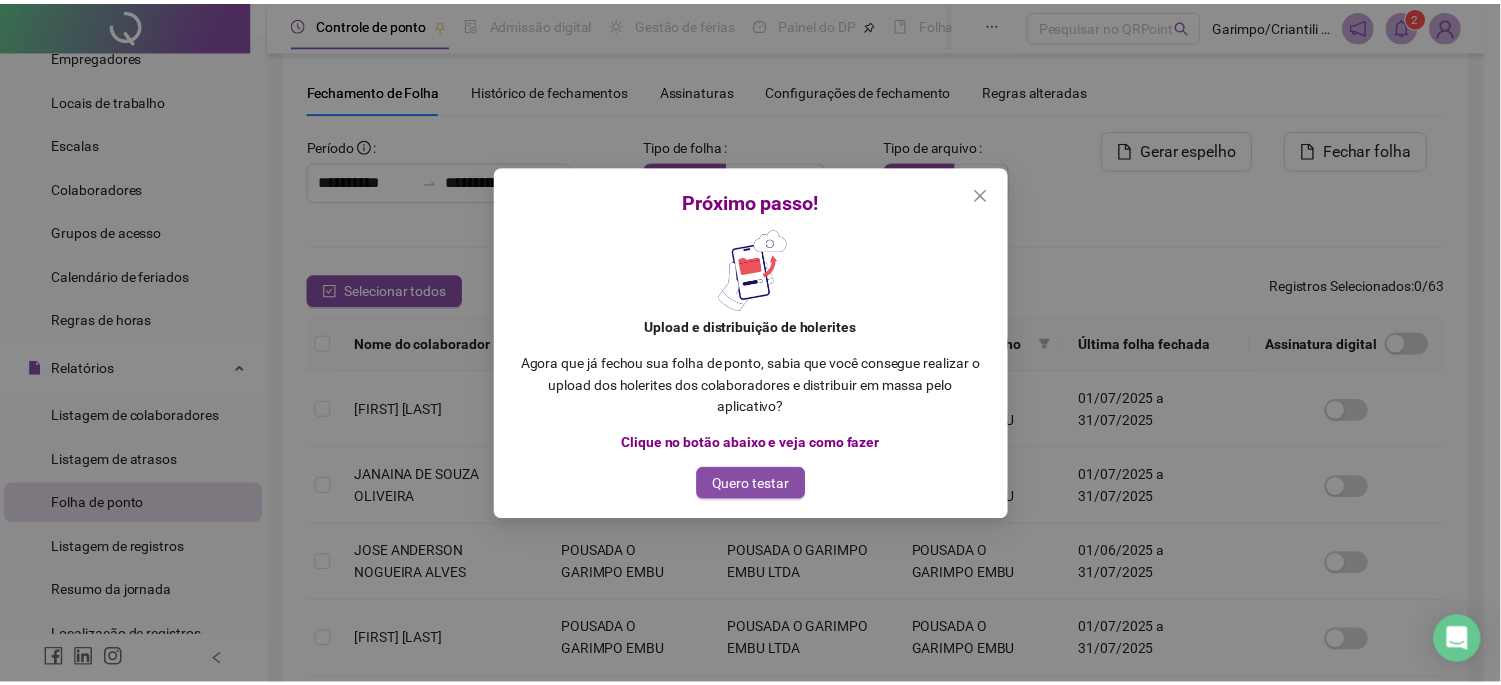 scroll, scrollTop: 66, scrollLeft: 0, axis: vertical 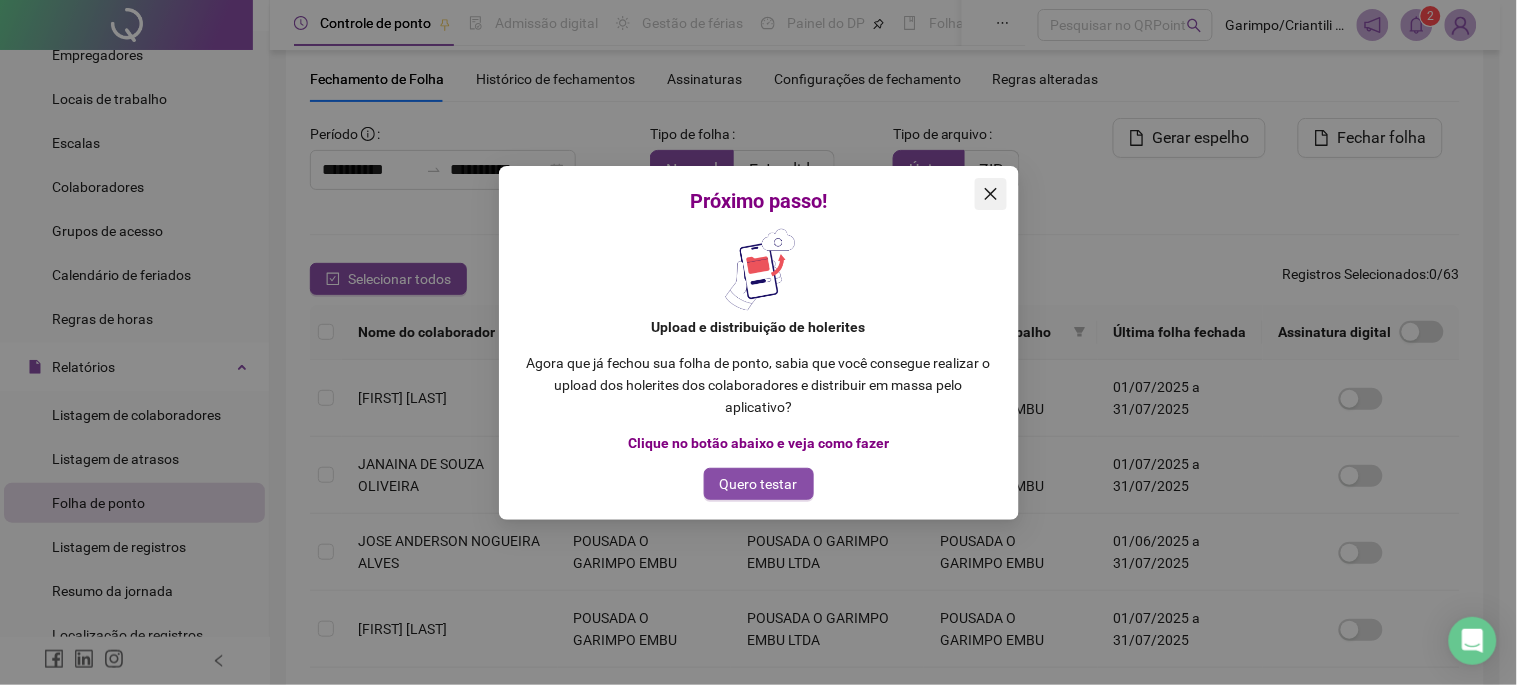 click at bounding box center (991, 194) 